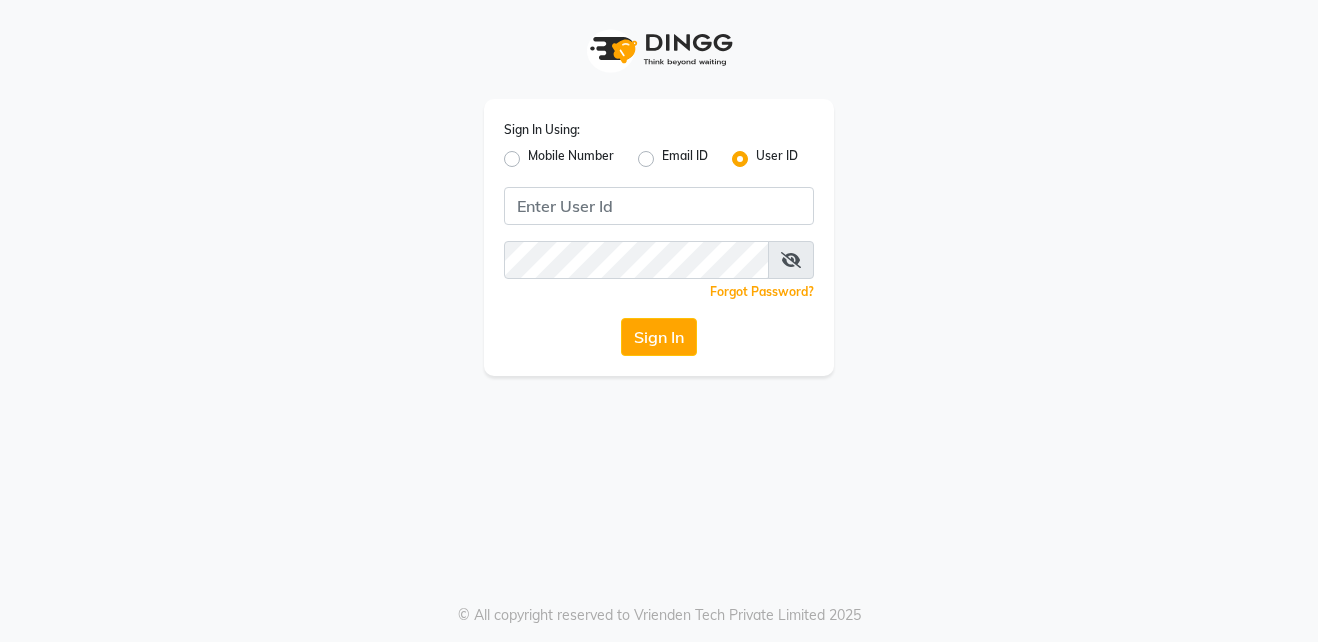 scroll, scrollTop: 0, scrollLeft: 0, axis: both 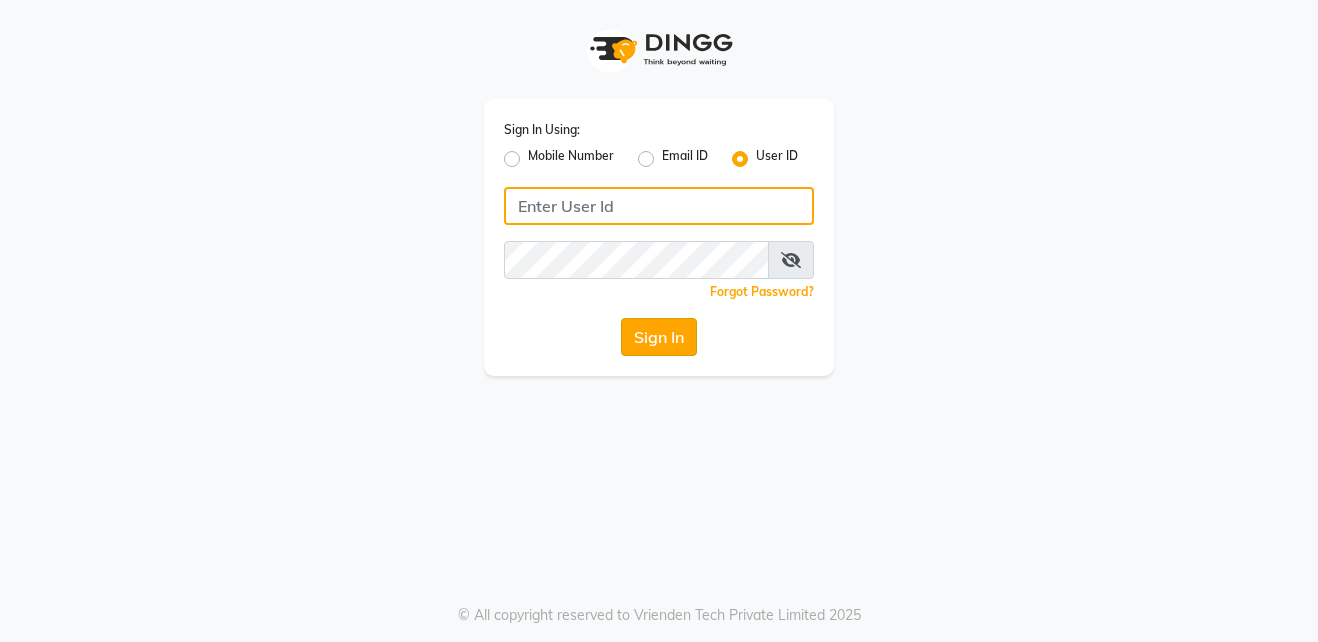 type on "shahid" 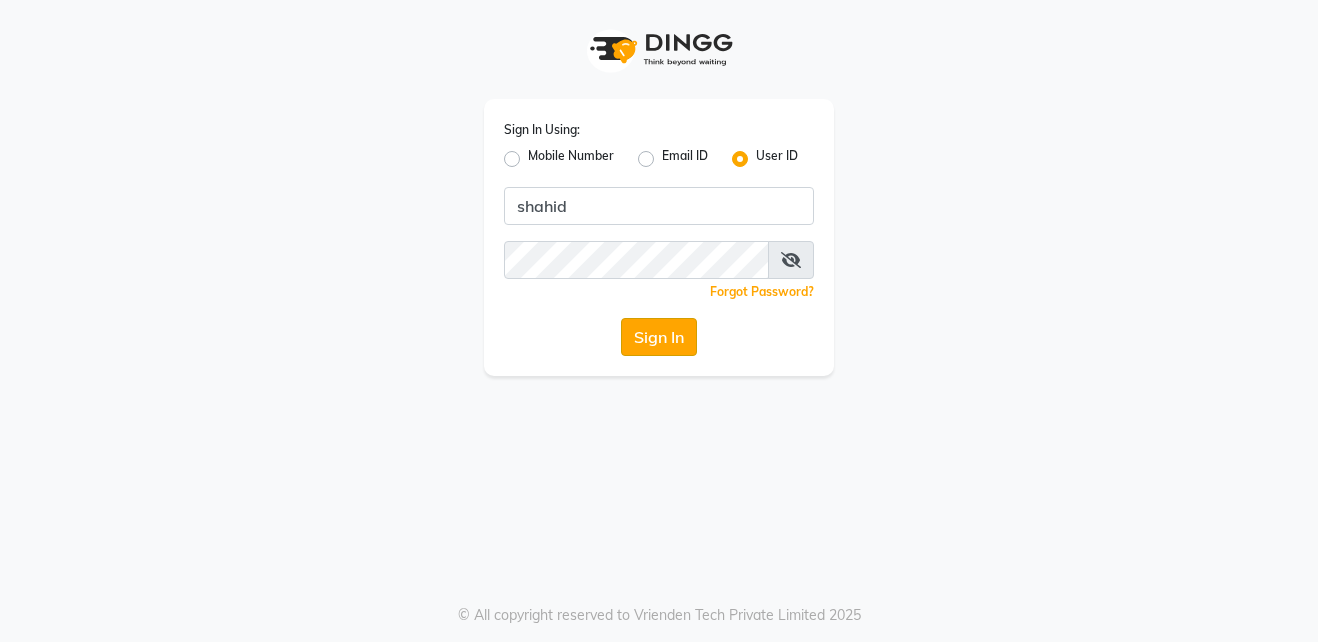 click on "Sign In" 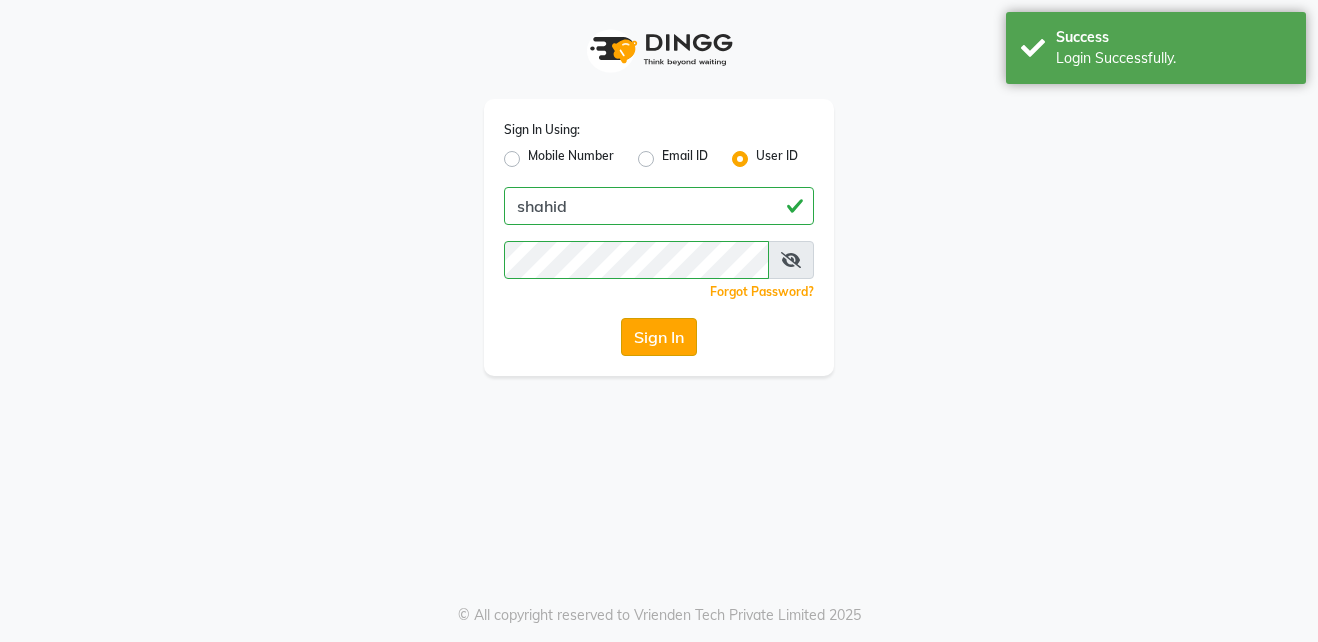 select on "service" 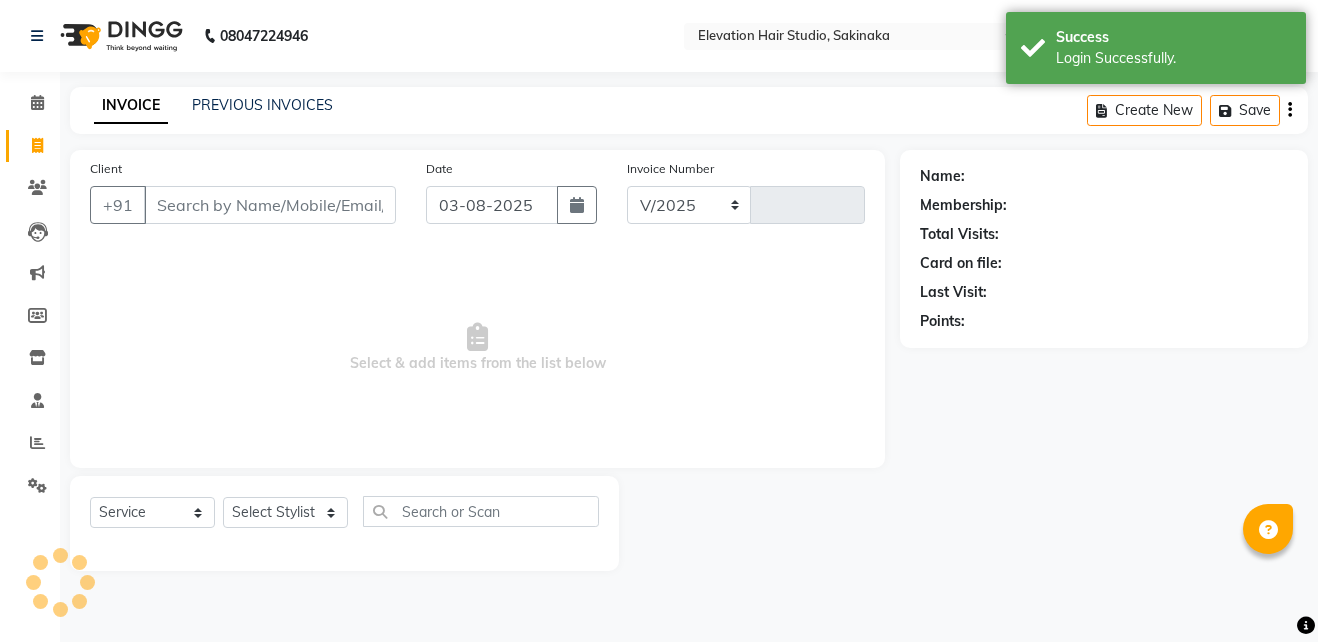 select on "en" 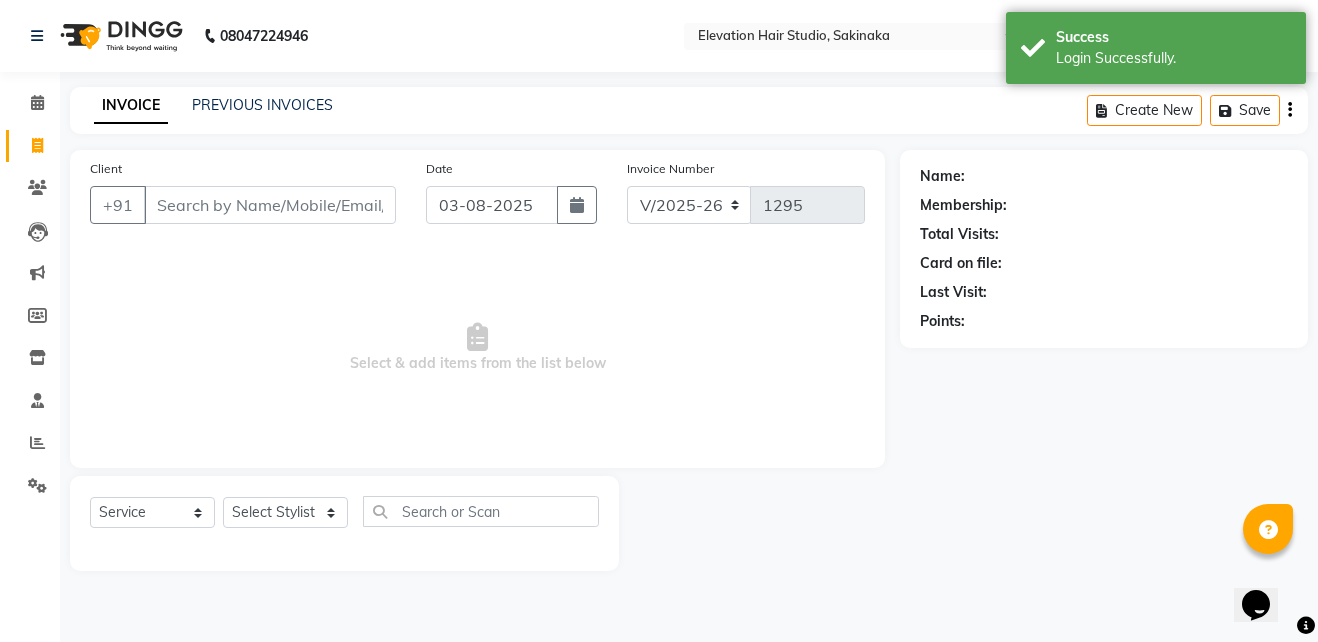 scroll, scrollTop: 0, scrollLeft: 0, axis: both 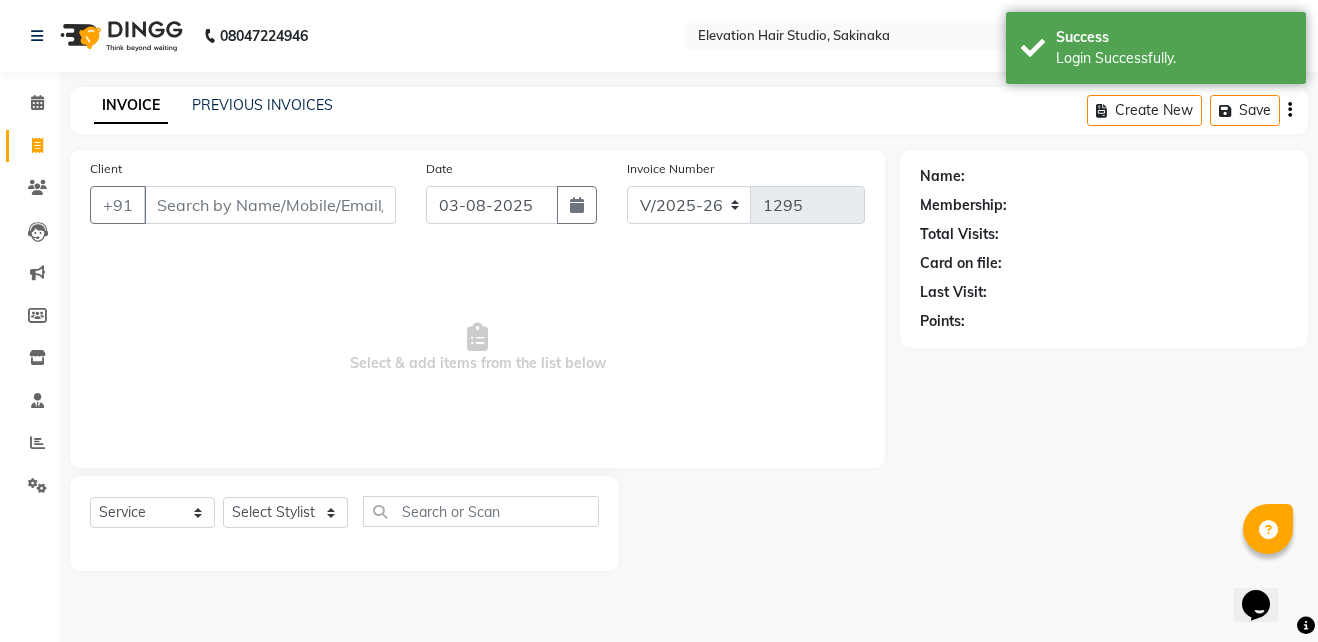 click on "Client +91" 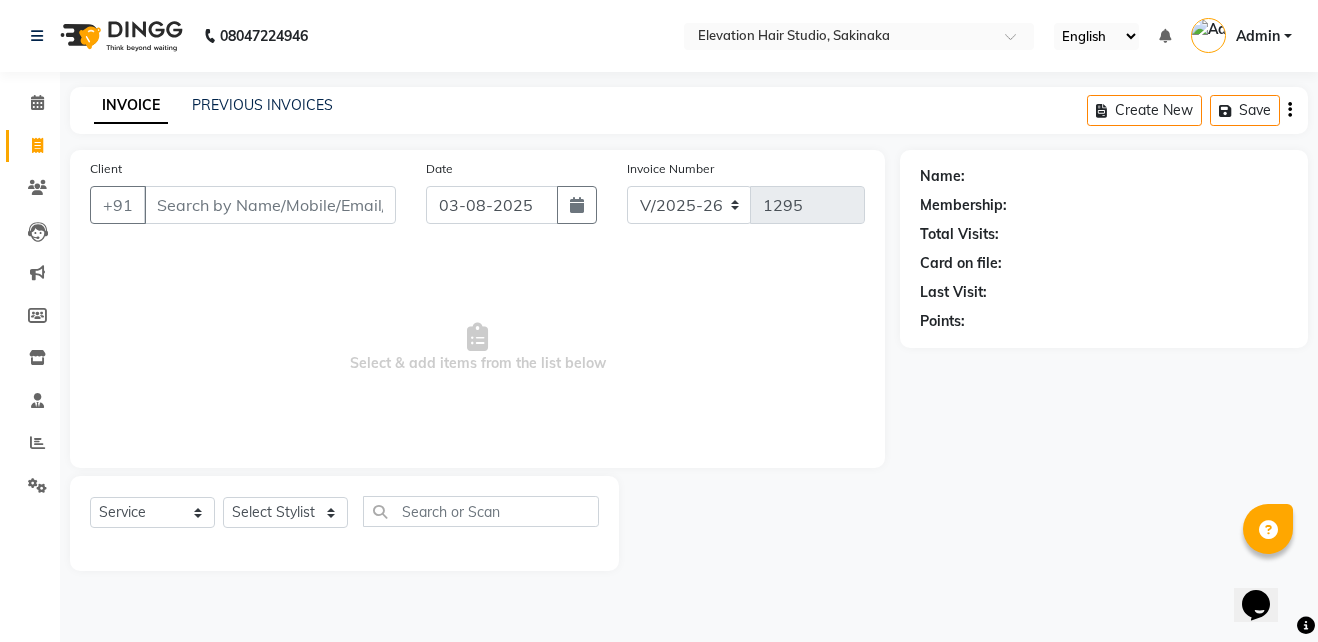 click on "Client +91" 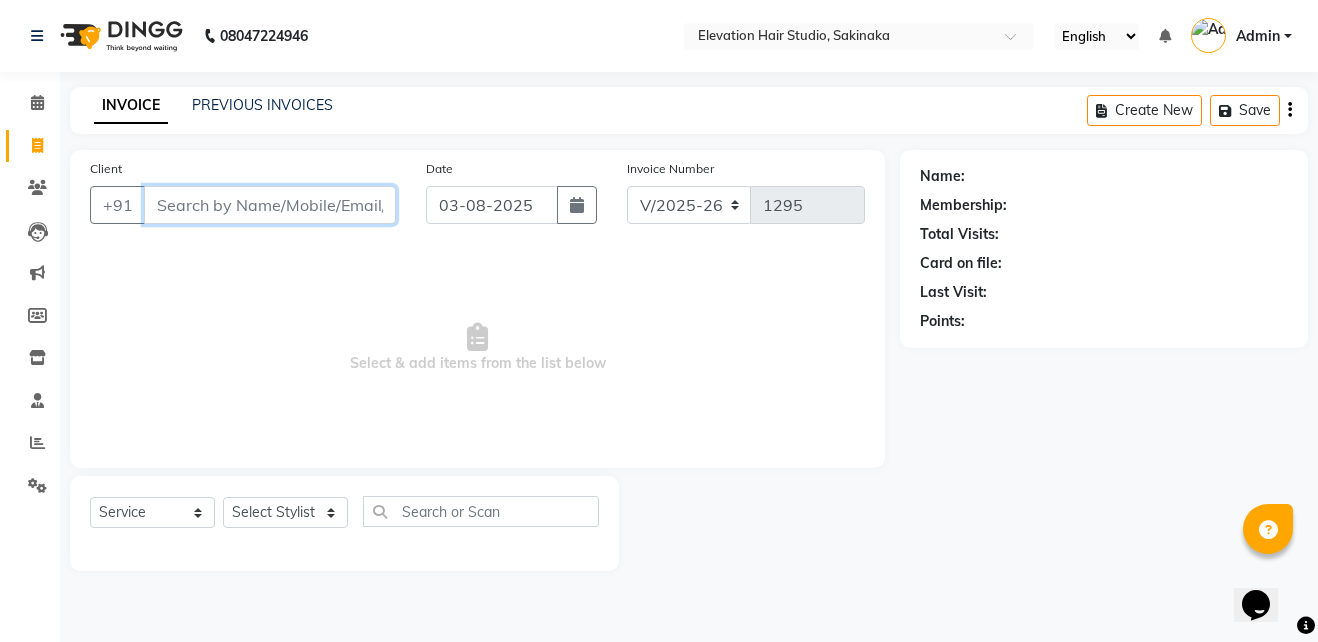 click on "Client" at bounding box center (270, 205) 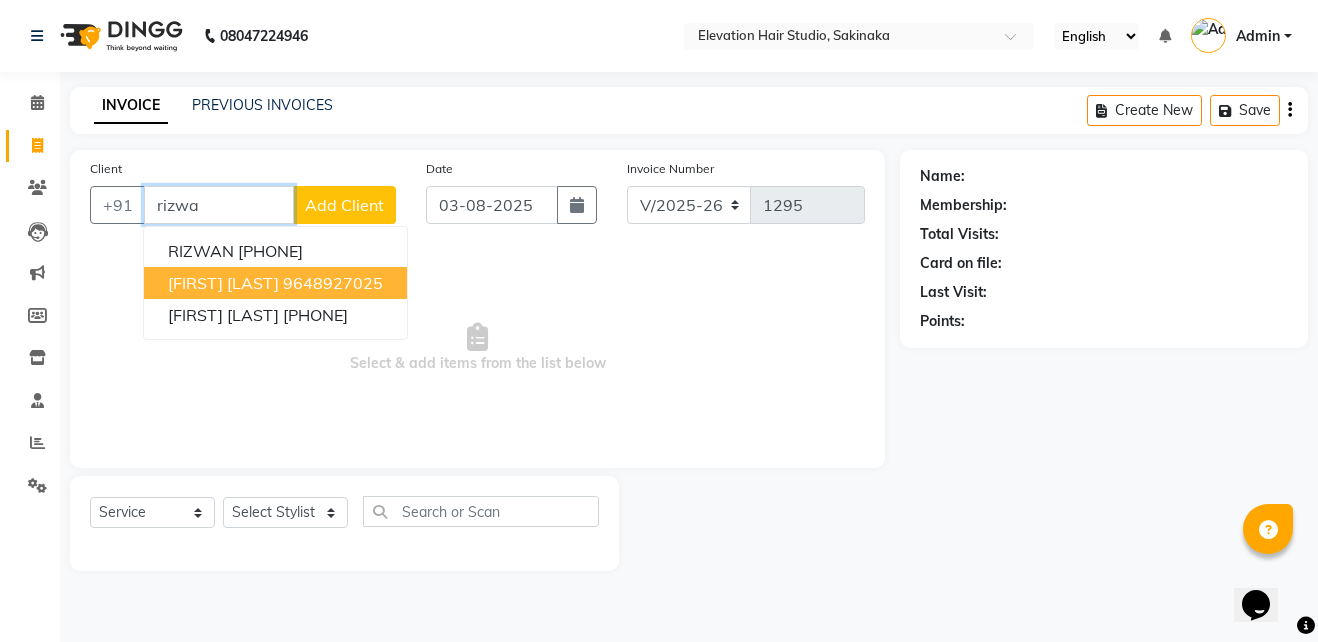click on "9648927025" at bounding box center (333, 283) 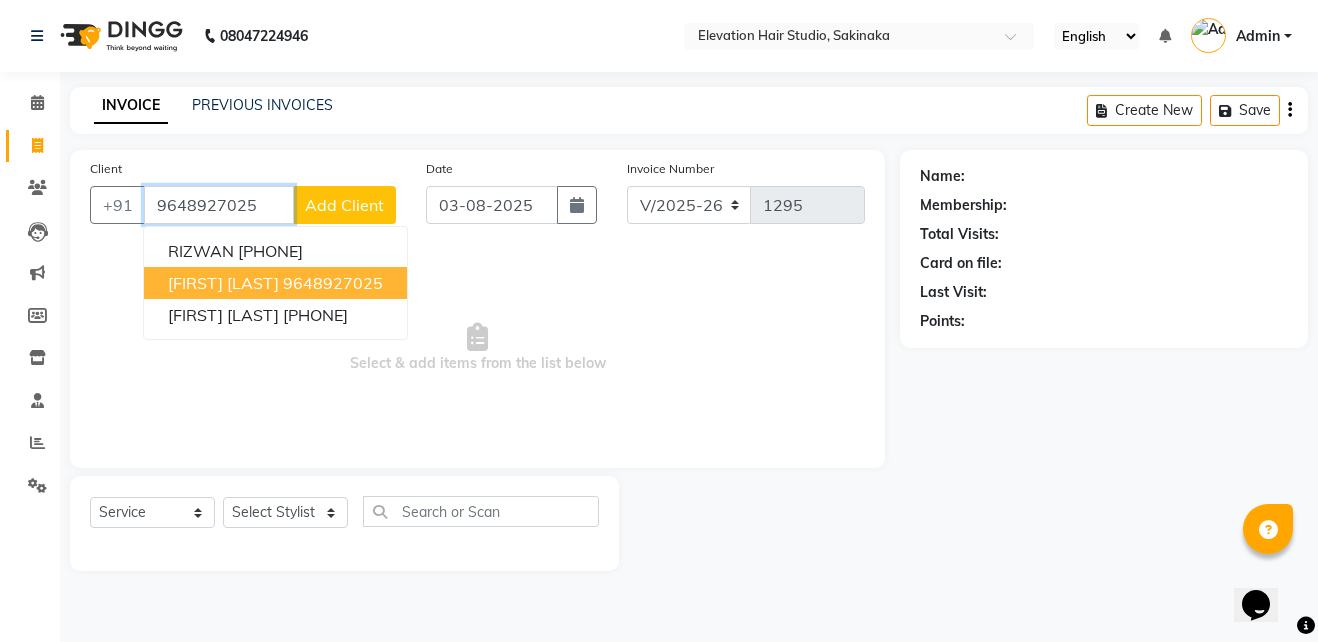 type on "9648927025" 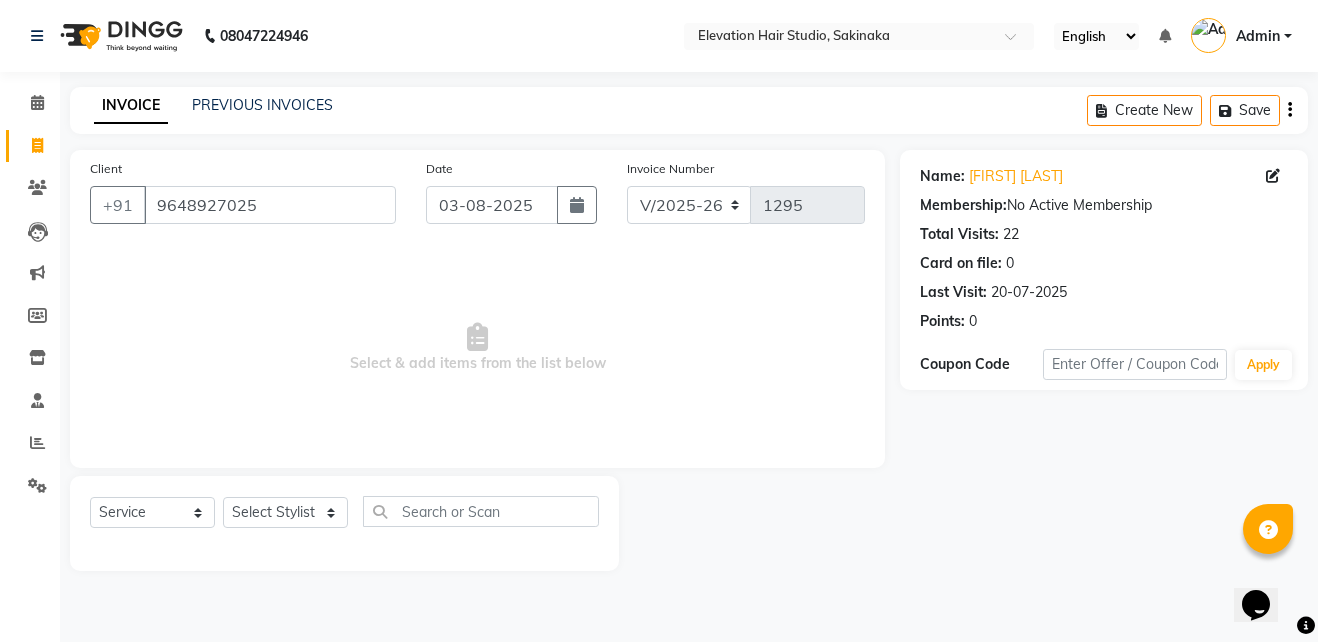 click on "Select & add items from the list below" at bounding box center [477, 348] 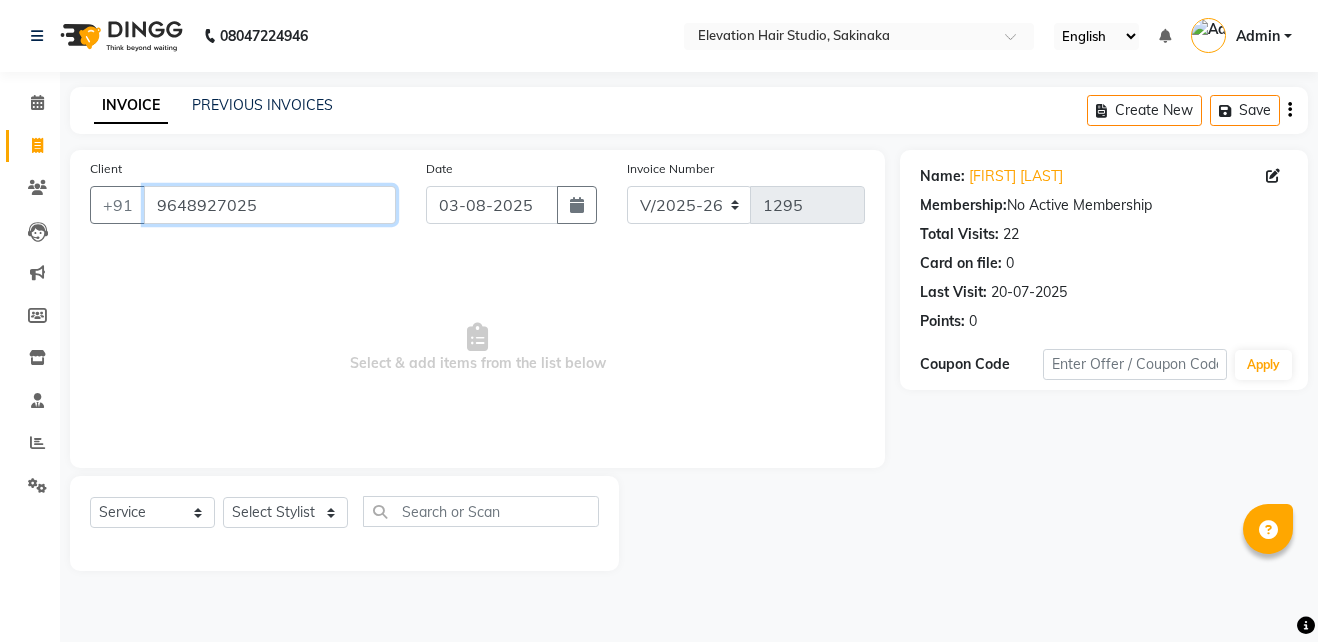 click on "9648927025" at bounding box center [270, 205] 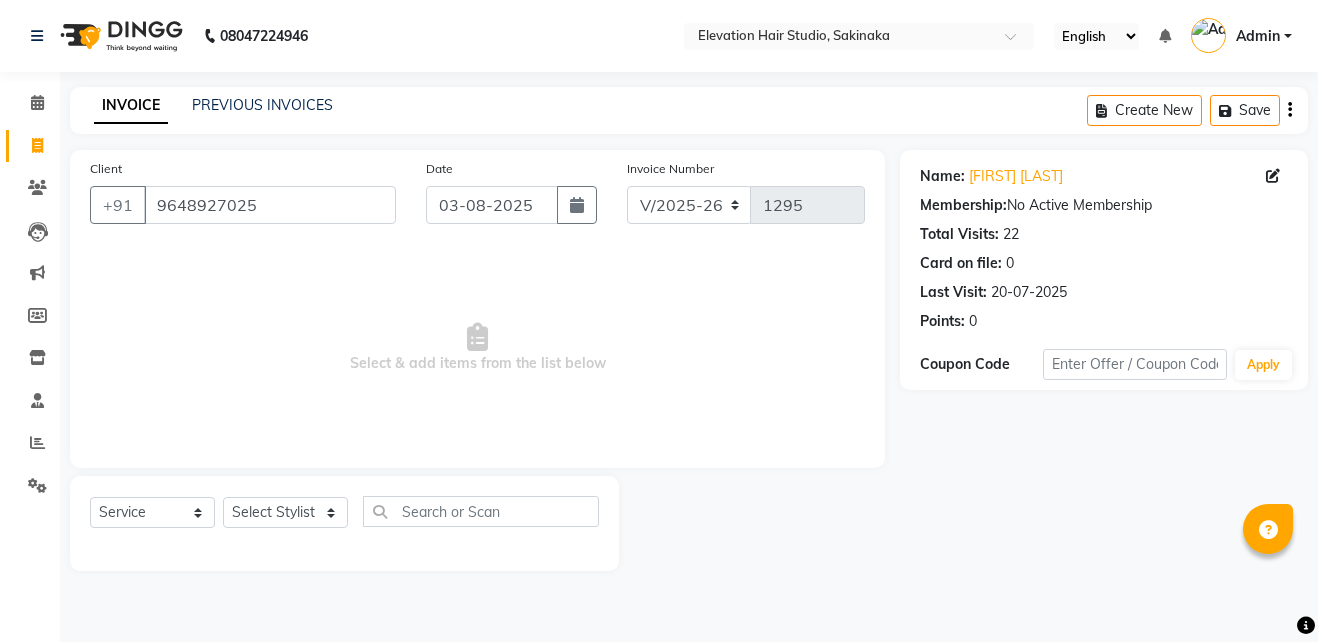 click on "Client +91 9648927025 Date 03-08-2025 Invoice Number V/2025 V/2025-26 1295  Select & add items from the list below" 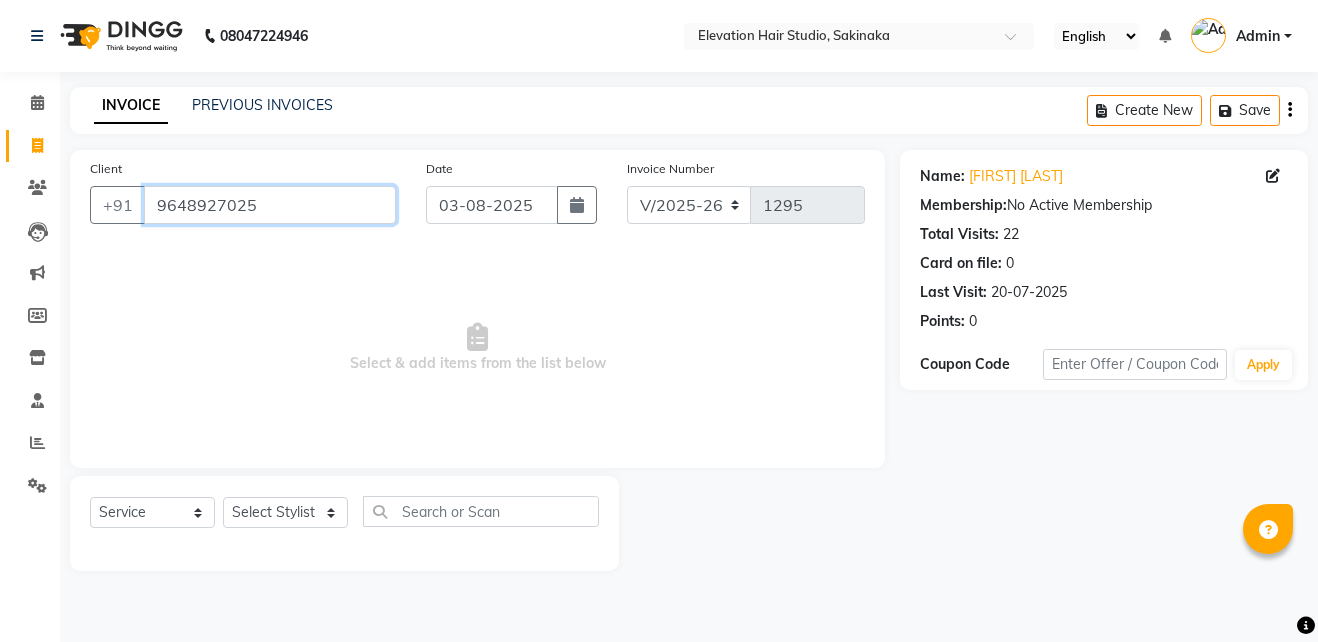 click on "9648927025" at bounding box center [270, 205] 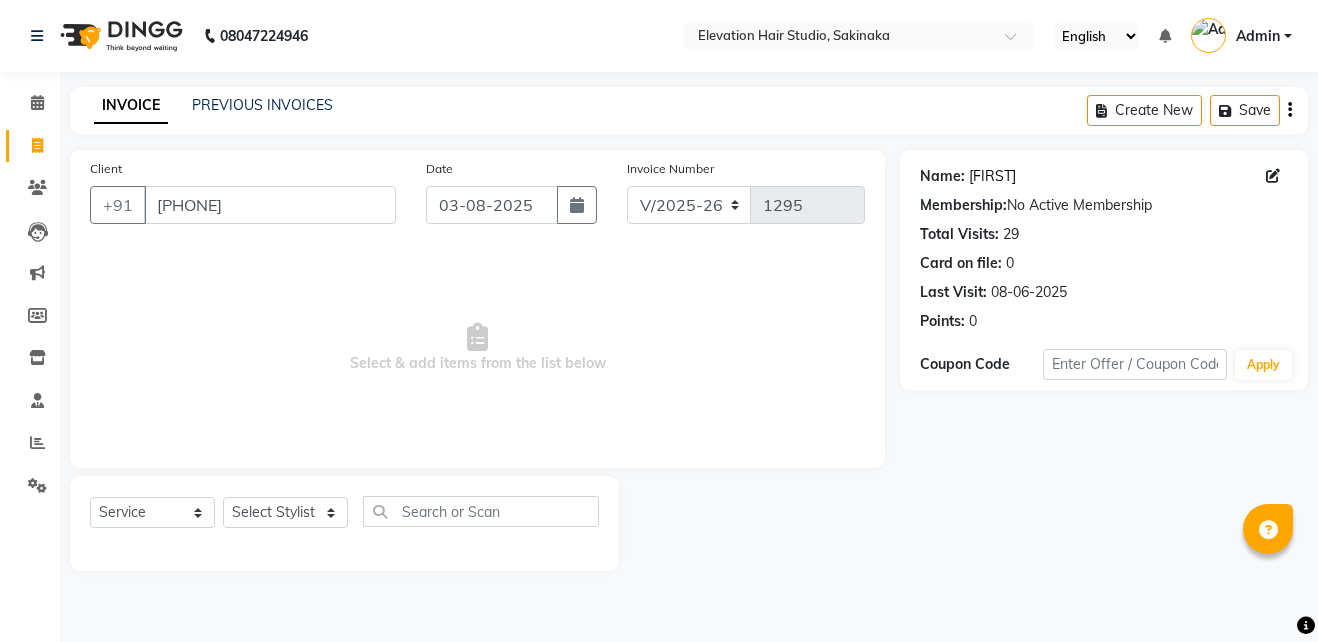 click on "Avadhesh" 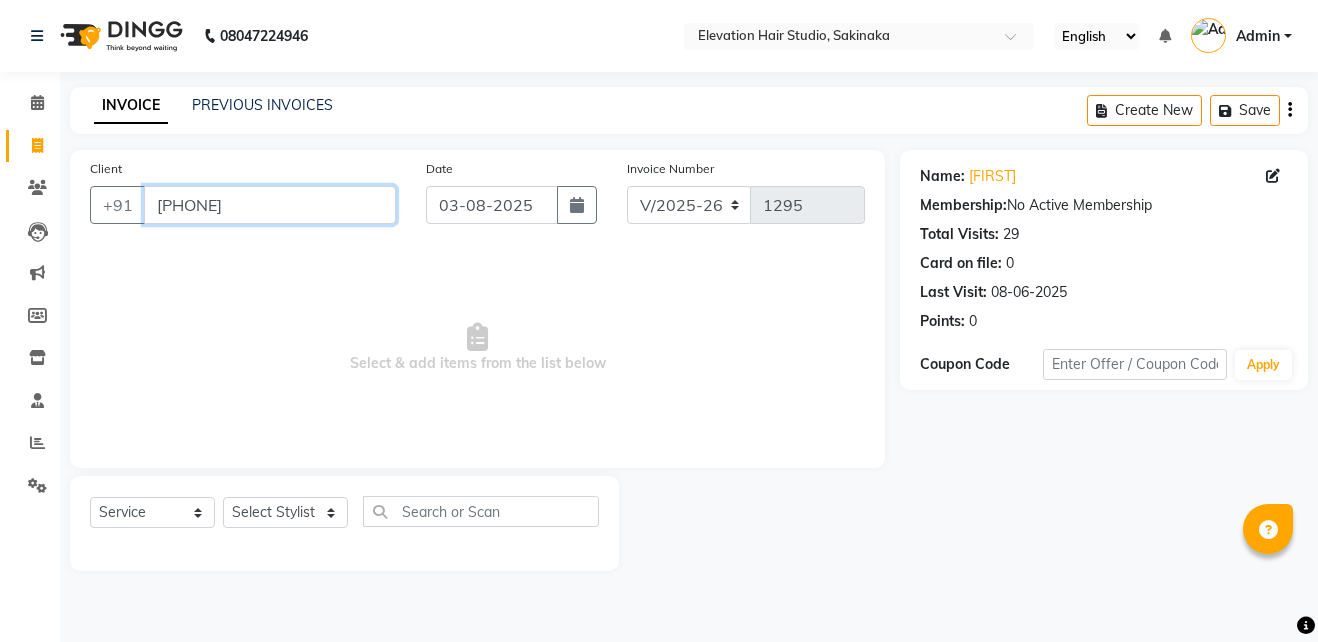 click on "8169413189" at bounding box center (270, 205) 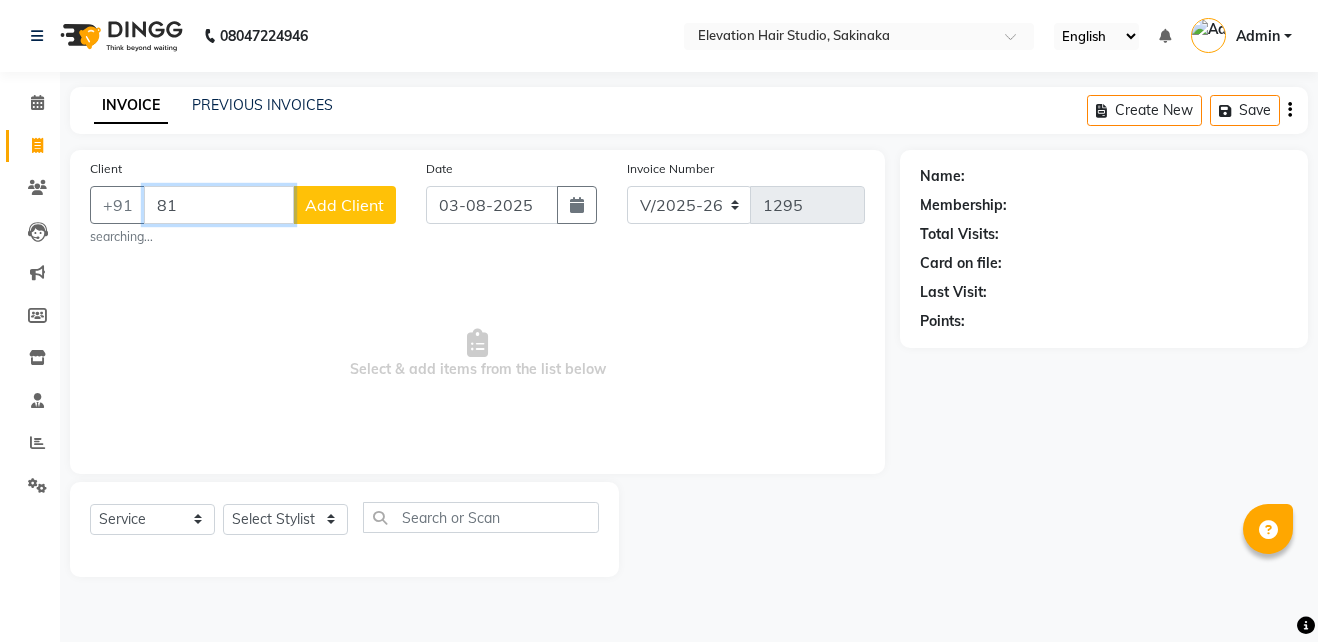 type on "8" 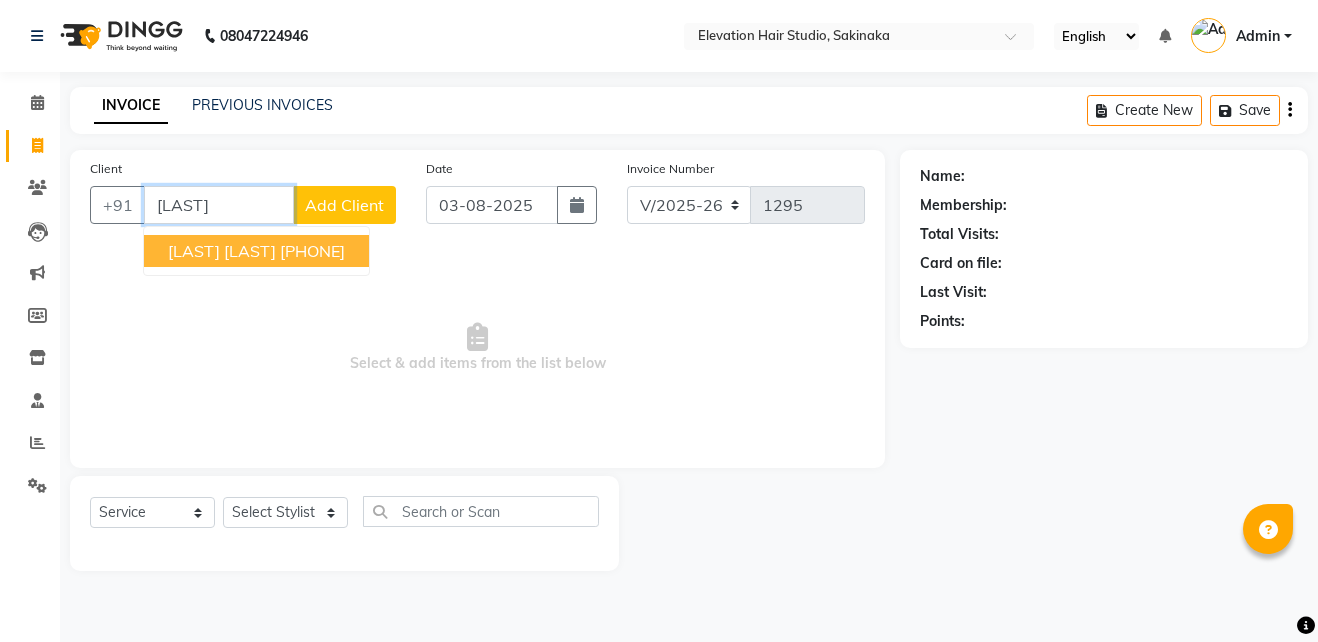 click on "SARSHAR ZAFAR  6266498332" at bounding box center [256, 251] 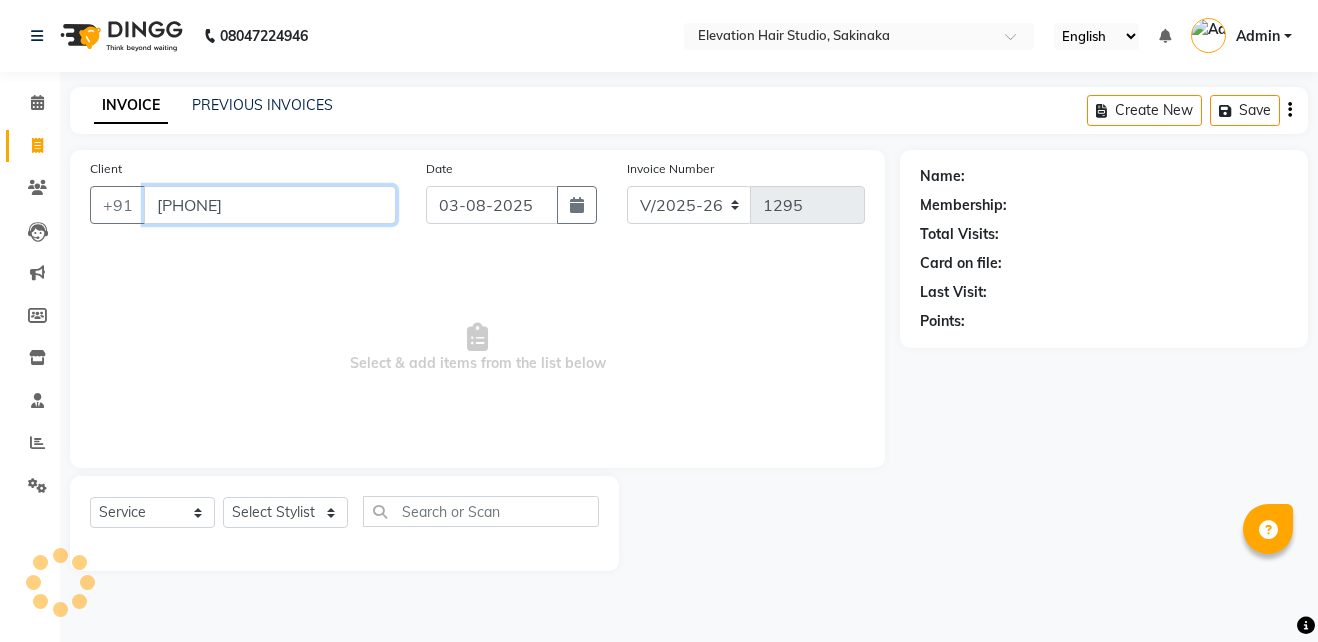type on "6266498332" 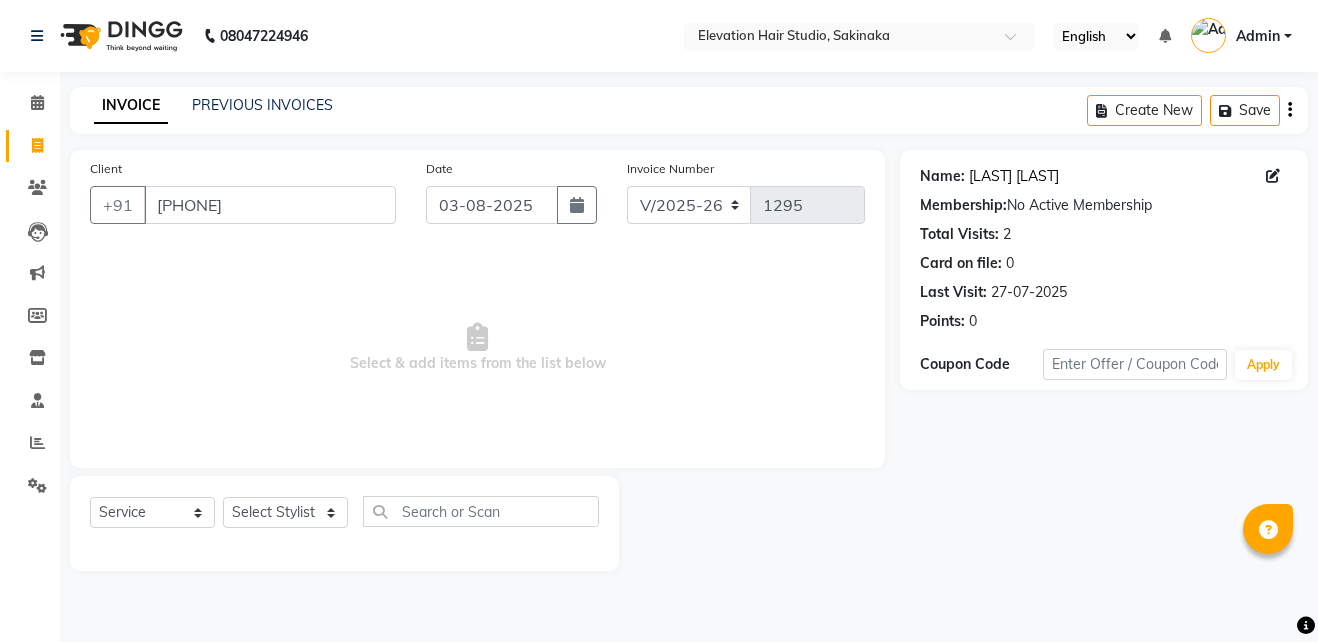 click on "Sarshar Zafar" 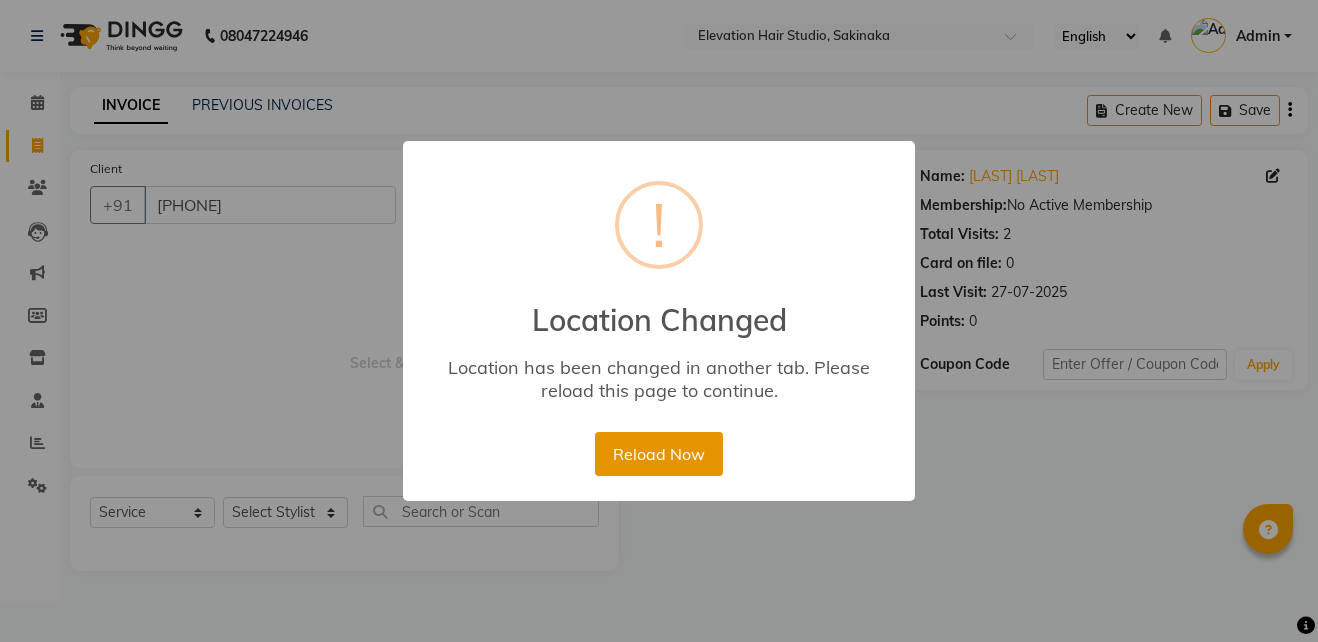 click on "Reload Now" at bounding box center (658, 454) 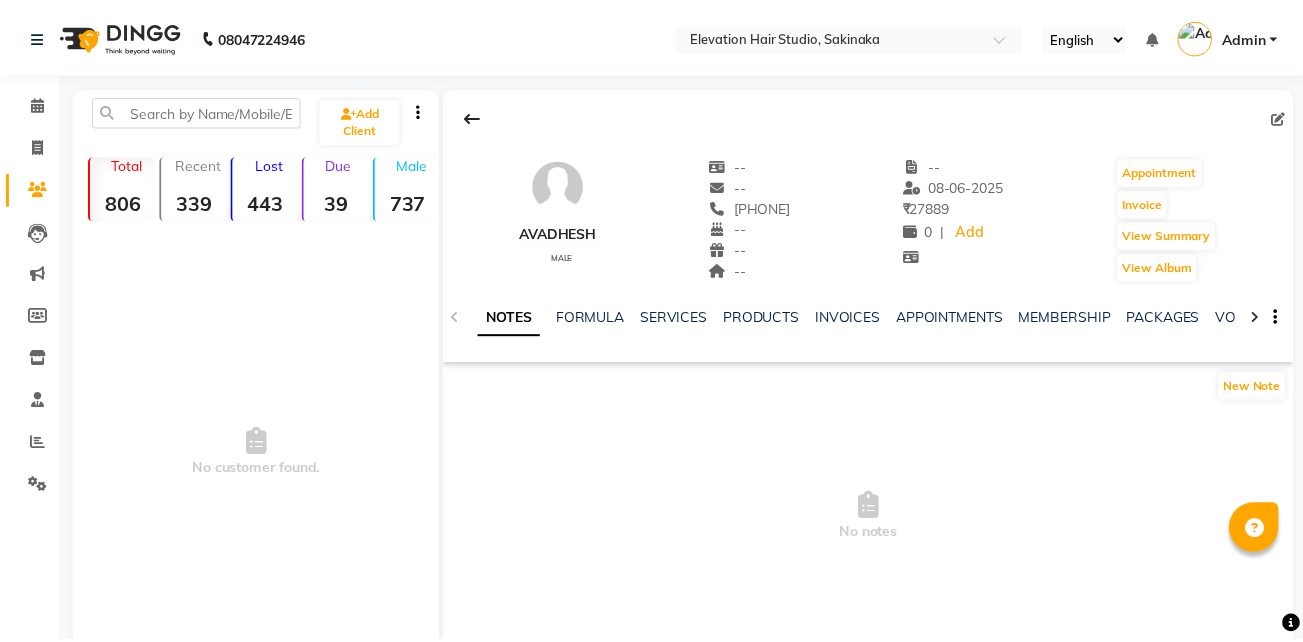 scroll, scrollTop: 0, scrollLeft: 0, axis: both 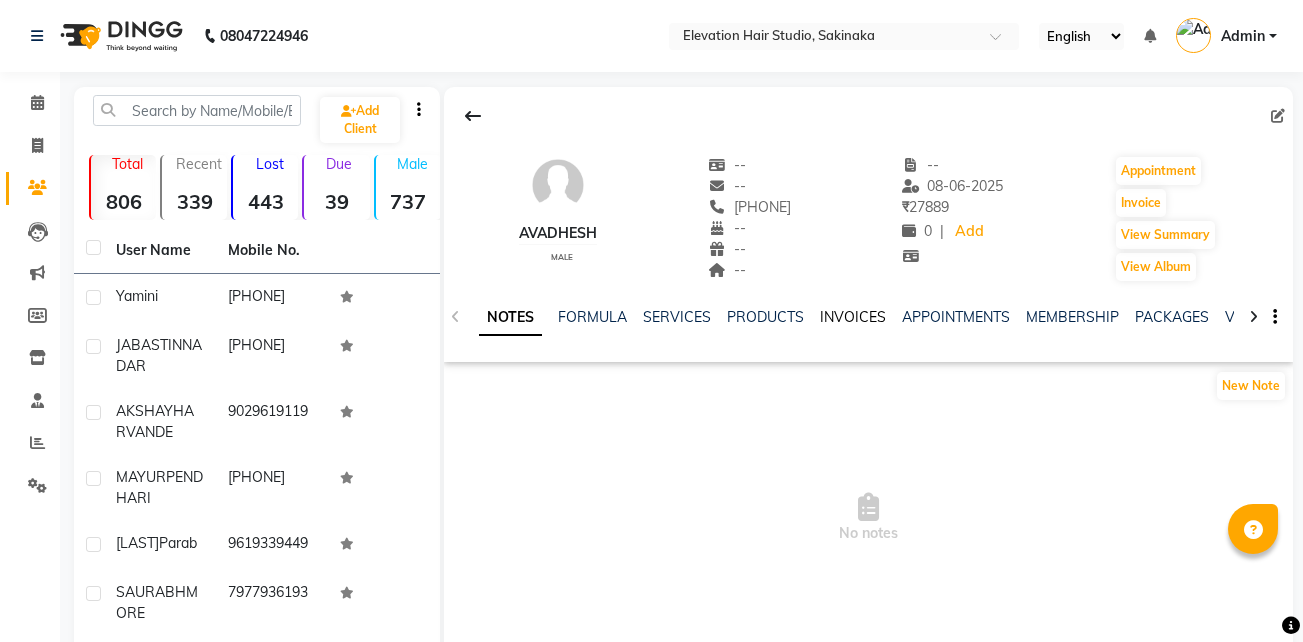 click on "INVOICES" 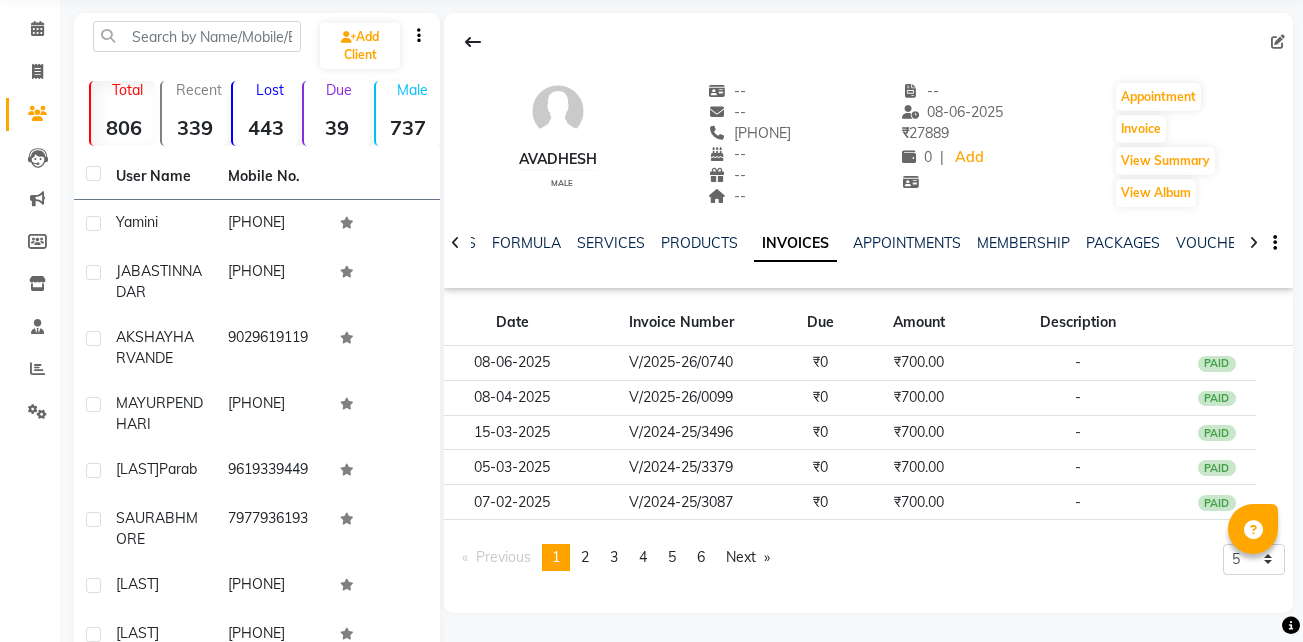 scroll, scrollTop: 96, scrollLeft: 0, axis: vertical 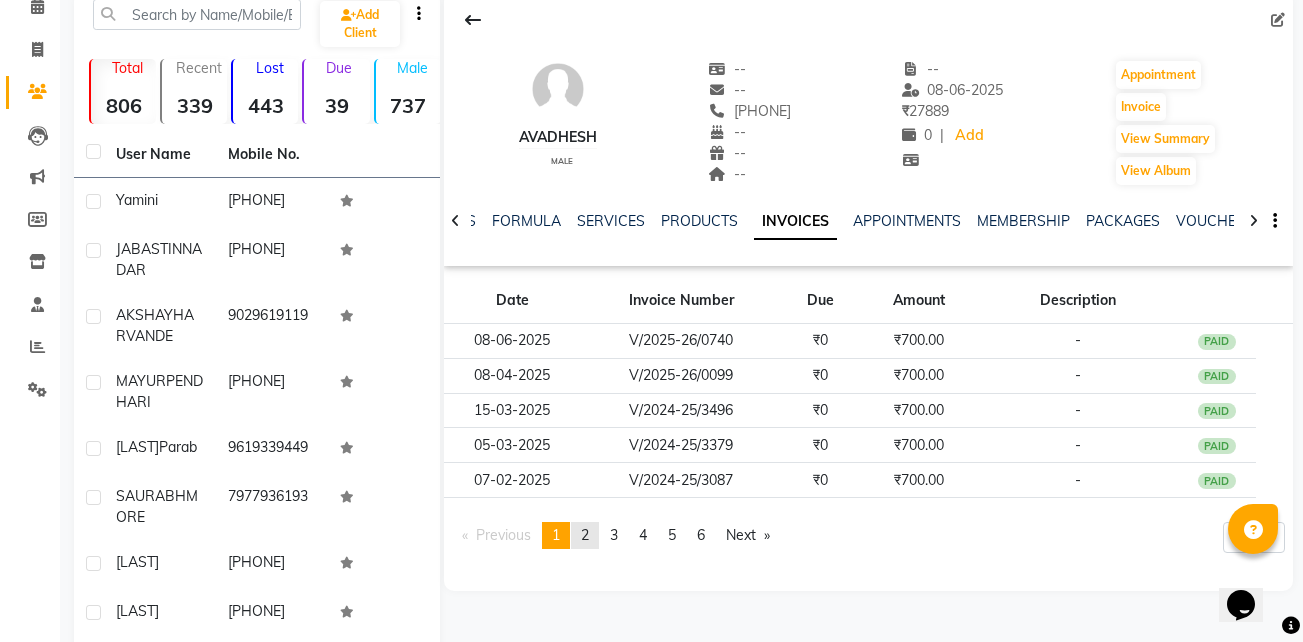 click on "2" 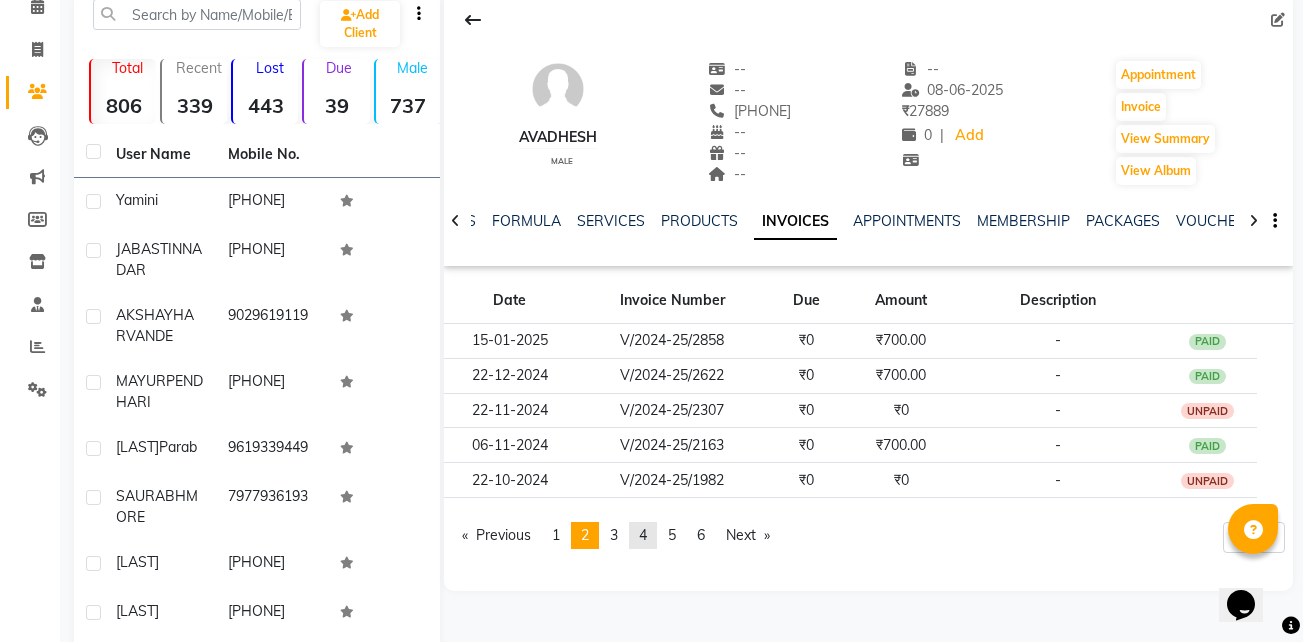 click on "page  4" 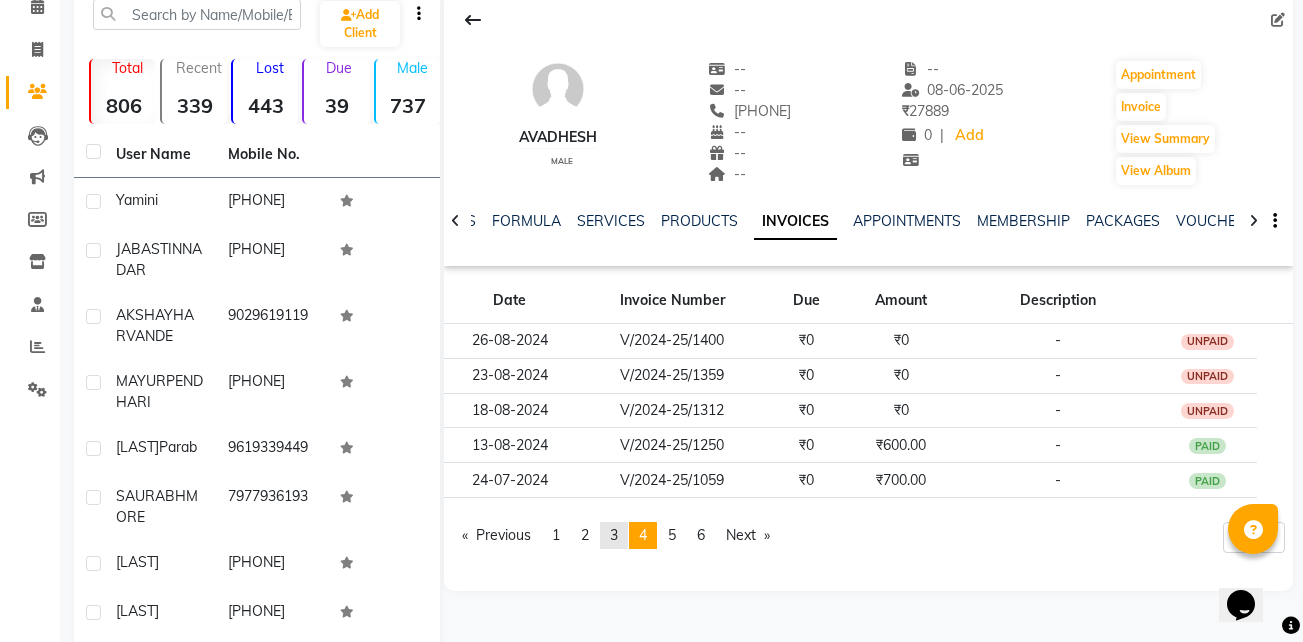 click on "3" 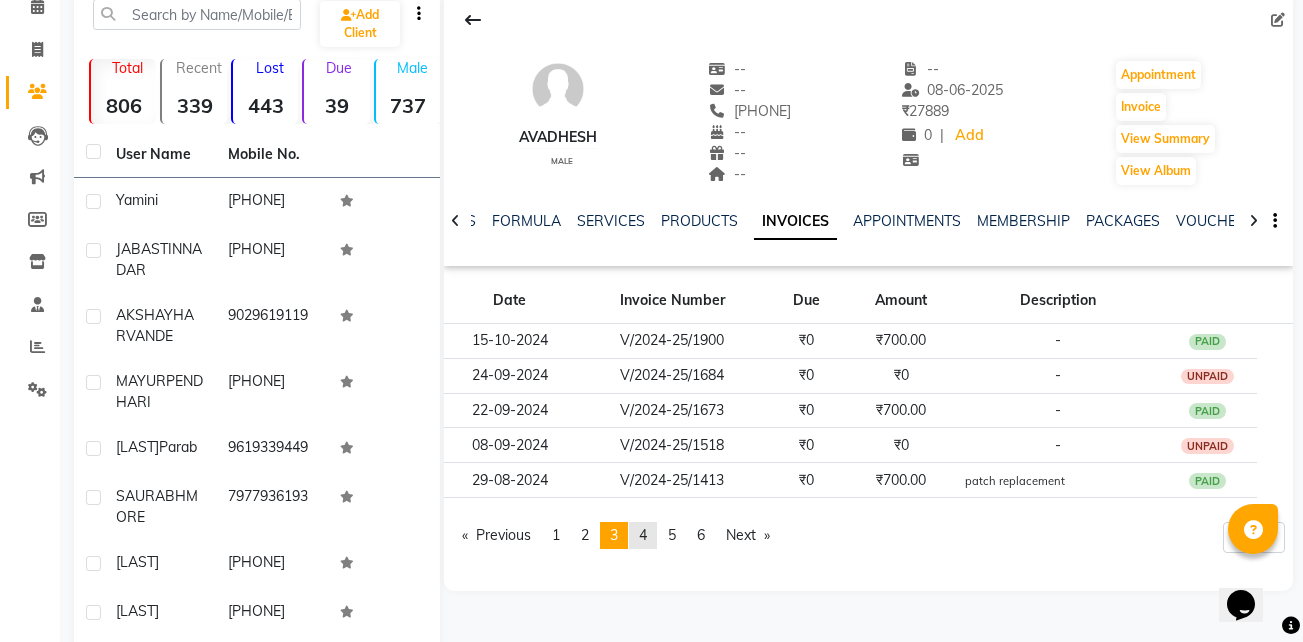 click on "page  4" 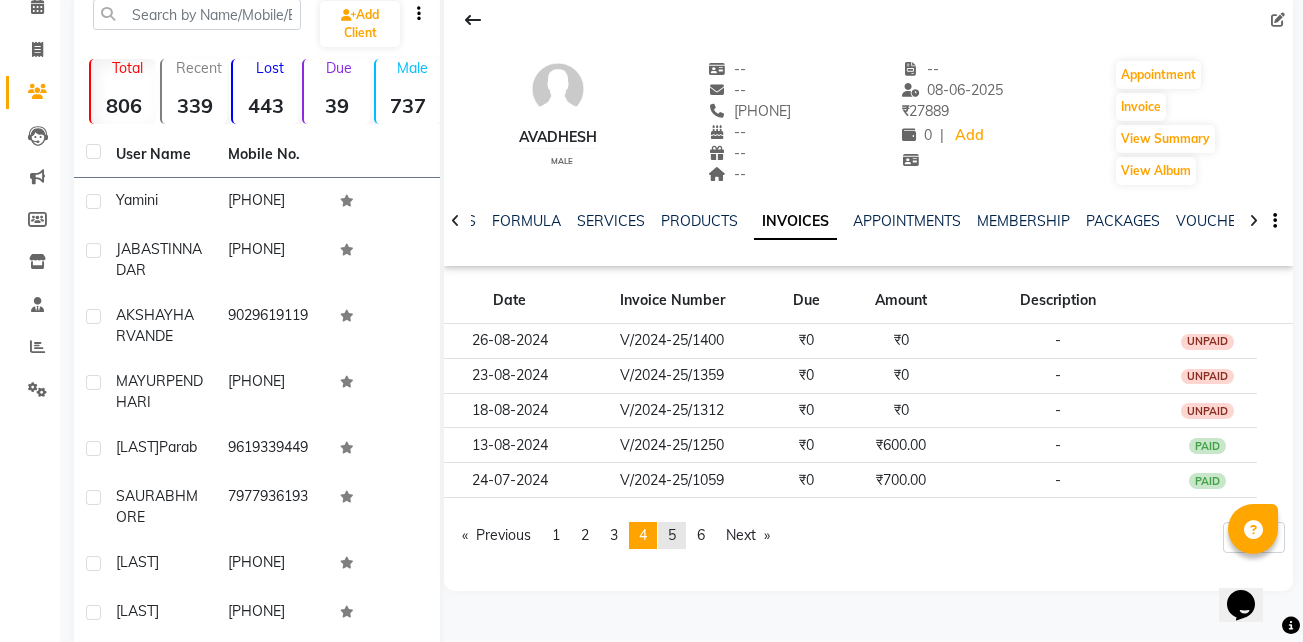 click on "page  5" 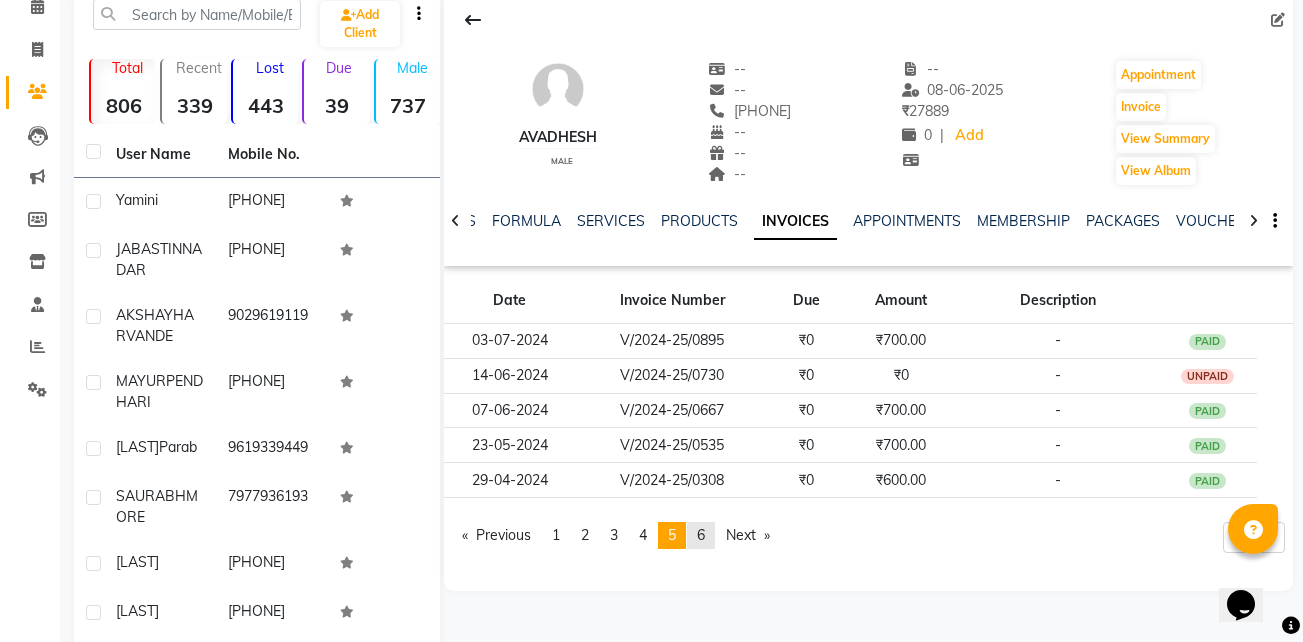 click on "page  6" 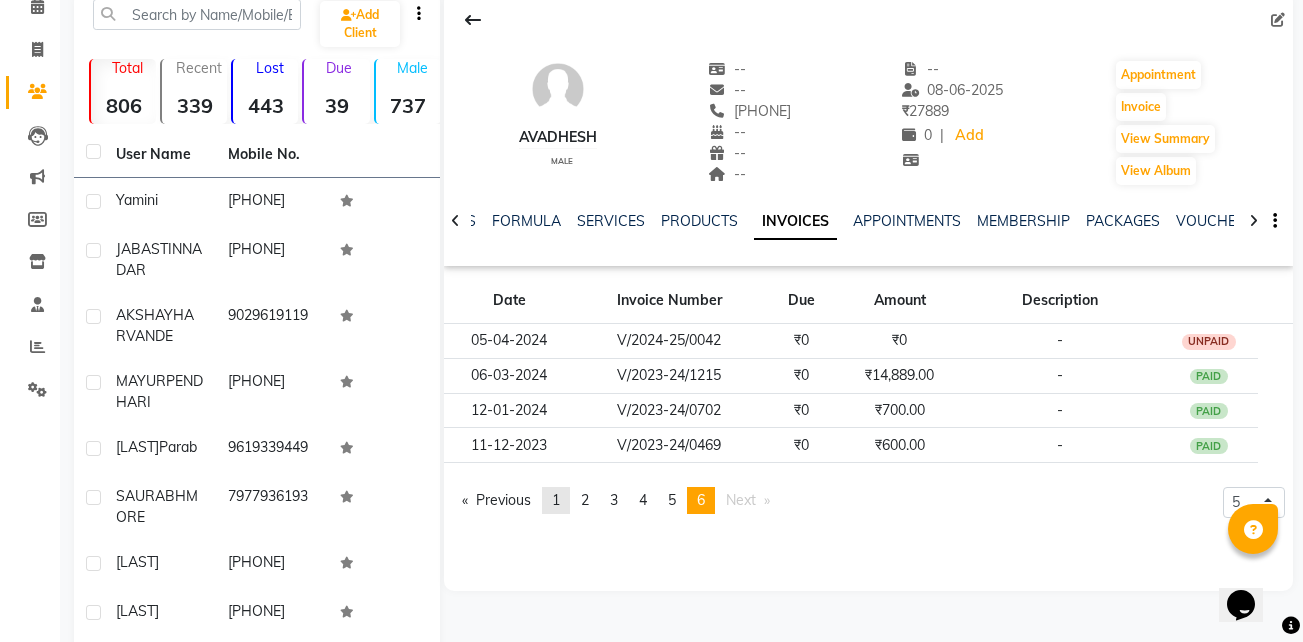 click on "page  1" 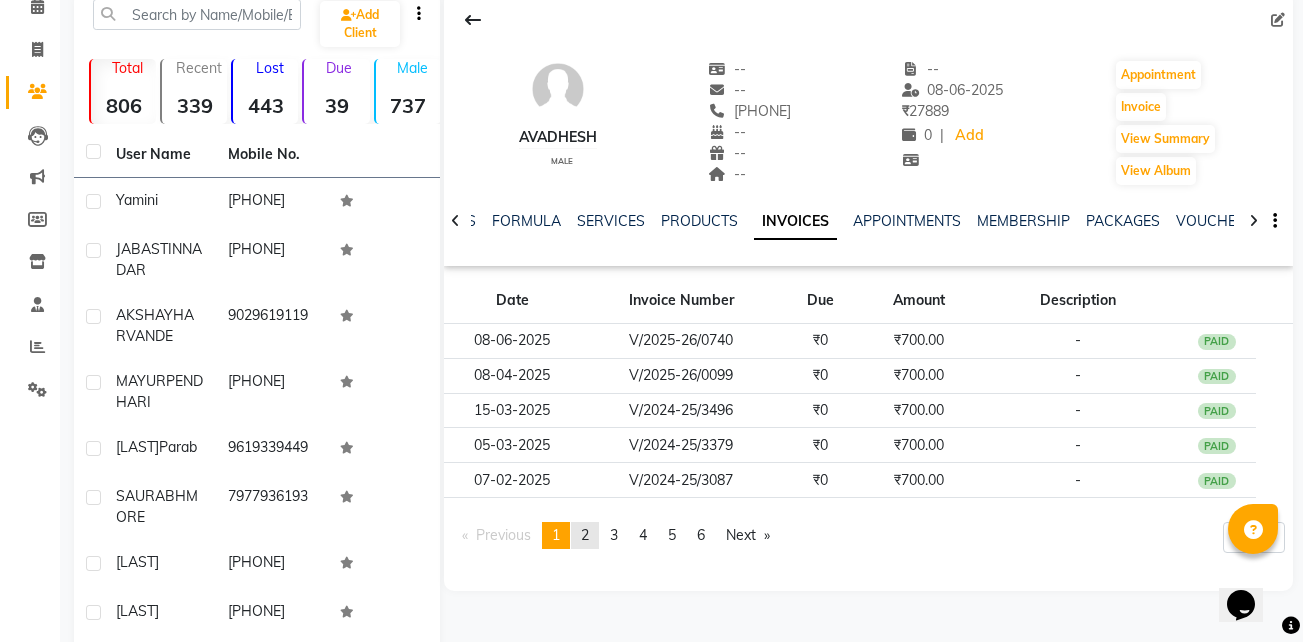 click on "2" 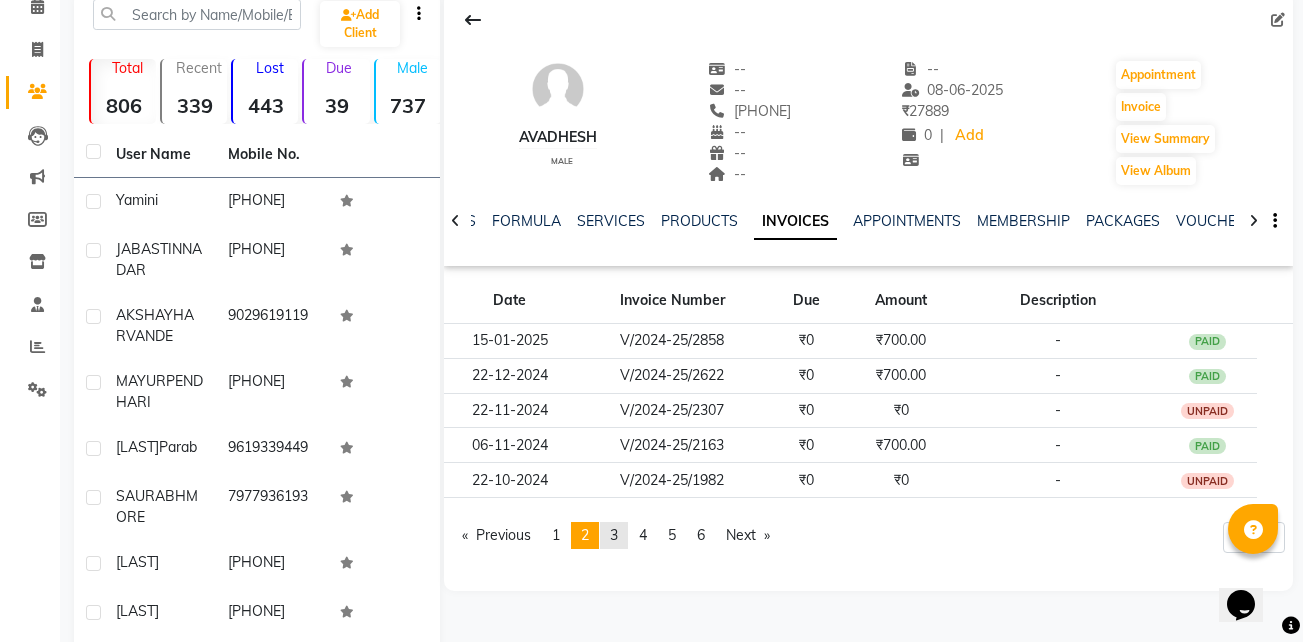 click on "page  3" 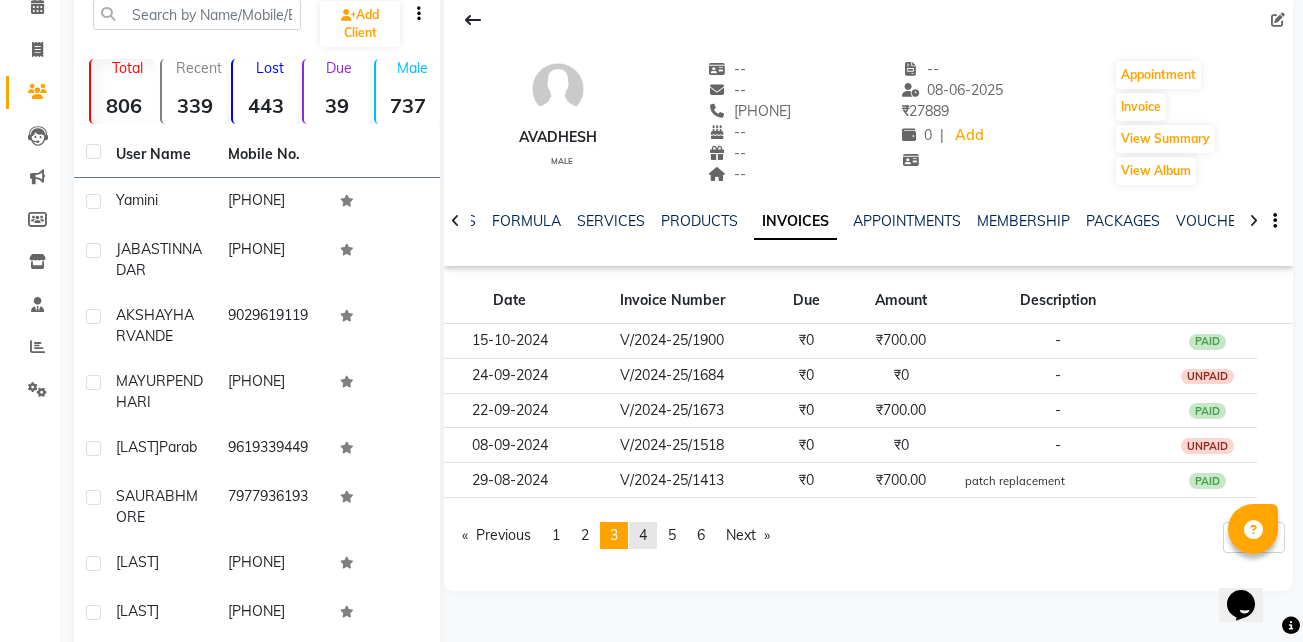 click on "page  4" 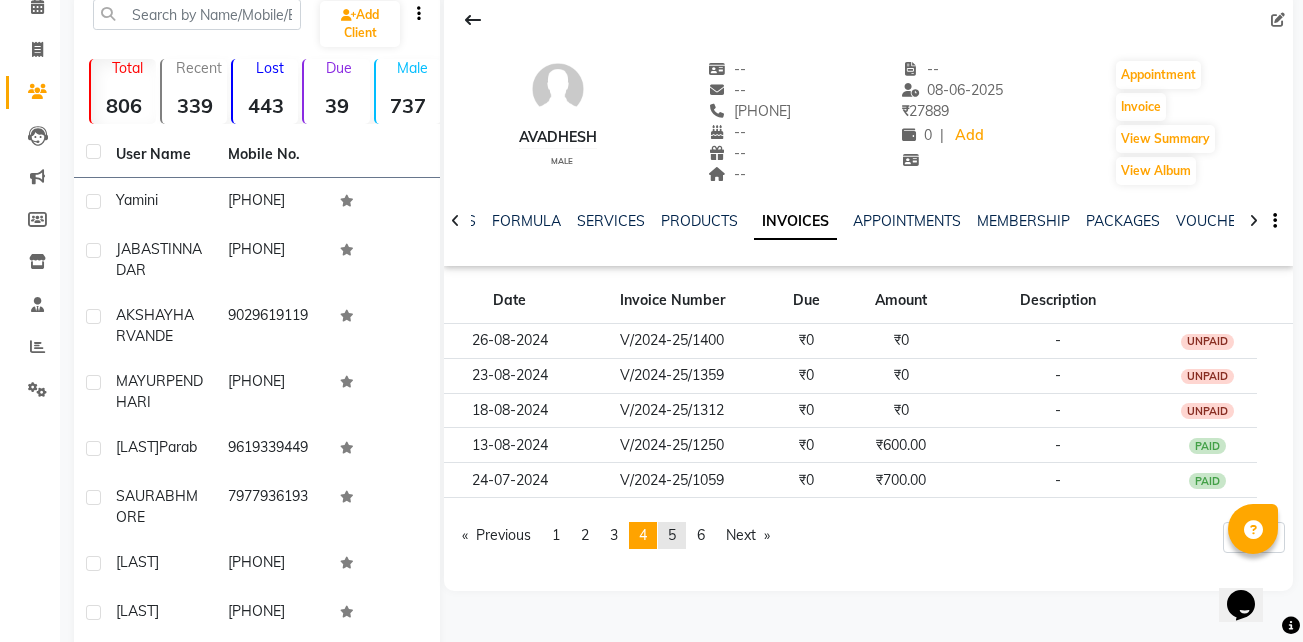 click on "page  5" 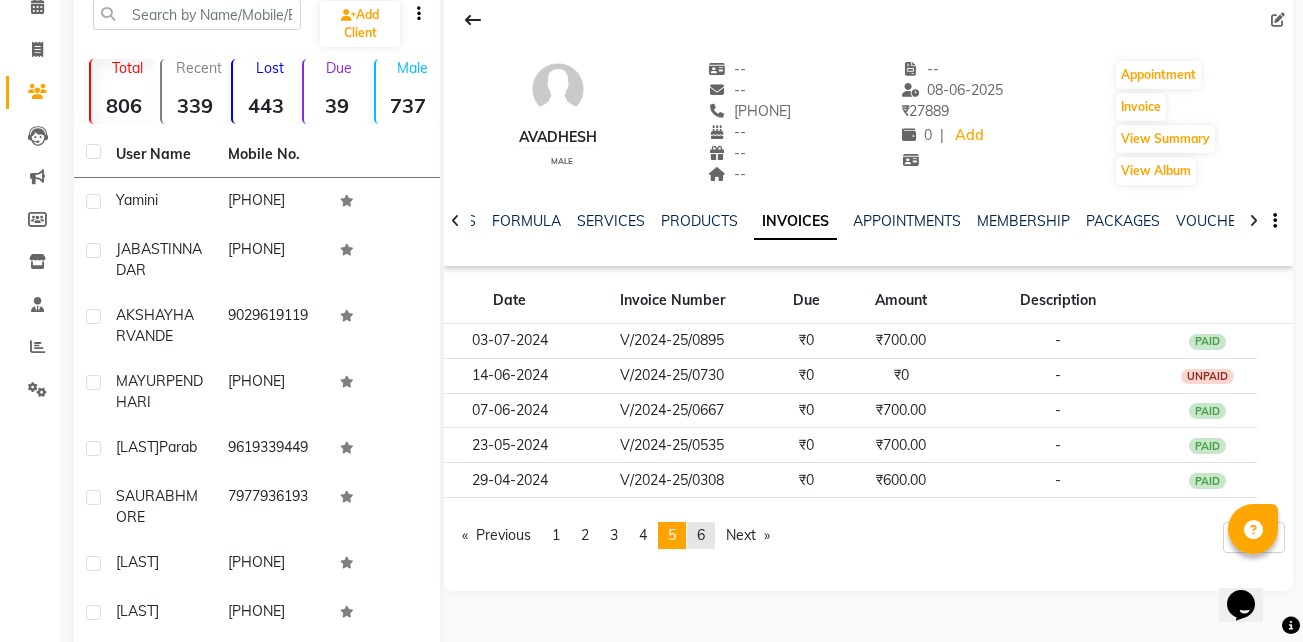 click on "page  6" 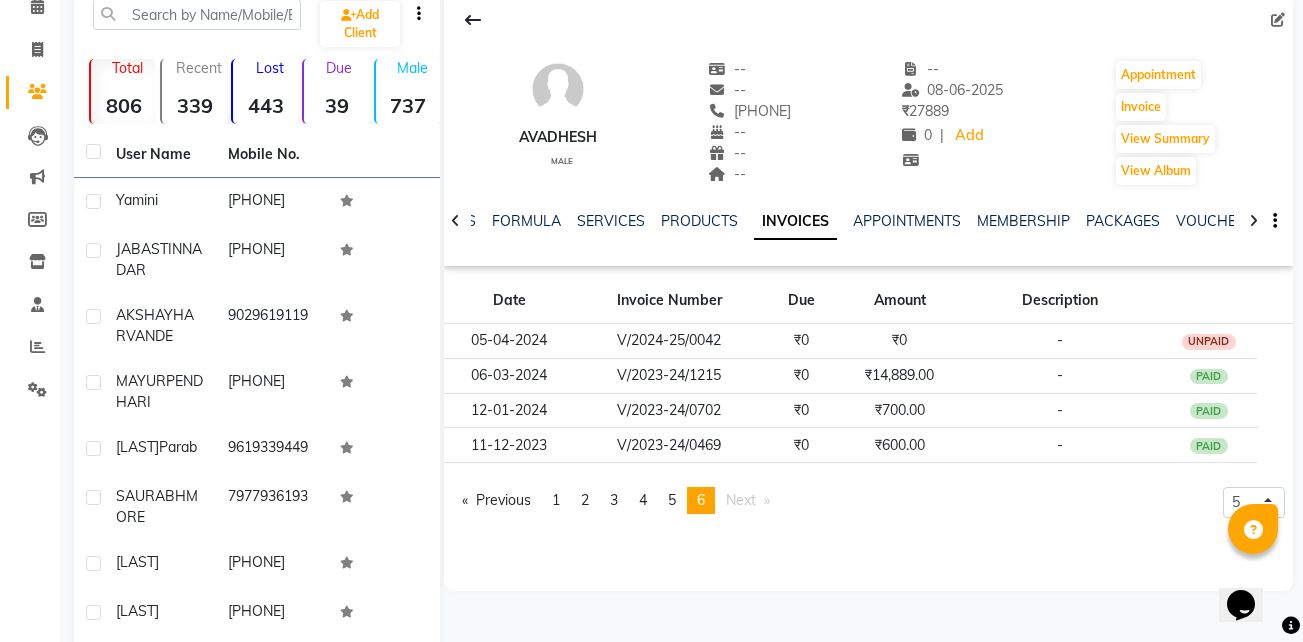 scroll, scrollTop: 331, scrollLeft: 0, axis: vertical 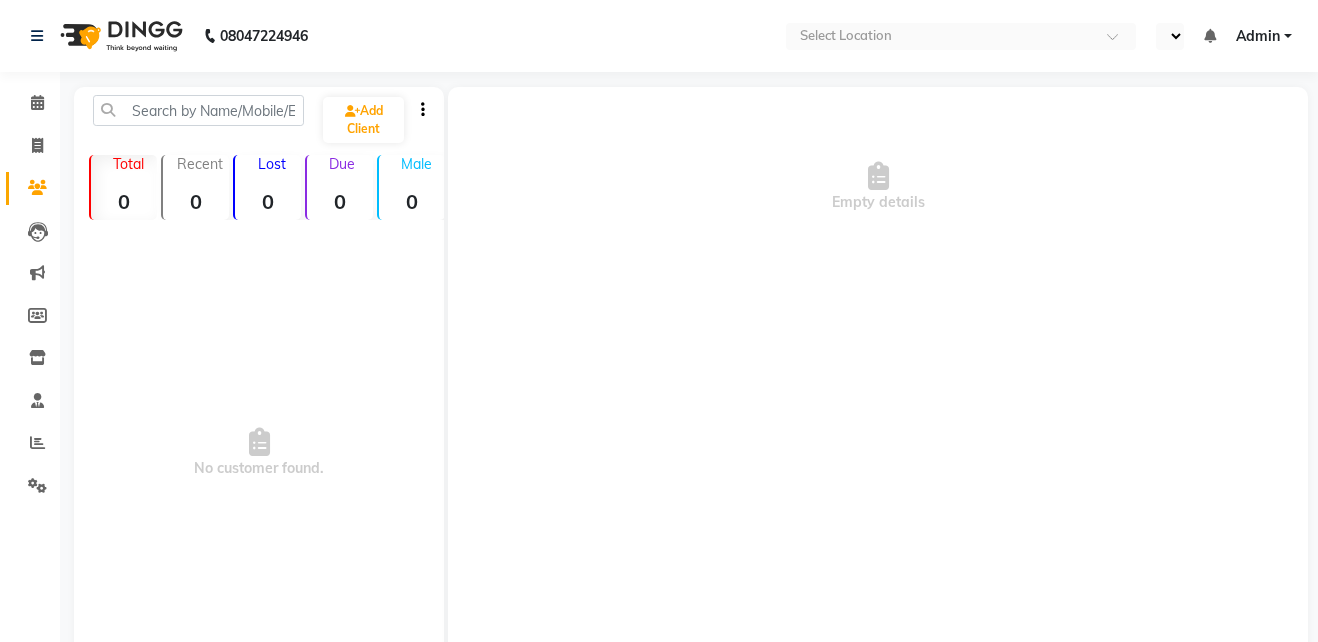 select on "en" 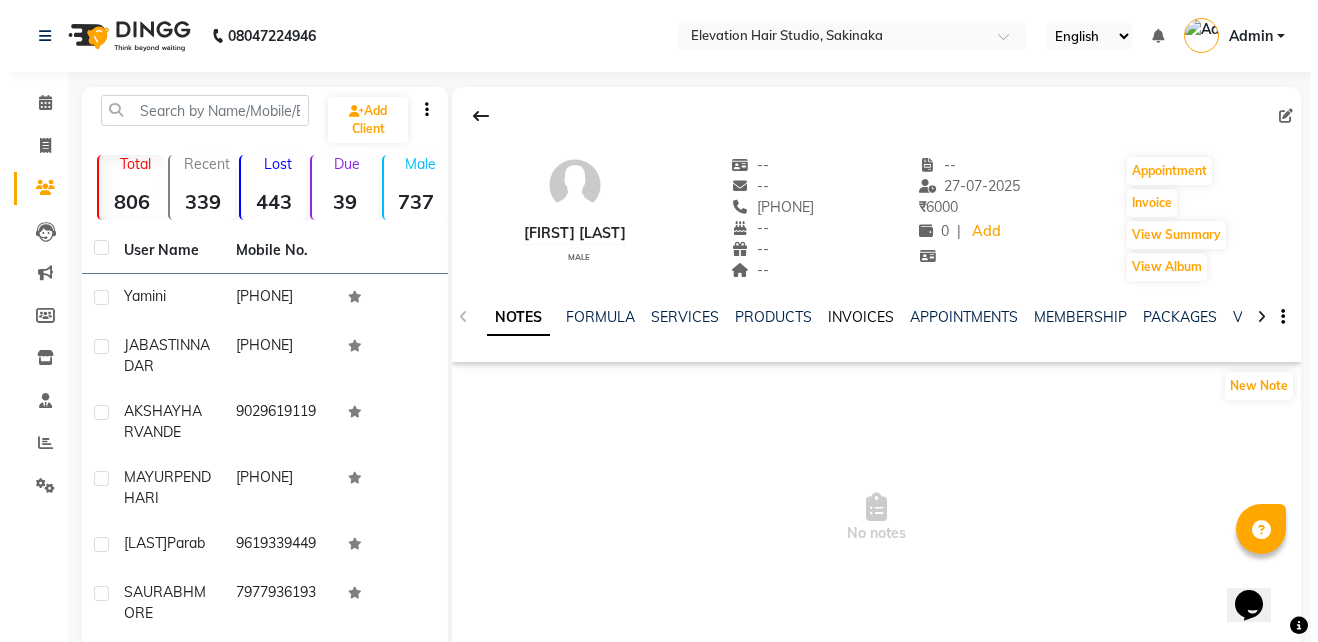 scroll, scrollTop: 0, scrollLeft: 0, axis: both 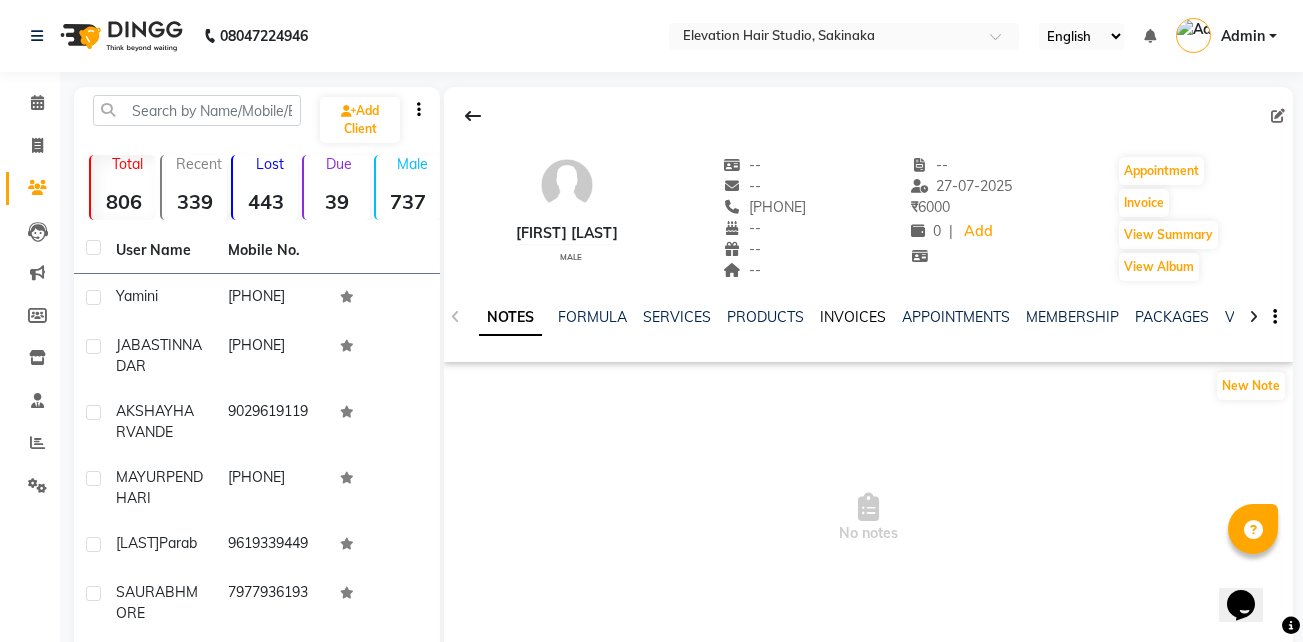 click on "INVOICES" 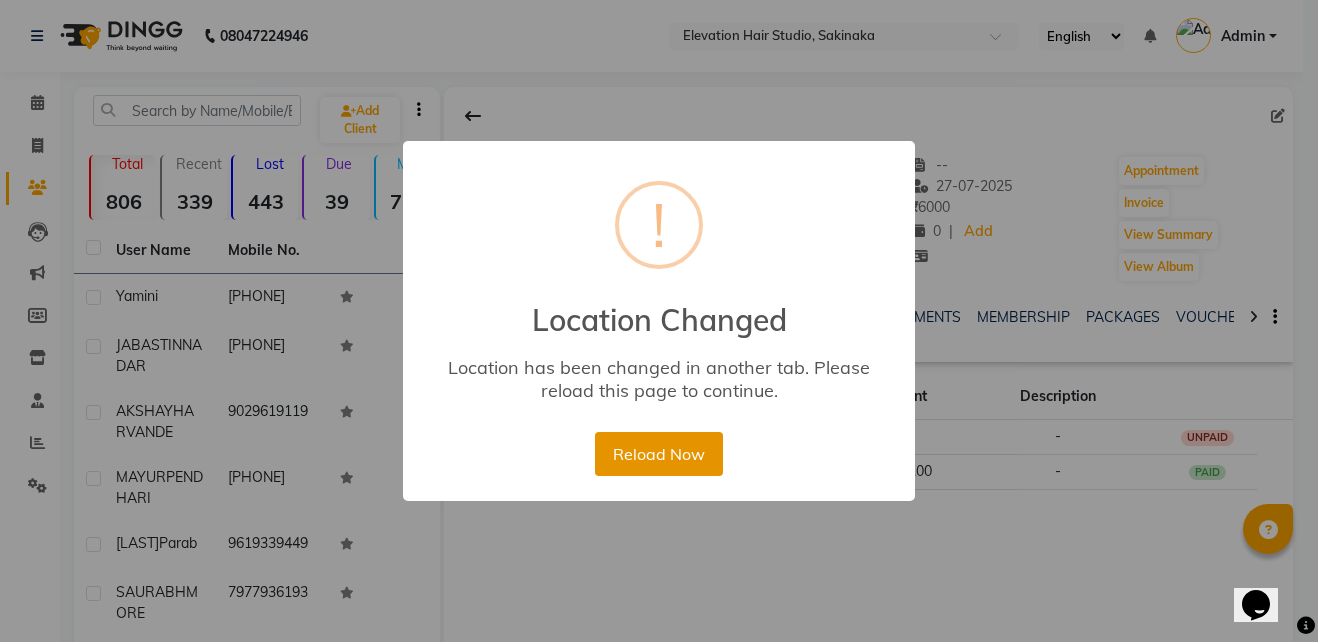 click on "Reload Now" at bounding box center (658, 454) 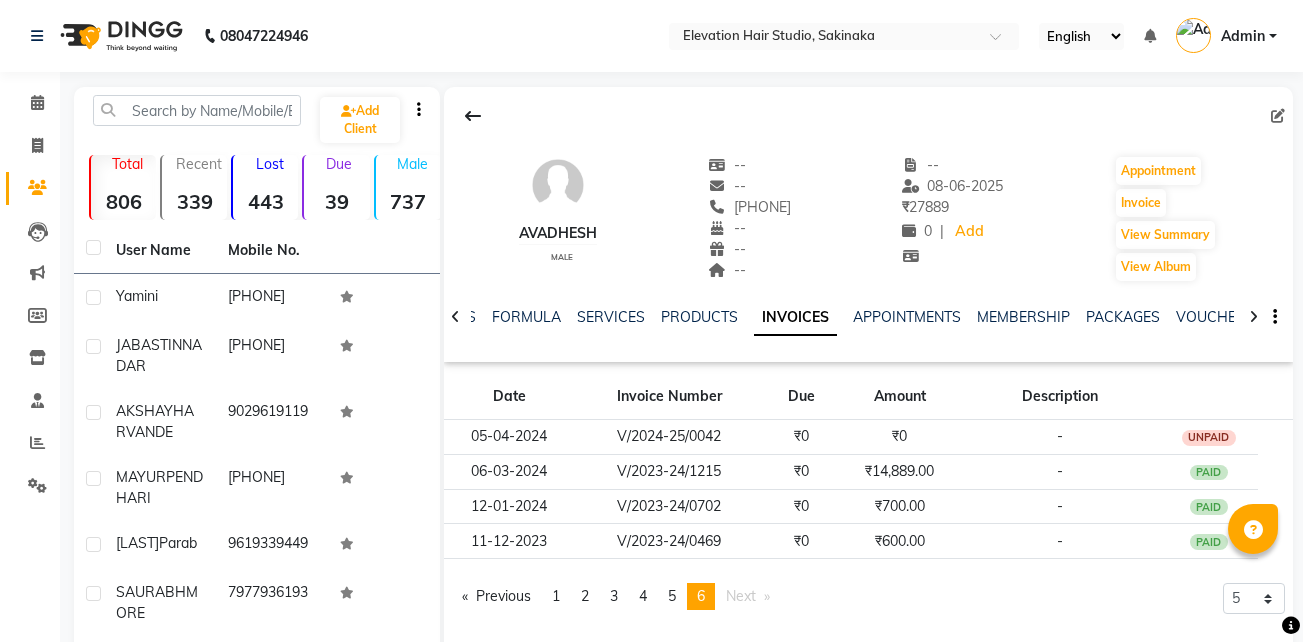 scroll, scrollTop: 0, scrollLeft: 0, axis: both 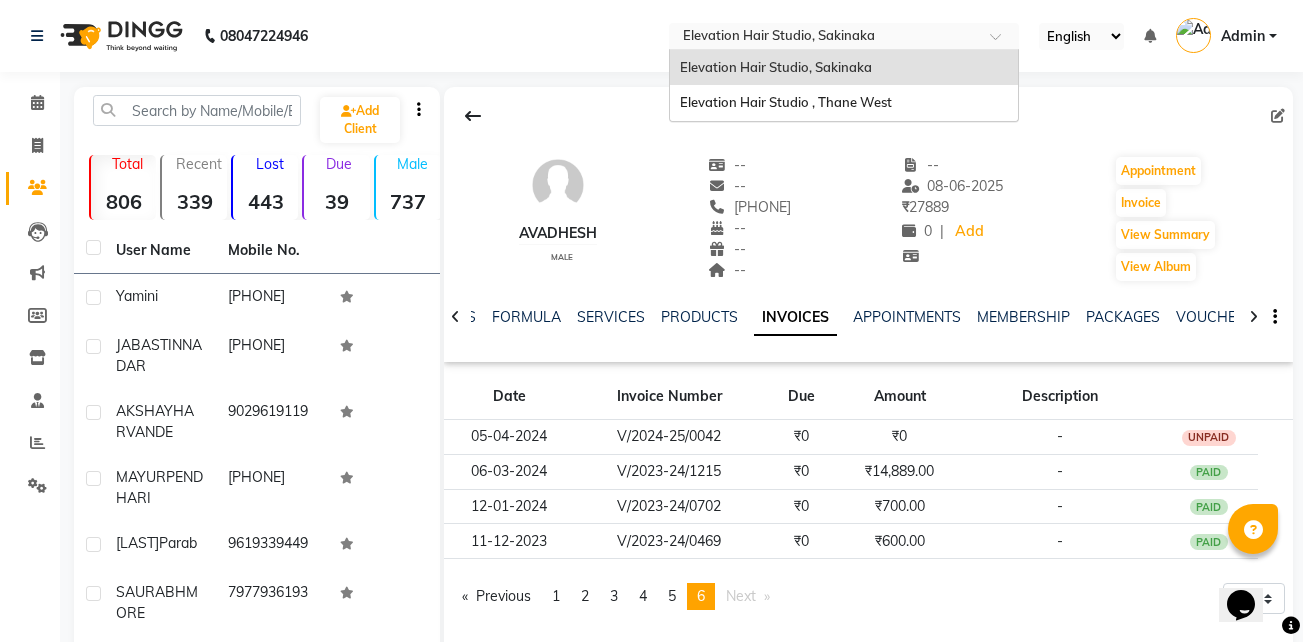 click on "× Elevation Hair Studio, Sakinaka" at bounding box center [779, 36] 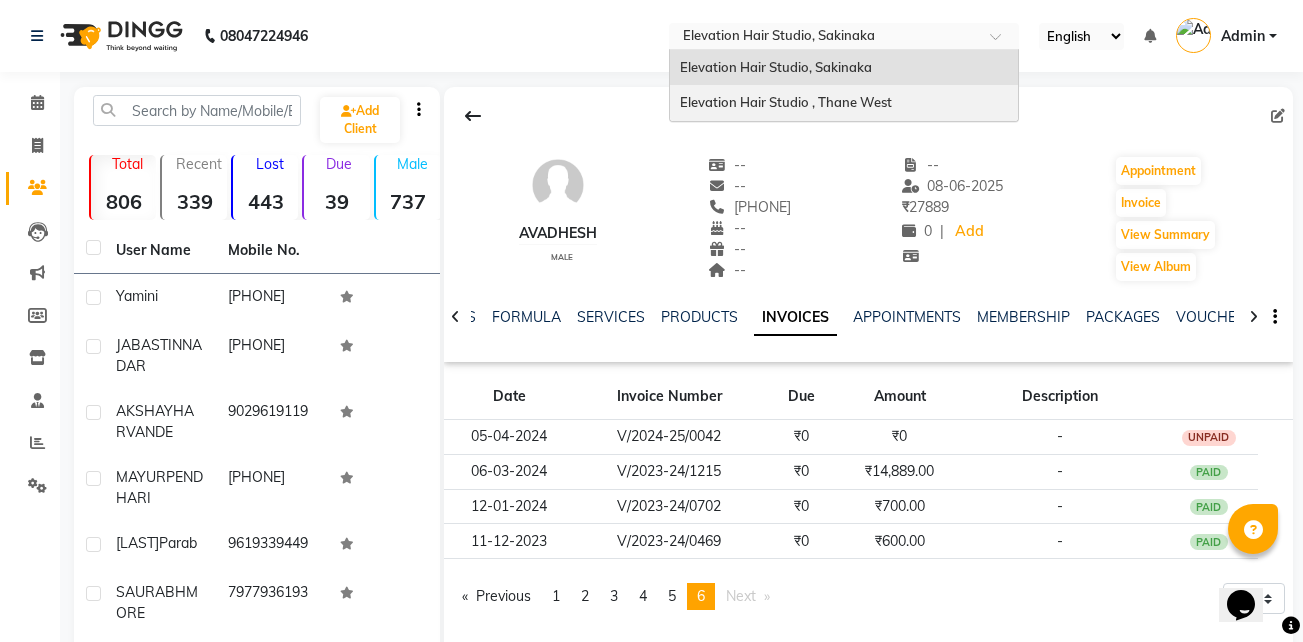 click on "Elevation Hair Studio , Thane West" at bounding box center (786, 102) 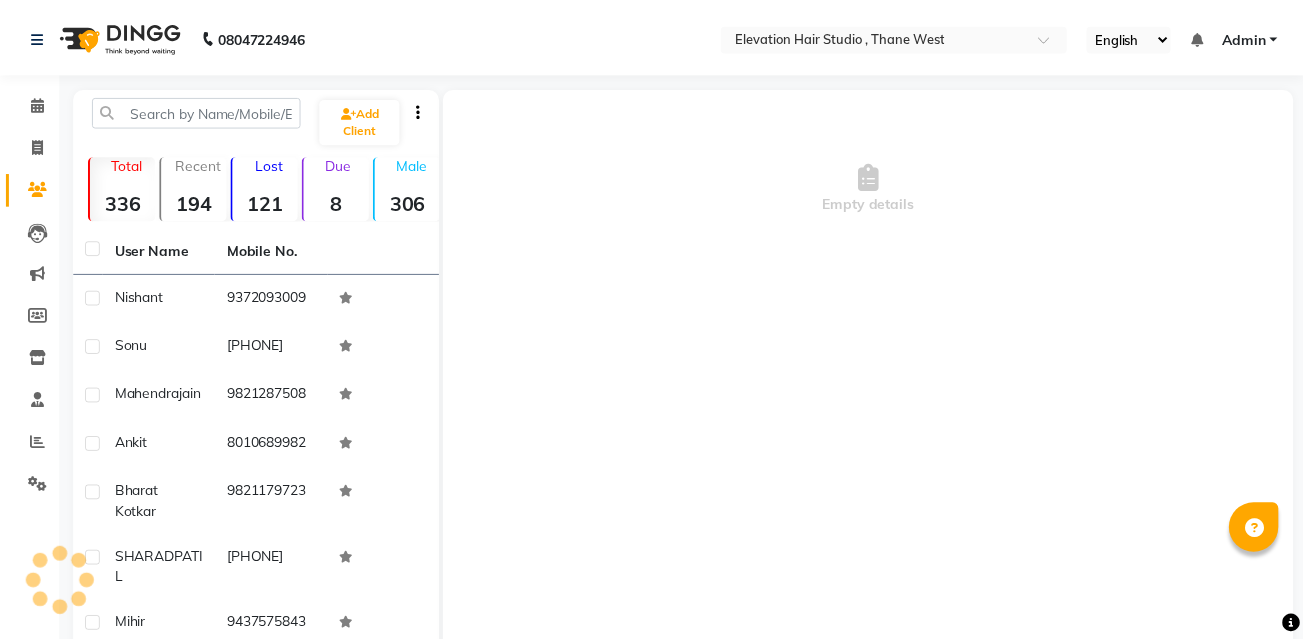 scroll, scrollTop: 0, scrollLeft: 0, axis: both 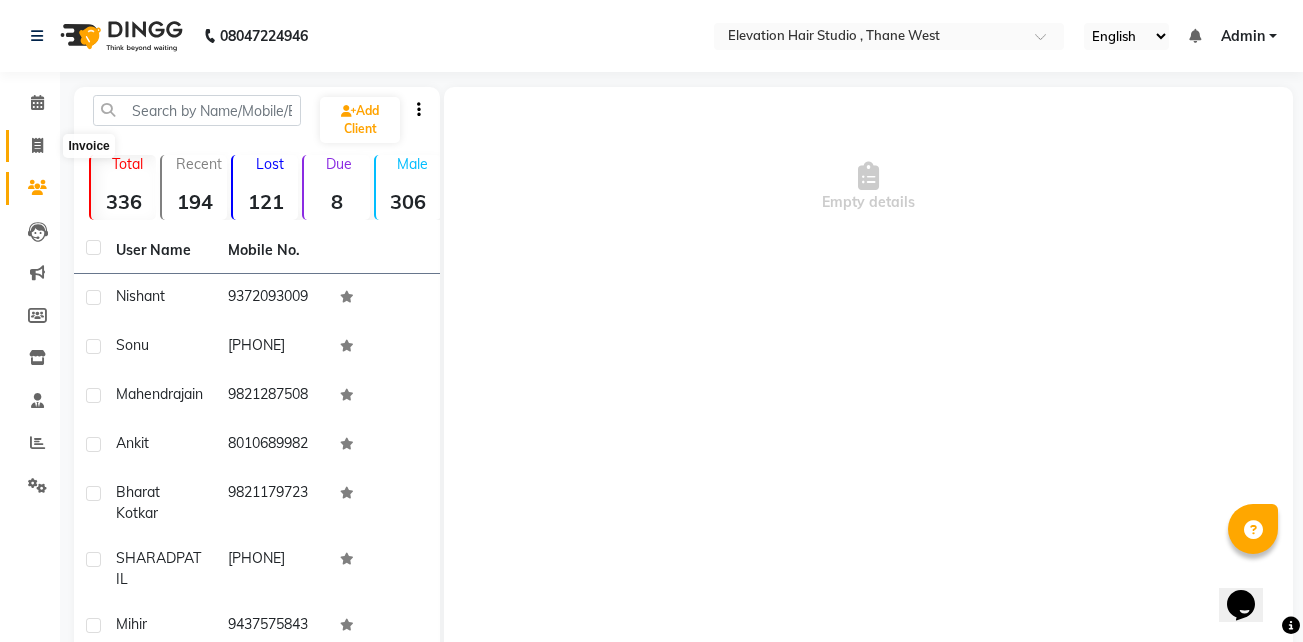 click 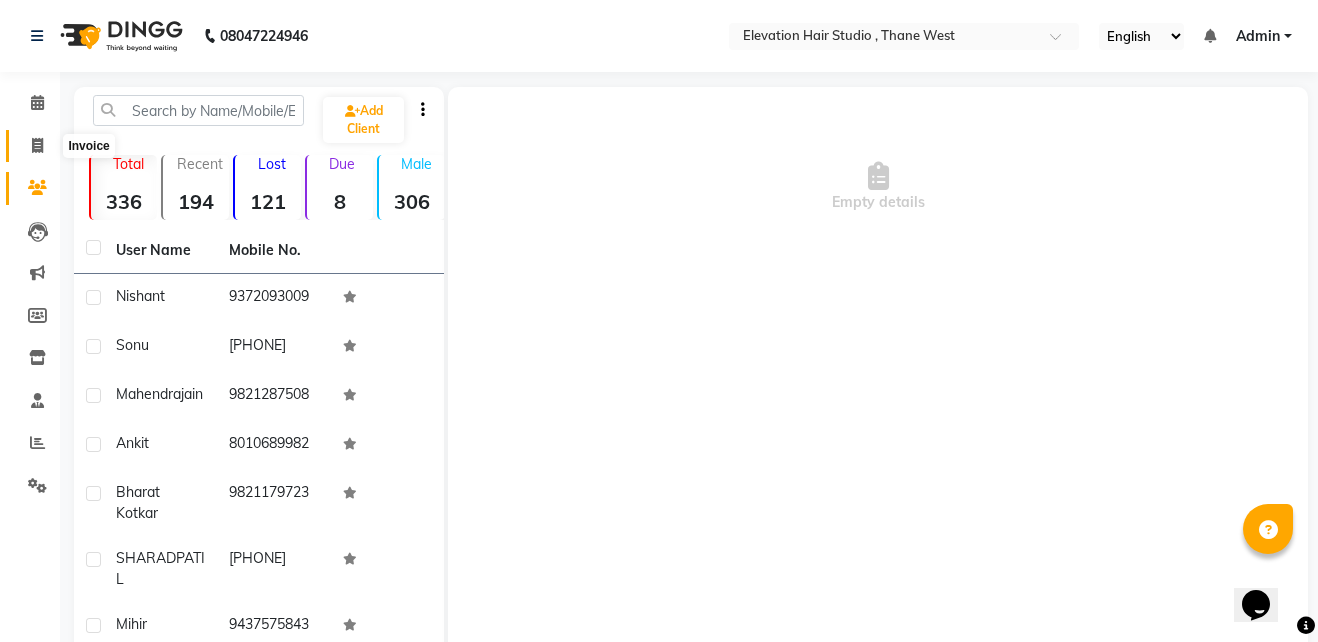 select on "service" 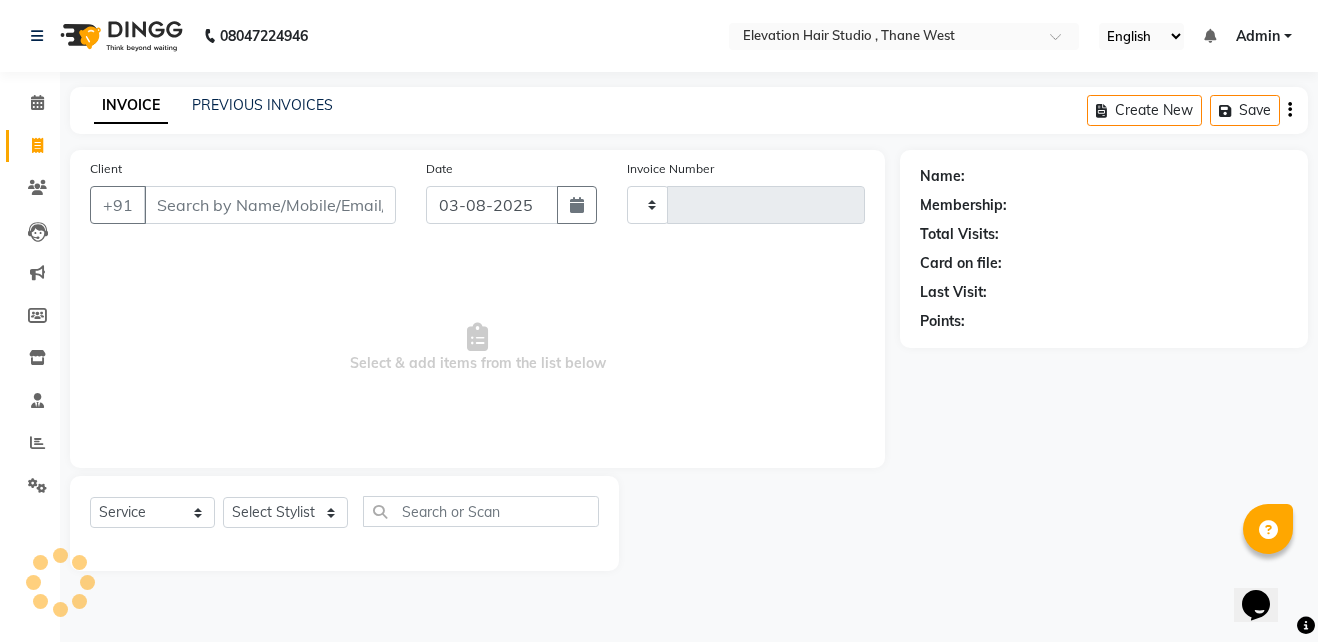 type on "0664" 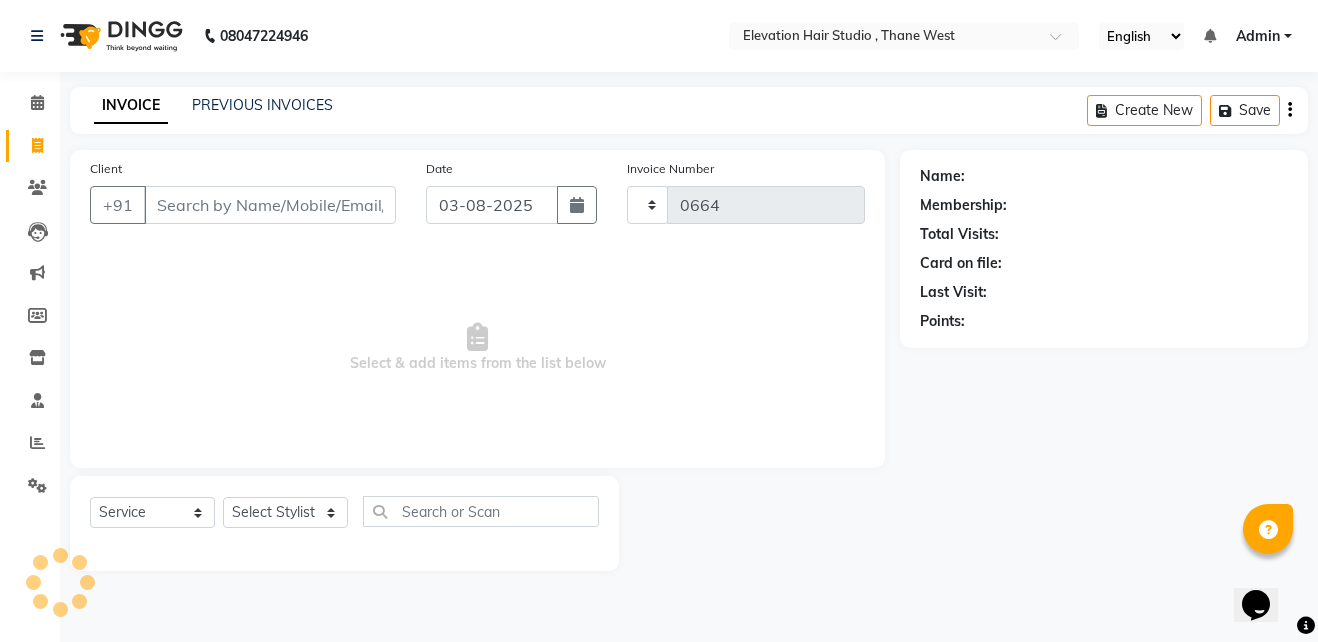 select on "6886" 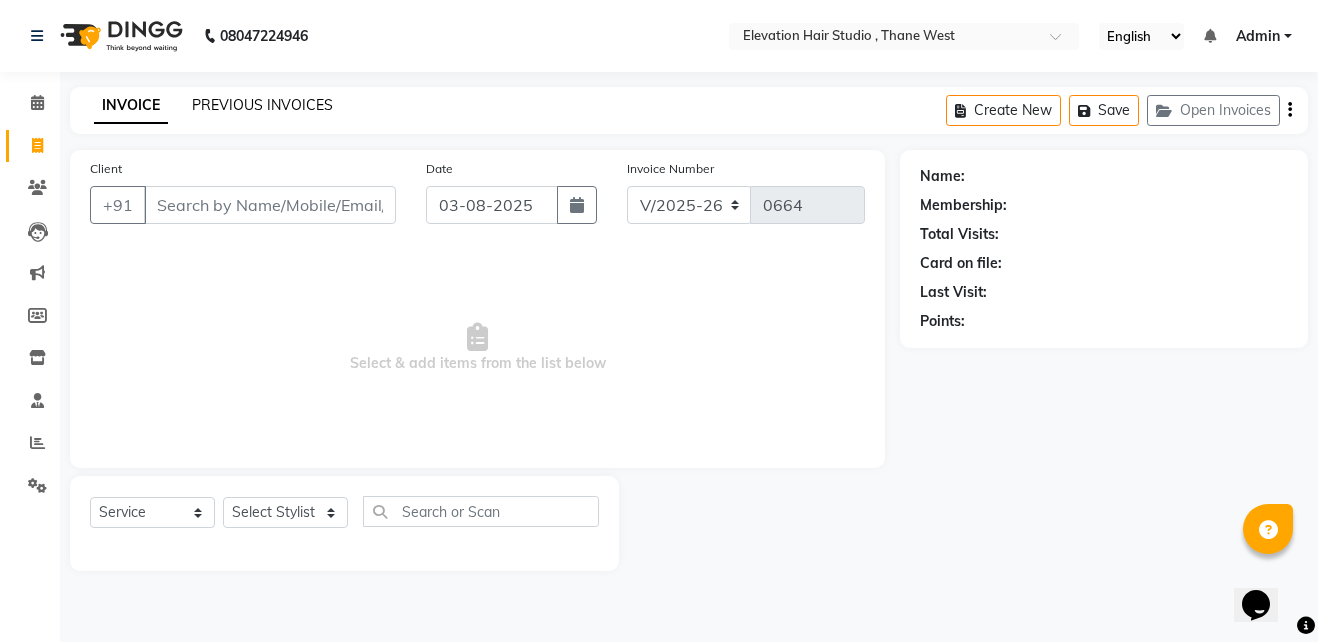 click on "PREVIOUS INVOICES" 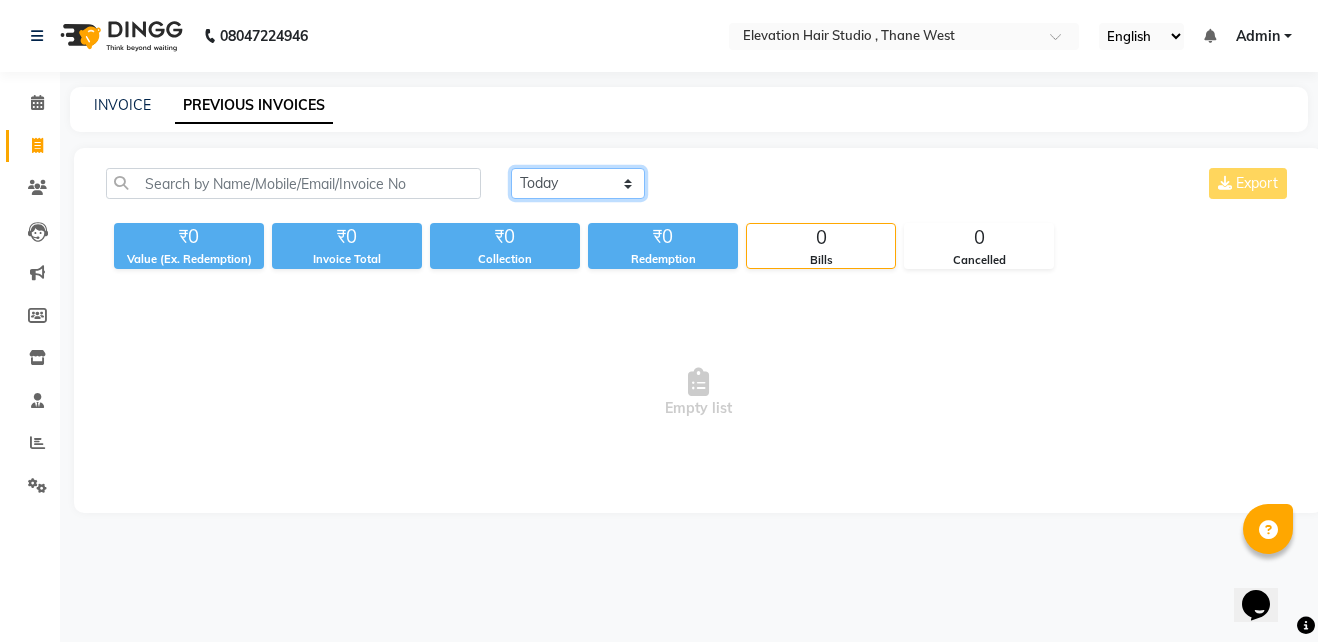 click on "Today Yesterday Custom Range" 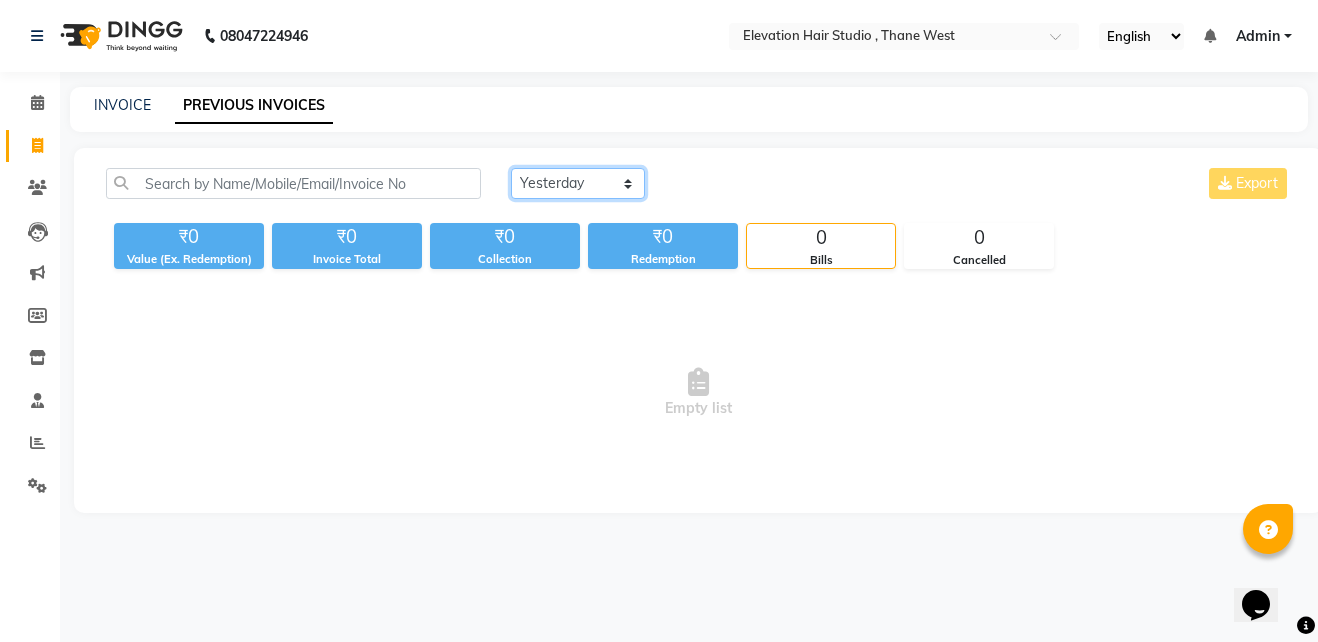 click on "Today Yesterday Custom Range" 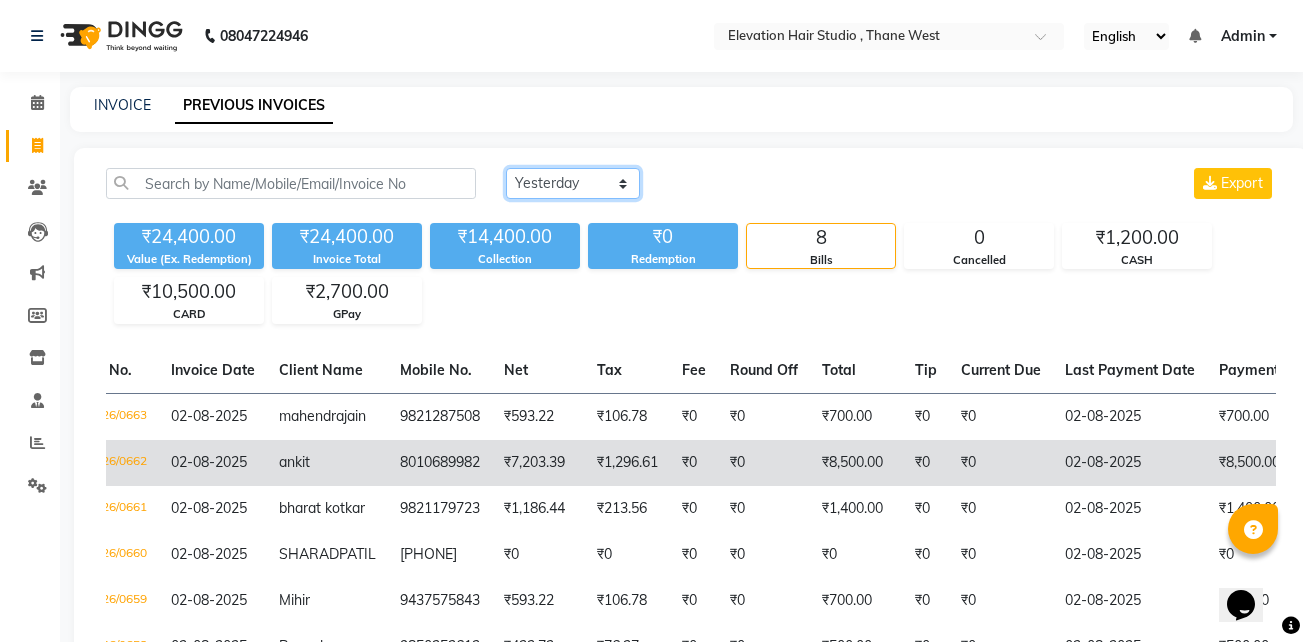scroll, scrollTop: 0, scrollLeft: 59, axis: horizontal 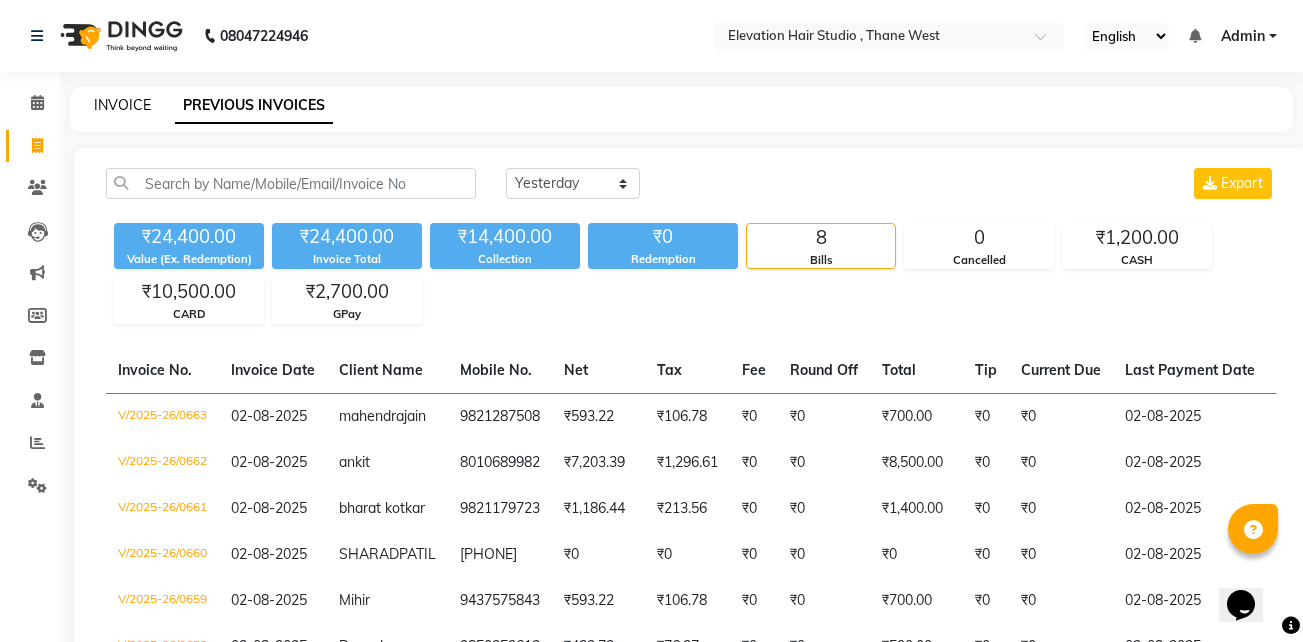 click on "INVOICE" 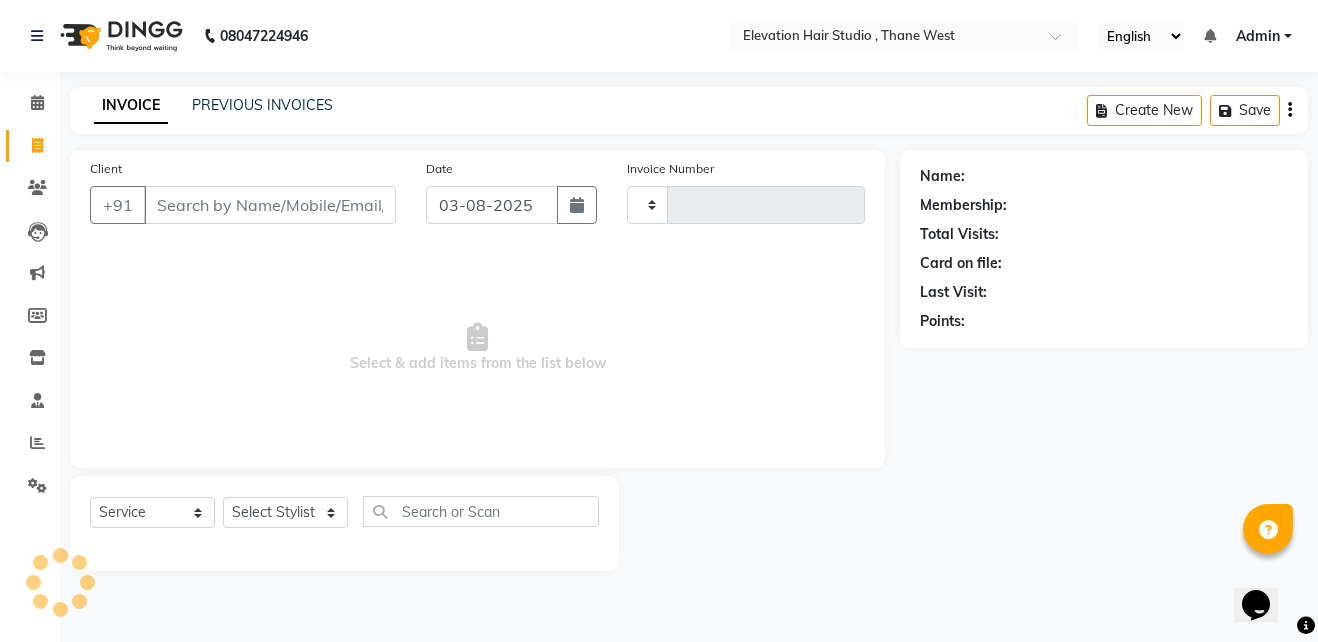 type on "0664" 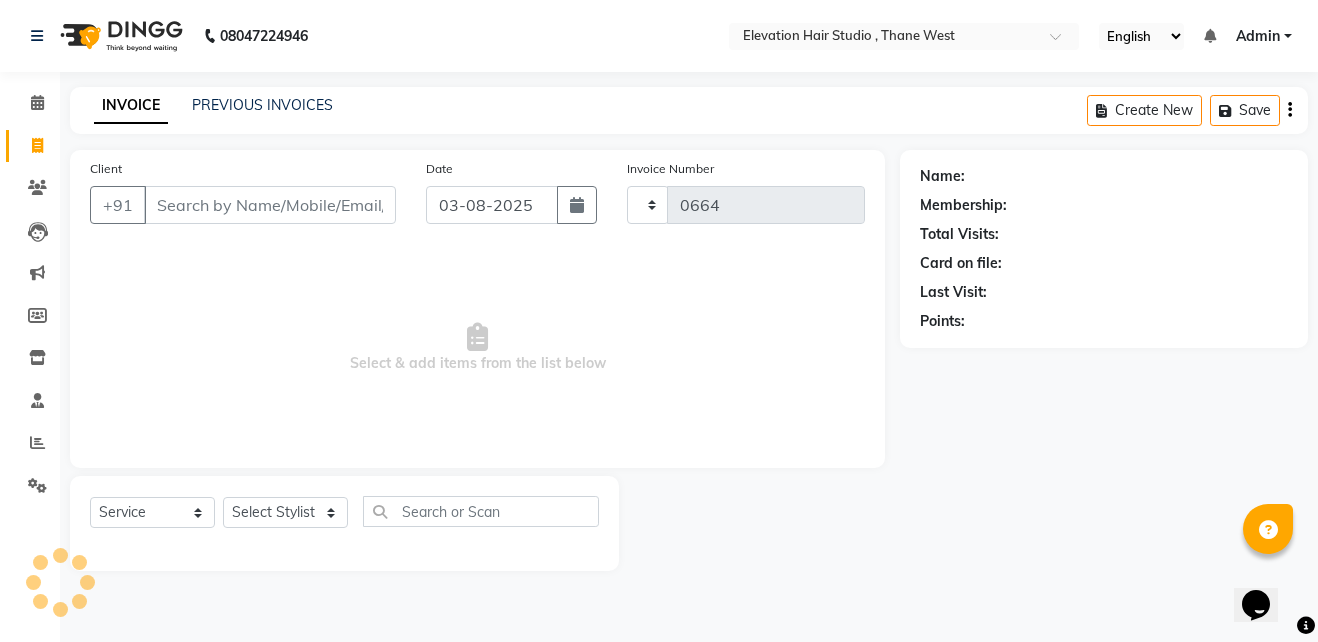 select on "6886" 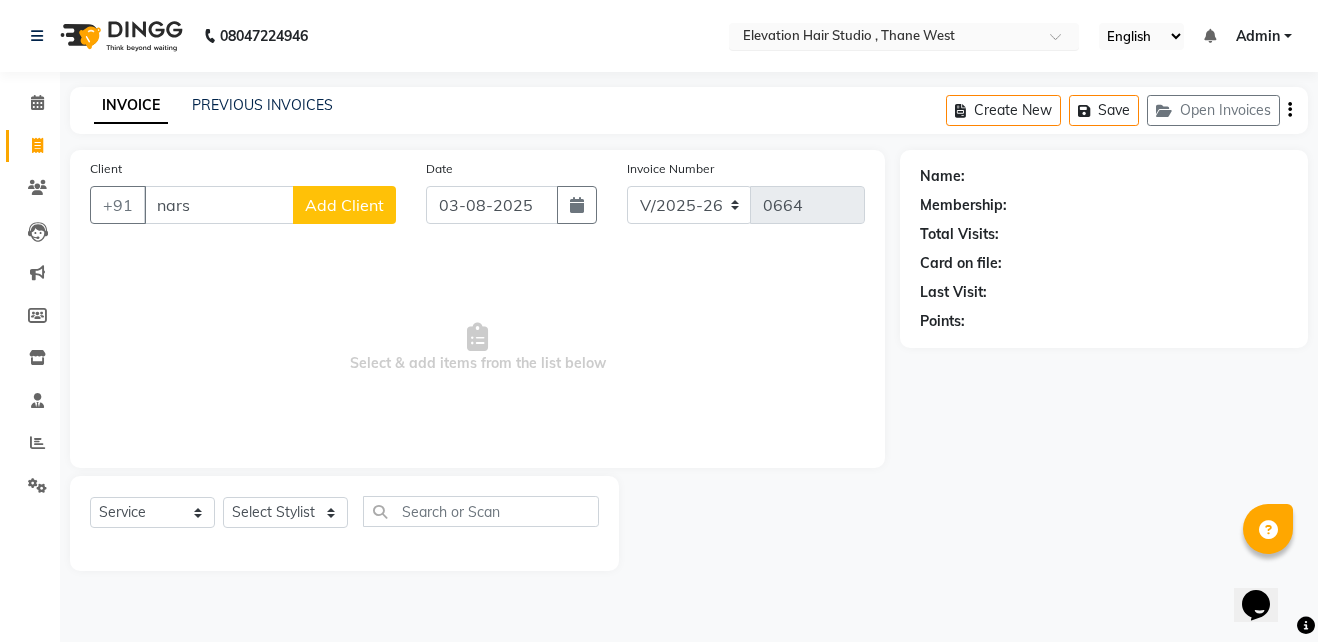 type on "nars" 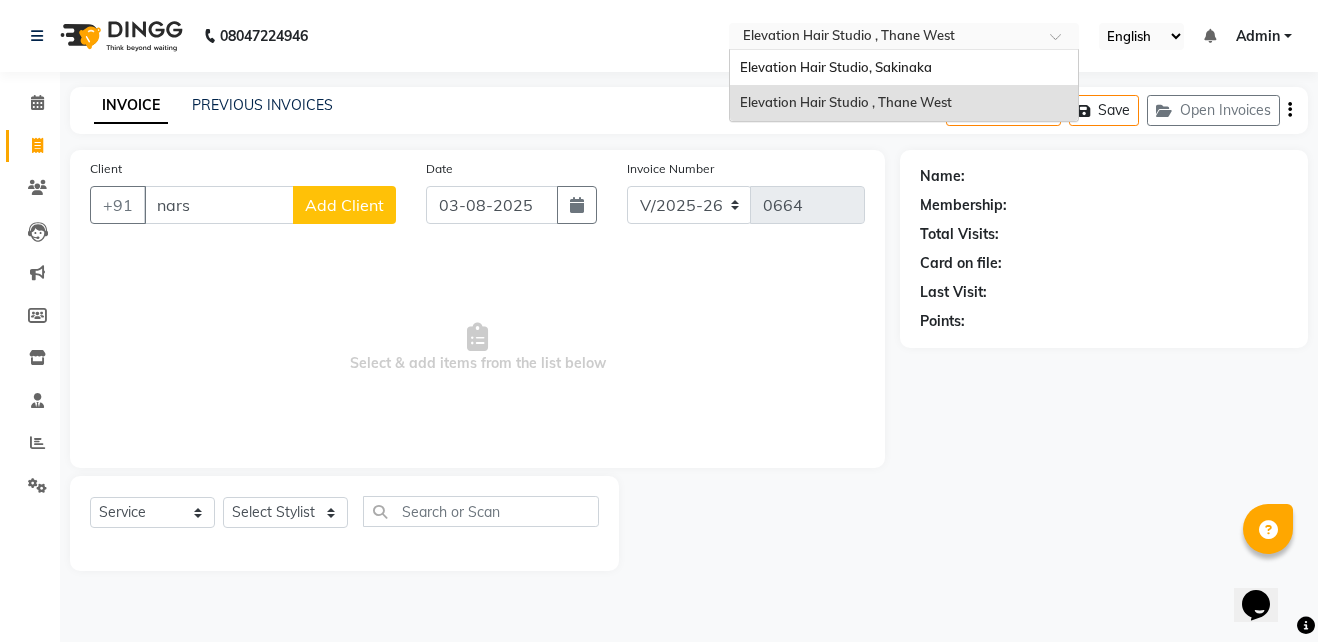 click at bounding box center (884, 38) 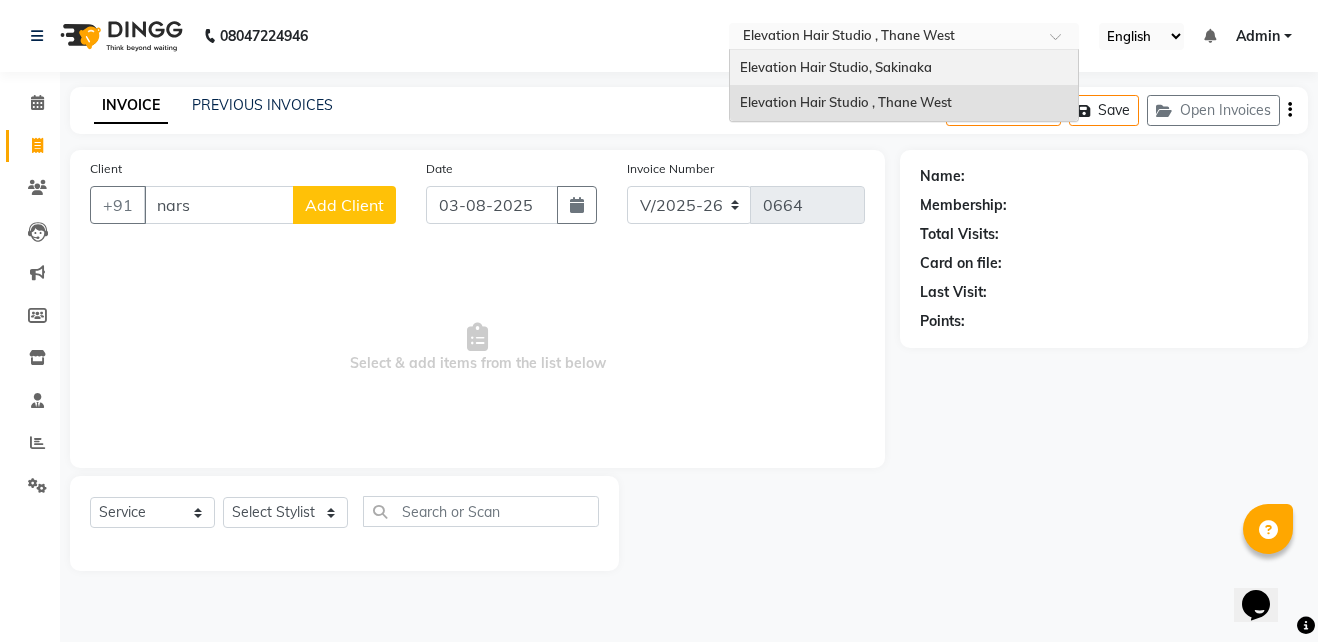 click on "Elevation Hair Studio, Sakinaka" at bounding box center (836, 67) 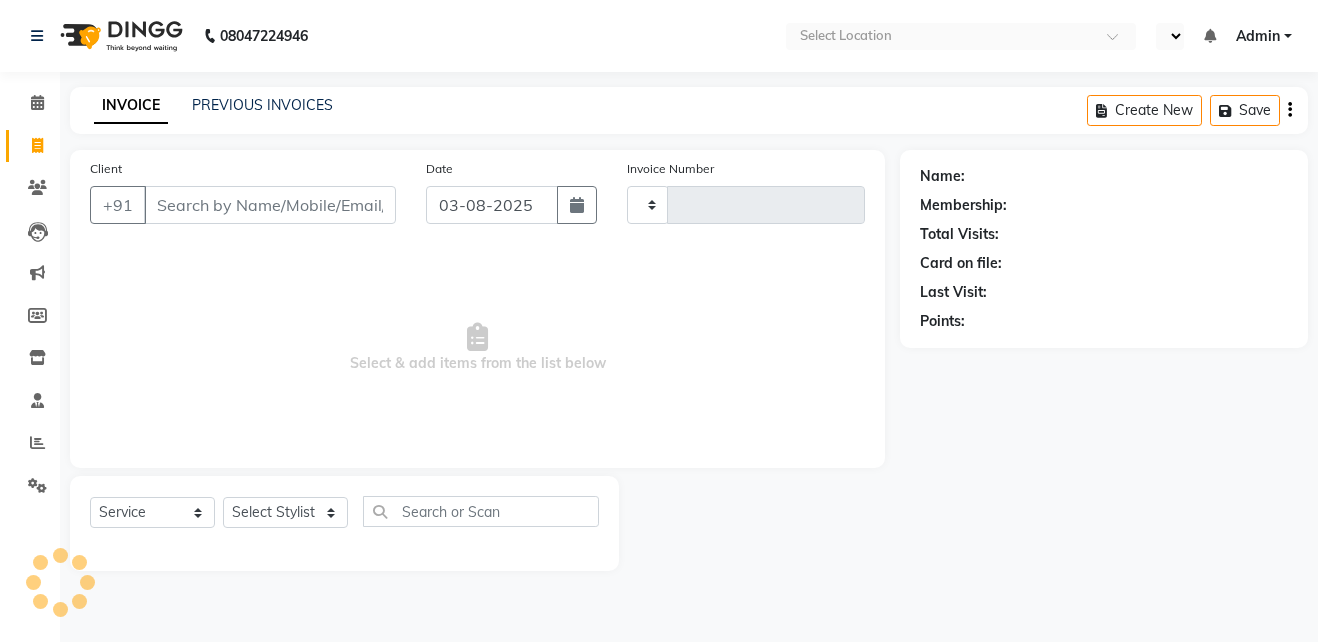 select on "service" 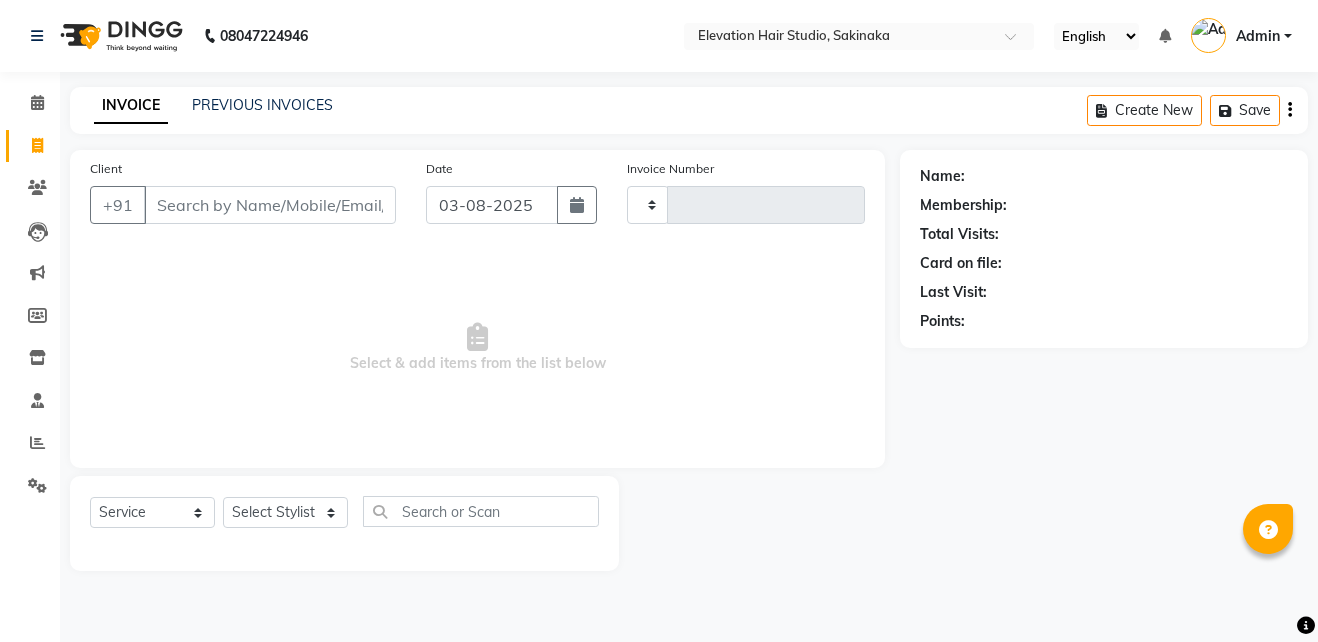 type on "1295" 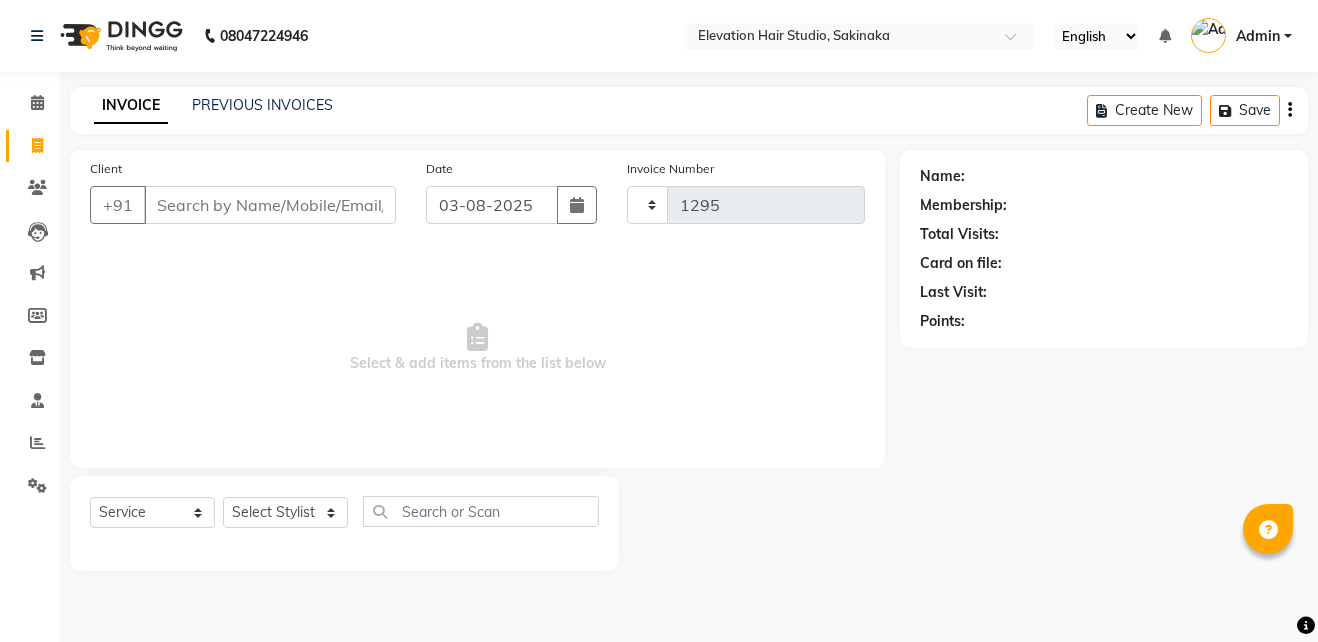 select on "4949" 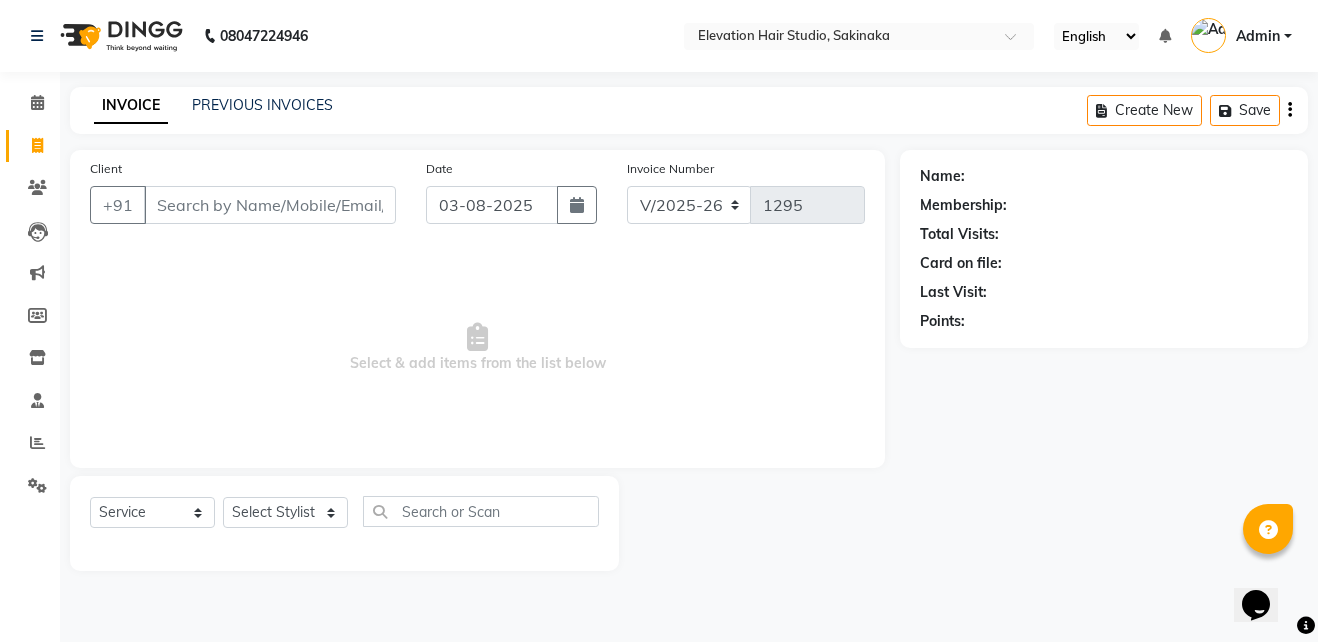 scroll, scrollTop: 0, scrollLeft: 0, axis: both 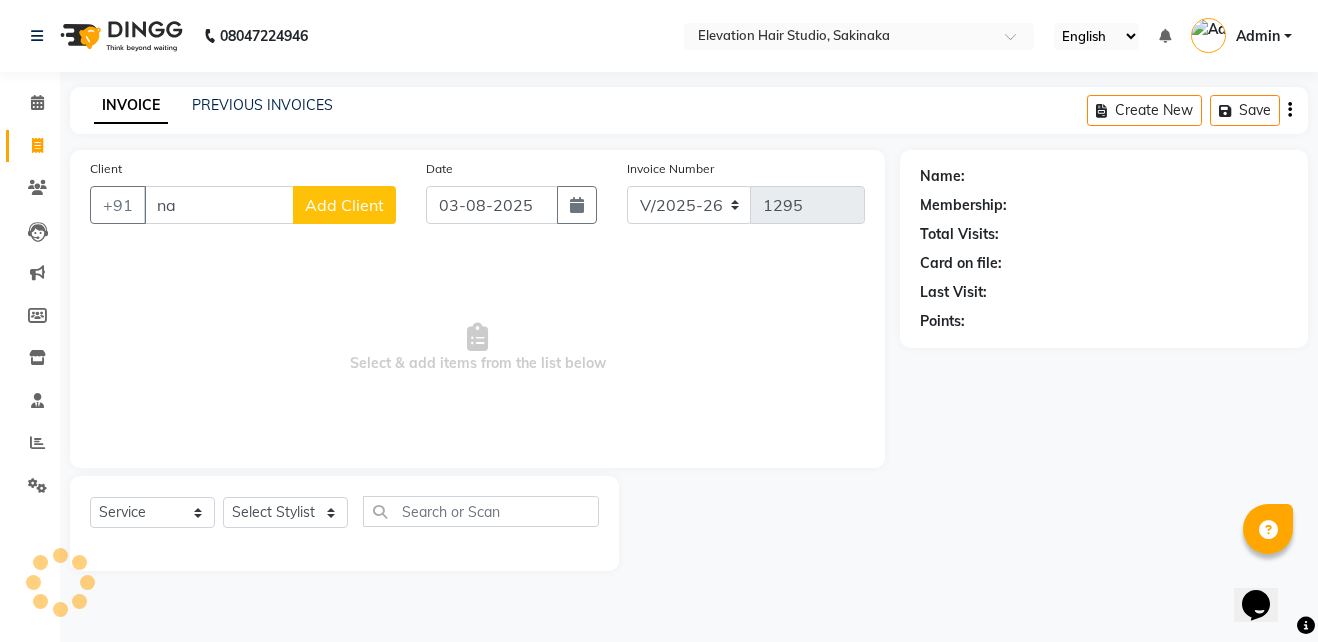 type on "n" 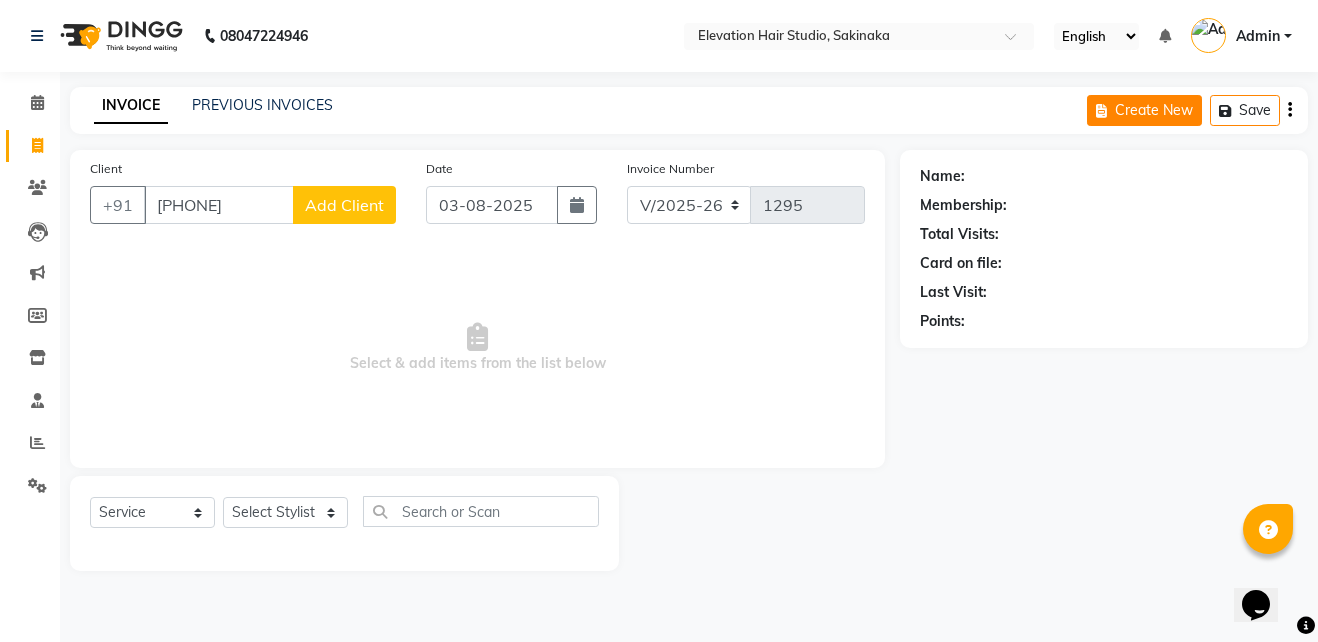 type on "982075079" 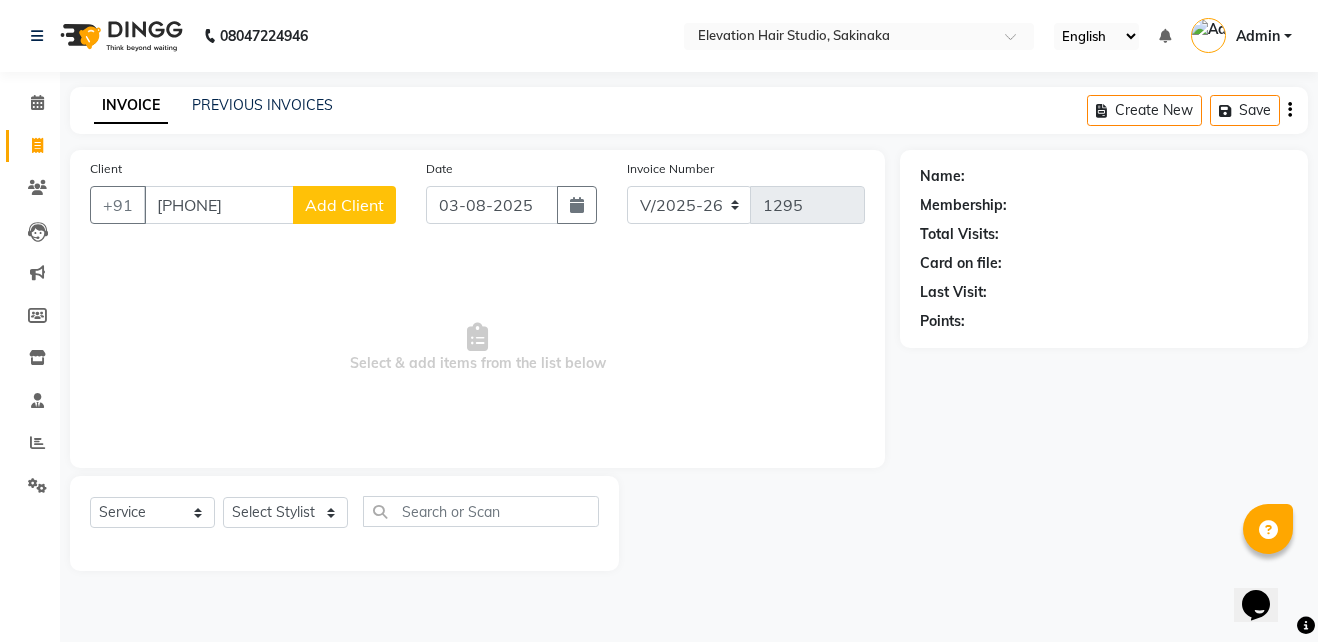 drag, startPoint x: 1147, startPoint y: 110, endPoint x: 1218, endPoint y: 198, distance: 113.07078 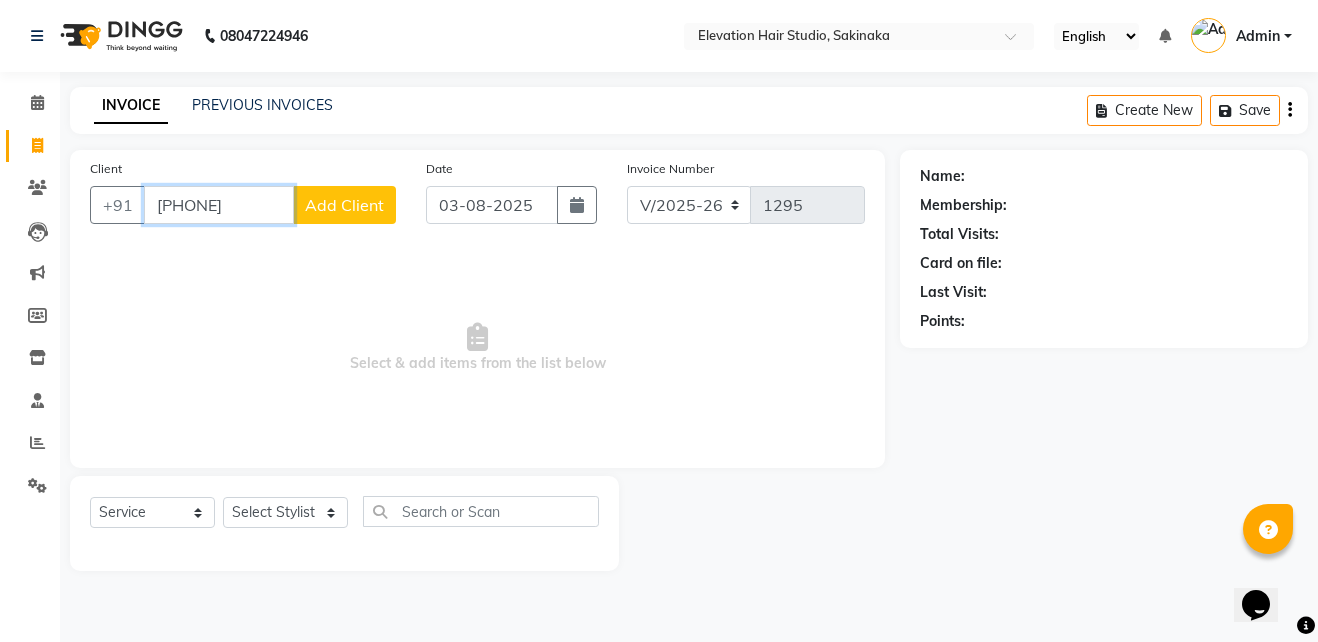 click on "982075079" at bounding box center [219, 205] 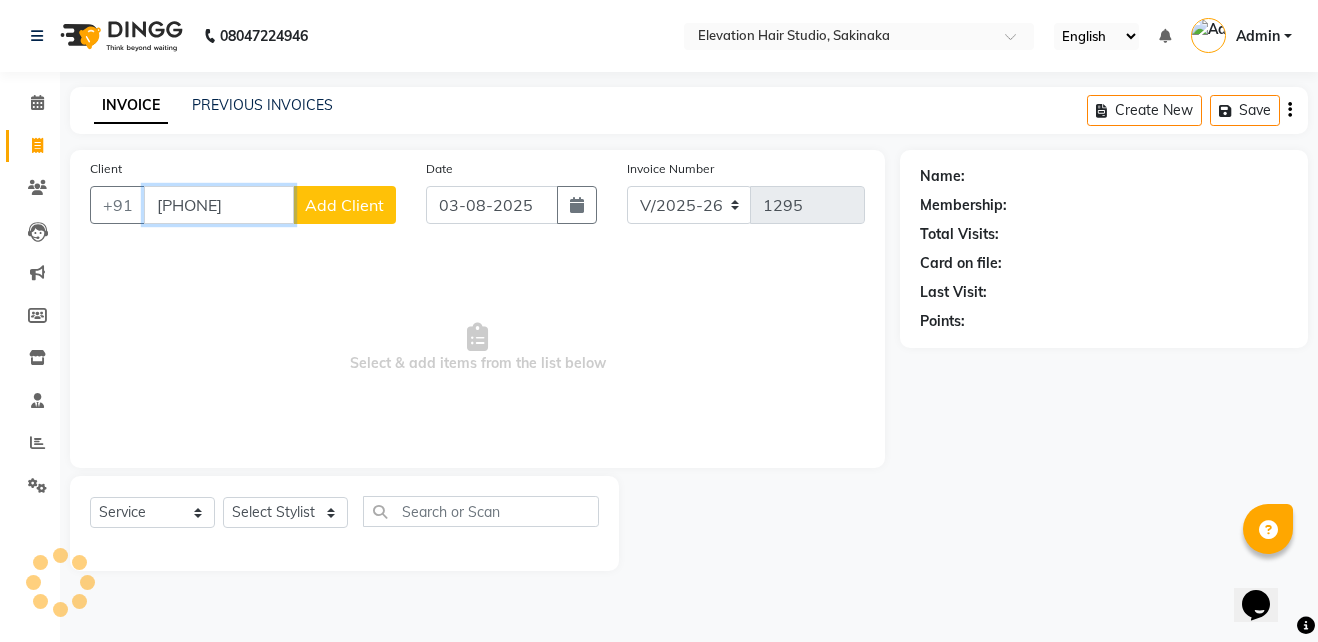 click on "982075079" at bounding box center (219, 205) 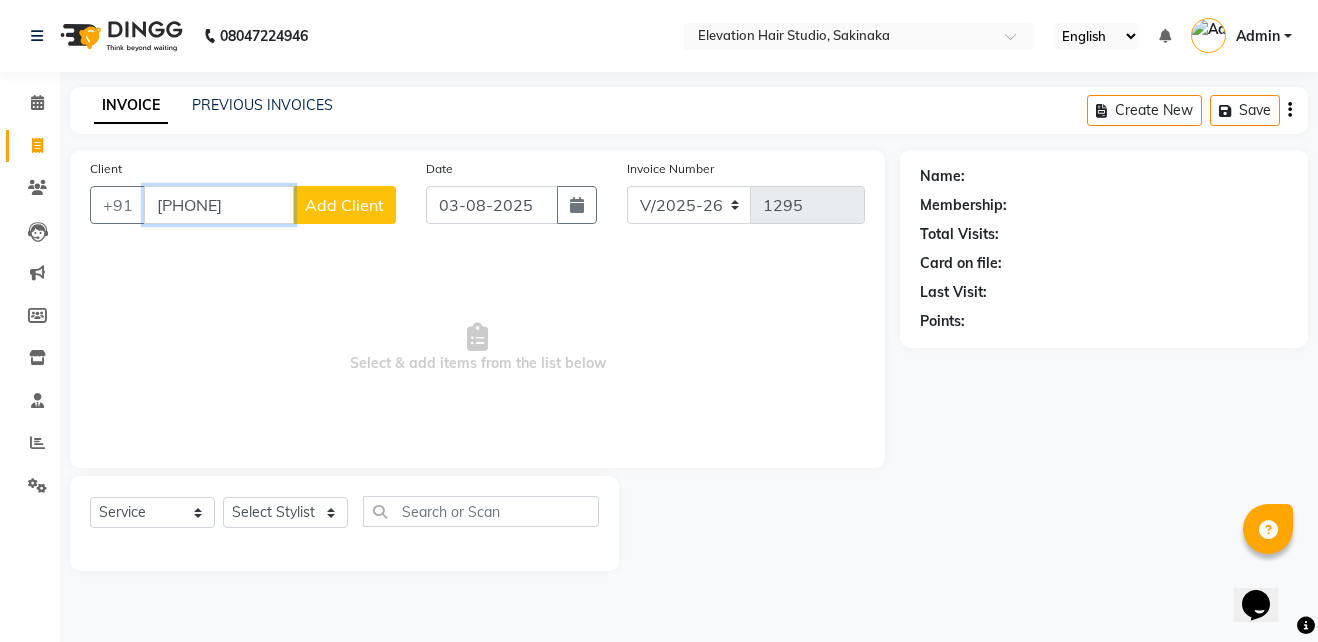 click on "982075079" at bounding box center [219, 205] 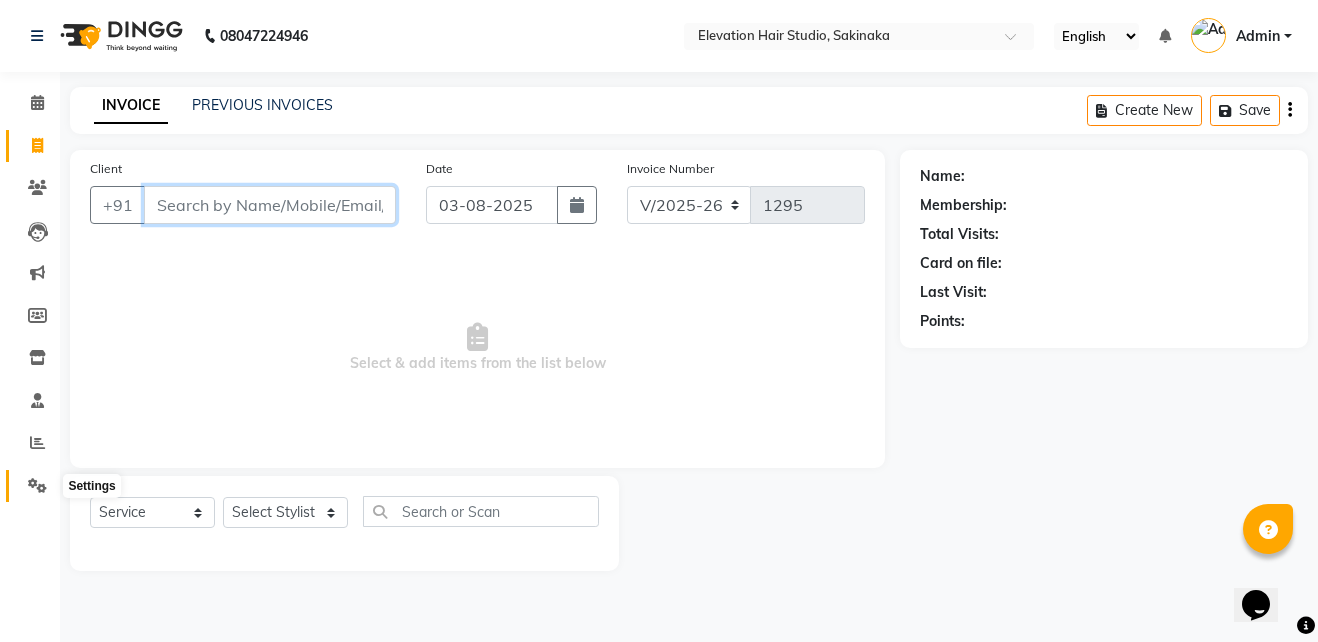 type 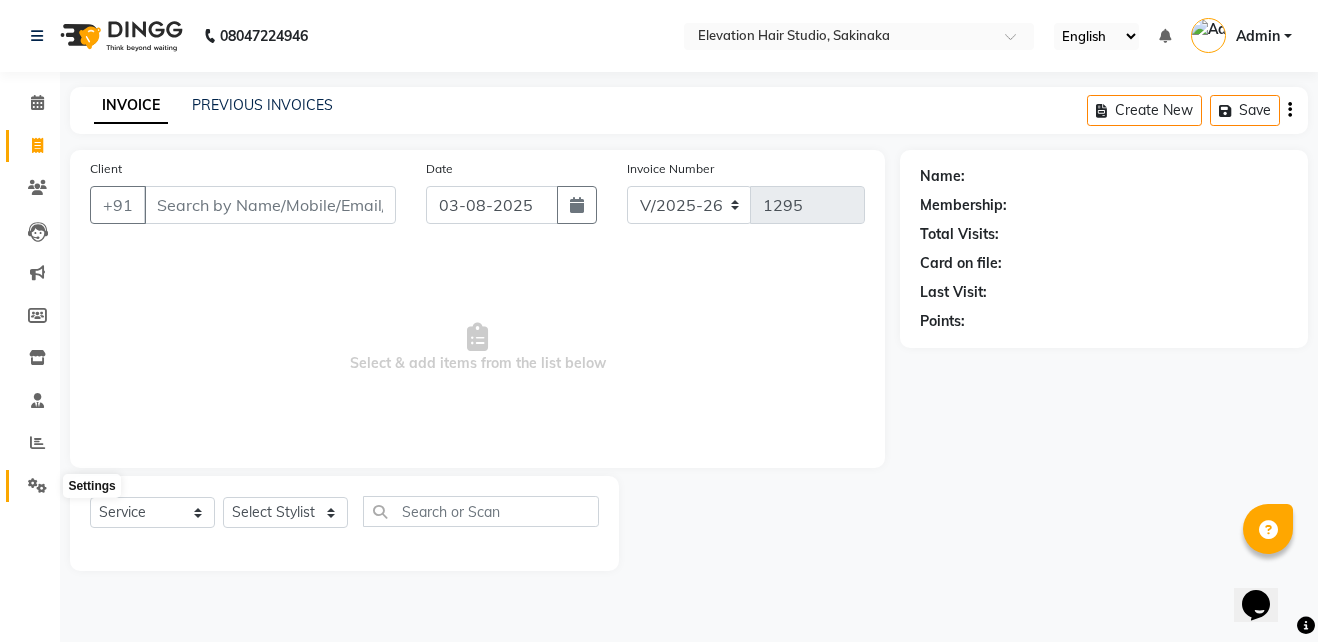 click 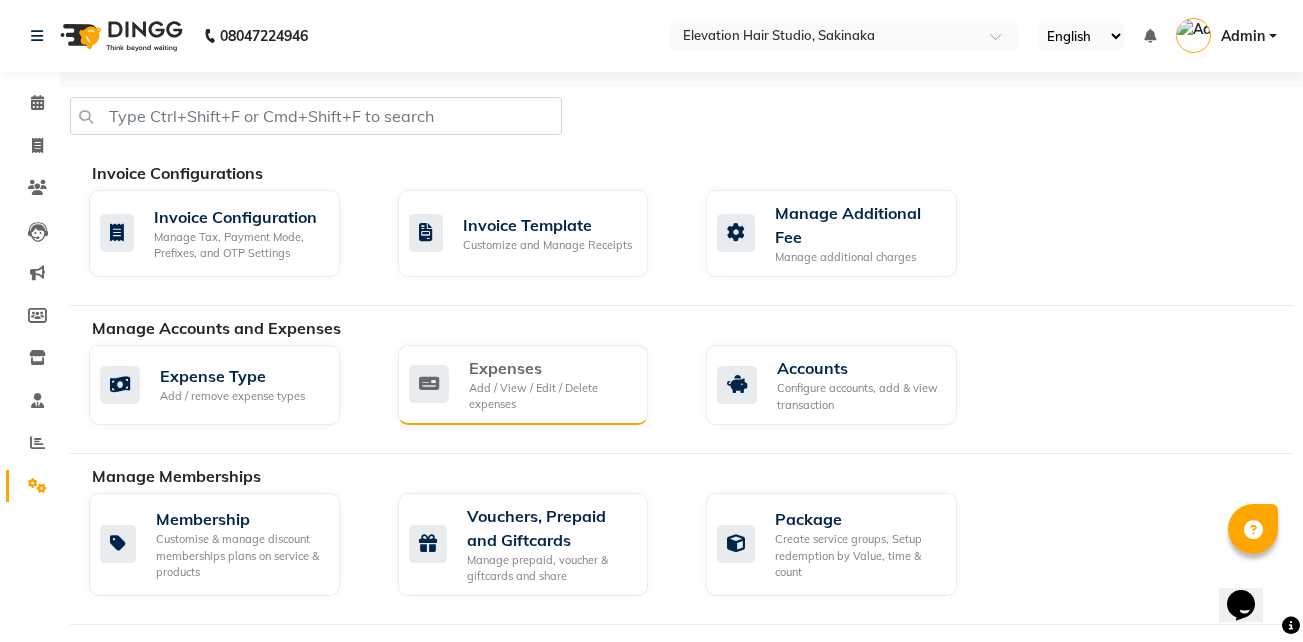 click on "Add / View / Edit / Delete expenses" 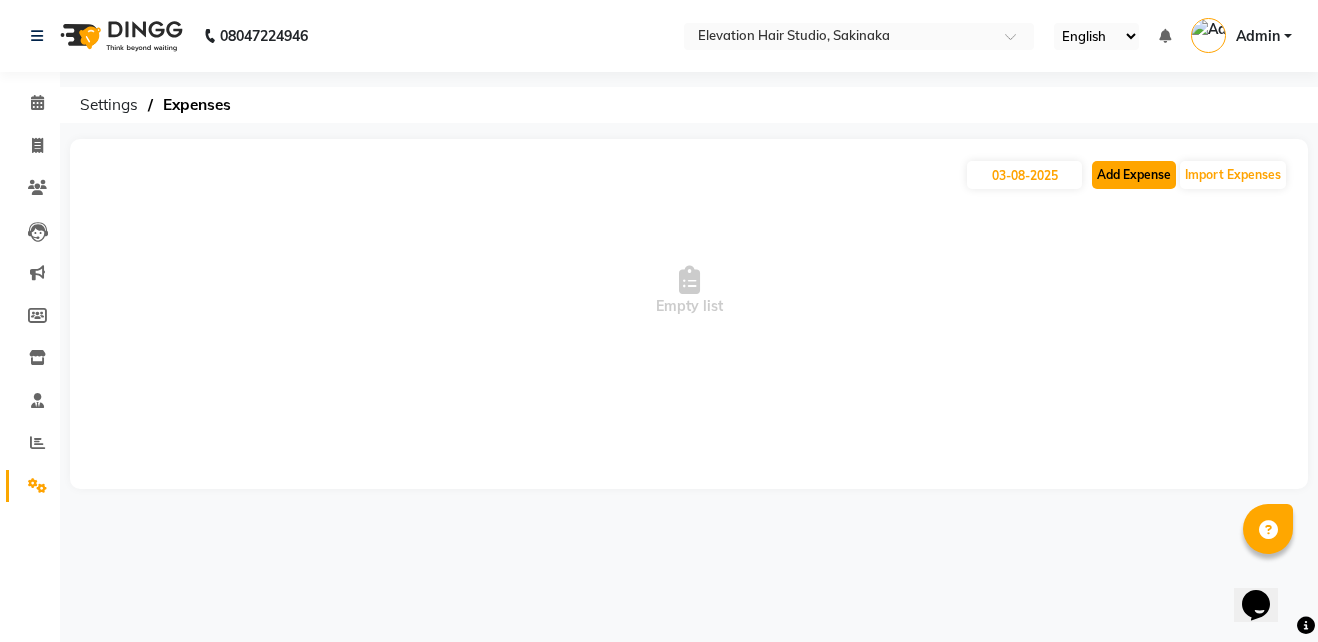 click on "Add Expense" 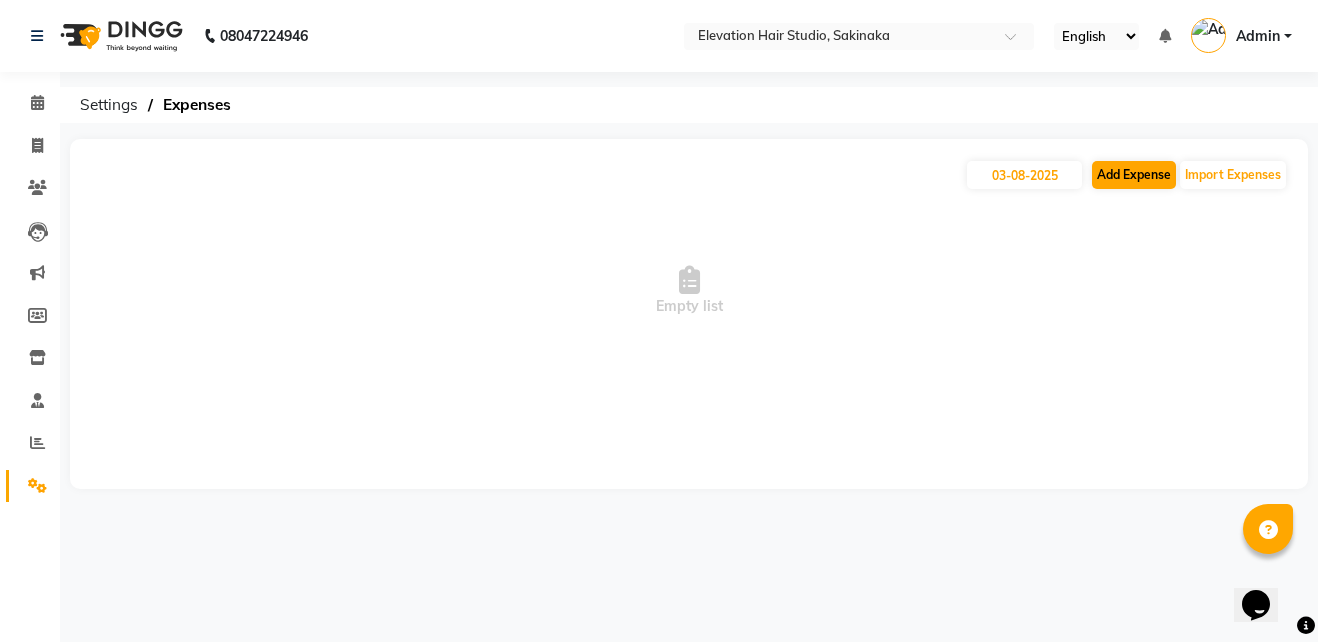 select on "1" 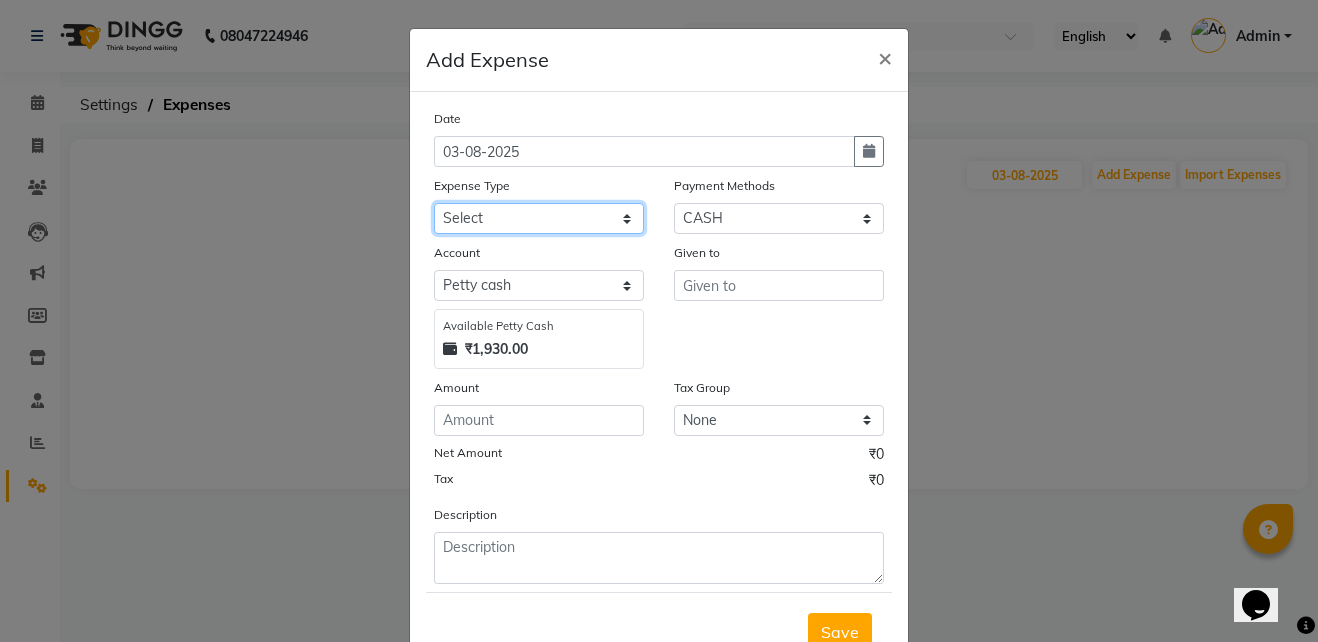 click on "Select AC Adrak Advance Salary agarbatti anees Appron asmoul advance salary Bank charges Car maintenance  CARPENTER Cash Deposited to bank Cash Handed over to Owner cellphone Client Snacks Clinical charges coffee conditioner courier diliptip dustbinplatebottle Equipment extrastuff fridge Fuel glue Govt fee greaser hairpatch hardware Incentive Insurance International purchase israil key lead light bill Loan Repayment Maintenance Marketing medicine milk Miscellaneous MRA ola Other paddlebrush PAINTER Pantry plumber Product product recharge rehman Rent Salary salary salary sandwich shampoo Staff Snacks sugar TAPE Tax Tea & Refreshment tissue towel trolly Utilities velocity VIDEO water web side WEFAST wireboard xerox" 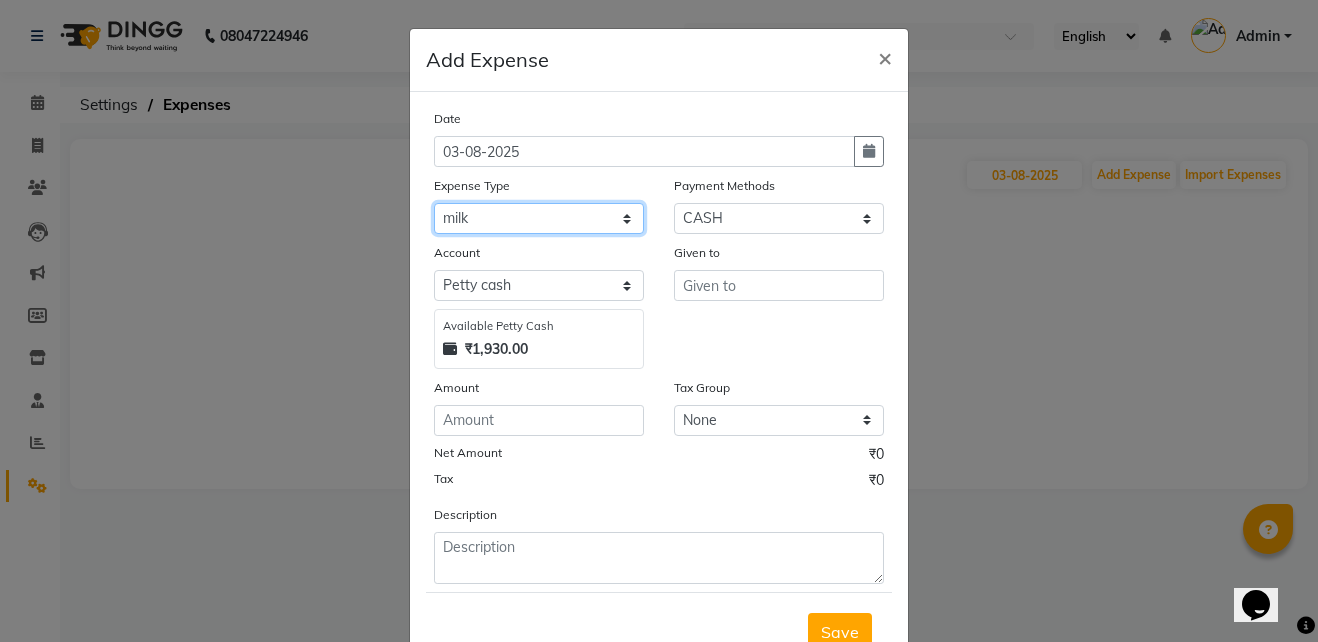 click on "Select AC Adrak Advance Salary agarbatti anees Appron asmoul advance salary Bank charges Car maintenance  CARPENTER Cash Deposited to bank Cash Handed over to Owner cellphone Client Snacks Clinical charges coffee conditioner courier diliptip dustbinplatebottle Equipment extrastuff fridge Fuel glue Govt fee greaser hairpatch hardware Incentive Insurance International purchase israil key lead light bill Loan Repayment Maintenance Marketing medicine milk Miscellaneous MRA ola Other paddlebrush PAINTER Pantry plumber Product product recharge rehman Rent Salary salary salary sandwich shampoo Staff Snacks sugar TAPE Tax Tea & Refreshment tissue towel trolly Utilities velocity VIDEO water web side WEFAST wireboard xerox" 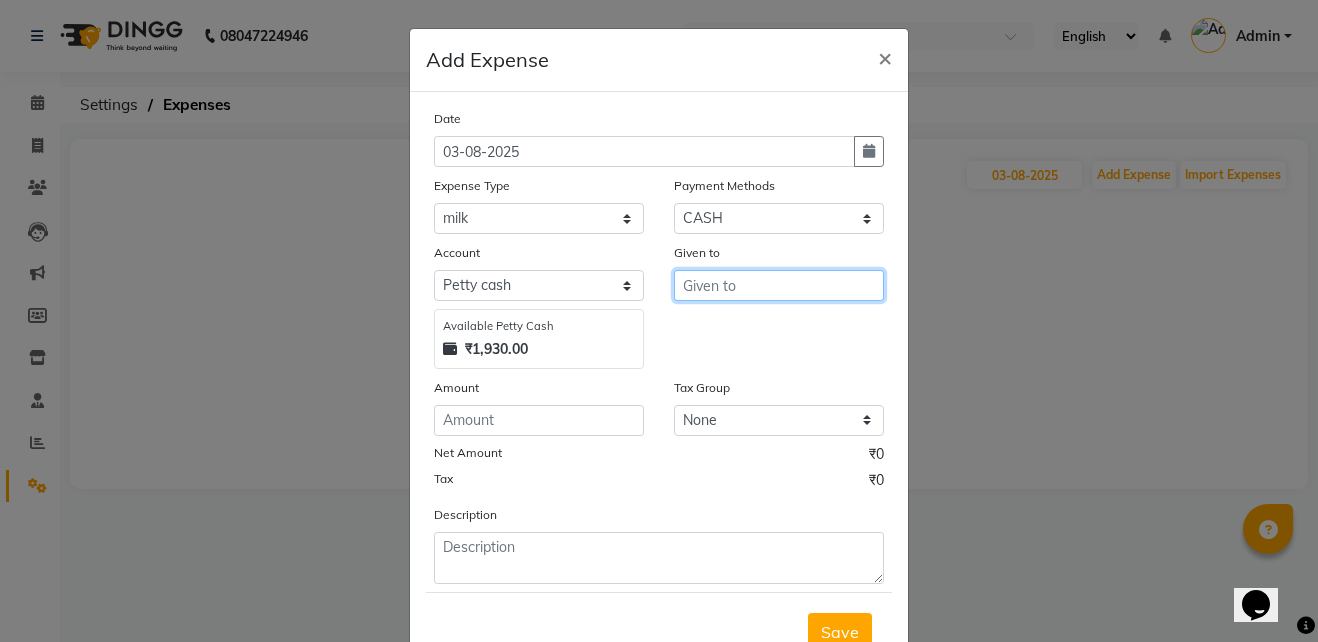 click at bounding box center (779, 285) 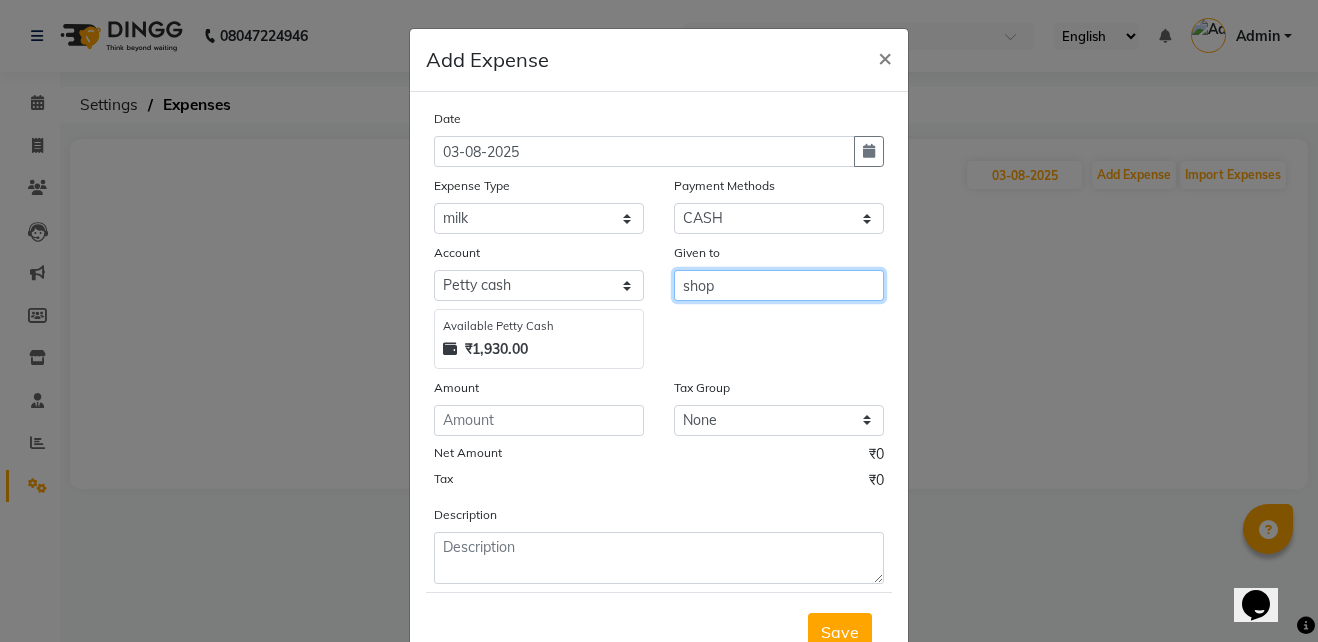 type on "shop" 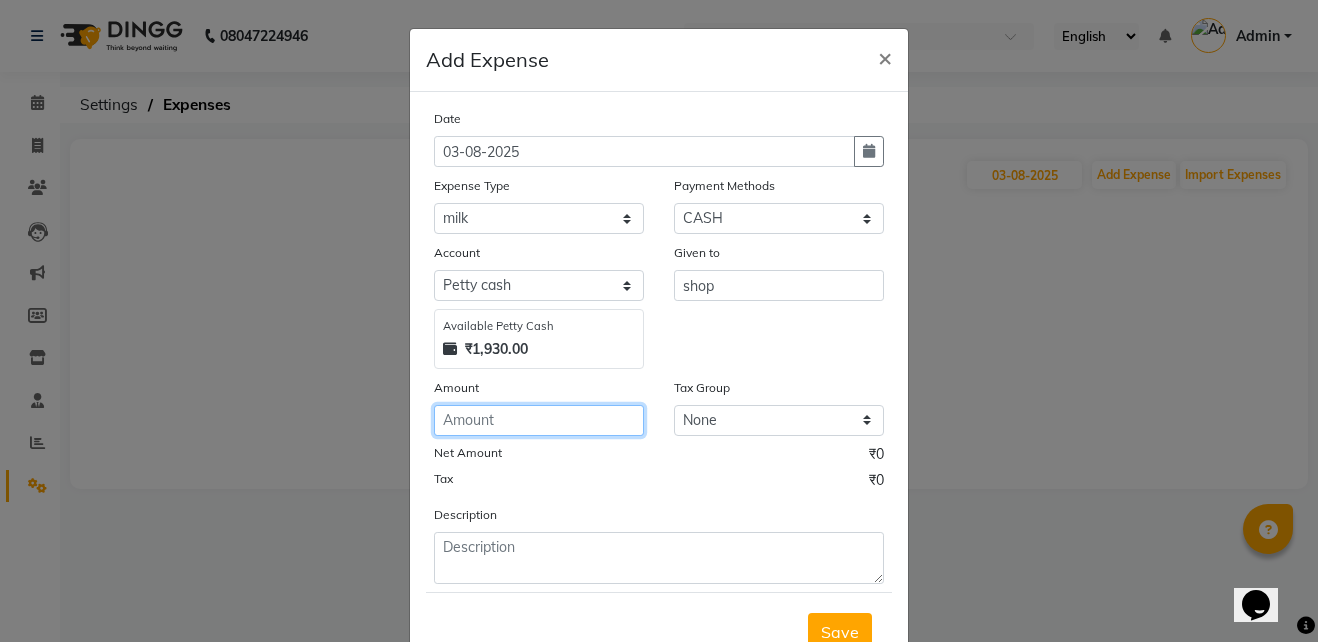 click 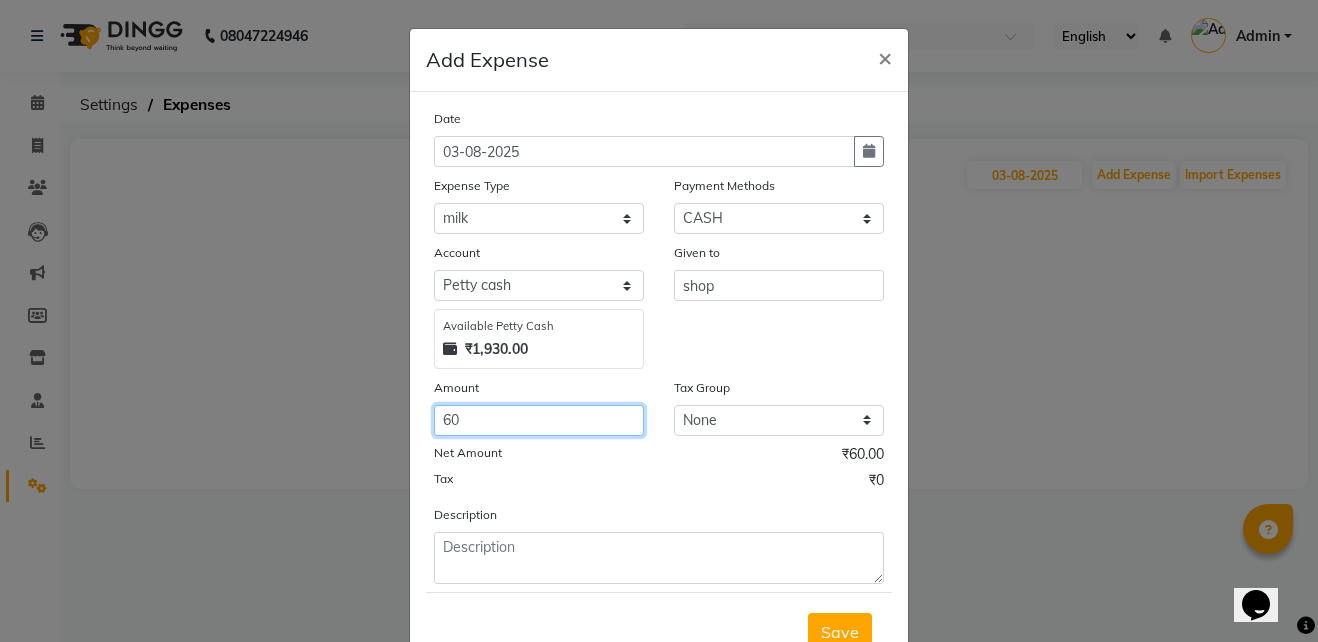 scroll, scrollTop: 74, scrollLeft: 0, axis: vertical 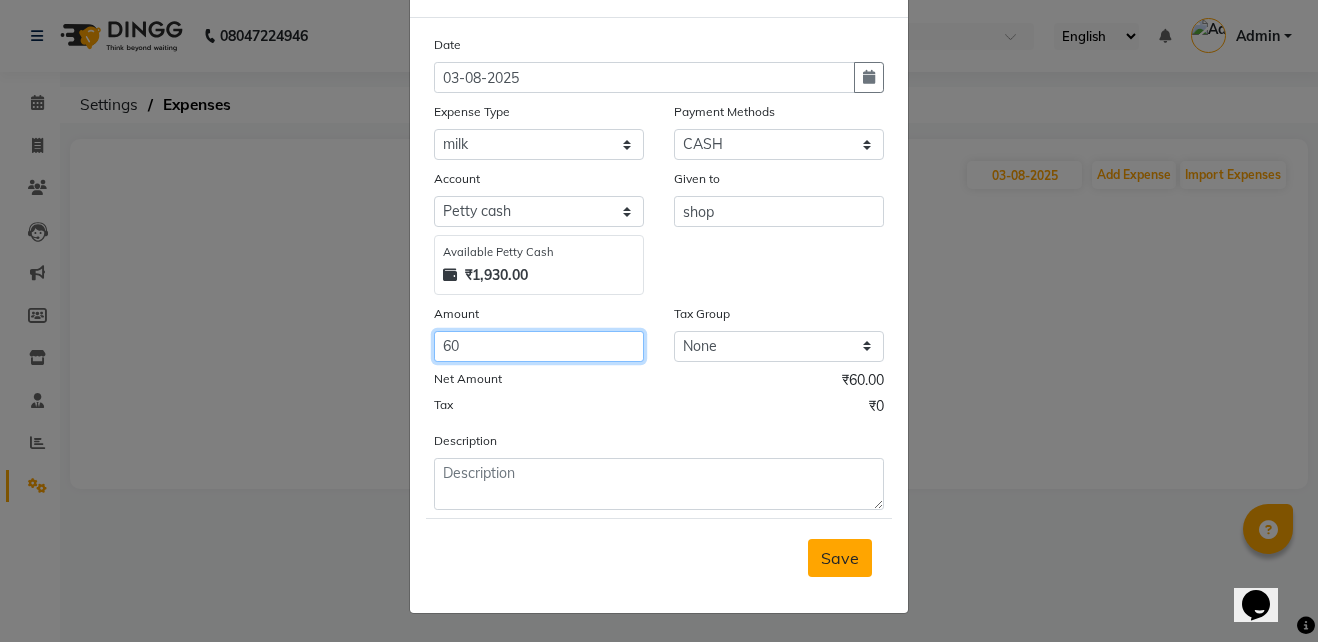 type on "60" 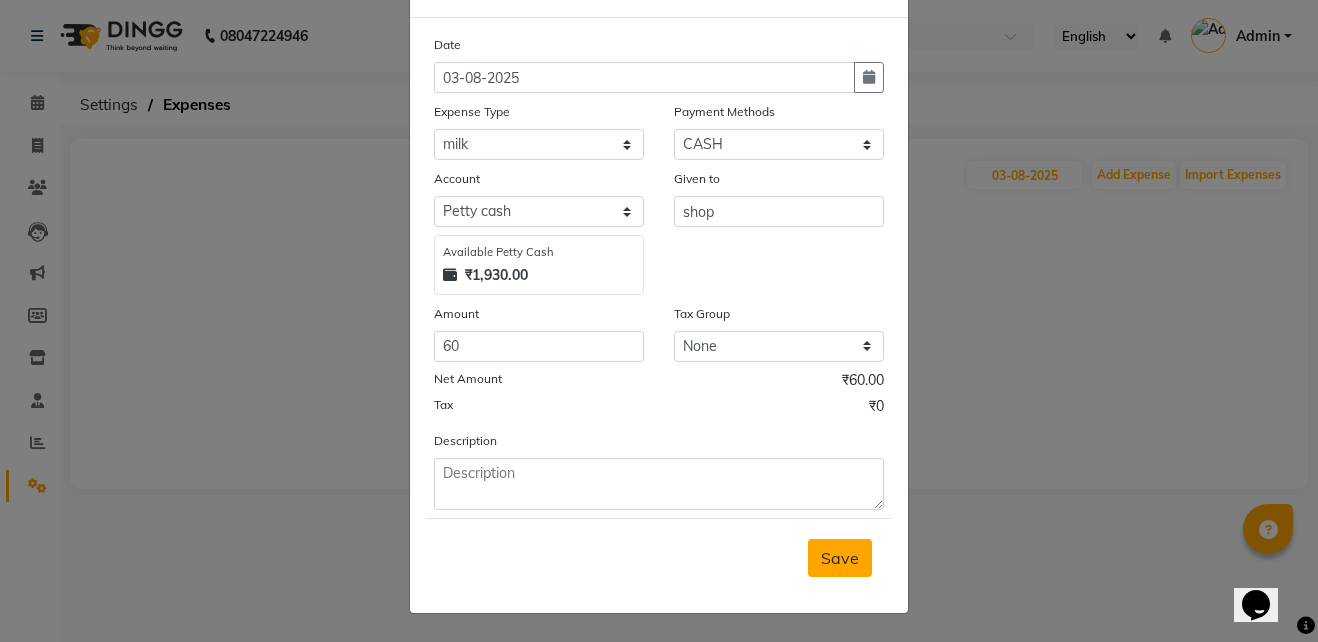 click on "Save" at bounding box center (840, 558) 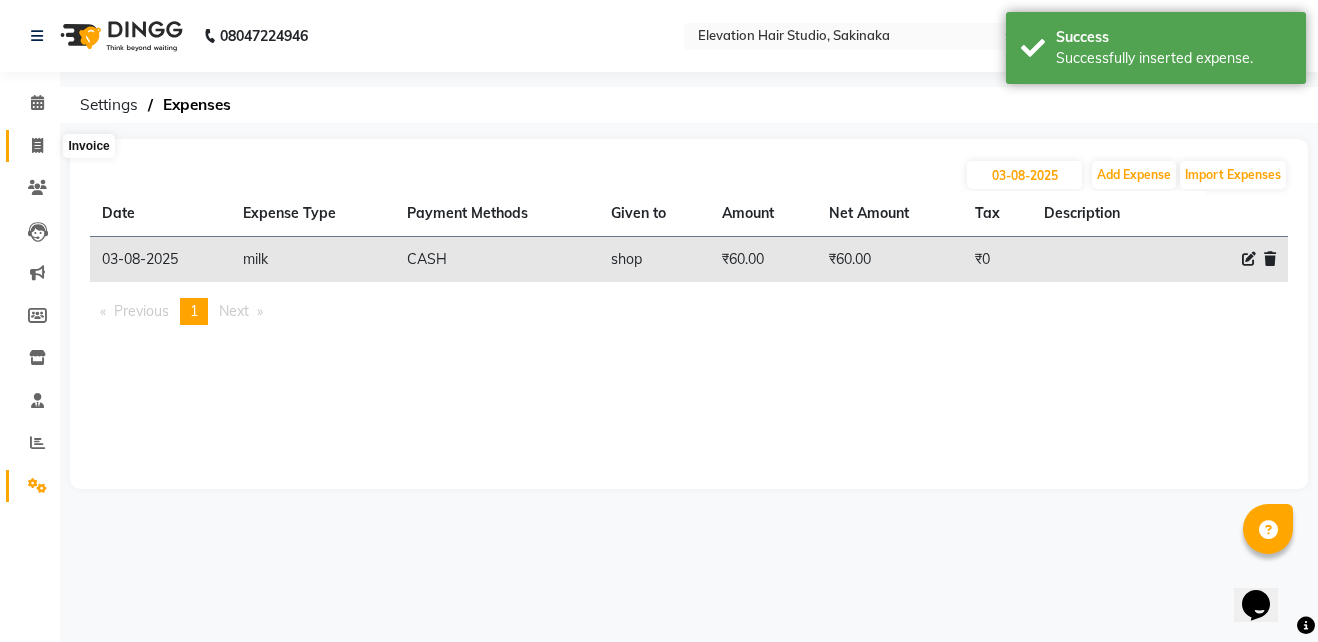 click 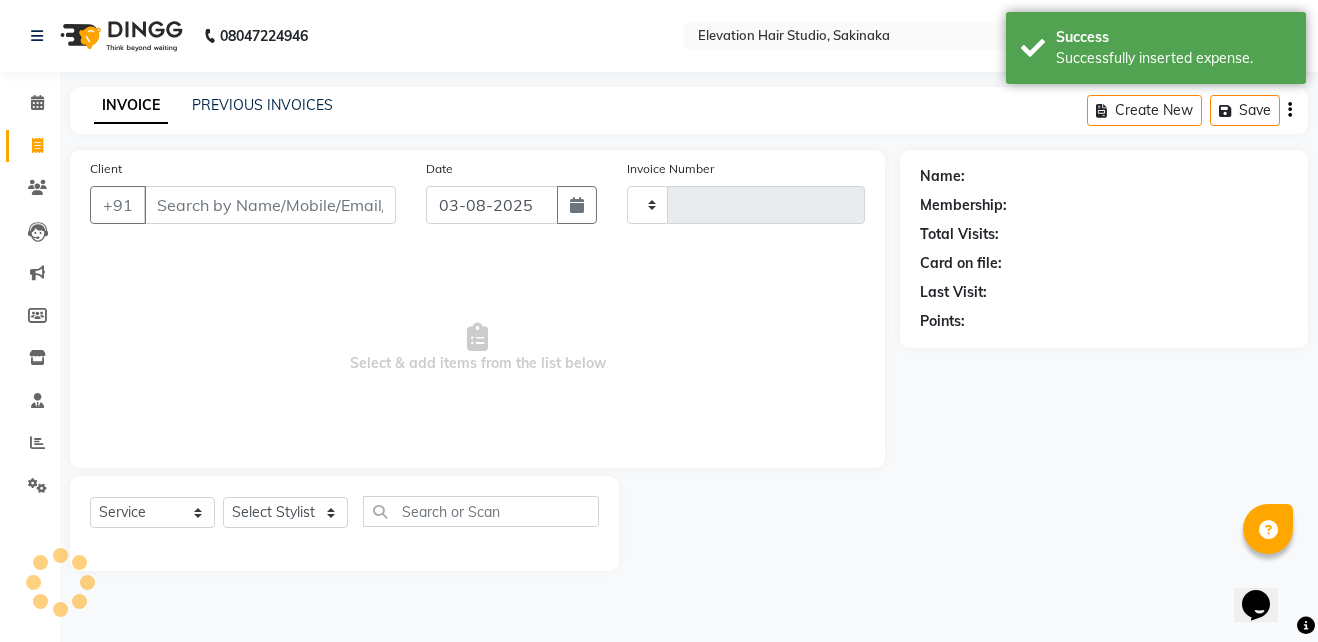 type on "1295" 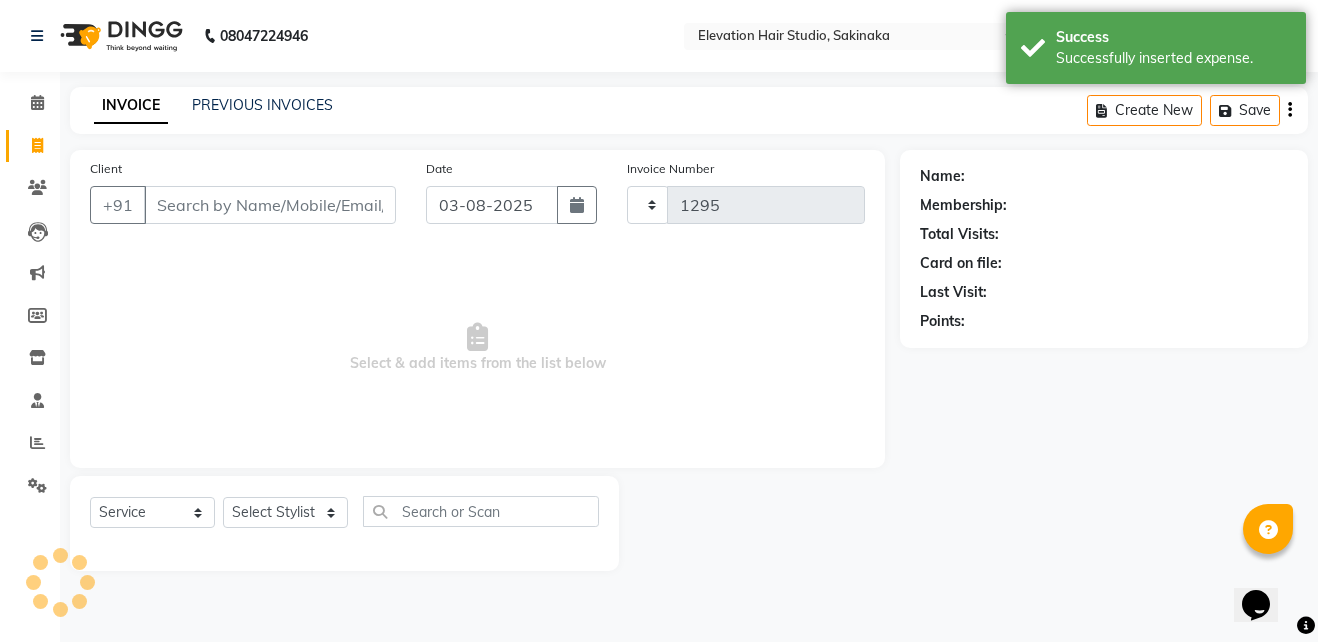 select on "4949" 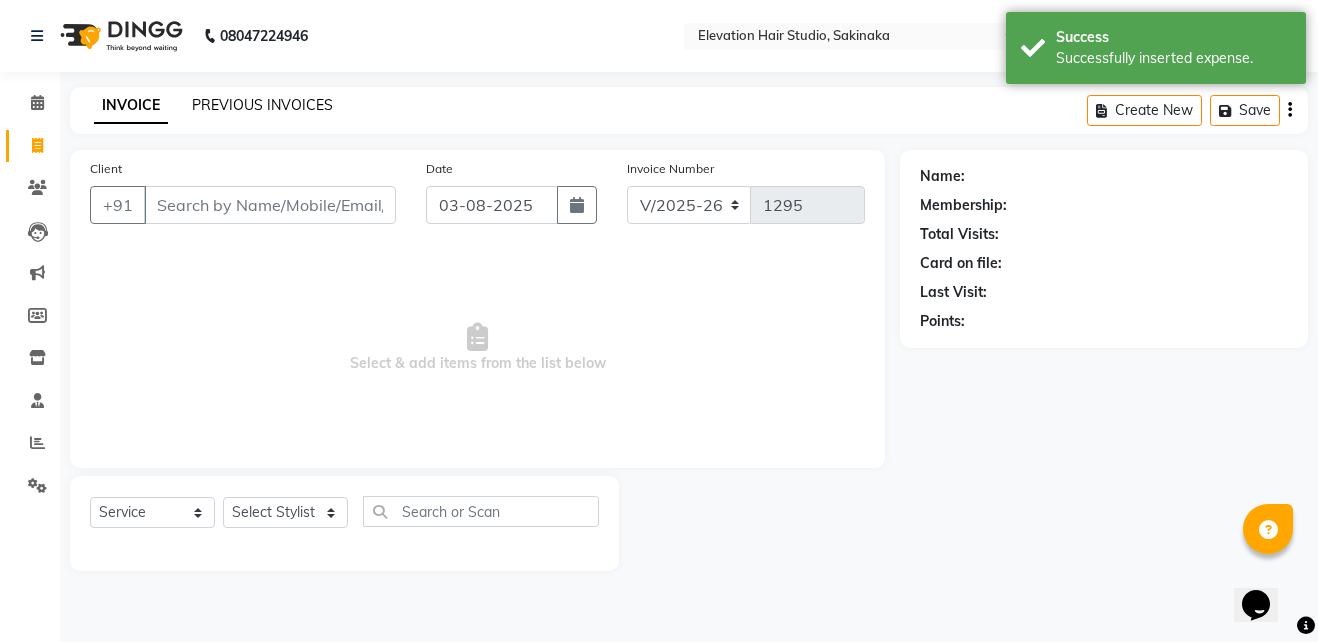 click on "PREVIOUS INVOICES" 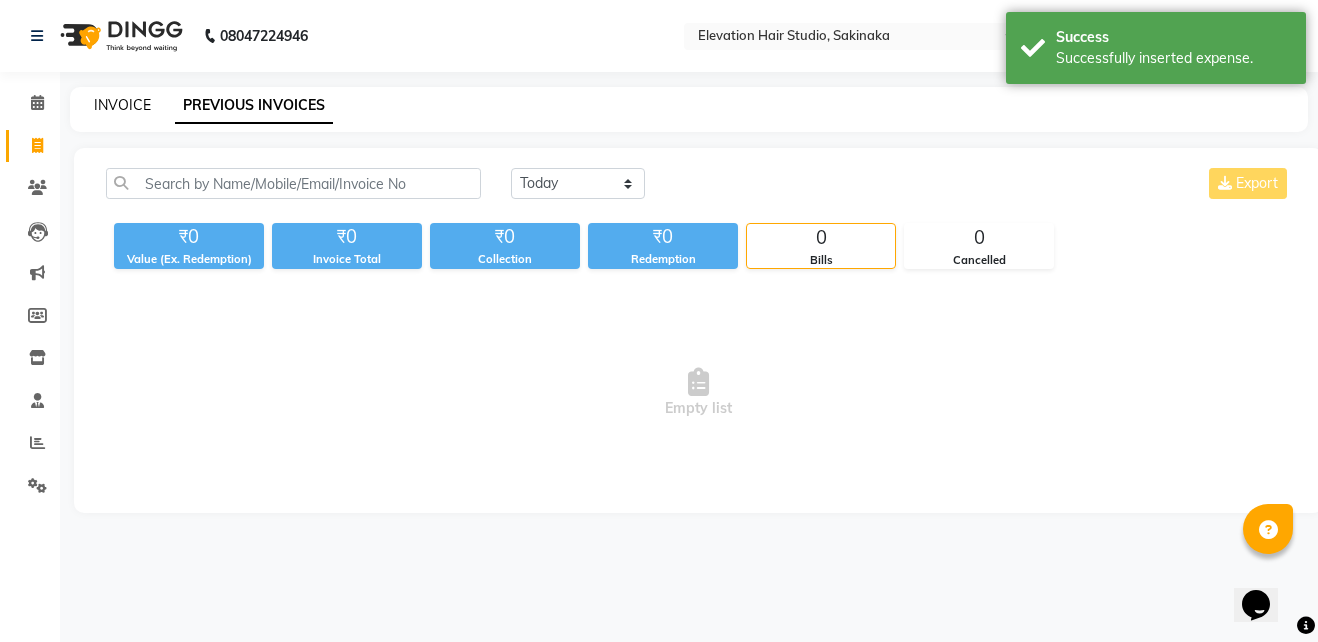 click on "INVOICE" 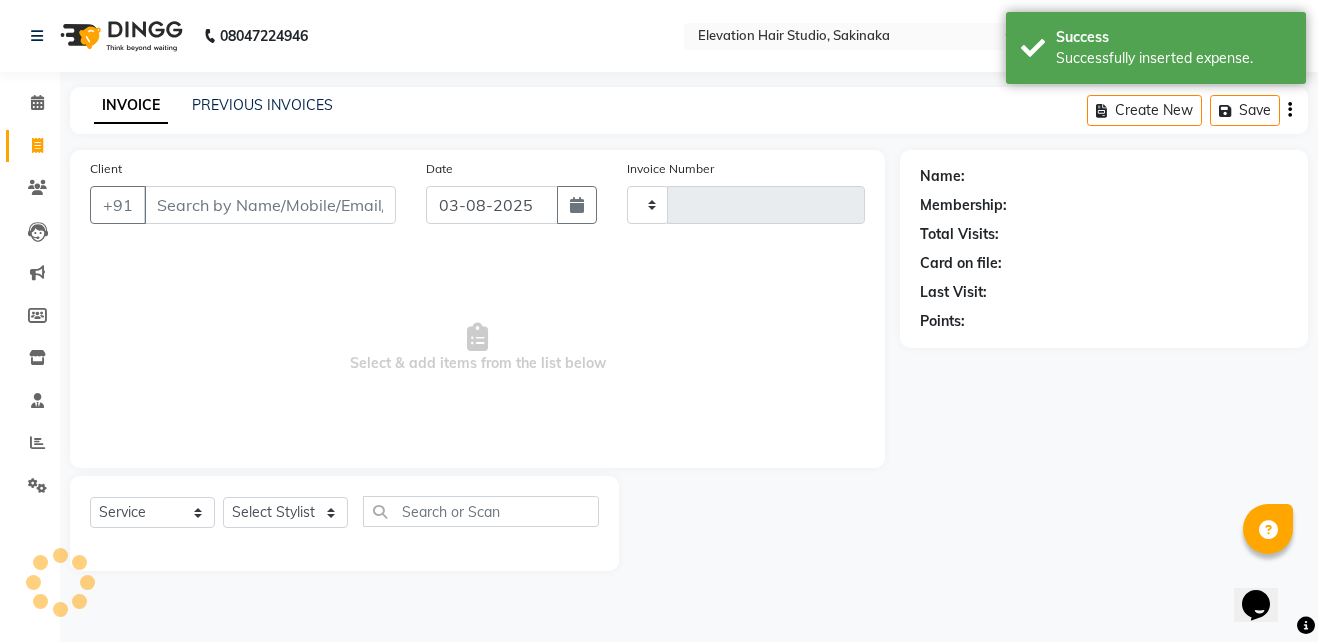 type on "1295" 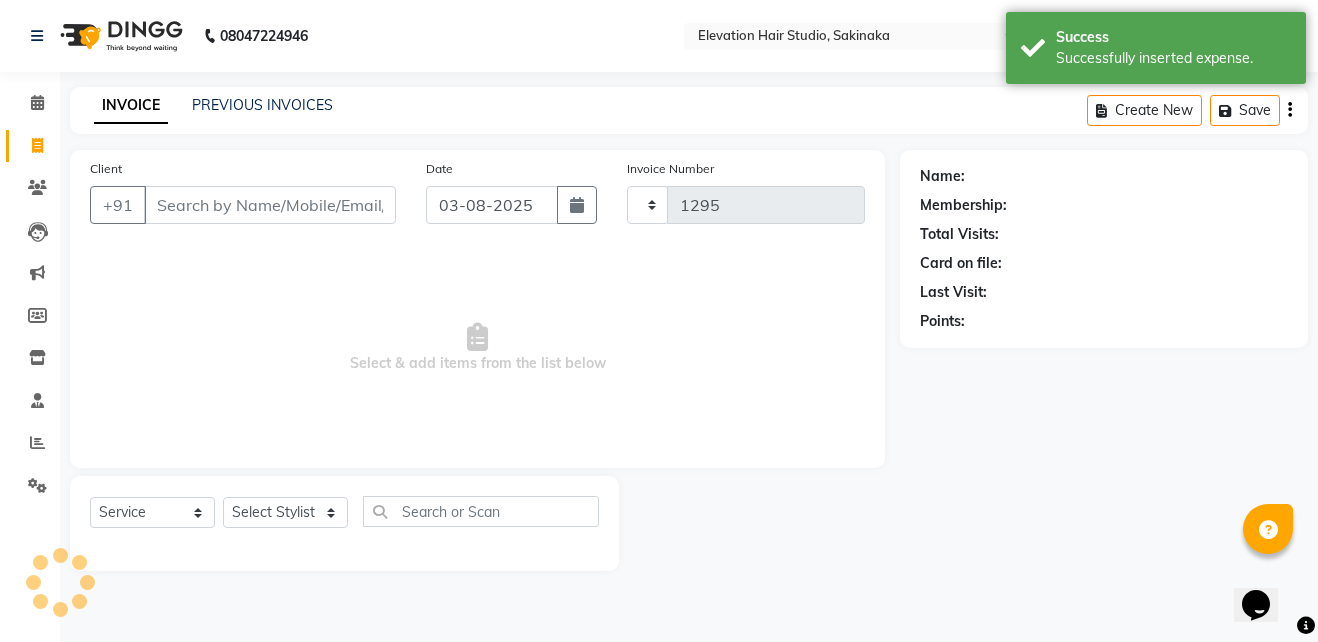 select on "4949" 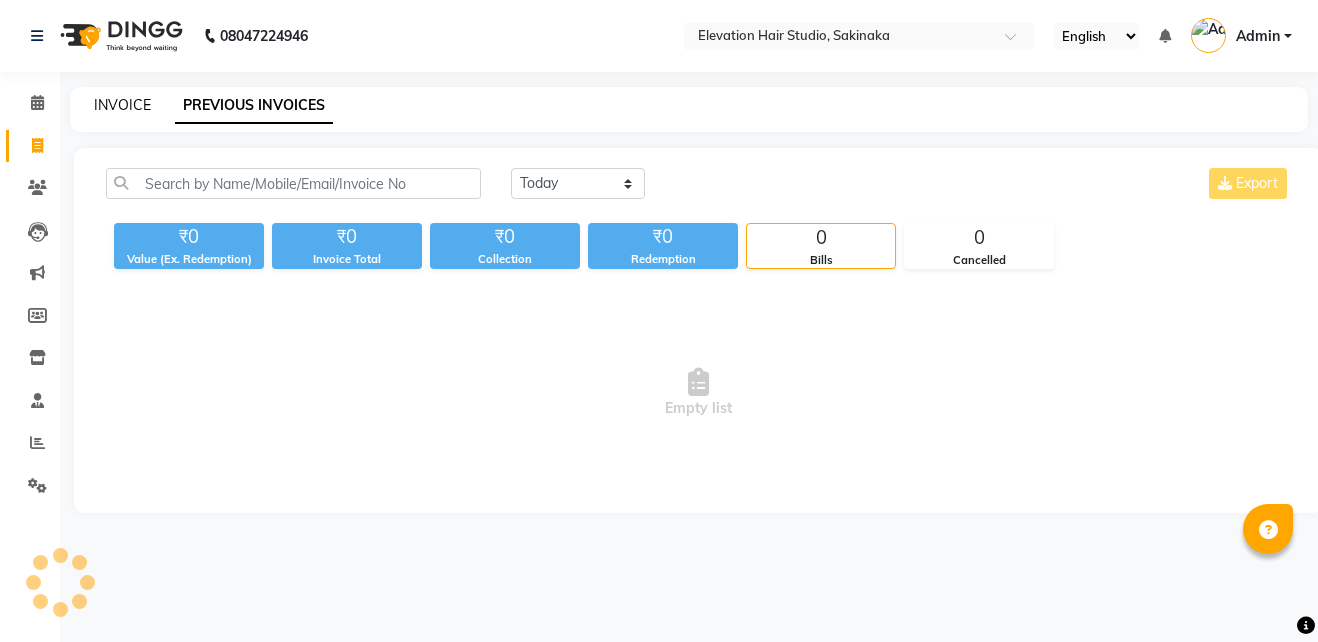 scroll, scrollTop: 0, scrollLeft: 0, axis: both 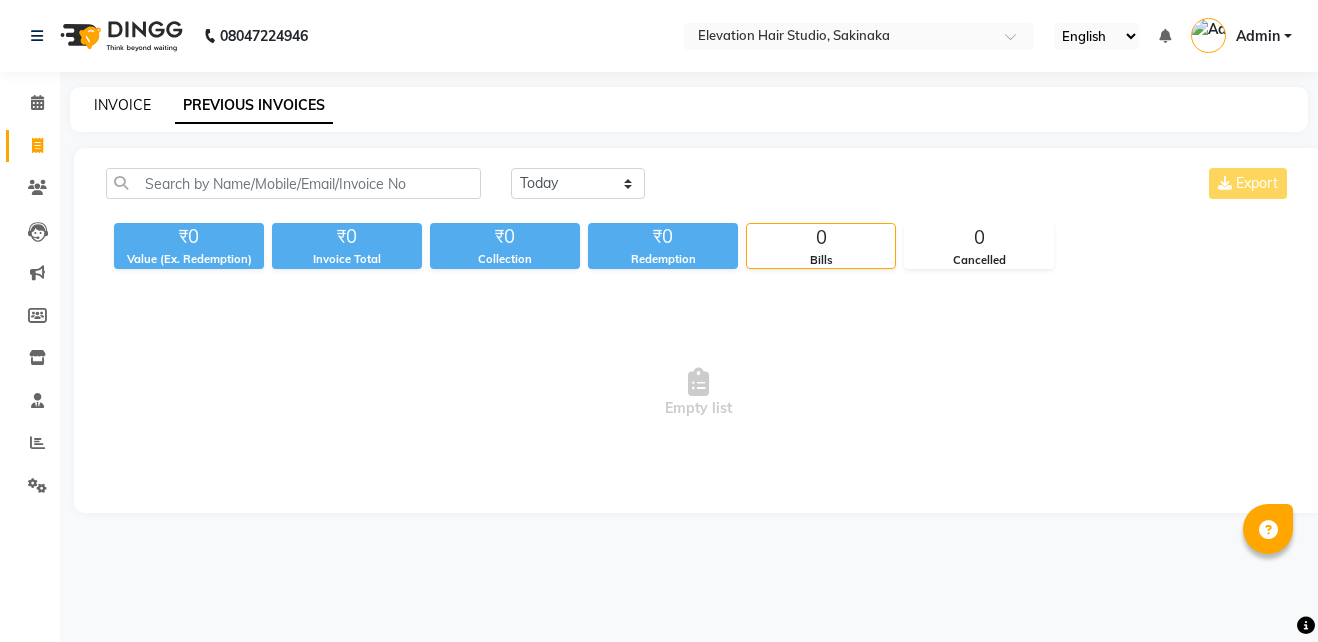 click on "INVOICE" 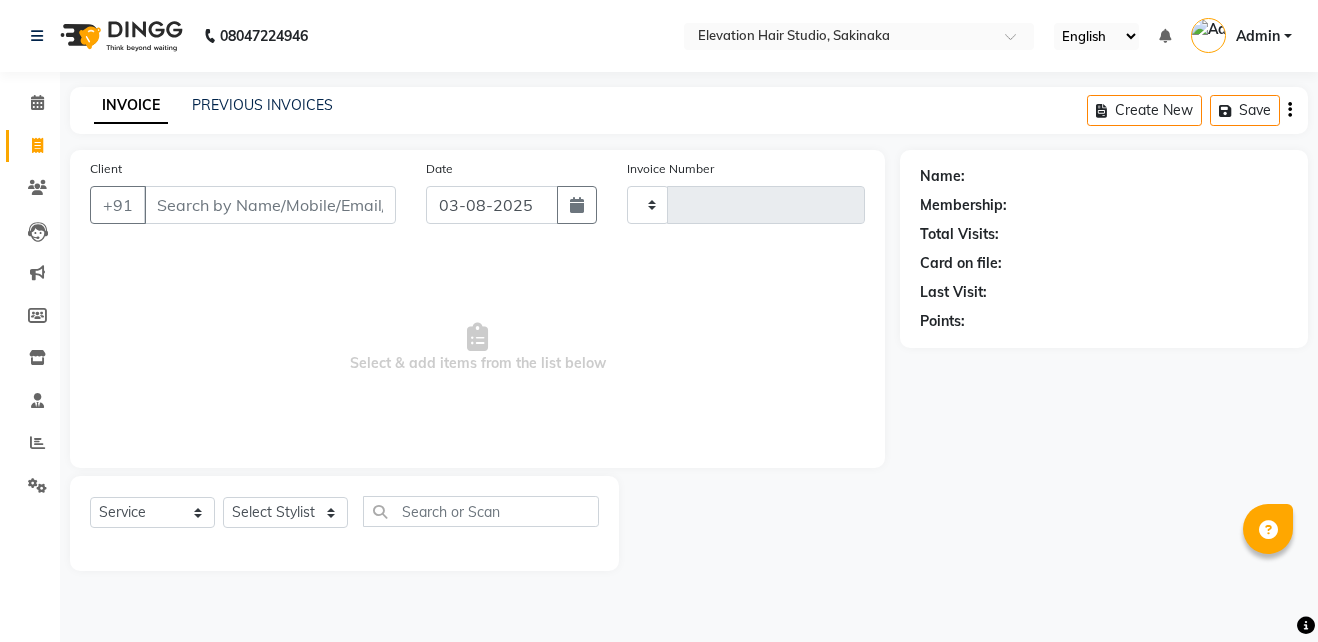 type on "1295" 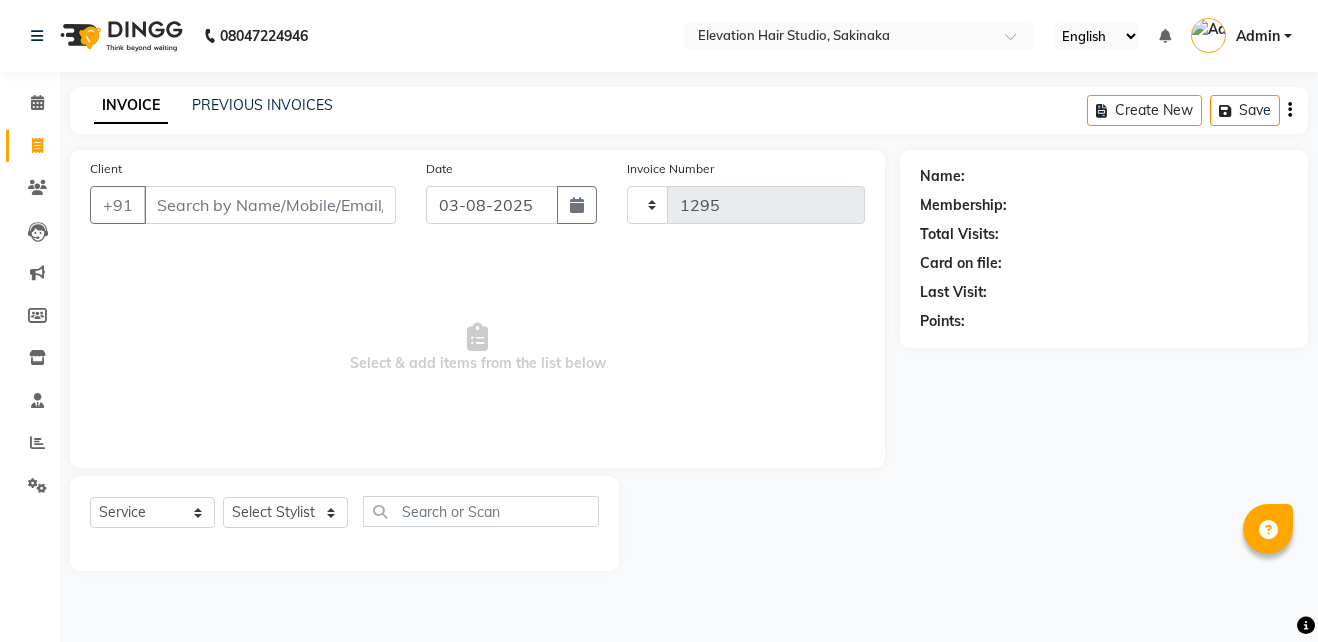 select on "4949" 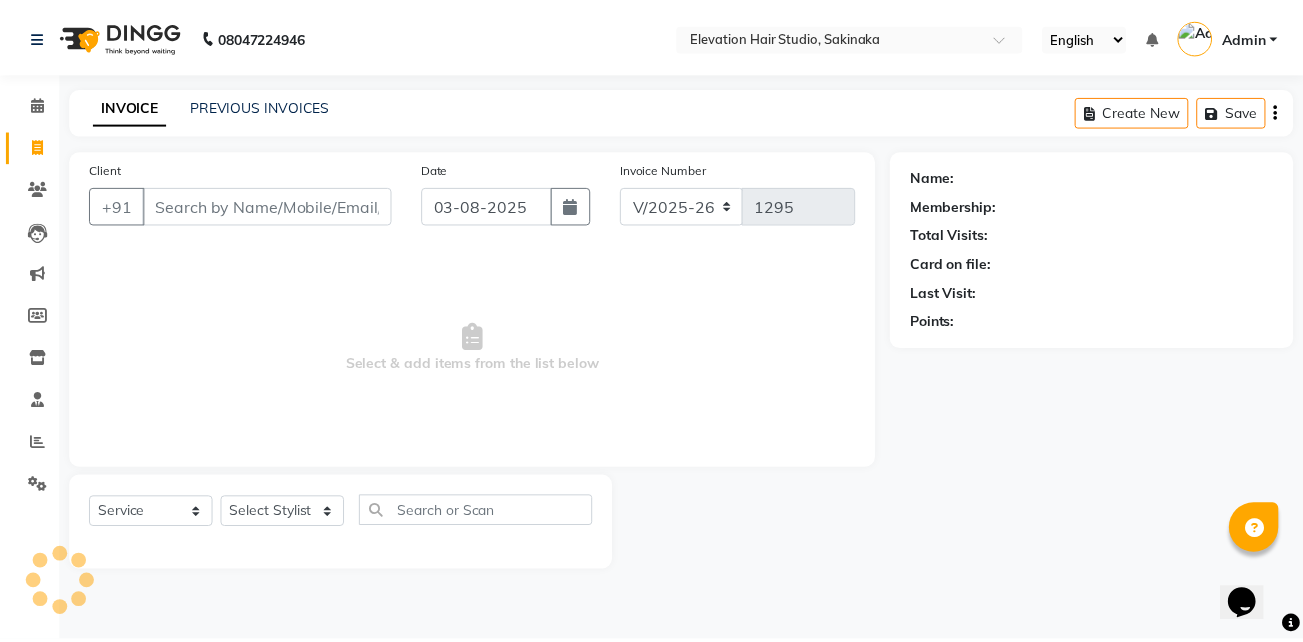 scroll, scrollTop: 0, scrollLeft: 0, axis: both 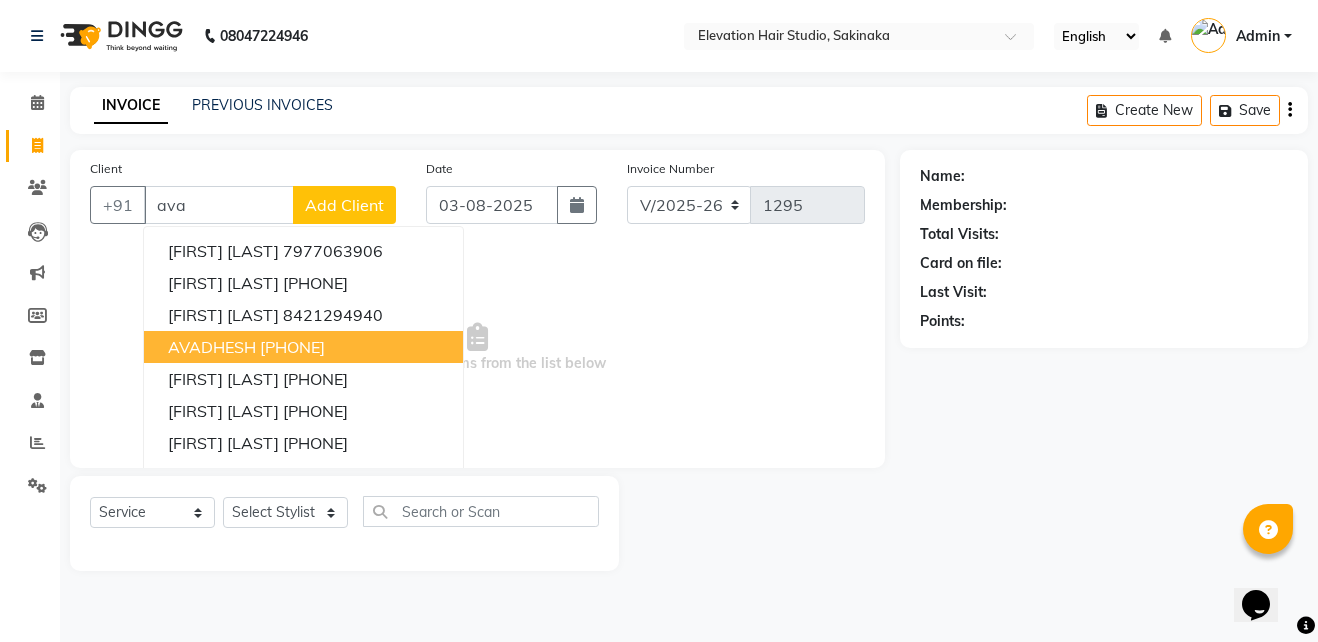 click on "AVADHESH" at bounding box center [212, 347] 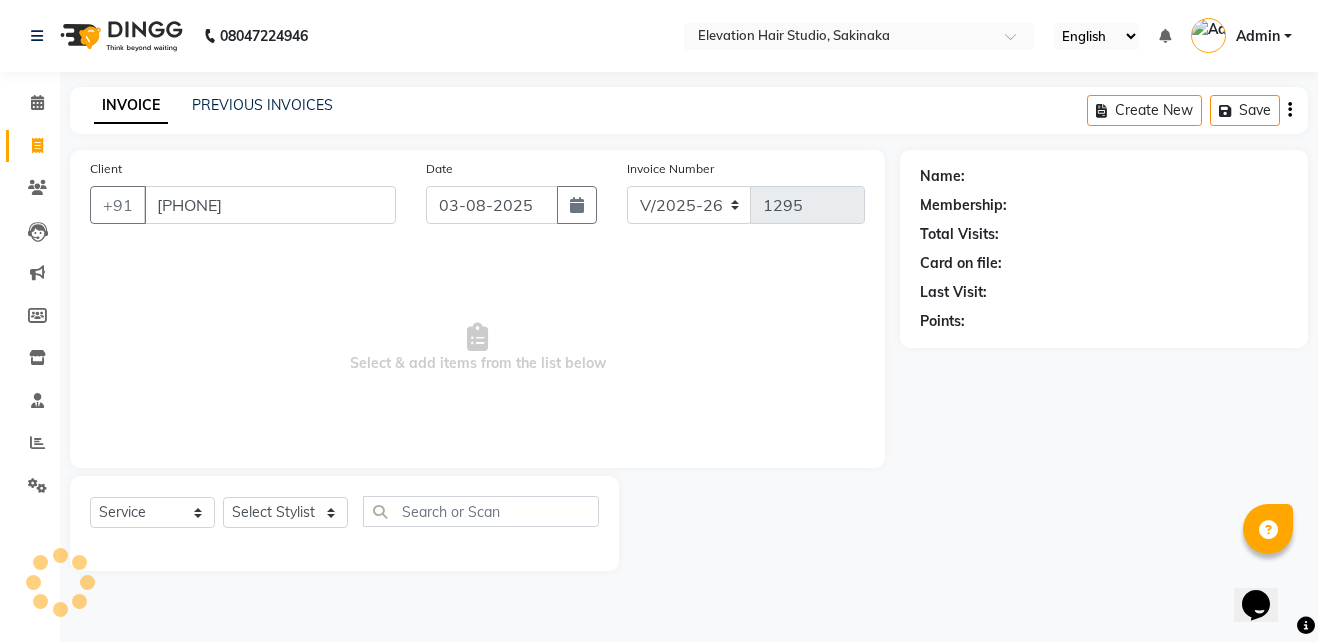 type on "8169413189" 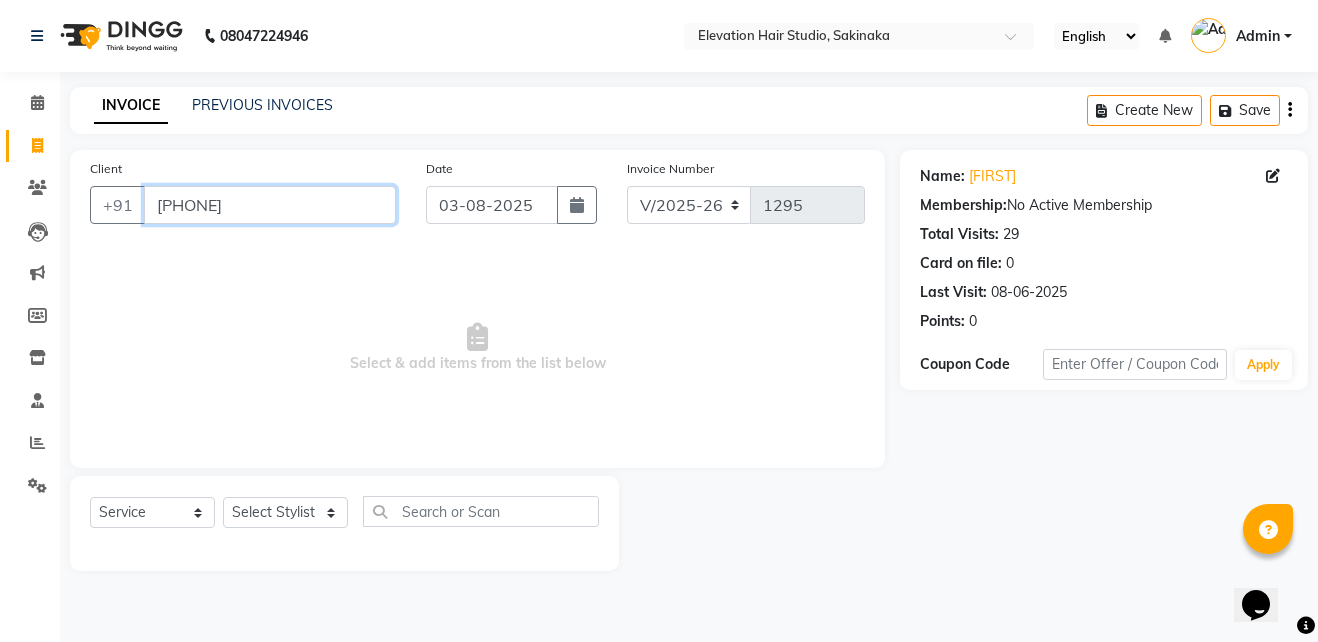 click on "8169413189" at bounding box center (270, 205) 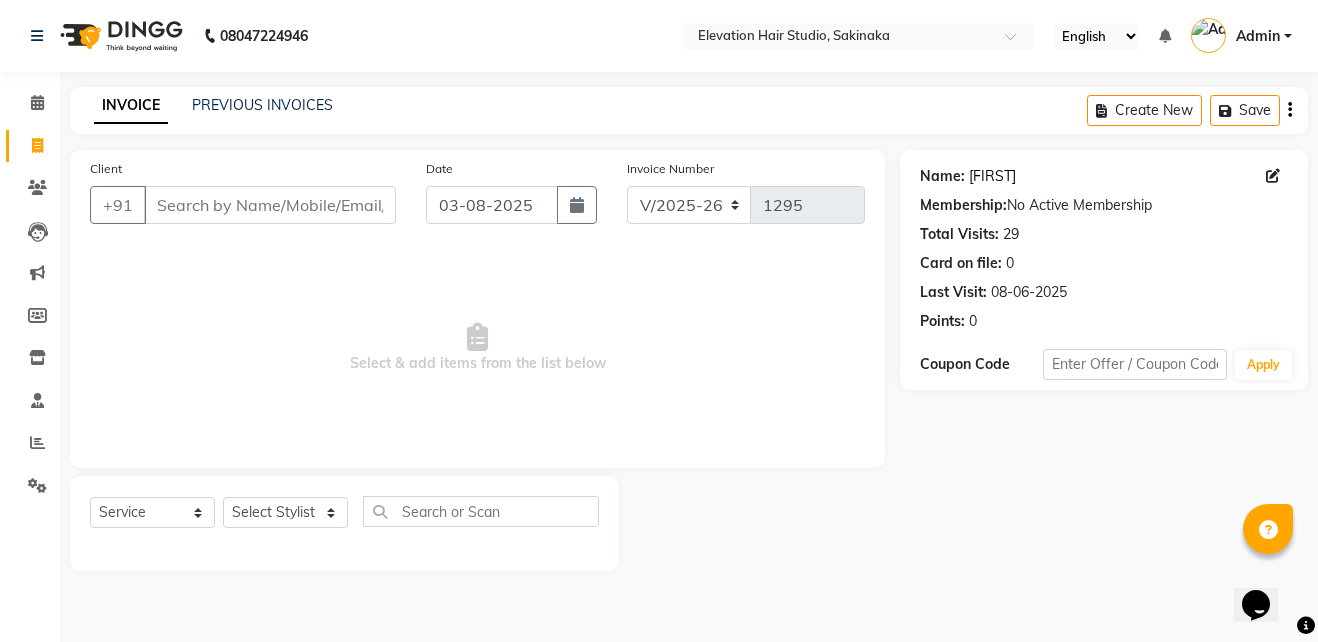 click on "Avadhesh" 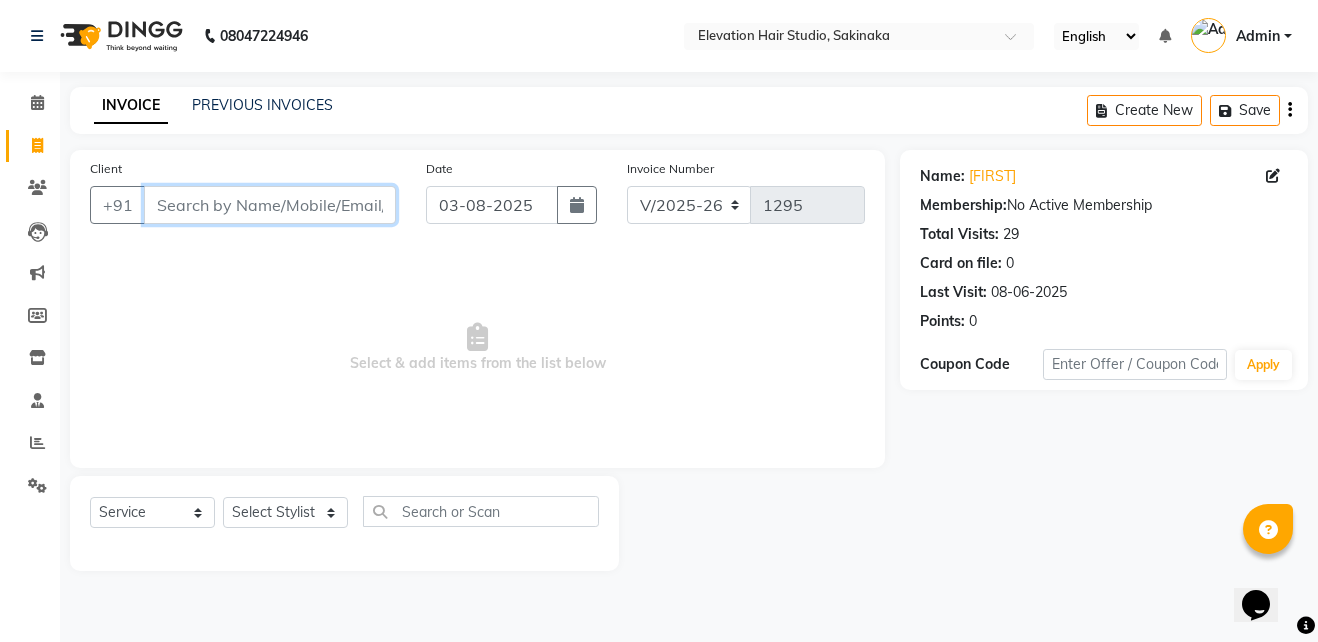 click on "Client" at bounding box center [270, 205] 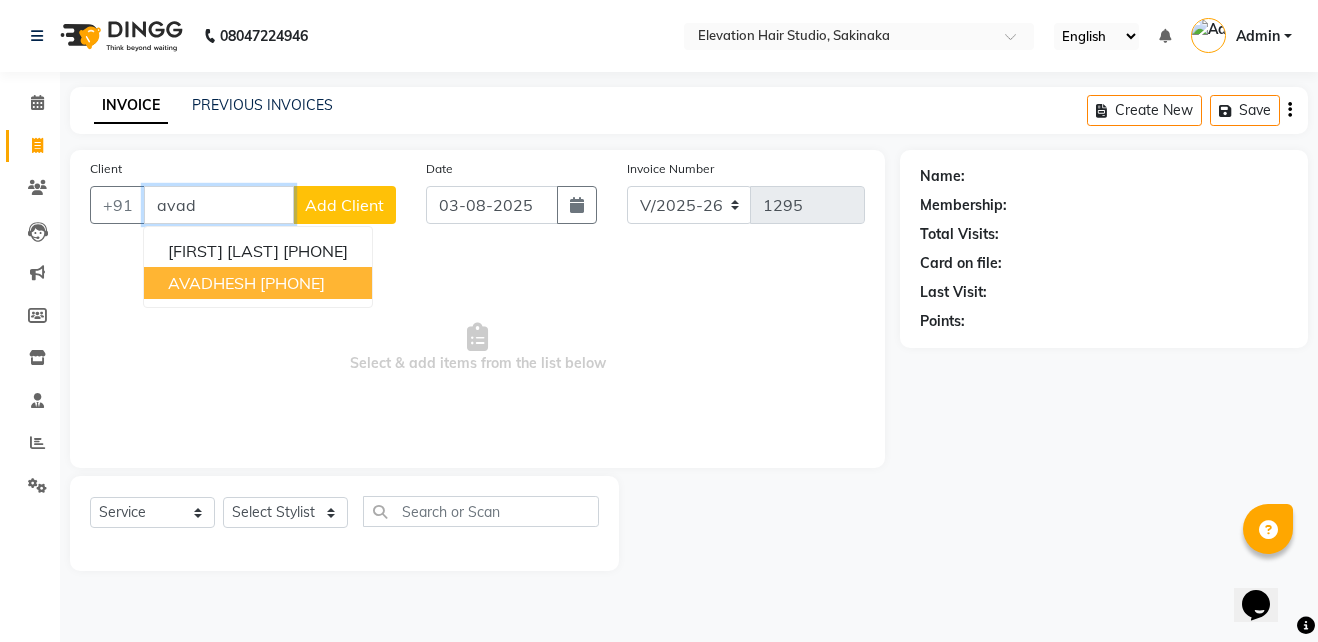click on "8169413189" at bounding box center [292, 283] 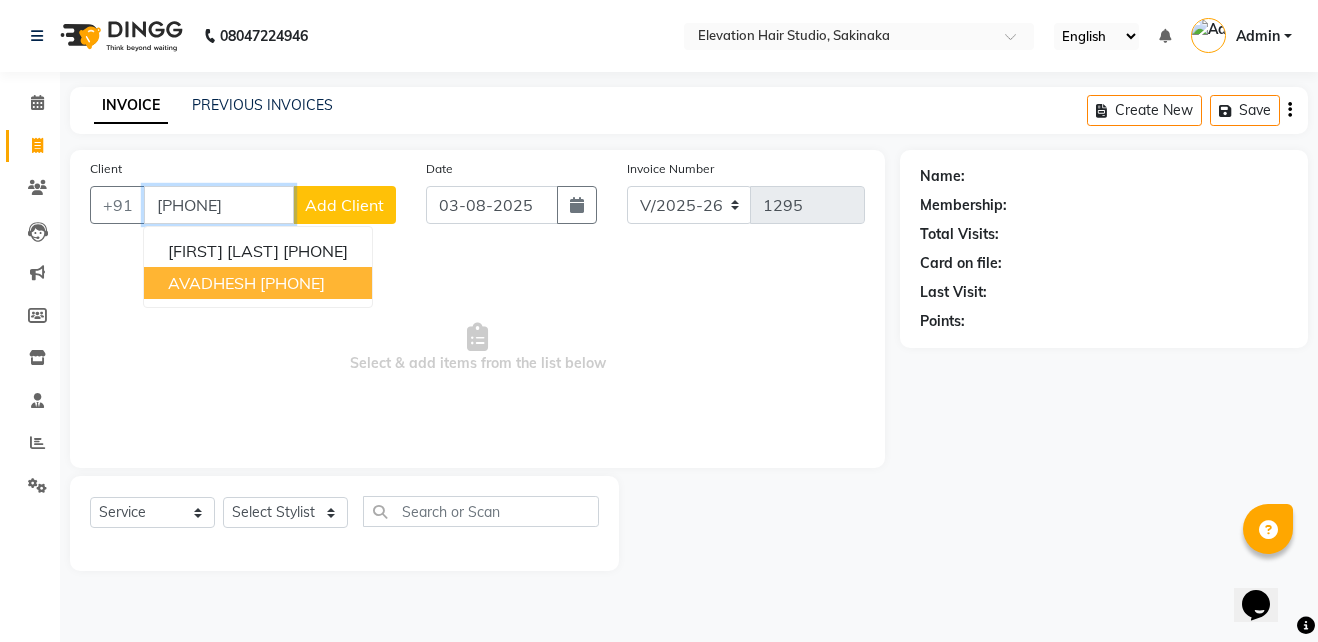 type on "8169413189" 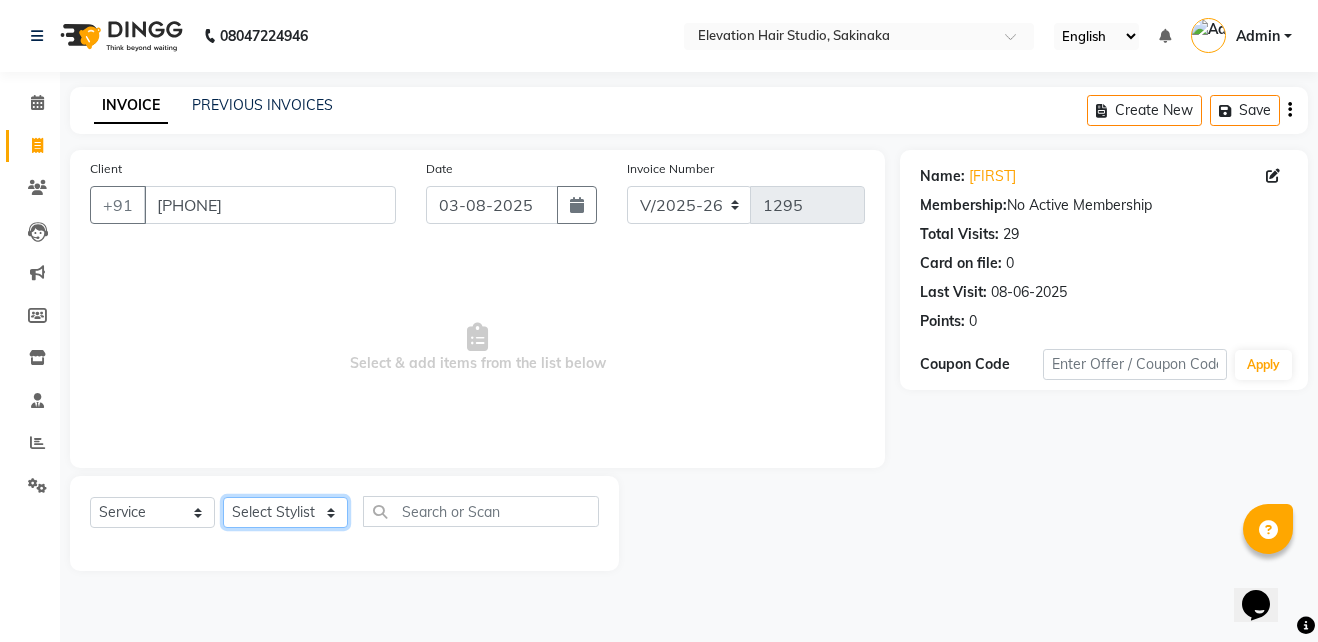 click on "Select Stylist Admin (EHS Thane) ANEES  DILIP KAPIL  PRIYA RUPESH SAHIL  Sarfaraz SHAHEENA SHAIKH  ZEESHAN" 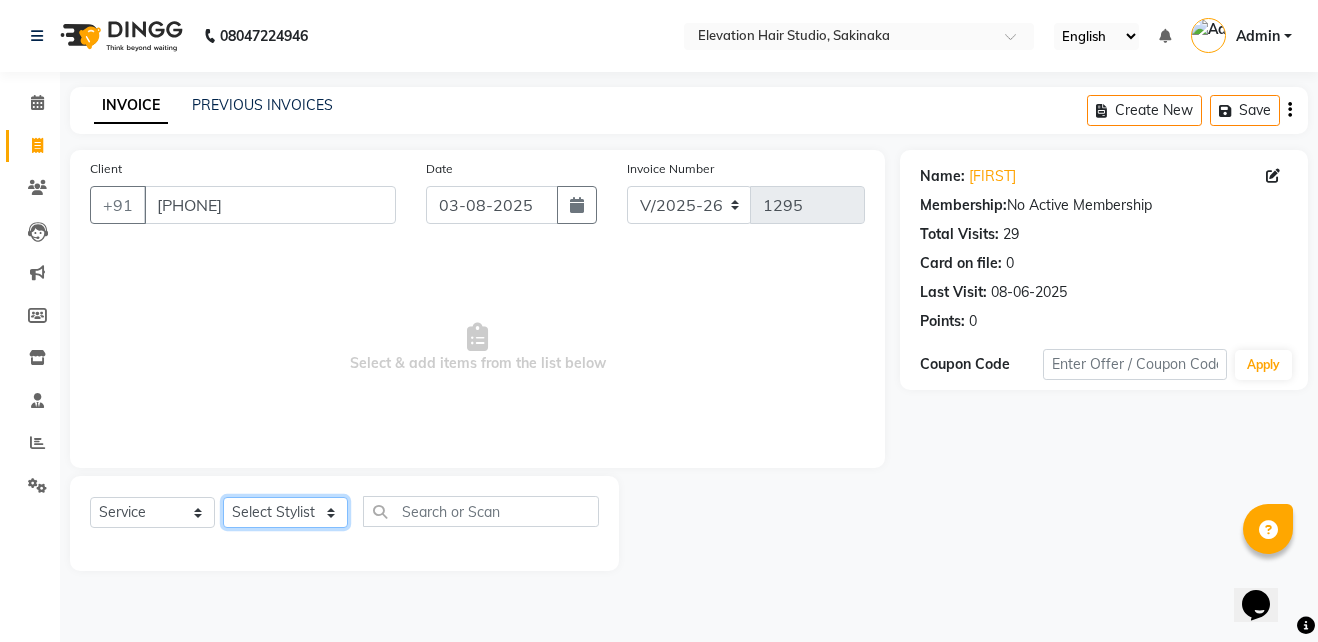 select on "50821" 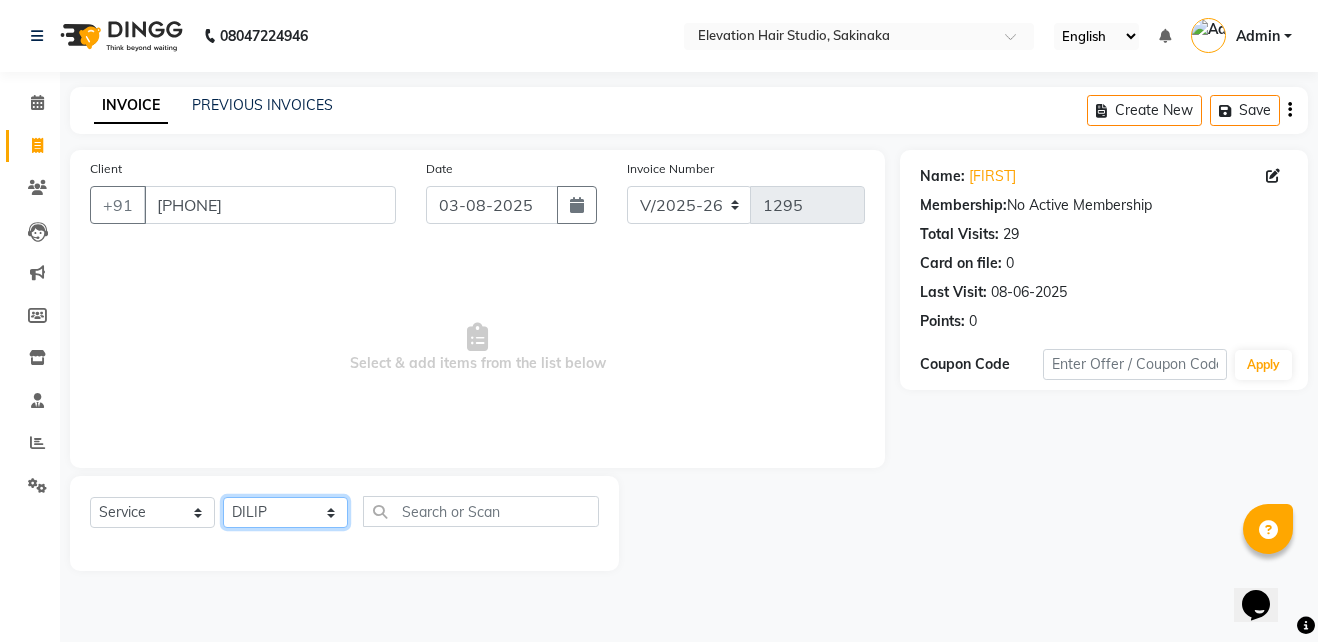 click on "Select Stylist Admin (EHS Thane) ANEES  DILIP KAPIL  PRIYA RUPESH SAHIL  Sarfaraz SHAHEENA SHAIKH  ZEESHAN" 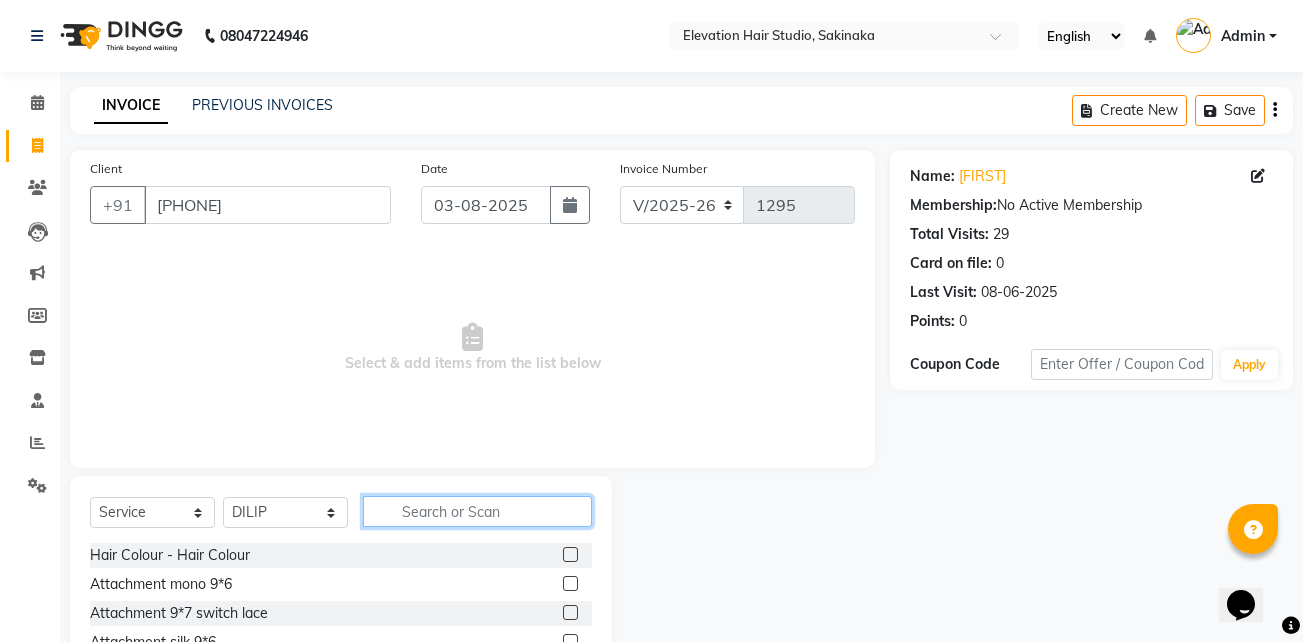 click 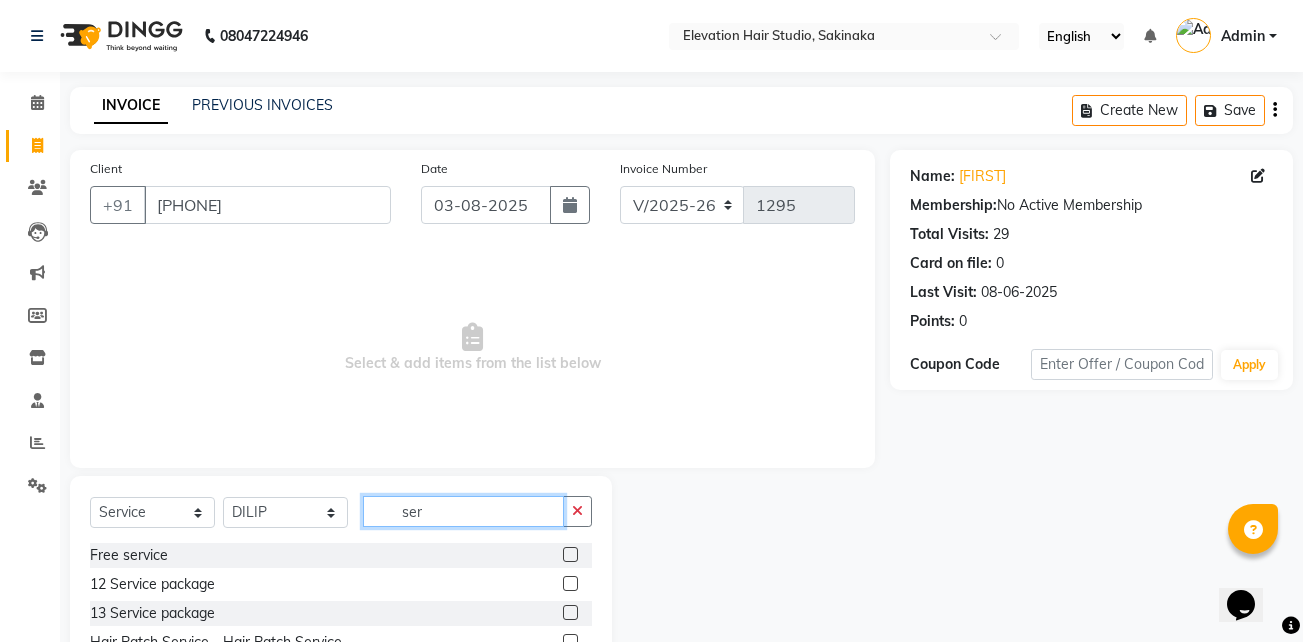 scroll, scrollTop: 104, scrollLeft: 0, axis: vertical 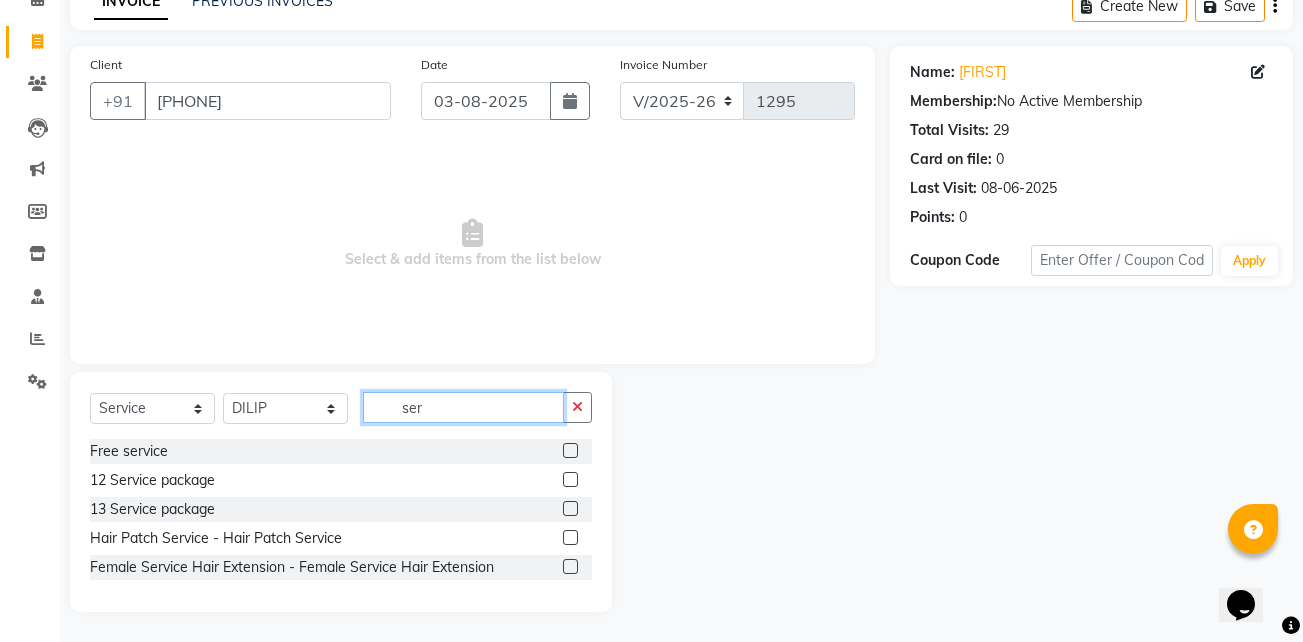 type on "ser" 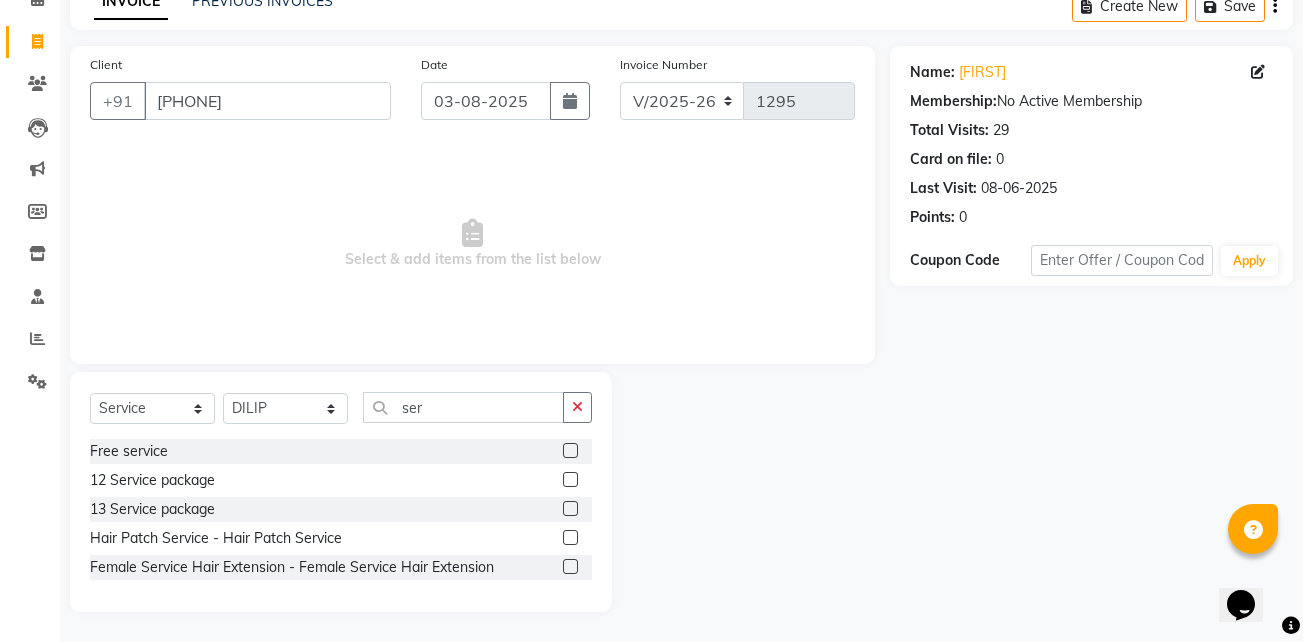 click 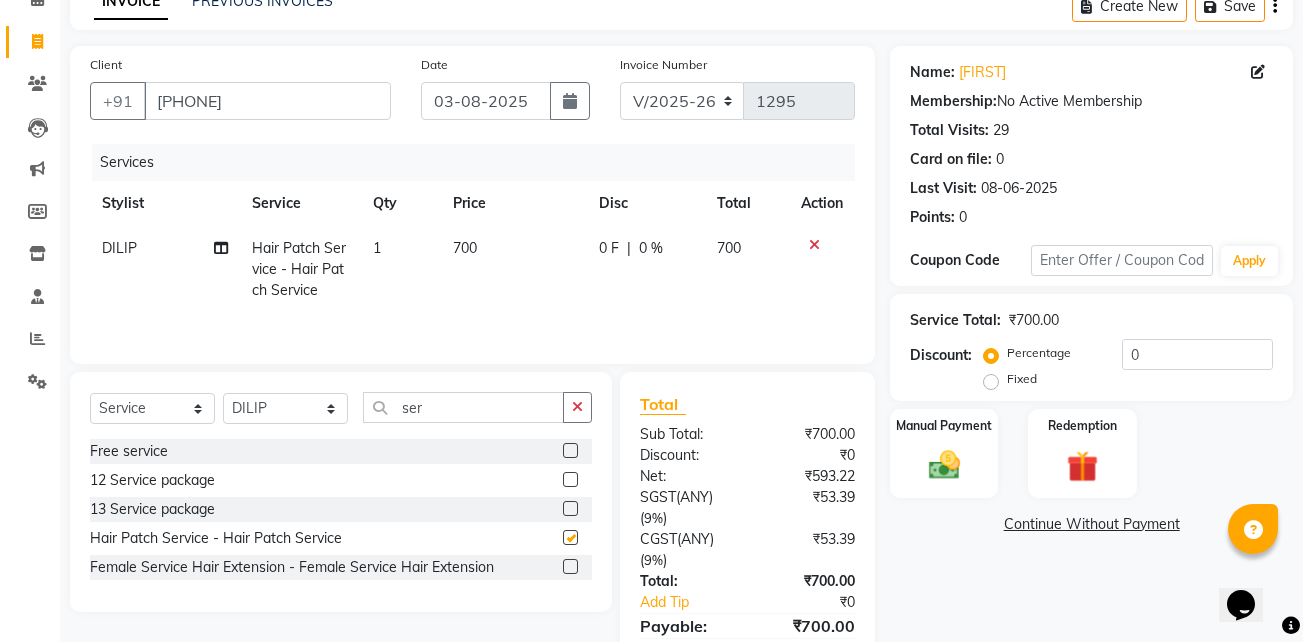 checkbox on "false" 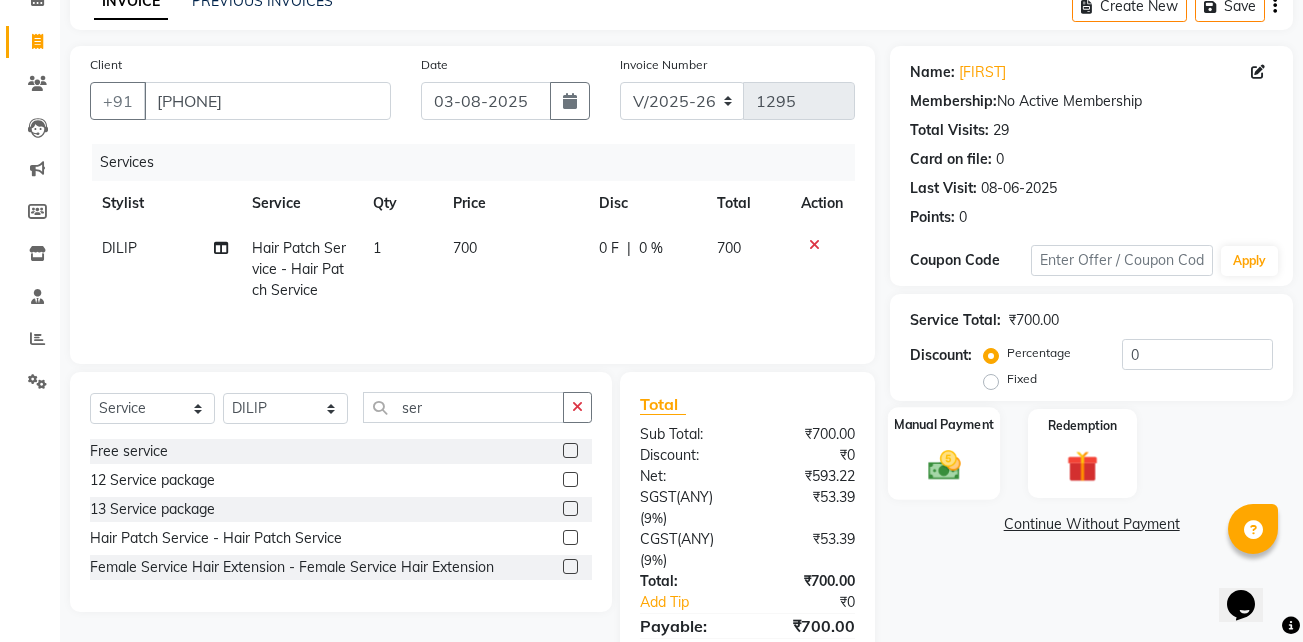 click on "Manual Payment" 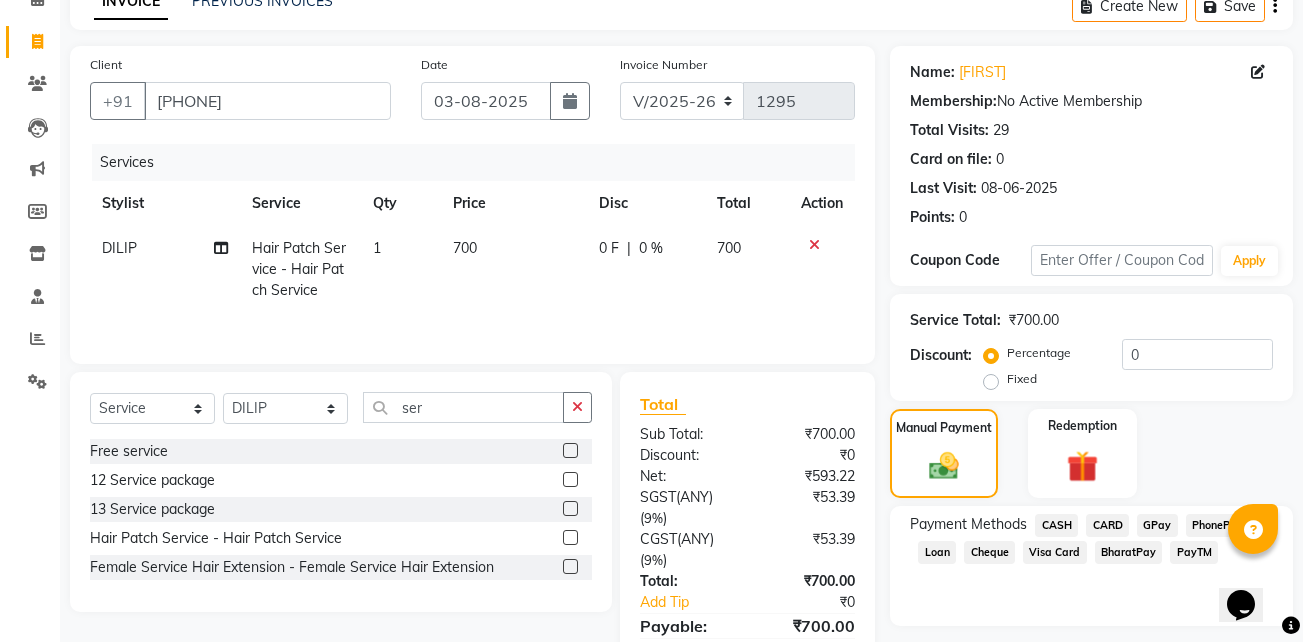 scroll, scrollTop: 200, scrollLeft: 0, axis: vertical 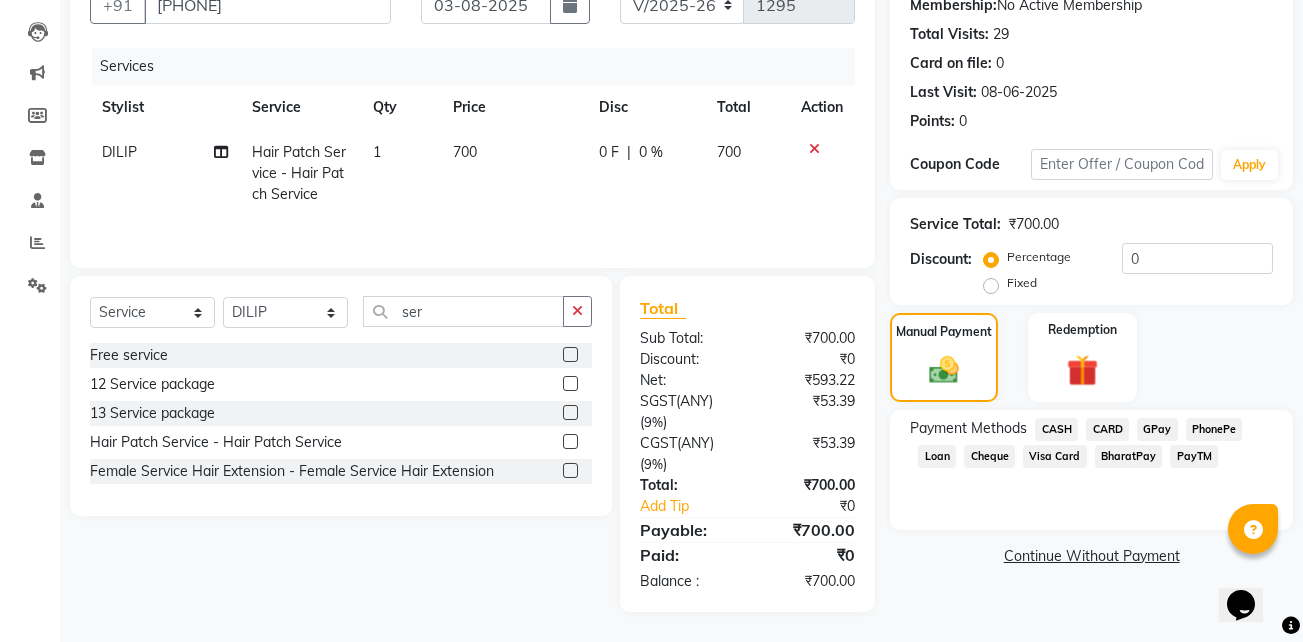 click on "CASH" 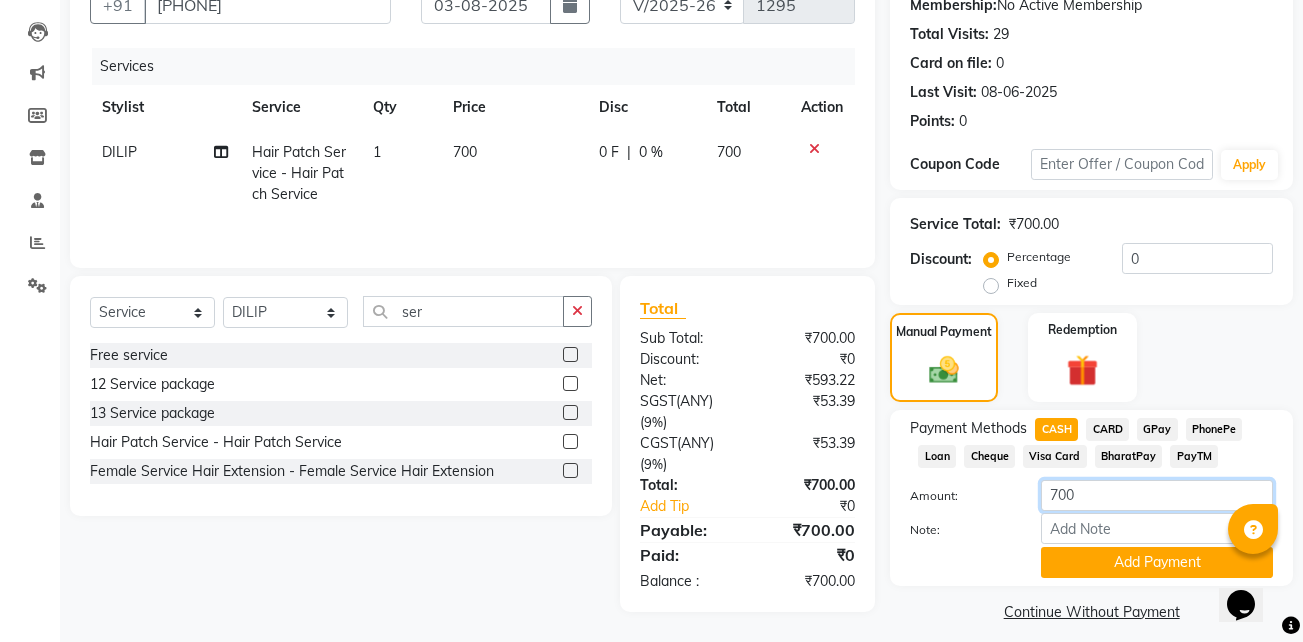 click on "700" 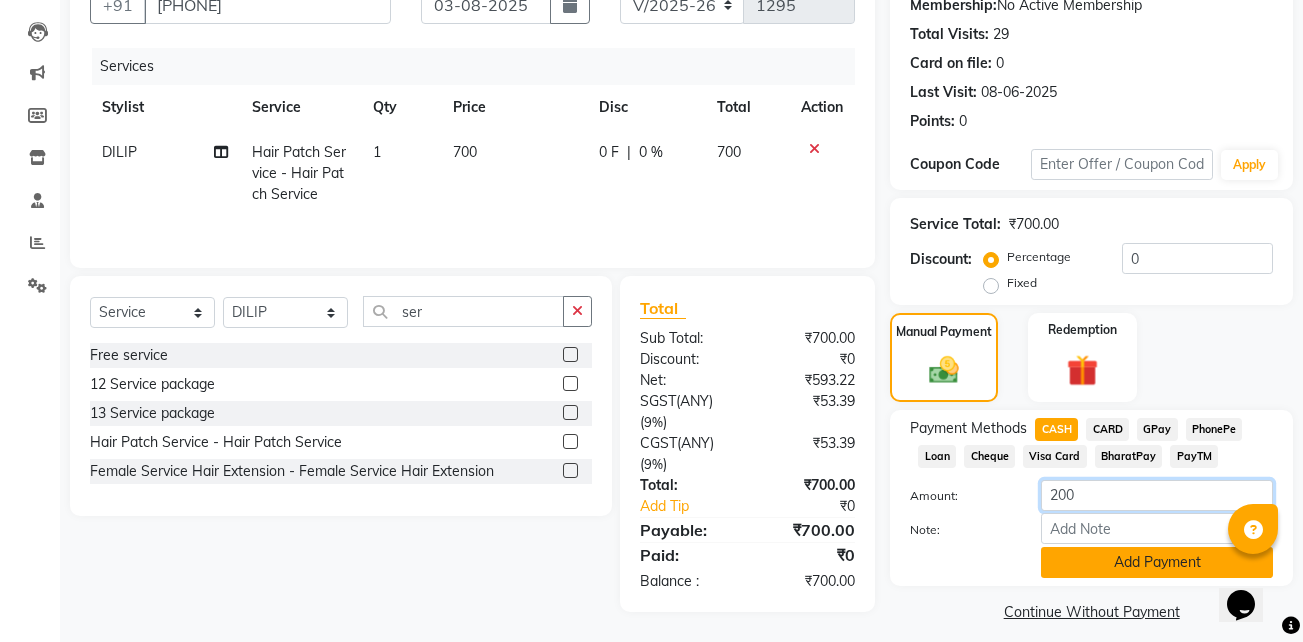 type on "200" 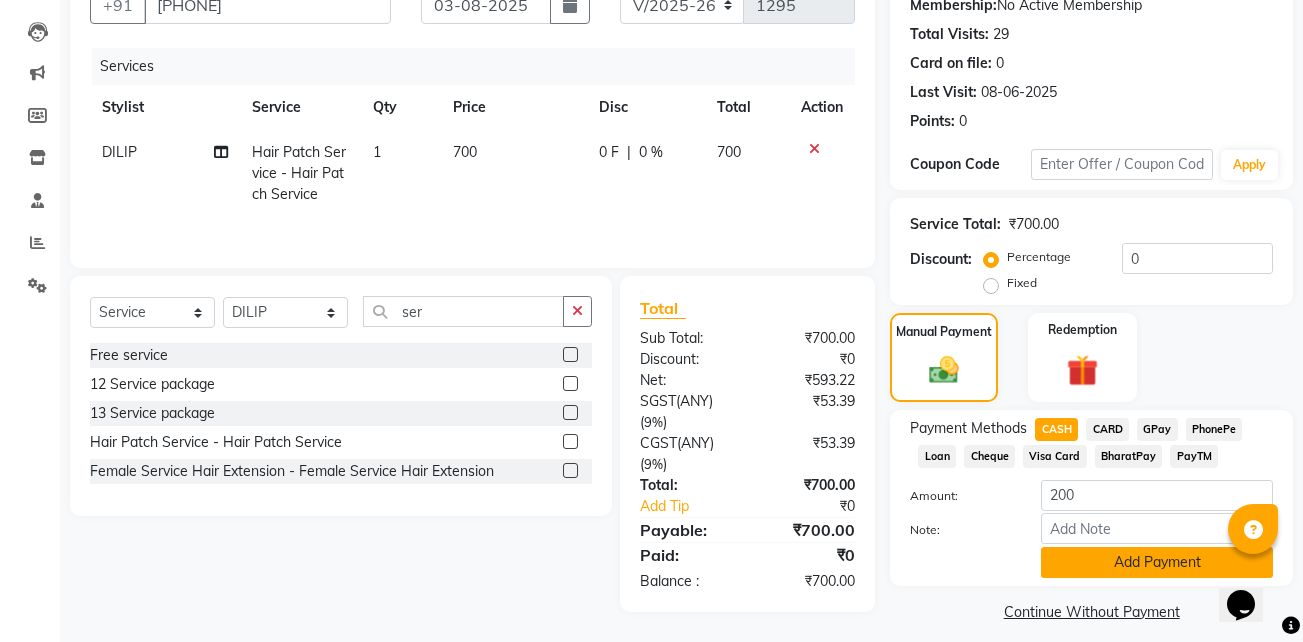 click on "Add Payment" 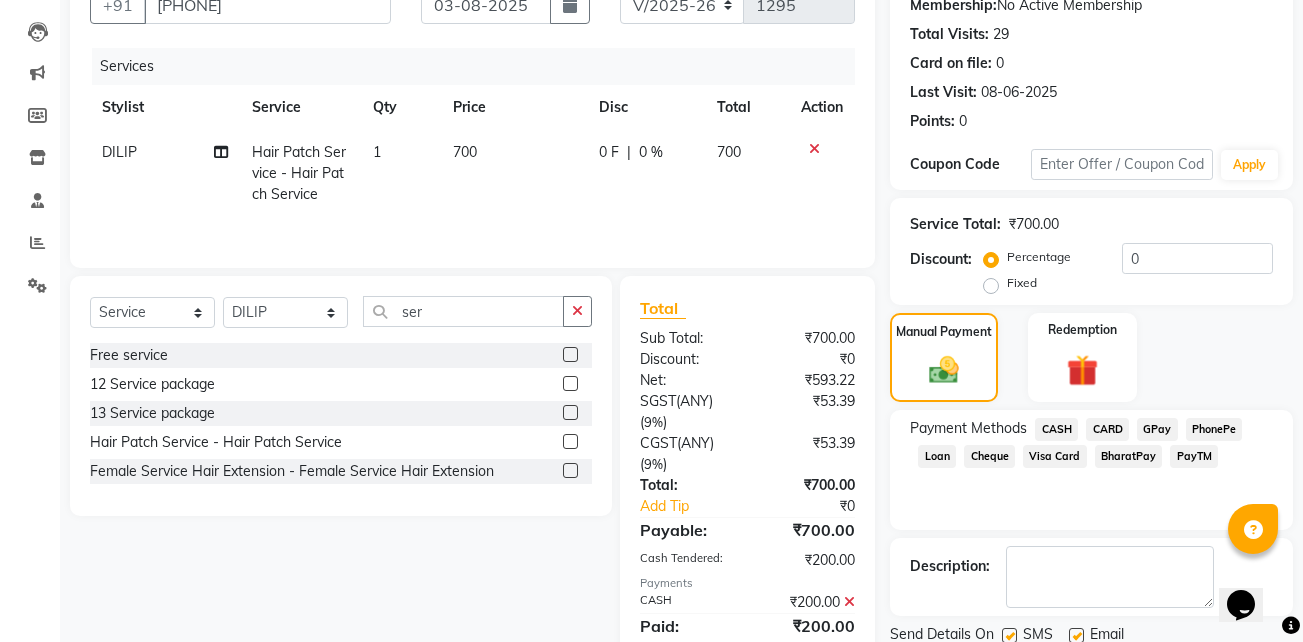 click on "GPay" 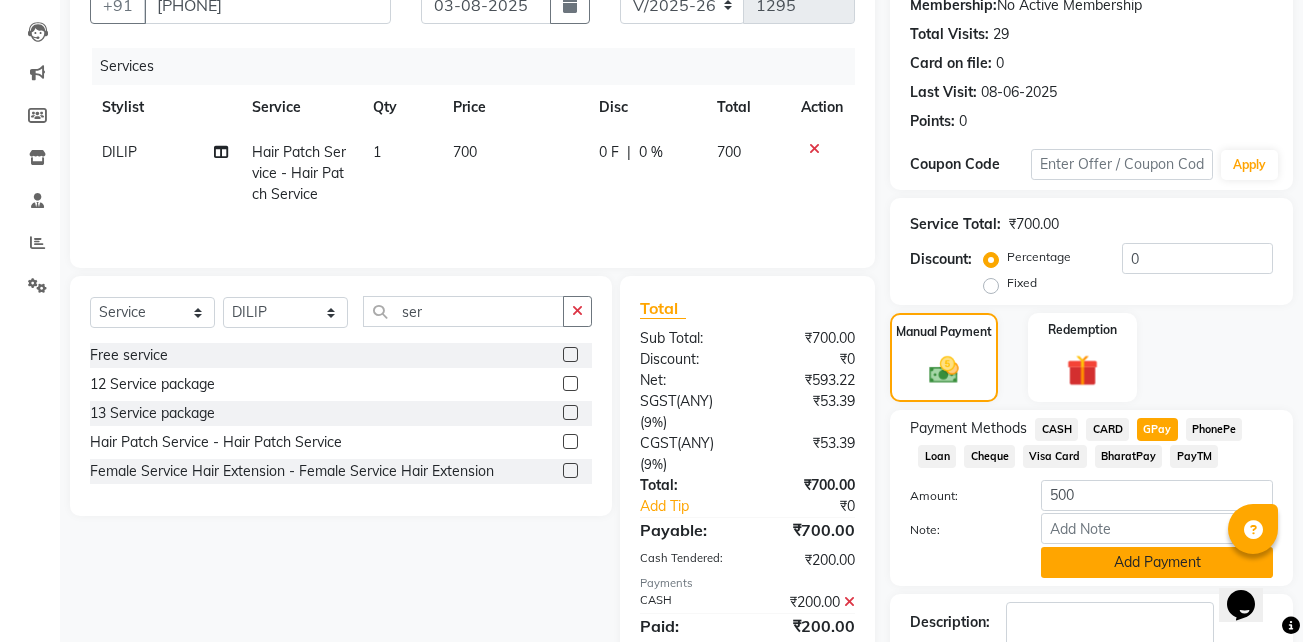 click on "Add Payment" 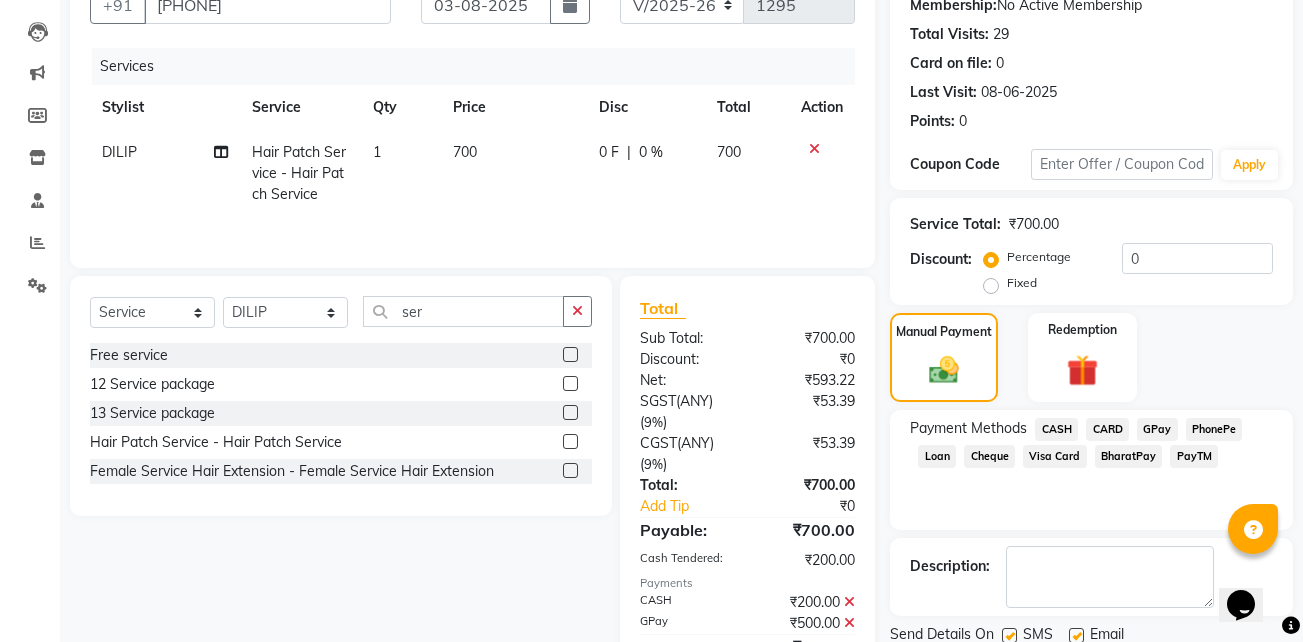 scroll, scrollTop: 292, scrollLeft: 0, axis: vertical 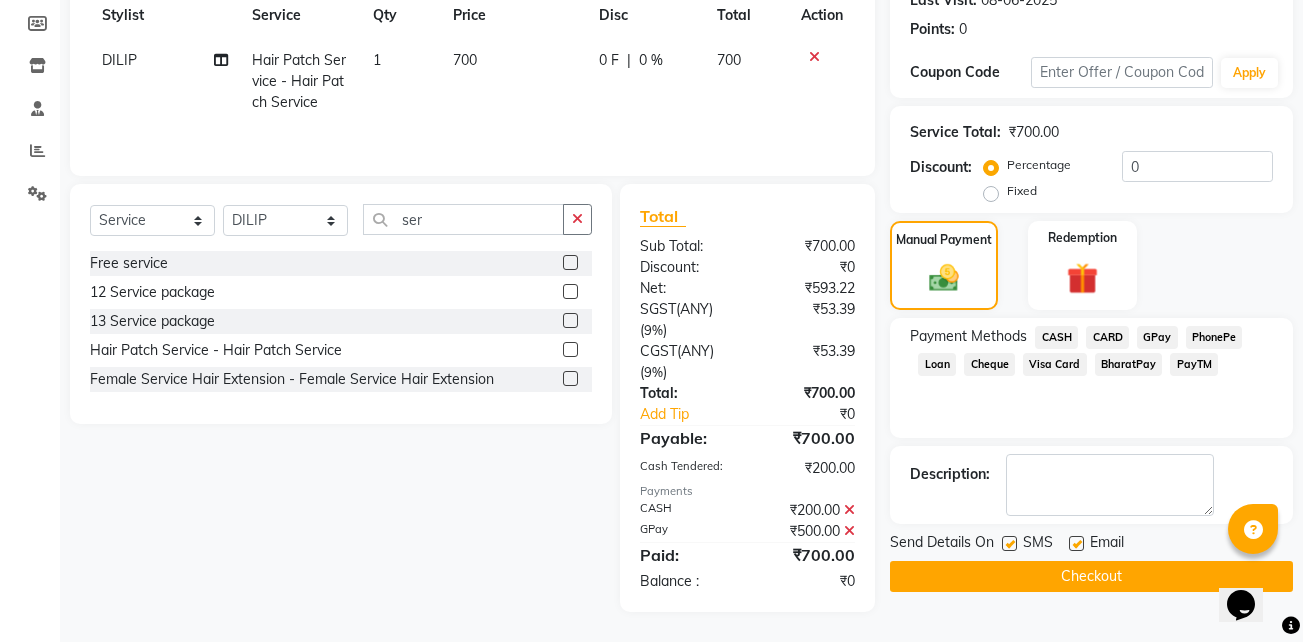 click 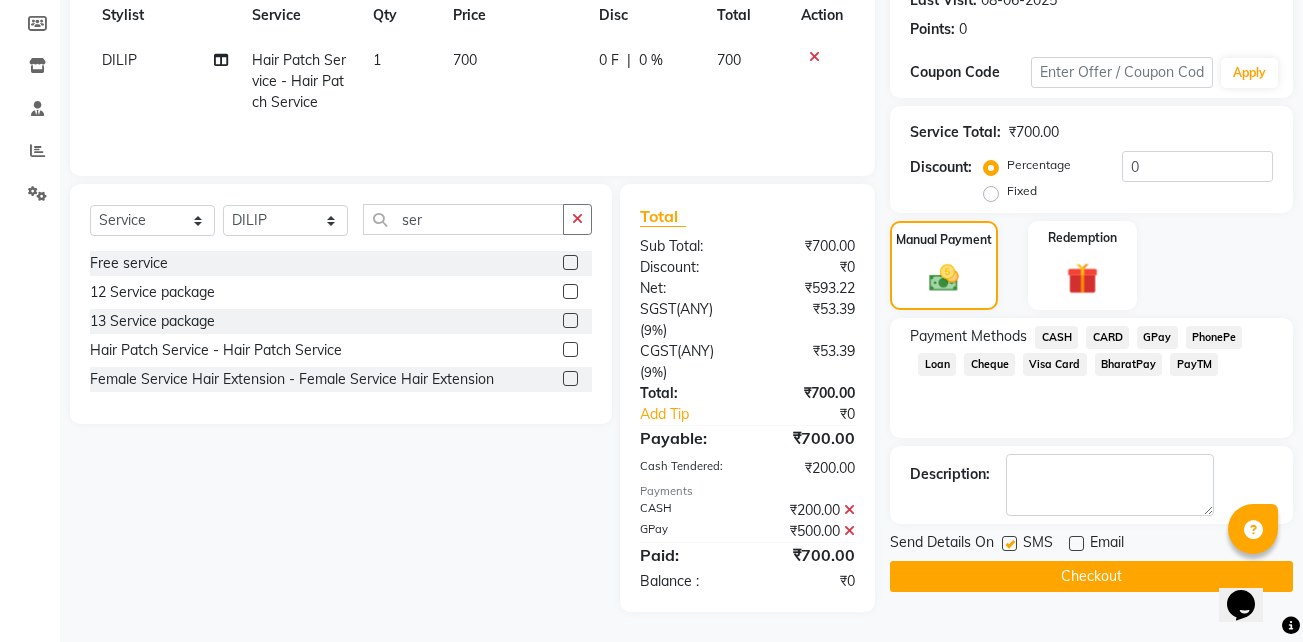click 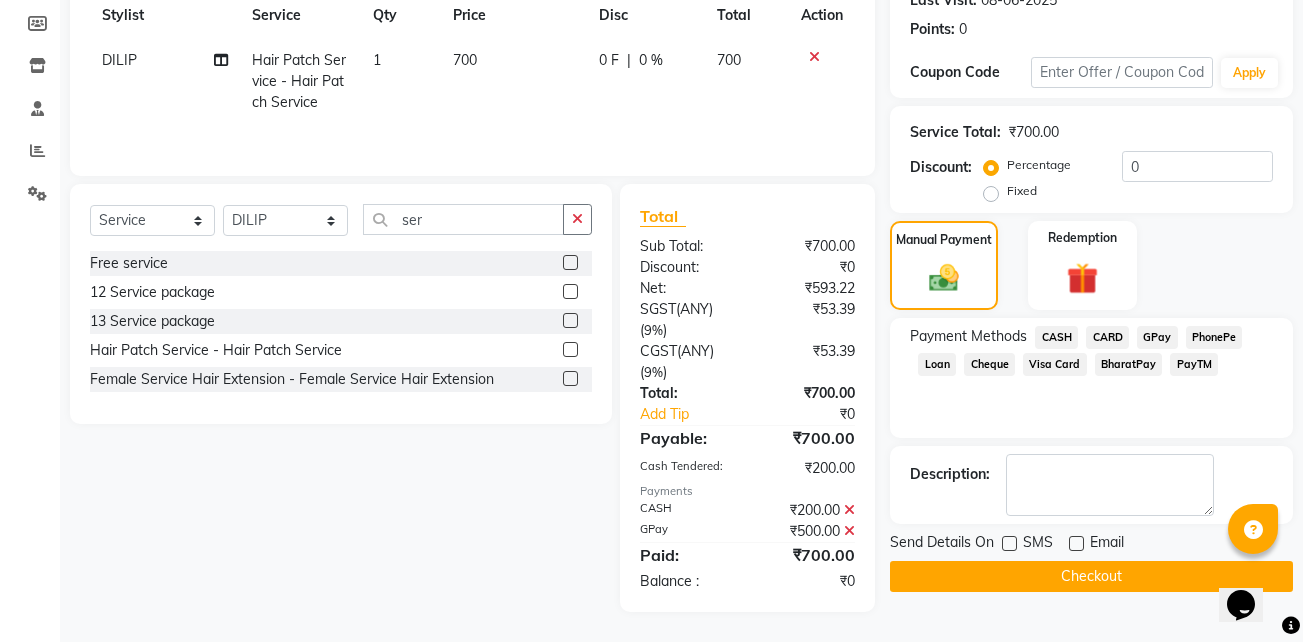 click on "Checkout" 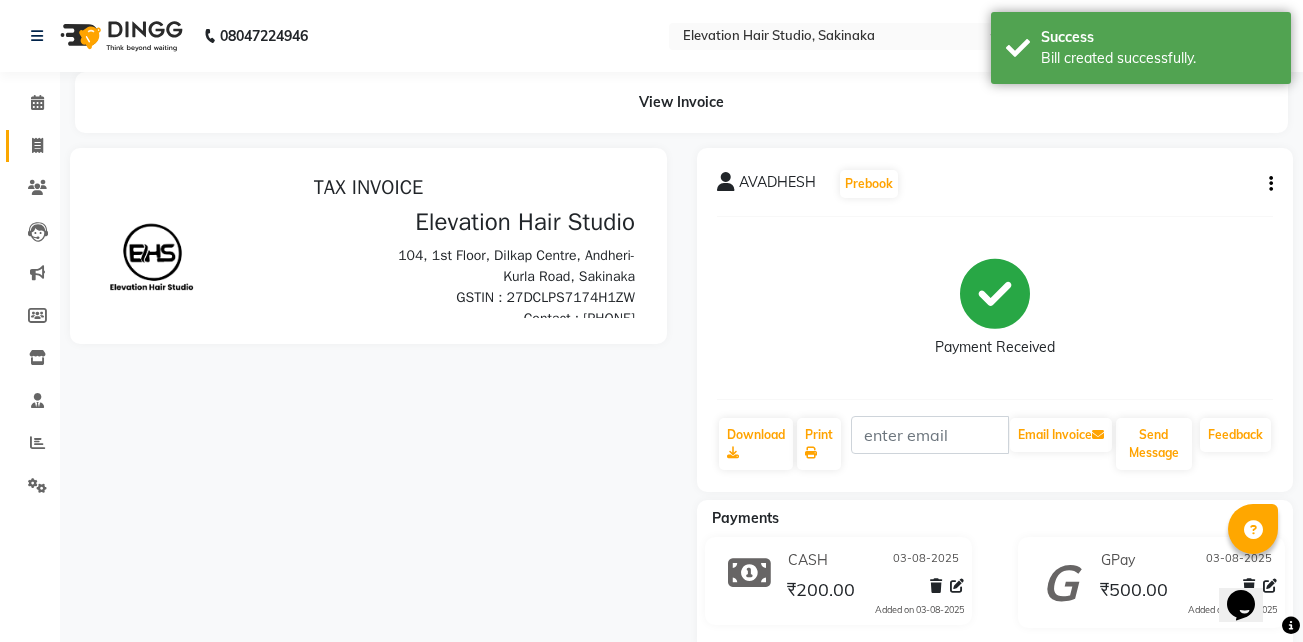 scroll, scrollTop: 0, scrollLeft: 0, axis: both 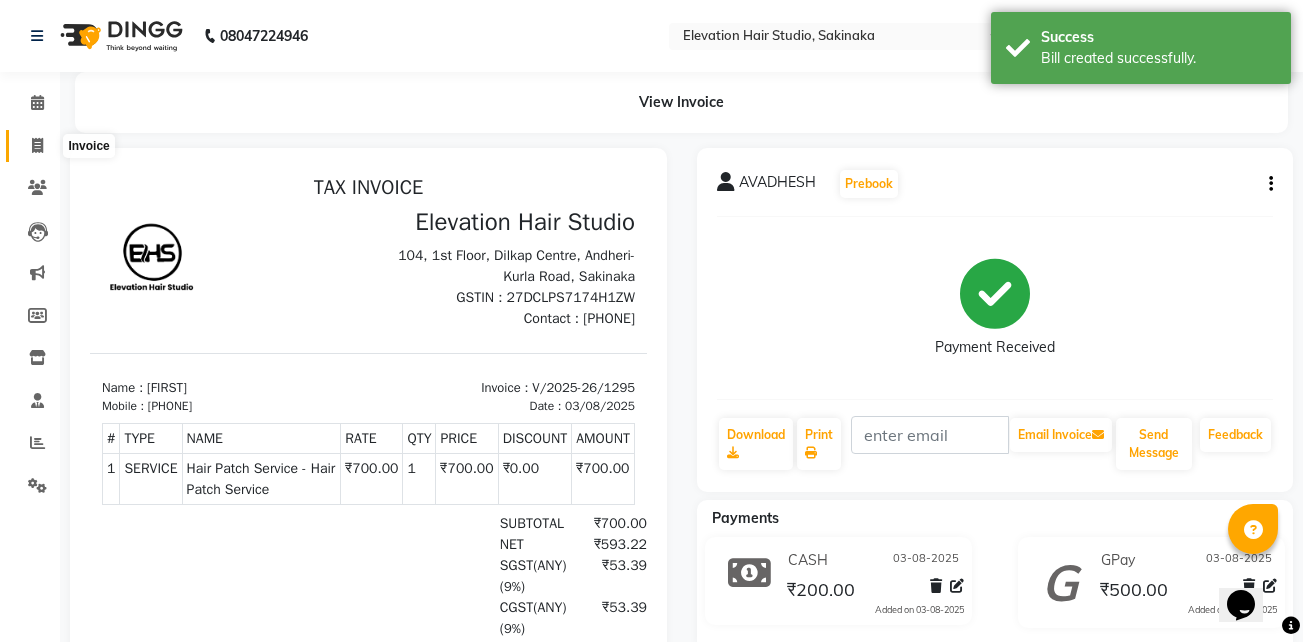 click 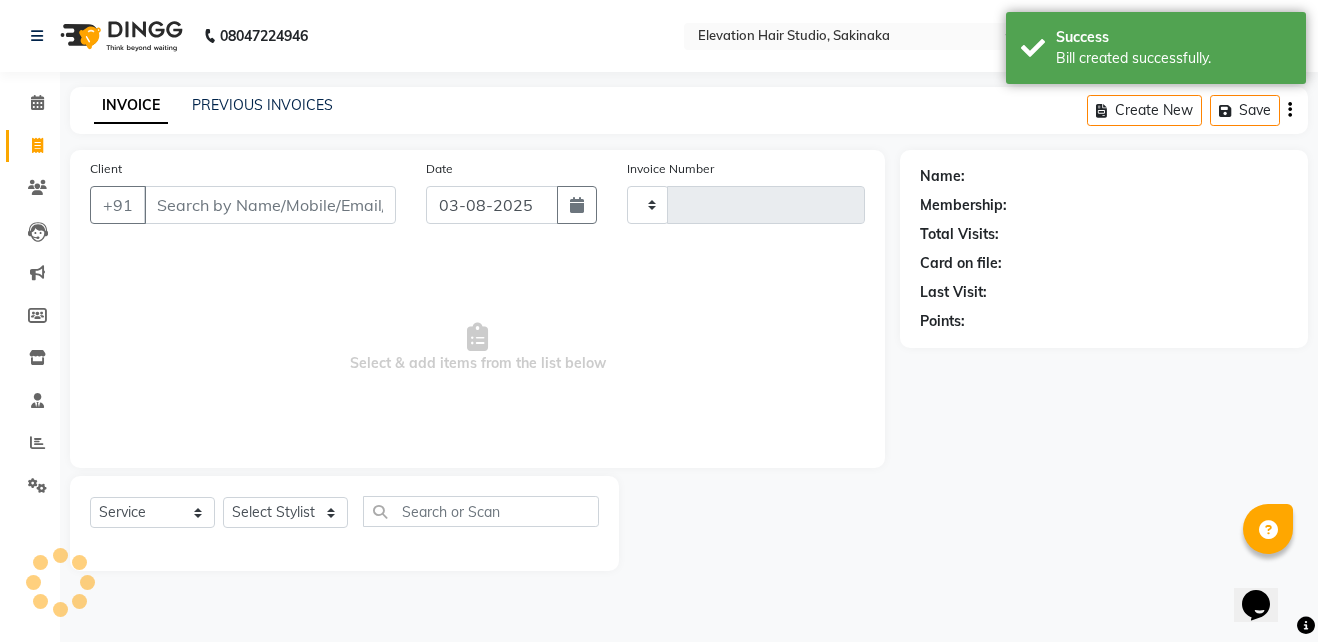 click on "Client" at bounding box center [270, 205] 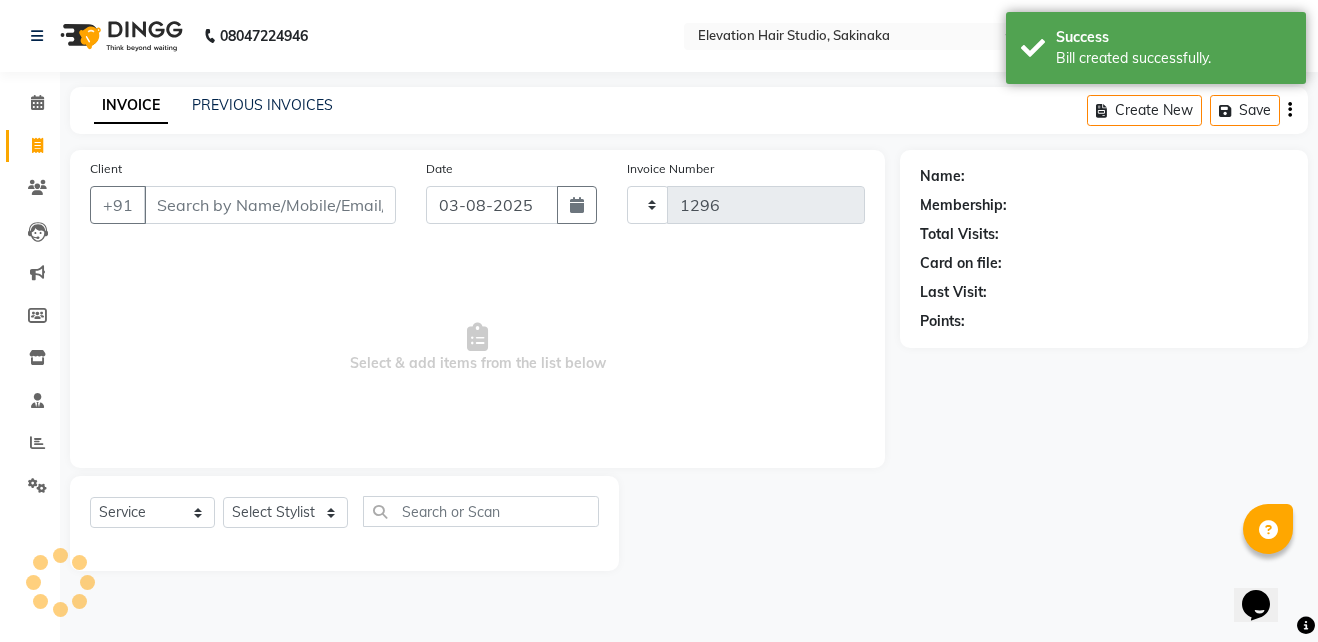 select on "4949" 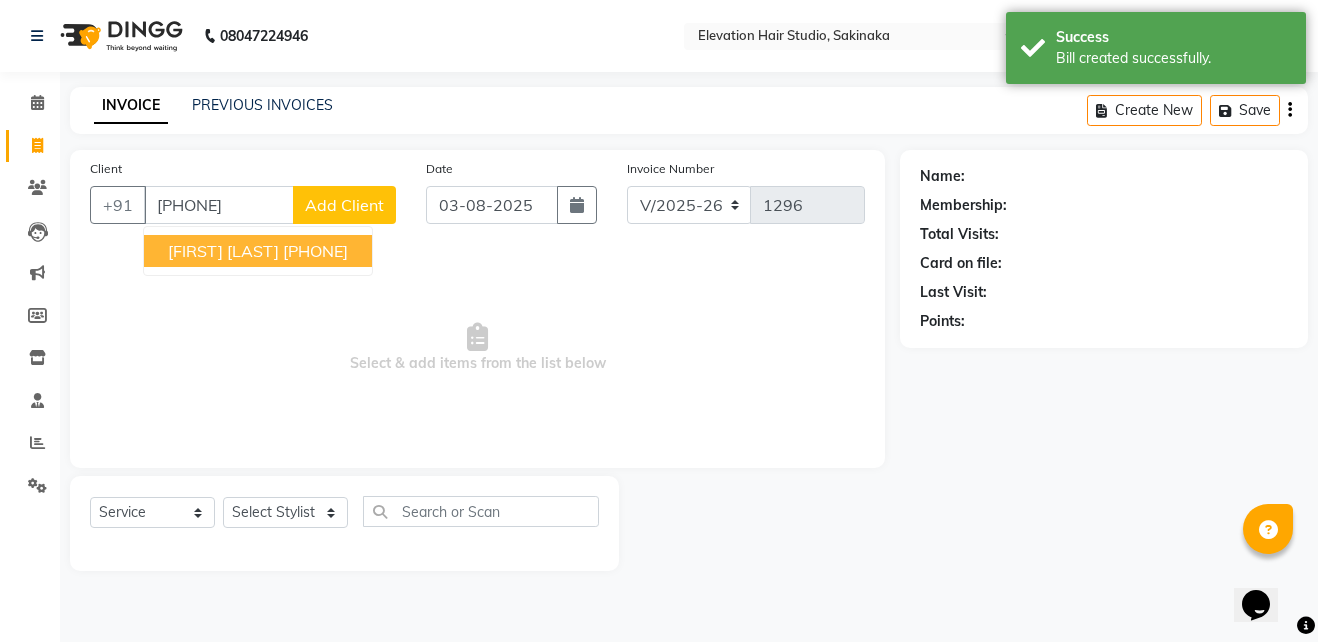 type on "9833916433" 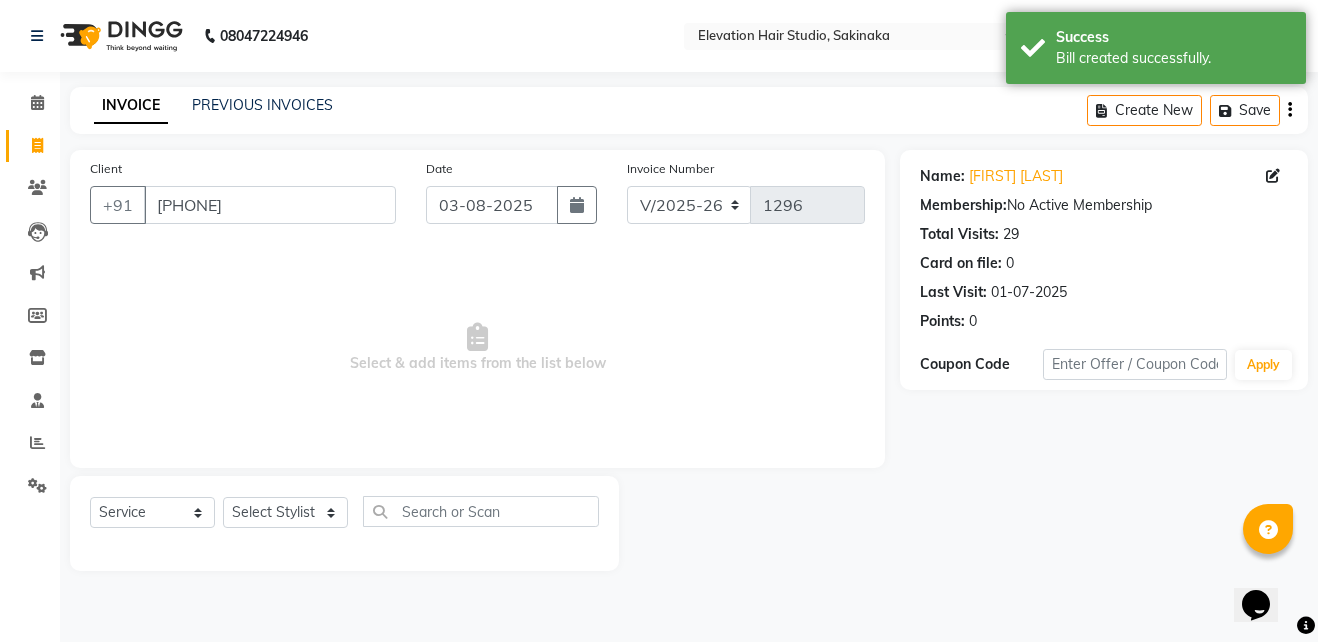 click on "Name: Roshan Nair" 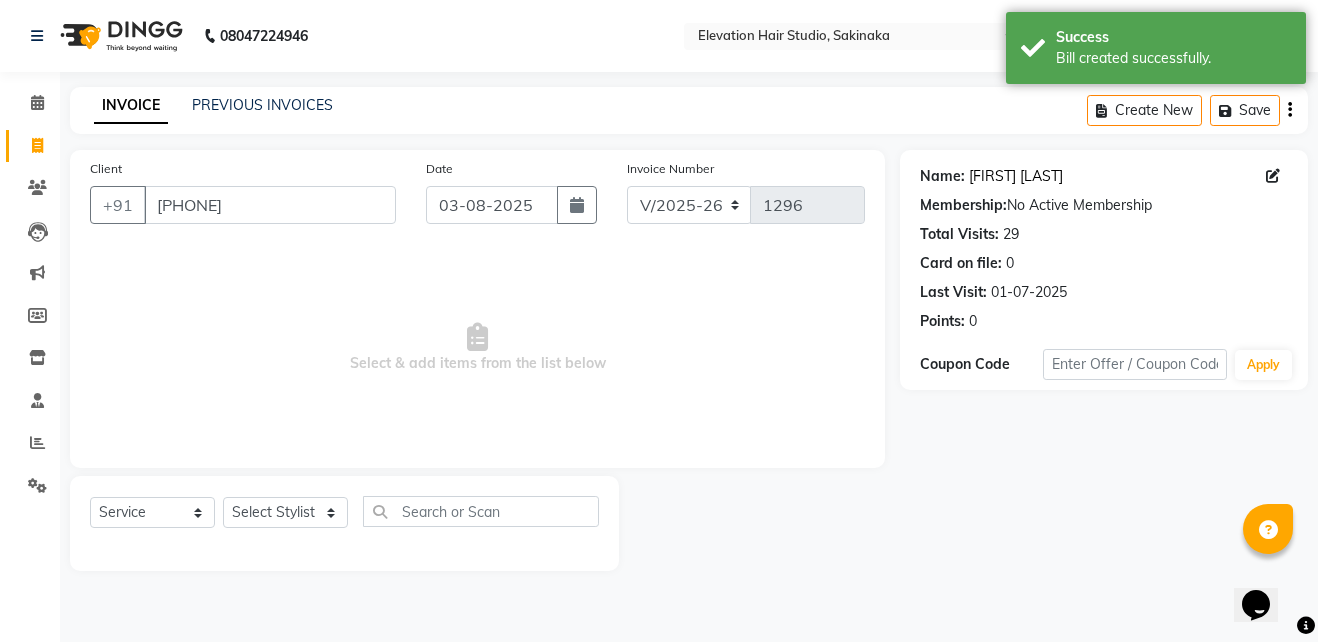 click on "Roshan Nair" 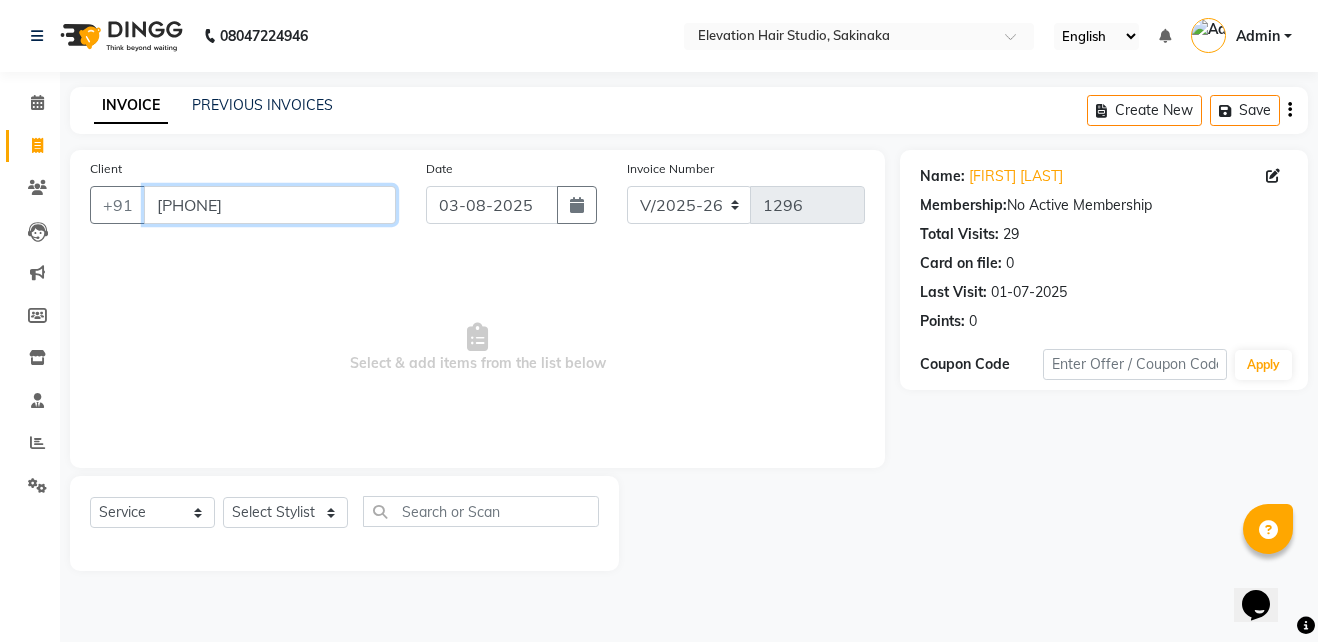 click on "9833916433" at bounding box center [270, 205] 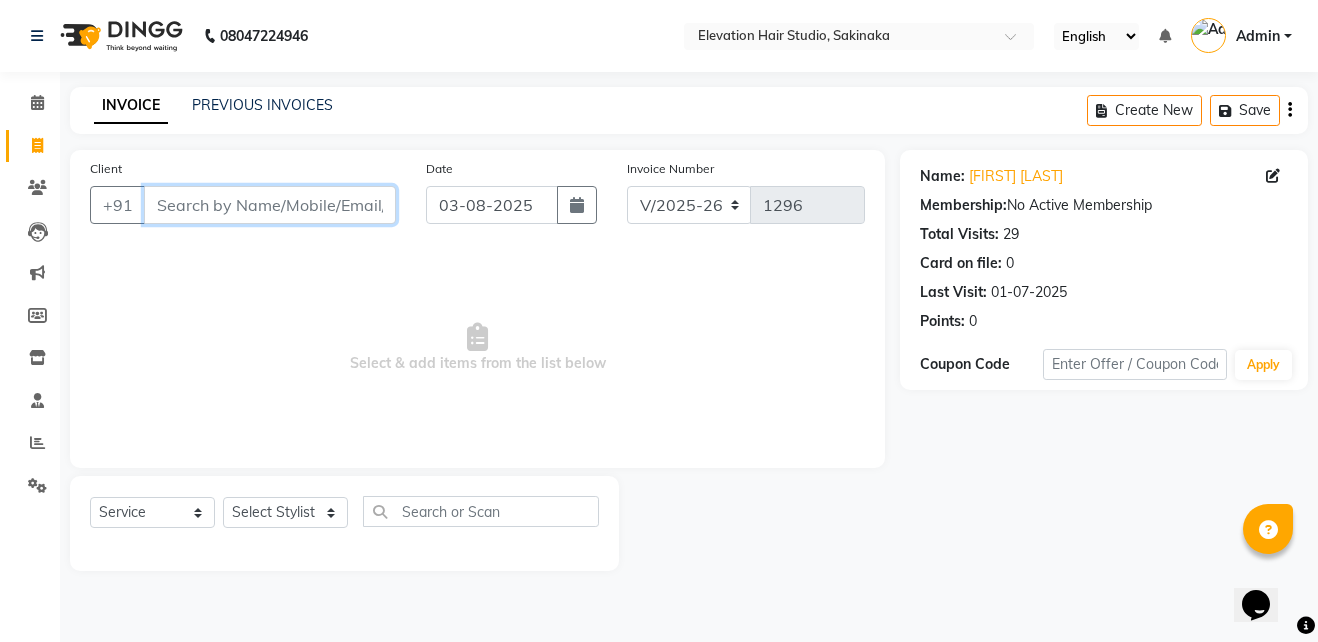 type 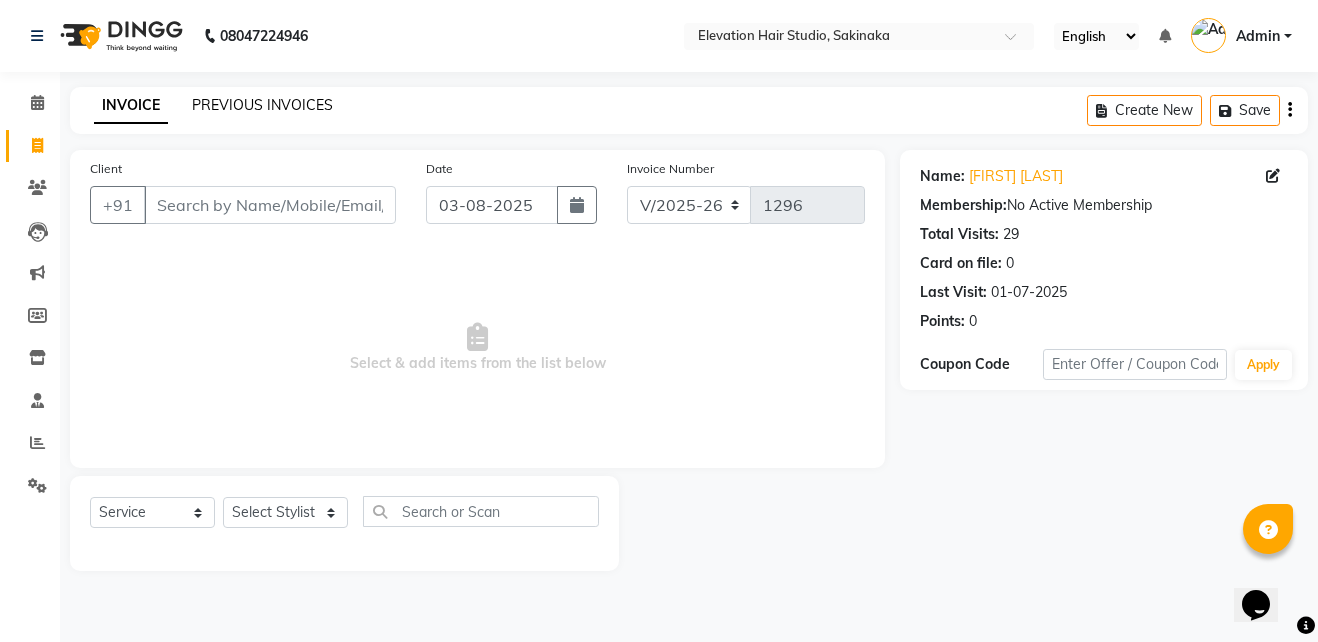 click on "PREVIOUS INVOICES" 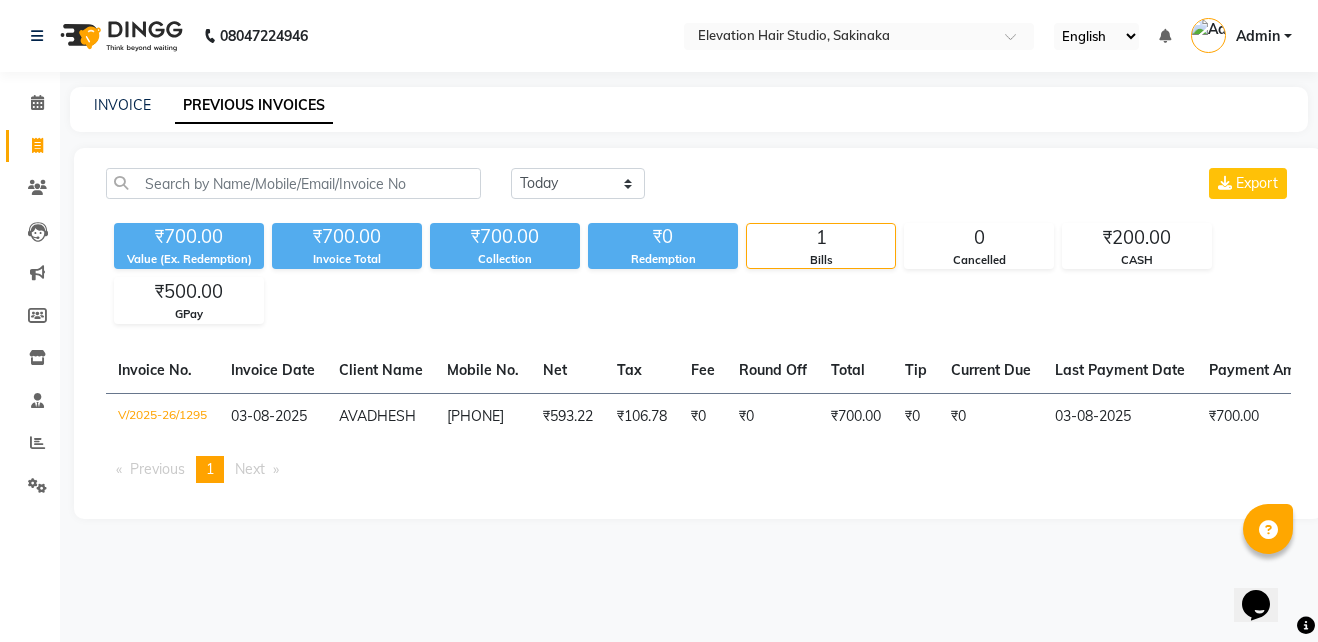 click on "Today Yesterday Custom Range Export" 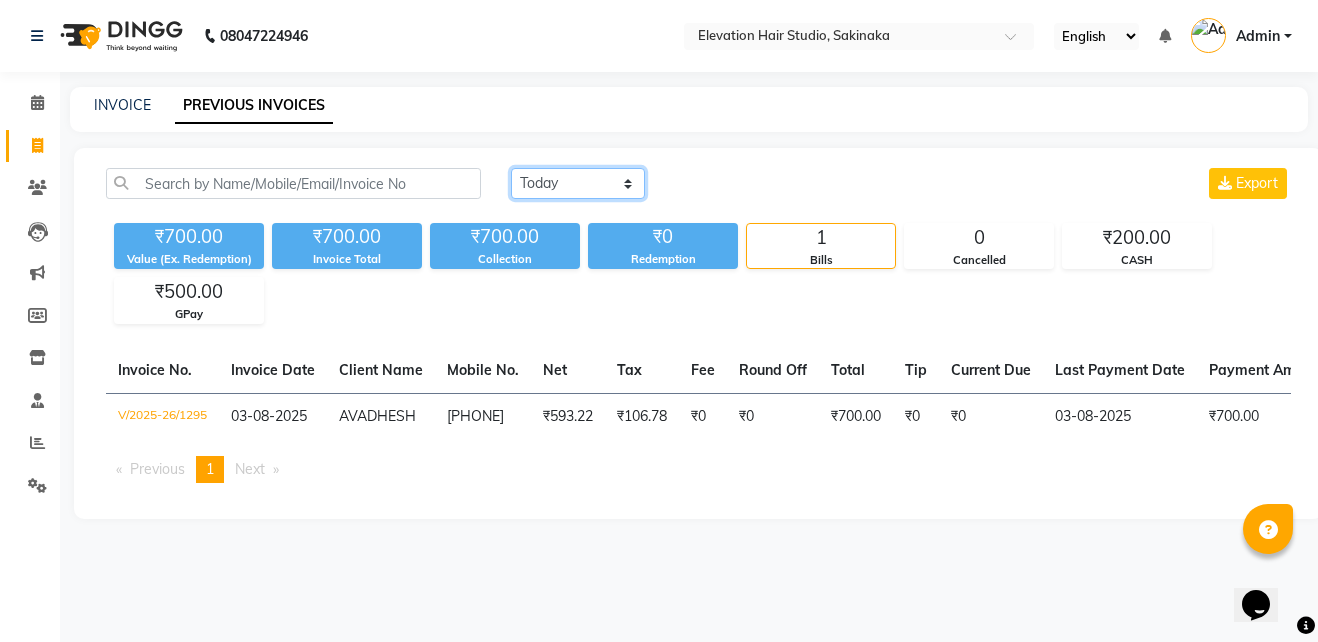 drag, startPoint x: 566, startPoint y: 182, endPoint x: 555, endPoint y: 235, distance: 54.129475 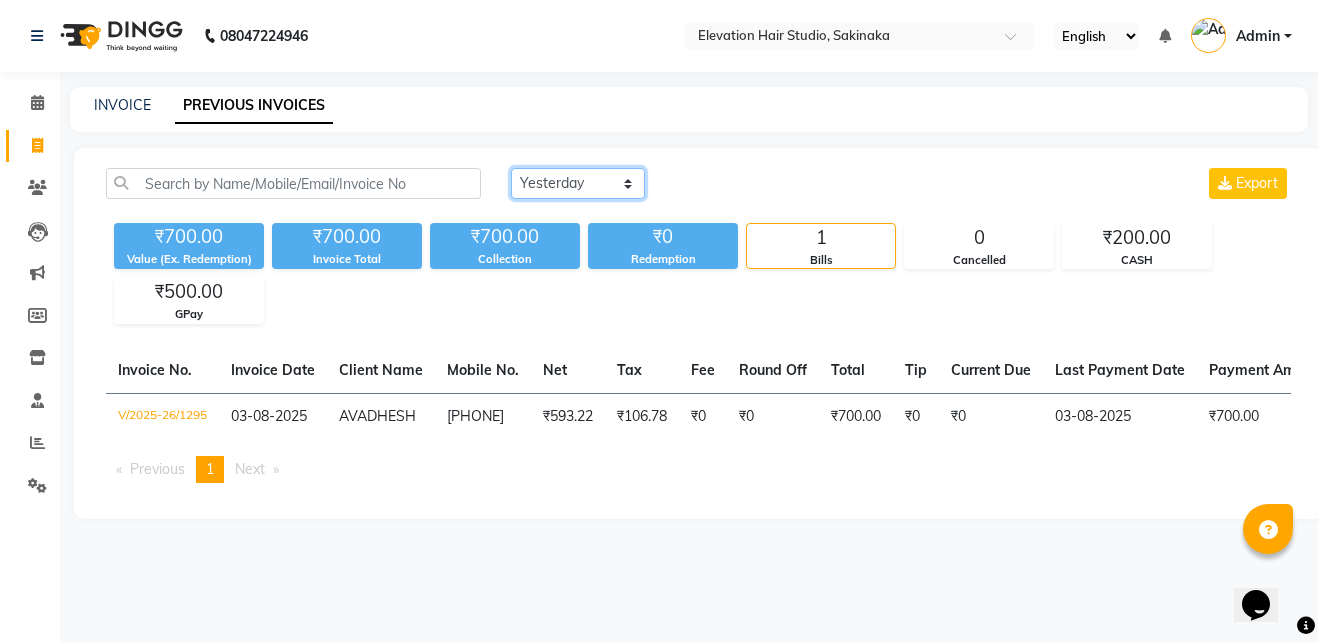 click on "Today Yesterday Custom Range" 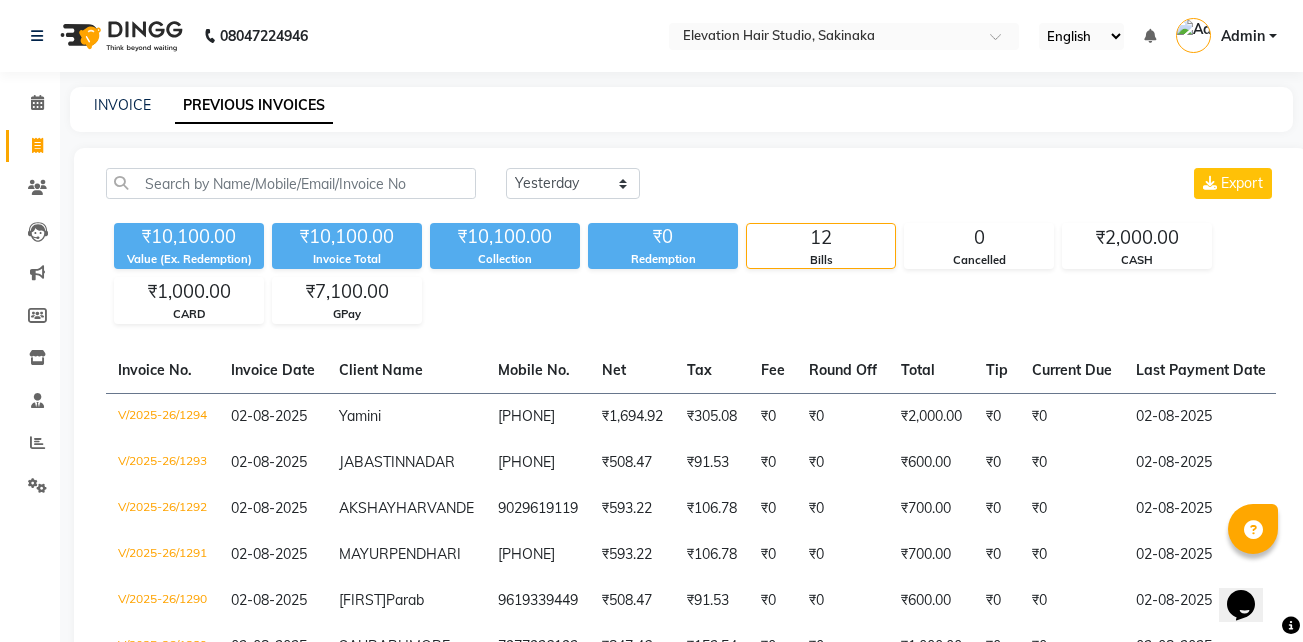 click on "INVOICE" 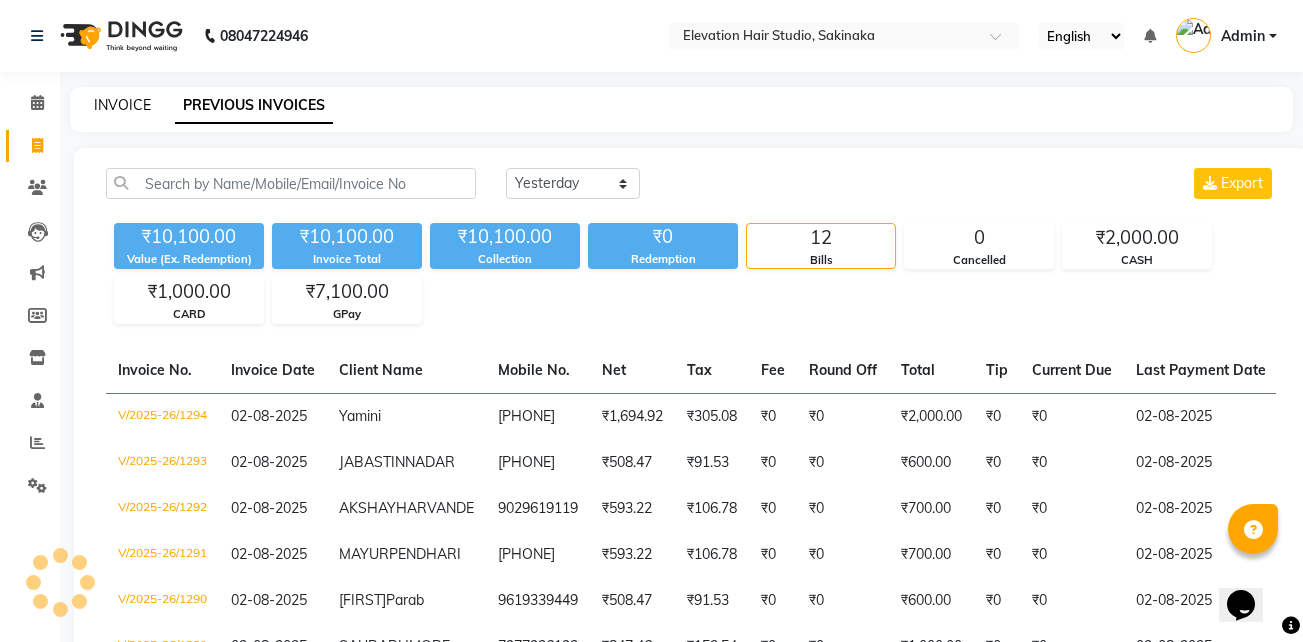 click on "INVOICE" 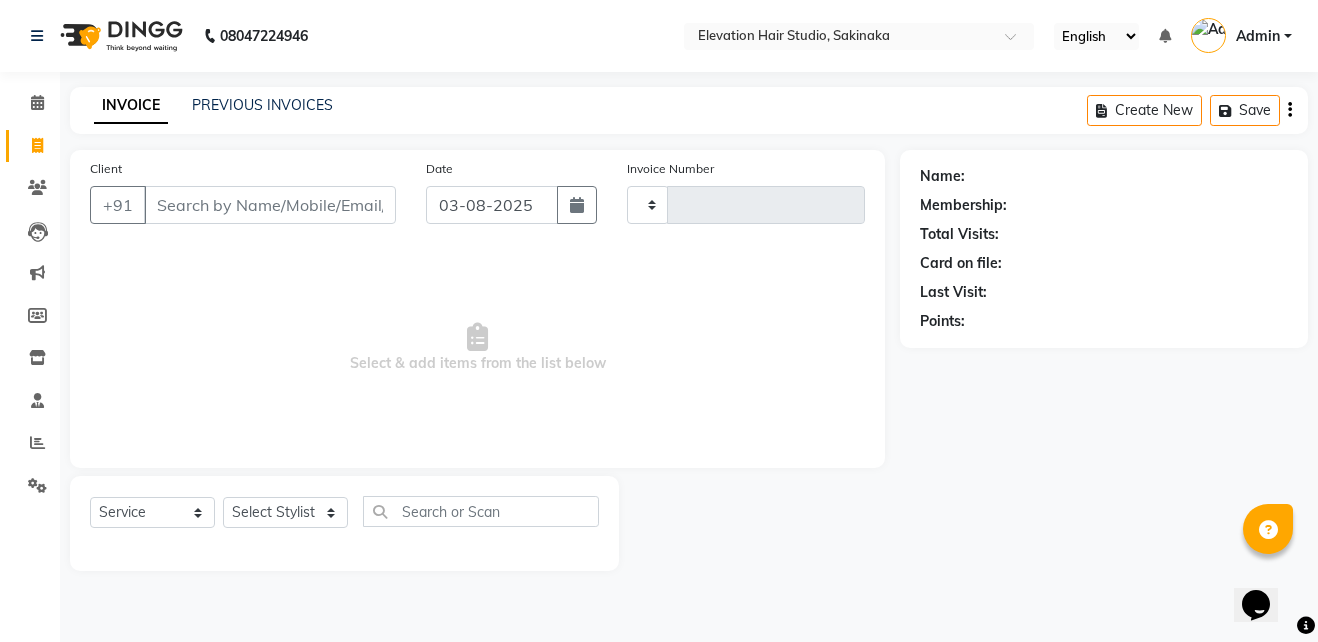 type on "1298" 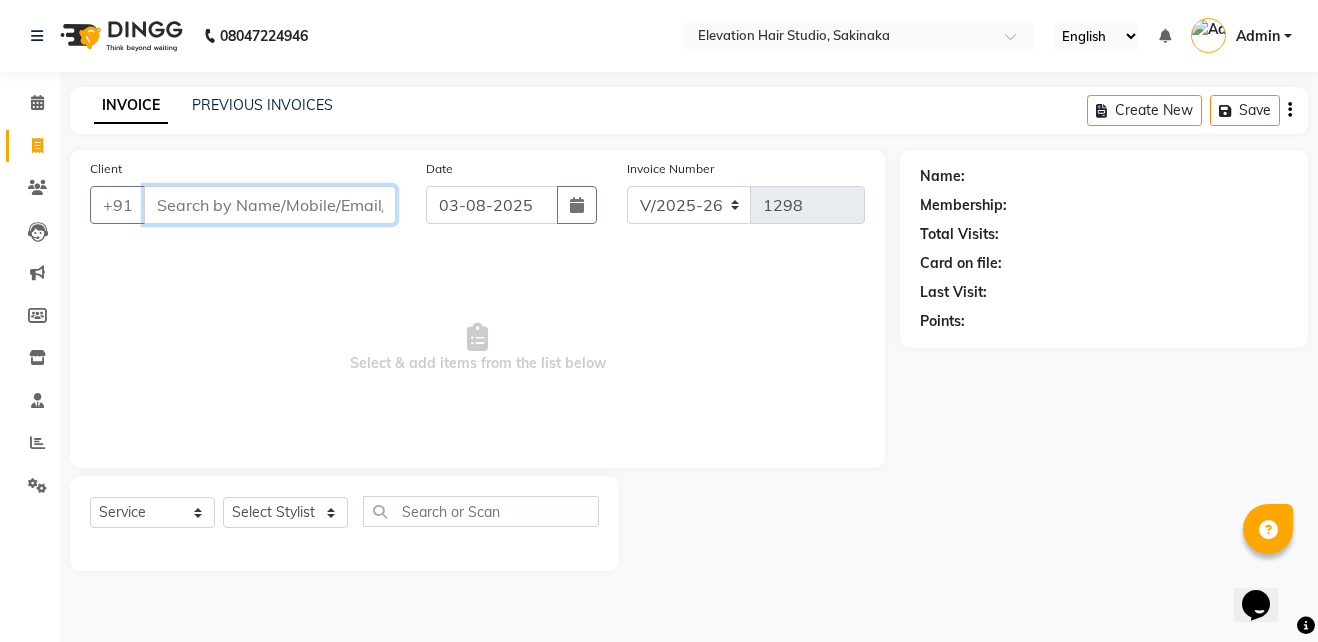 click on "Client" at bounding box center [270, 205] 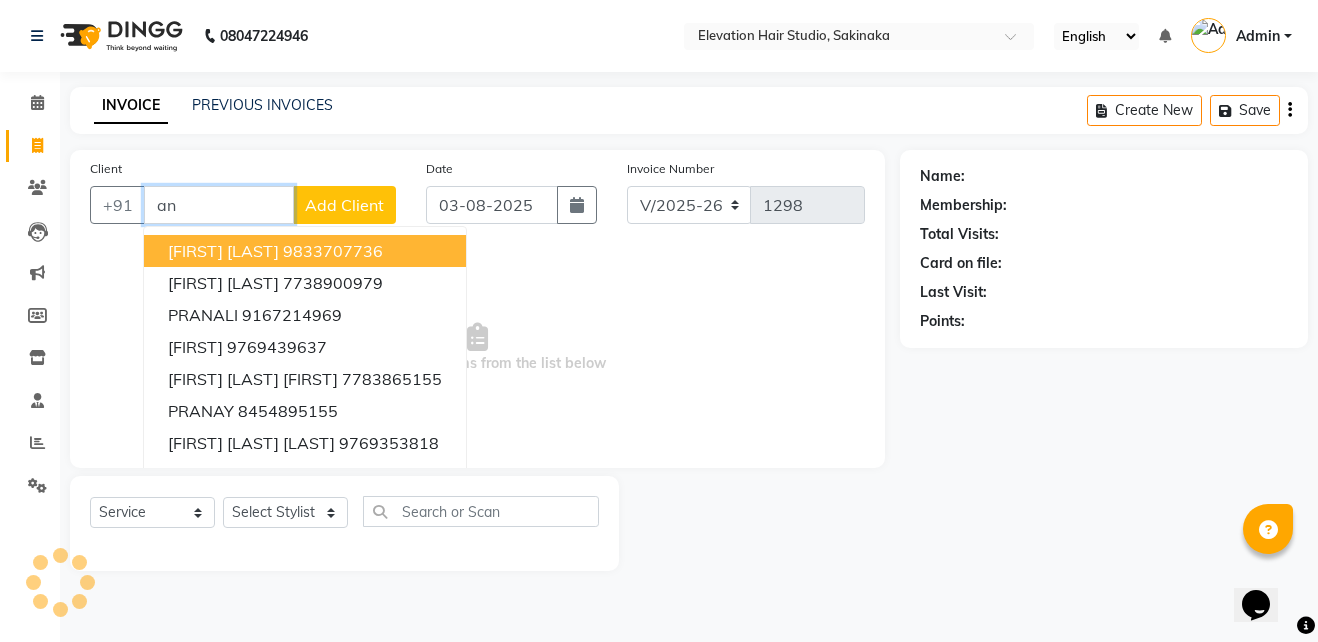 type on "a" 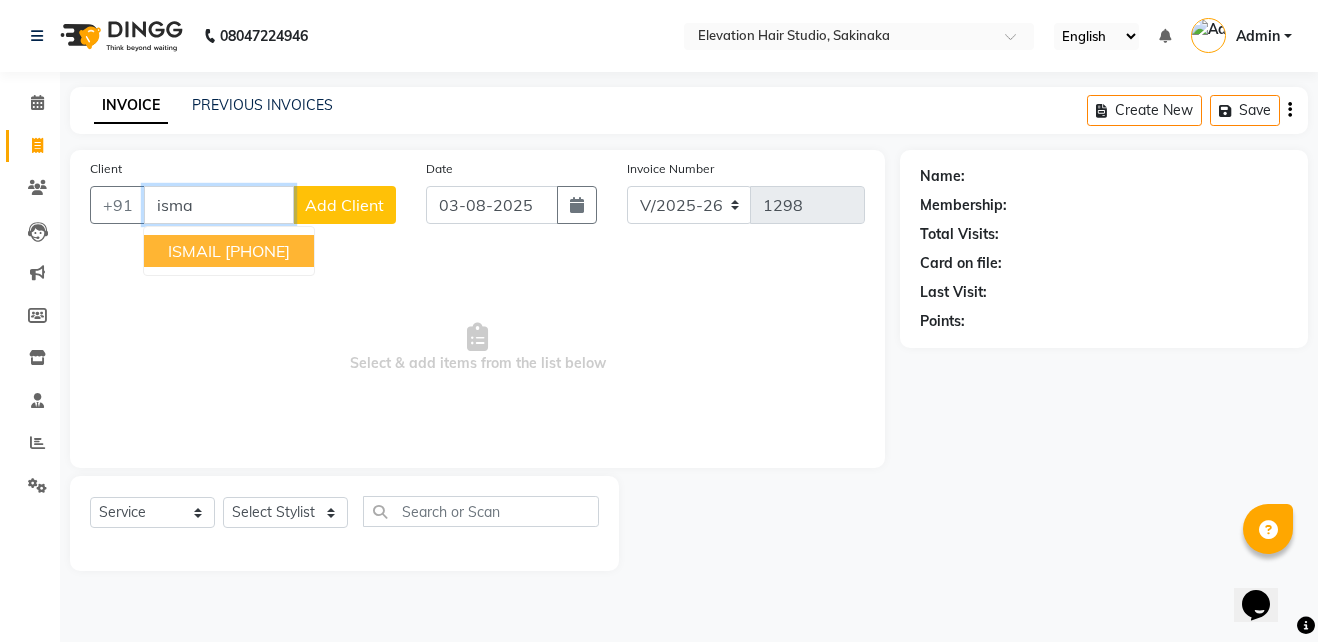 click on "9136361078" at bounding box center (257, 251) 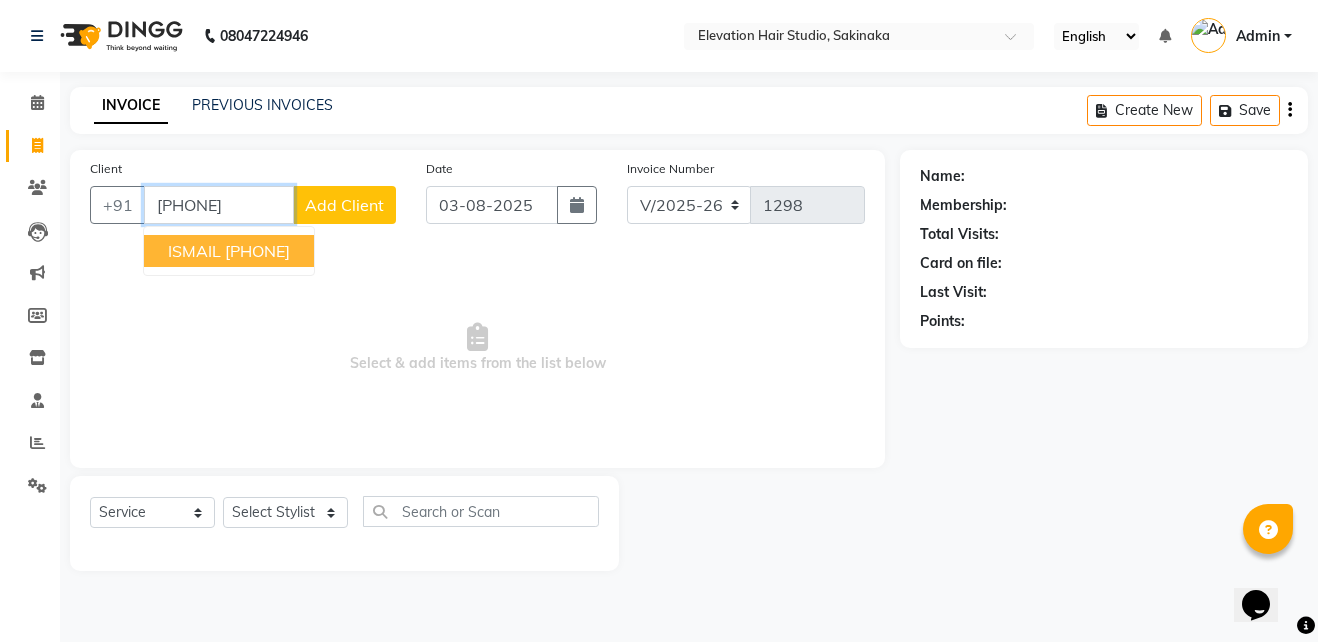 type on "9136361078" 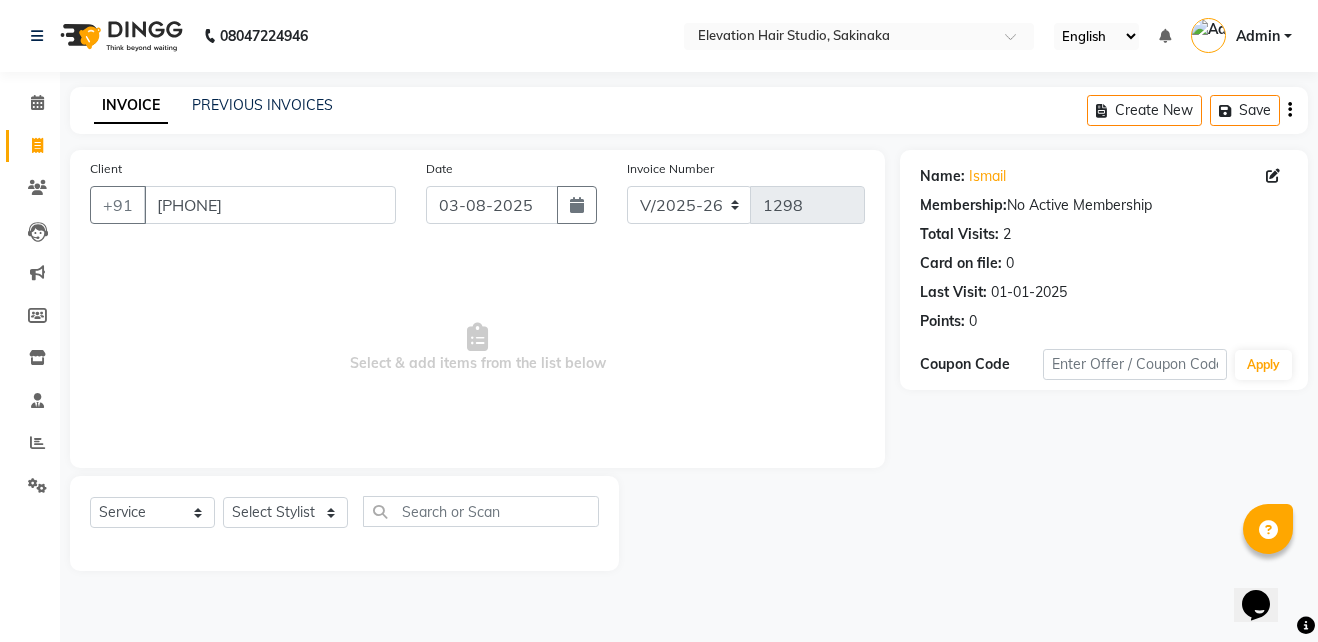click on "Name: Ismail" 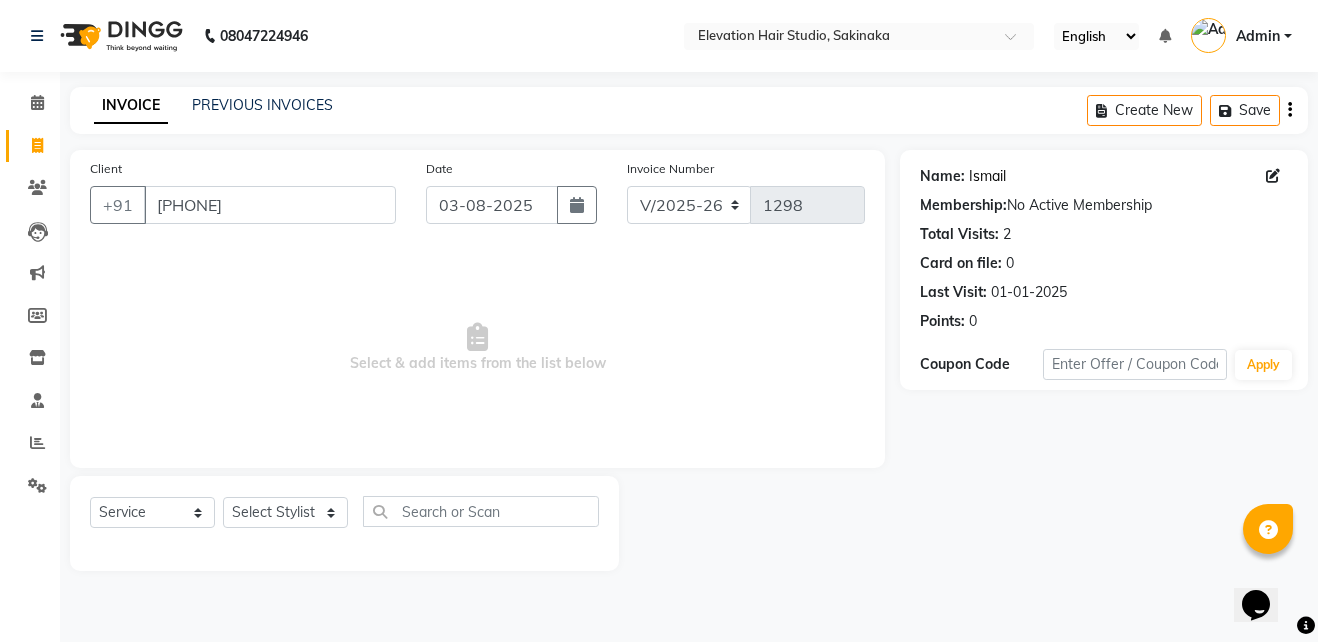 click on "Ismail" 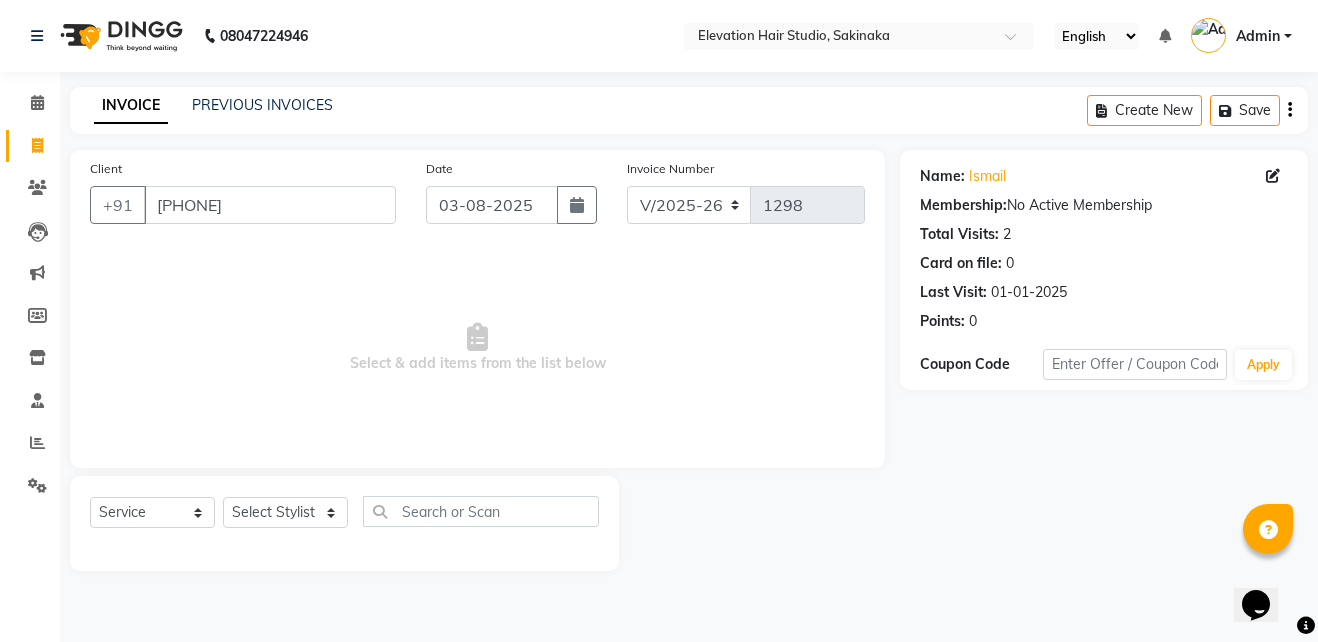 click on "Select & add items from the list below" at bounding box center [477, 348] 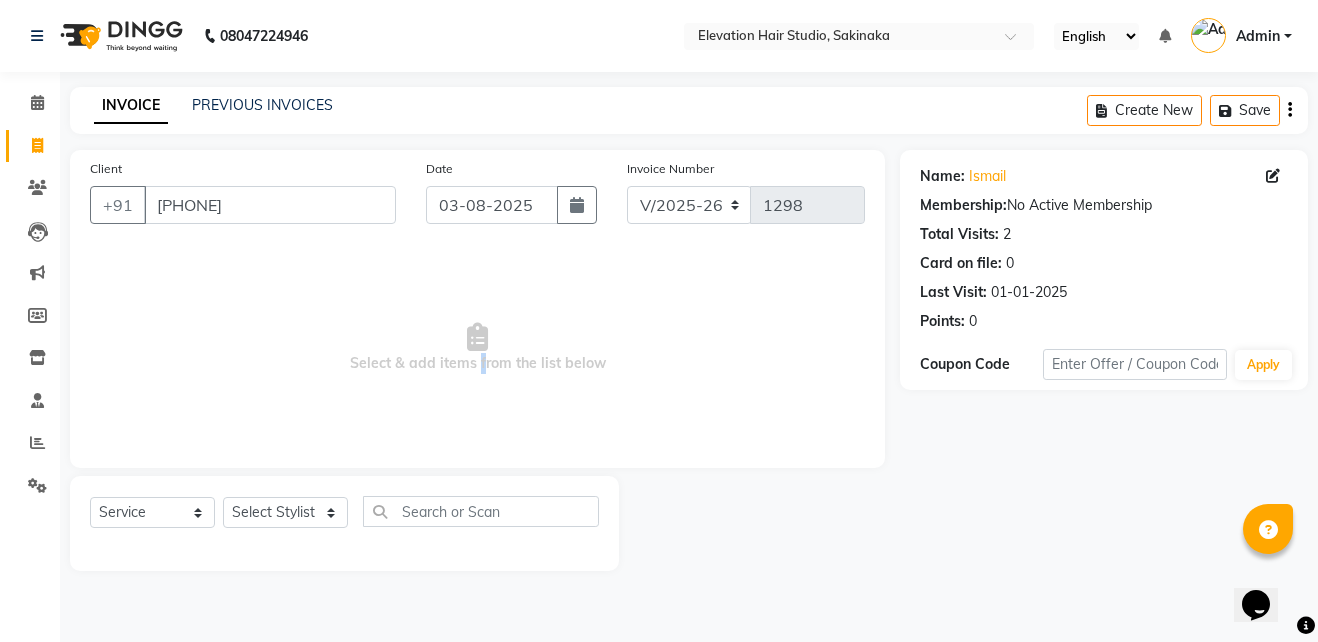 click on "Select & add items from the list below" at bounding box center (477, 348) 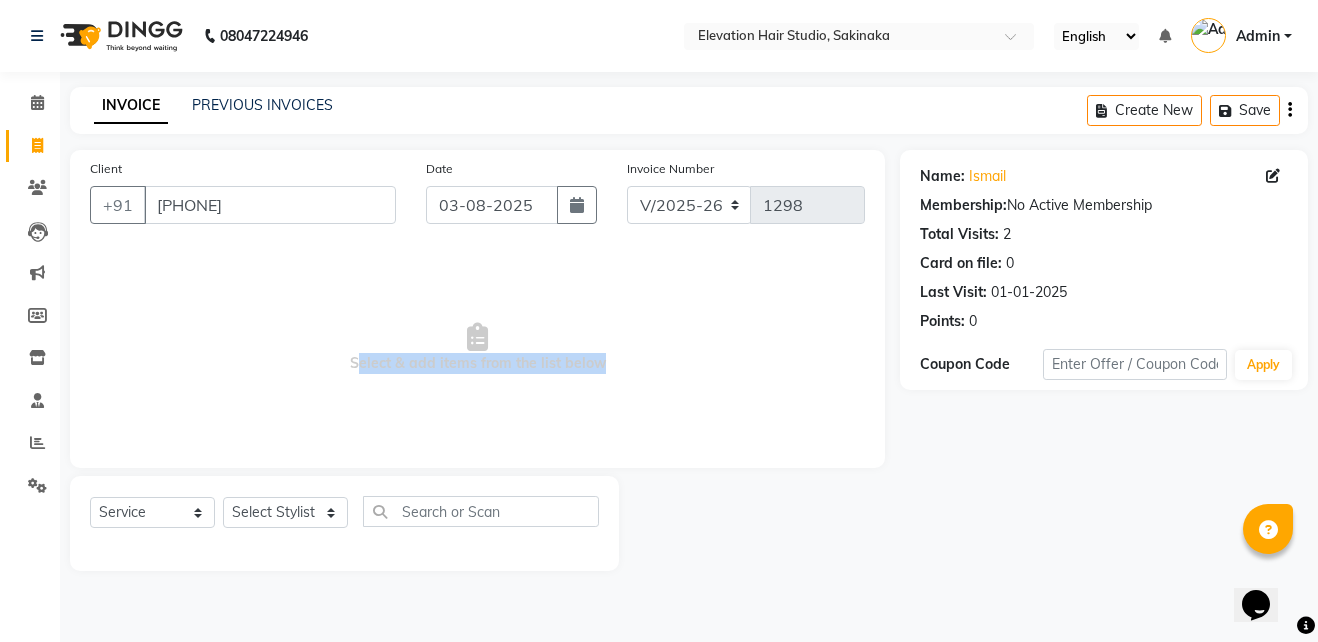 click on "Select & add items from the list below" at bounding box center (477, 348) 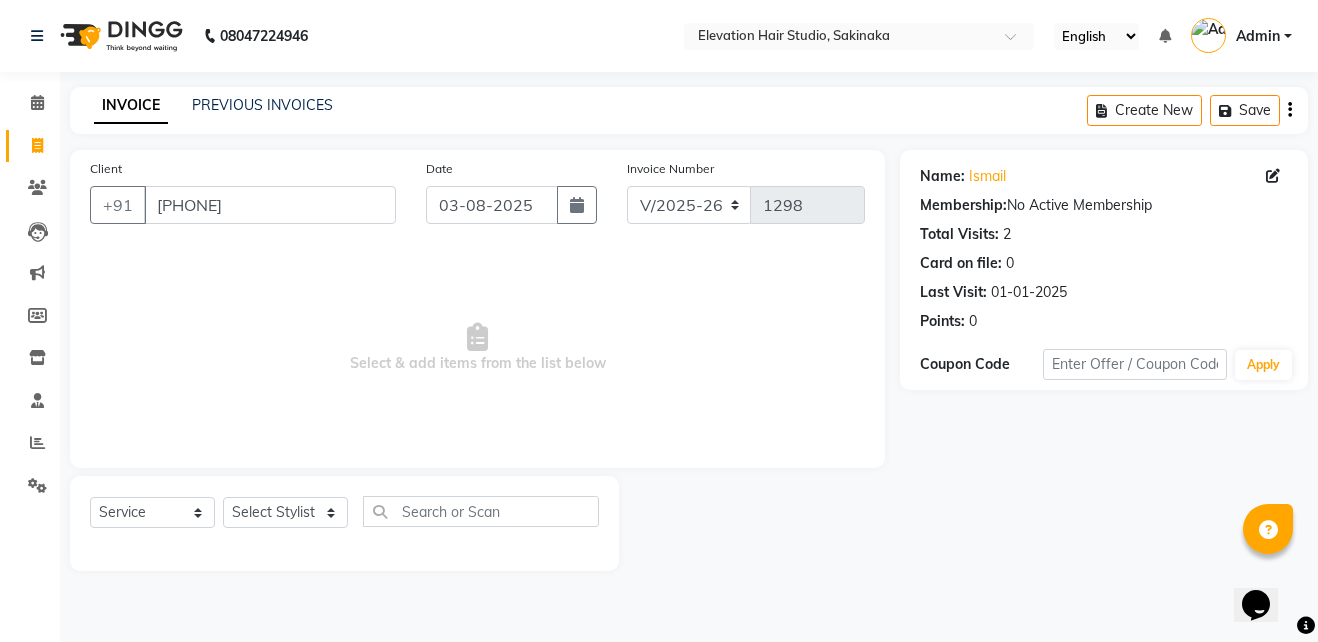 click on "Select & add items from the list below" at bounding box center [477, 348] 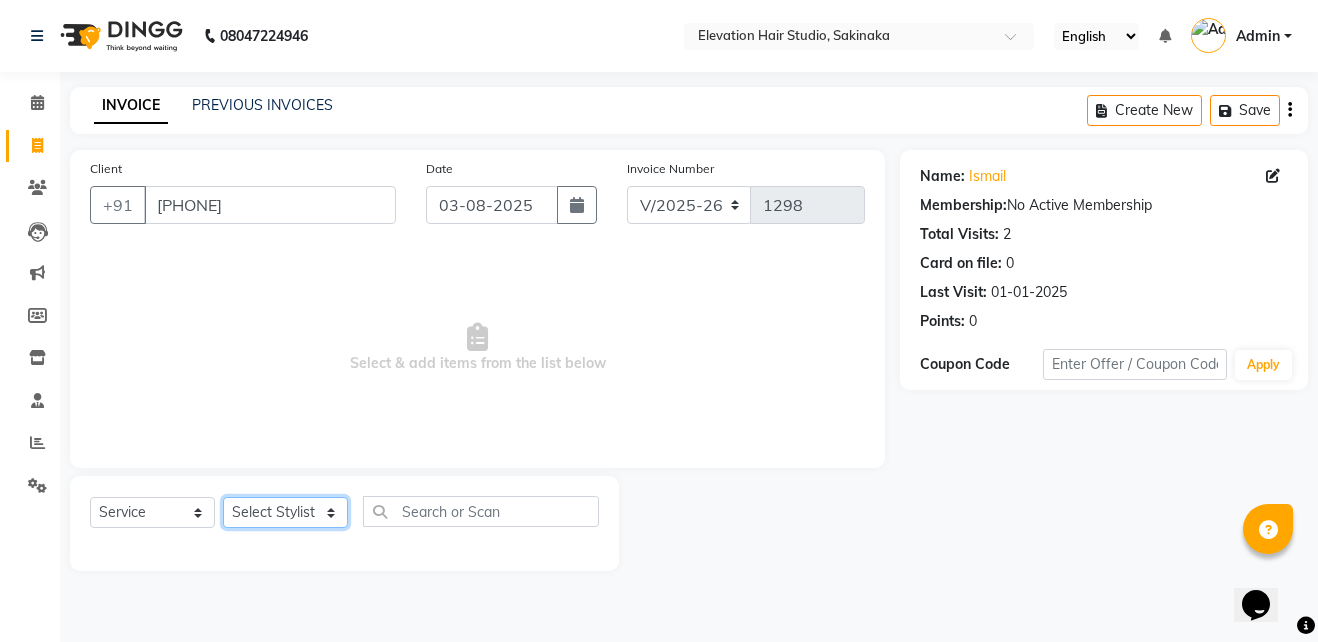 click on "Select Stylist Admin (EHS Thane) ANEES  DILIP KAPIL  PRIYA RUPESH SAHIL  Sarfaraz SHAHEENA SHAIKH  ZEESHAN" 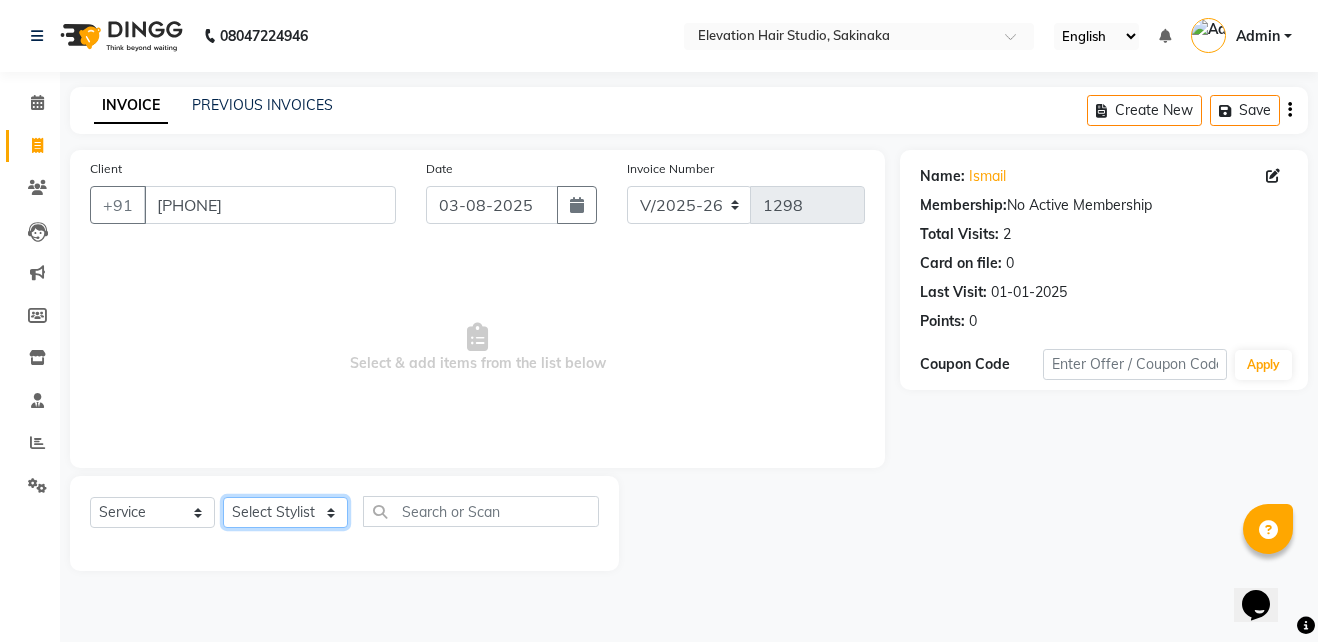 select on "31173" 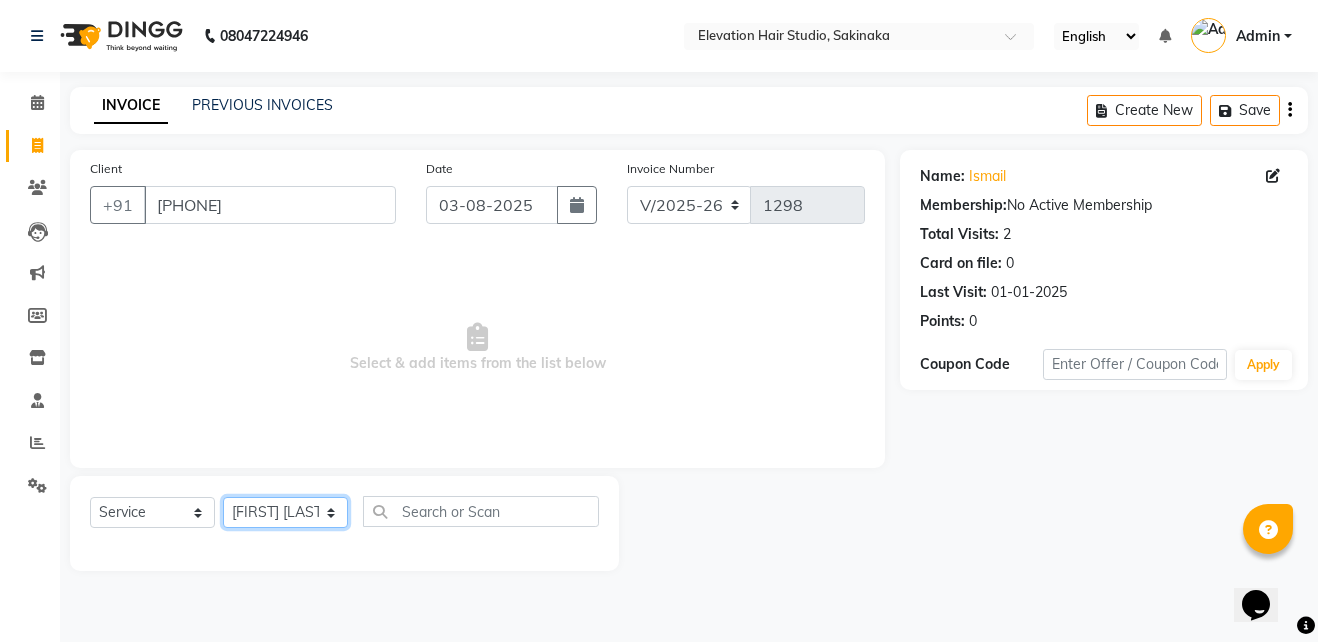 click on "Select Stylist Admin (EHS Thane) ANEES  DILIP KAPIL  PRIYA RUPESH SAHIL  Sarfaraz SHAHEENA SHAIKH  ZEESHAN" 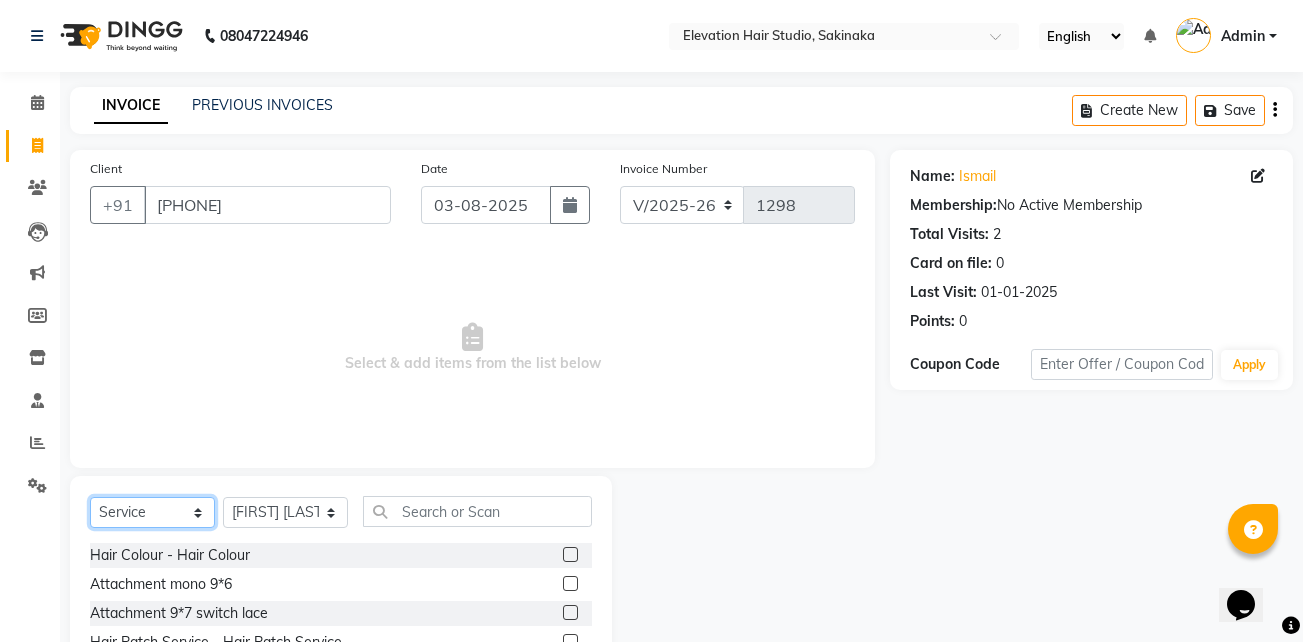 click on "Select  Service  Product  Membership  Package Voucher Prepaid Gift Card" 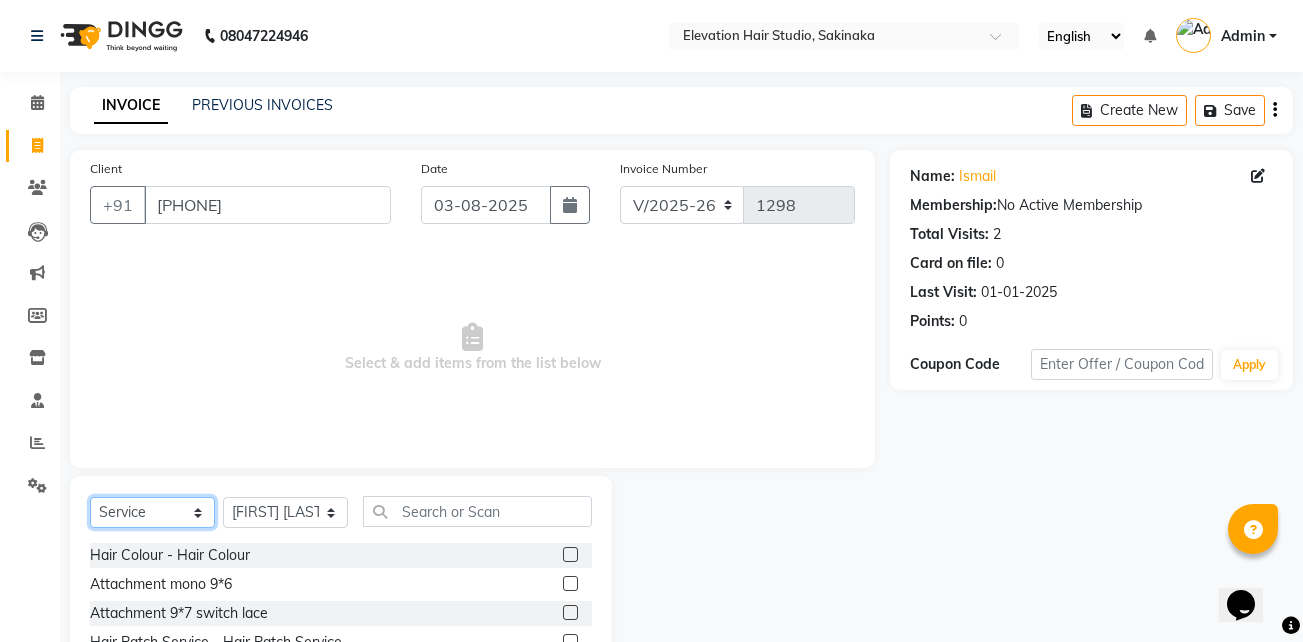 select on "product" 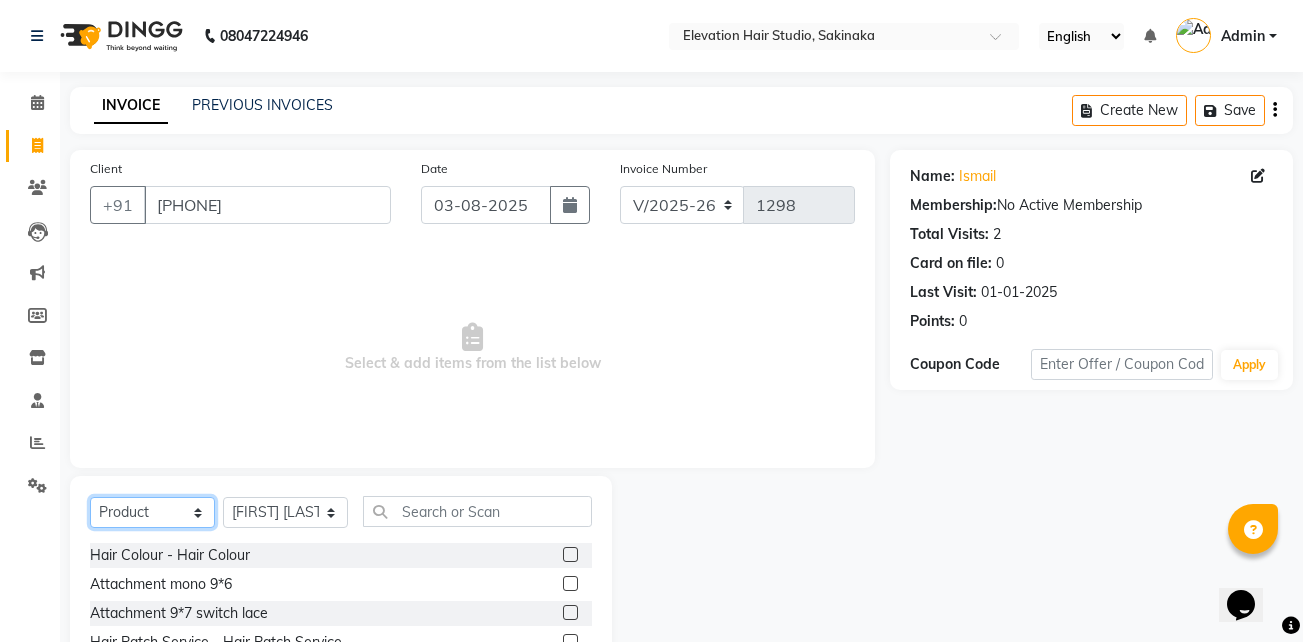 click on "Select  Service  Product  Membership  Package Voucher Prepaid Gift Card" 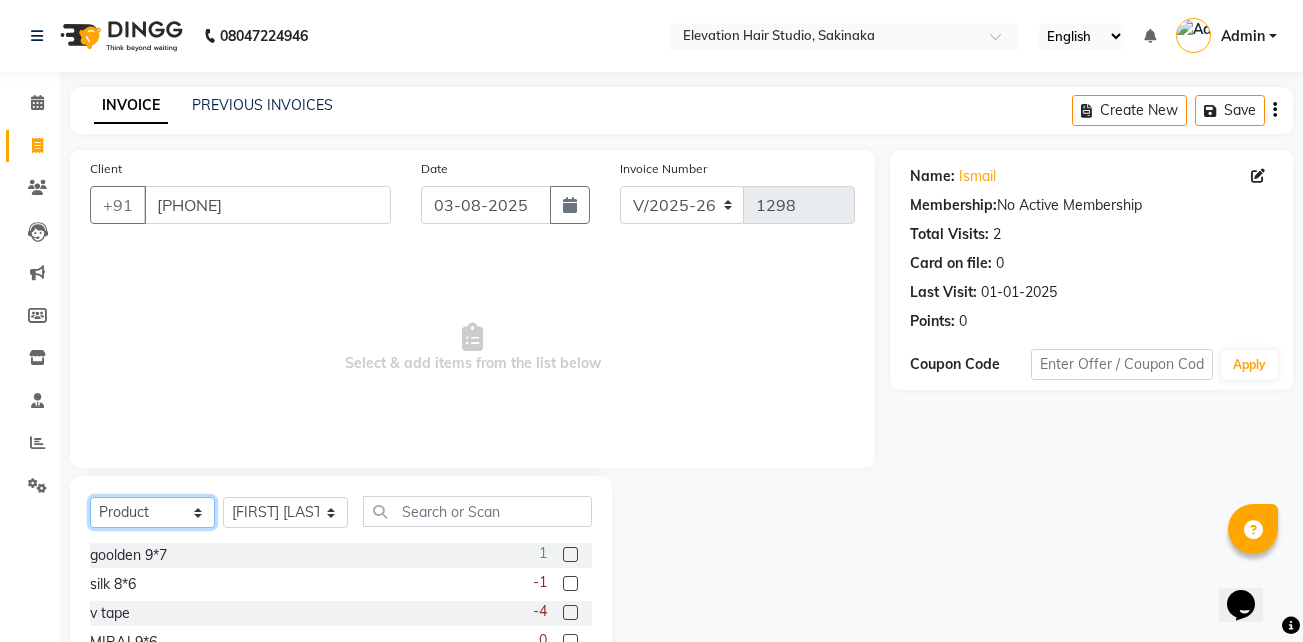 scroll, scrollTop: 159, scrollLeft: 0, axis: vertical 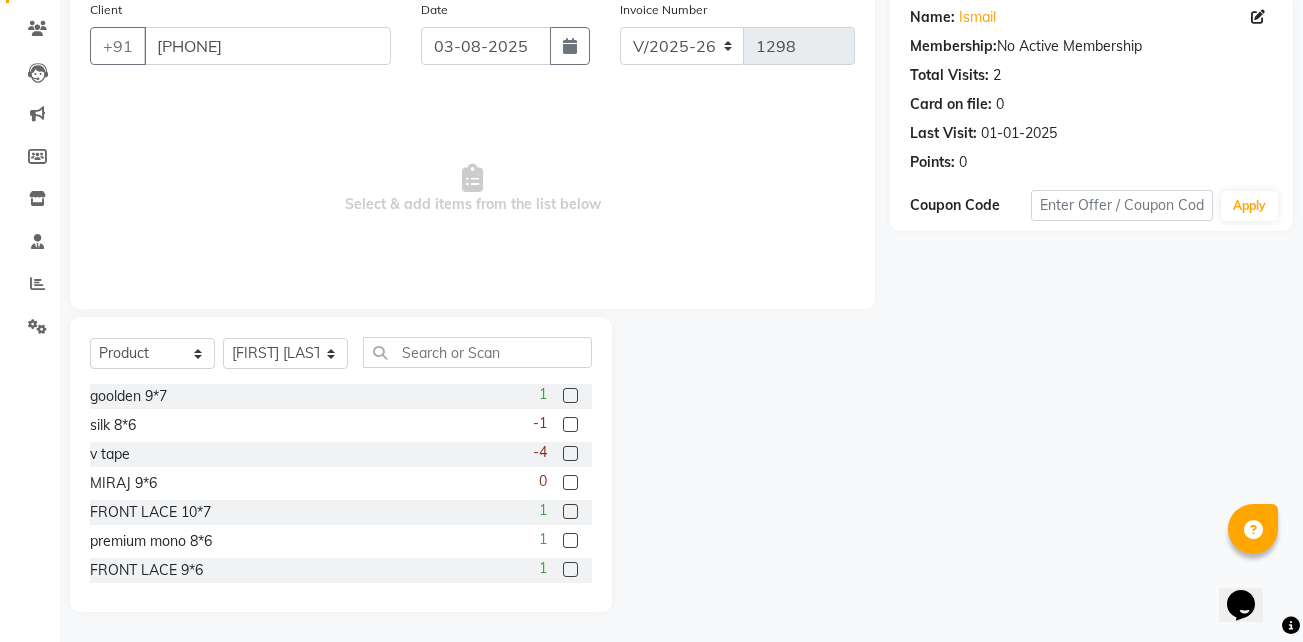 click 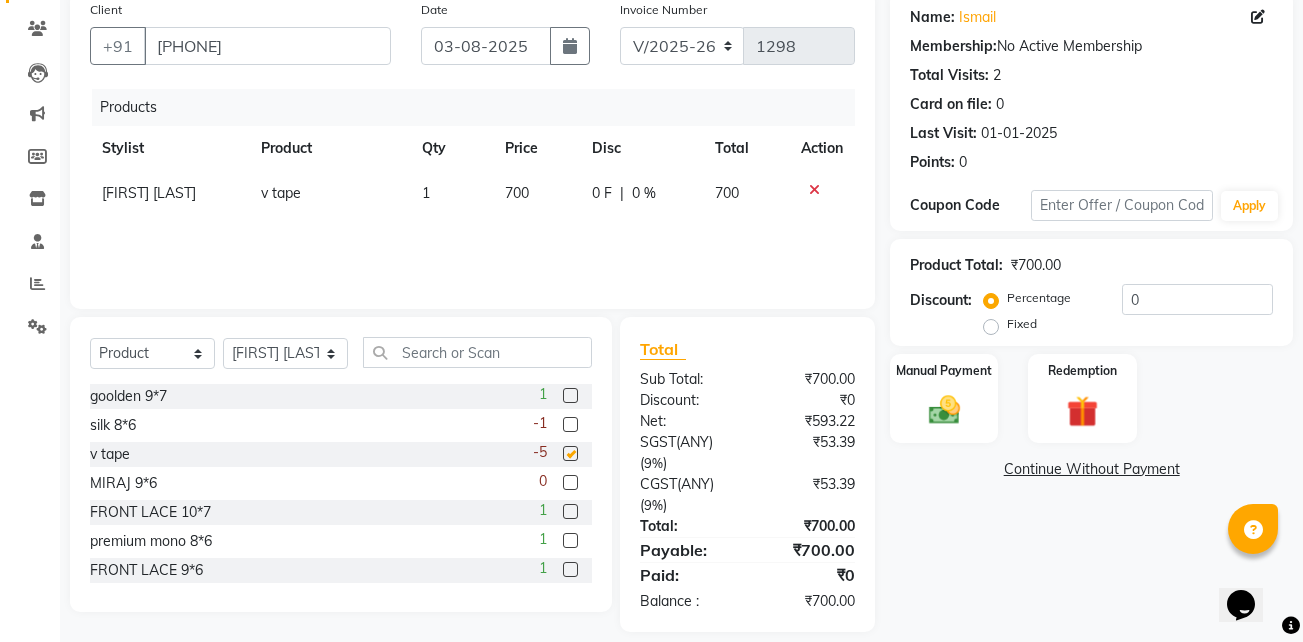 checkbox on "false" 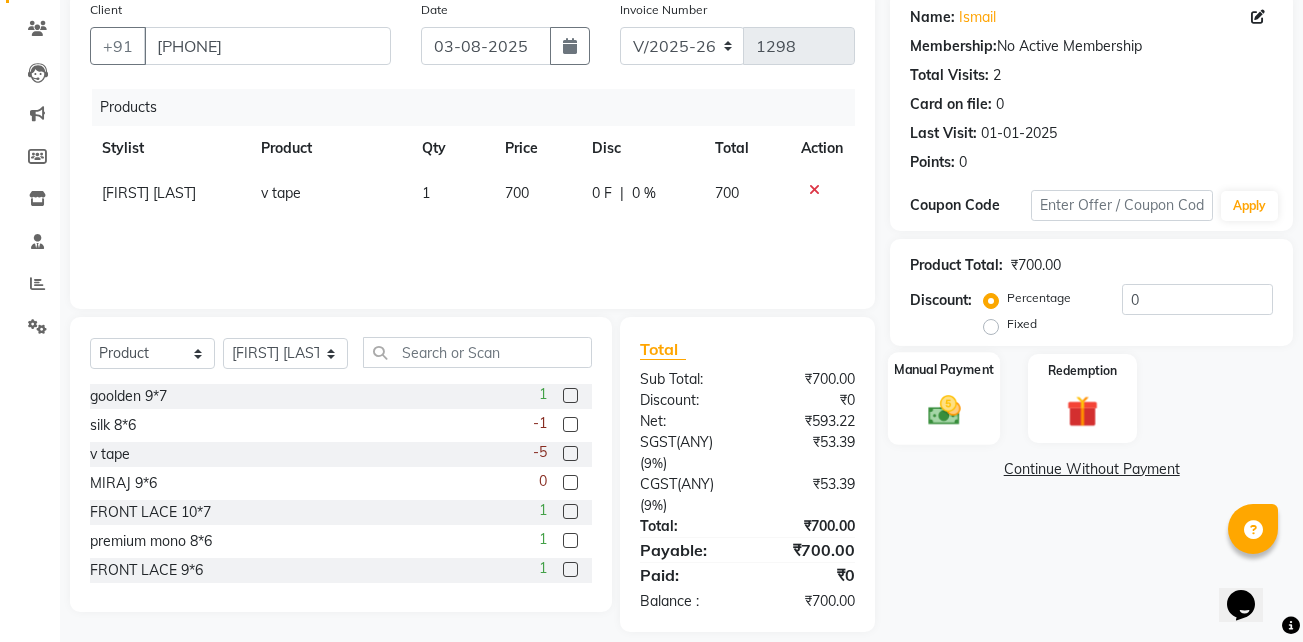 click 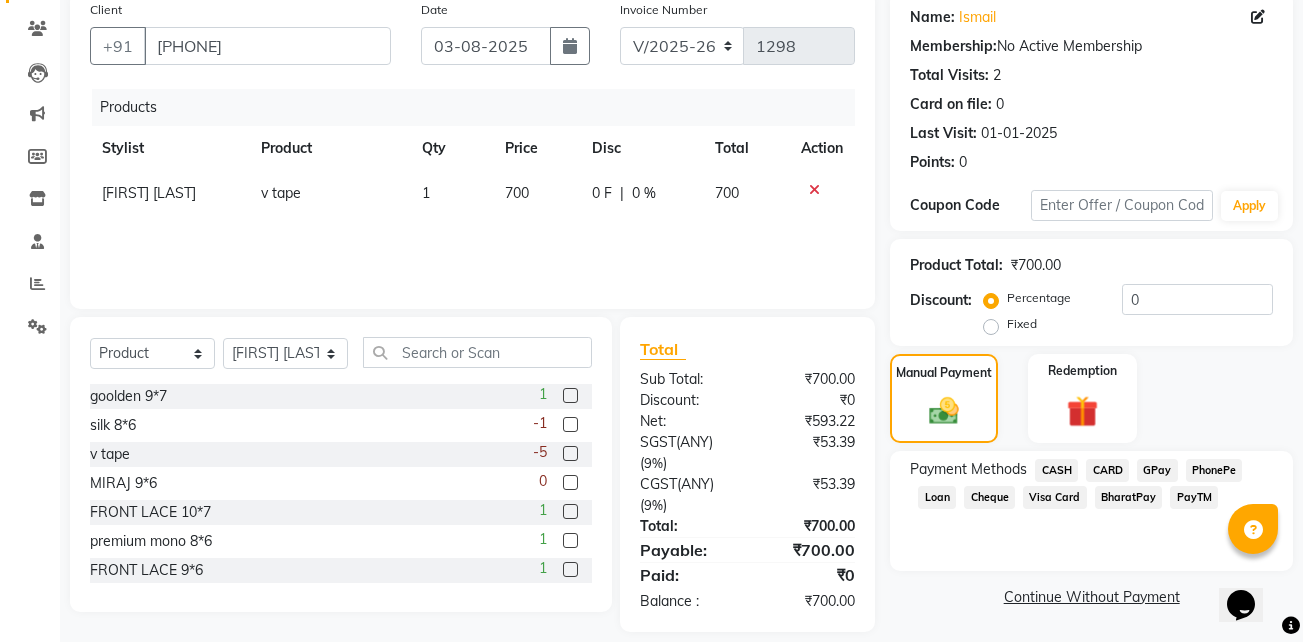 click on "GPay" 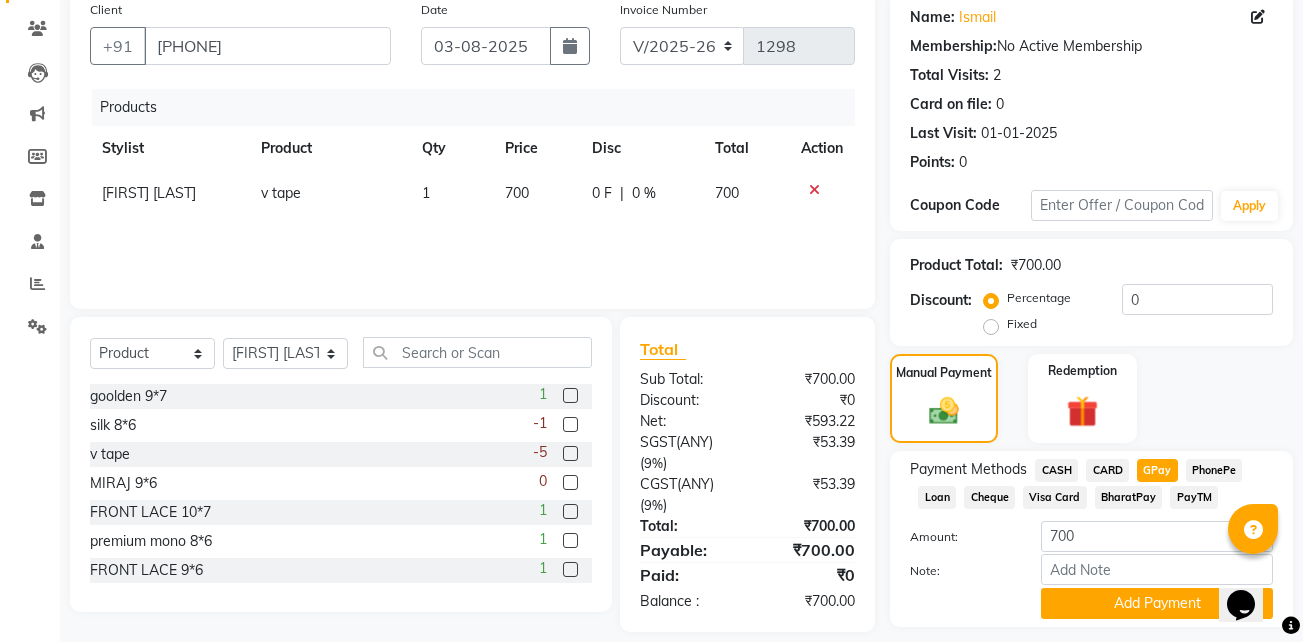 scroll, scrollTop: 215, scrollLeft: 0, axis: vertical 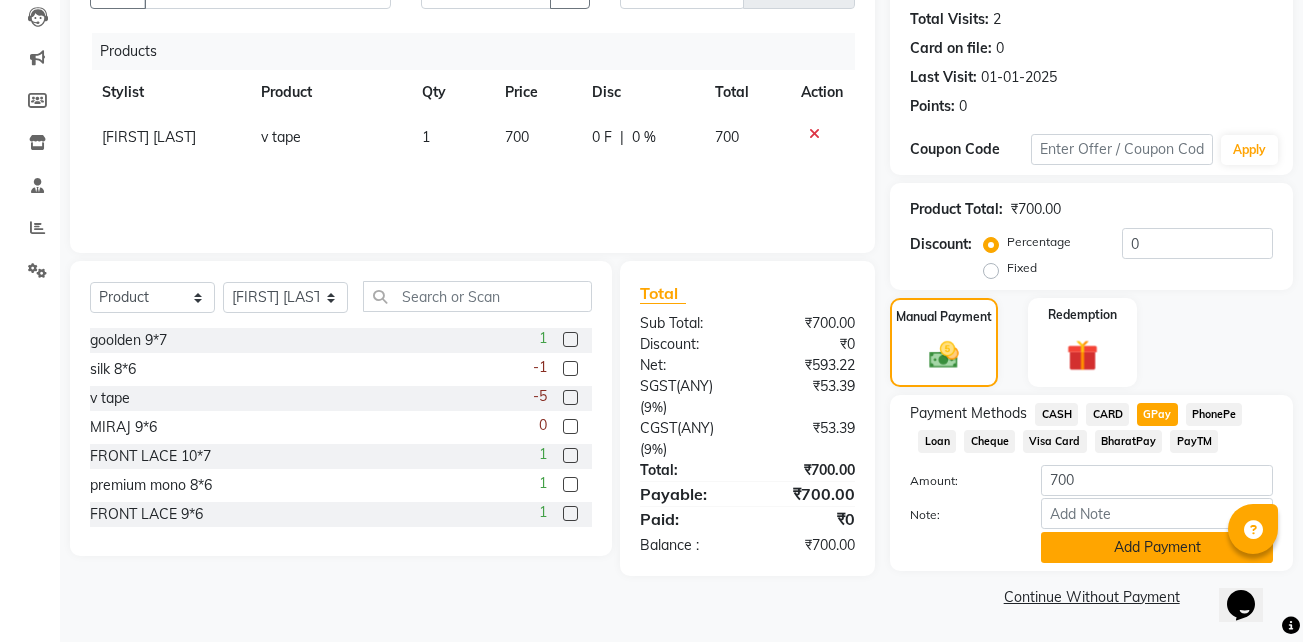 click on "Add Payment" 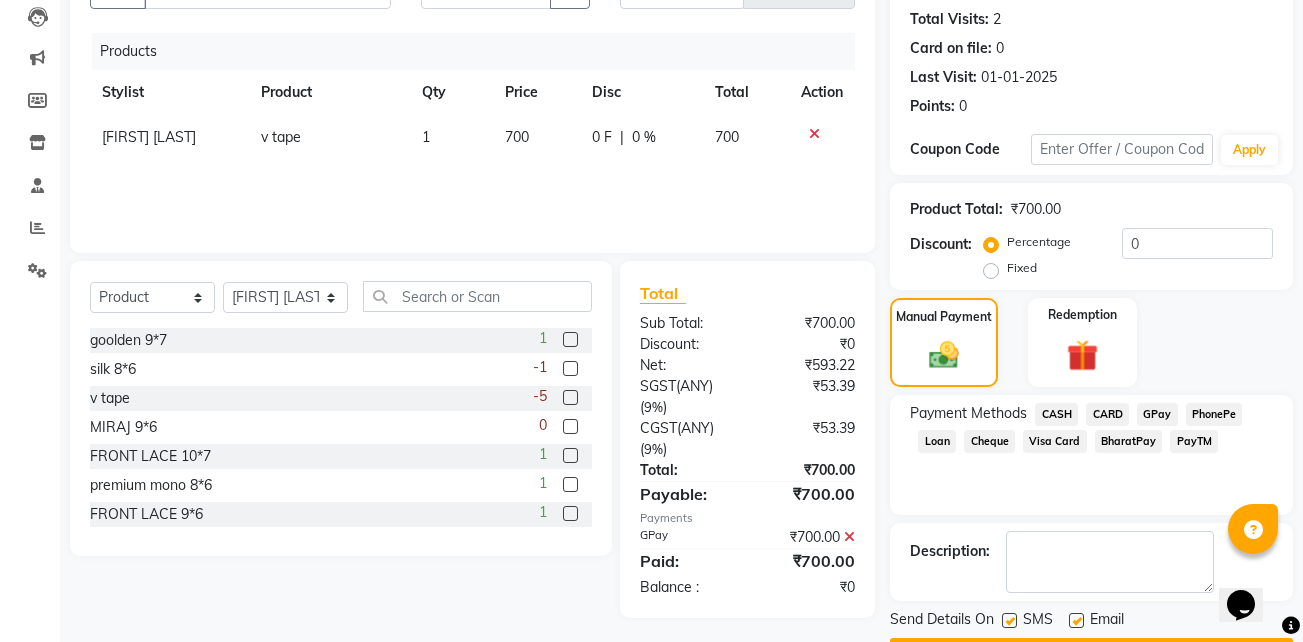 scroll, scrollTop: 272, scrollLeft: 0, axis: vertical 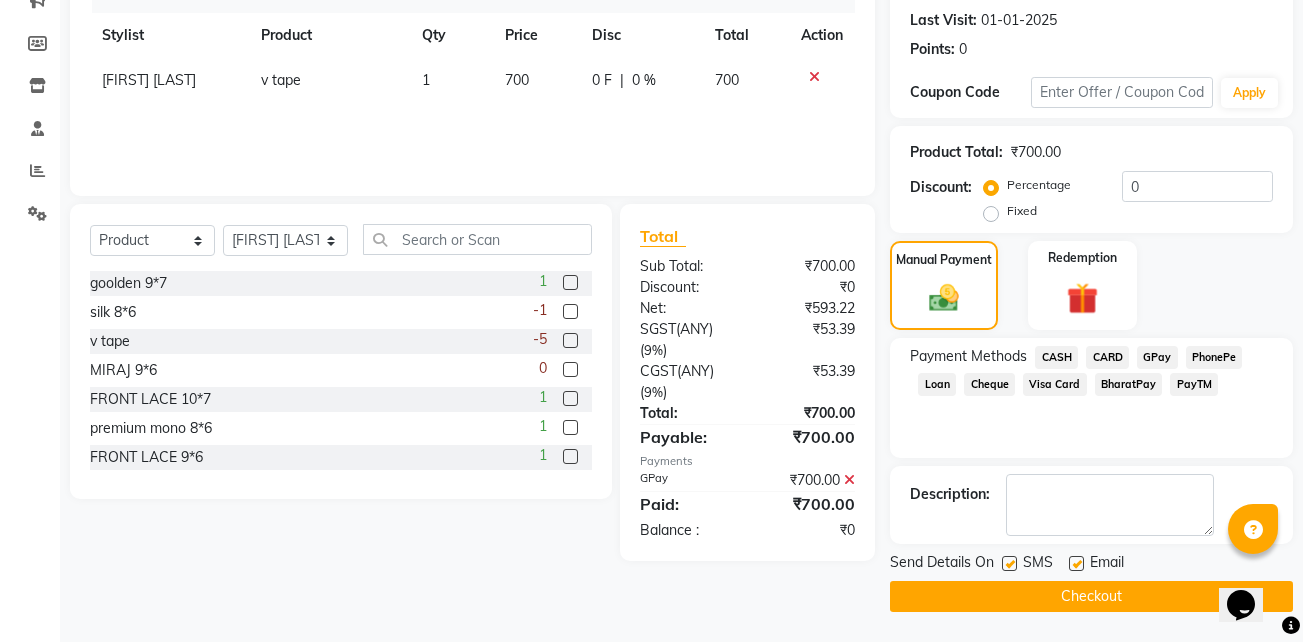 click 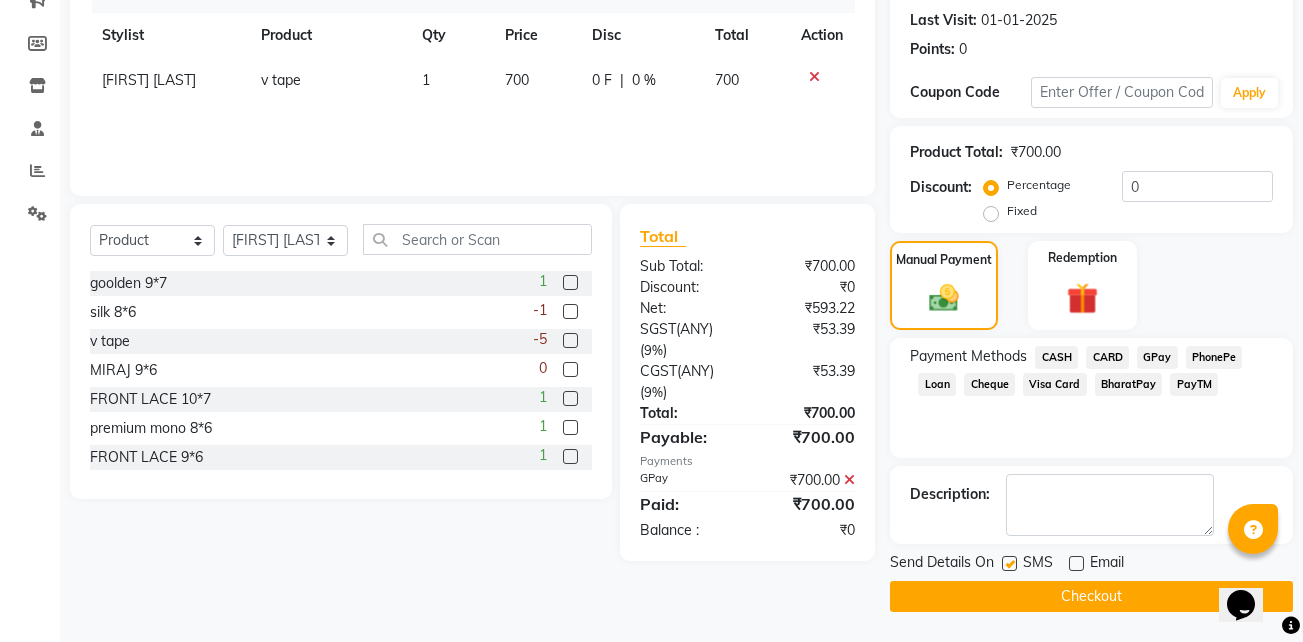 click 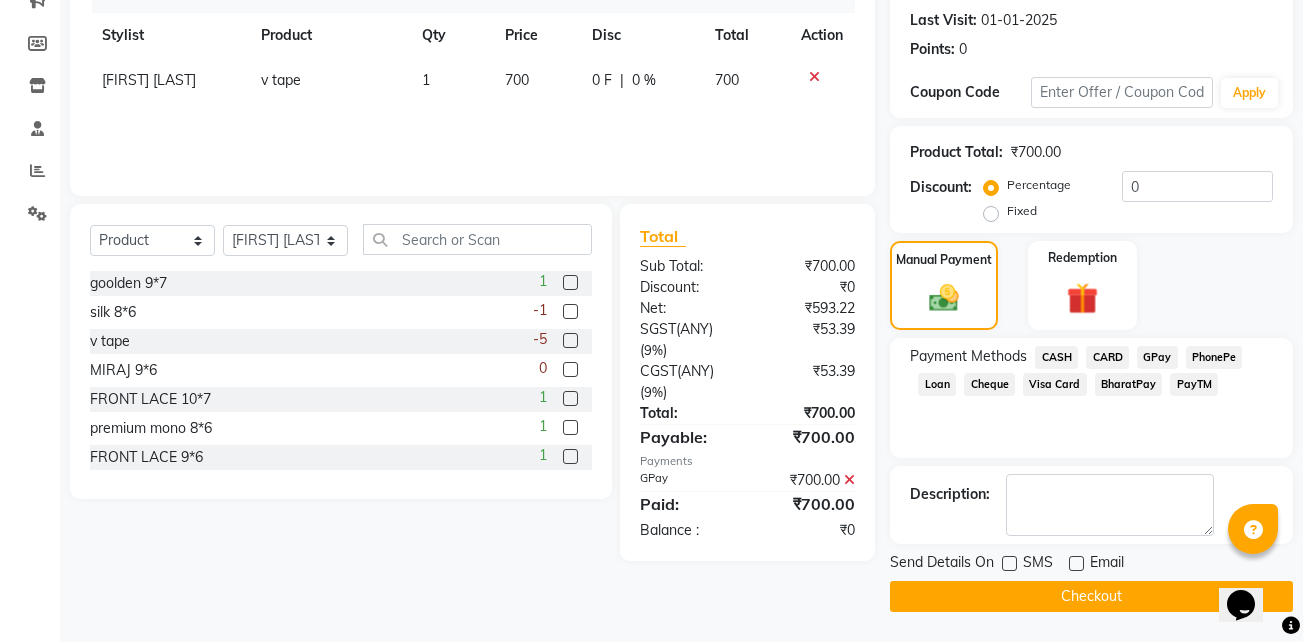 click on "Checkout" 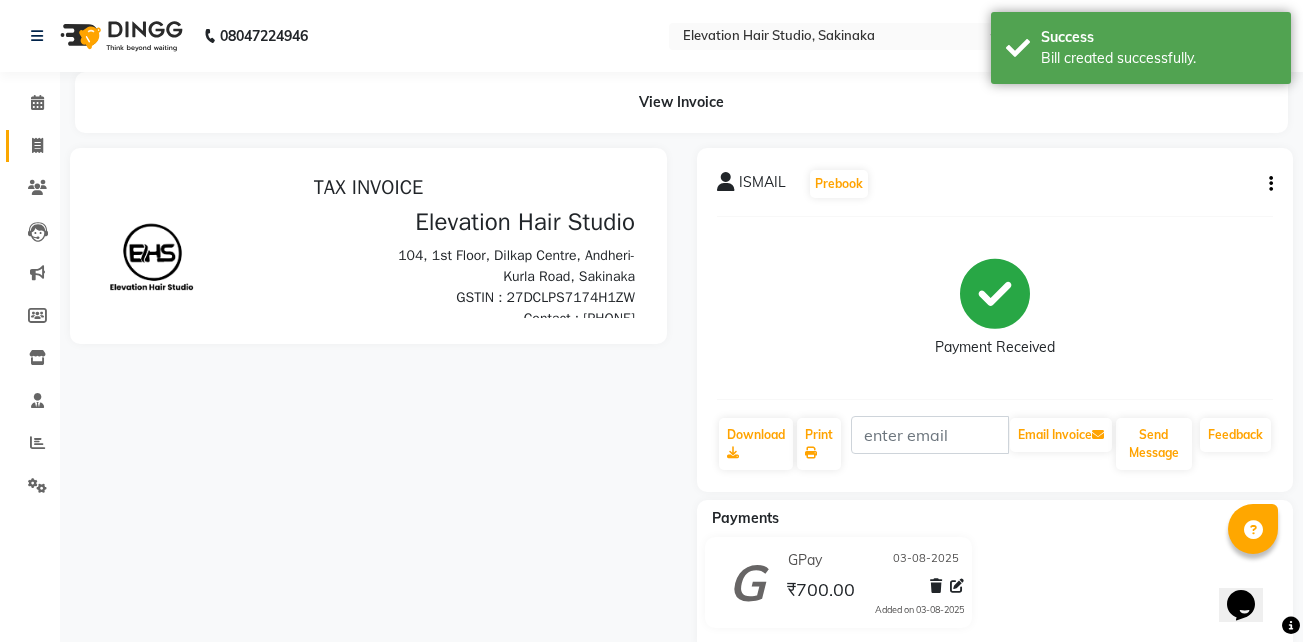 scroll, scrollTop: 0, scrollLeft: 0, axis: both 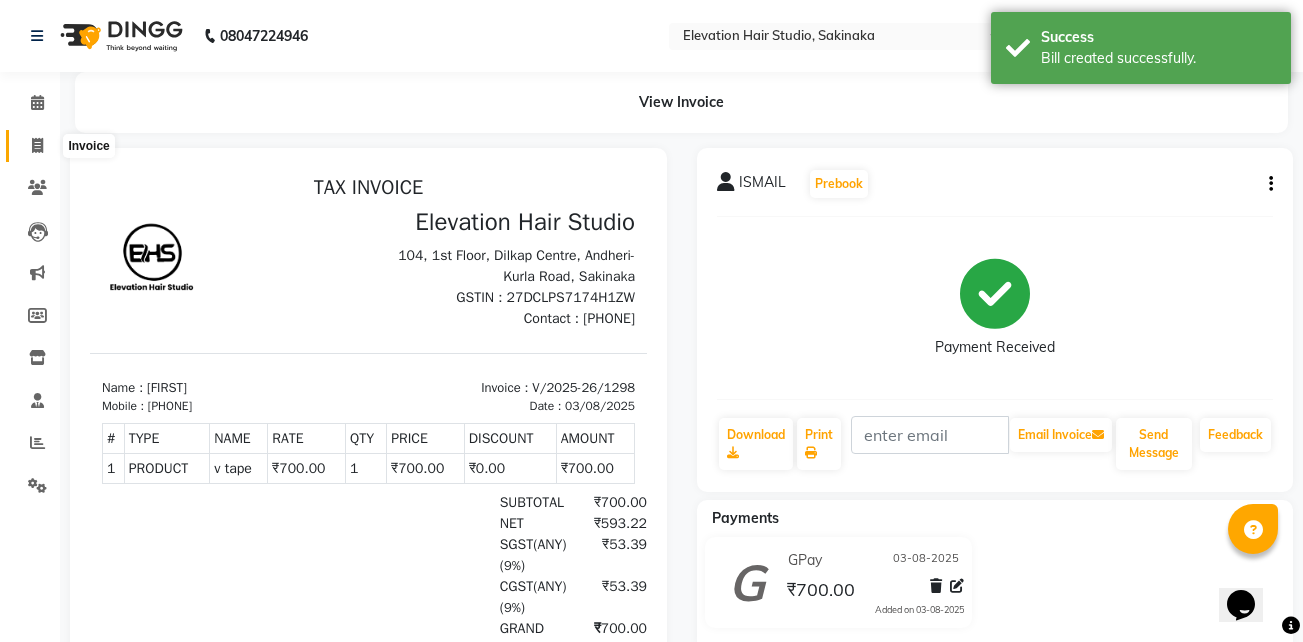 click 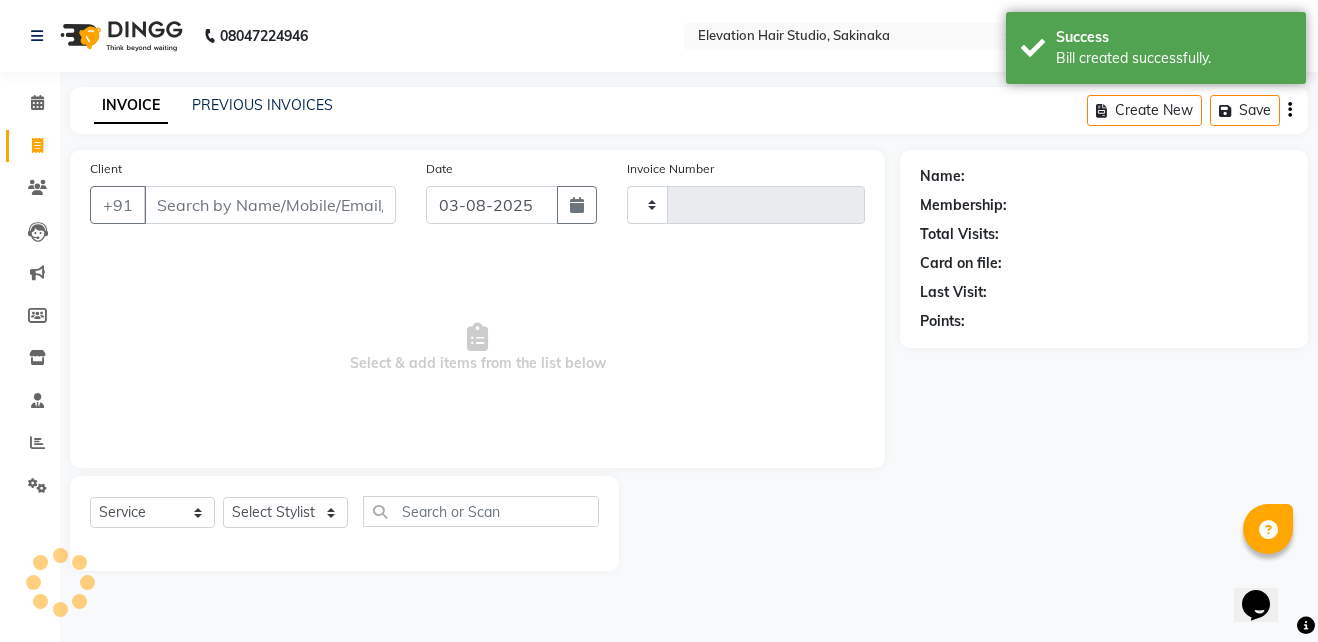 type on "1299" 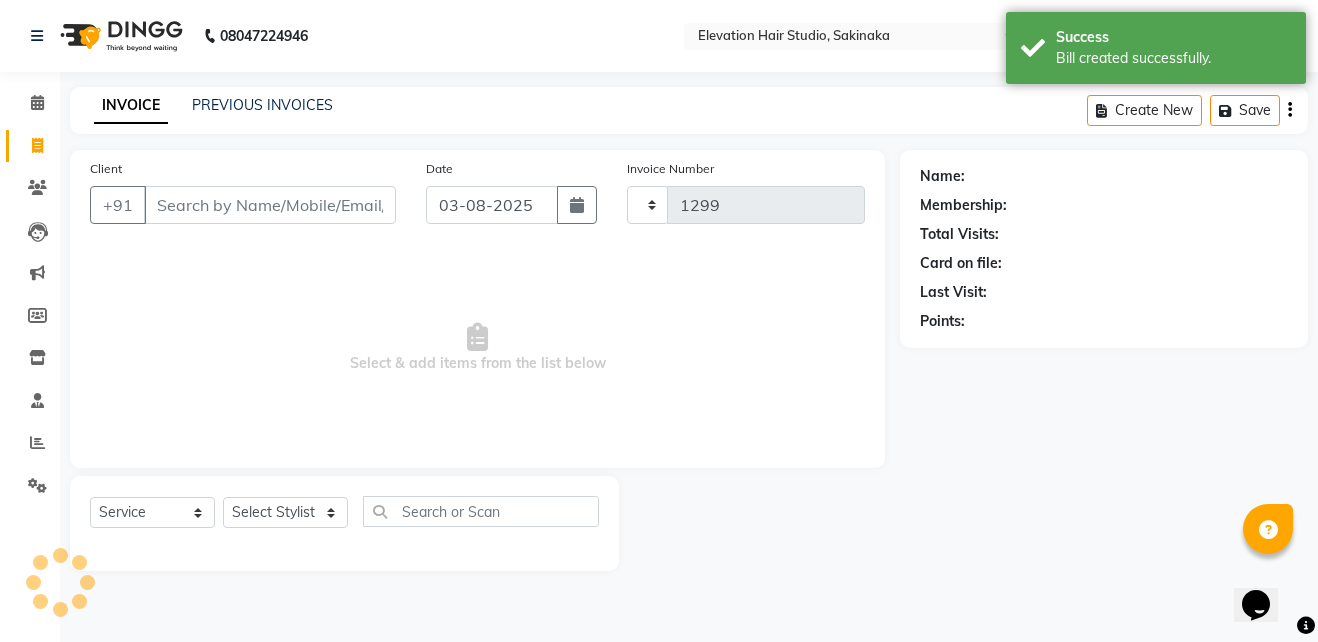 select on "4949" 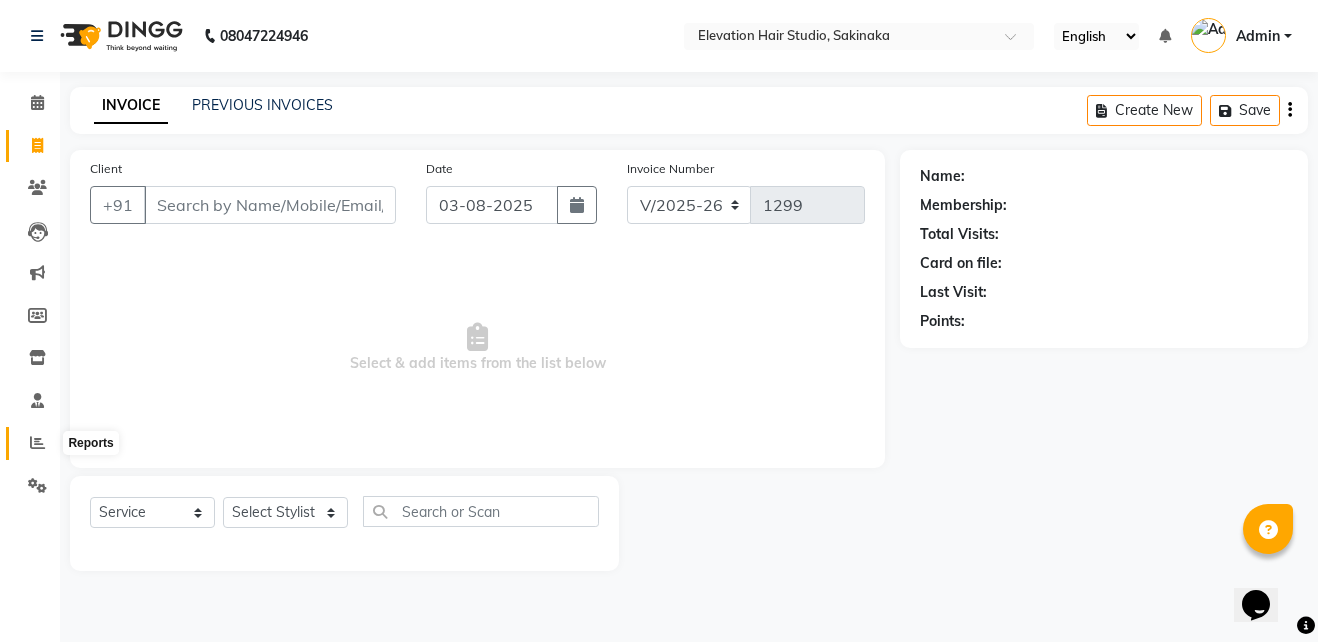 click 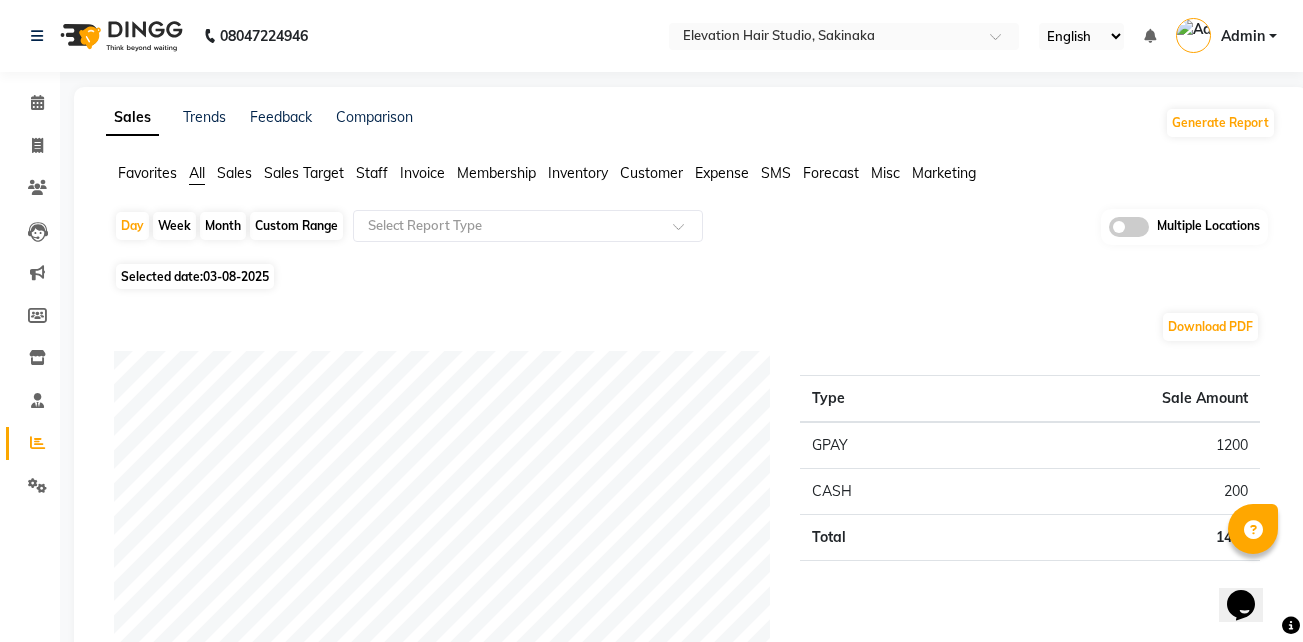 click on "Sales" 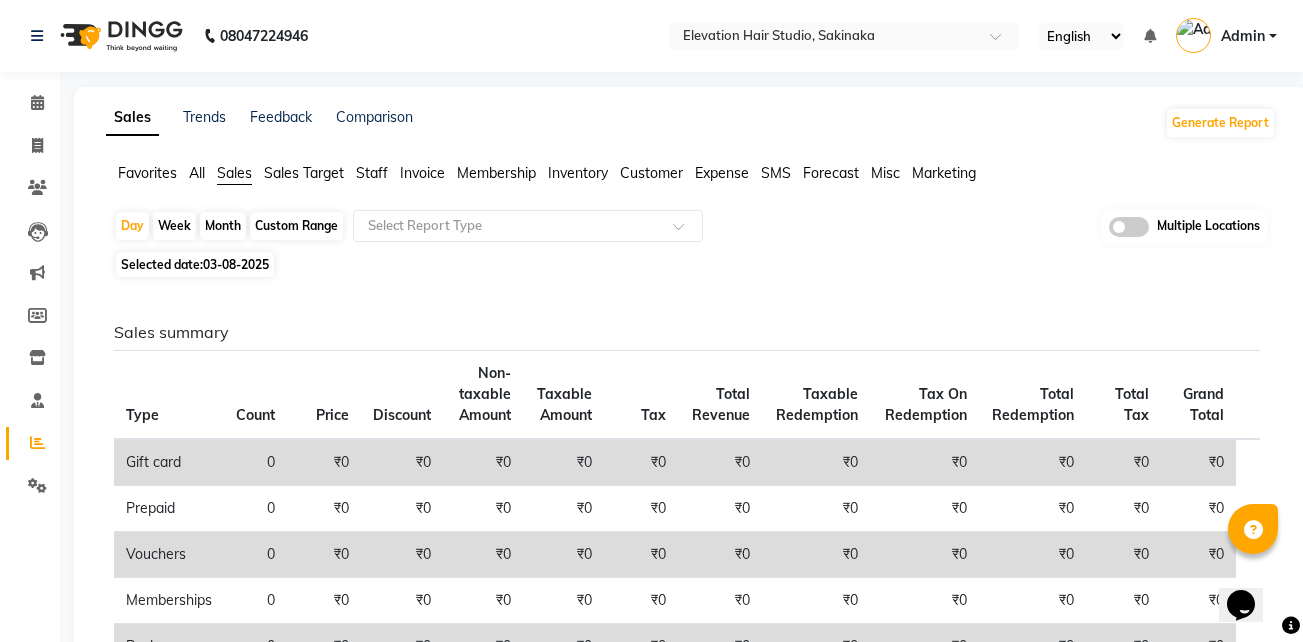 click on "Custom Range" 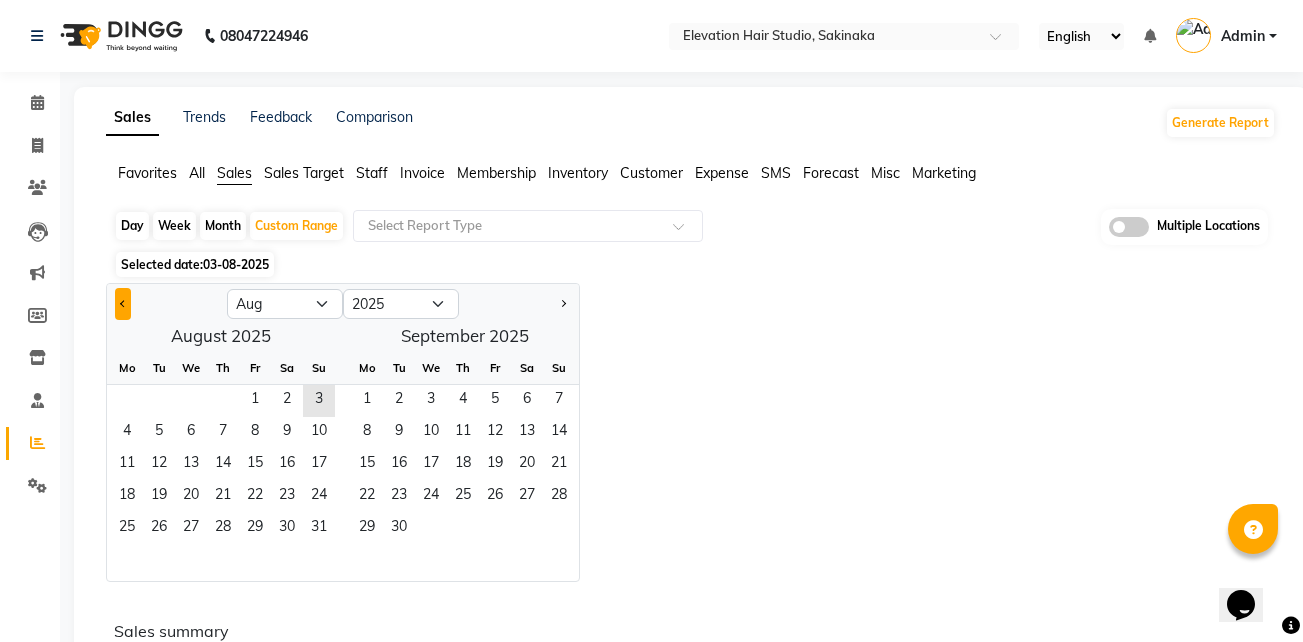 click 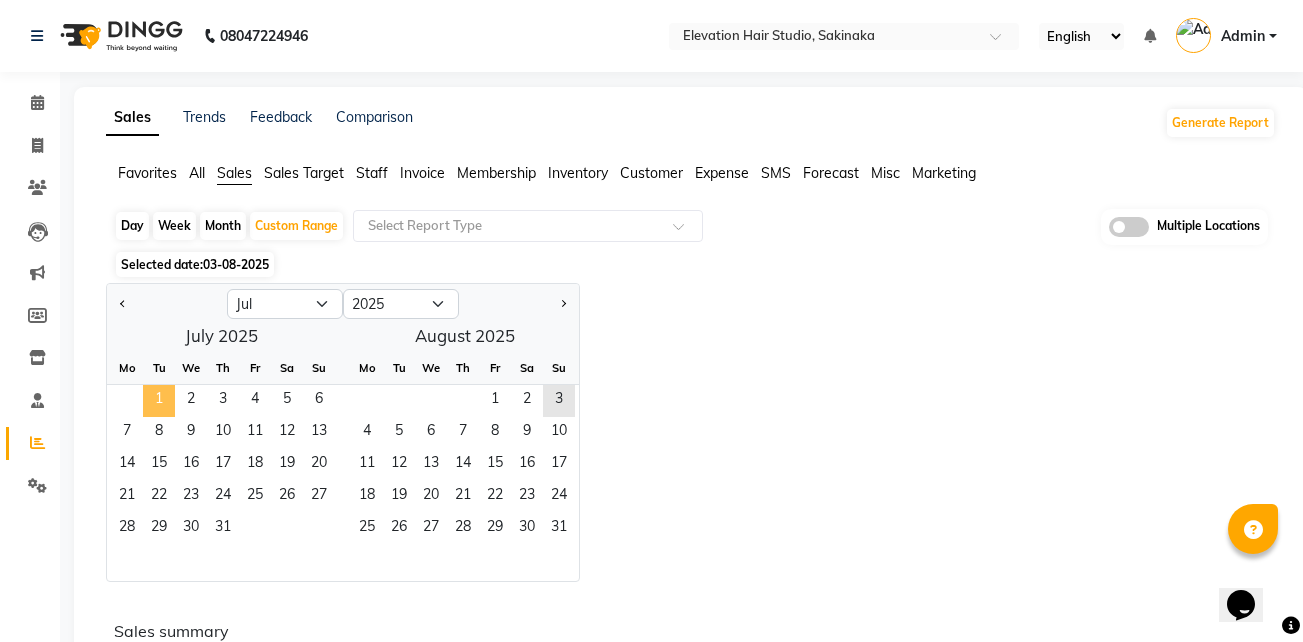 click on "1" 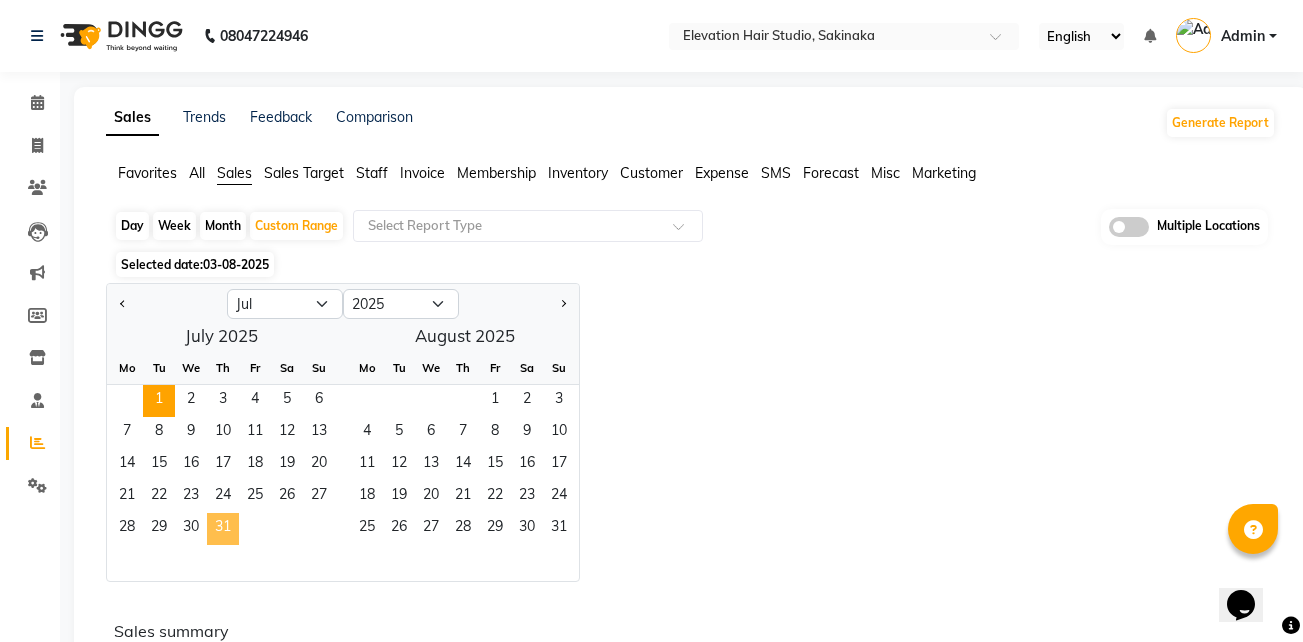 click on "31" 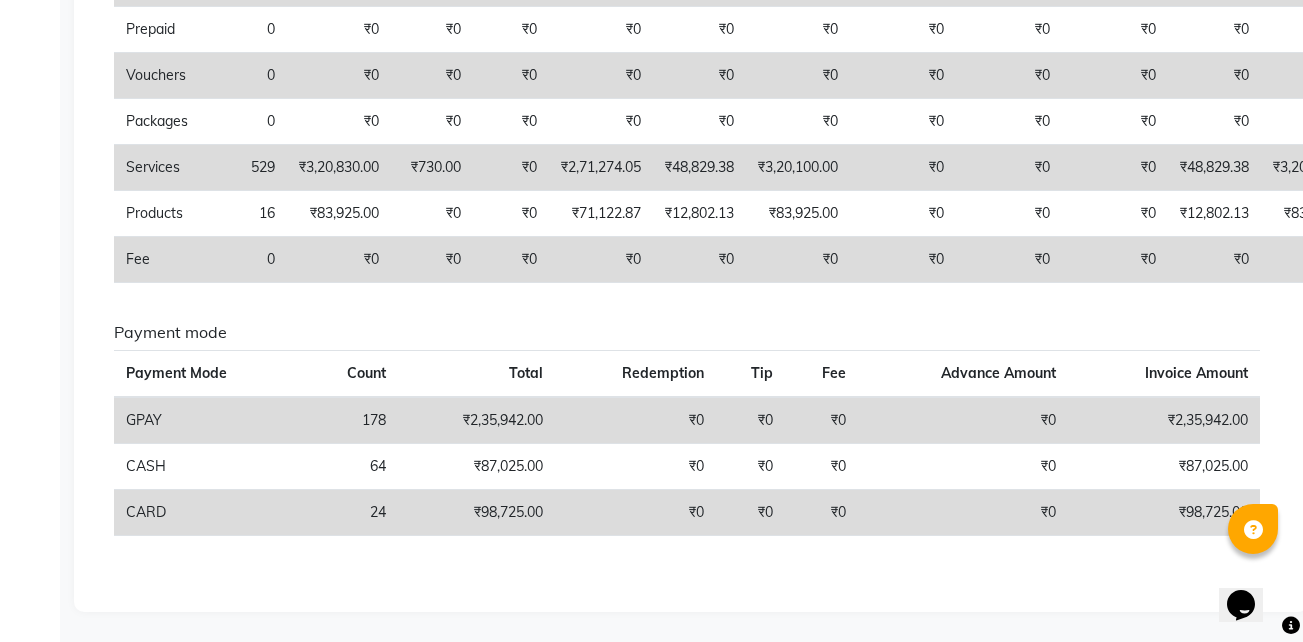 scroll, scrollTop: 0, scrollLeft: 0, axis: both 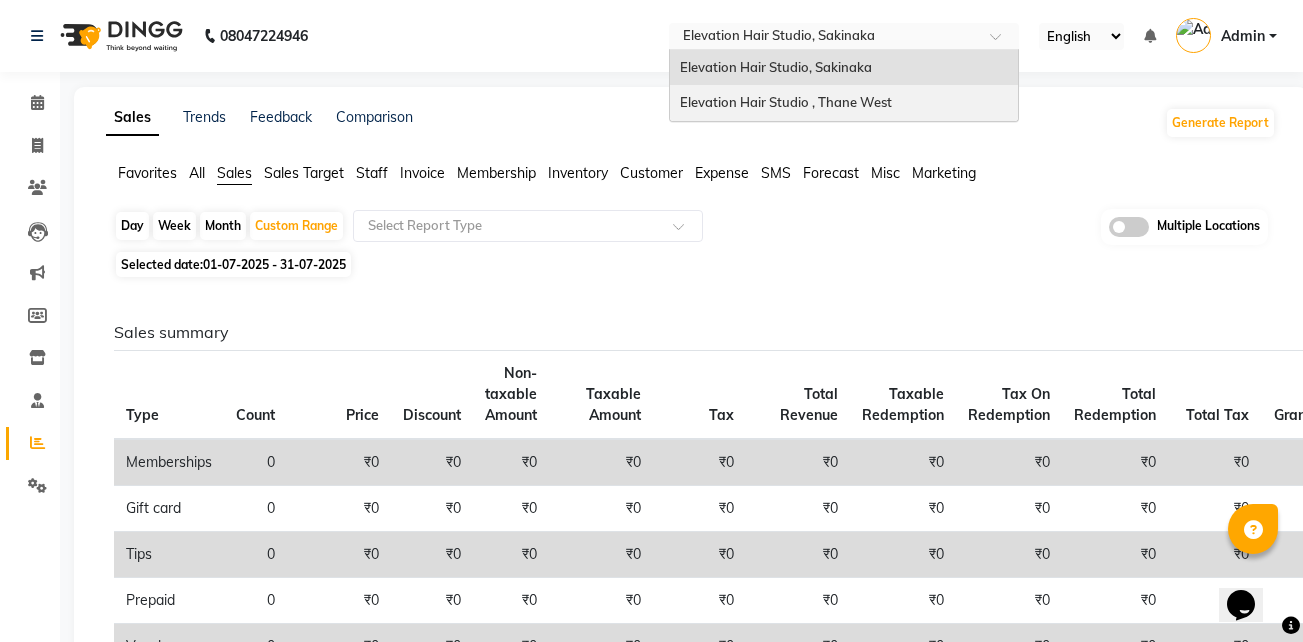 drag, startPoint x: 799, startPoint y: 43, endPoint x: 884, endPoint y: 96, distance: 100.16985 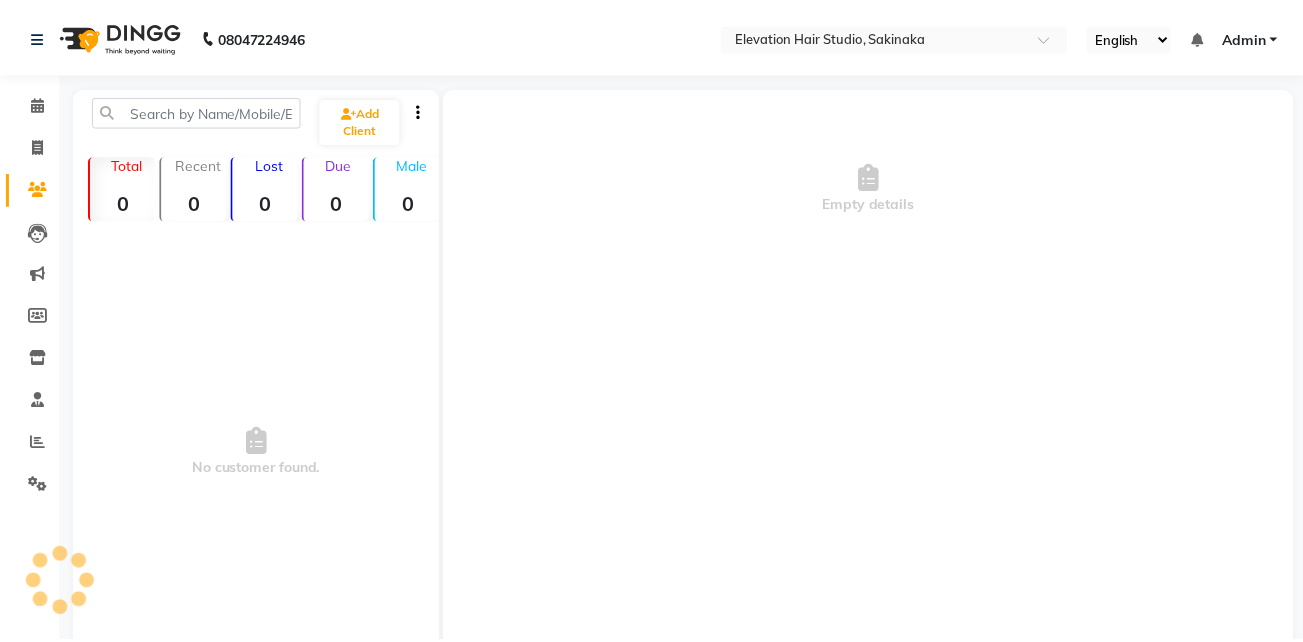 scroll, scrollTop: 0, scrollLeft: 0, axis: both 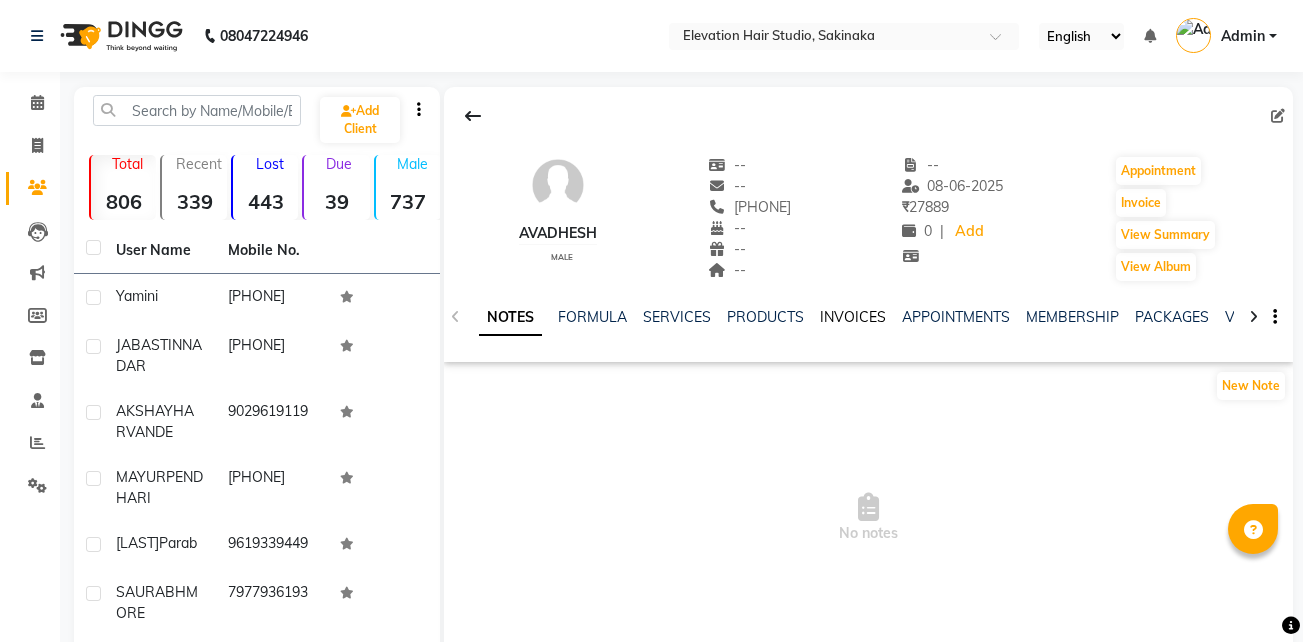 click on "INVOICES" 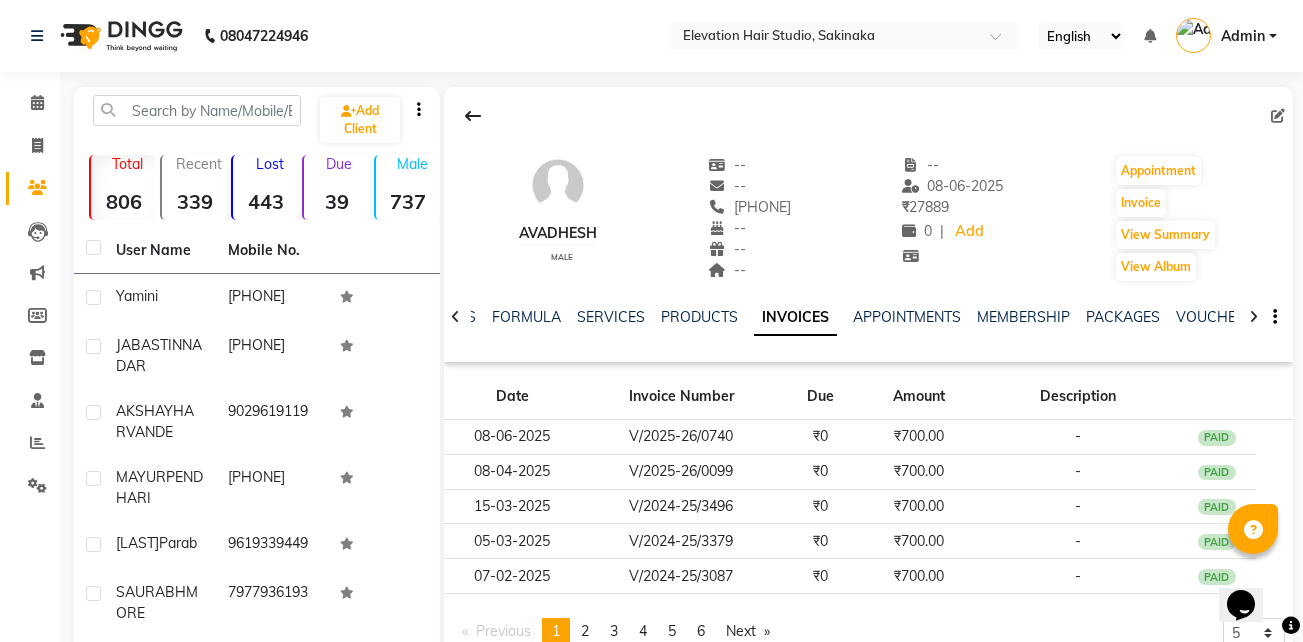 scroll, scrollTop: 0, scrollLeft: 0, axis: both 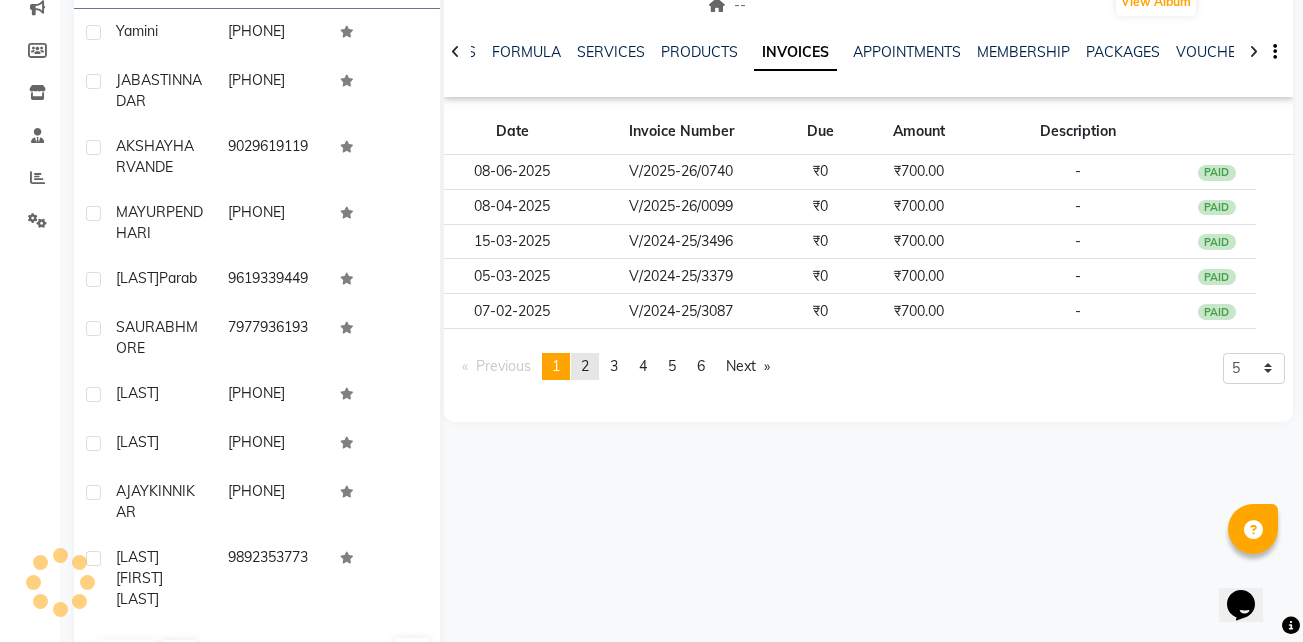click on "page  2" 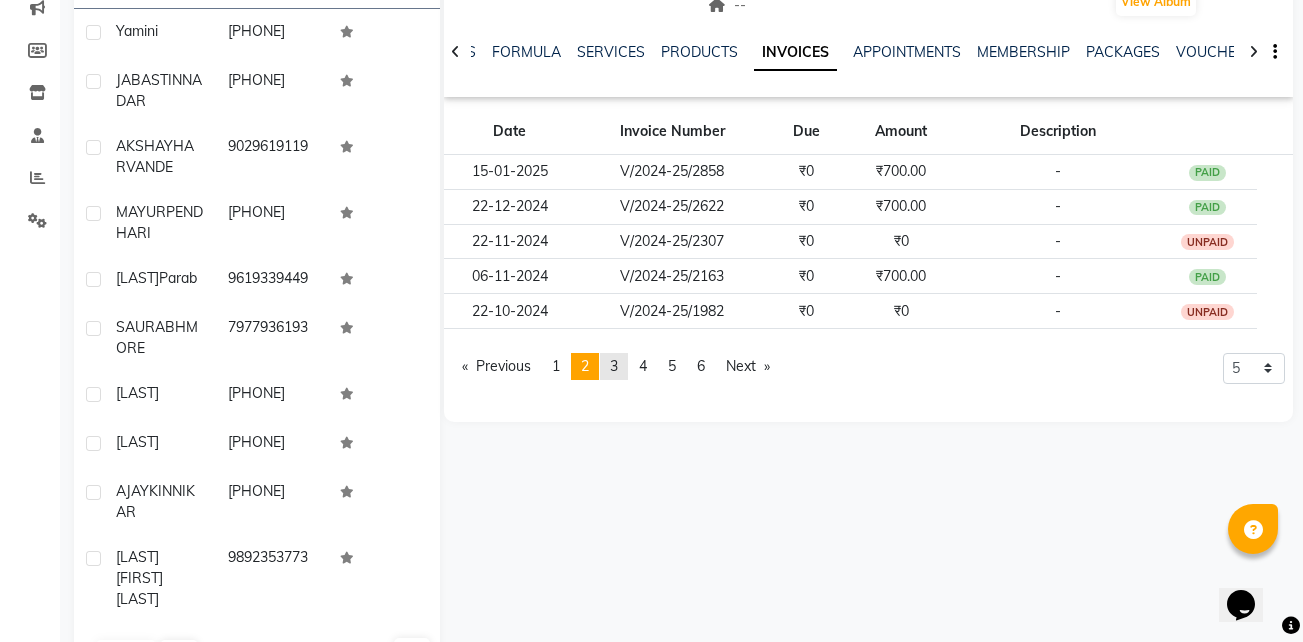 click on "page  3" 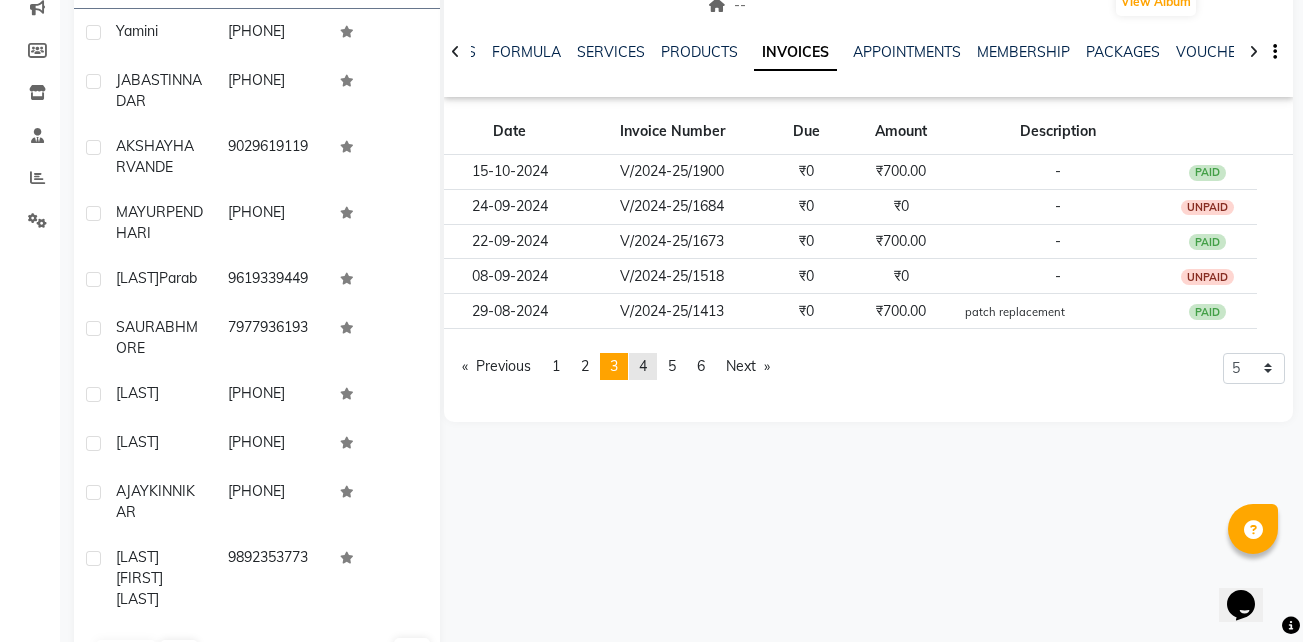 click on "page  4" 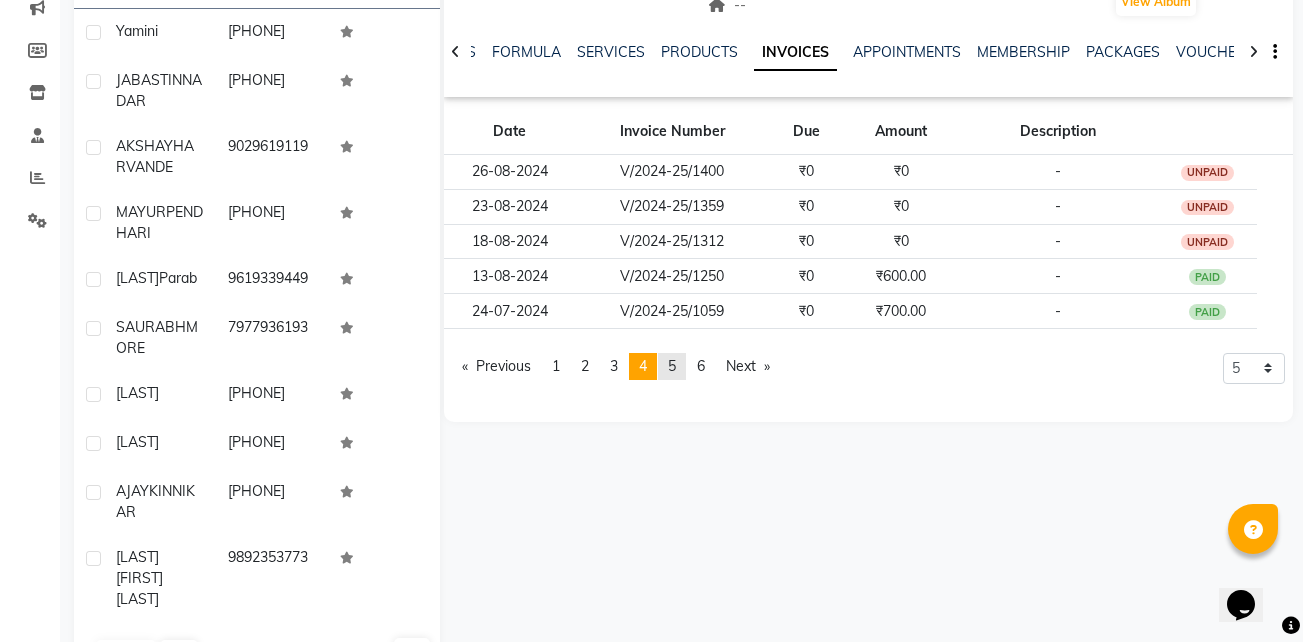 click on "5" 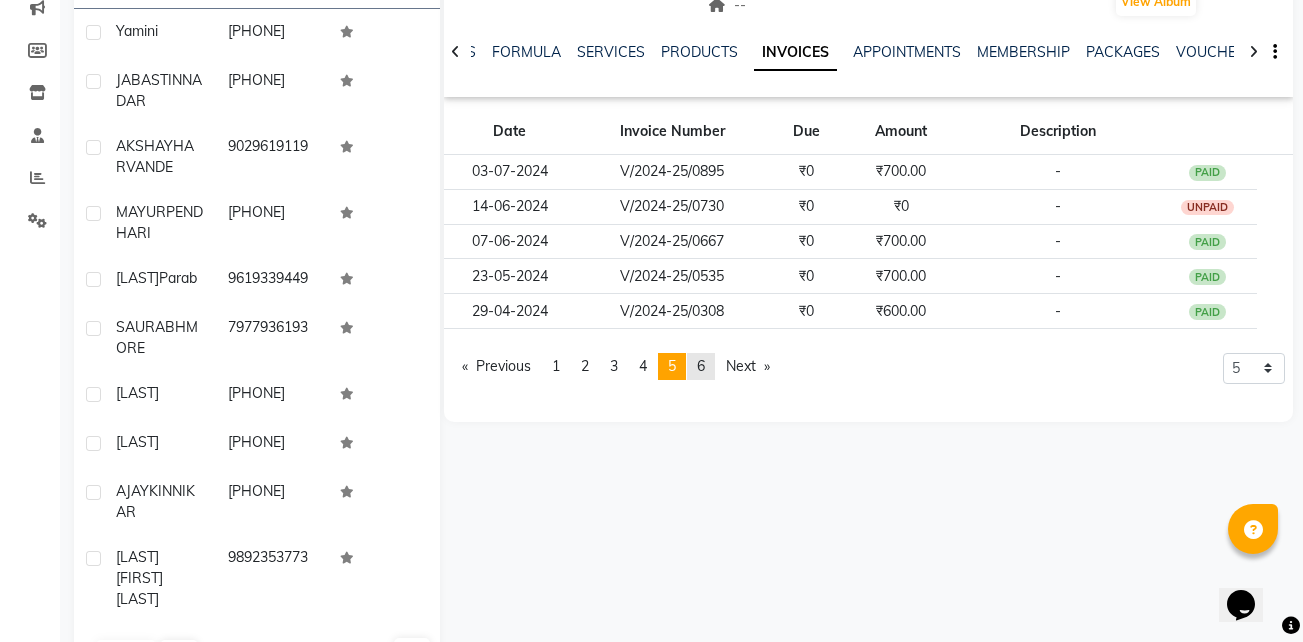 click on "6" 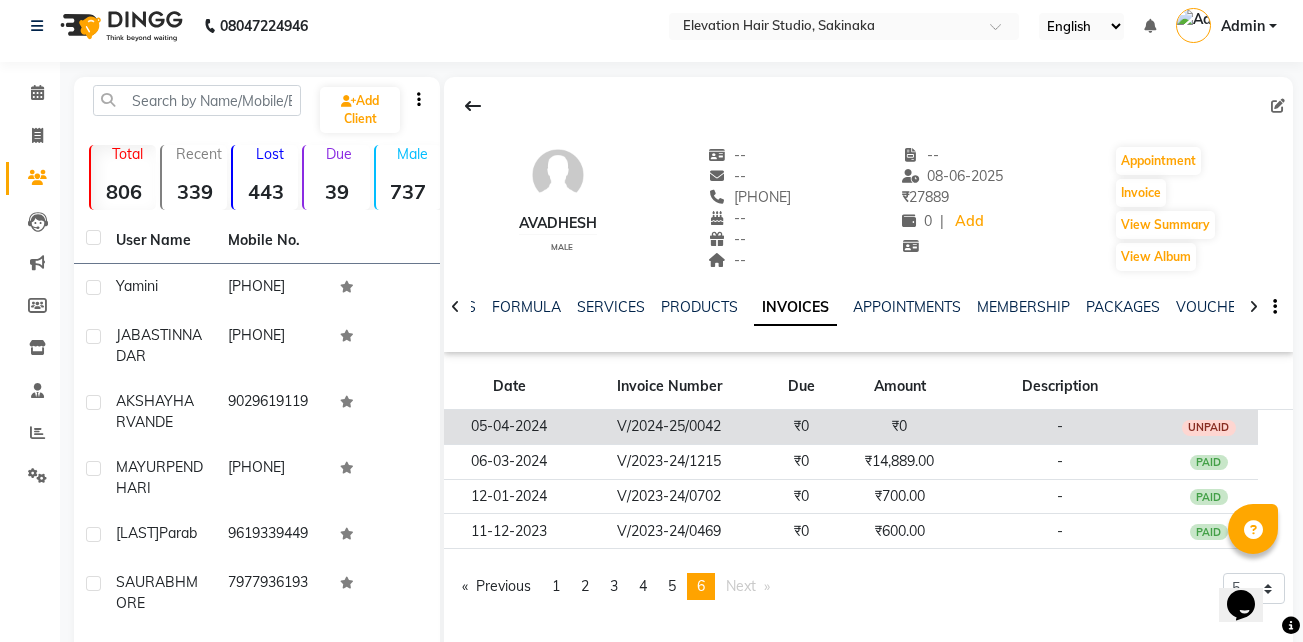 scroll, scrollTop: 0, scrollLeft: 0, axis: both 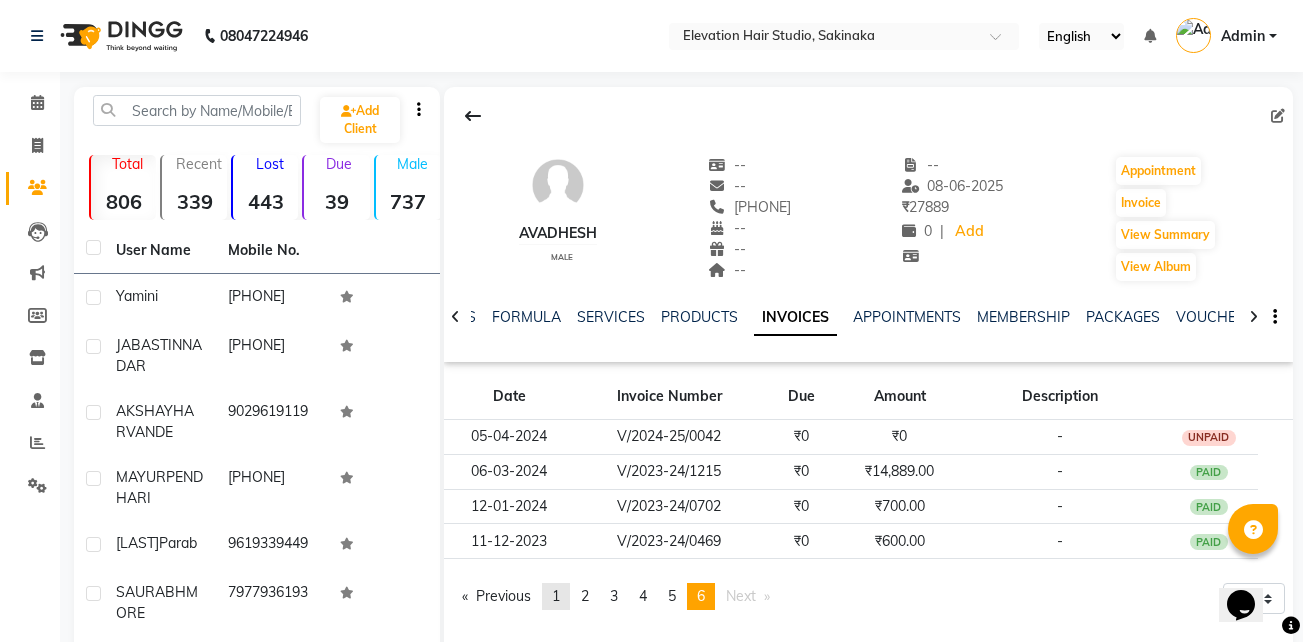 click on "page  1" 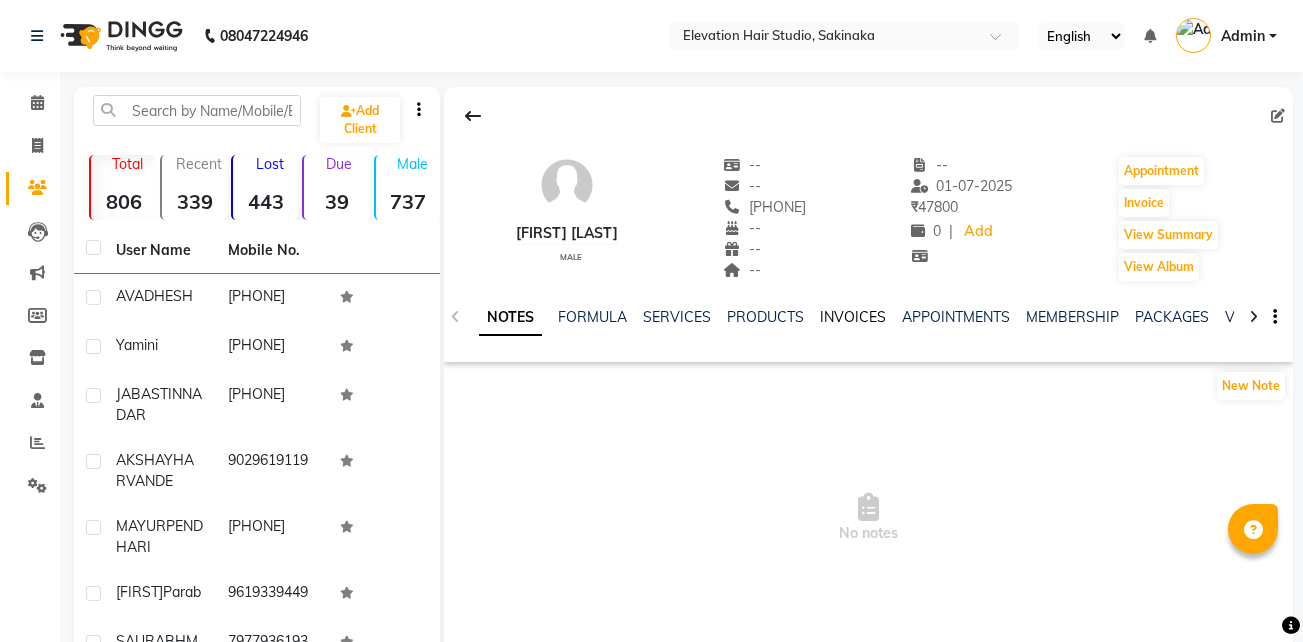 scroll, scrollTop: 0, scrollLeft: 0, axis: both 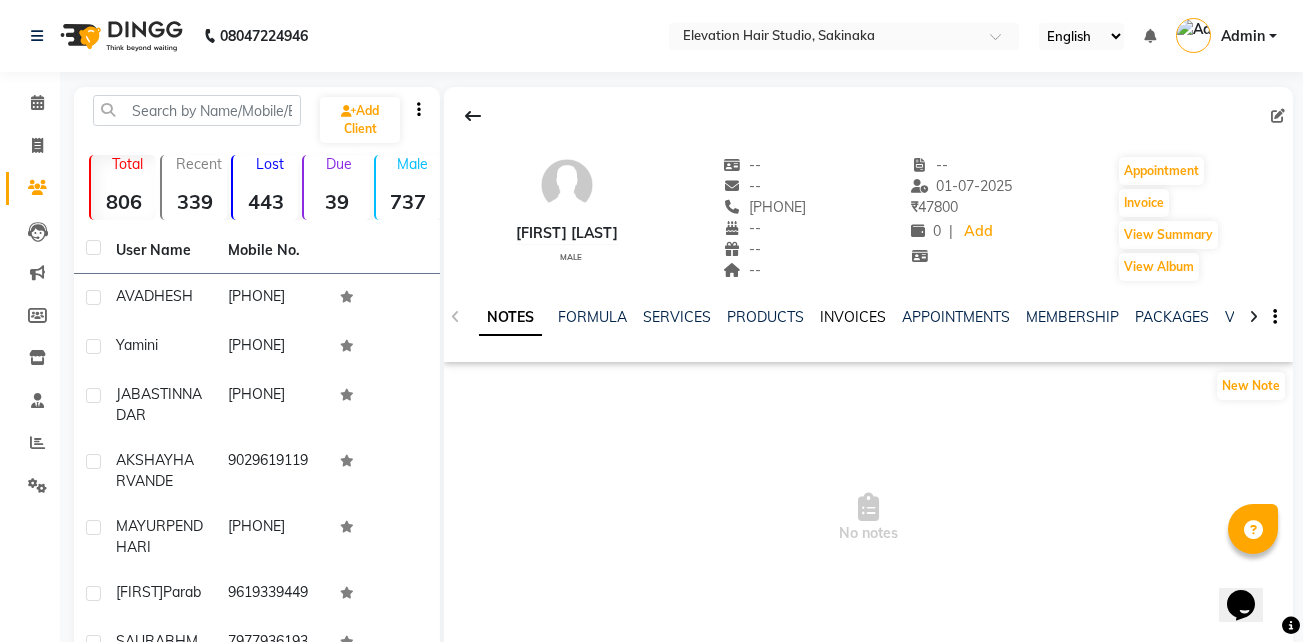 click on "INVOICES" 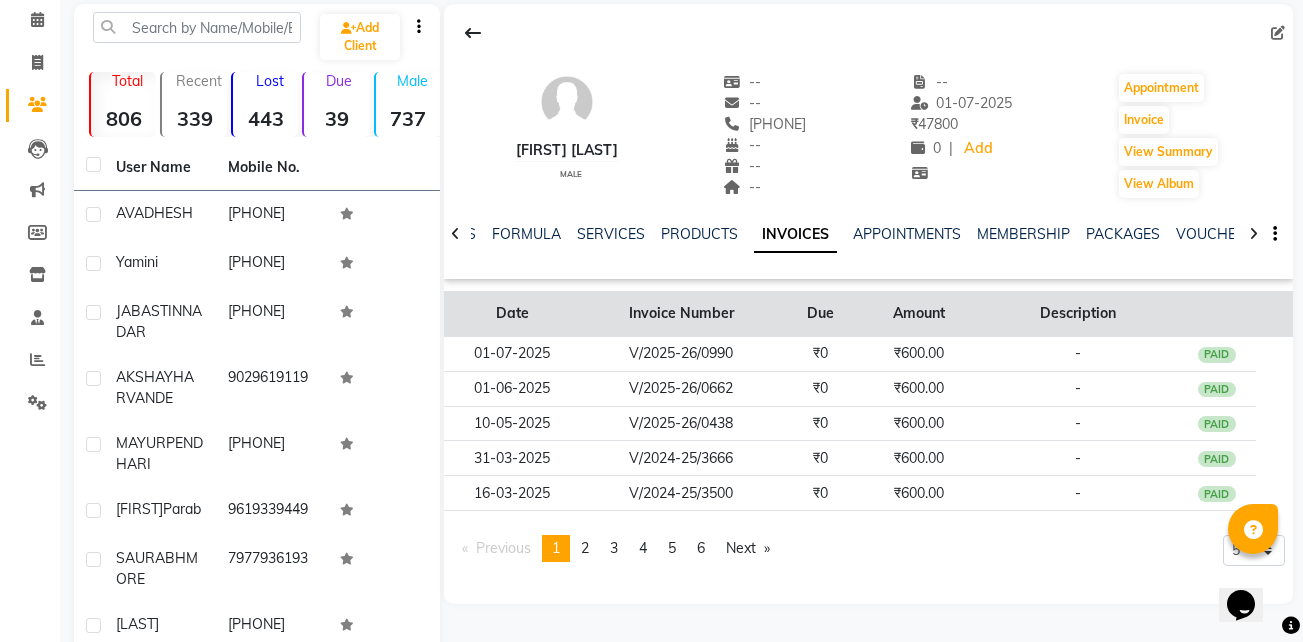 scroll, scrollTop: 89, scrollLeft: 0, axis: vertical 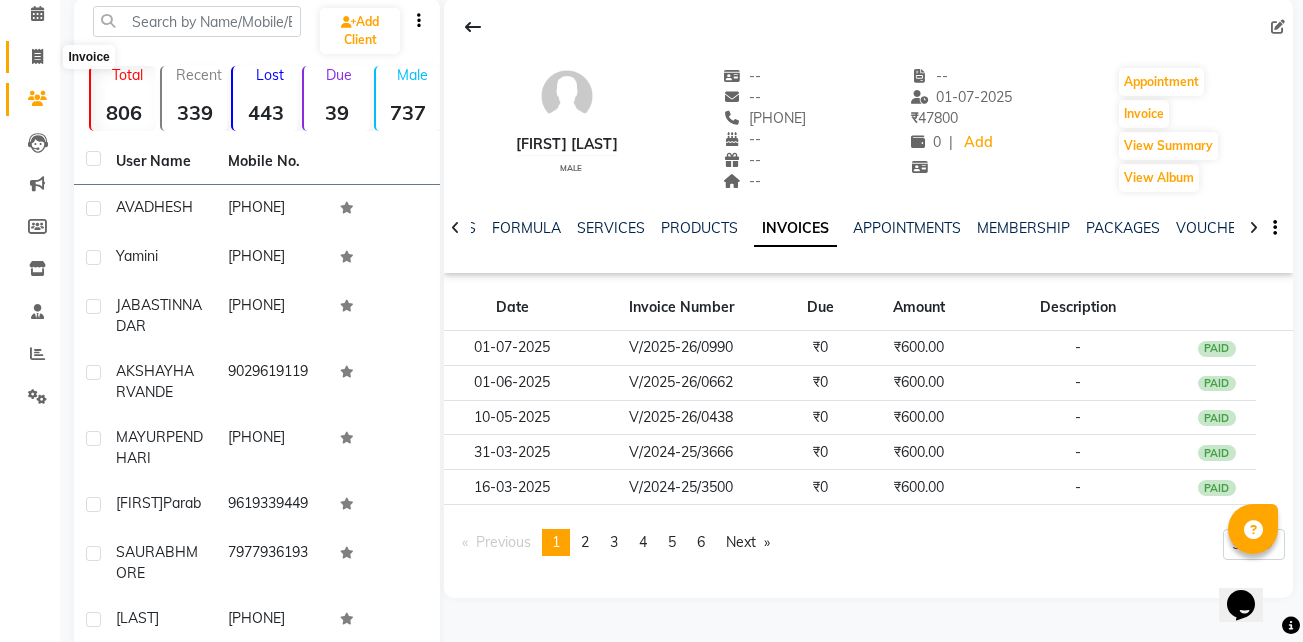 click 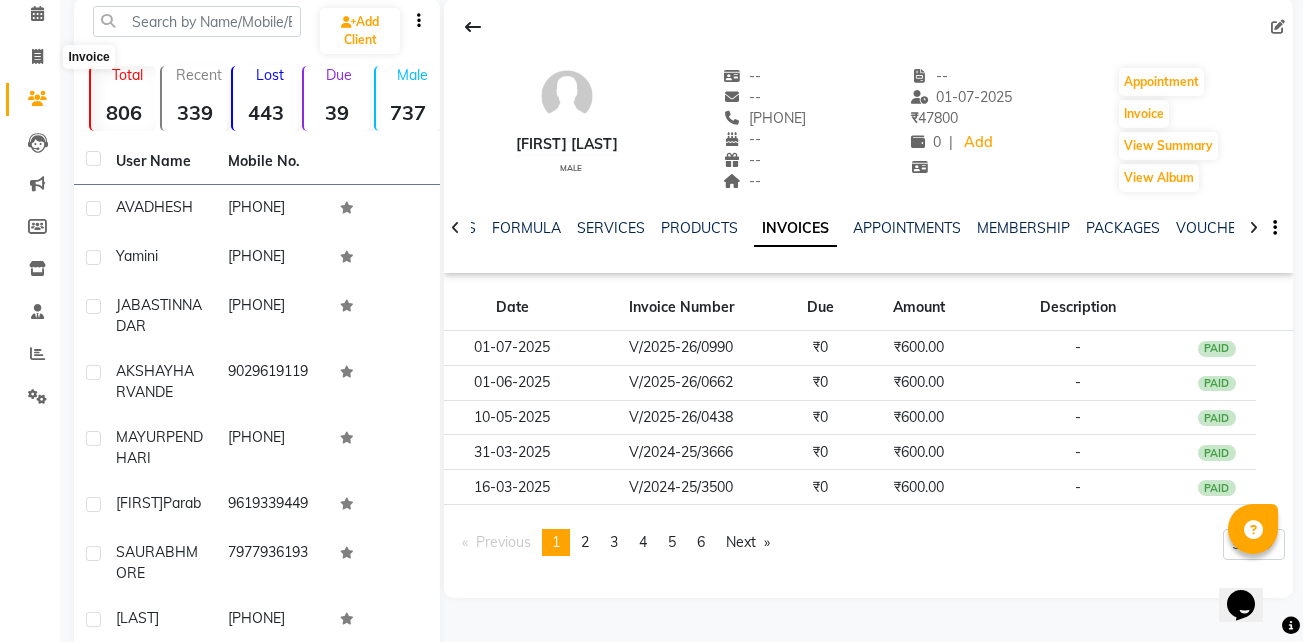select on "service" 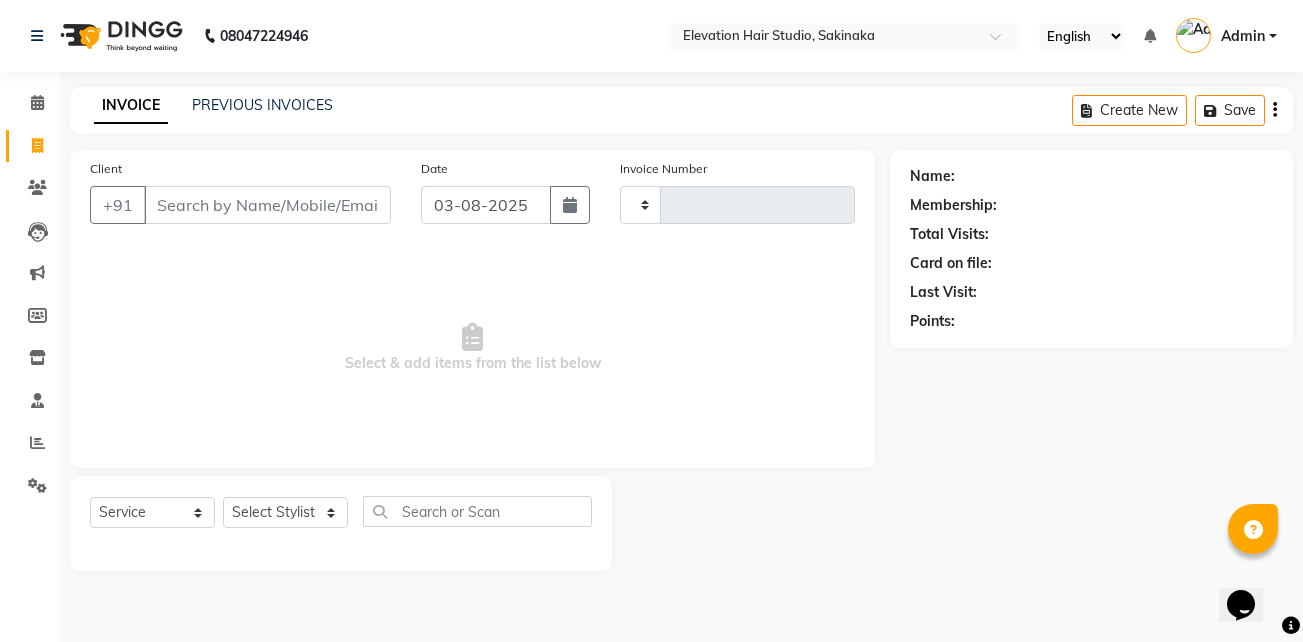 scroll, scrollTop: 0, scrollLeft: 0, axis: both 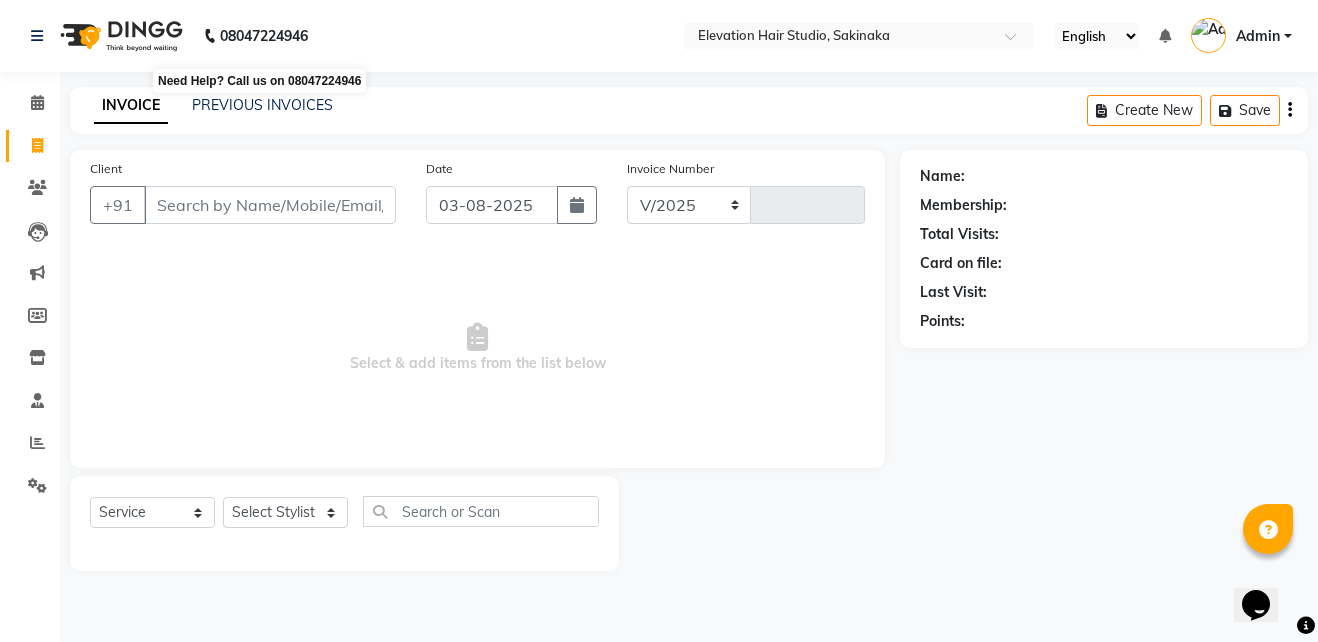 select on "4949" 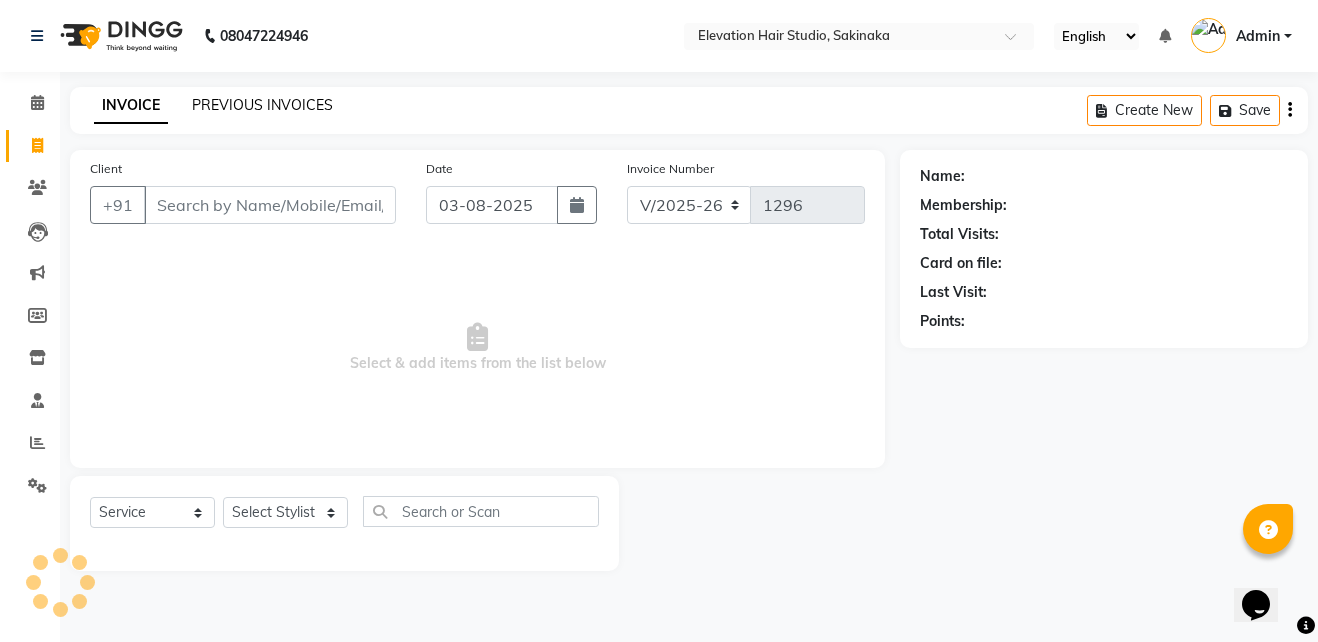 click on "PREVIOUS INVOICES" 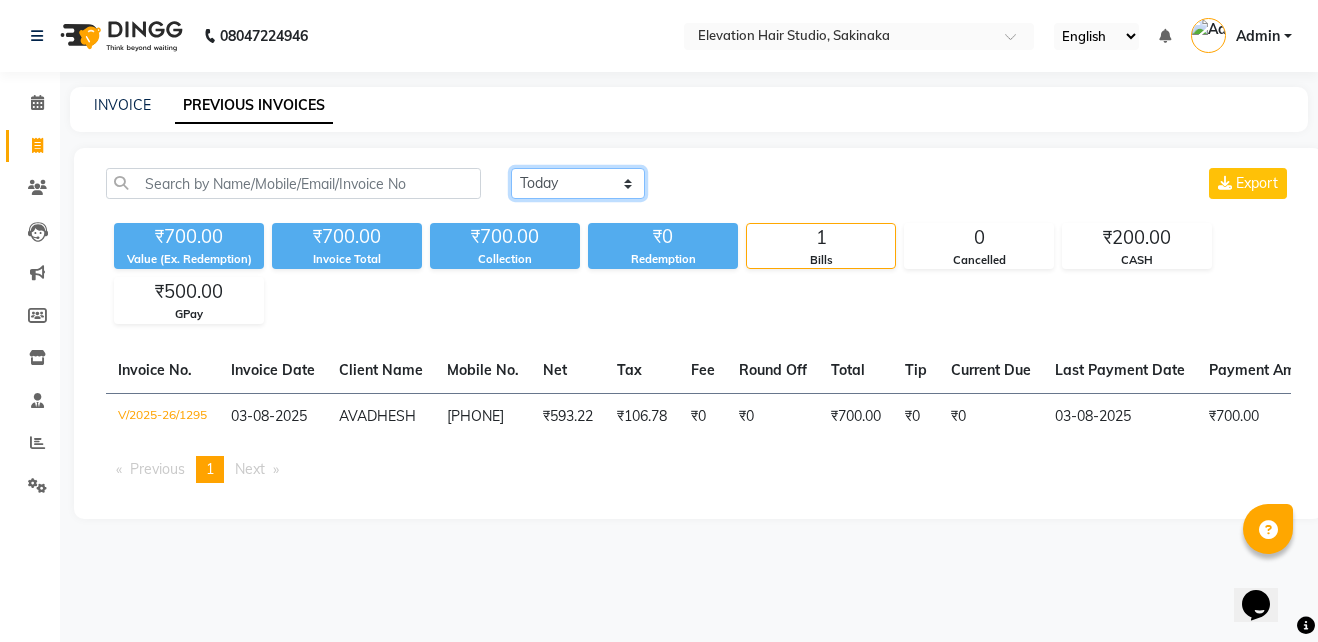 click on "Today Yesterday Custom Range" 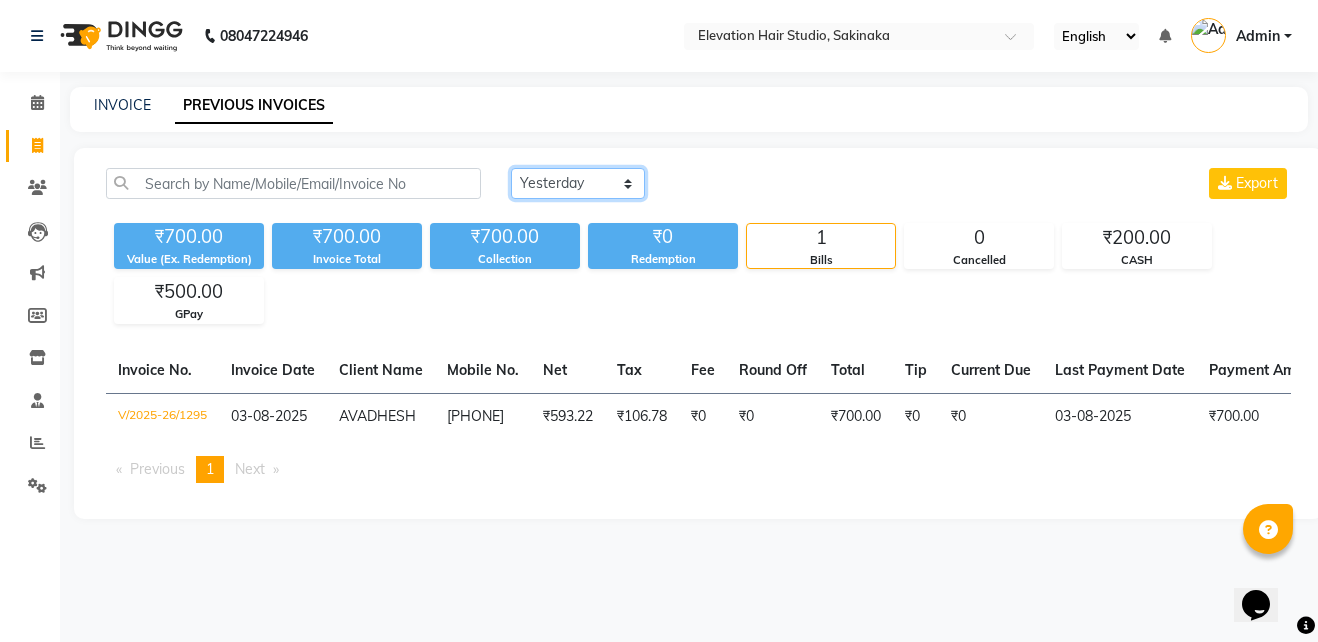 click on "Today Yesterday Custom Range" 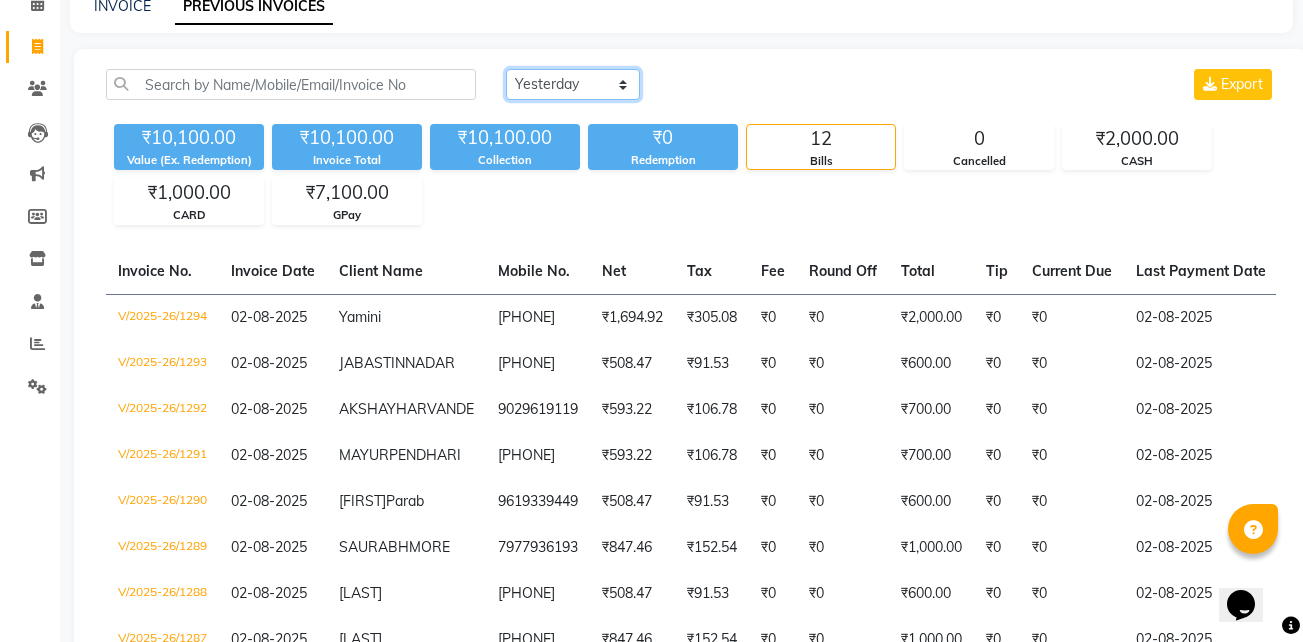 scroll, scrollTop: 90, scrollLeft: 0, axis: vertical 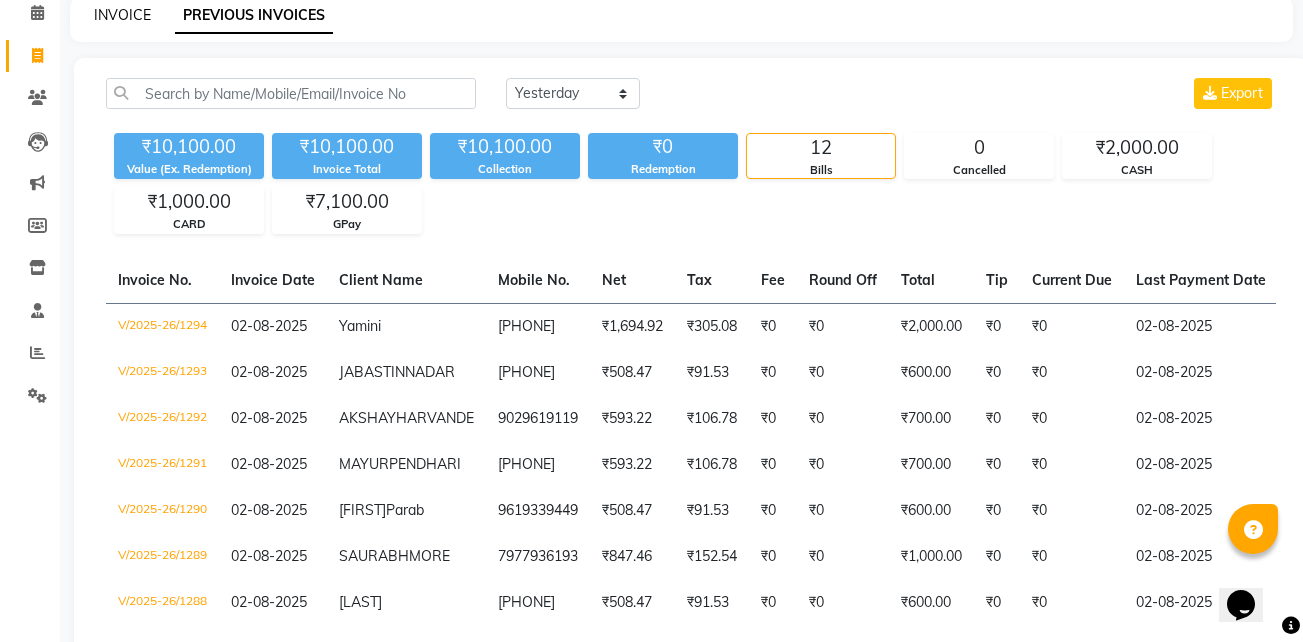 click on "INVOICE" 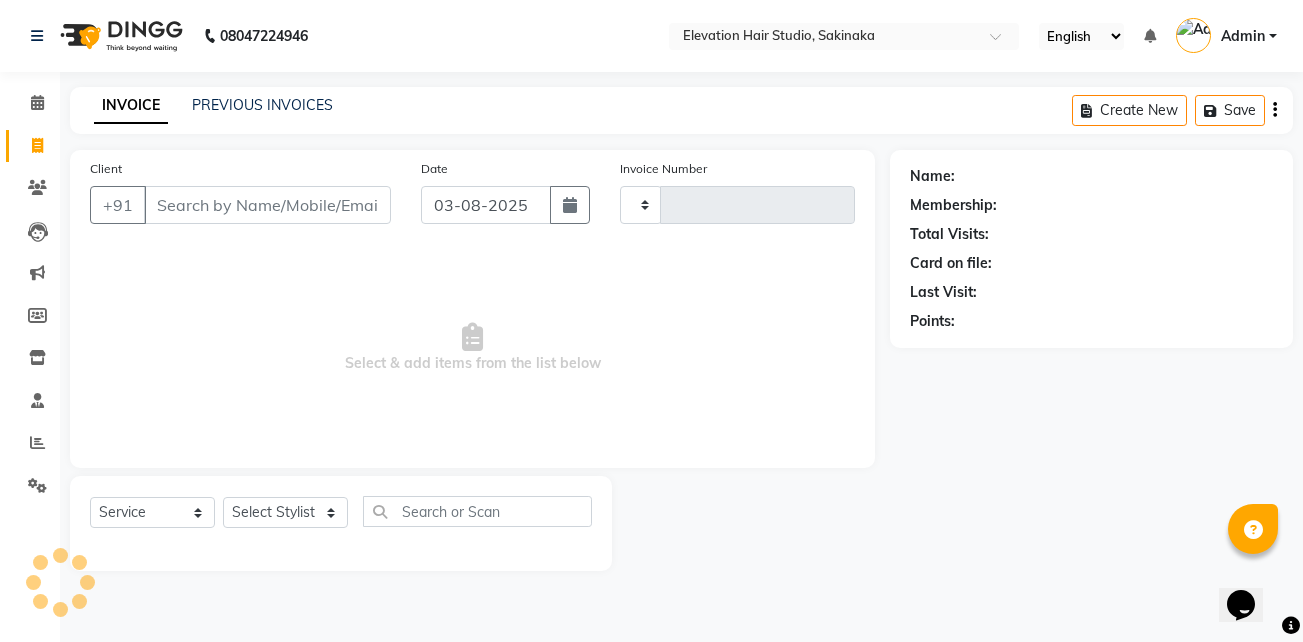 scroll, scrollTop: 0, scrollLeft: 0, axis: both 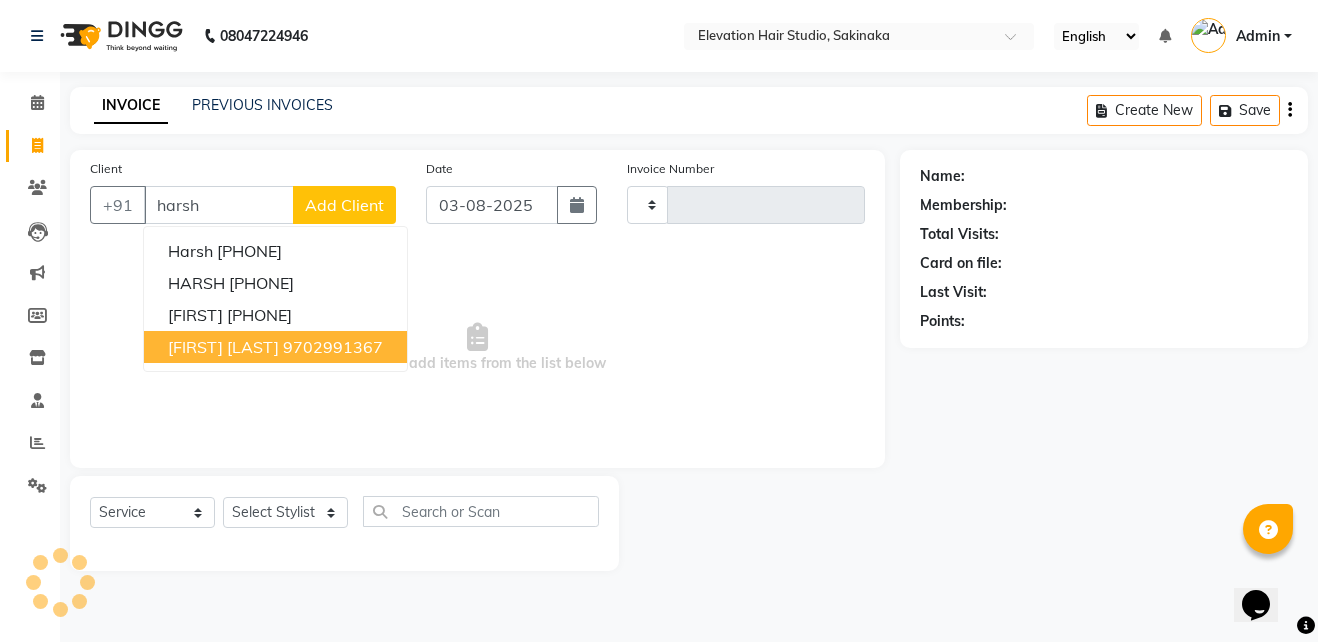 click on "HARSHAL MISTRY" at bounding box center (223, 347) 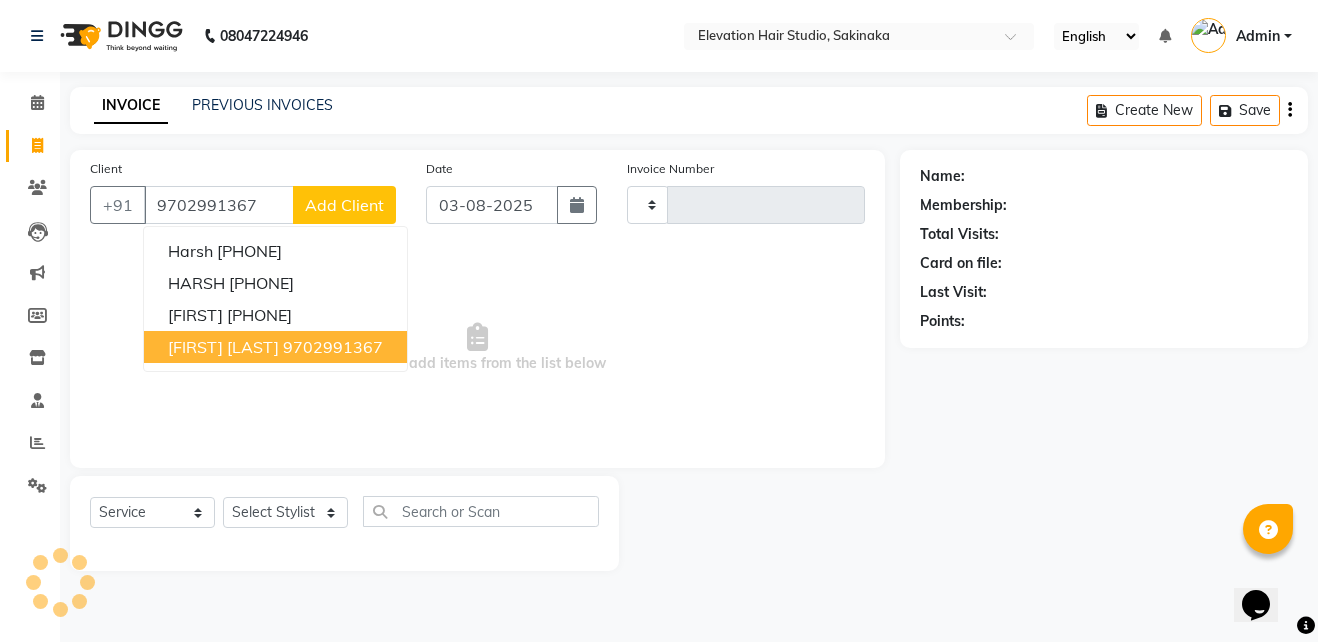 type on "9702991367" 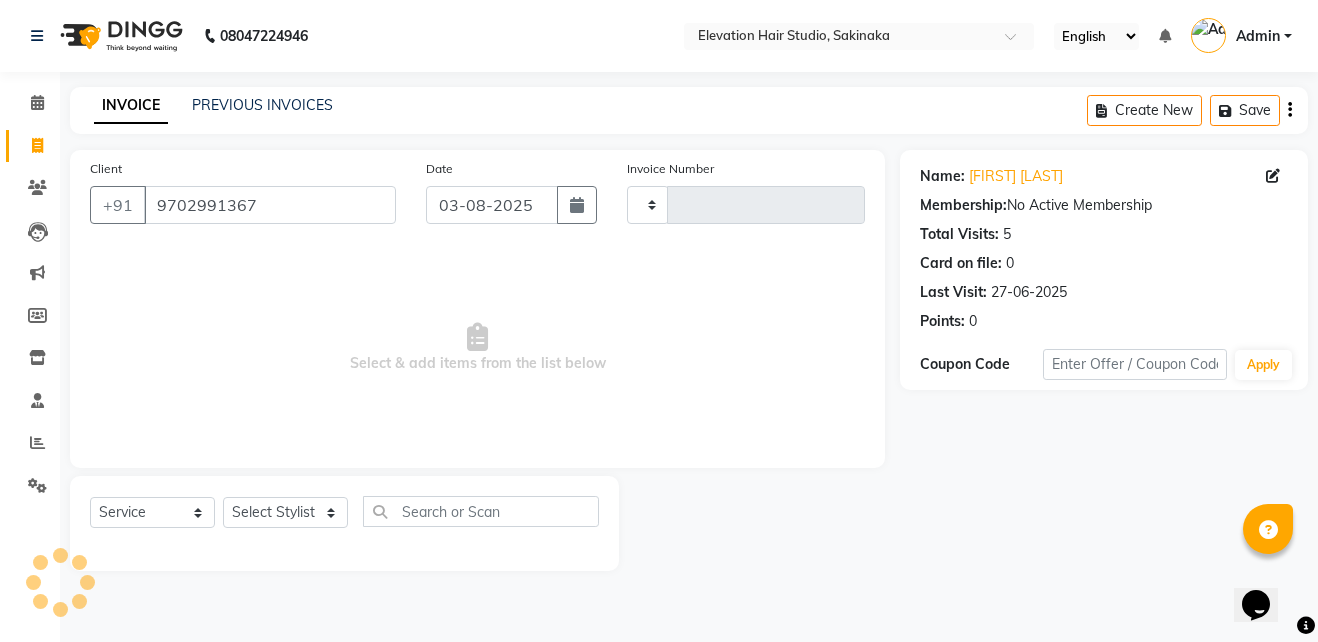 type on "1296" 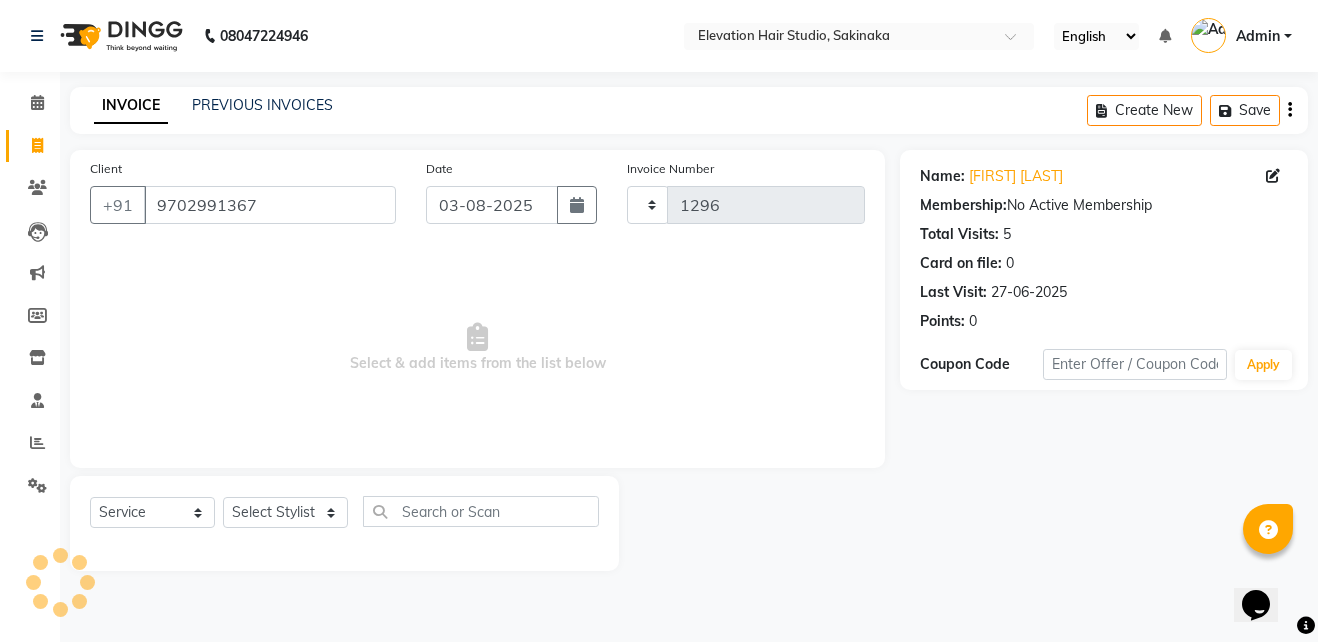 select on "4949" 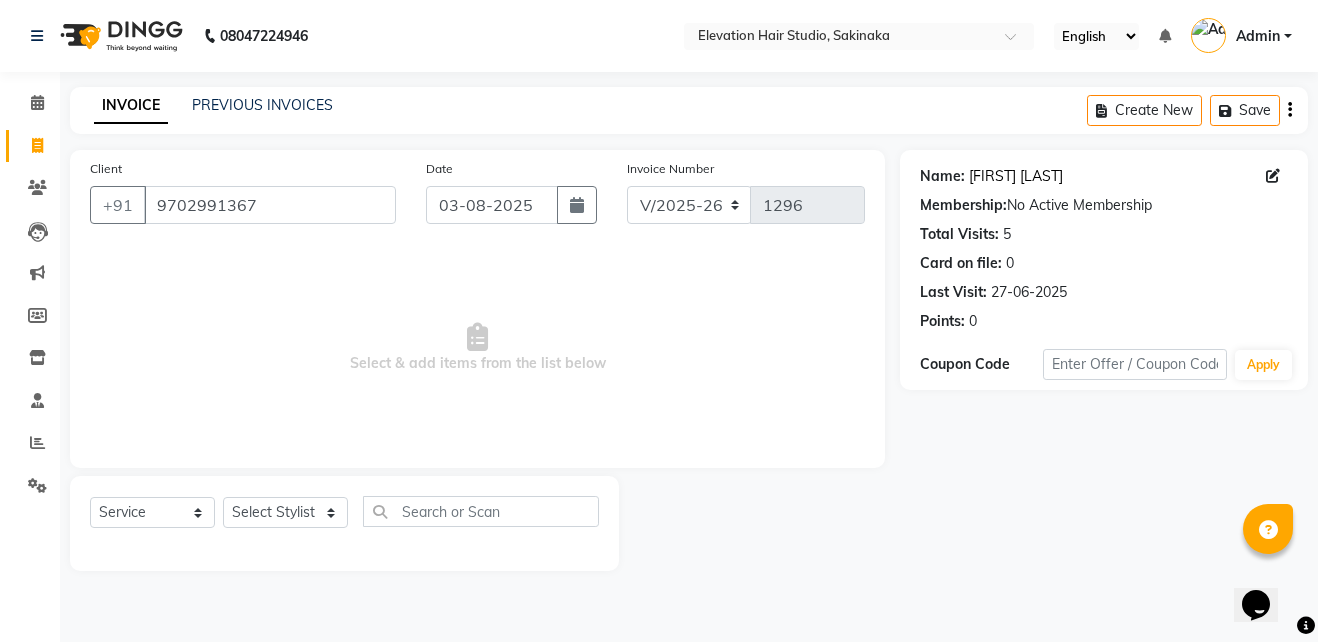 click on "Harshal Mistry" 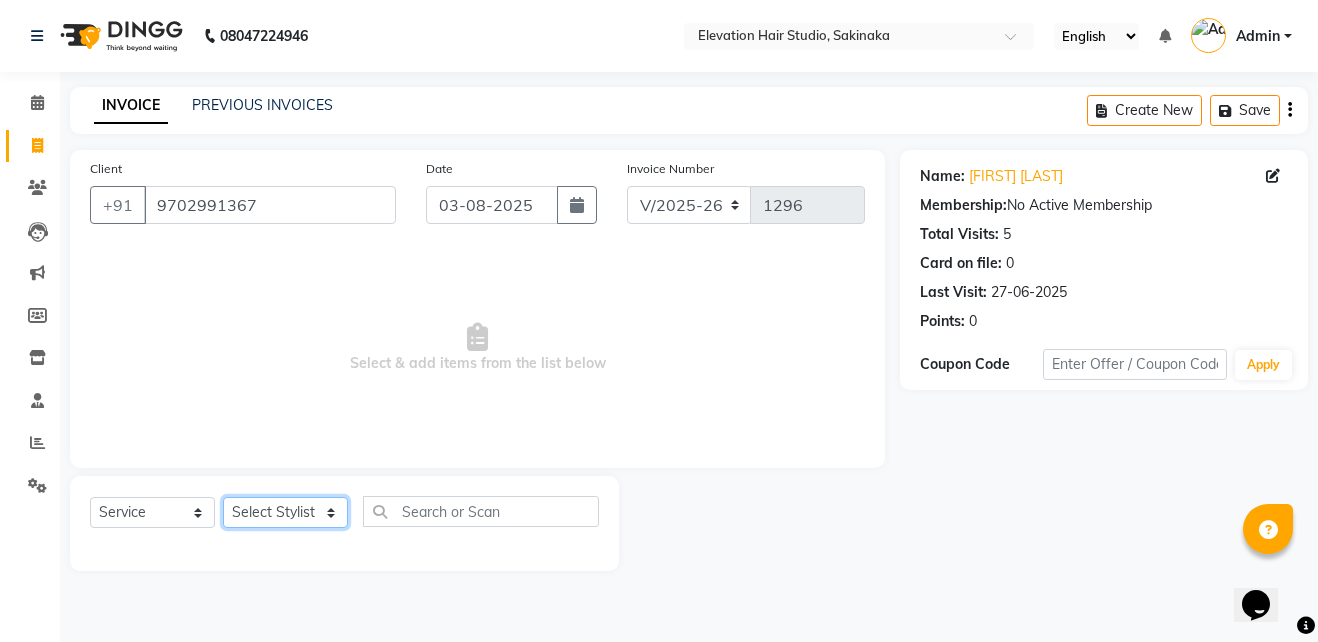 click on "Select Stylist Admin (EHS Thane) ANEES  DILIP KAPIL  PRIYA RUPESH SAHIL  Sarfaraz SHAHEENA SHAIKH  ZEESHAN" 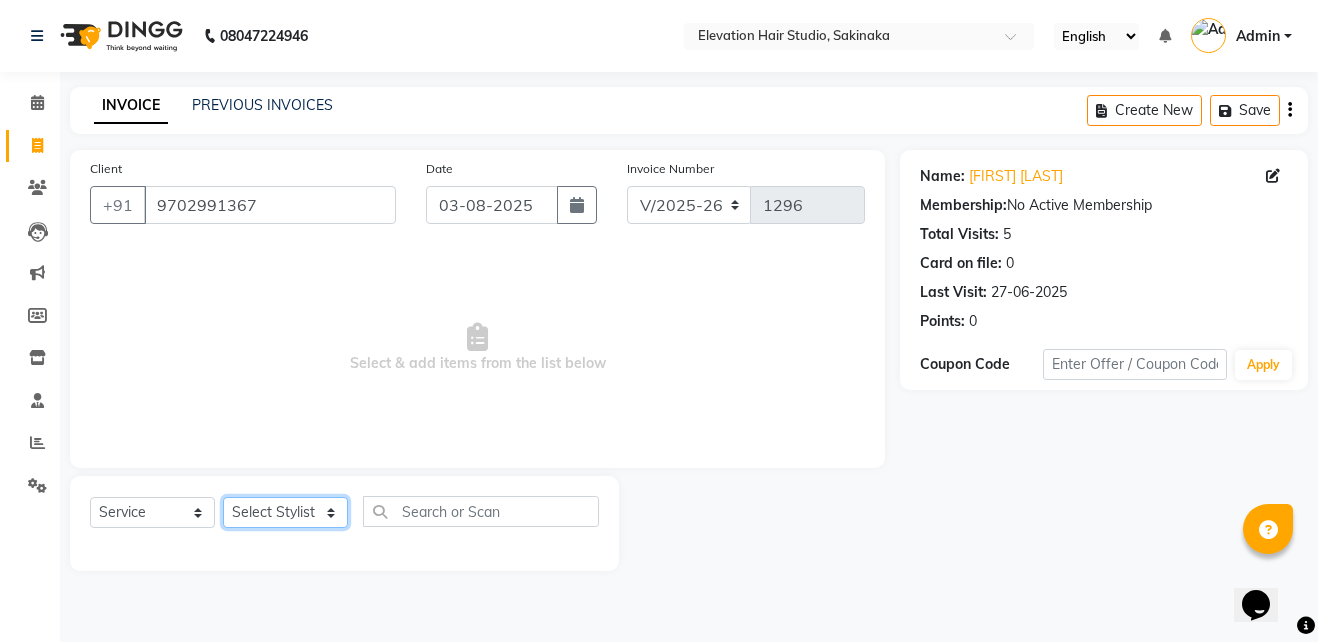select on "84316" 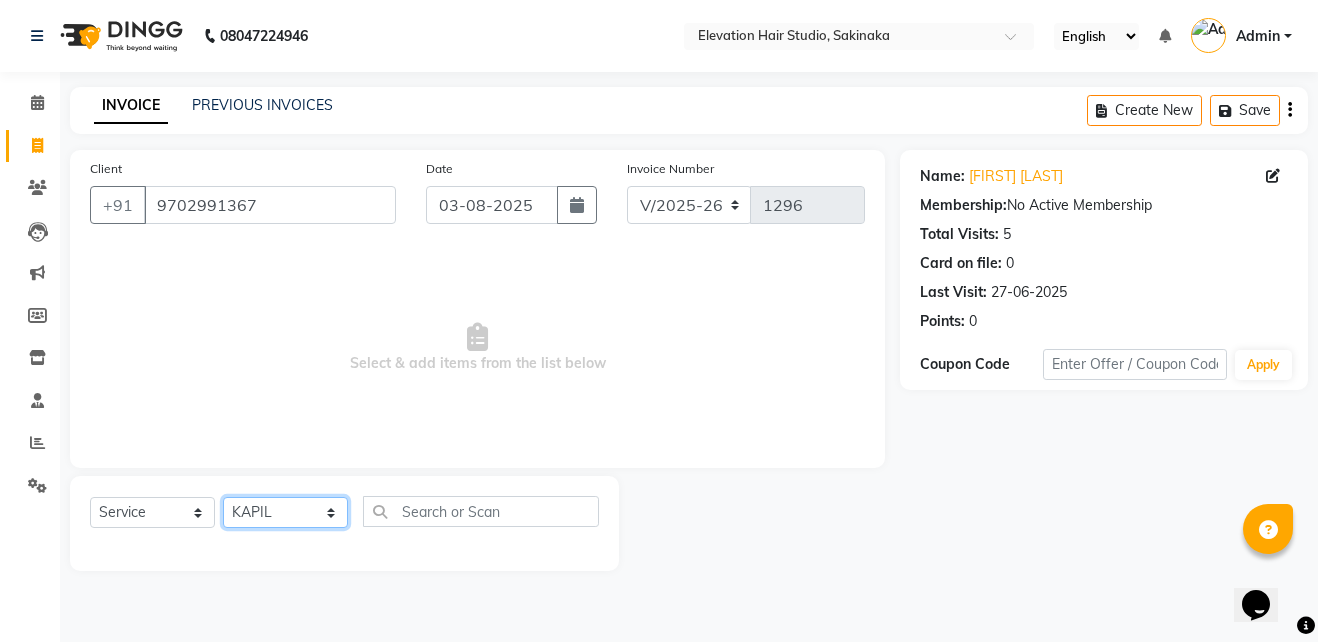 click on "Select Stylist Admin (EHS Thane) ANEES  DILIP KAPIL  PRIYA RUPESH SAHIL  Sarfaraz SHAHEENA SHAIKH  ZEESHAN" 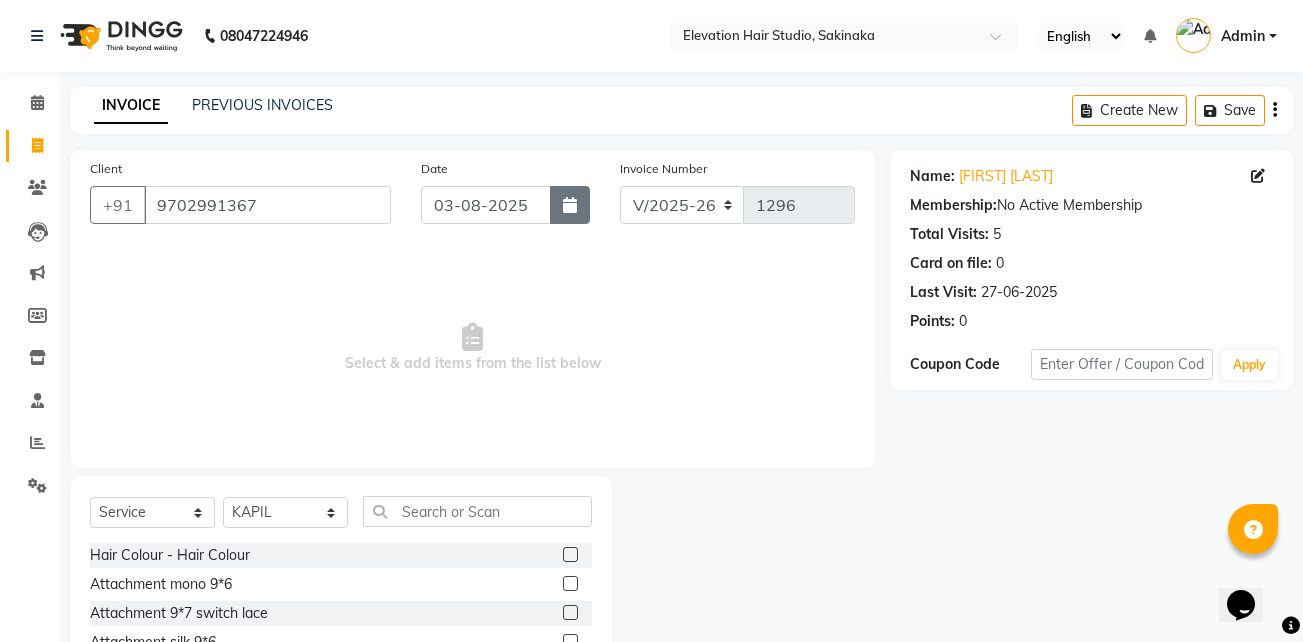 click 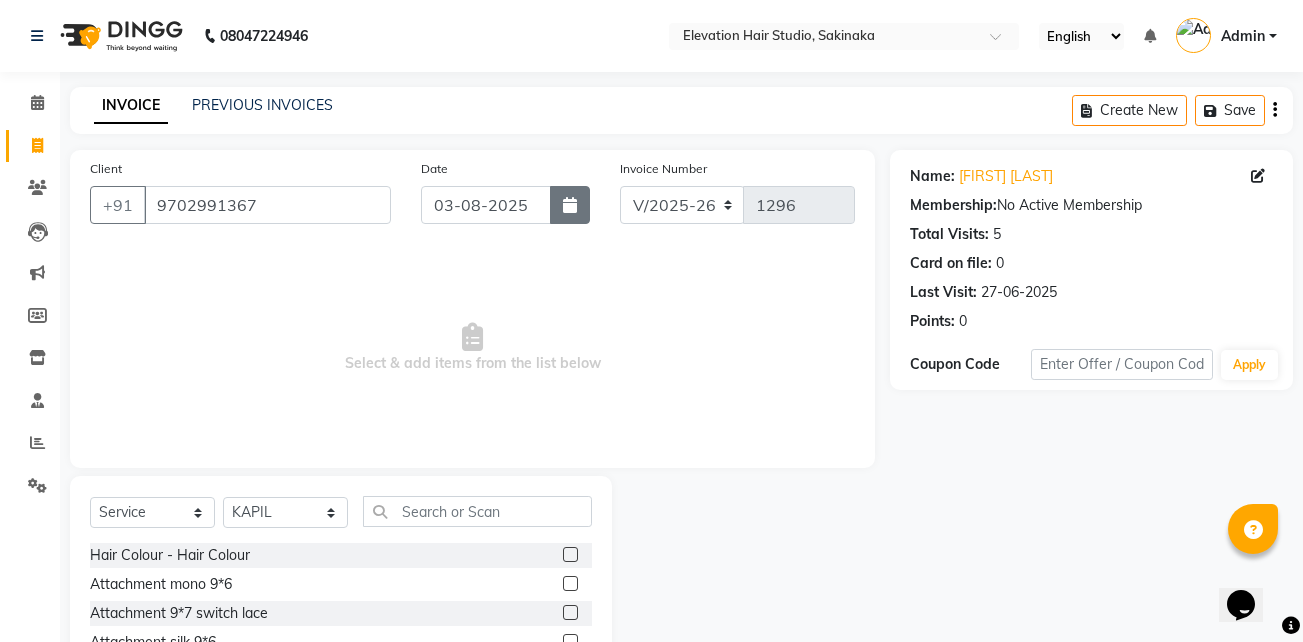 select on "8" 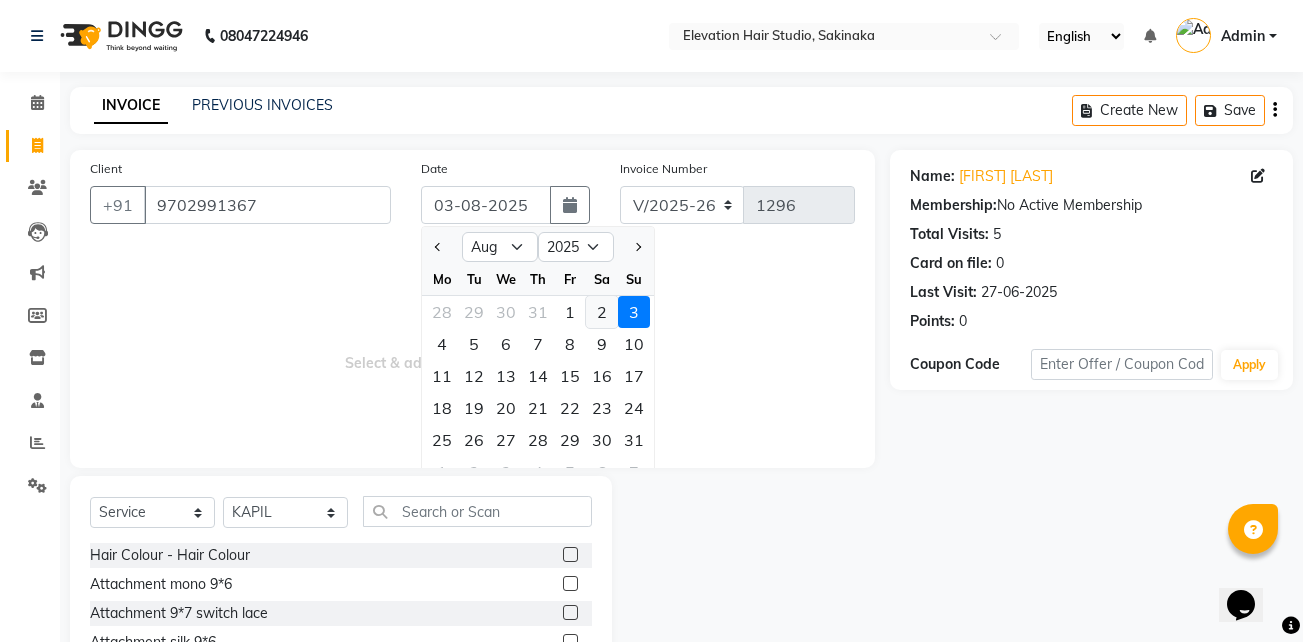 click on "2" 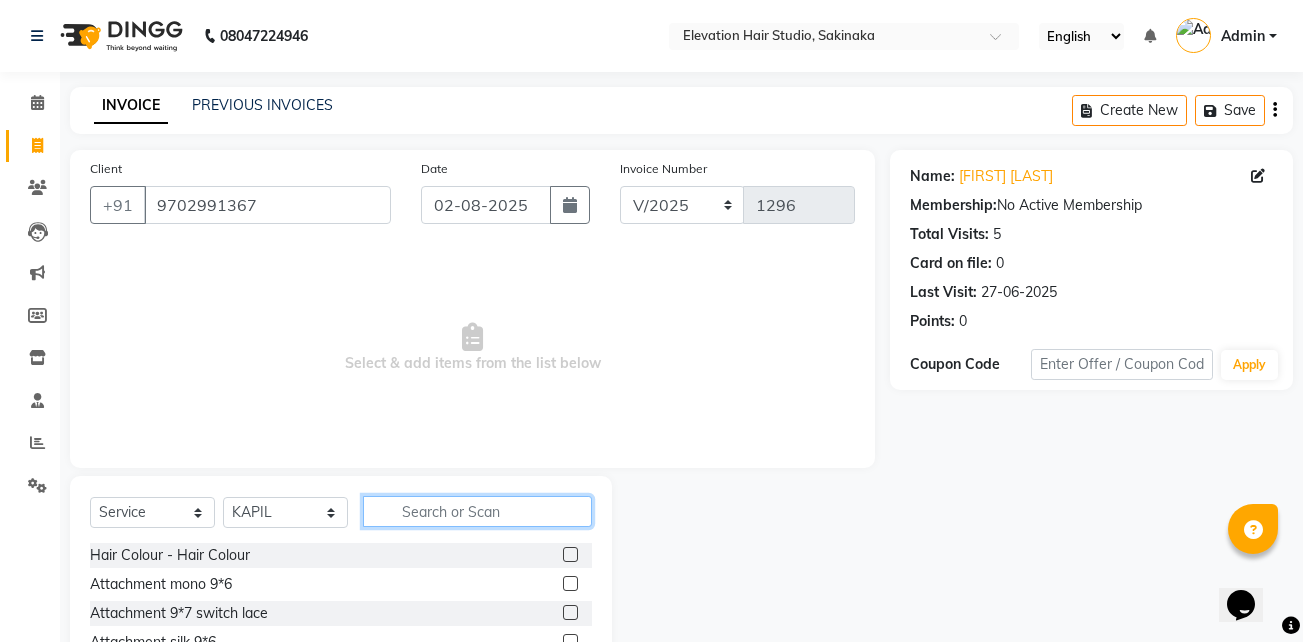 click 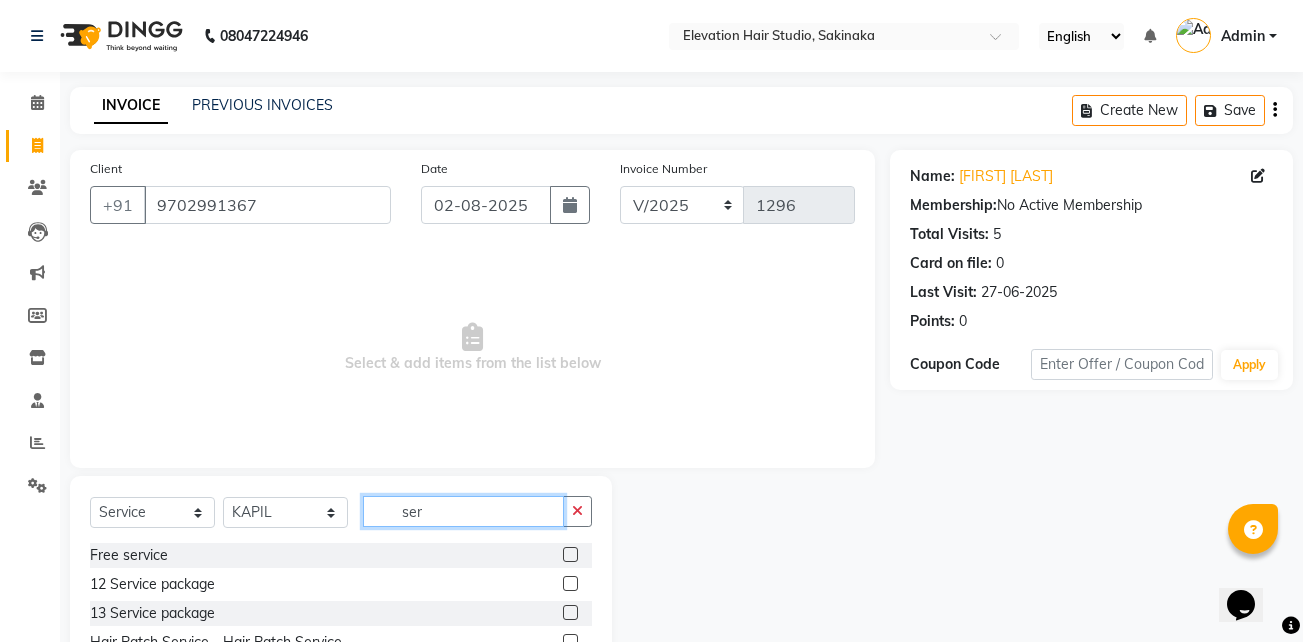 scroll, scrollTop: 104, scrollLeft: 0, axis: vertical 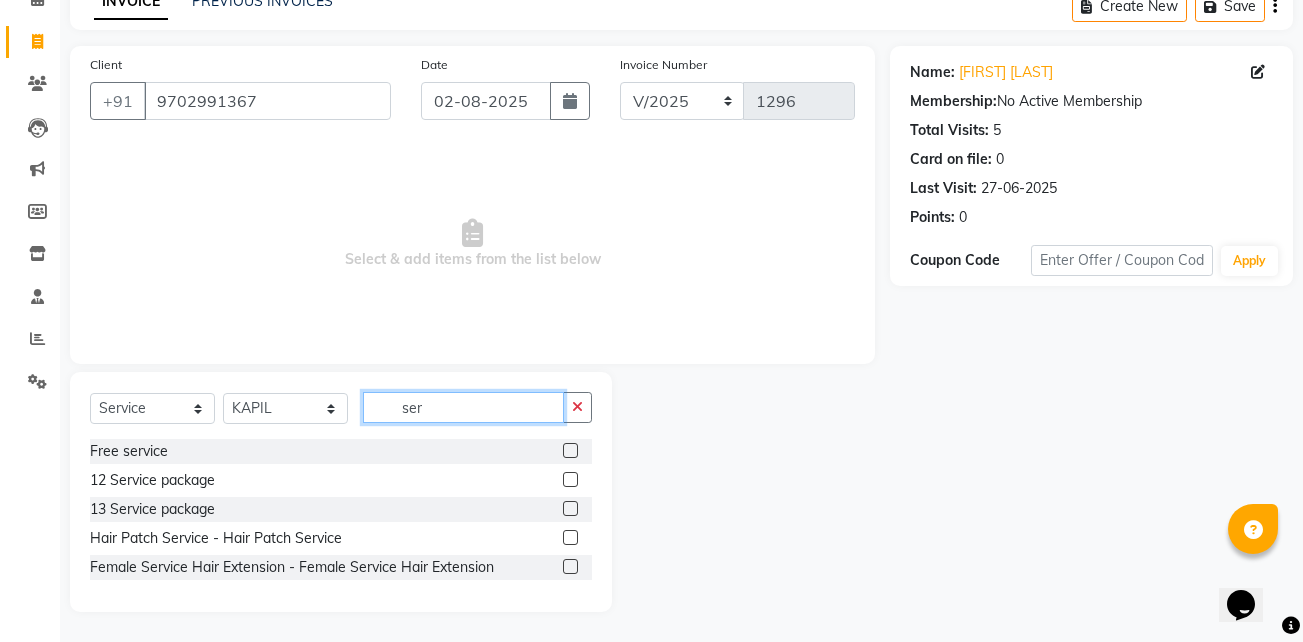 type on "ser" 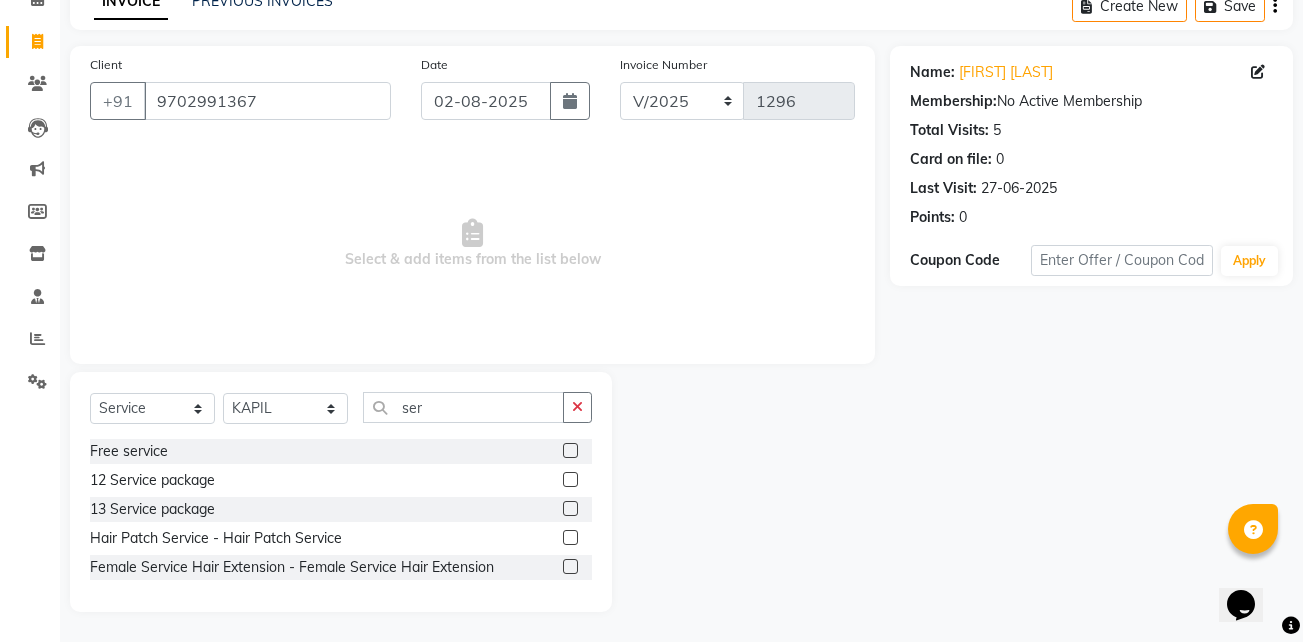 click 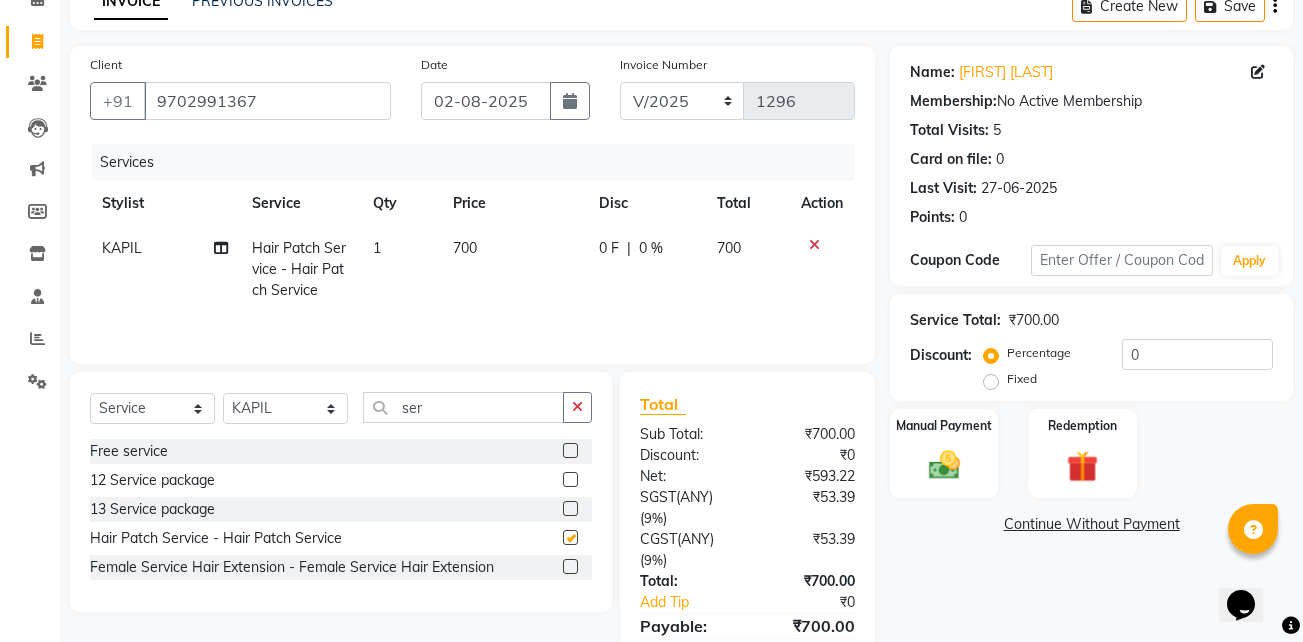 checkbox on "false" 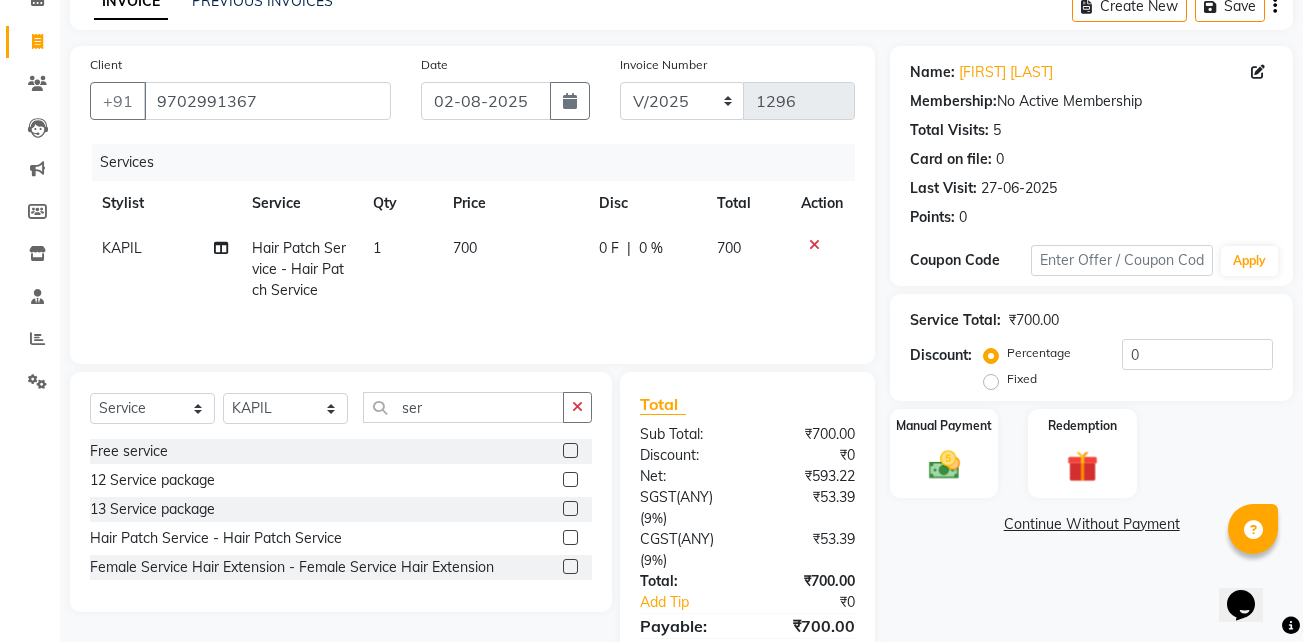 click on "700" 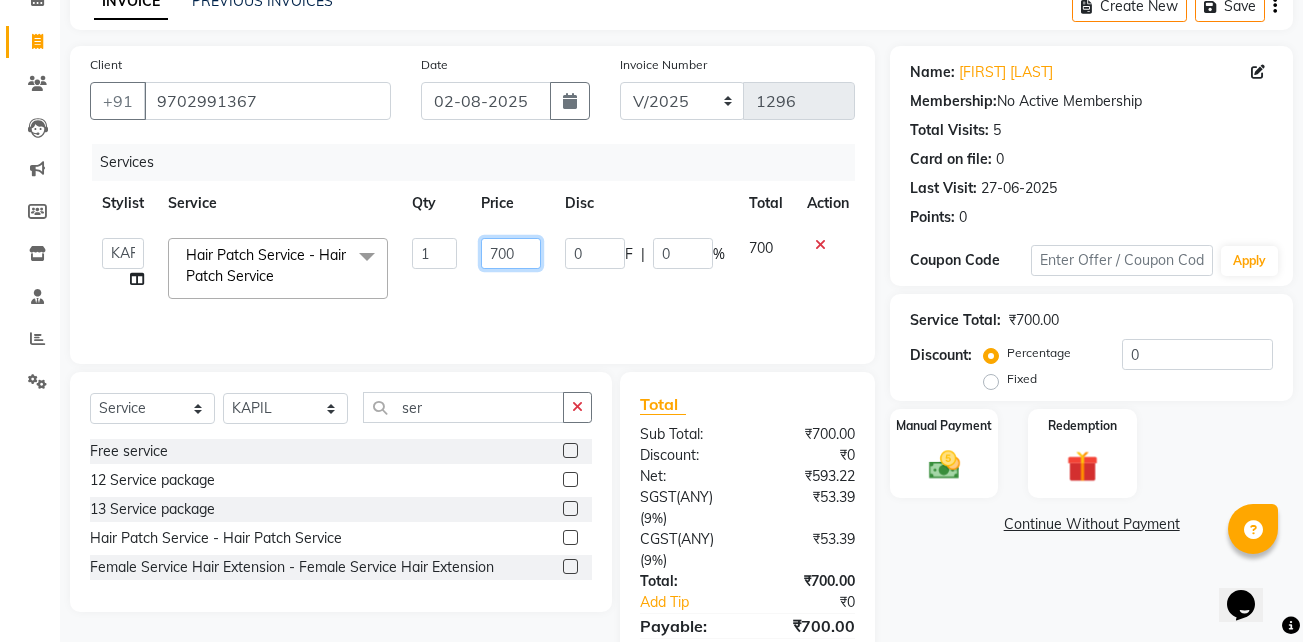 click on "700" 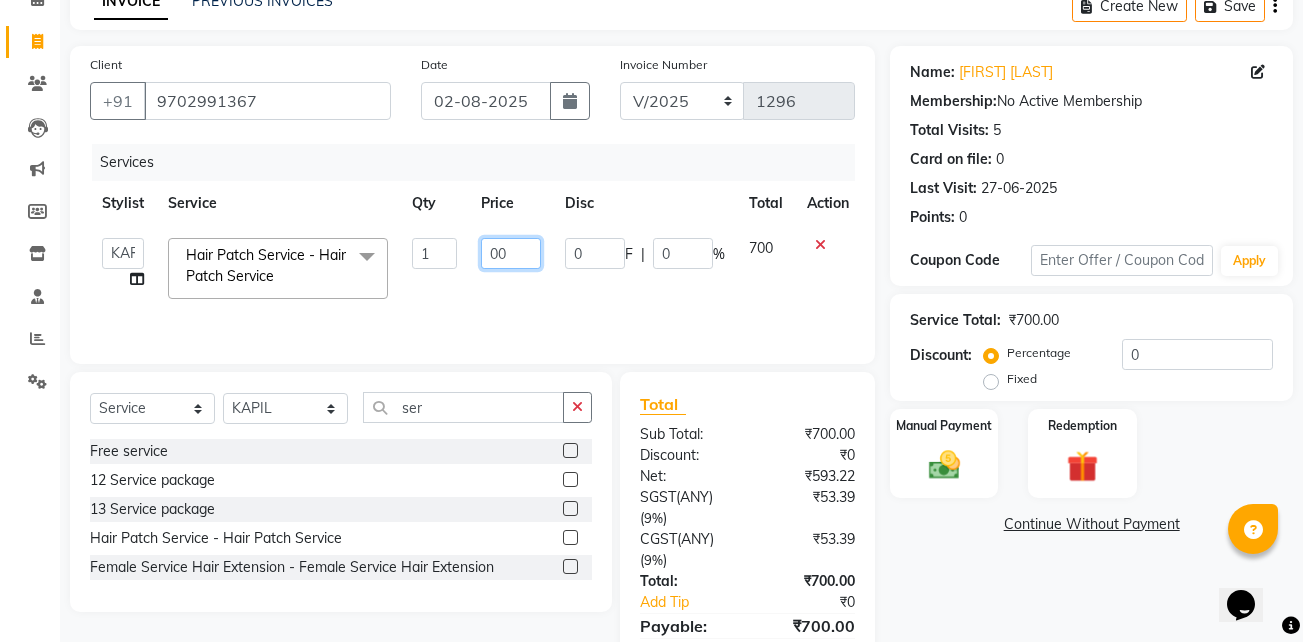 type on "600" 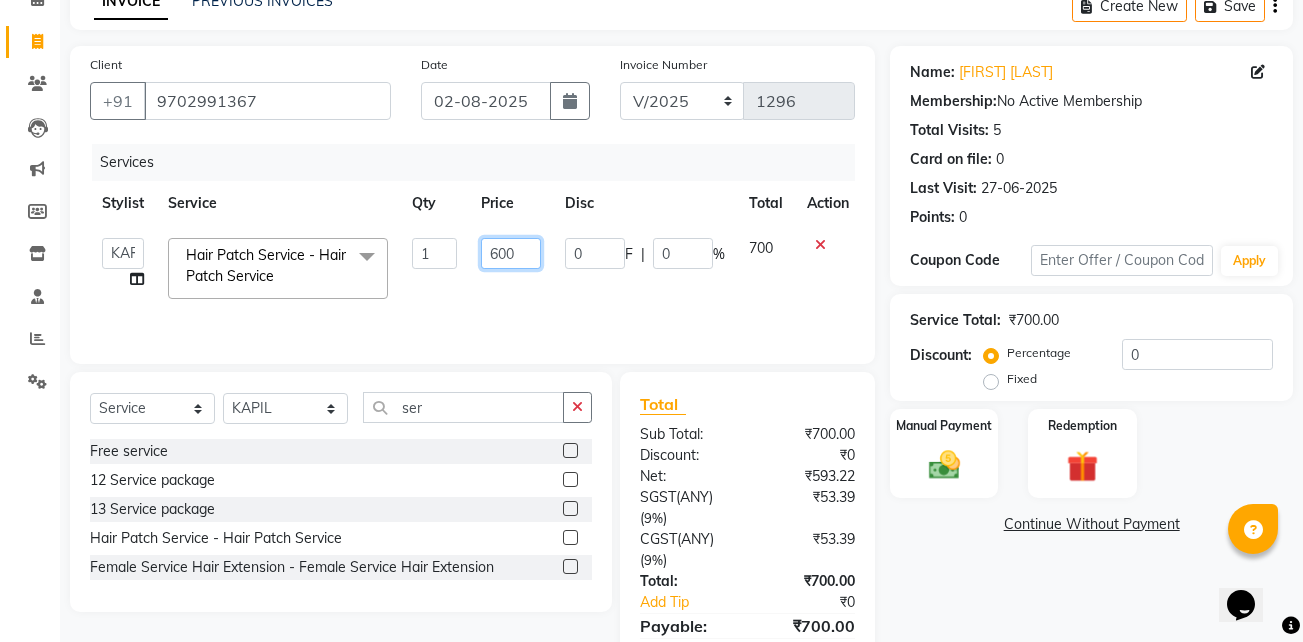 scroll, scrollTop: 200, scrollLeft: 0, axis: vertical 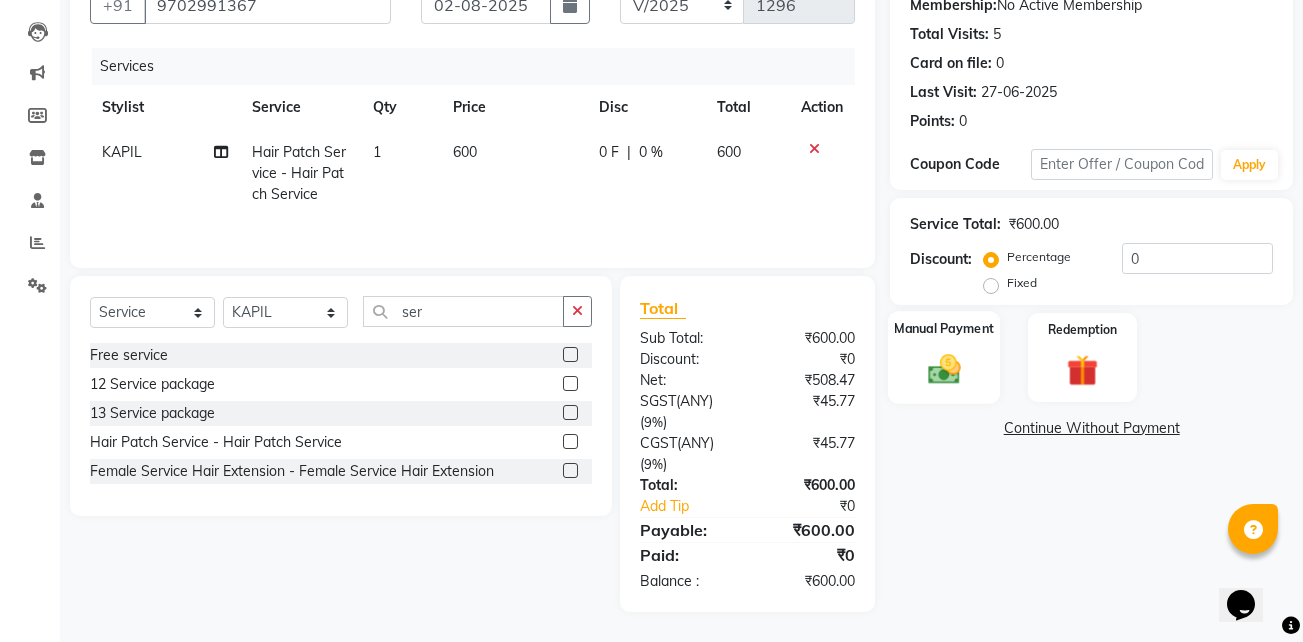 click 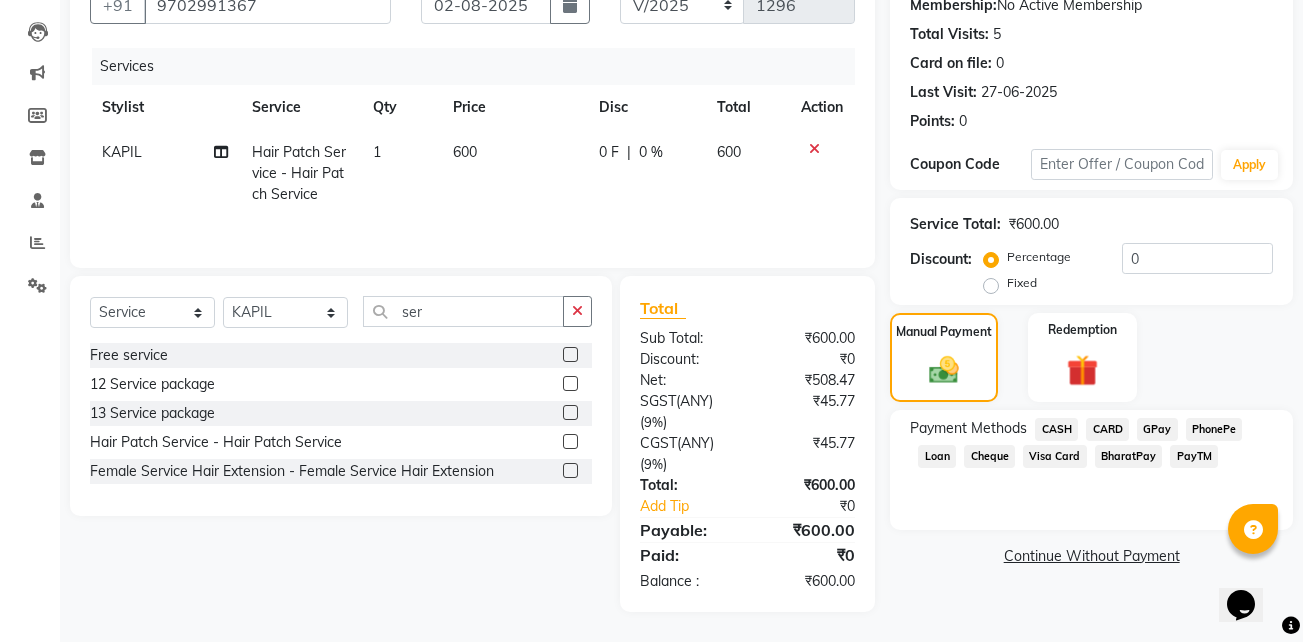 click on "GPay" 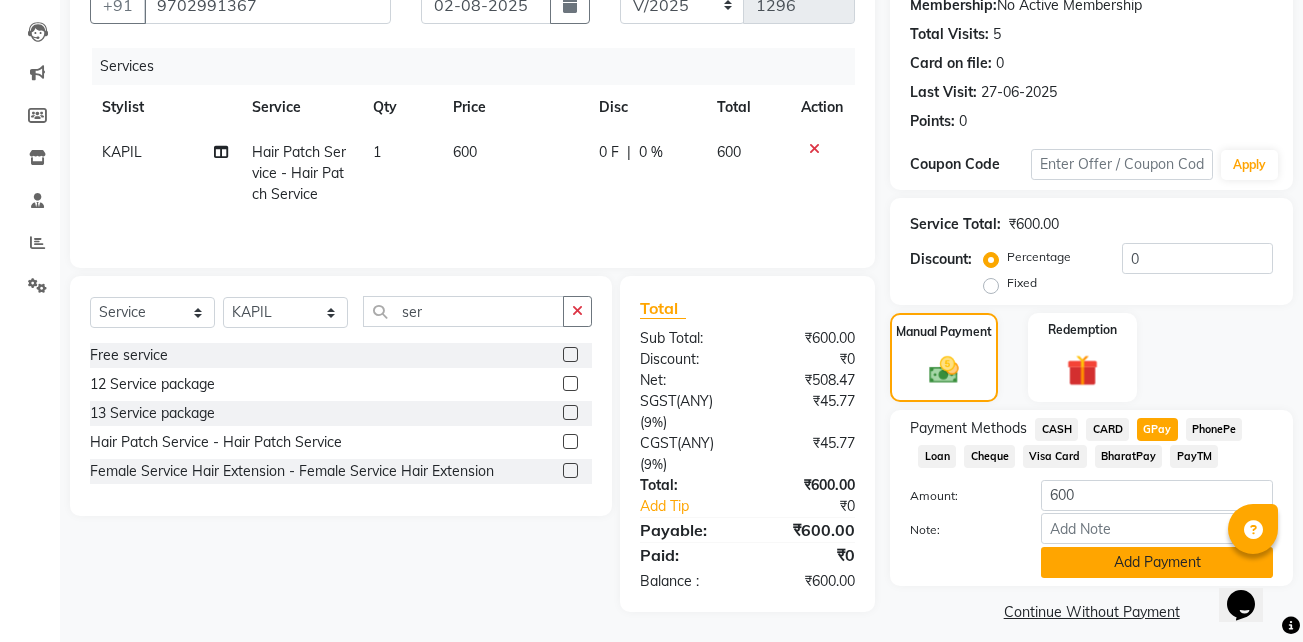 click on "Add Payment" 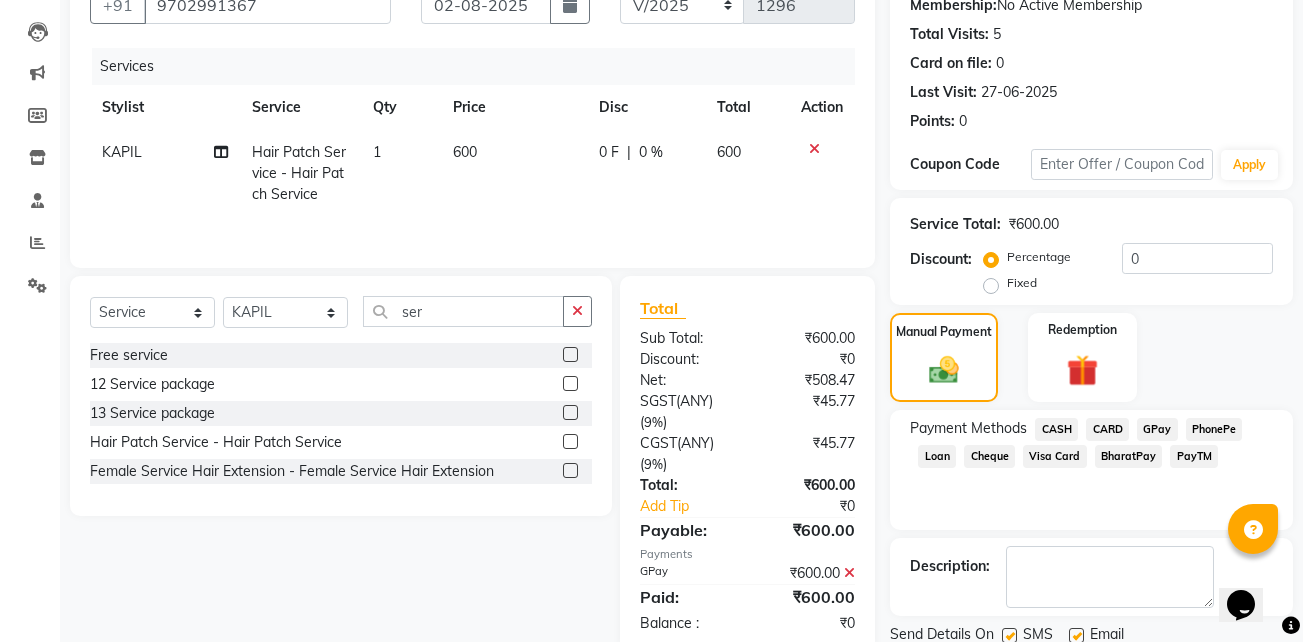 scroll, scrollTop: 272, scrollLeft: 0, axis: vertical 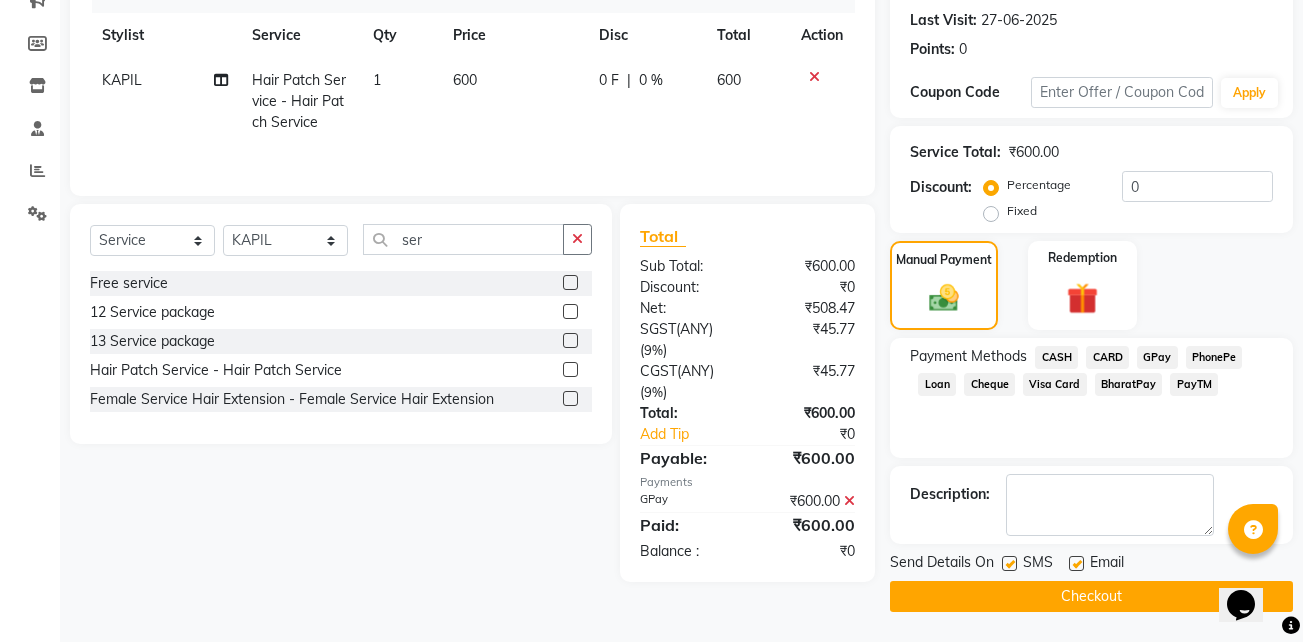 click 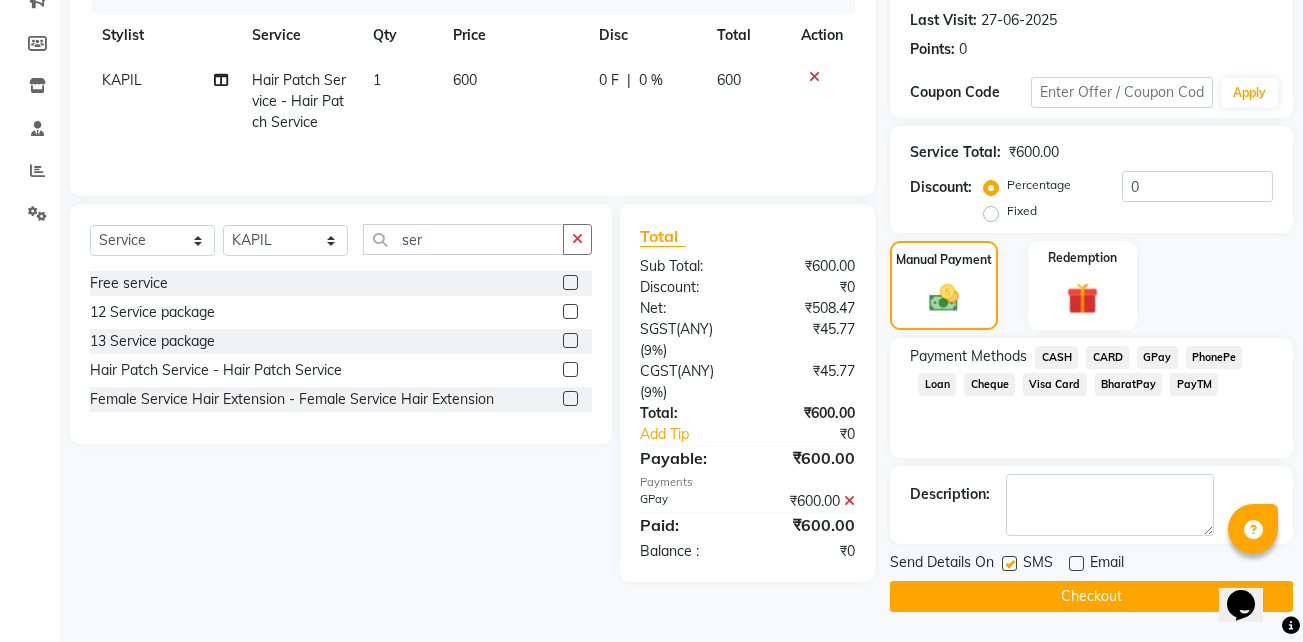 click 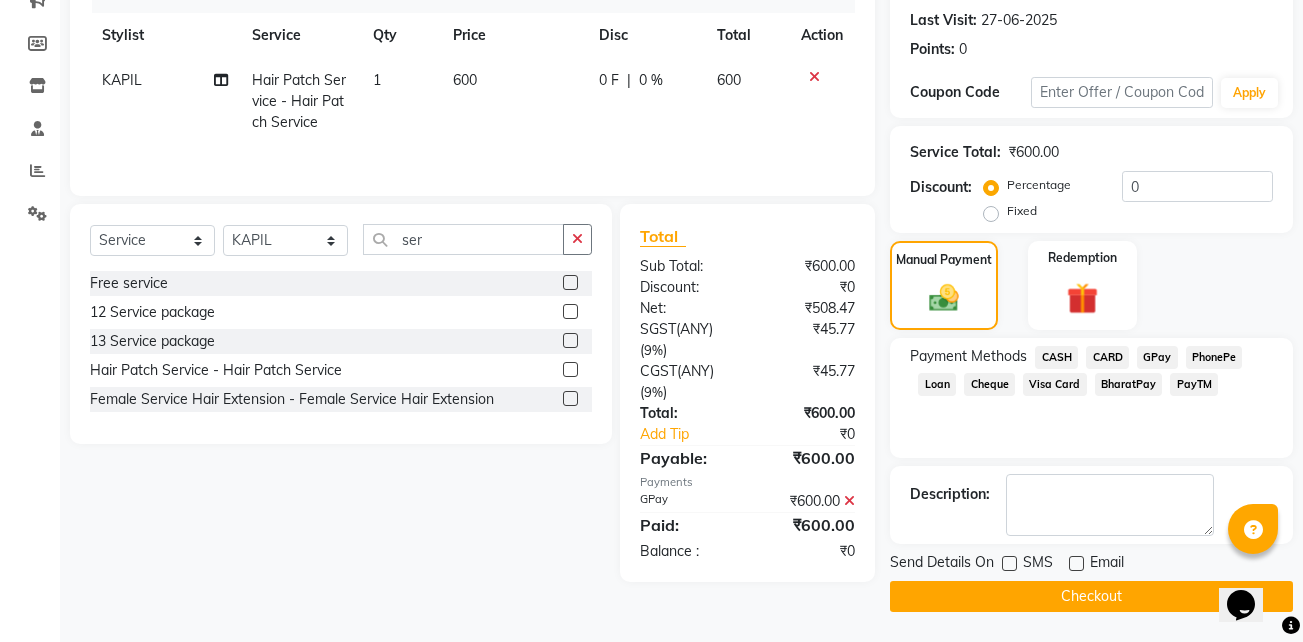 click on "Checkout" 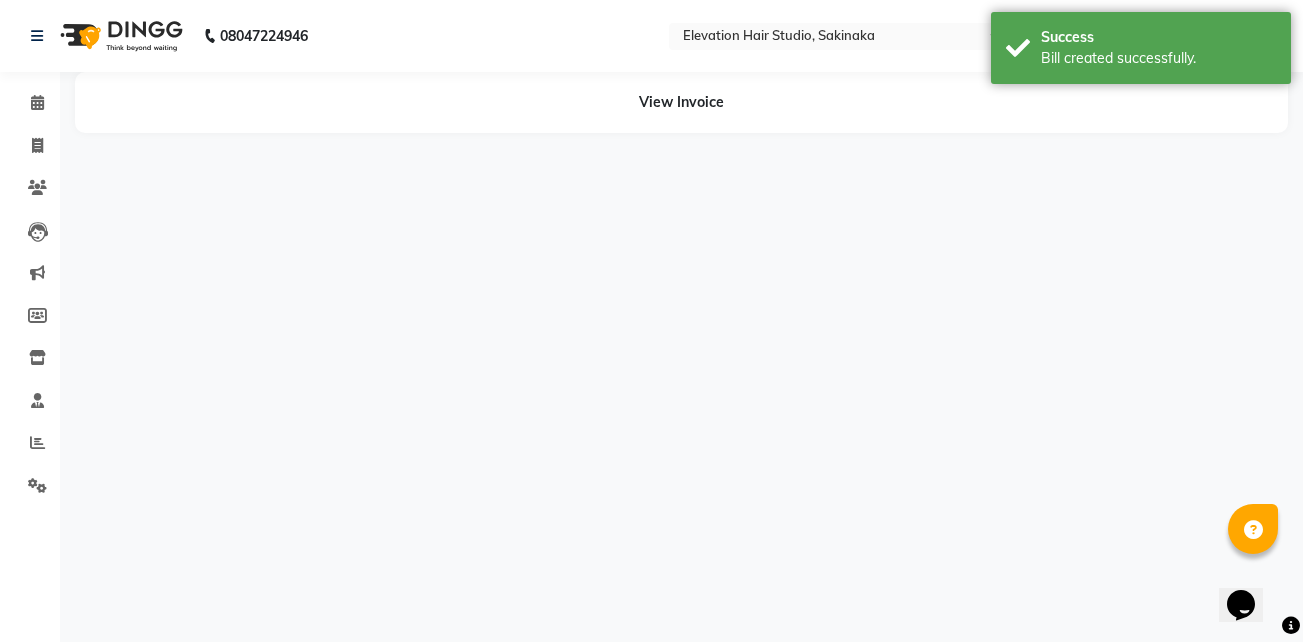 scroll, scrollTop: 0, scrollLeft: 0, axis: both 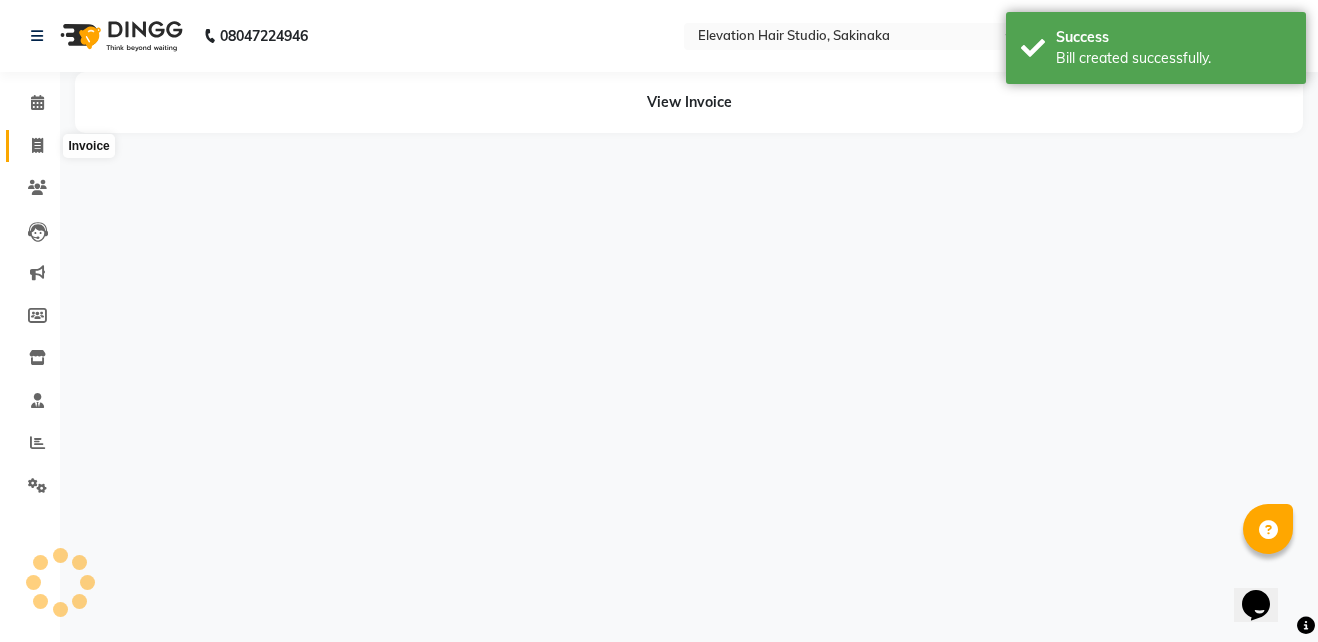 click 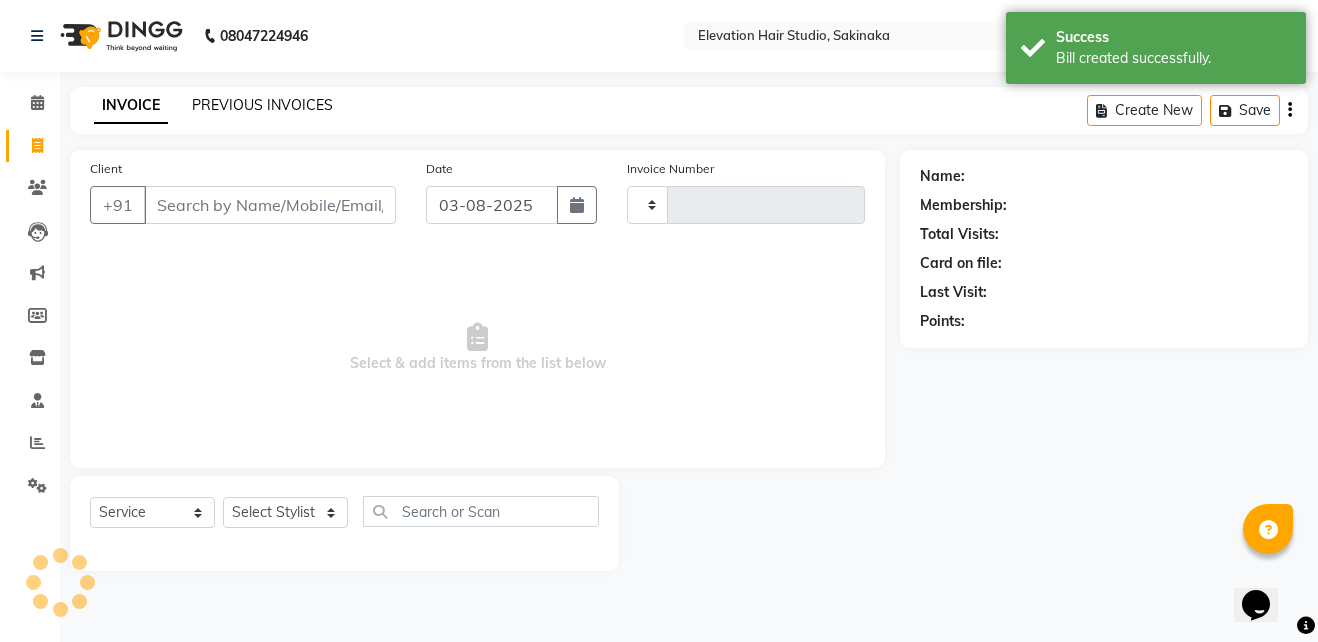 click on "PREVIOUS INVOICES" 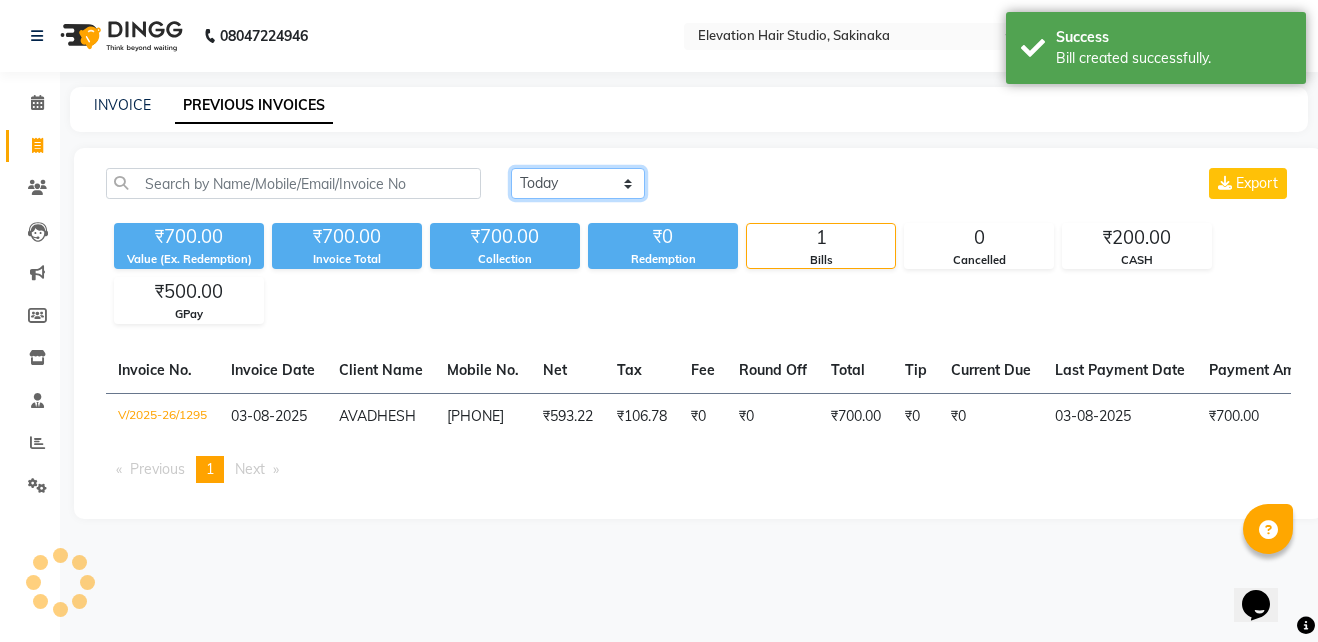 drag, startPoint x: 571, startPoint y: 176, endPoint x: 564, endPoint y: 238, distance: 62.39391 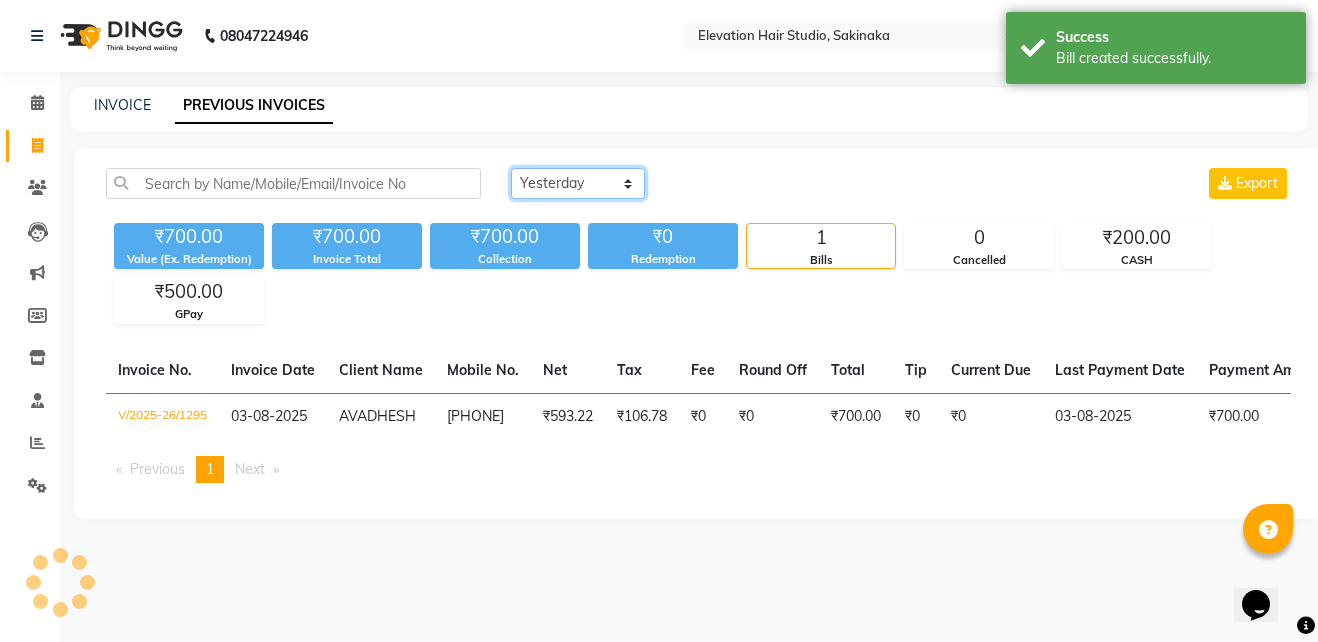 click on "Today Yesterday Custom Range" 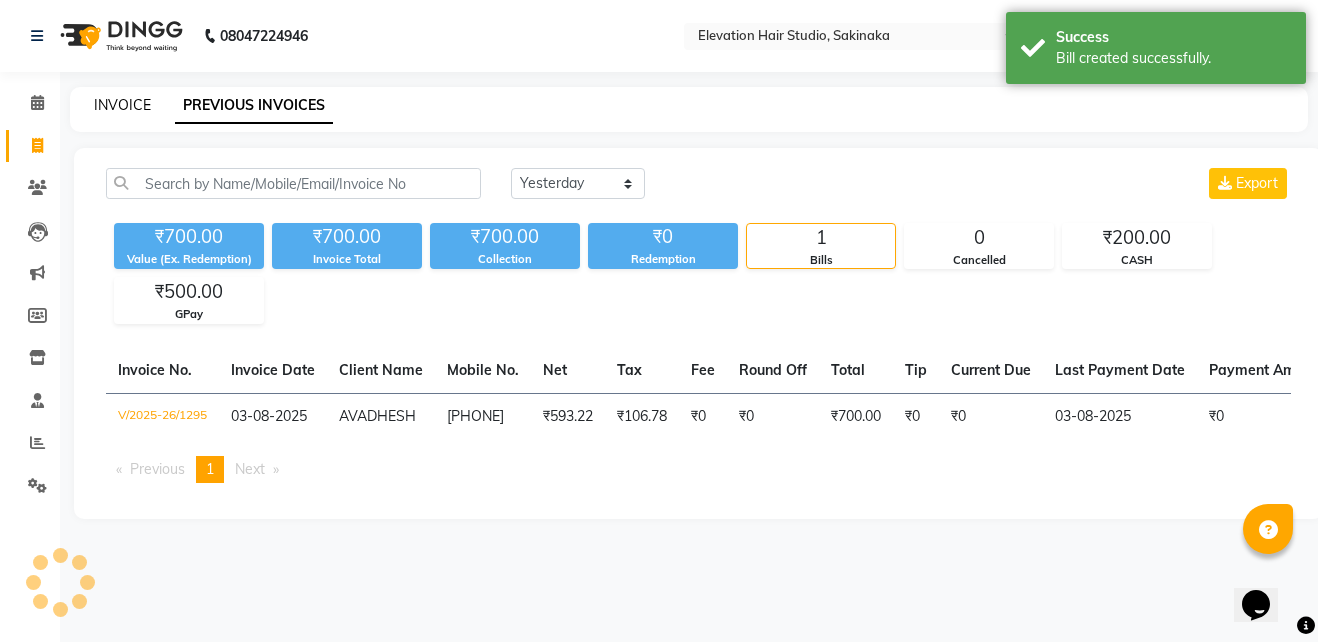 click on "INVOICE" 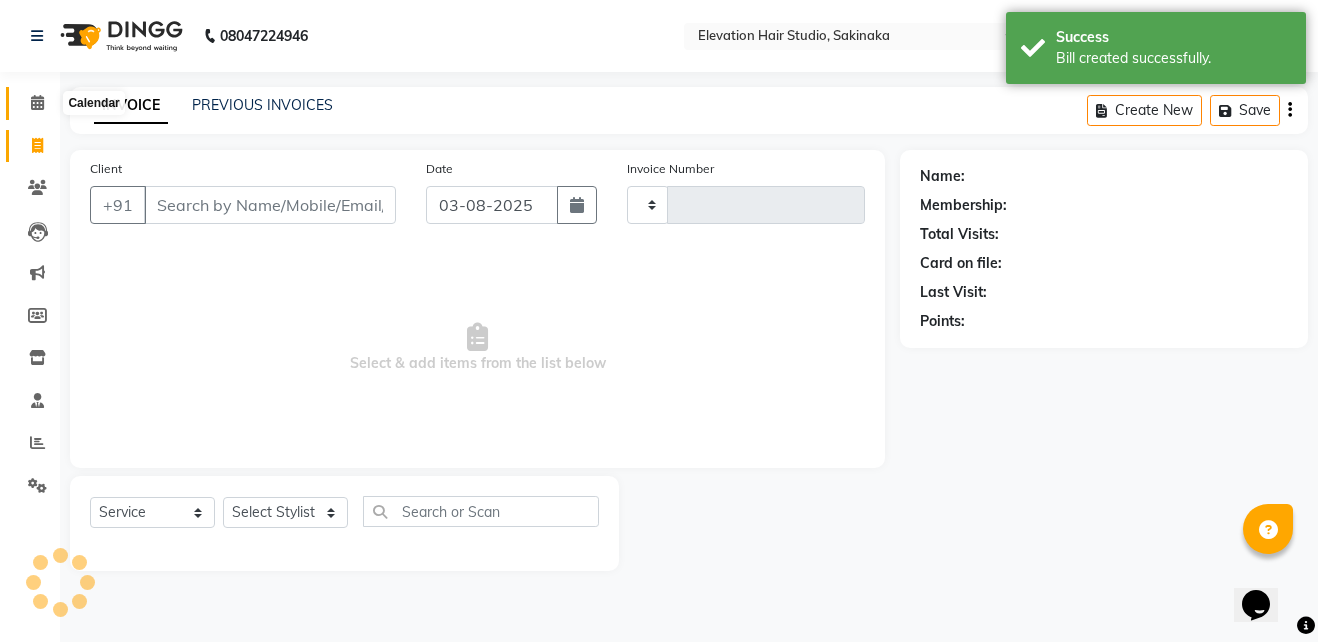 type on "1297" 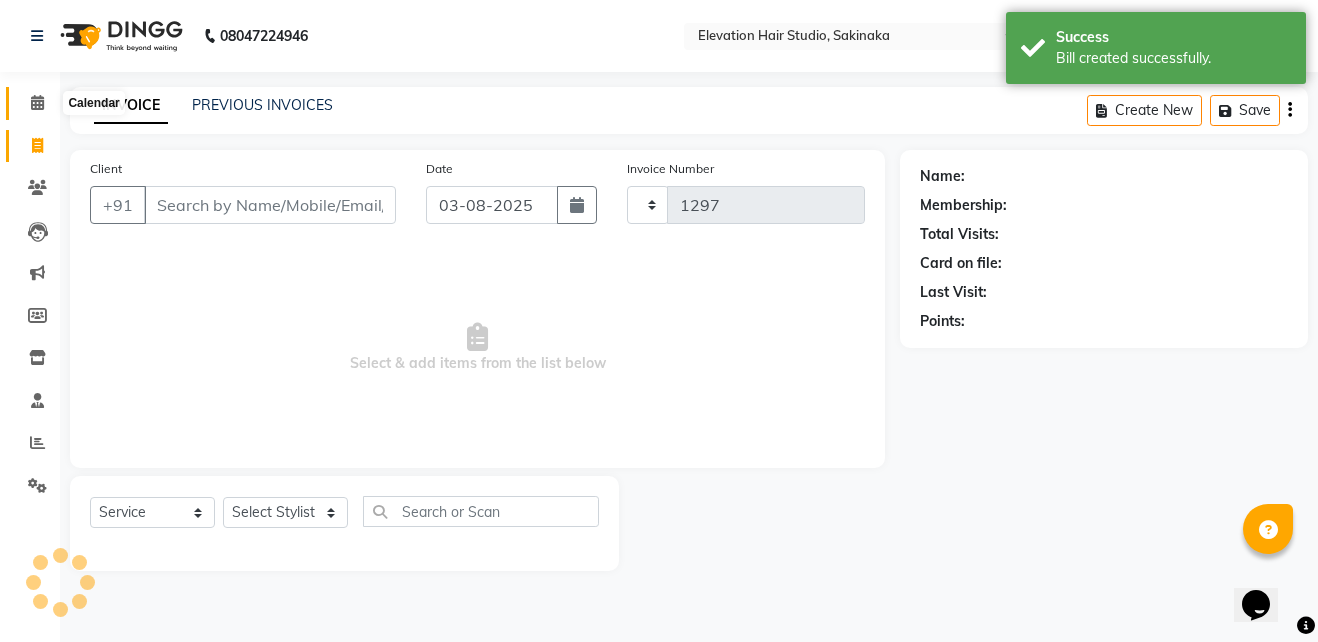 select on "4949" 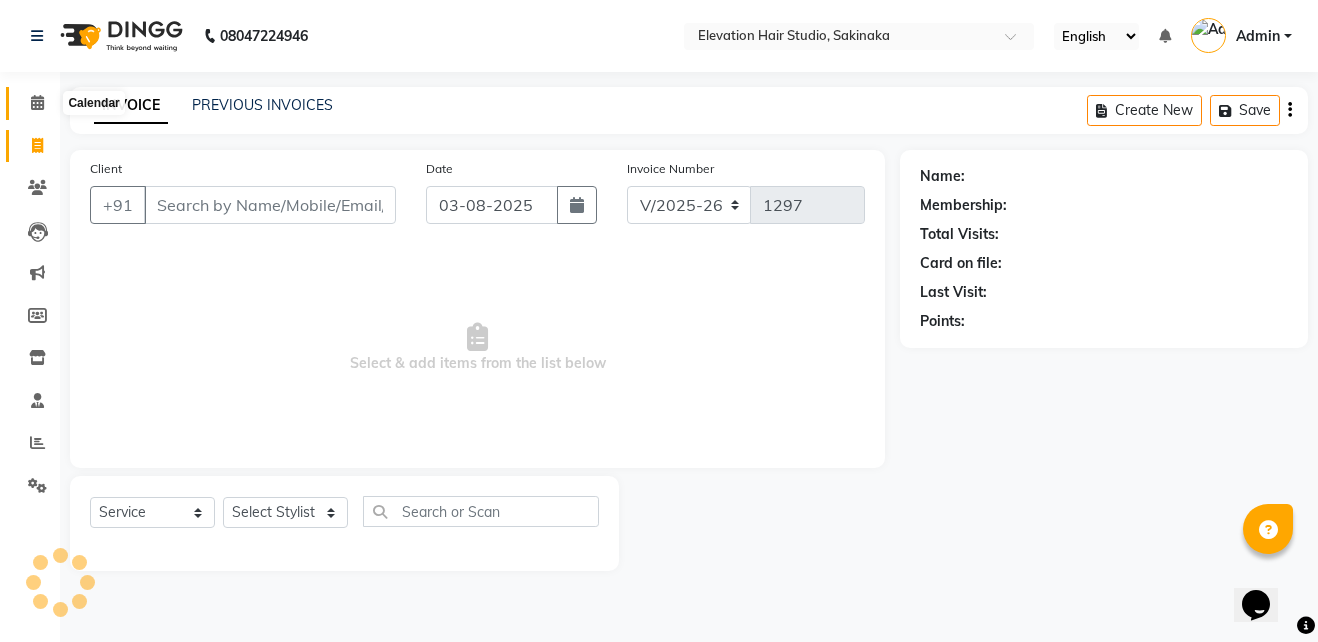 click 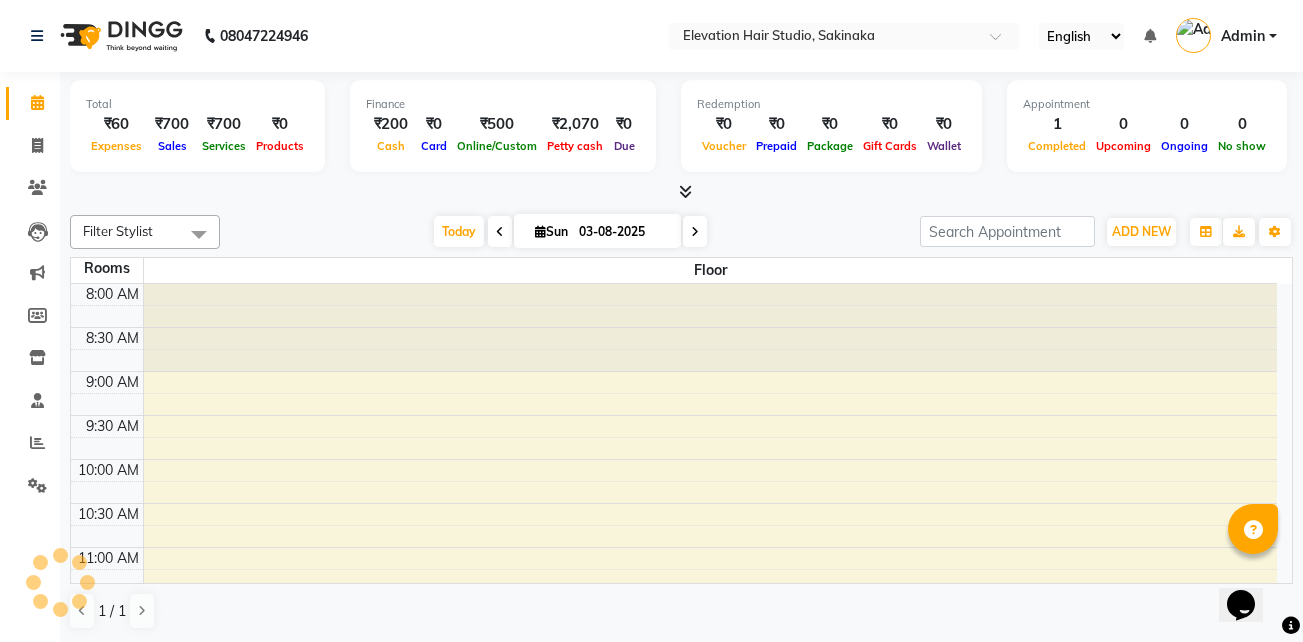 scroll, scrollTop: 0, scrollLeft: 0, axis: both 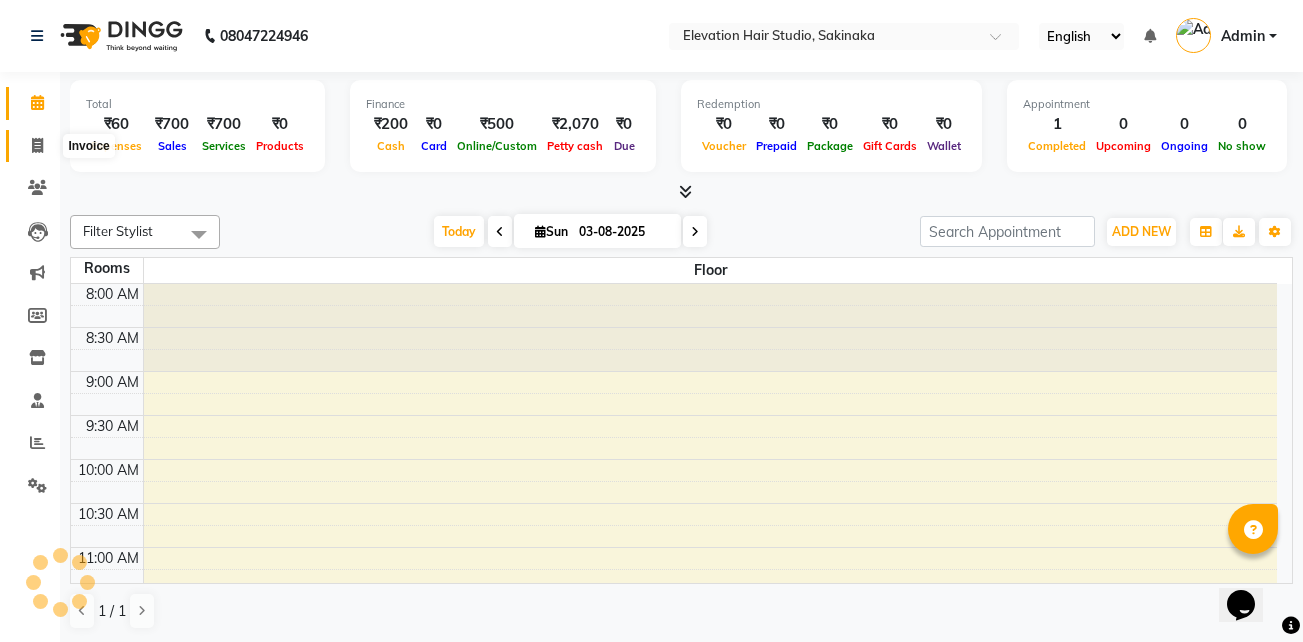 click 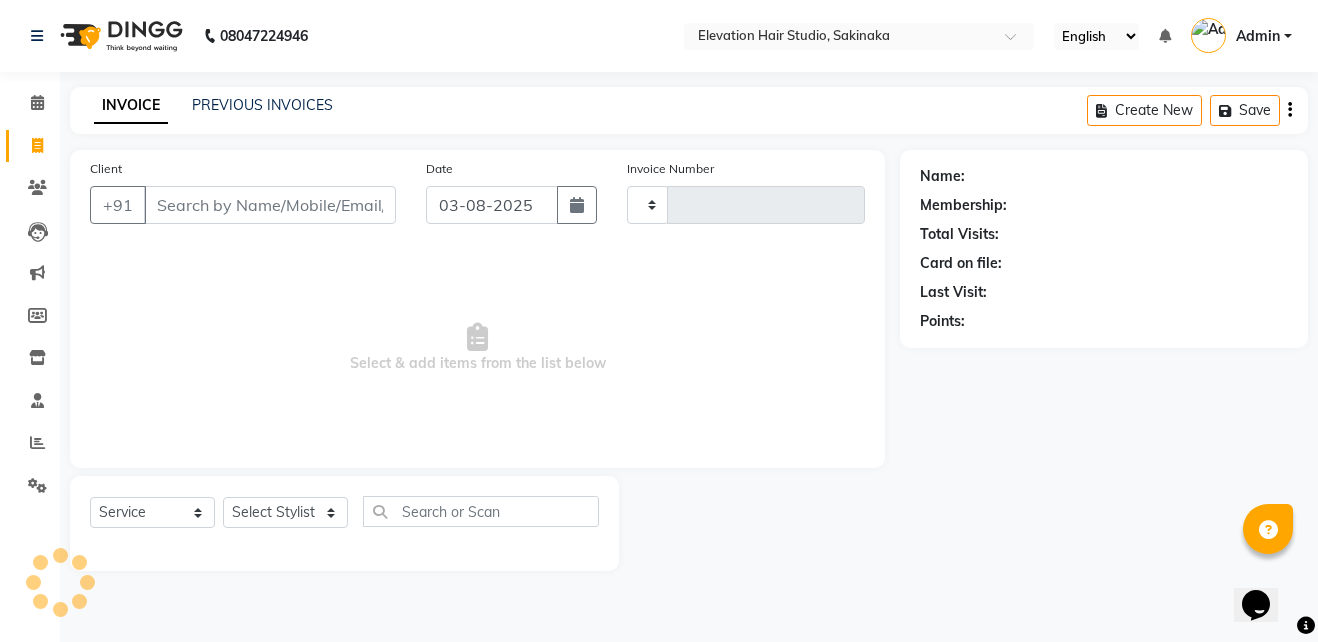 type on "1297" 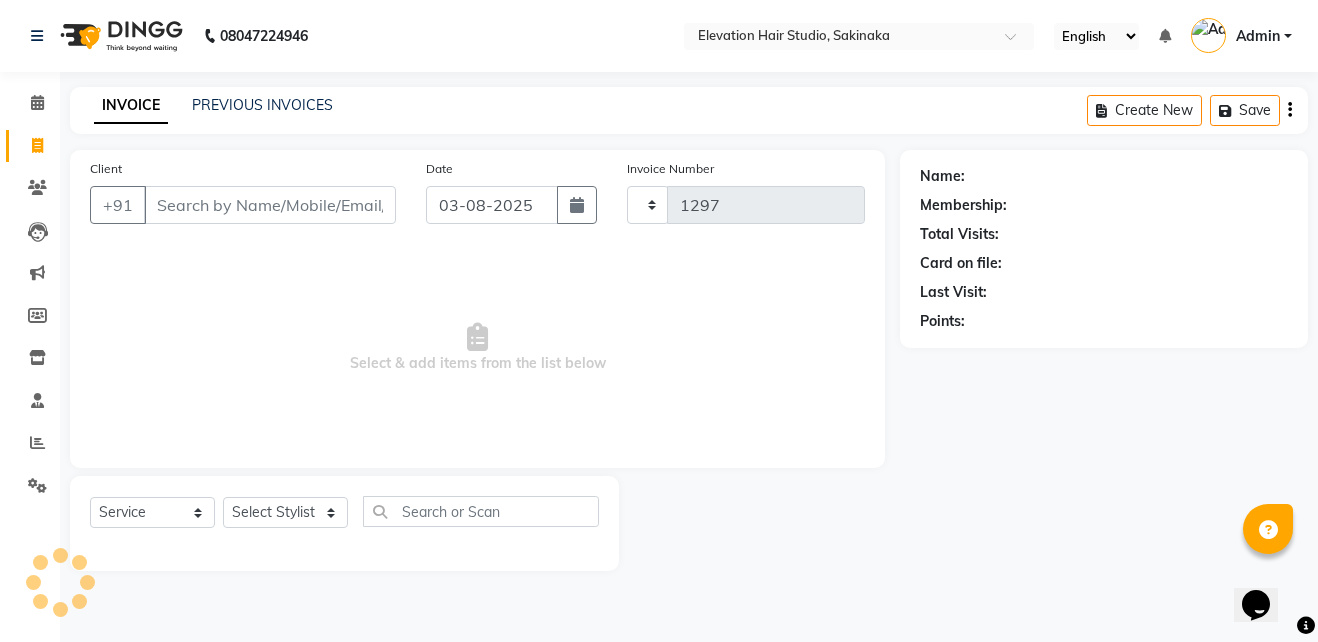 select on "4949" 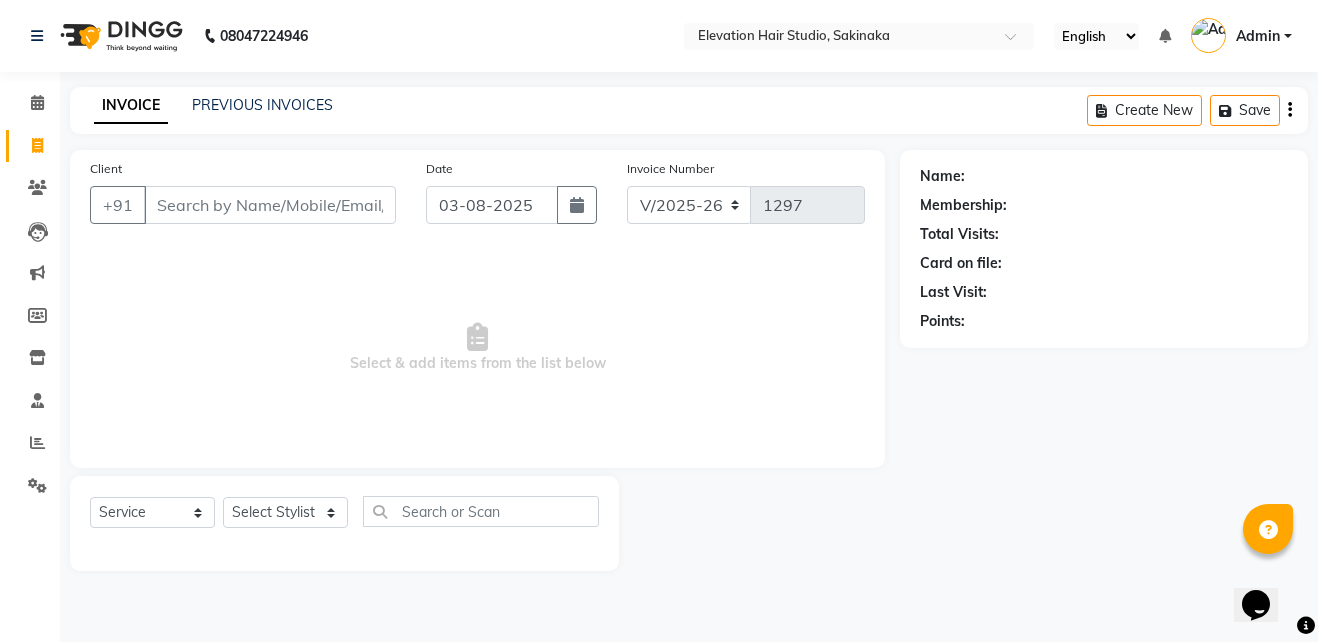 click on "Client" at bounding box center (270, 205) 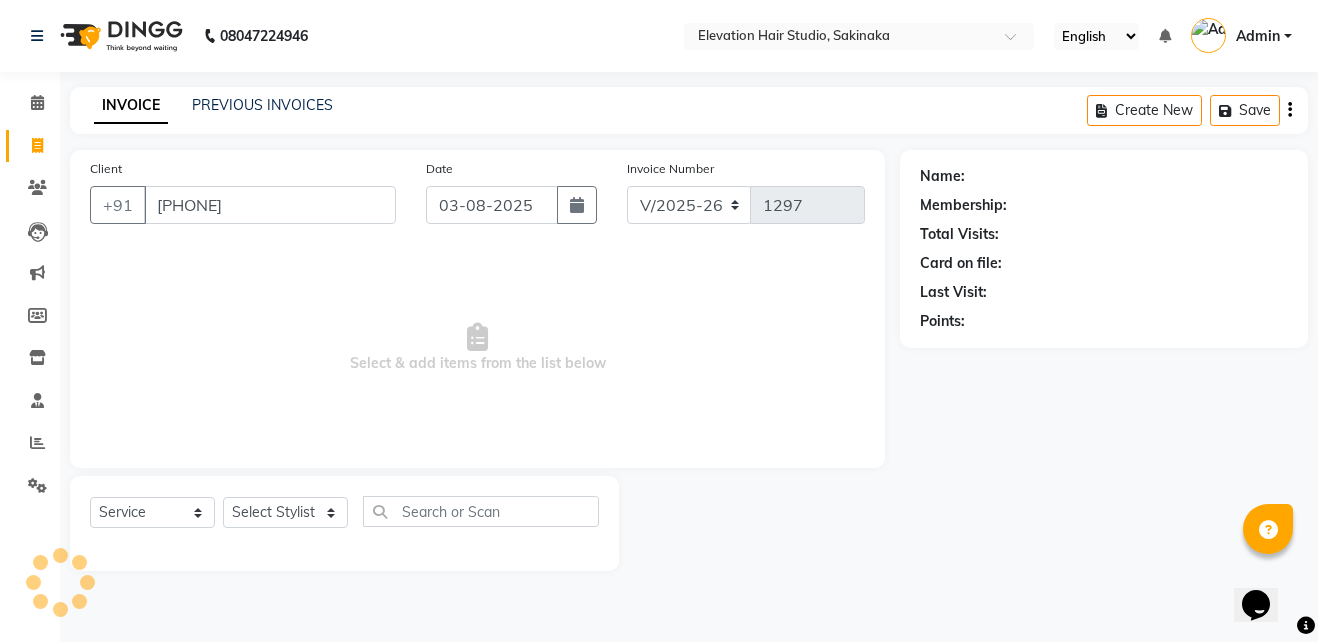 type on "7045651437" 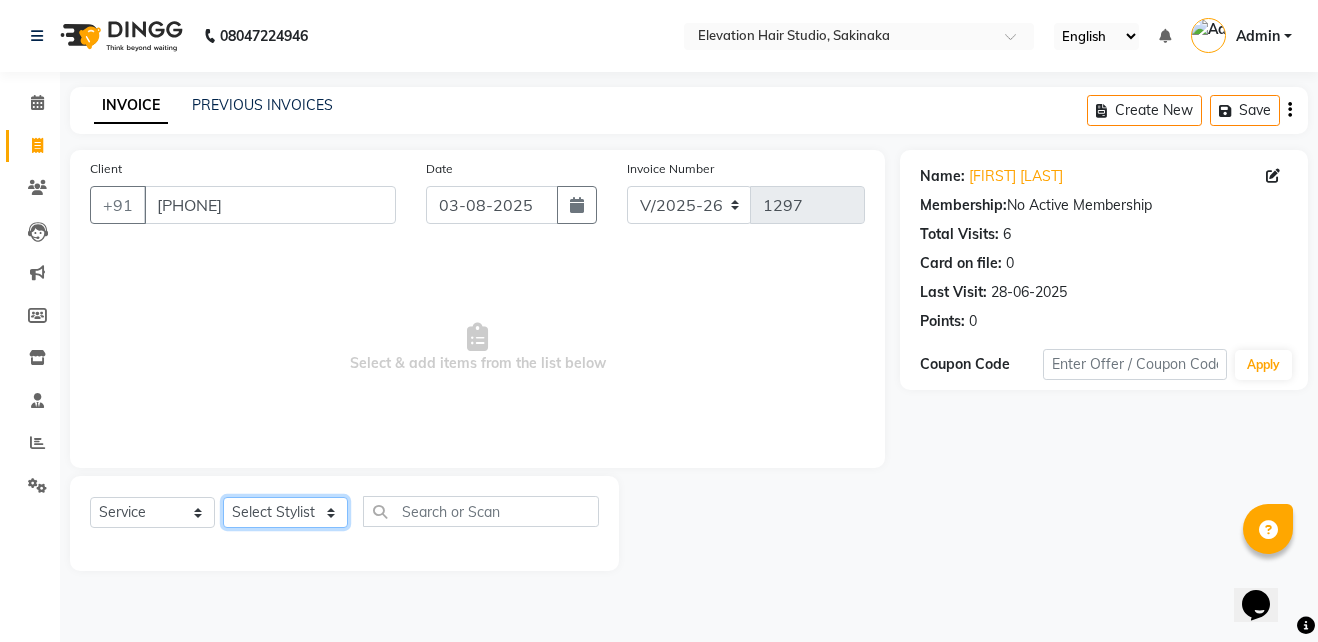 click on "Select Stylist Admin (EHS Thane) ANEES  DILIP KAPIL  PRIYA RUPESH SAHIL  Sarfaraz SHAHEENA SHAIKH  ZEESHAN" 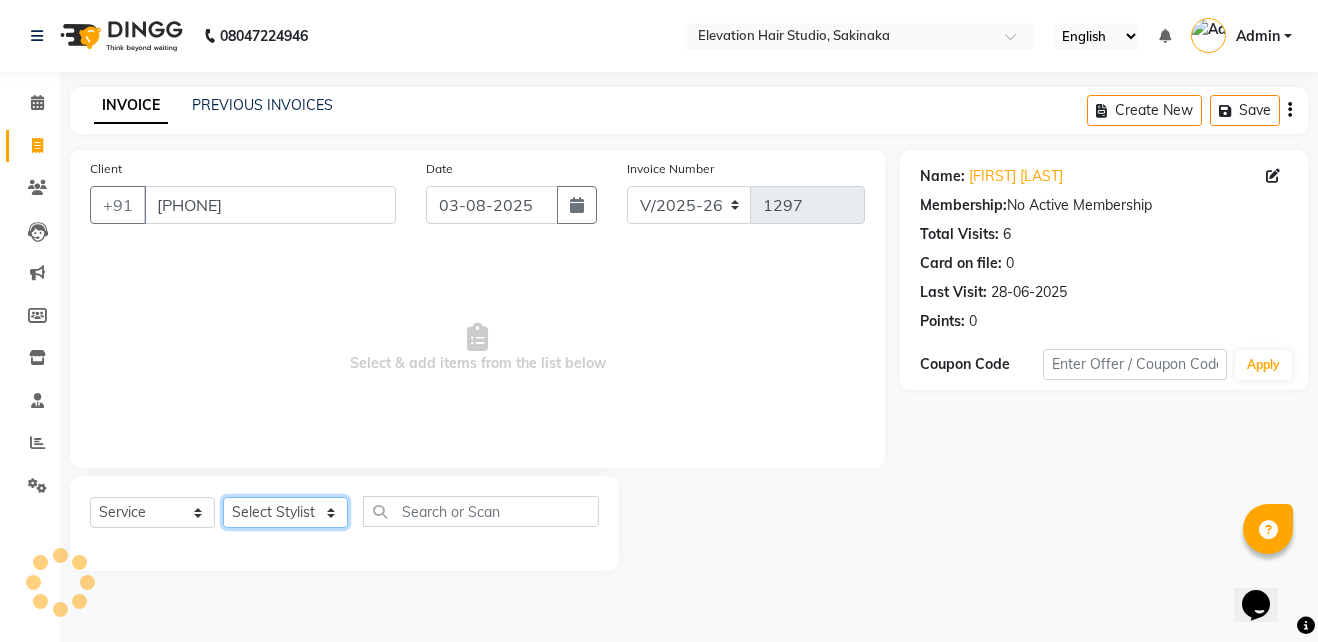 select on "65659" 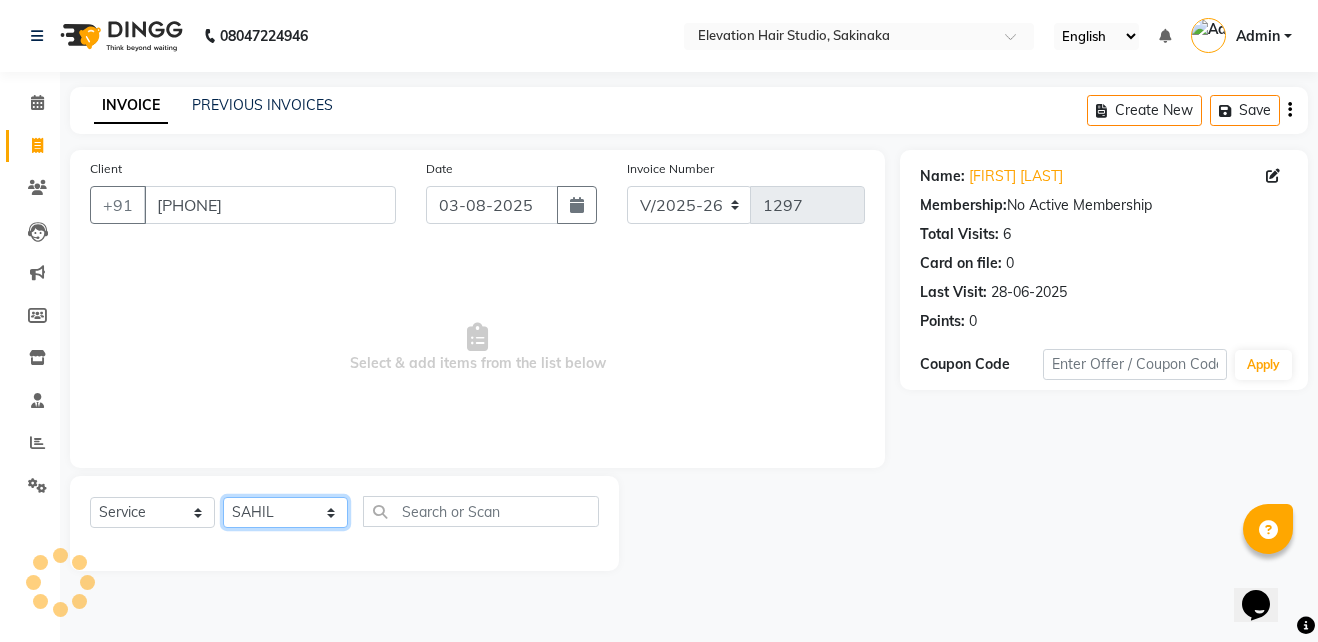 click on "Select Stylist Admin (EHS Thane) ANEES  DILIP KAPIL  PRIYA RUPESH SAHIL  Sarfaraz SHAHEENA SHAIKH  ZEESHAN" 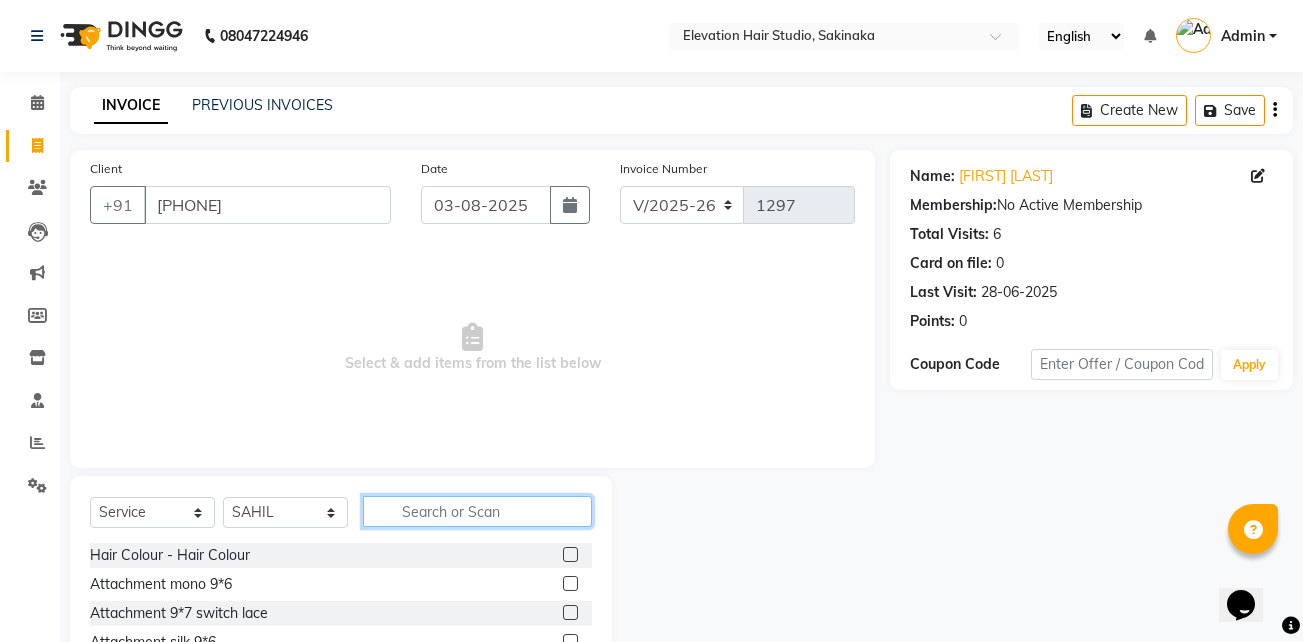 click 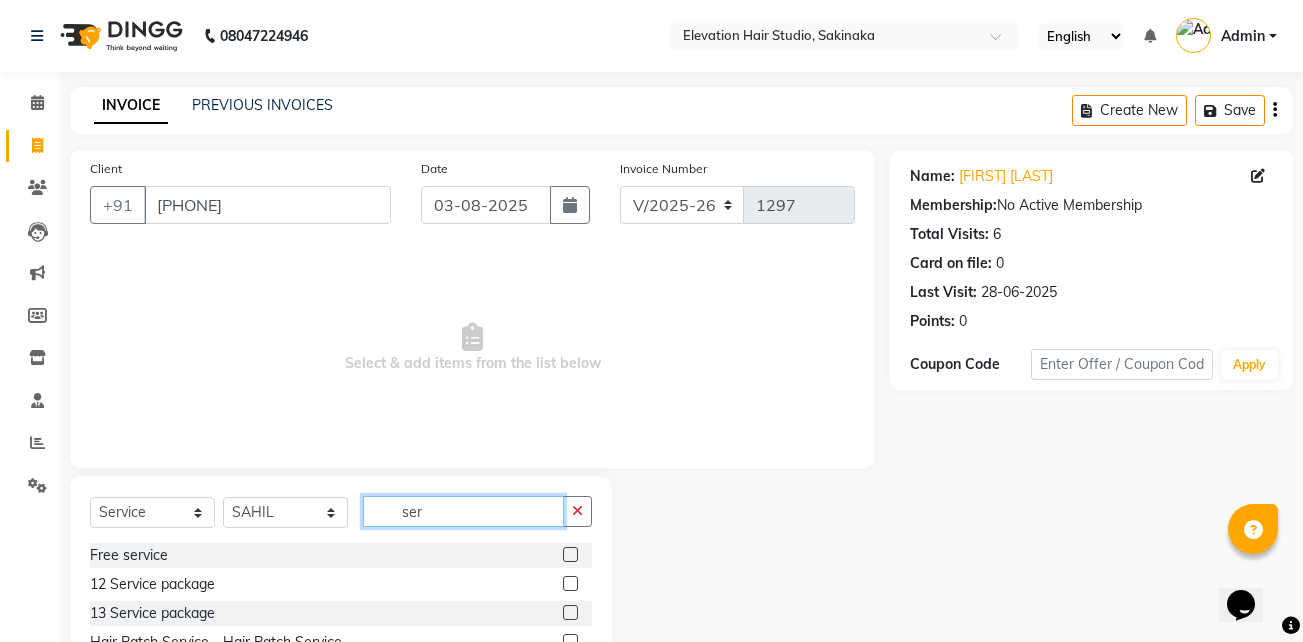 type on "ser" 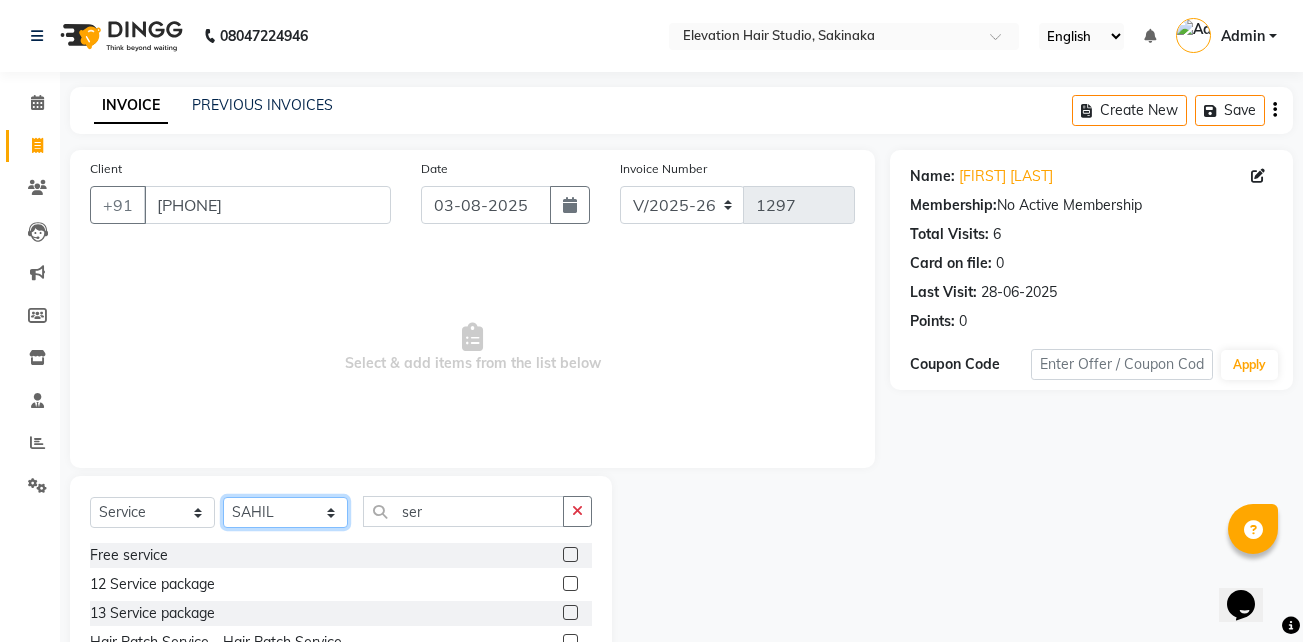 click on "Select Stylist Admin (EHS Thane) ANEES  DILIP KAPIL  PRIYA RUPESH SAHIL  Sarfaraz SHAHEENA SHAIKH  ZEESHAN" 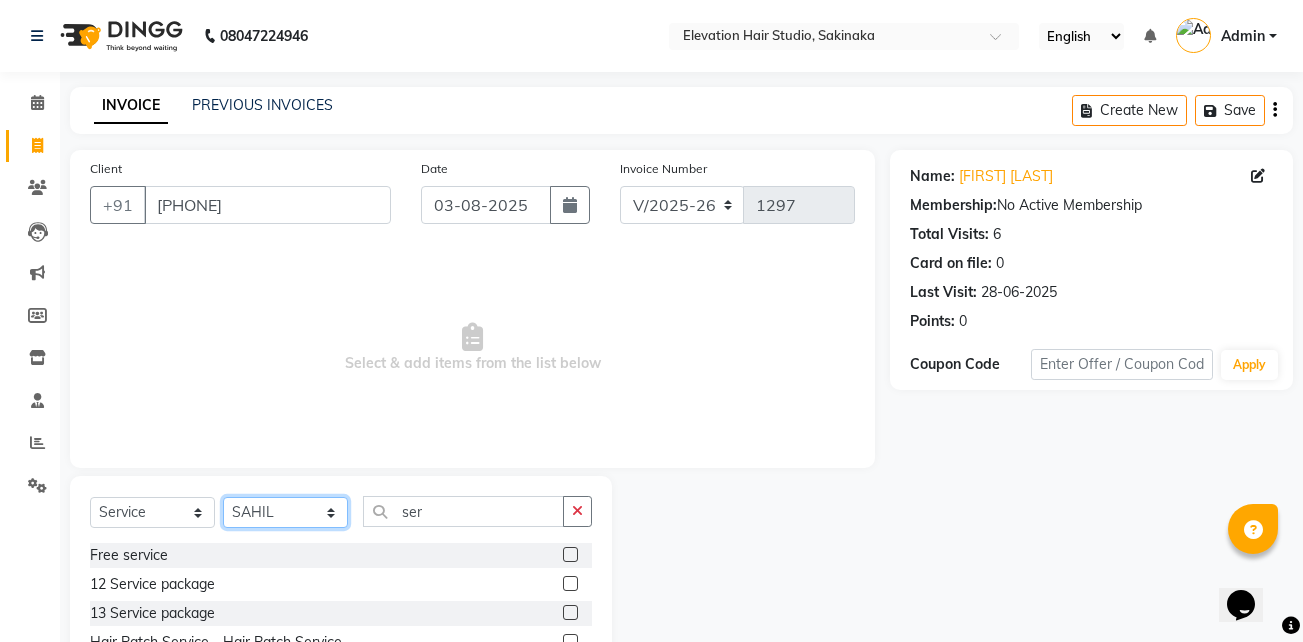 select on "50821" 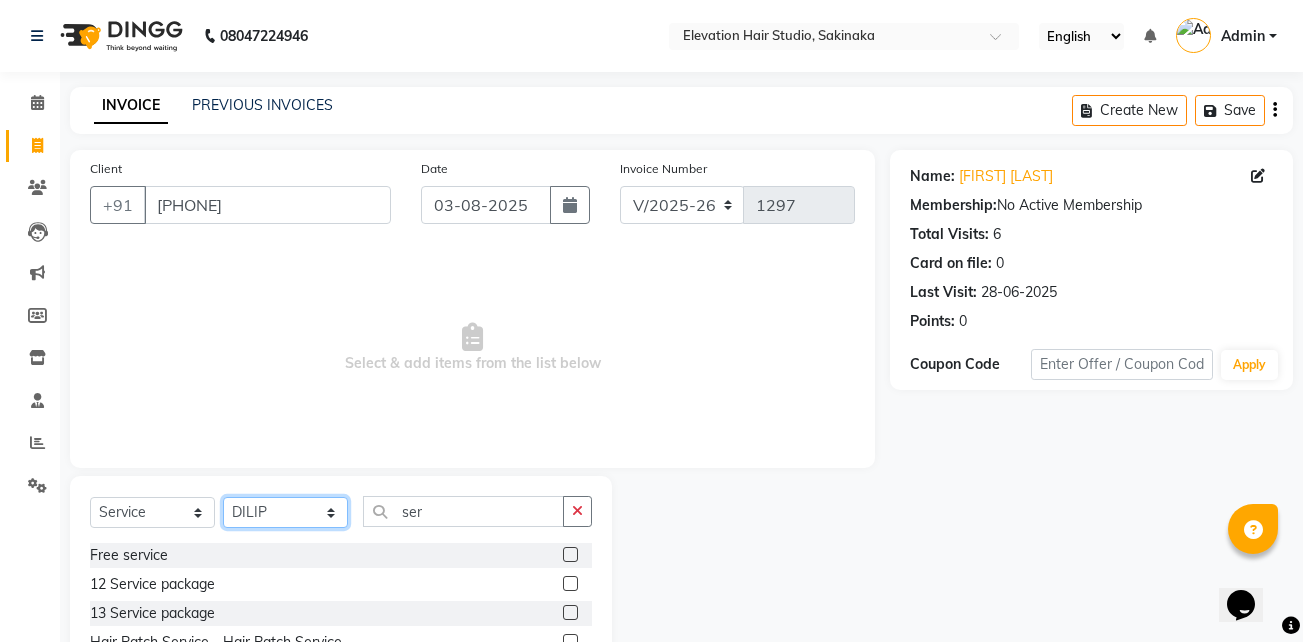 click on "Select Stylist Admin (EHS Thane) ANEES  DILIP KAPIL  PRIYA RUPESH SAHIL  Sarfaraz SHAHEENA SHAIKH  ZEESHAN" 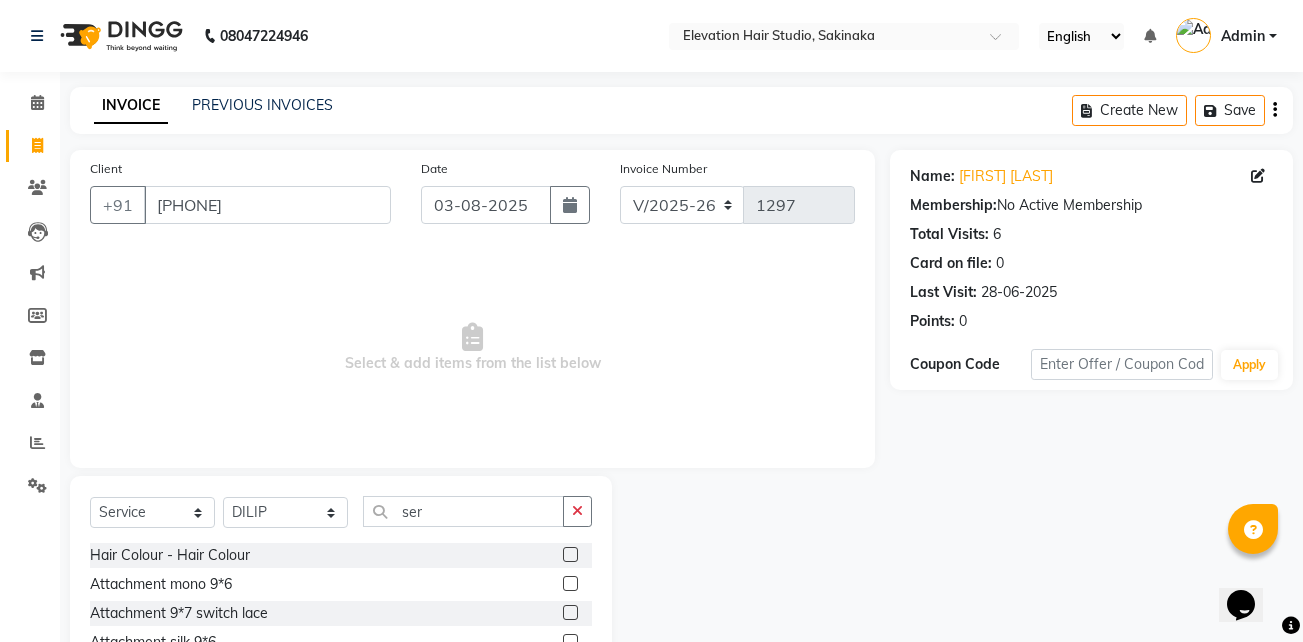 click on "Select  Service  Product  Membership  Package Voucher Prepaid Gift Card  Select Stylist Admin (EHS Thane) ANEES  DILIP KAPIL  PRIYA RUPESH SAHIL  Sarfaraz SHAHEENA SHAIKH  ZEESHAN  ser" 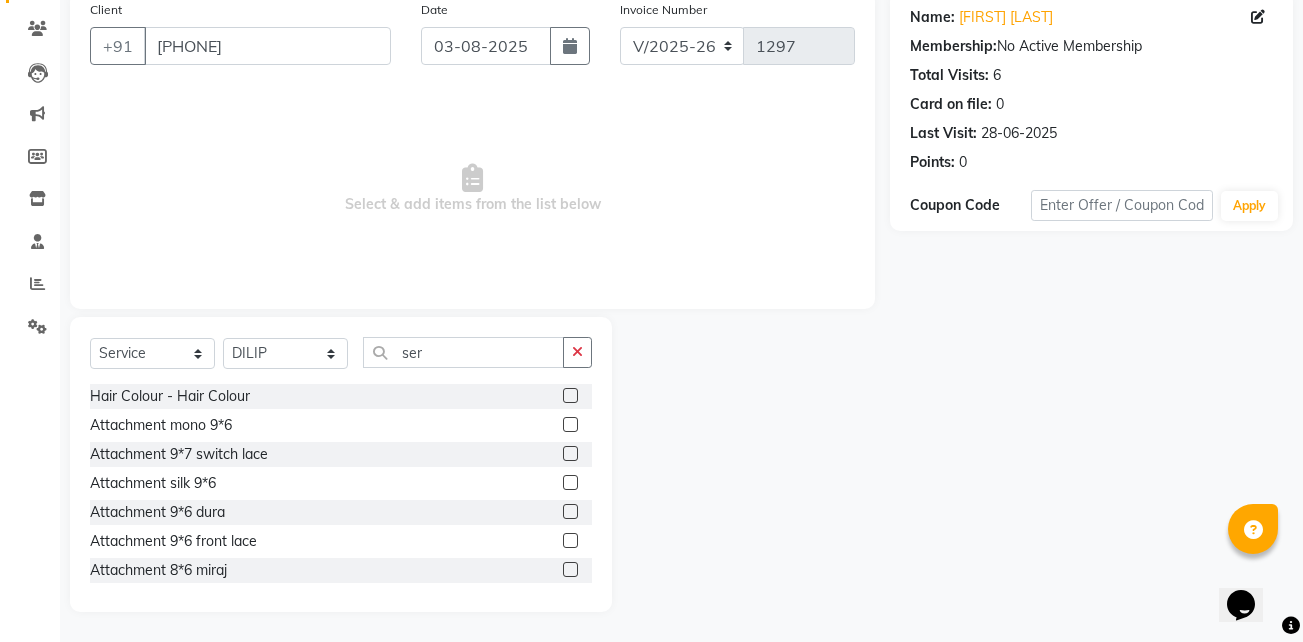drag, startPoint x: 460, startPoint y: 372, endPoint x: 471, endPoint y: 337, distance: 36.687874 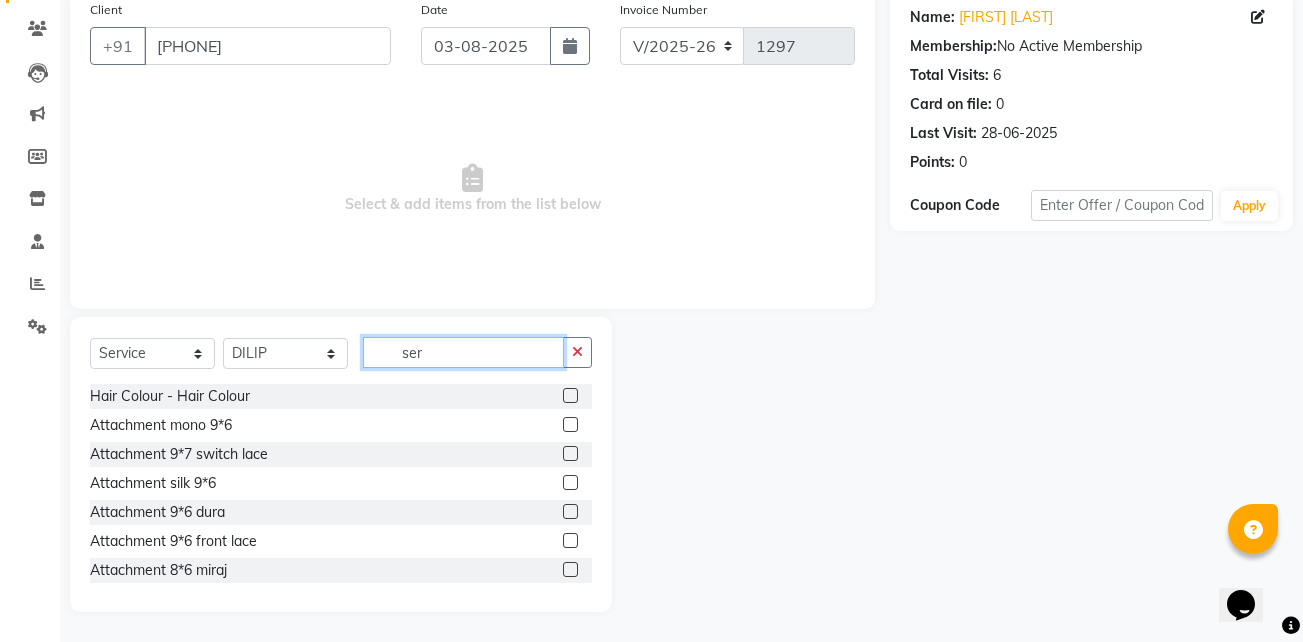 click on "ser" 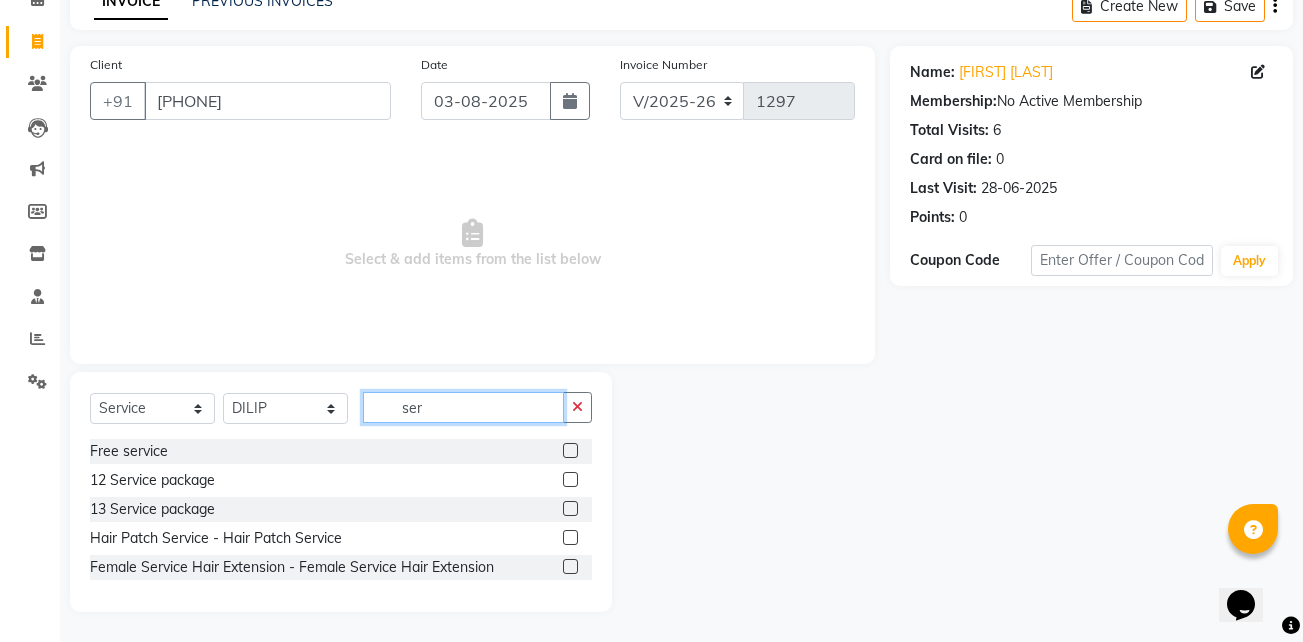 type on "ser" 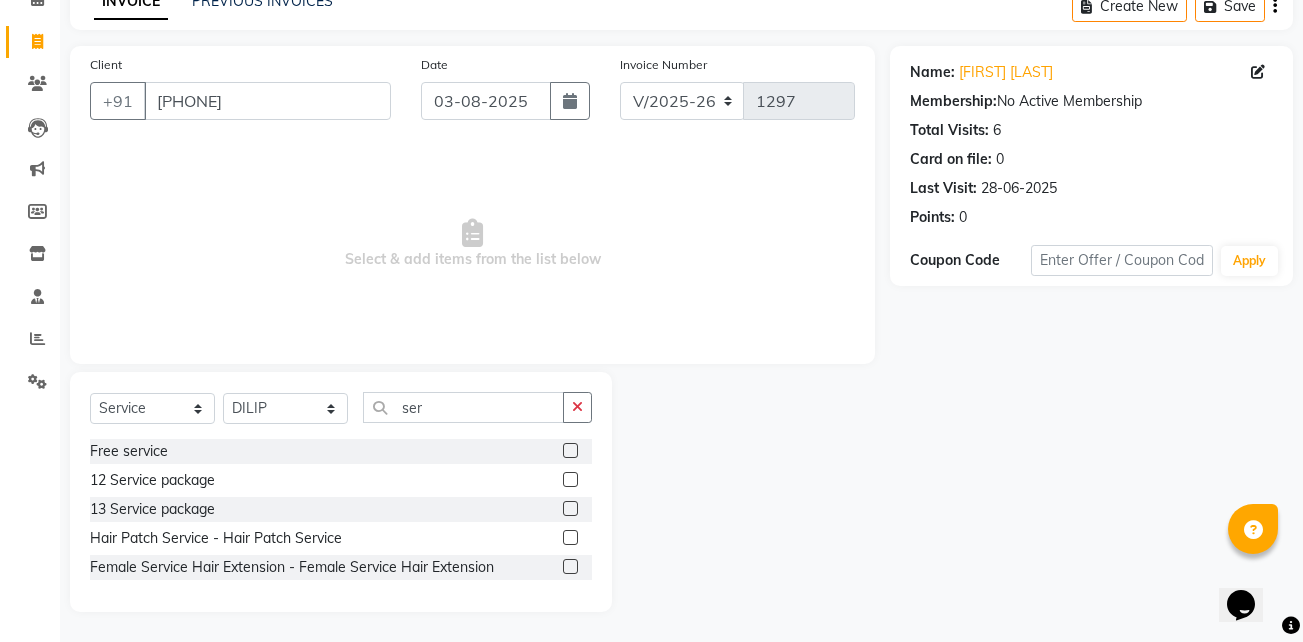 click 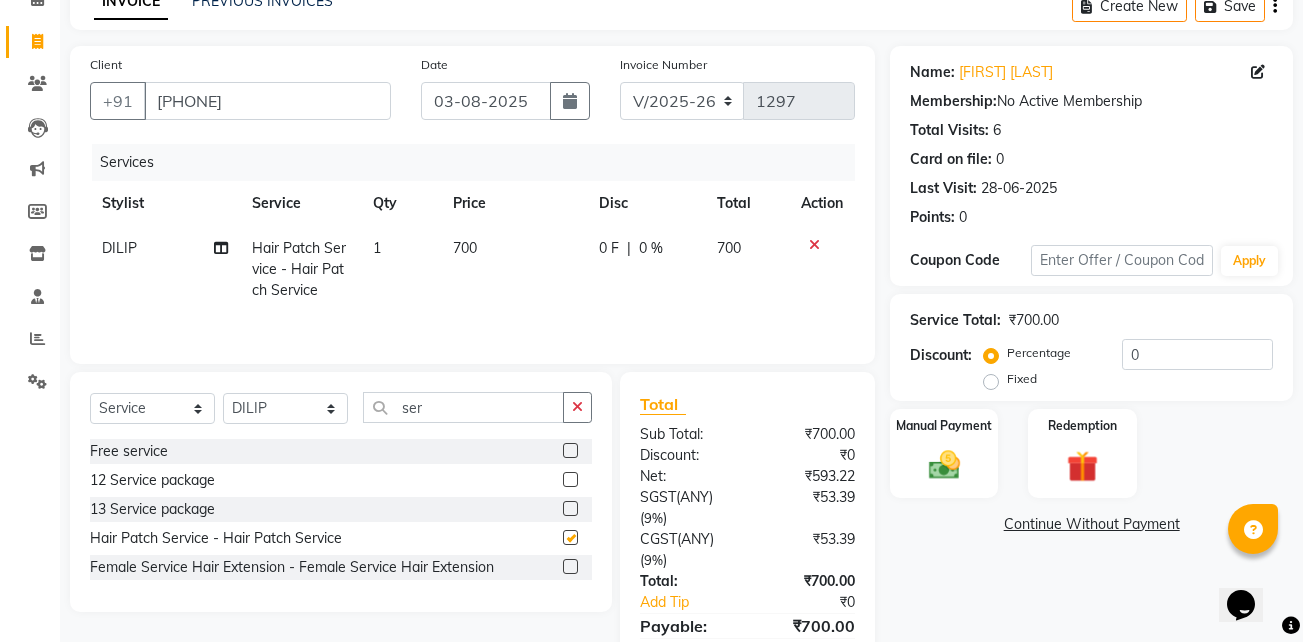 checkbox on "false" 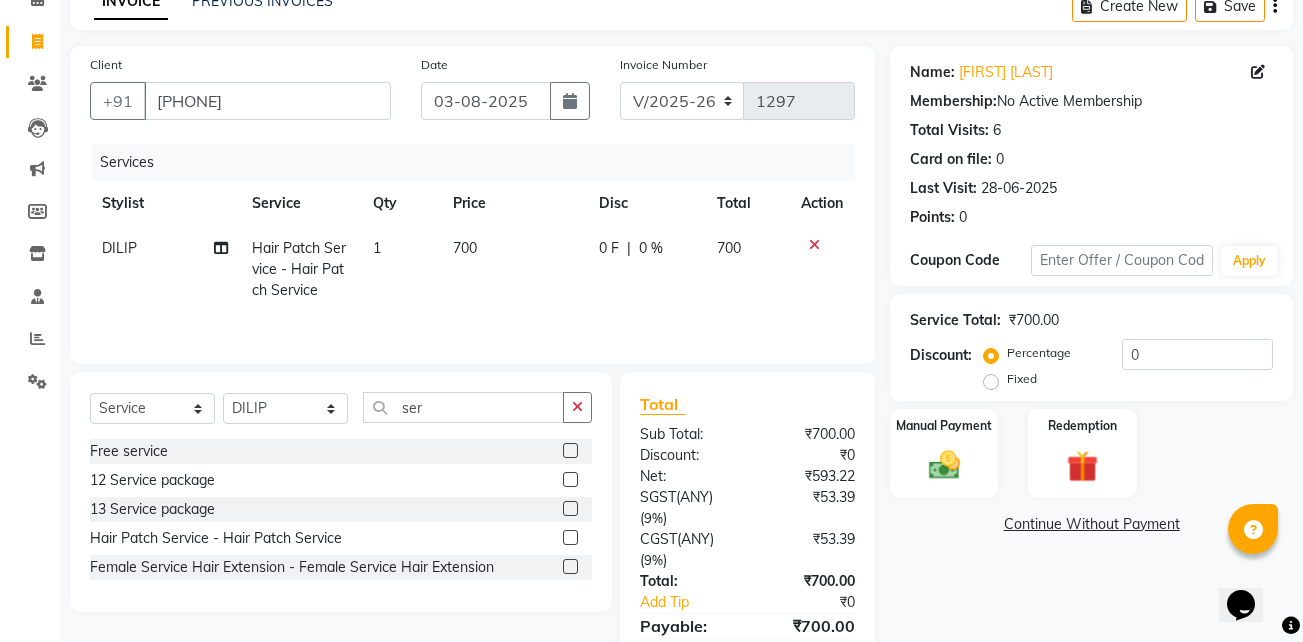 click on "700" 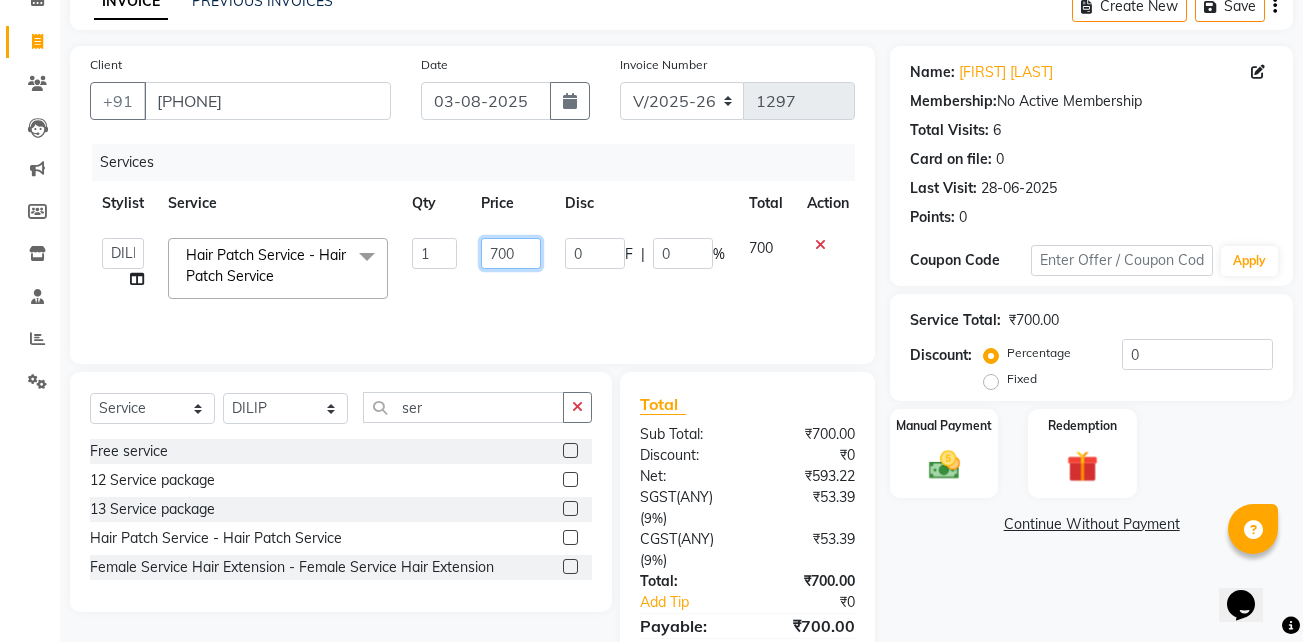 click on "700" 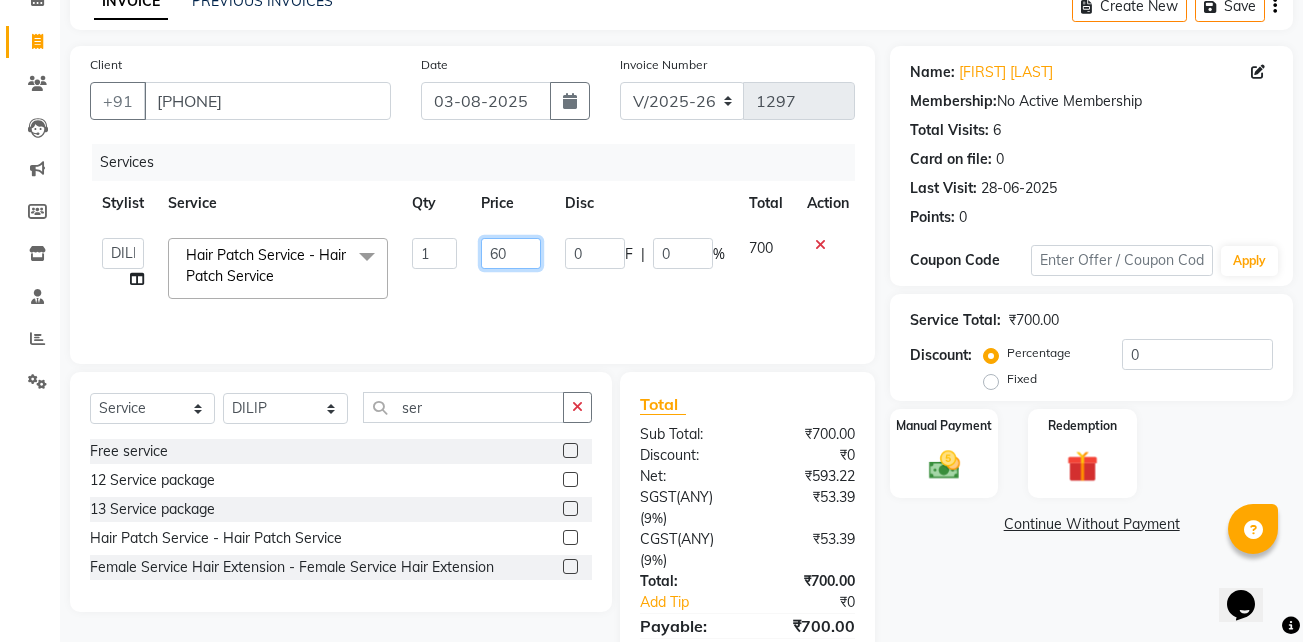 type on "600" 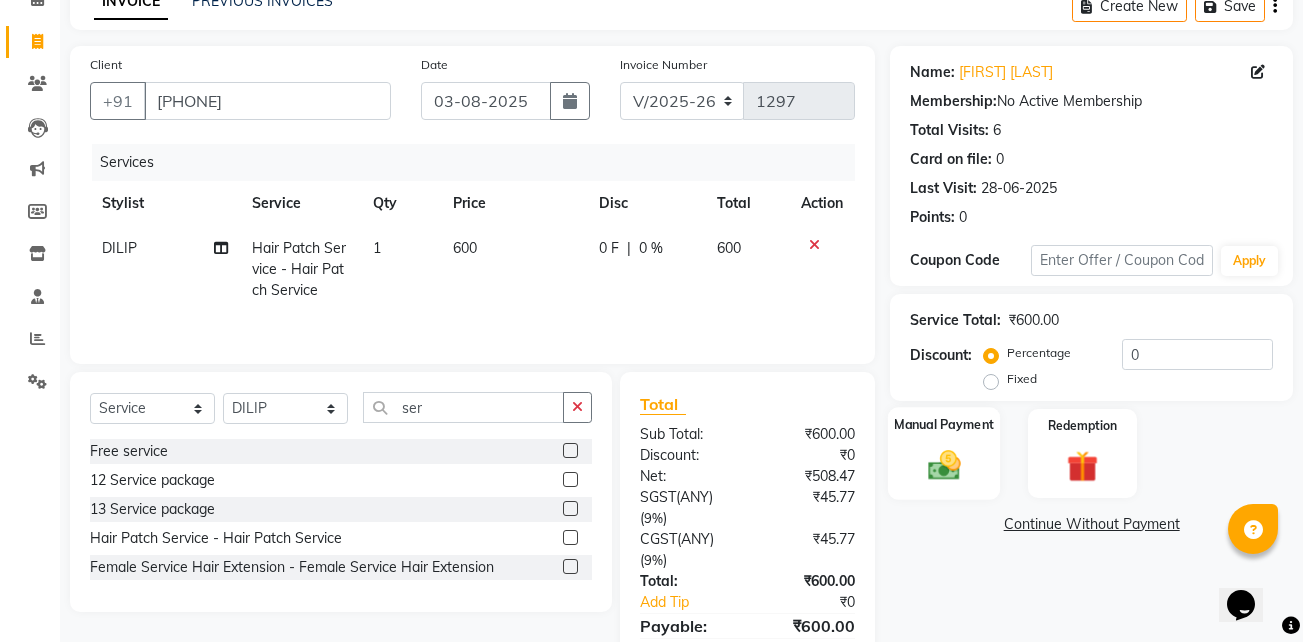 click 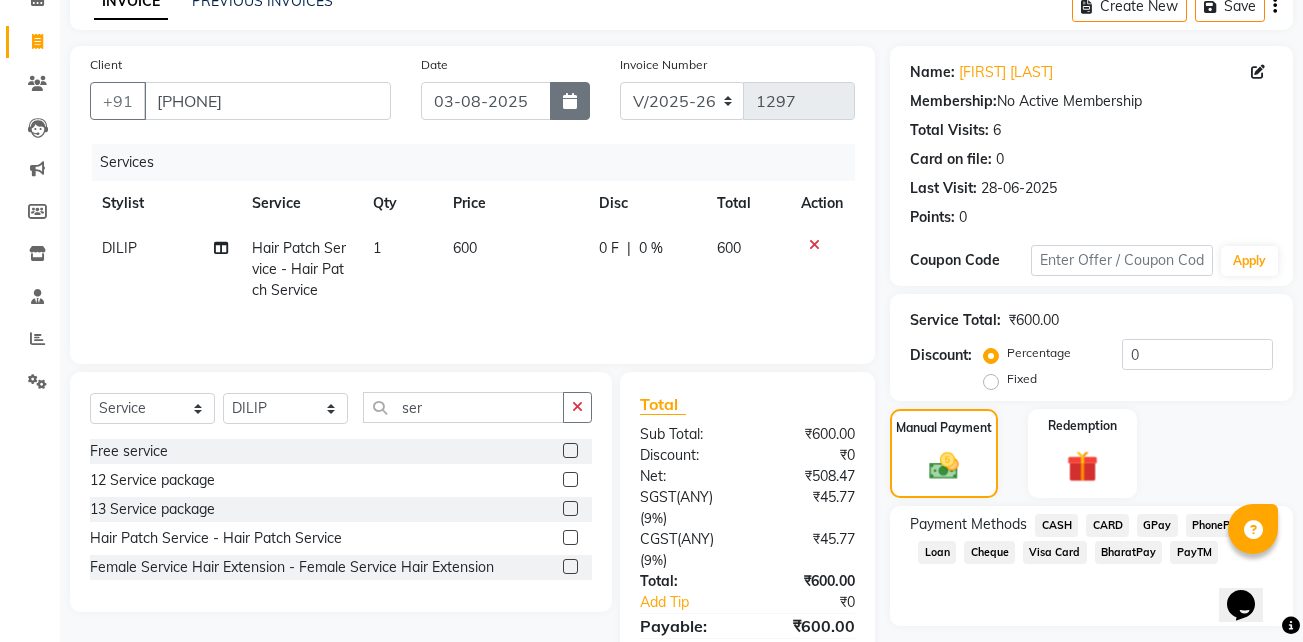 click 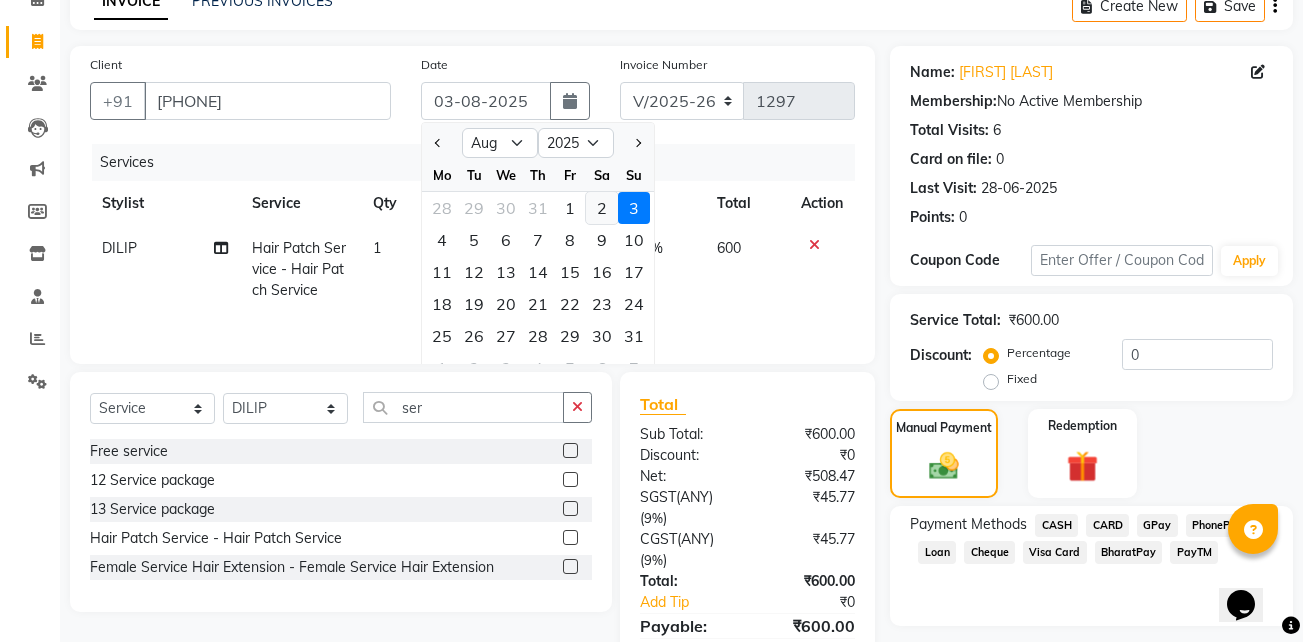 click on "2" 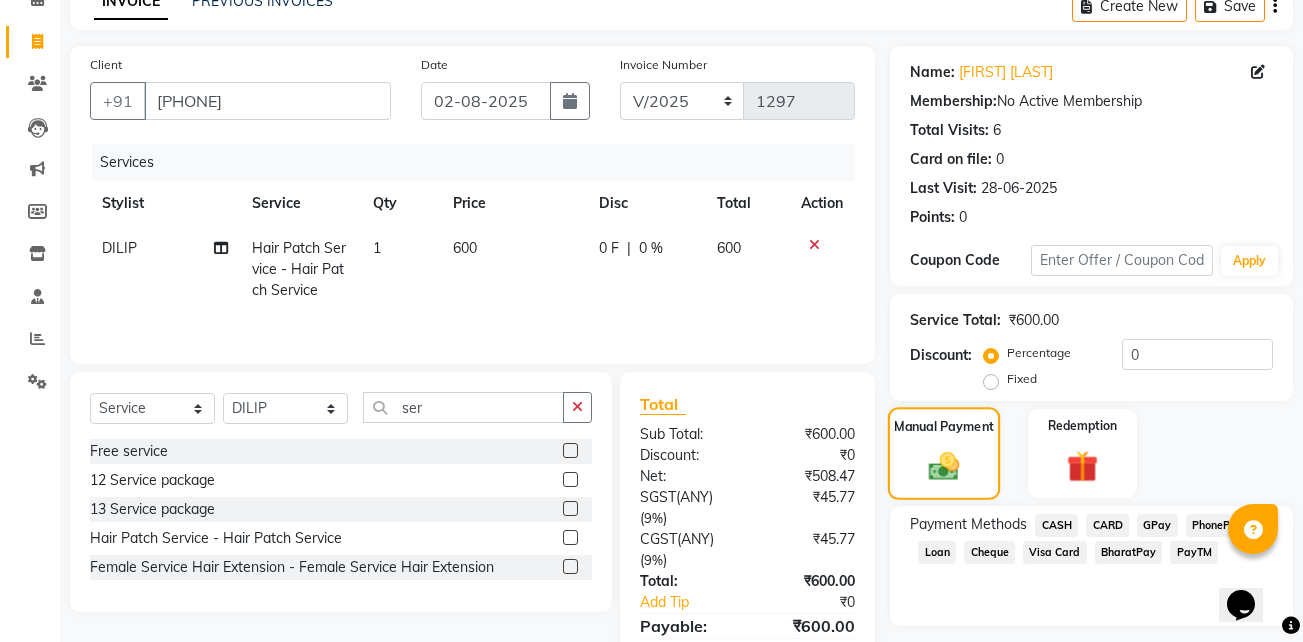 scroll, scrollTop: 200, scrollLeft: 0, axis: vertical 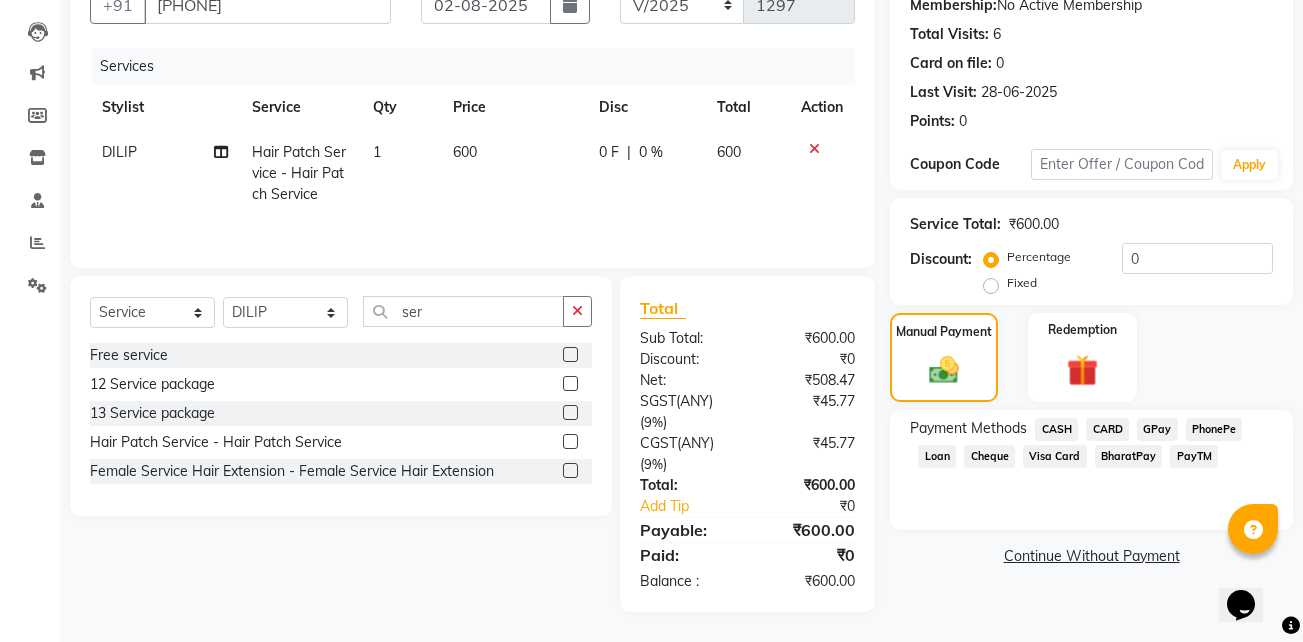 click on "CASH" 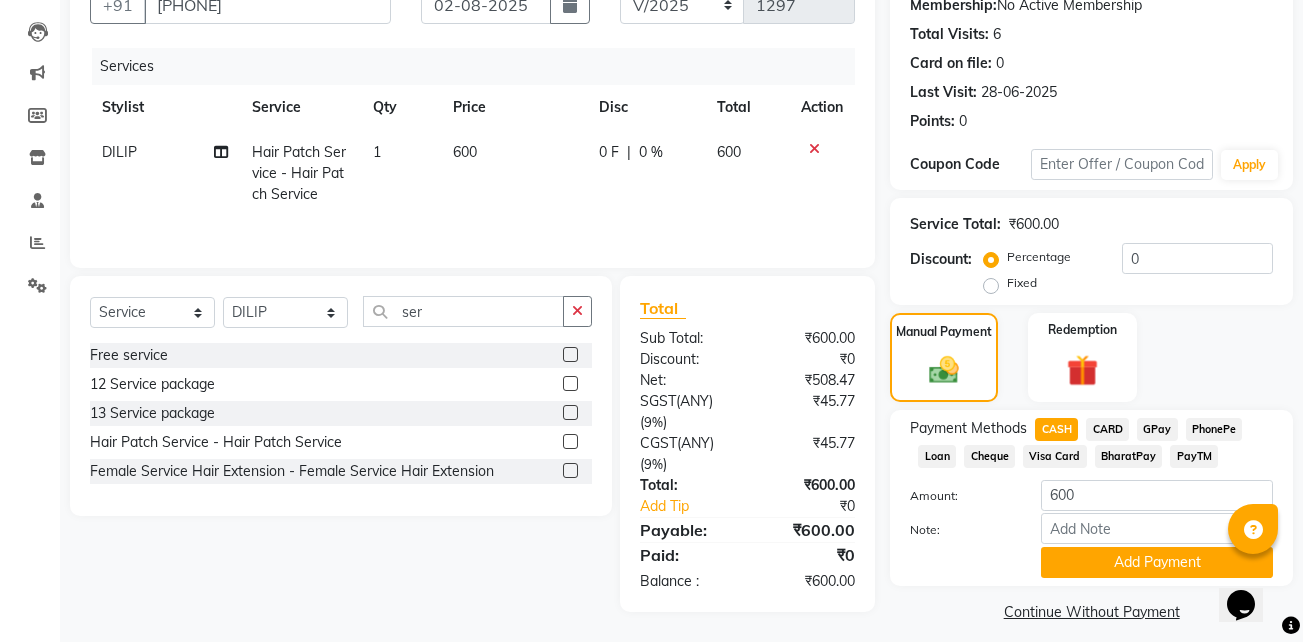 scroll, scrollTop: 215, scrollLeft: 0, axis: vertical 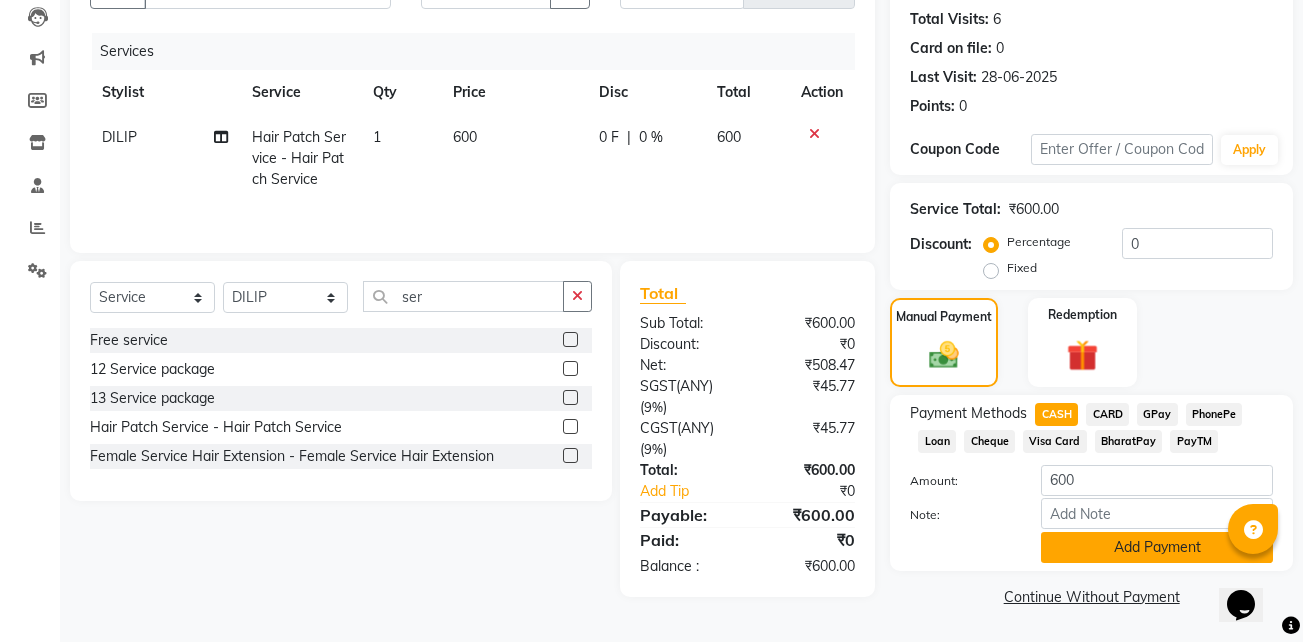click on "Add Payment" 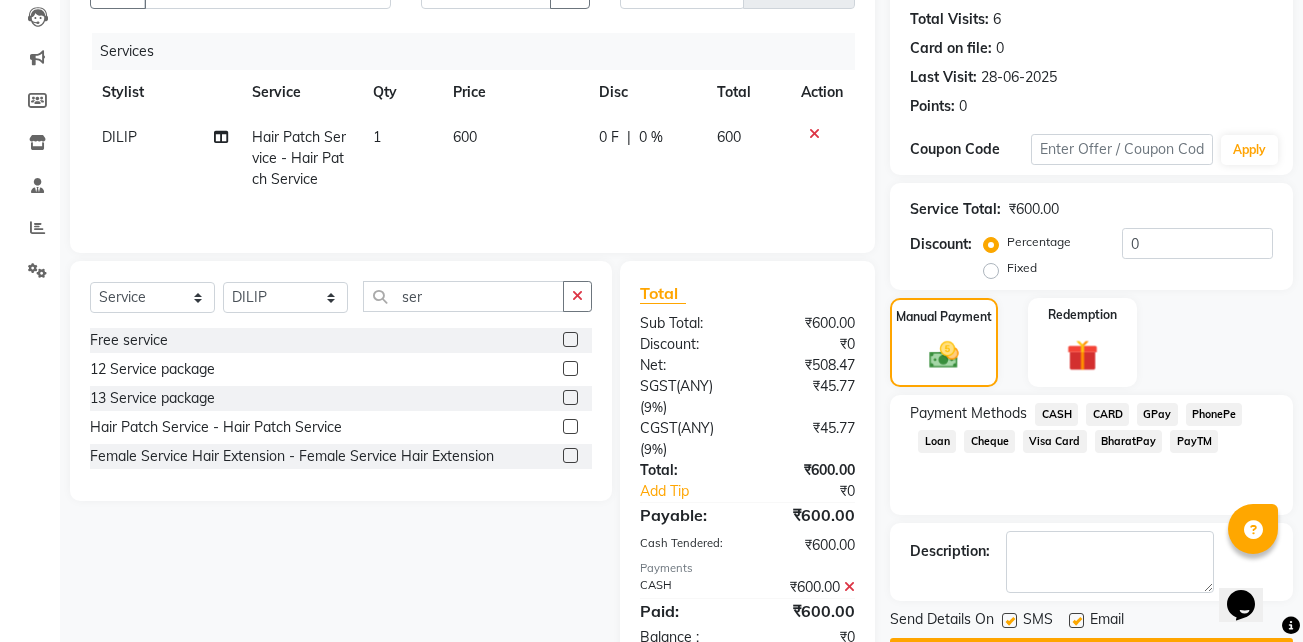 scroll, scrollTop: 272, scrollLeft: 0, axis: vertical 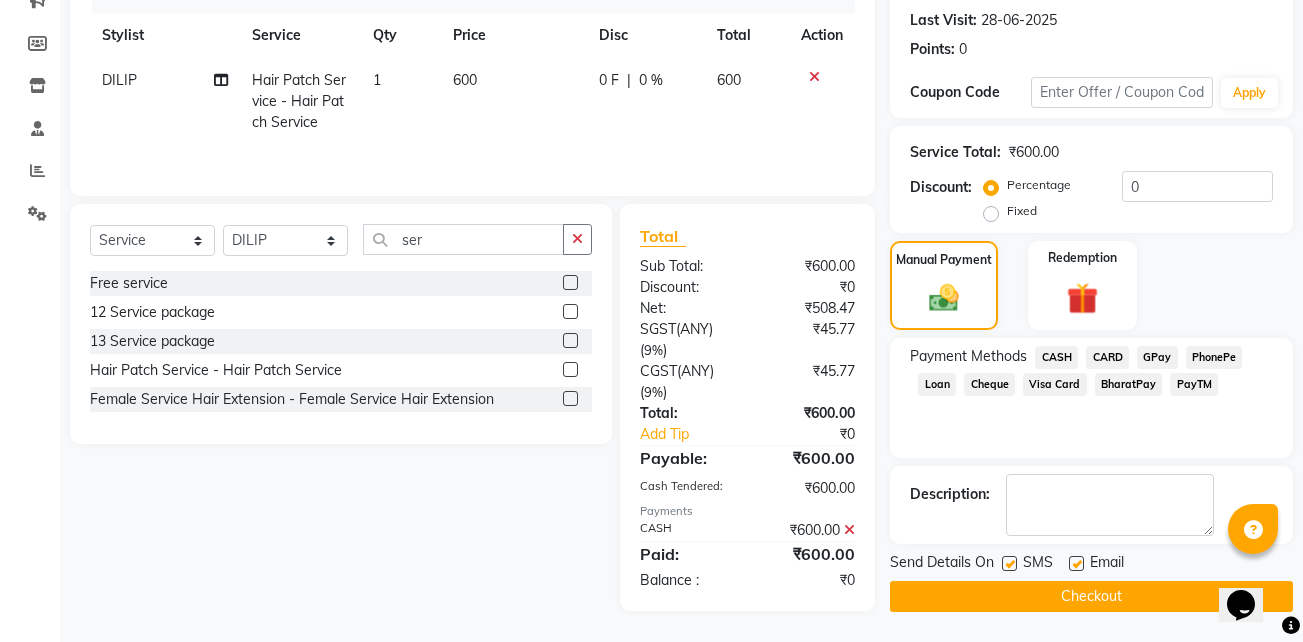 click 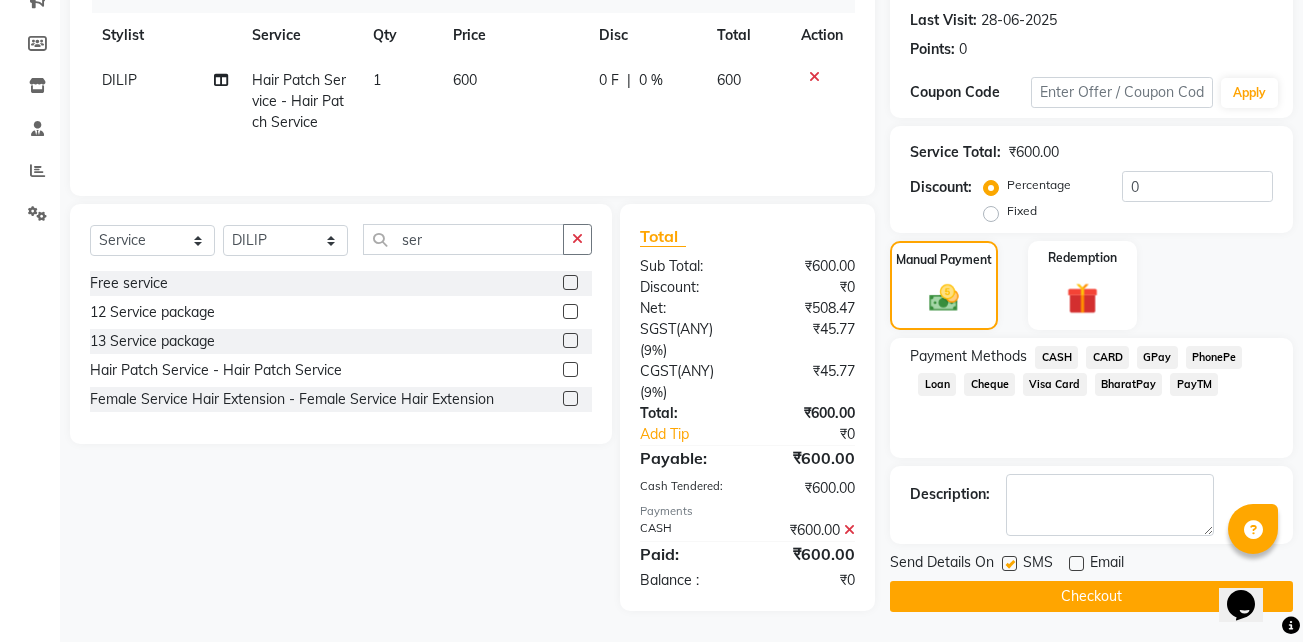 click 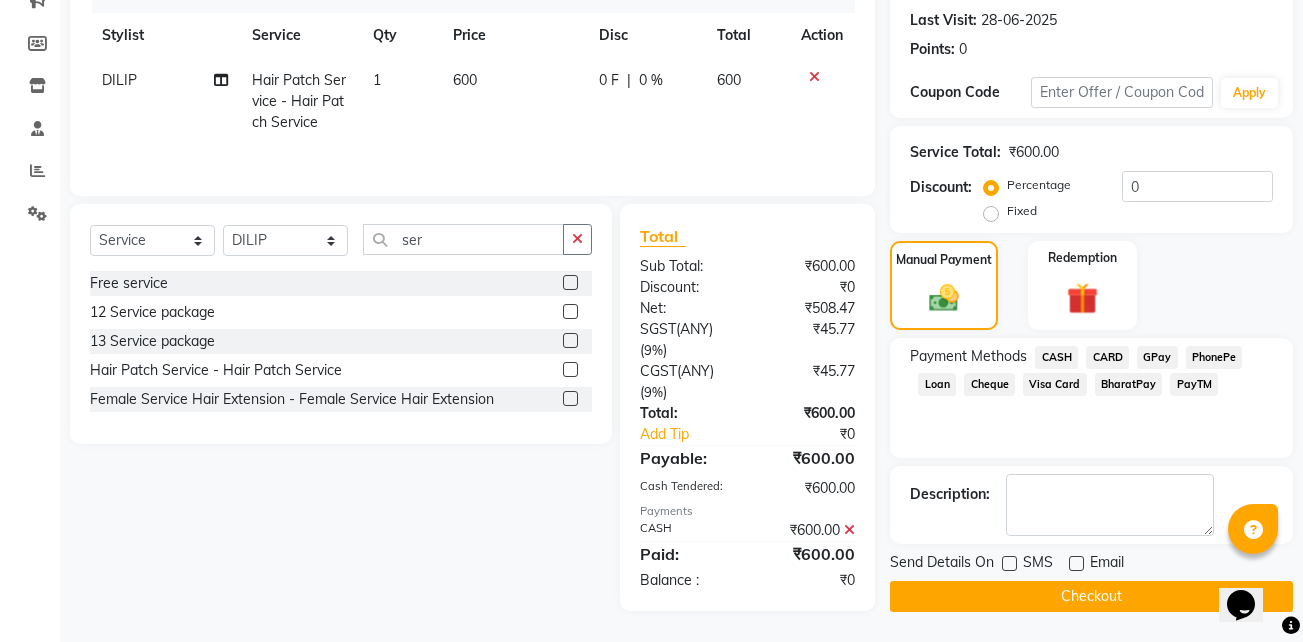 click on "Checkout" 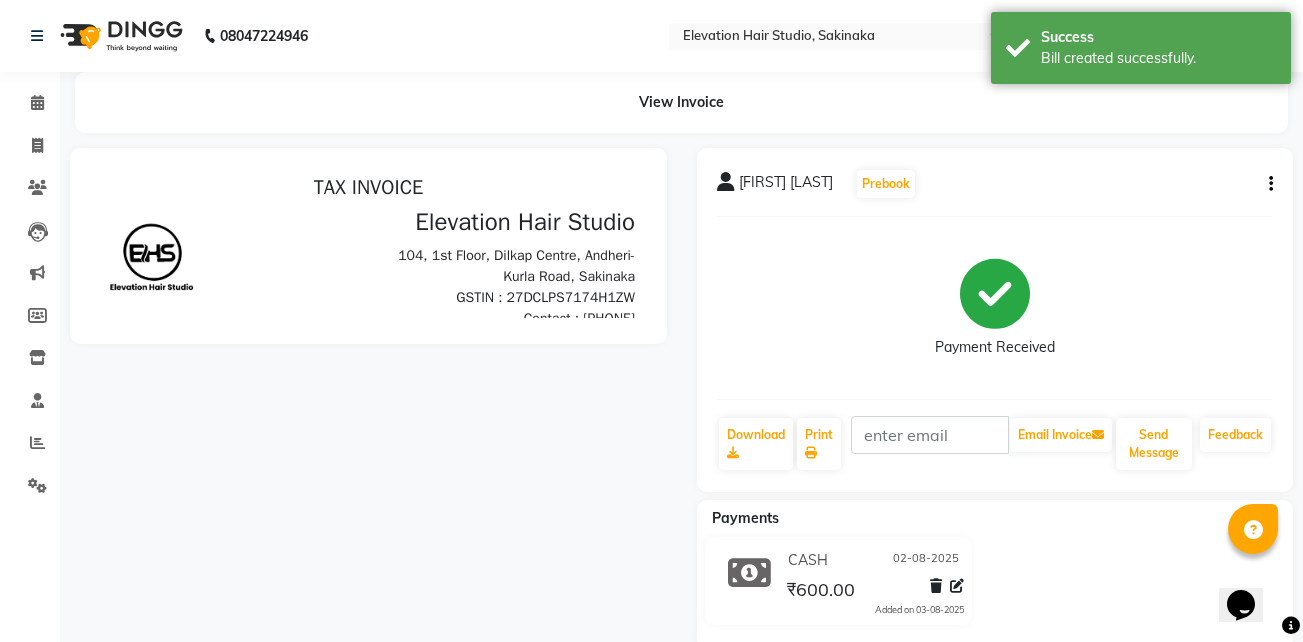 scroll, scrollTop: 0, scrollLeft: 0, axis: both 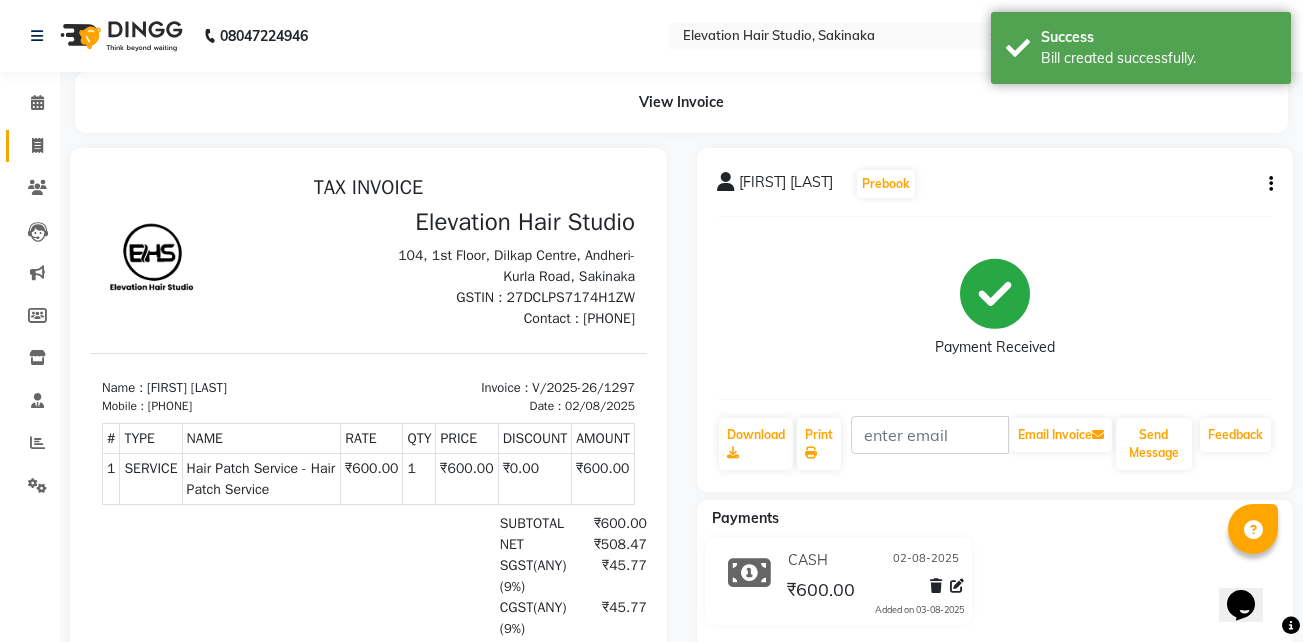 click on "Invoice" 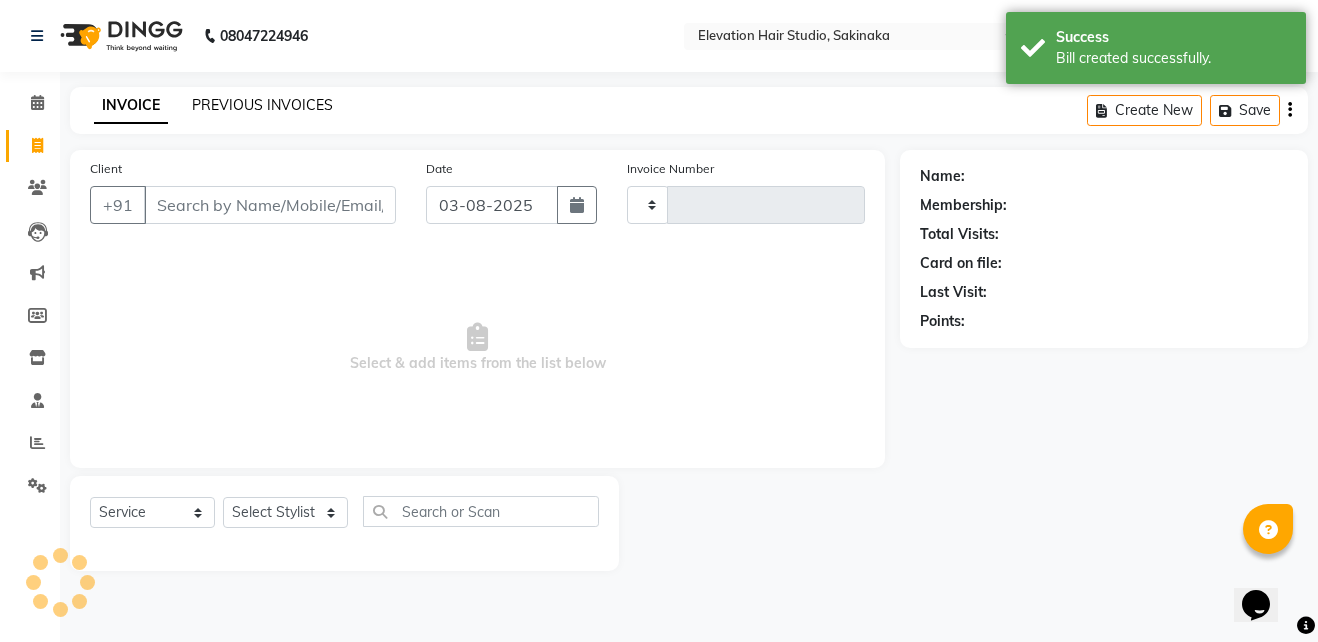 type on "1298" 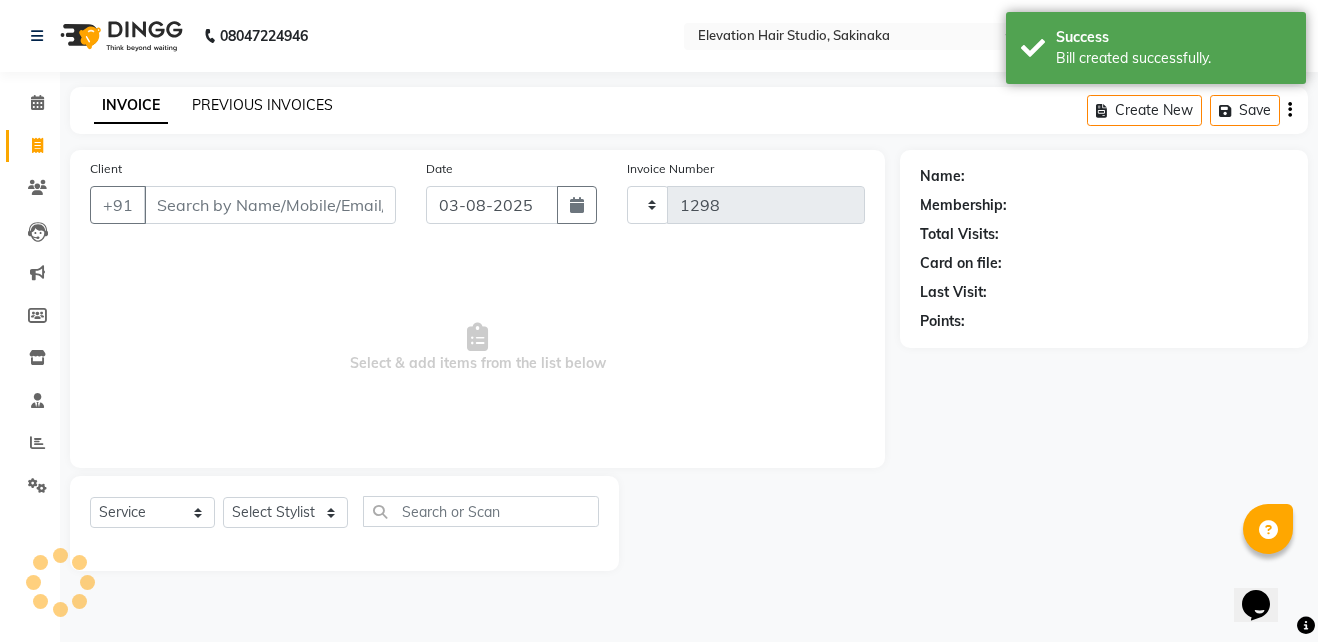 select on "4949" 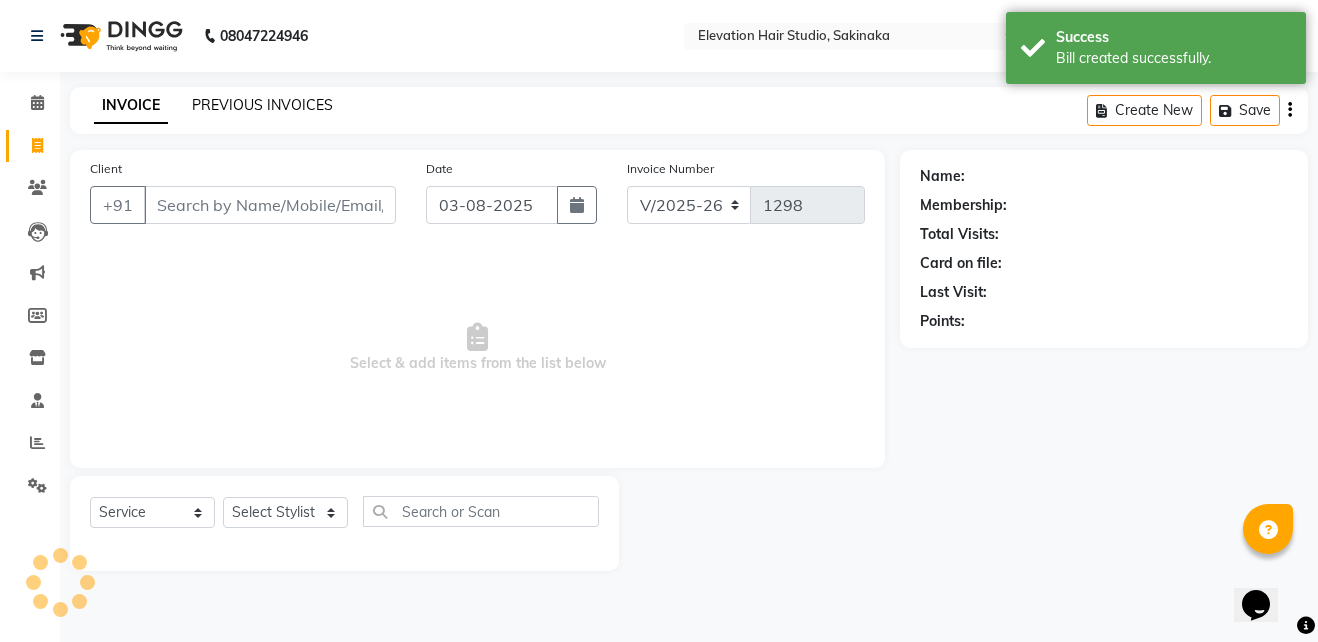 click on "PREVIOUS INVOICES" 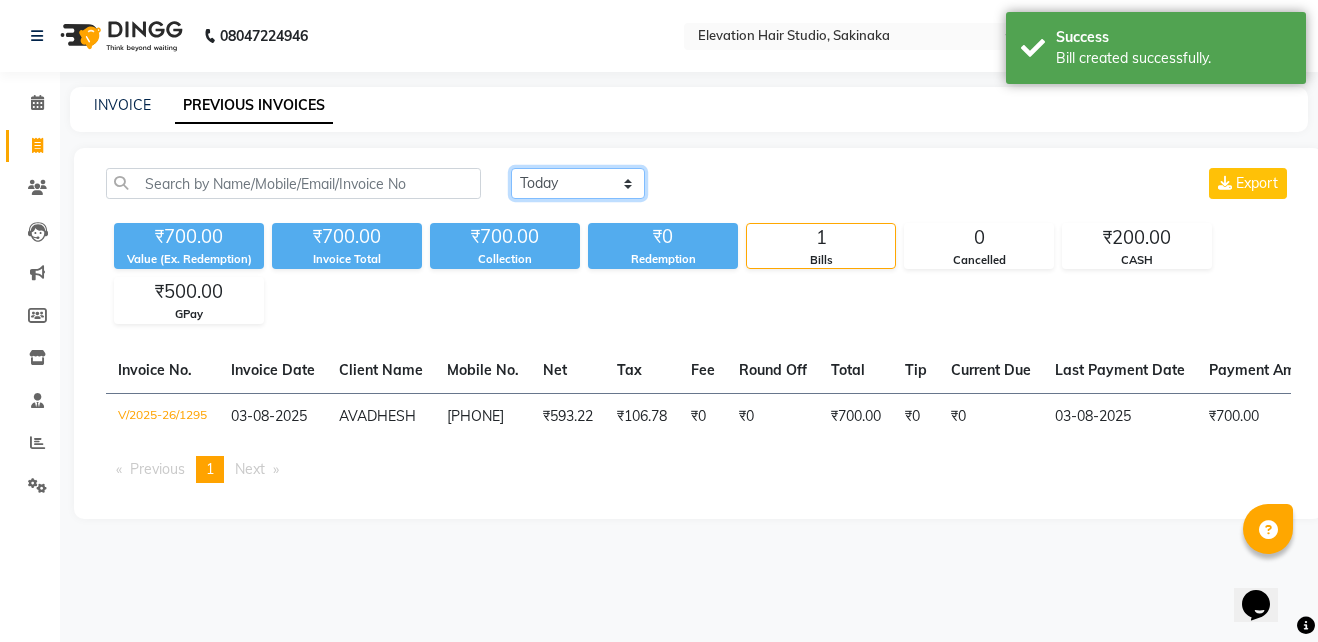 drag, startPoint x: 598, startPoint y: 184, endPoint x: 585, endPoint y: 243, distance: 60.41523 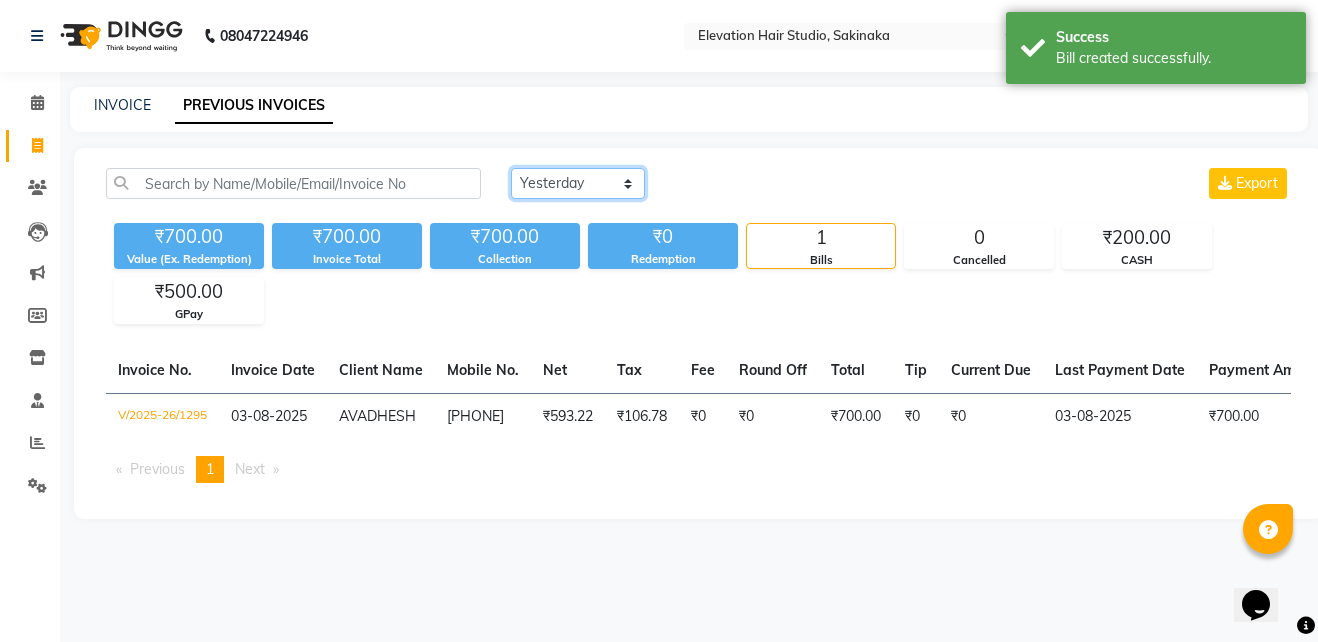 click on "Today Yesterday Custom Range" 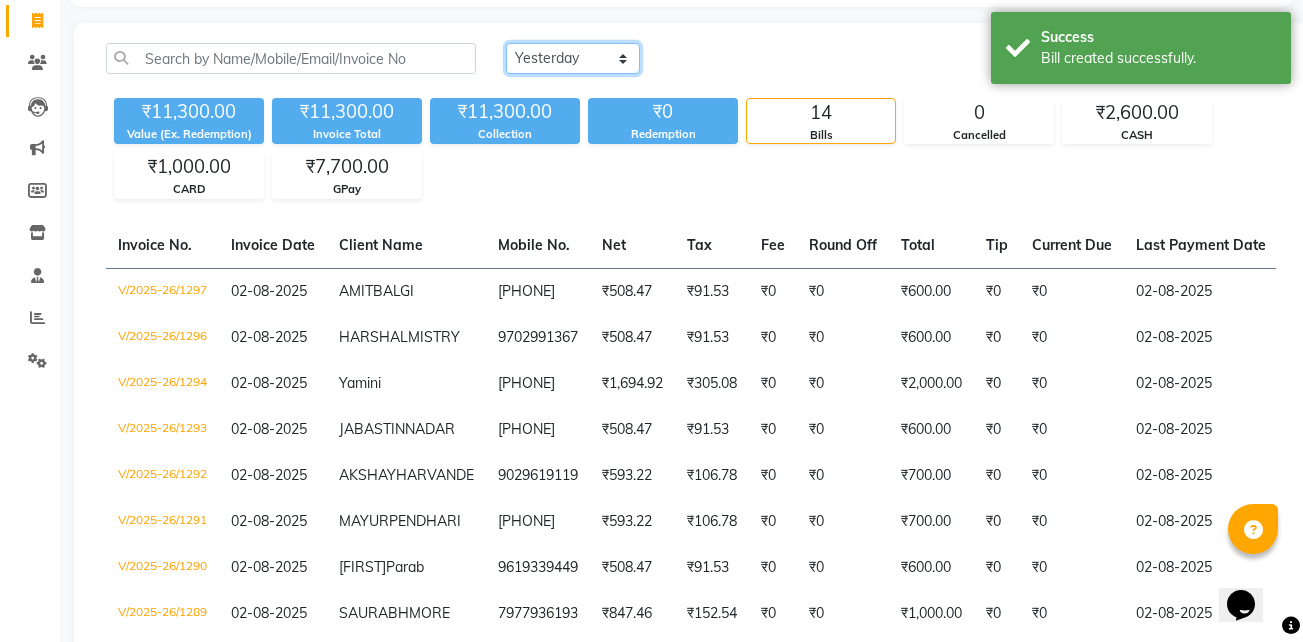 scroll, scrollTop: 126, scrollLeft: 0, axis: vertical 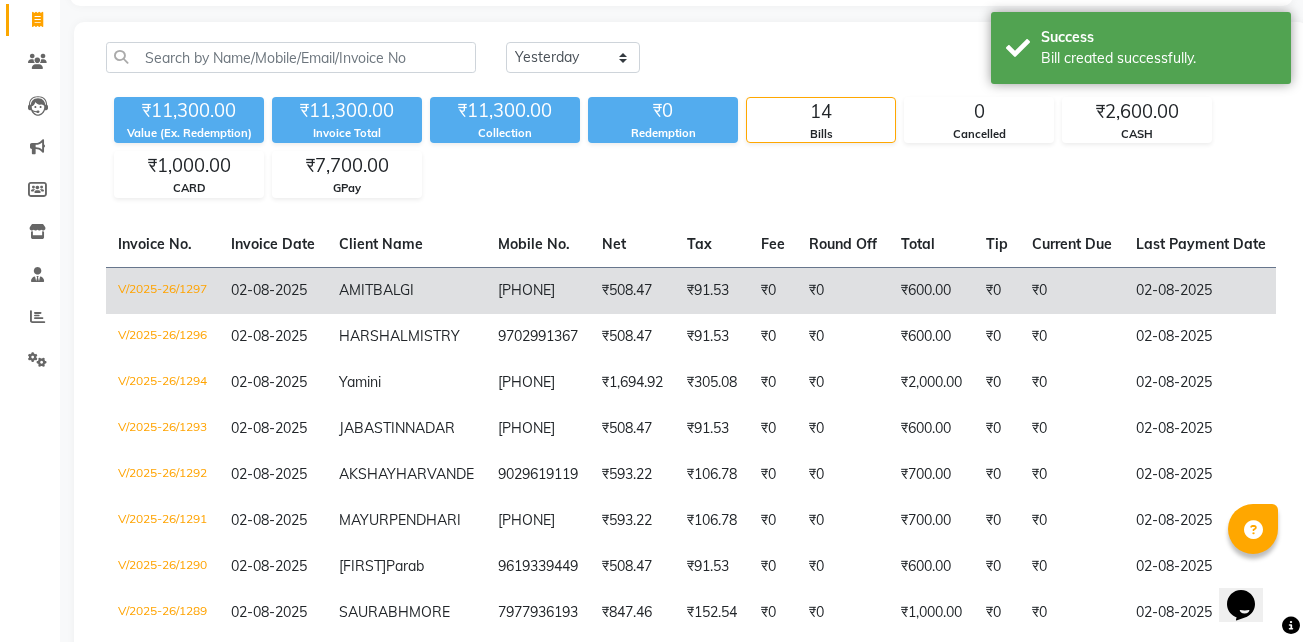 click on "BALGI" 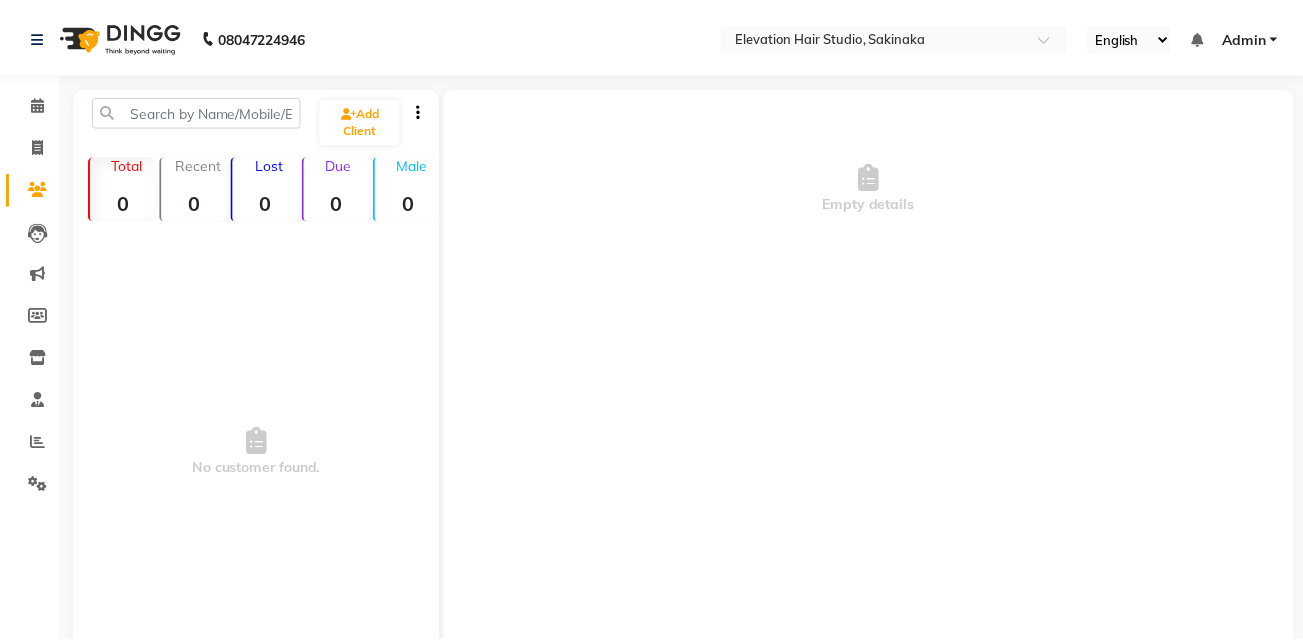 scroll, scrollTop: 0, scrollLeft: 0, axis: both 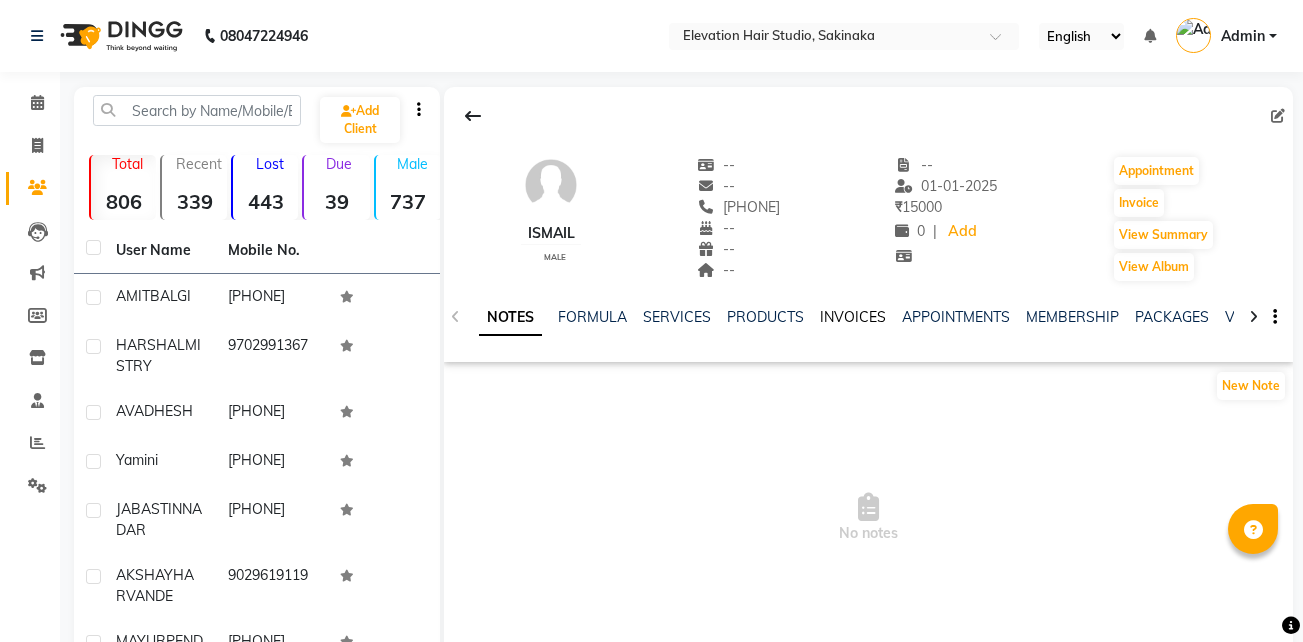 click on "INVOICES" 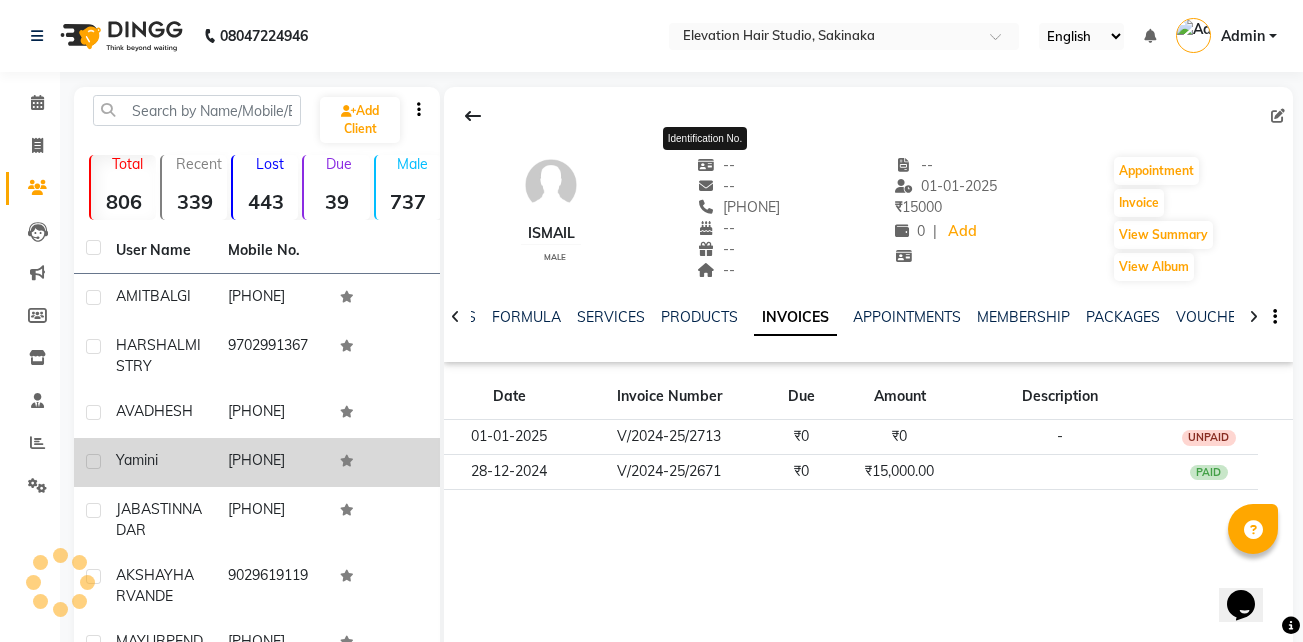 scroll, scrollTop: 0, scrollLeft: 0, axis: both 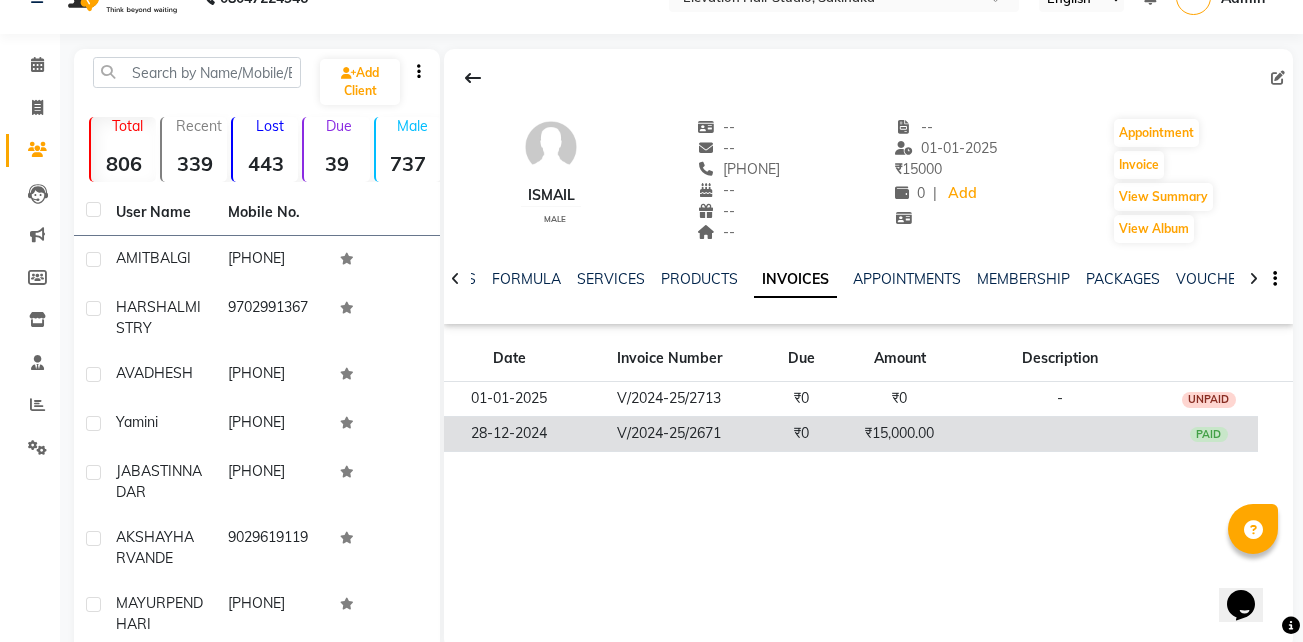 click on "V/2024-25/2671" 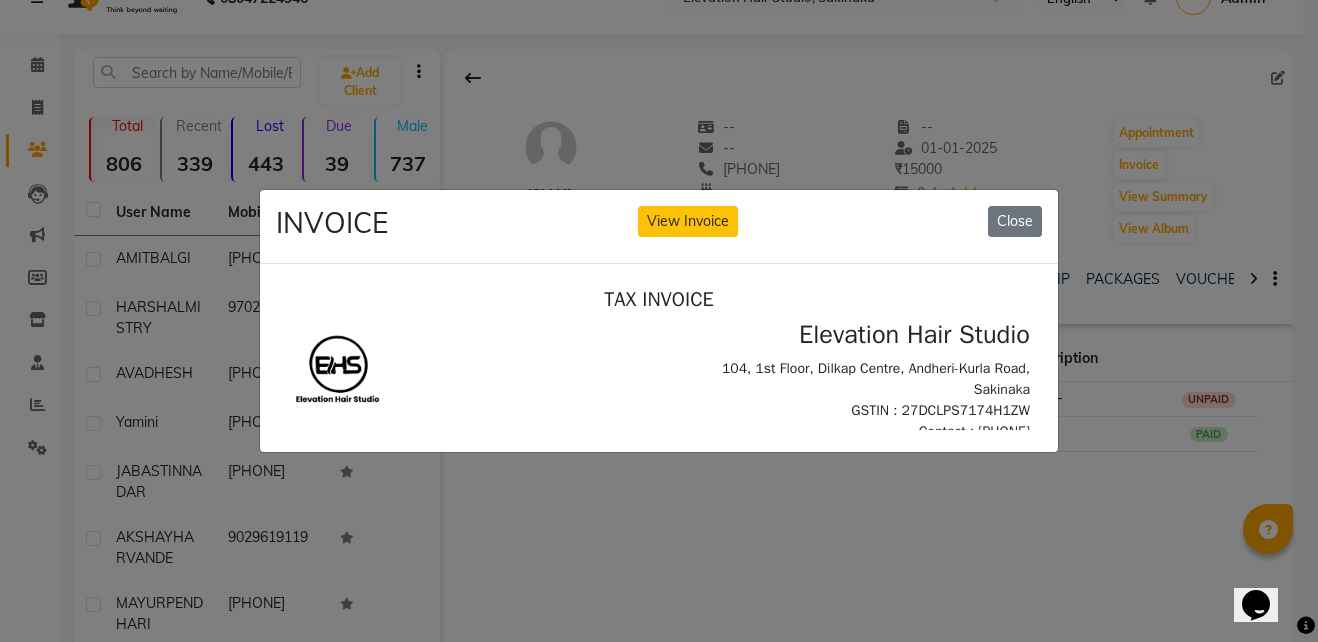 scroll, scrollTop: 0, scrollLeft: 0, axis: both 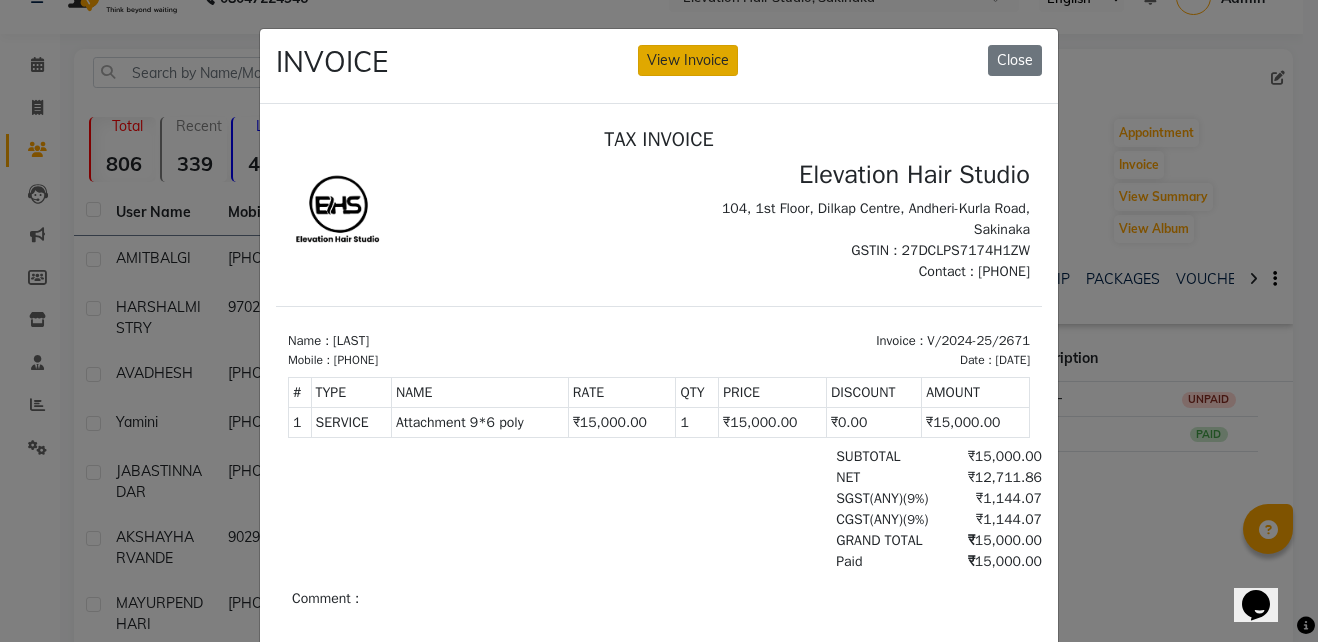 click on "View Invoice" 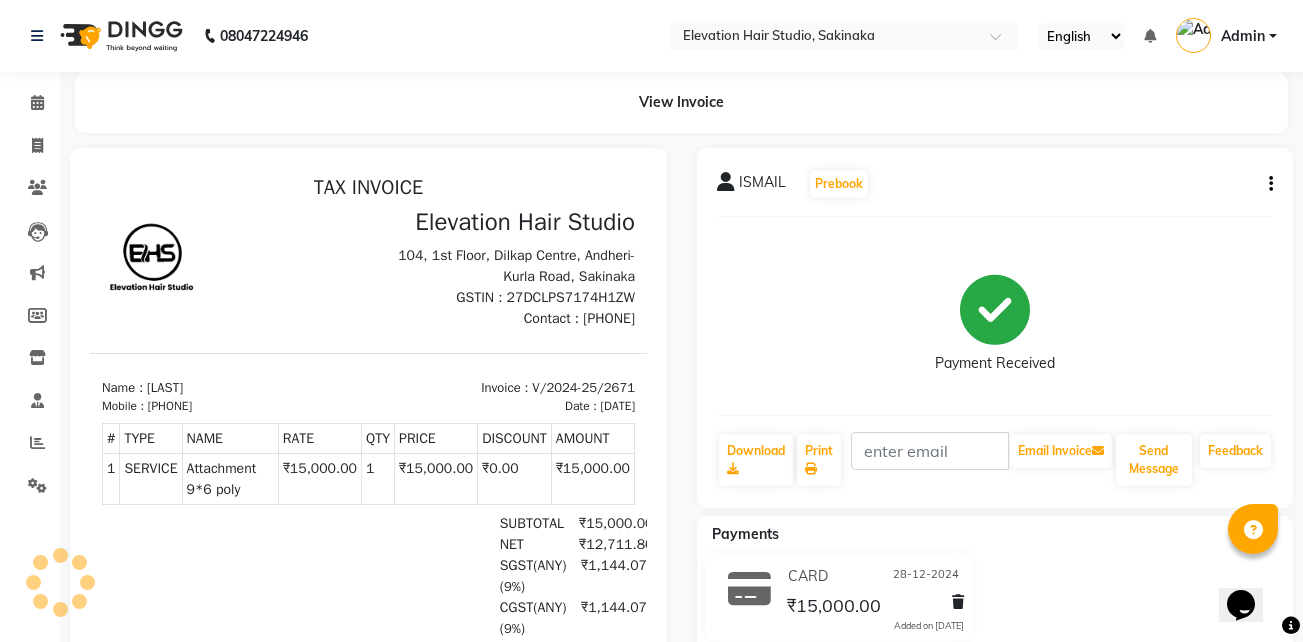 scroll, scrollTop: 0, scrollLeft: 0, axis: both 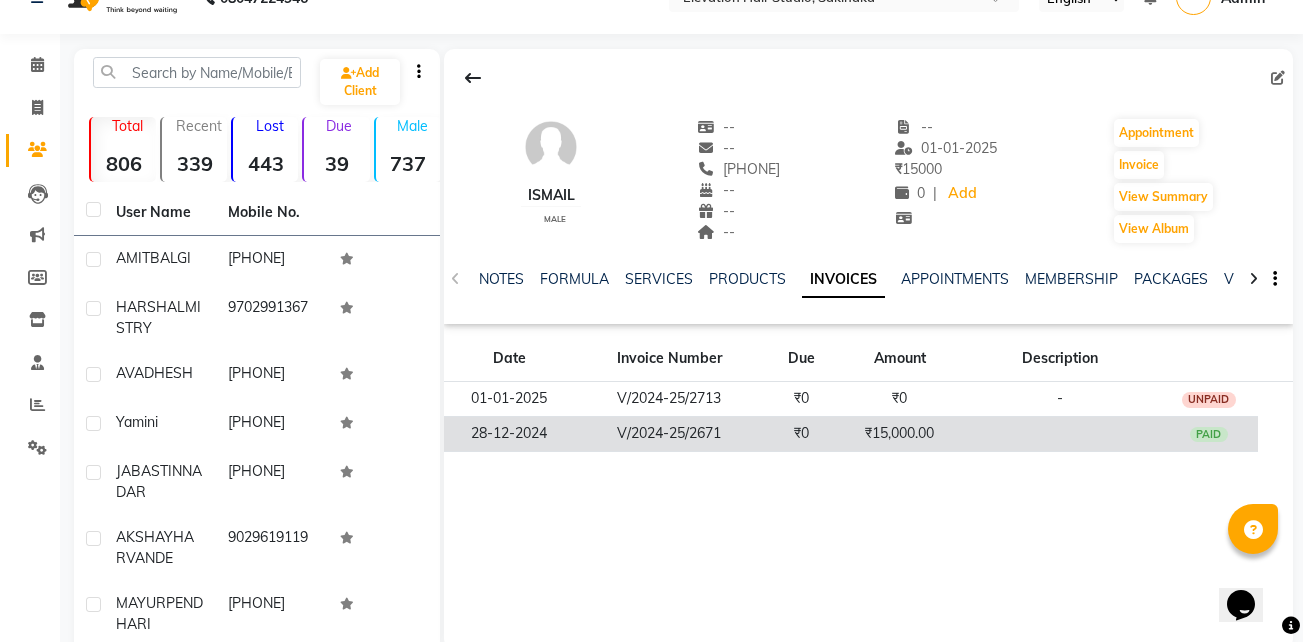 click on "₹15,000.00" 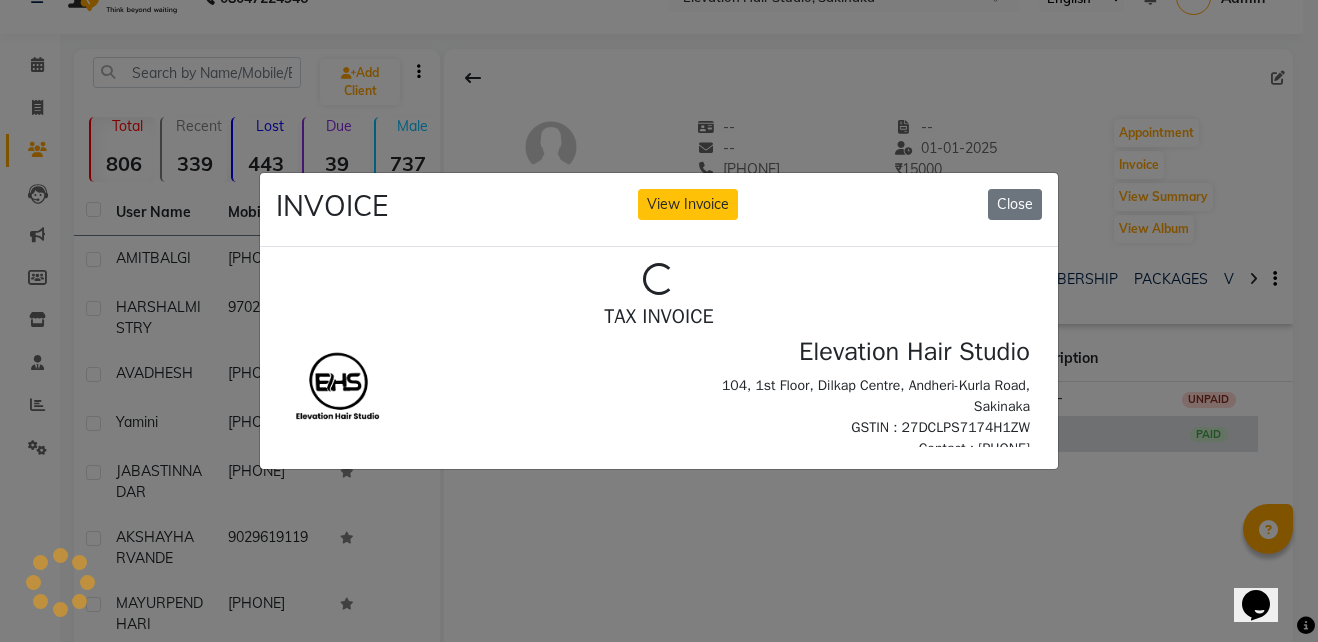 scroll, scrollTop: 0, scrollLeft: 0, axis: both 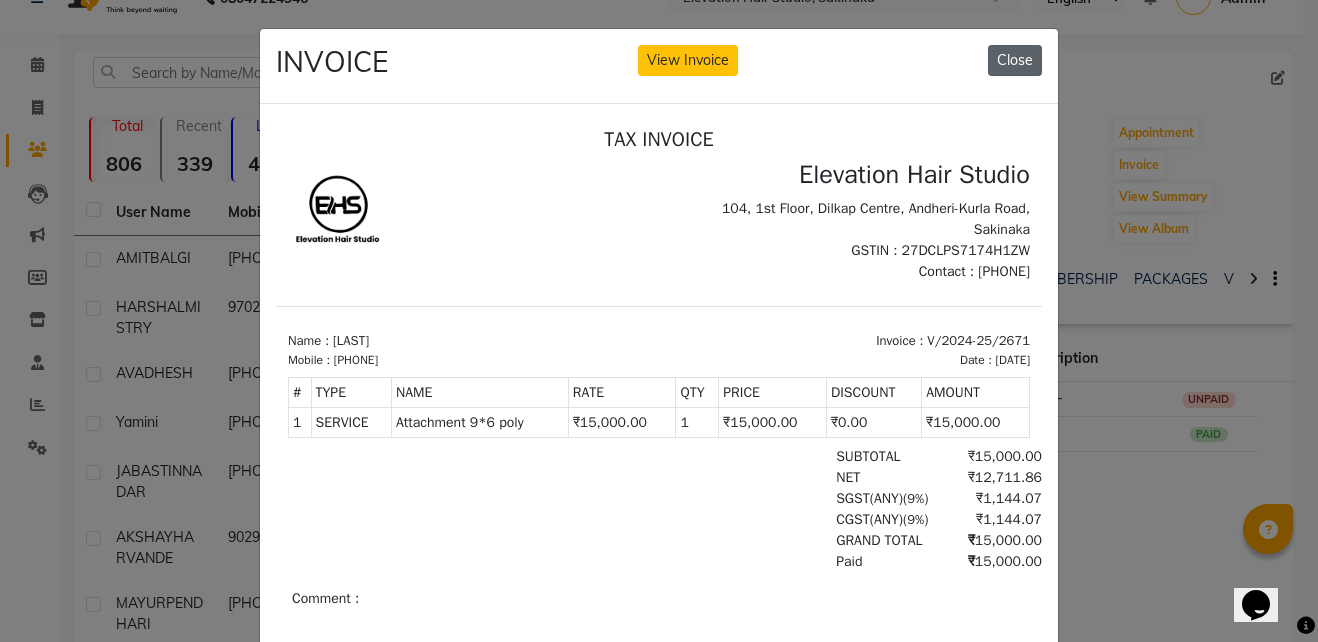 click on "Close" 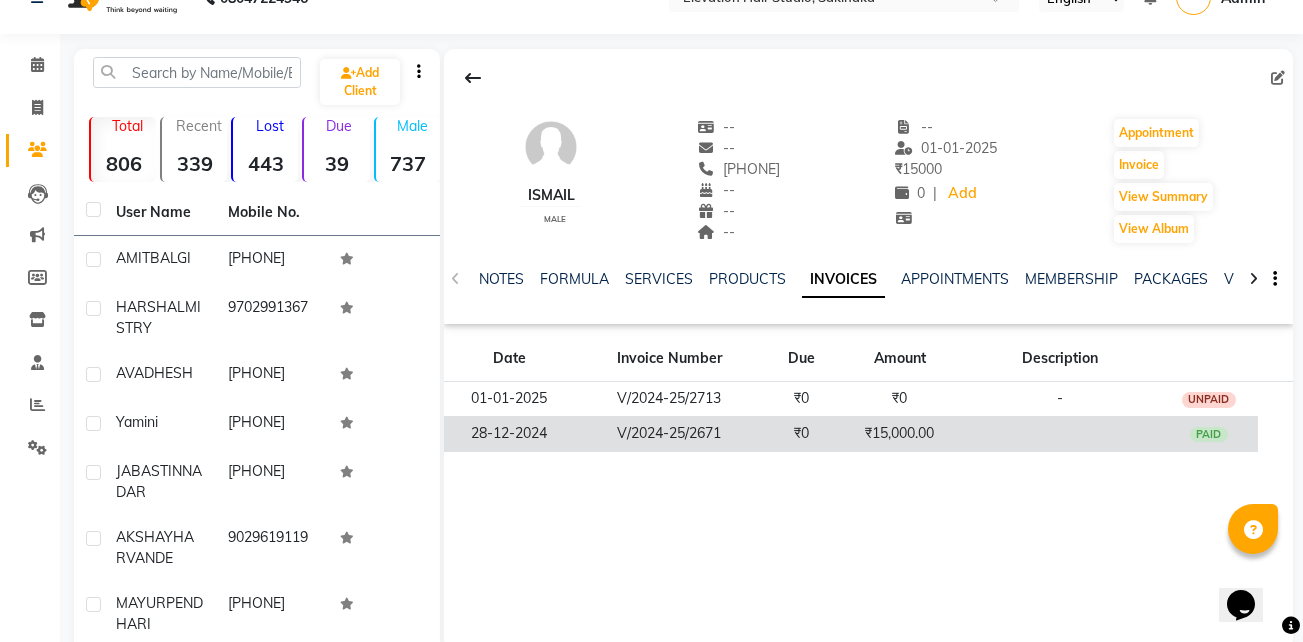 click on "₹15,000.00" 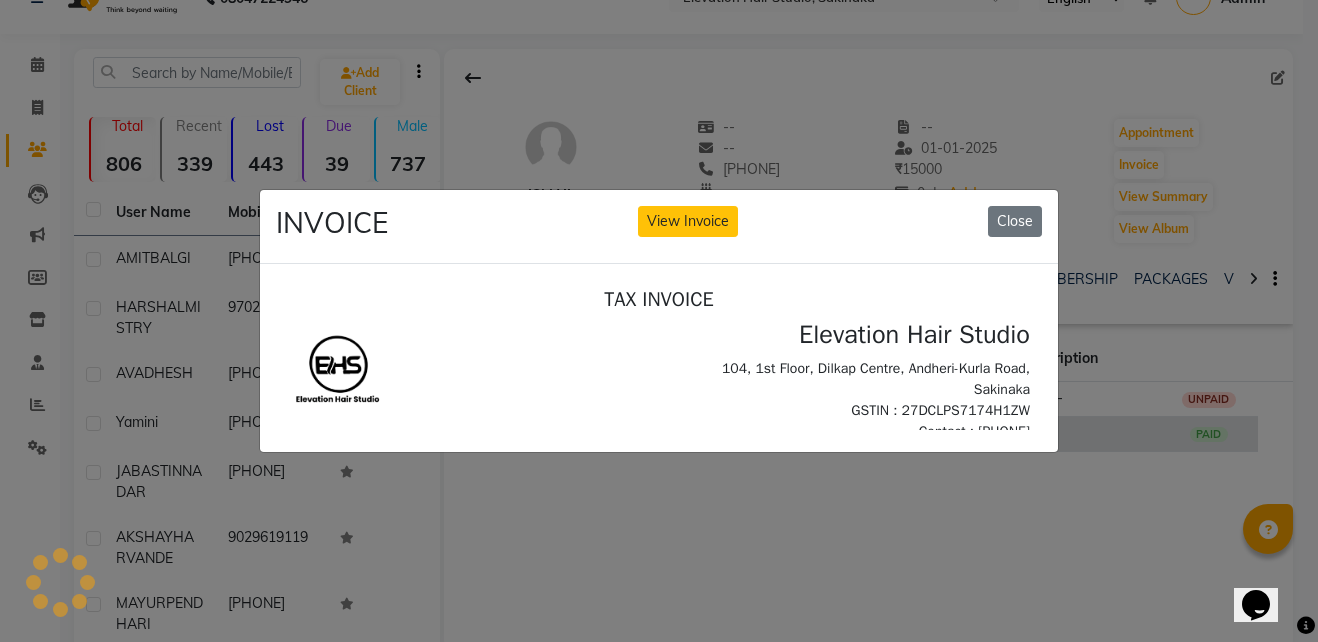 scroll, scrollTop: 0, scrollLeft: 0, axis: both 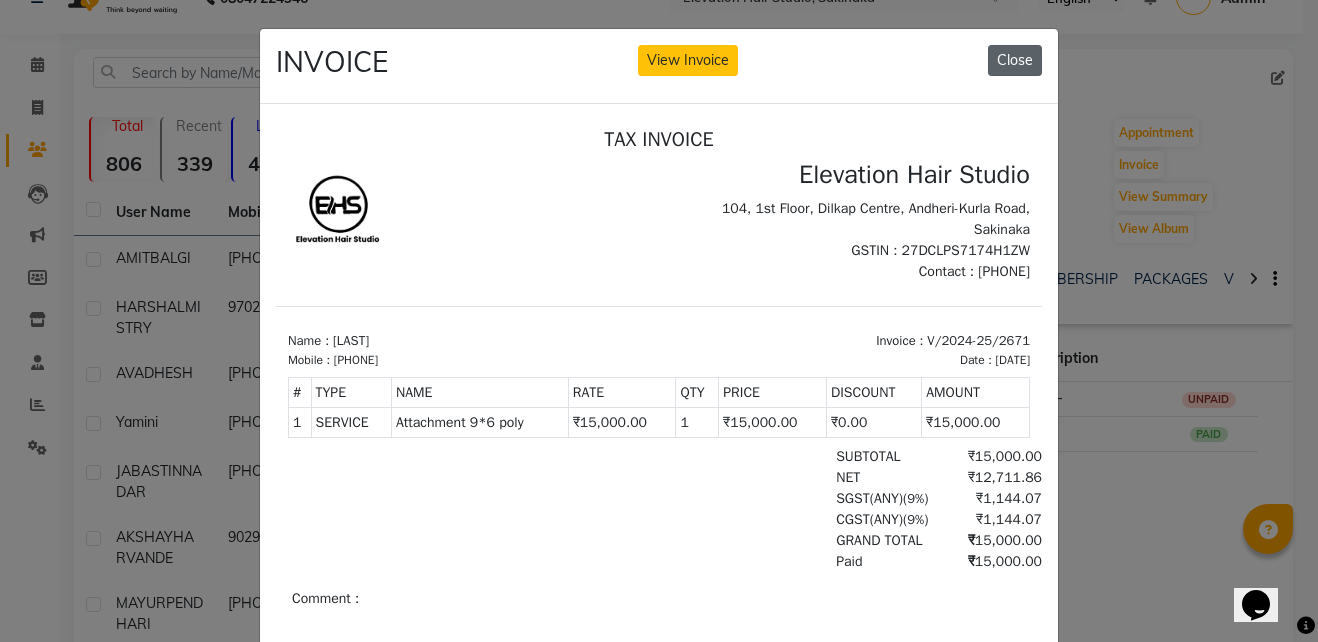 click on "Close" 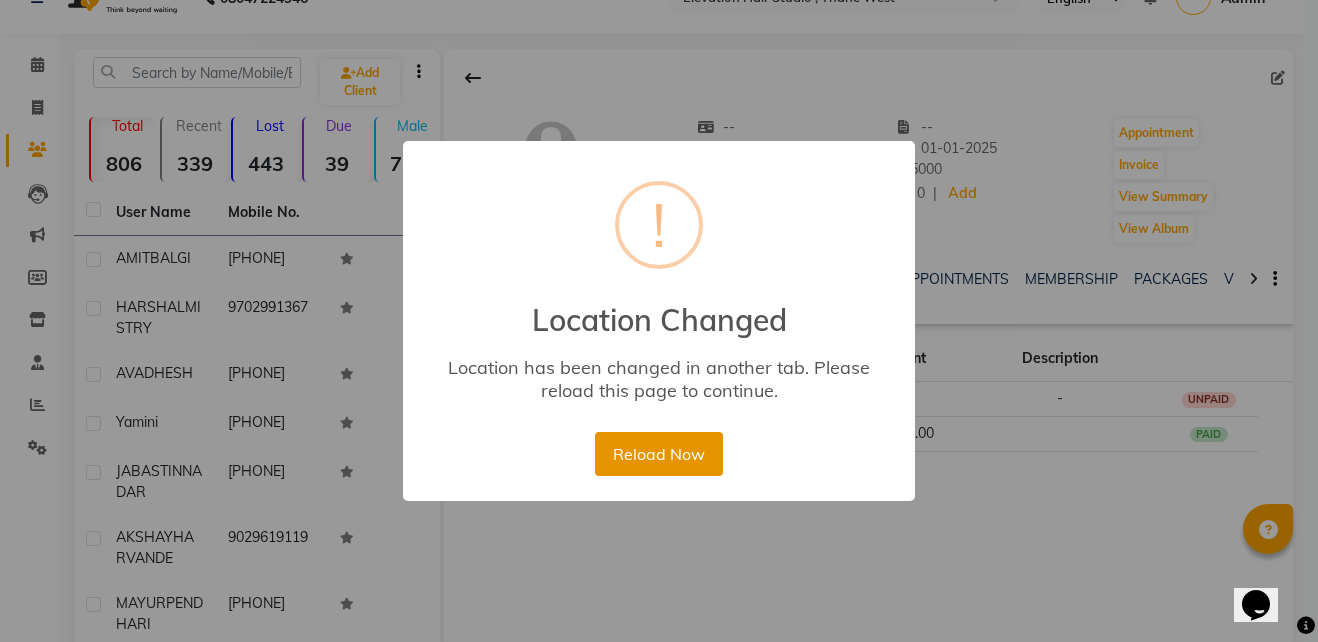 click on "Reload Now" at bounding box center (658, 454) 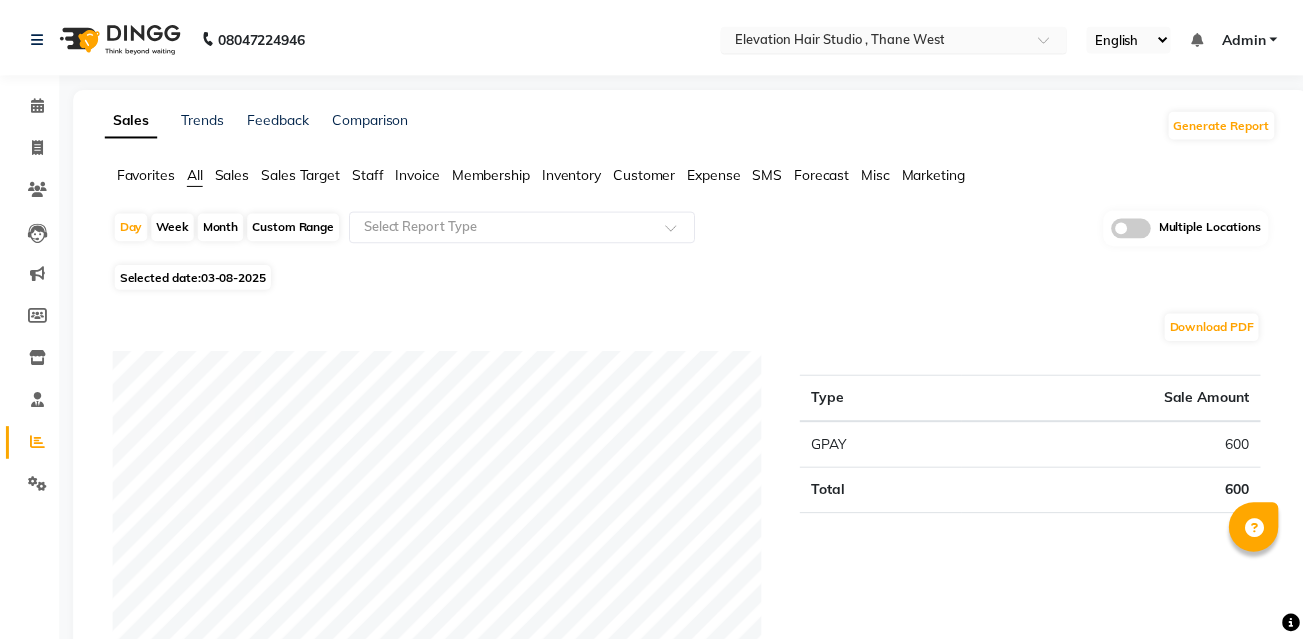 scroll, scrollTop: 0, scrollLeft: 0, axis: both 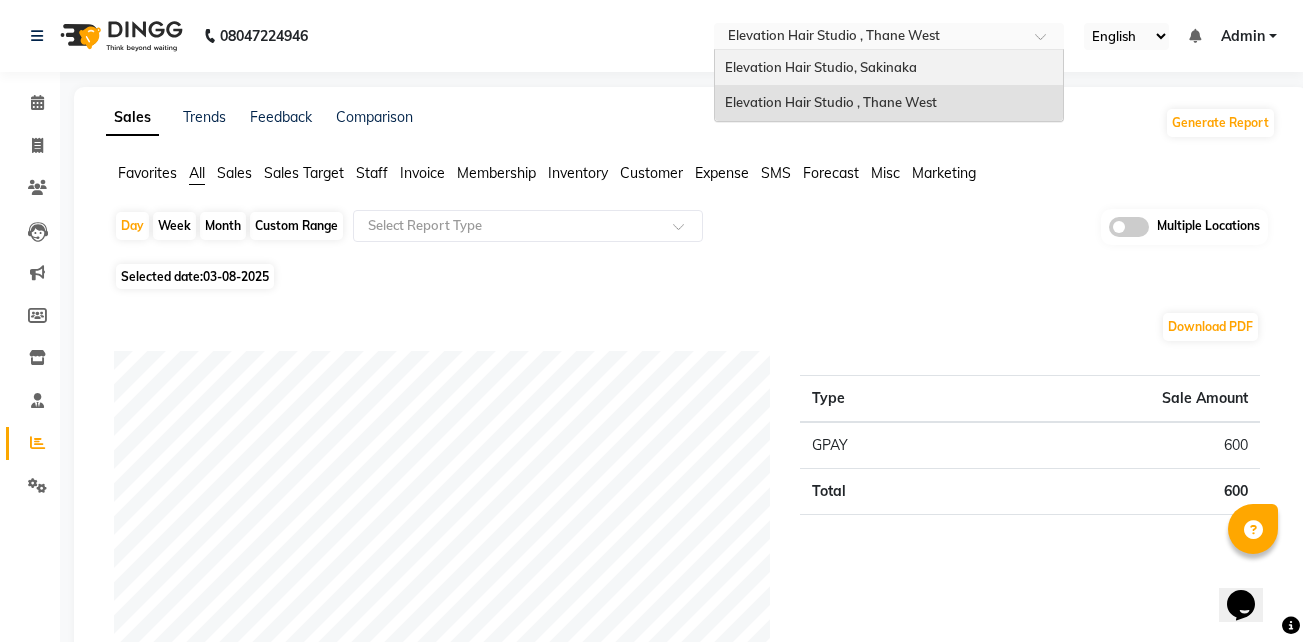 drag, startPoint x: 813, startPoint y: 45, endPoint x: 842, endPoint y: 79, distance: 44.687805 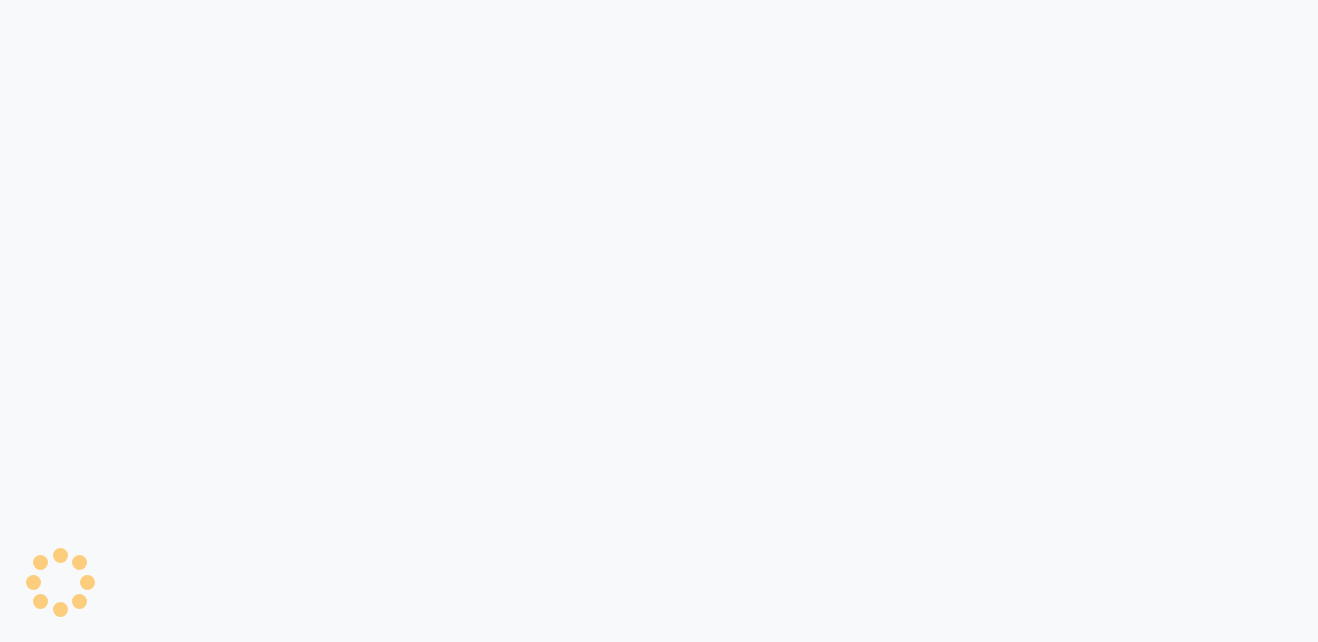 scroll, scrollTop: 0, scrollLeft: 0, axis: both 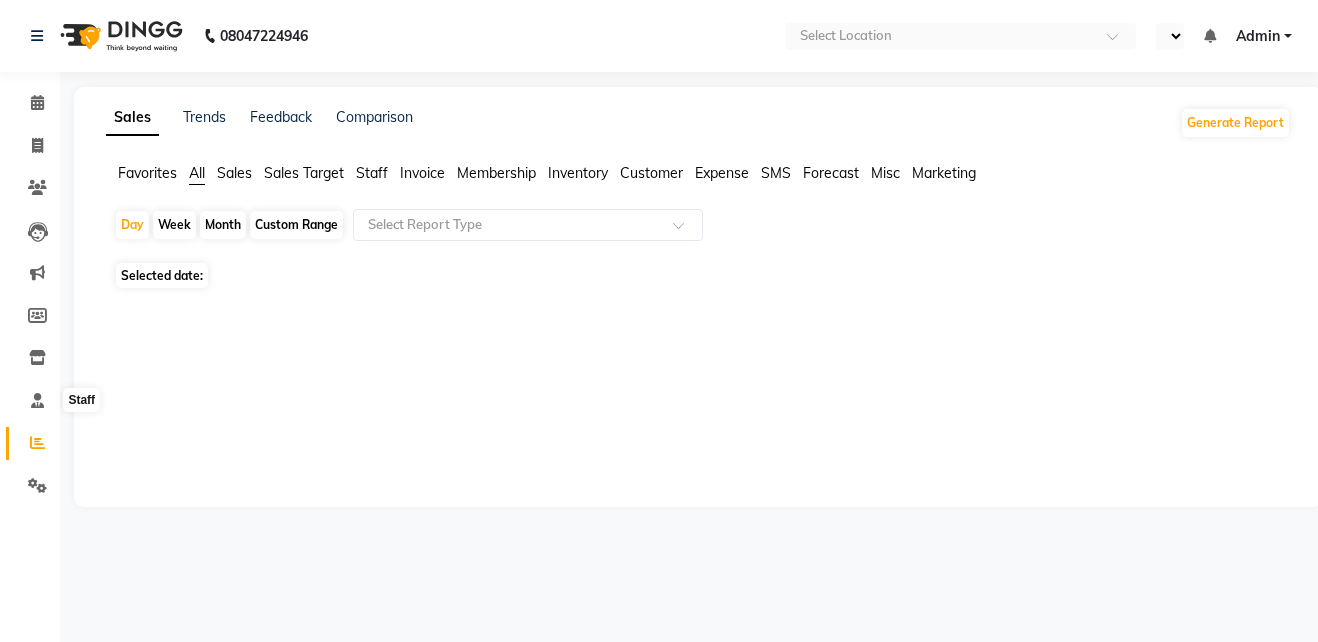 select on "en" 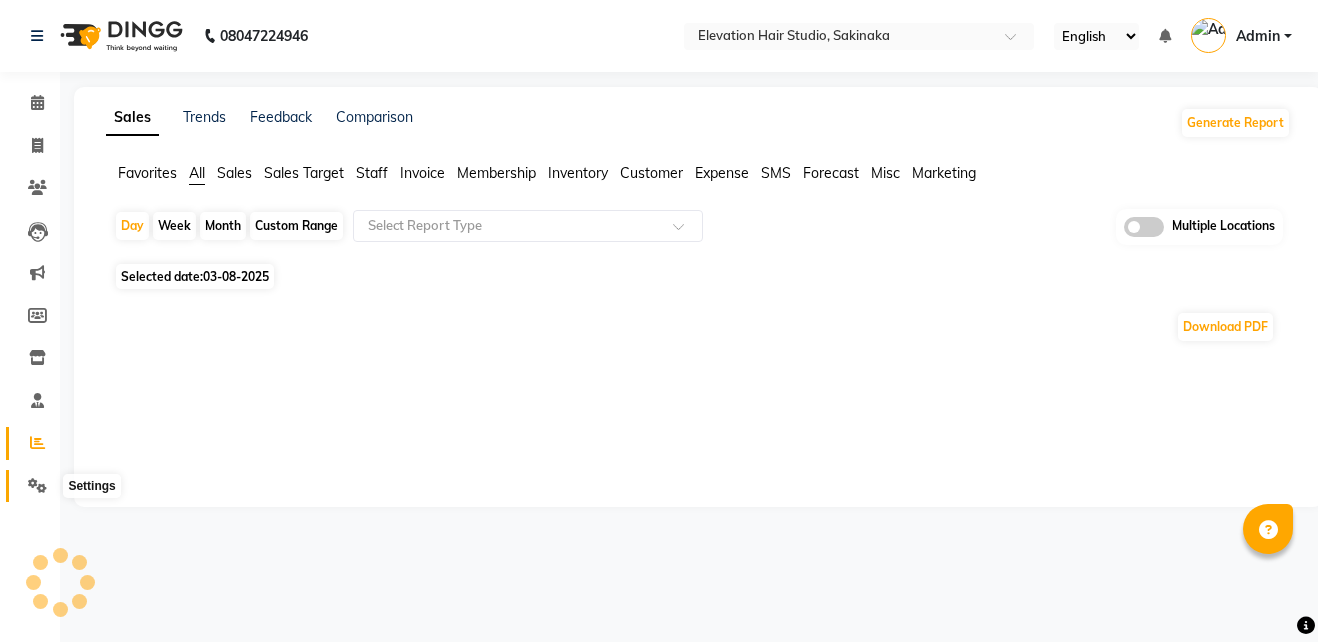 click 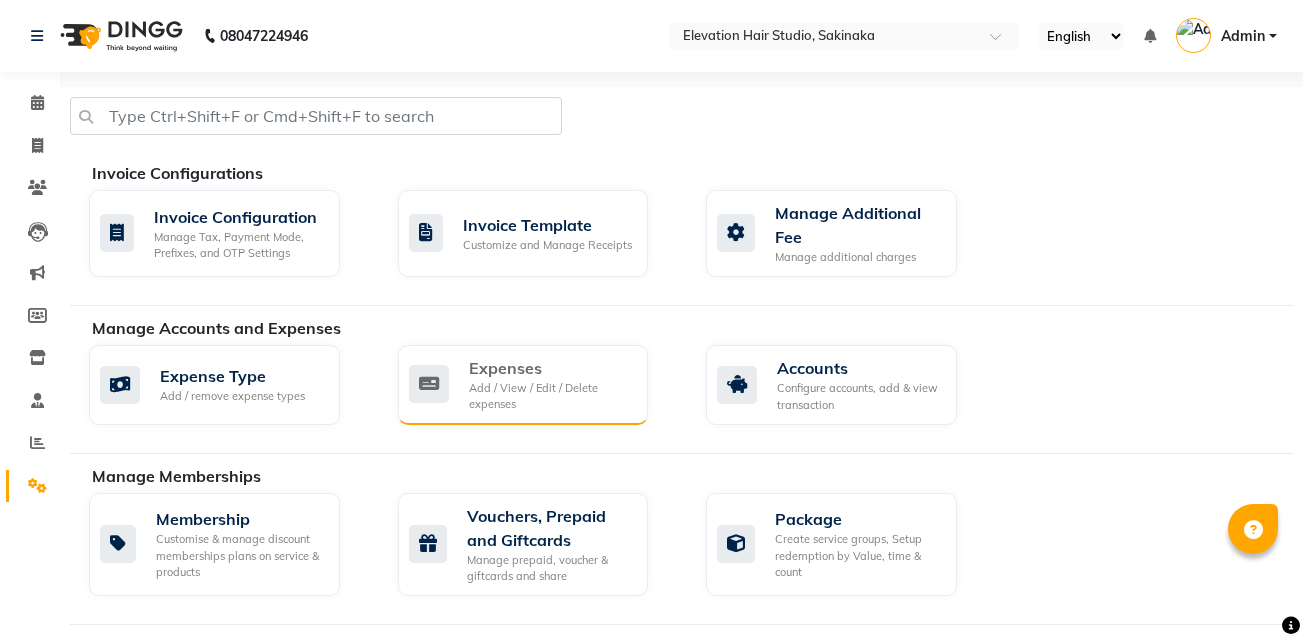 click on "Expenses" 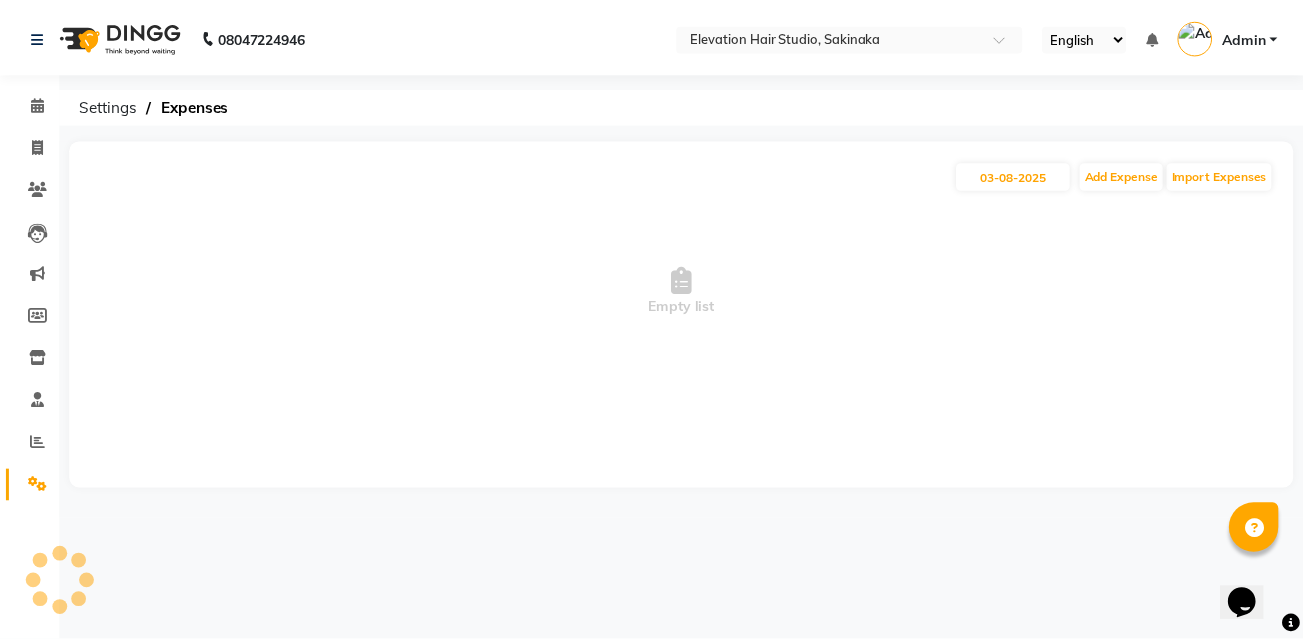 scroll, scrollTop: 0, scrollLeft: 0, axis: both 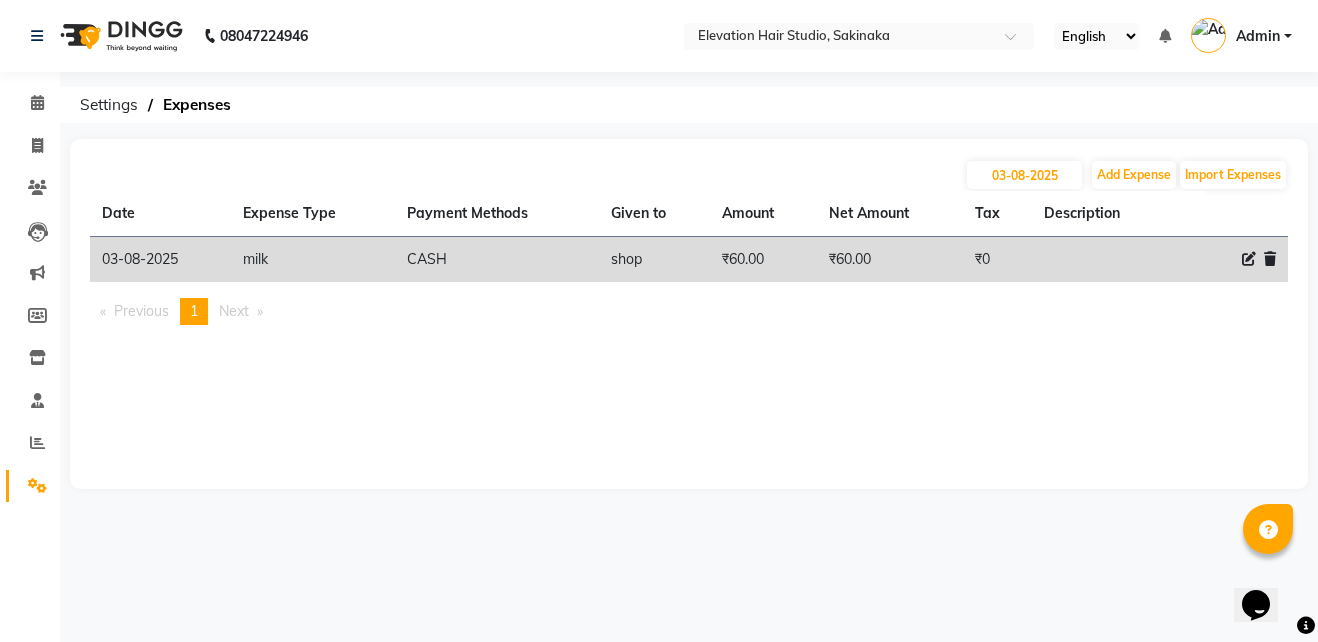 click on "03-08-2025 Add Expense Import Expenses" 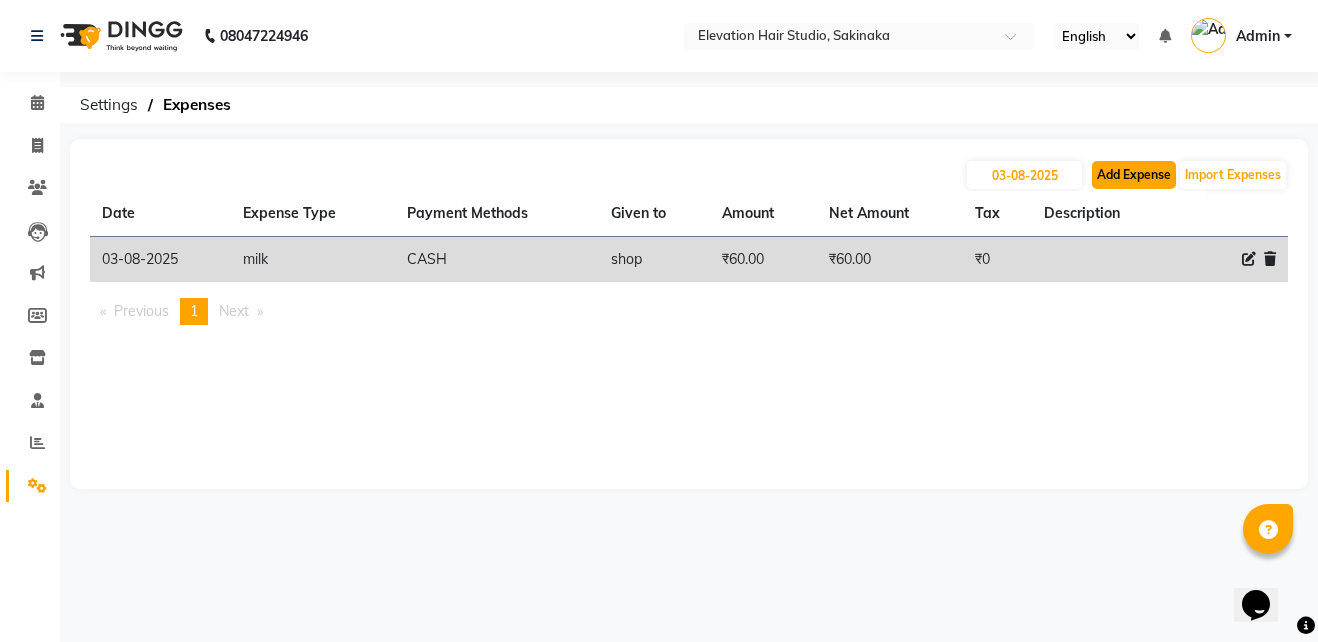 click on "Add Expense" 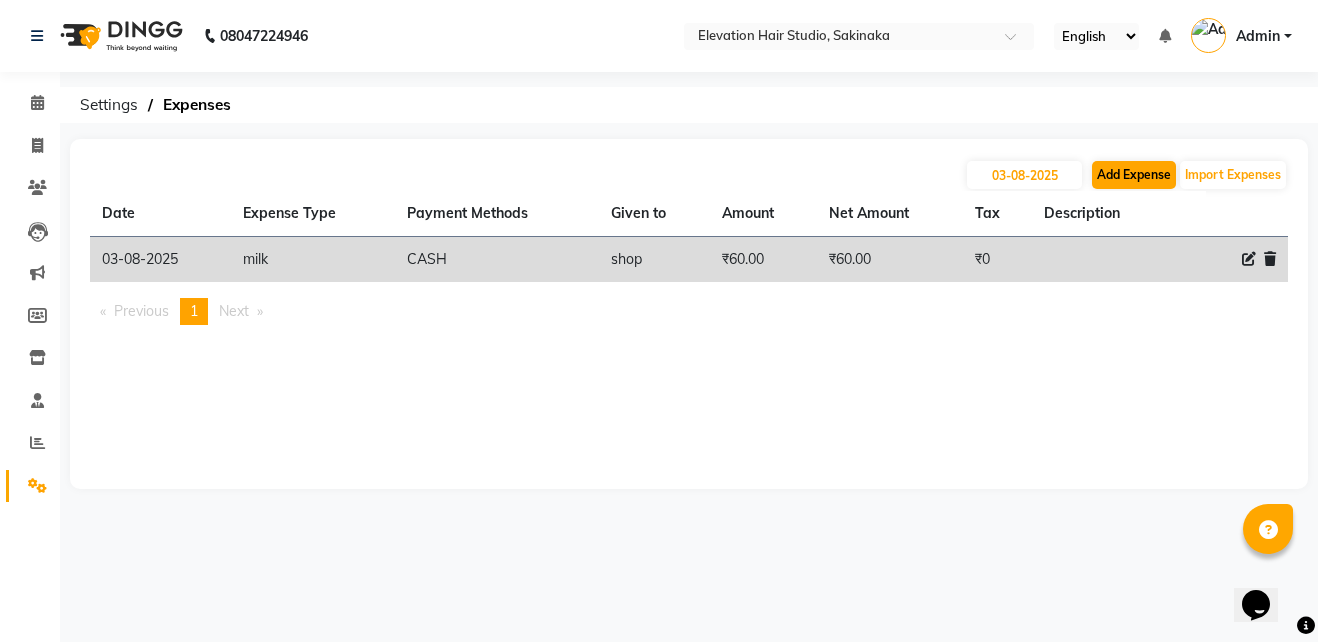 select on "1" 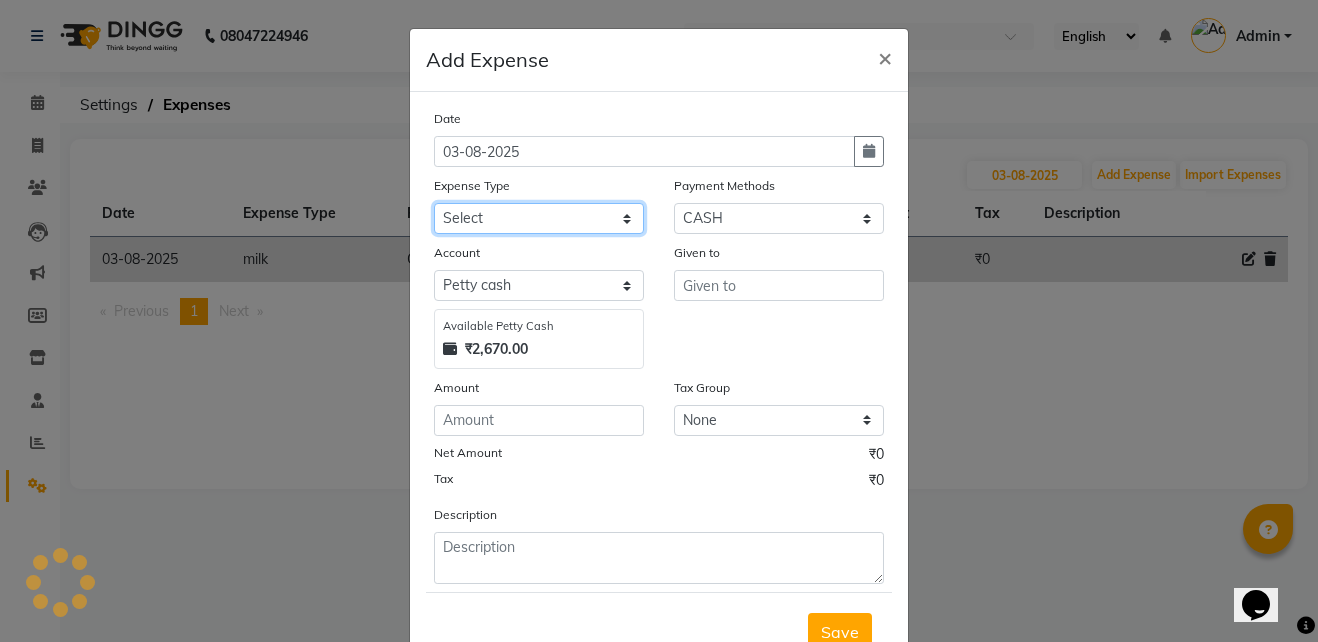 click on "Select AC Adrak Advance Salary agarbatti anees Appron asmoul advance salary Bank charges Car maintenance  CARPENTER Cash Deposited to bank Cash Handed over to Owner cellphone Client Snacks Clinical charges coffee conditioner courier diliptip dustbinplatebottle Equipment extrastuff fridge Fuel glue Govt fee greaser hairpatch hardware Incentive Insurance International purchase israil key lead light bill Loan Repayment Maintenance Marketing medicine milk Miscellaneous MRA ola Other paddlebrush PAINTER Pantry plumber Product product recharge rehman Rent Salary salary salary sandwich shampoo Staff Snacks sugar TAPE Tax Tea & Refreshment tissue towel trolly Utilities velocity VIDEO water web side WEFAST wireboard xerox" 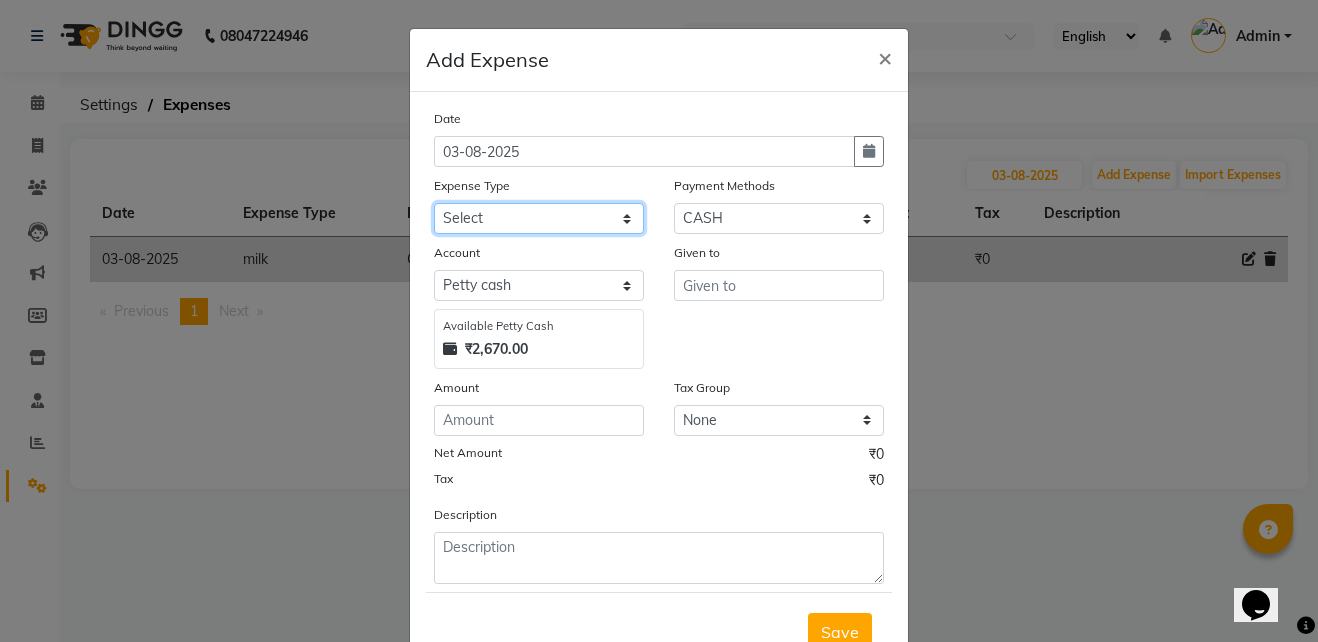 select on "8317" 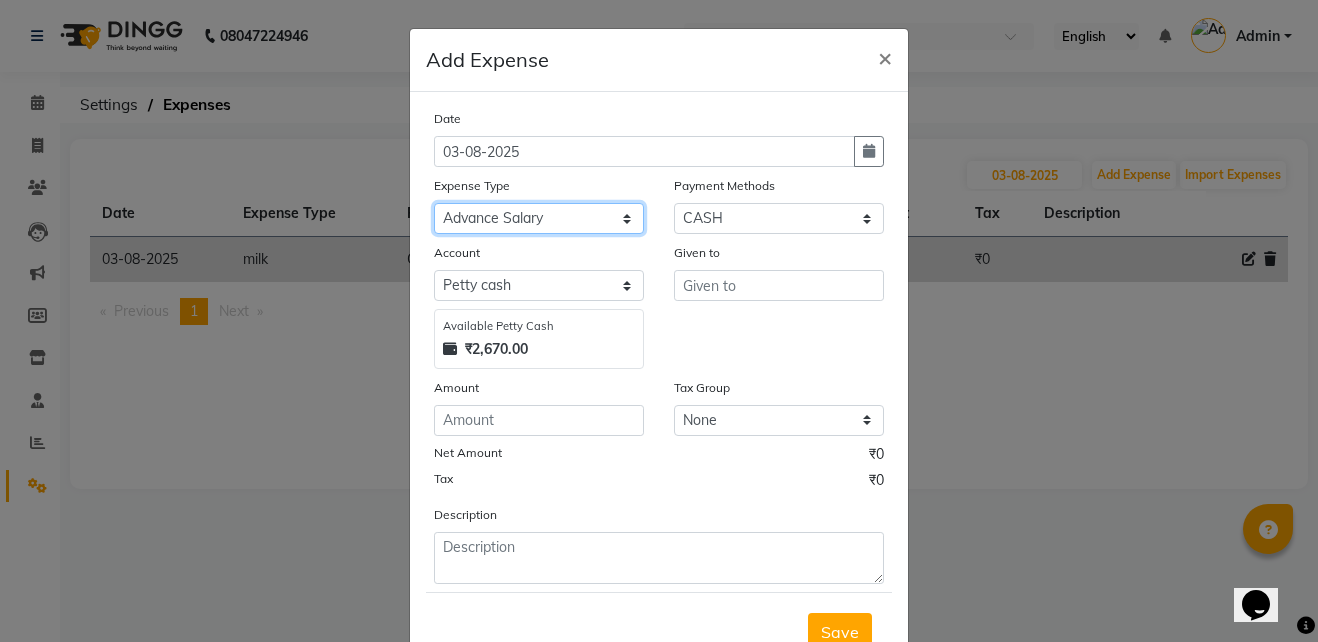 click on "Select AC Adrak Advance Salary agarbatti anees Appron asmoul advance salary Bank charges Car maintenance  CARPENTER Cash Deposited to bank Cash Handed over to Owner cellphone Client Snacks Clinical charges coffee conditioner courier diliptip dustbinplatebottle Equipment extrastuff fridge Fuel glue Govt fee greaser hairpatch hardware Incentive Insurance International purchase israil key lead light bill Loan Repayment Maintenance Marketing medicine milk Miscellaneous MRA ola Other paddlebrush PAINTER Pantry plumber Product product recharge rehman Rent Salary salary salary sandwich shampoo Staff Snacks sugar TAPE Tax Tea & Refreshment tissue towel trolly Utilities velocity VIDEO water web side WEFAST wireboard xerox" 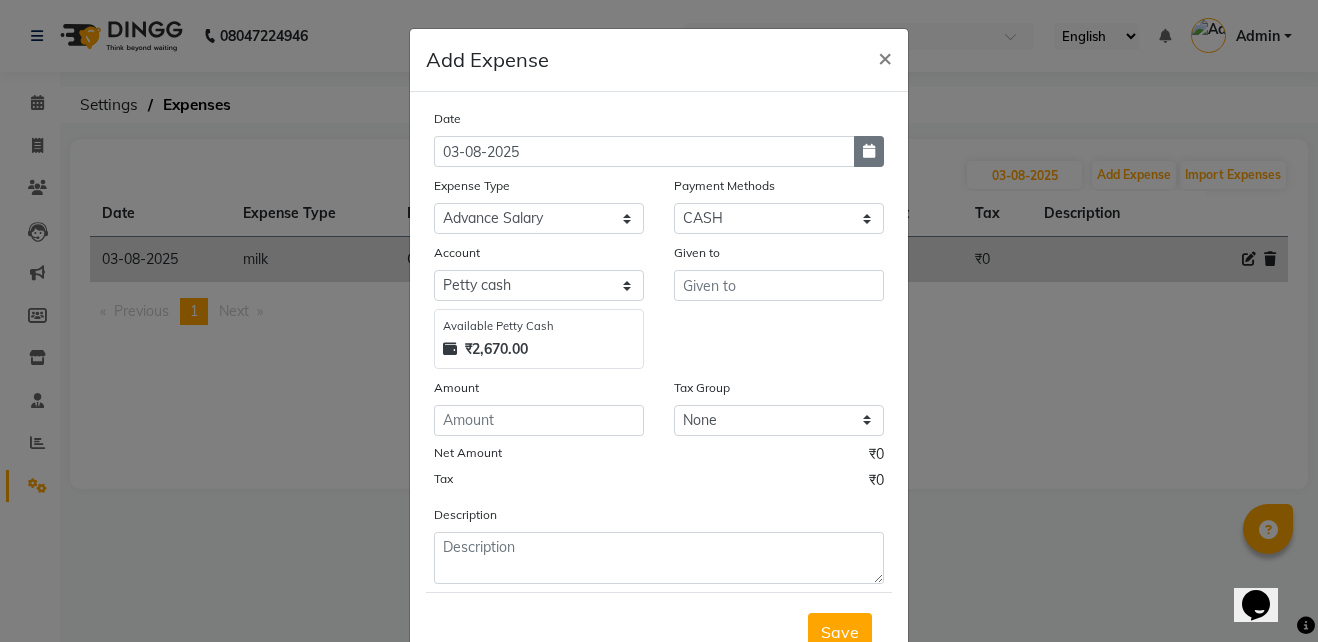 click 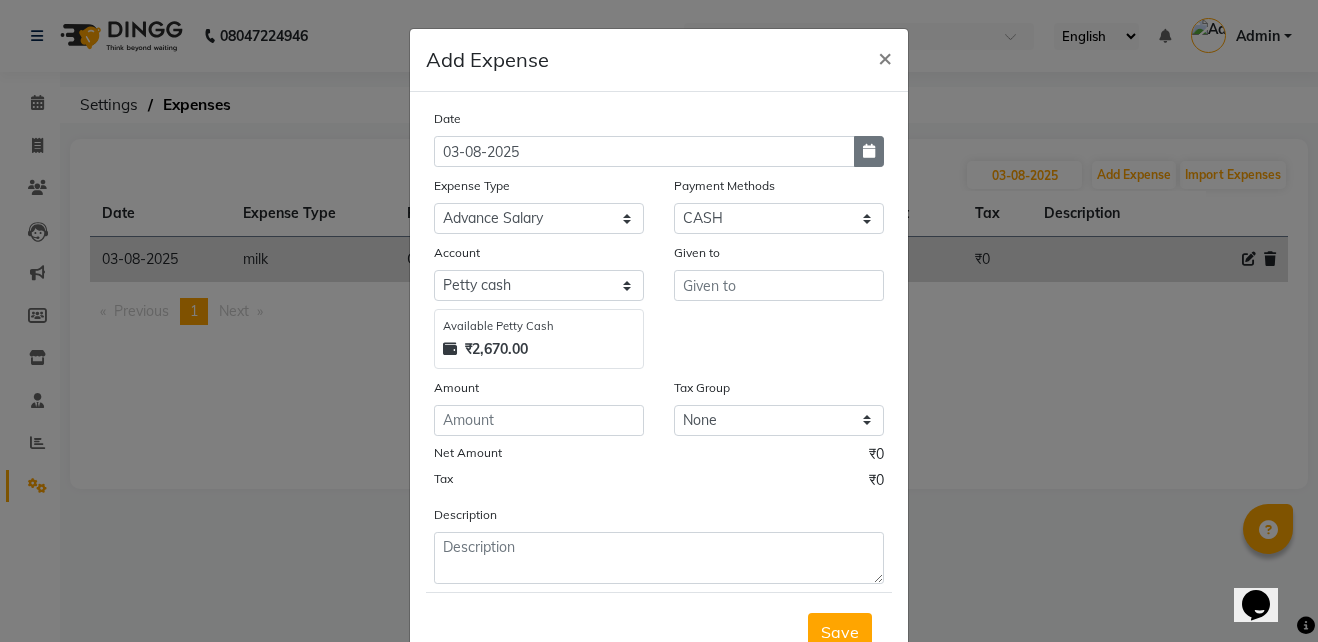 select on "8" 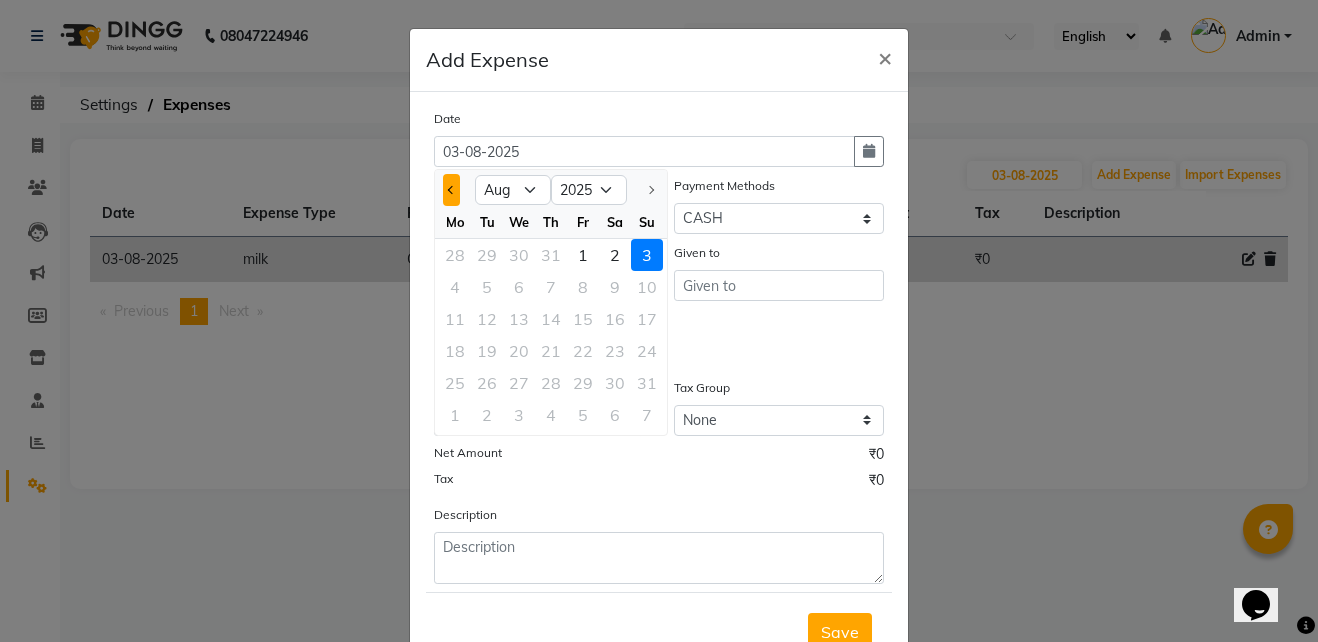 click 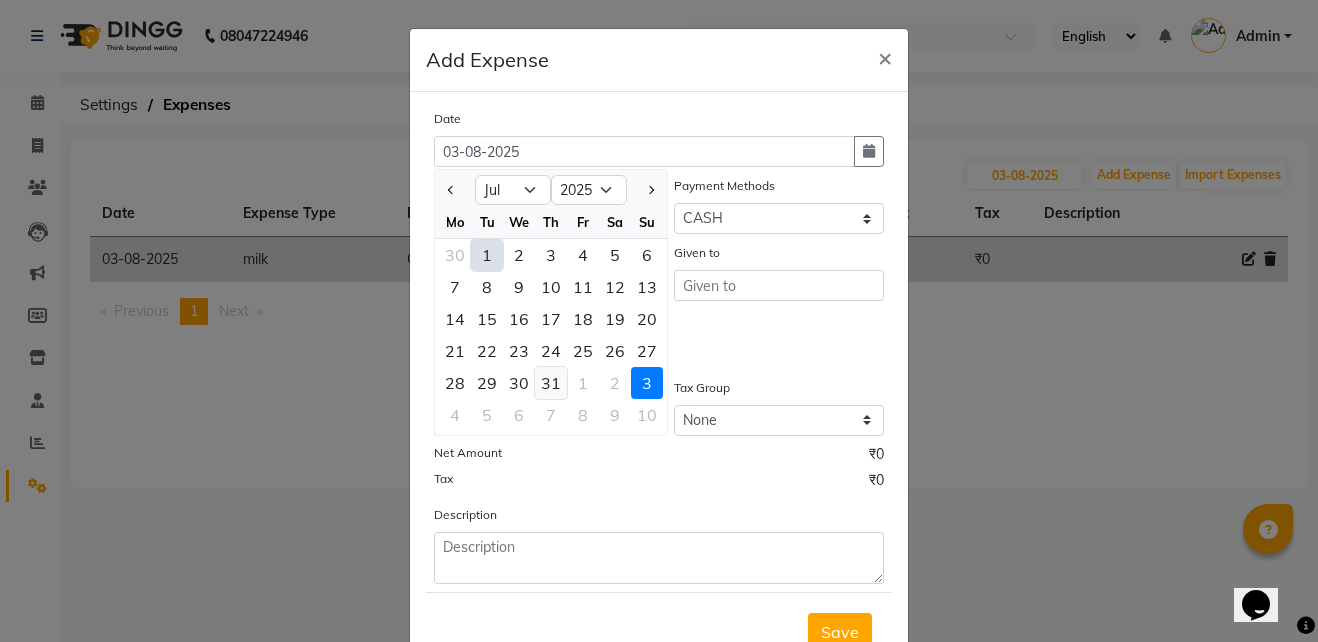 click on "31" 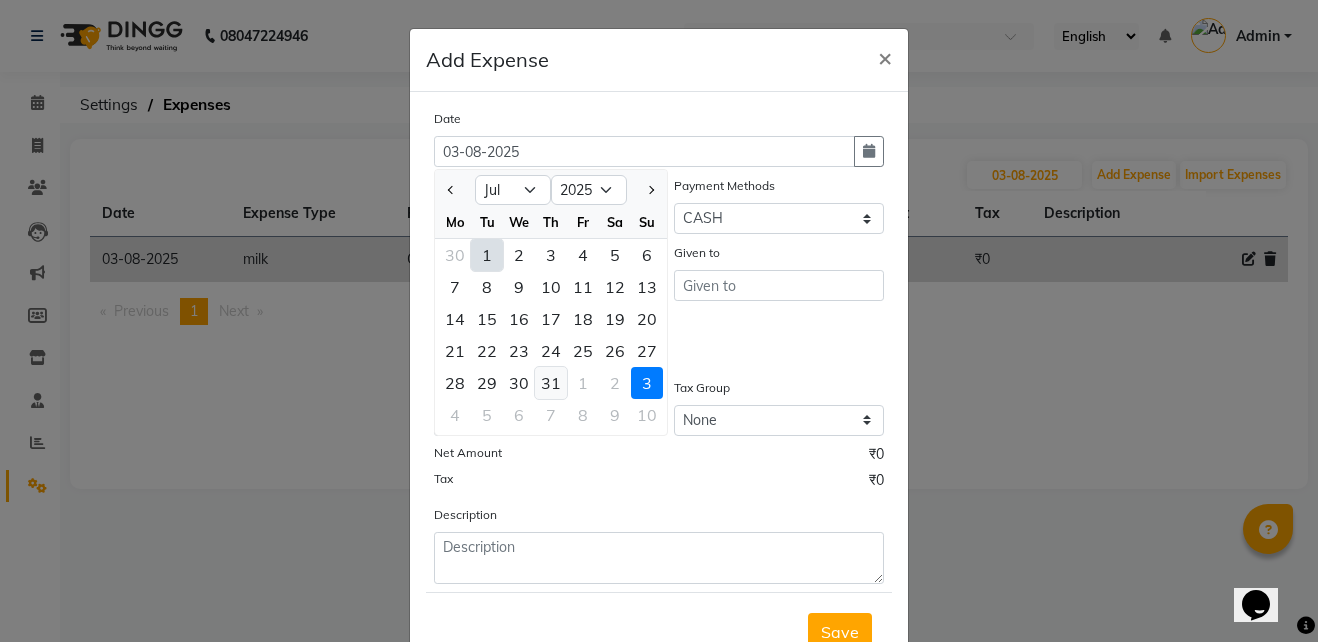 type on "31-07-2025" 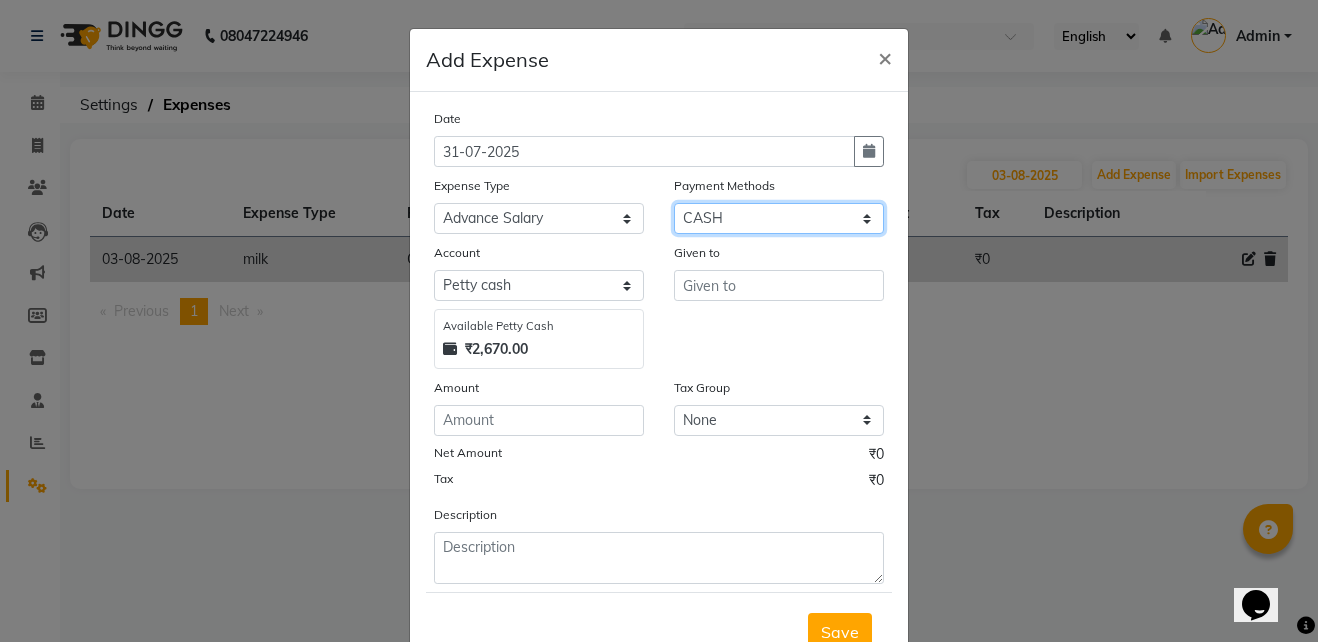 drag, startPoint x: 788, startPoint y: 213, endPoint x: 736, endPoint y: 329, distance: 127.12199 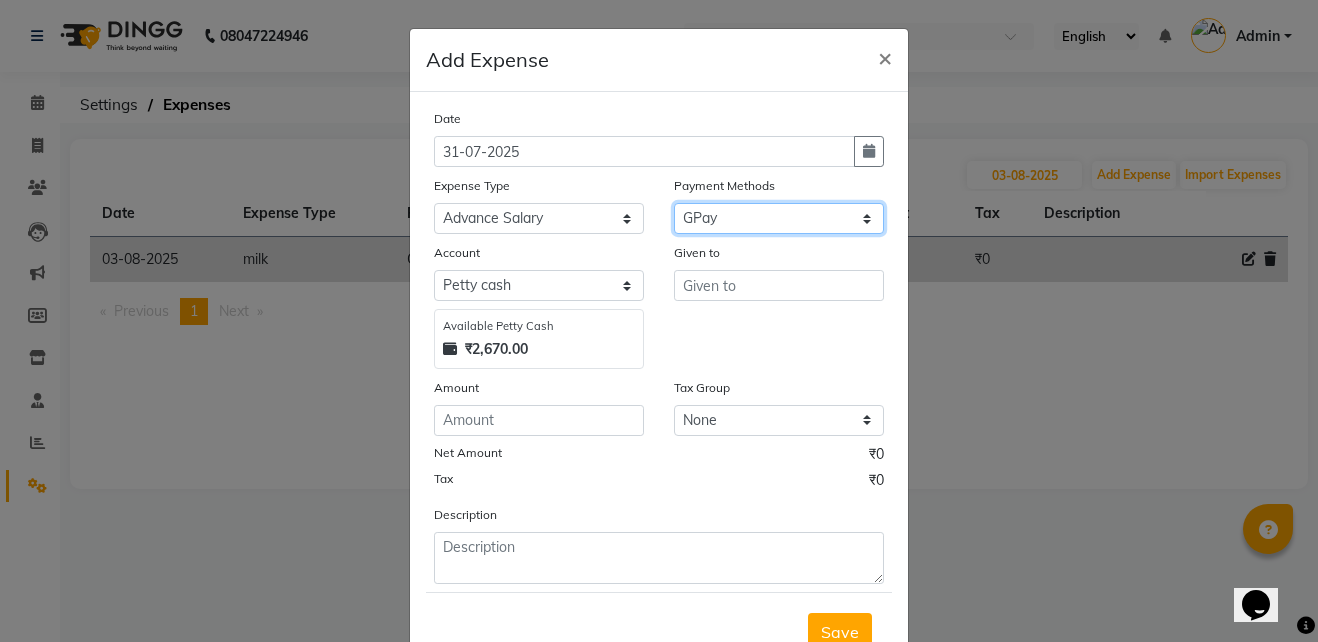 click on "Select CASH CARD GPay PhonePe Loan Cheque Package Visa Card BharatPay PayTM Wallet" 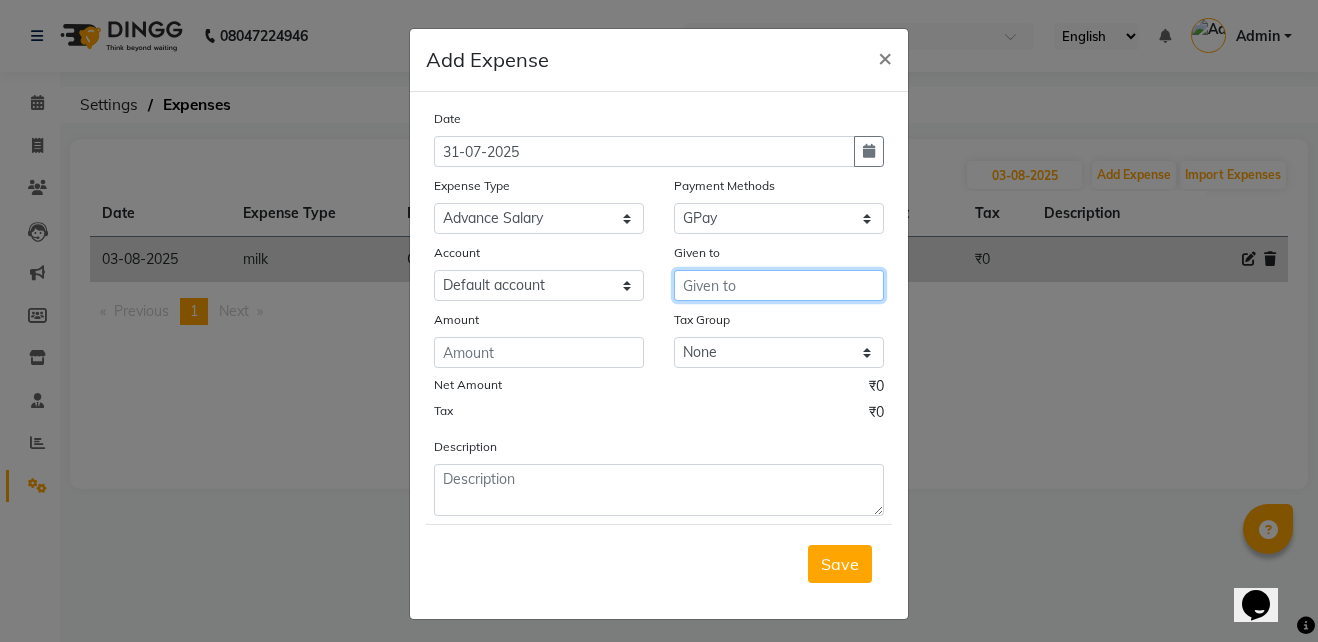 click at bounding box center [779, 285] 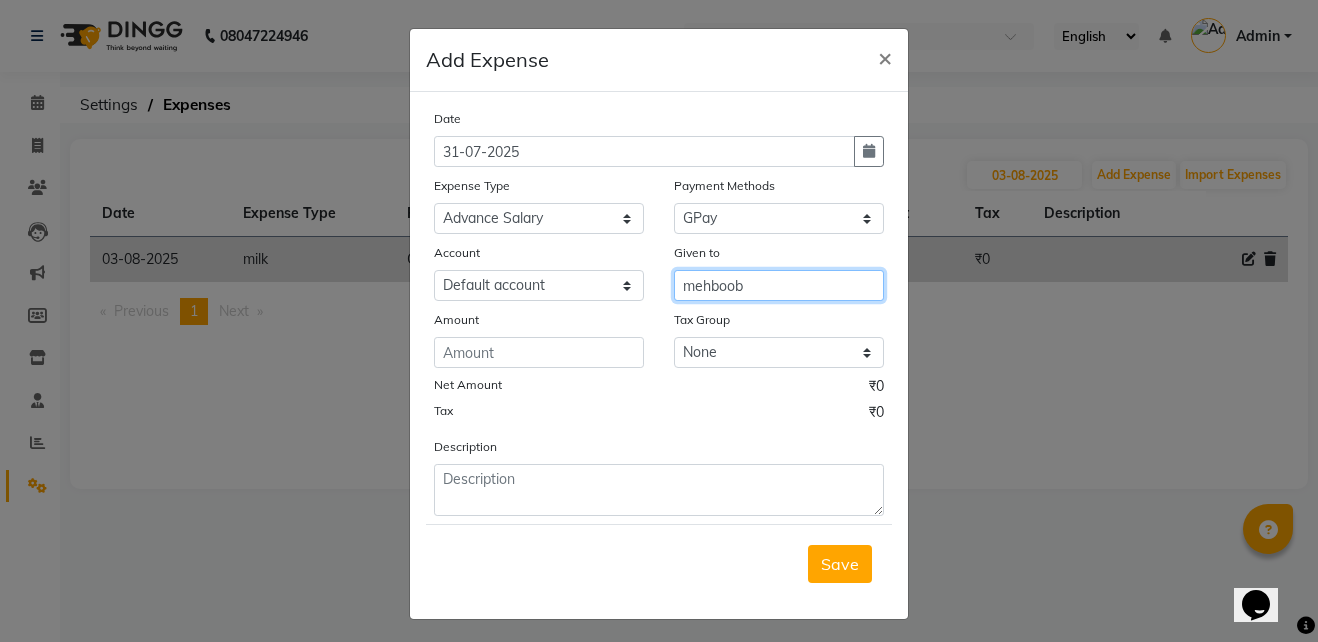 type on "mehboob" 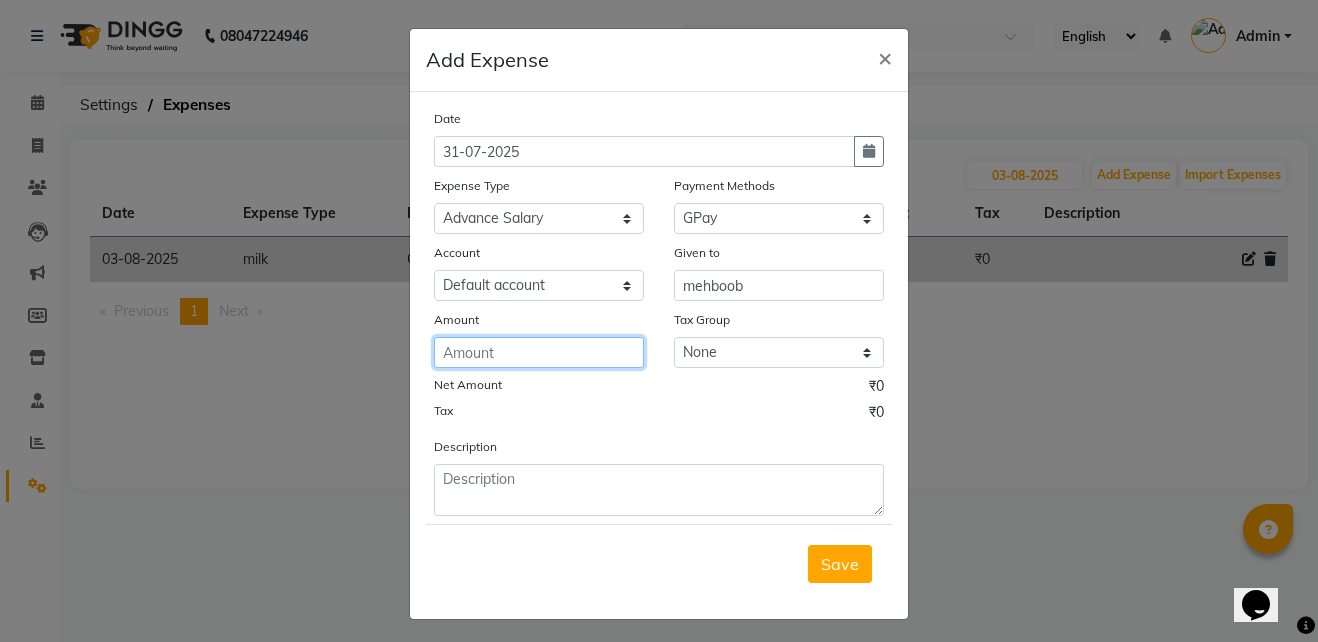 click 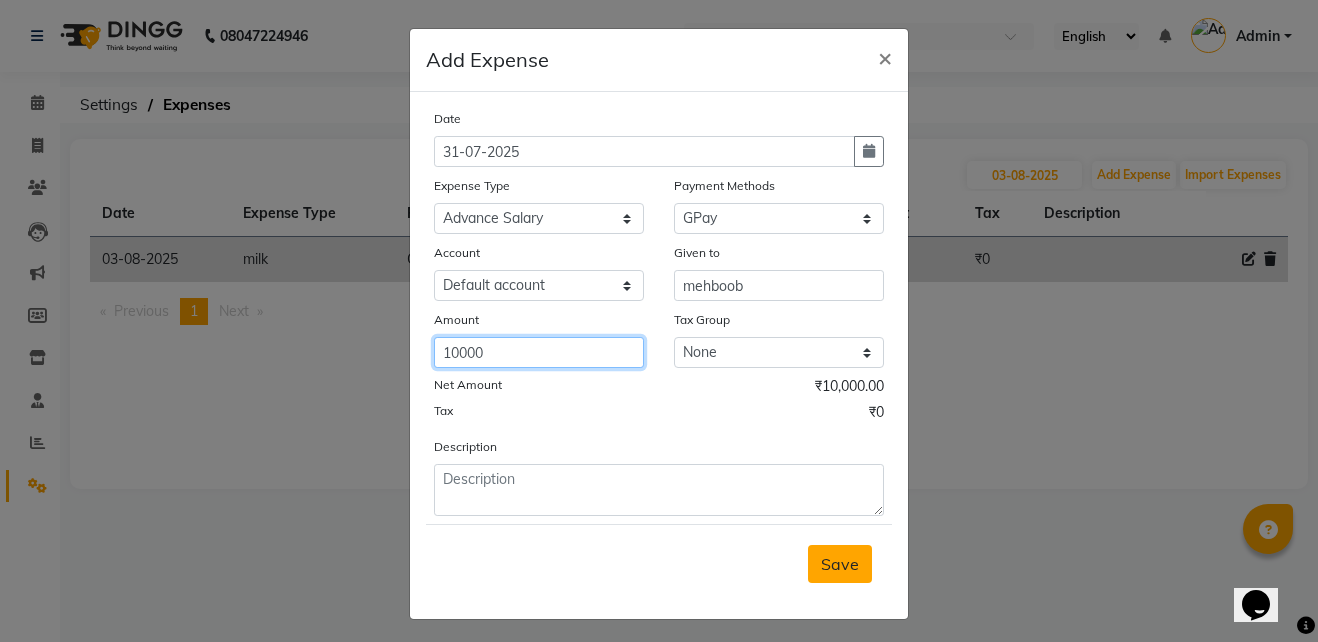 type on "10000" 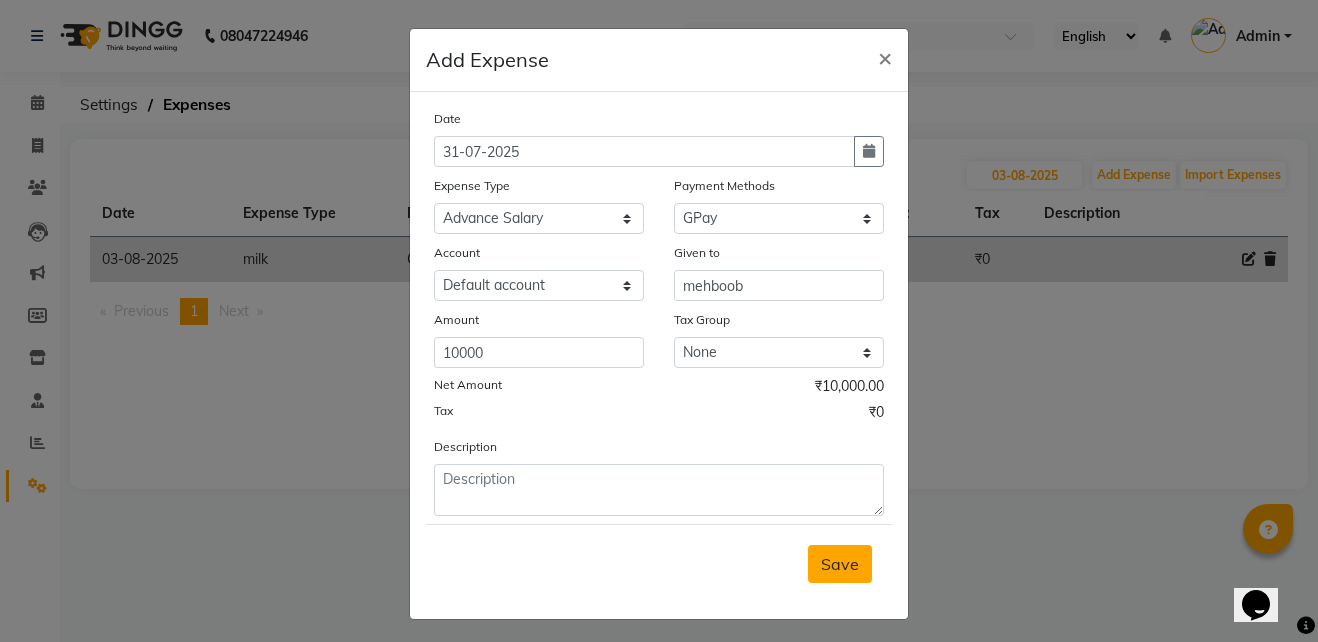 click on "Save" at bounding box center (840, 564) 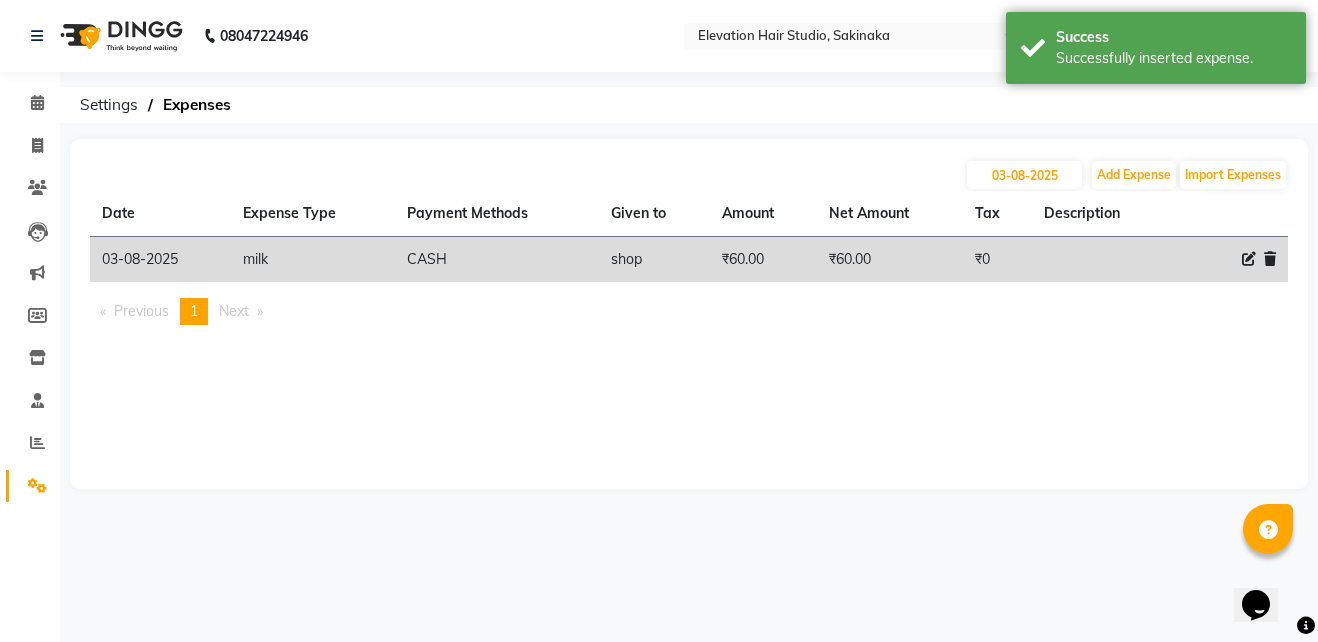 click on "Reports" 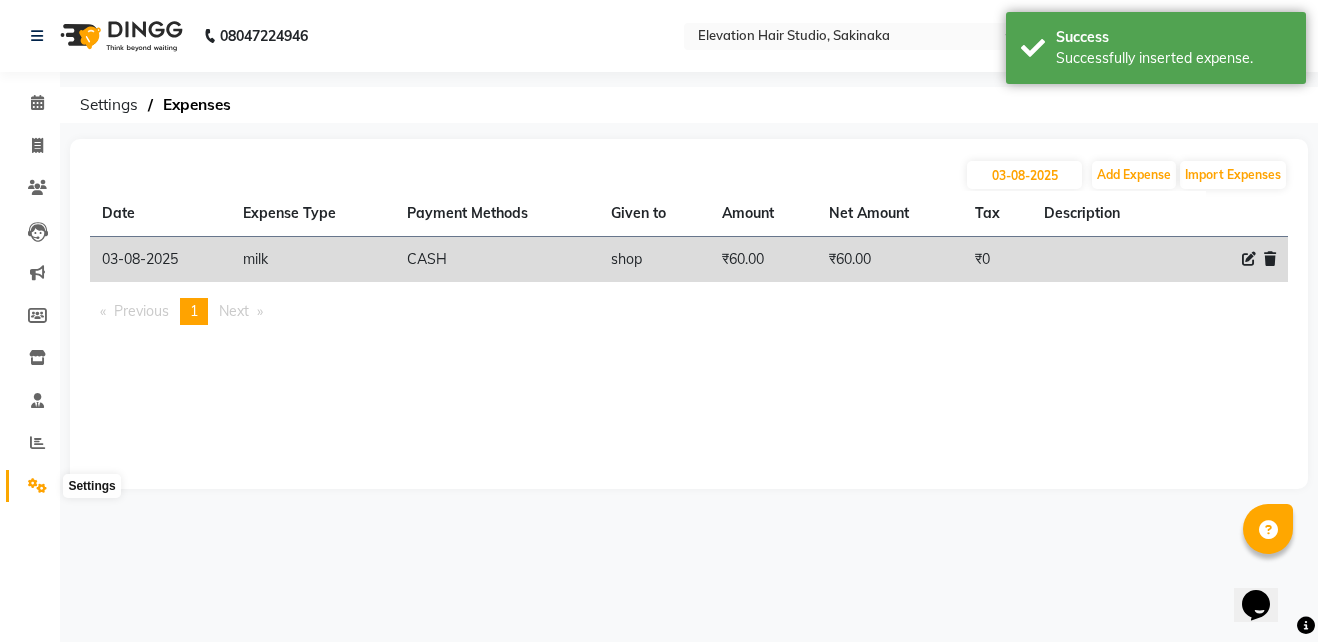 click 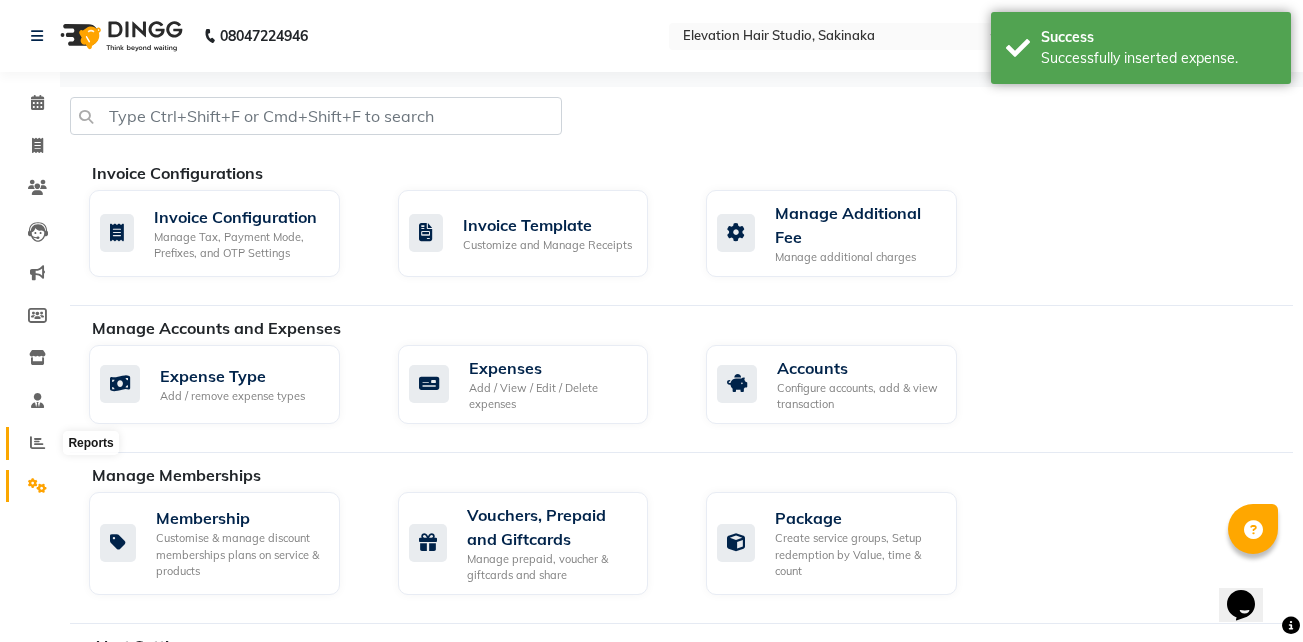 click 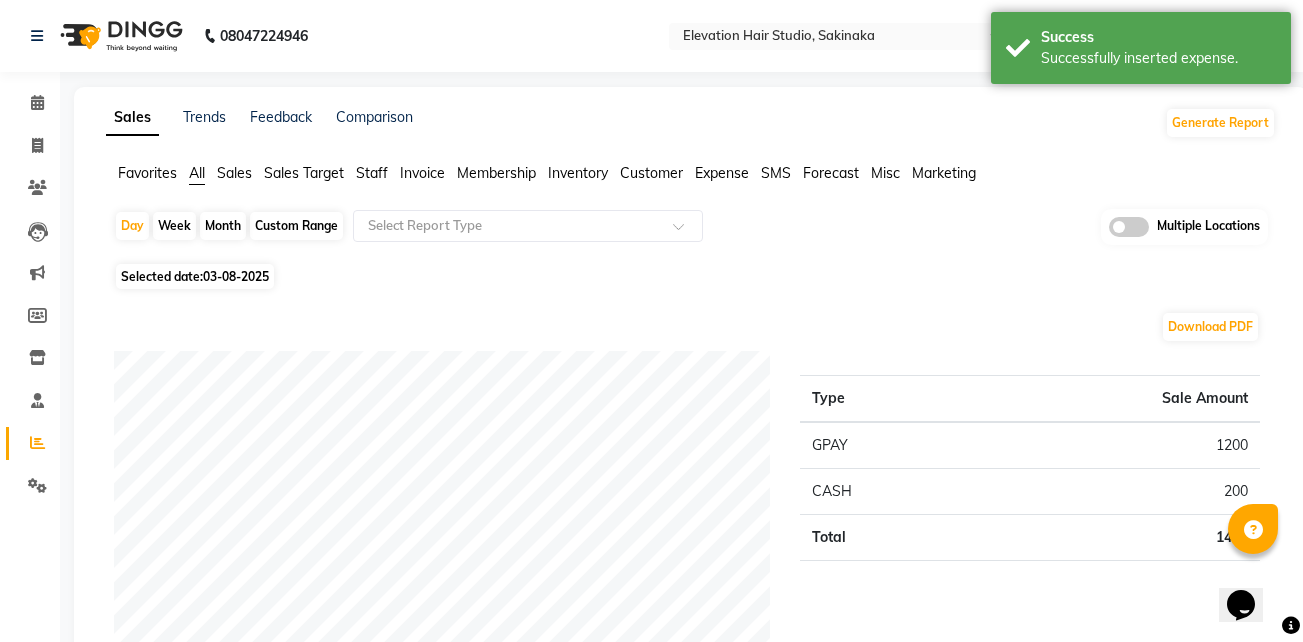 click on "Sales" 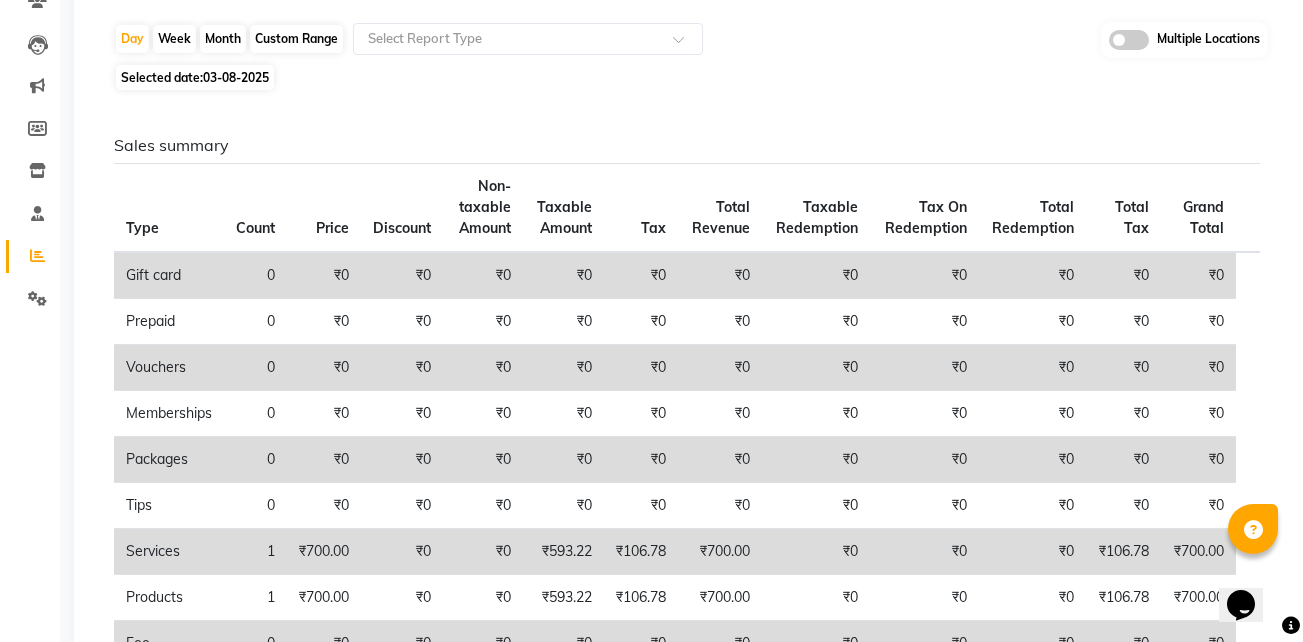 scroll, scrollTop: 0, scrollLeft: 0, axis: both 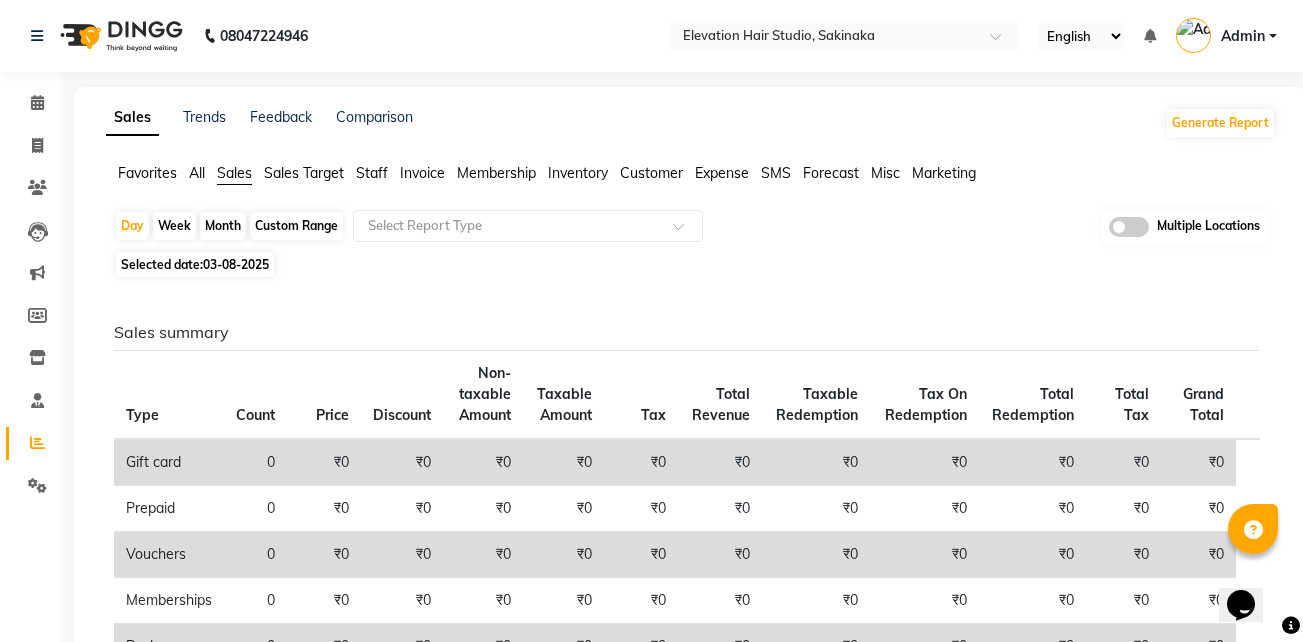 click on "Custom Range" 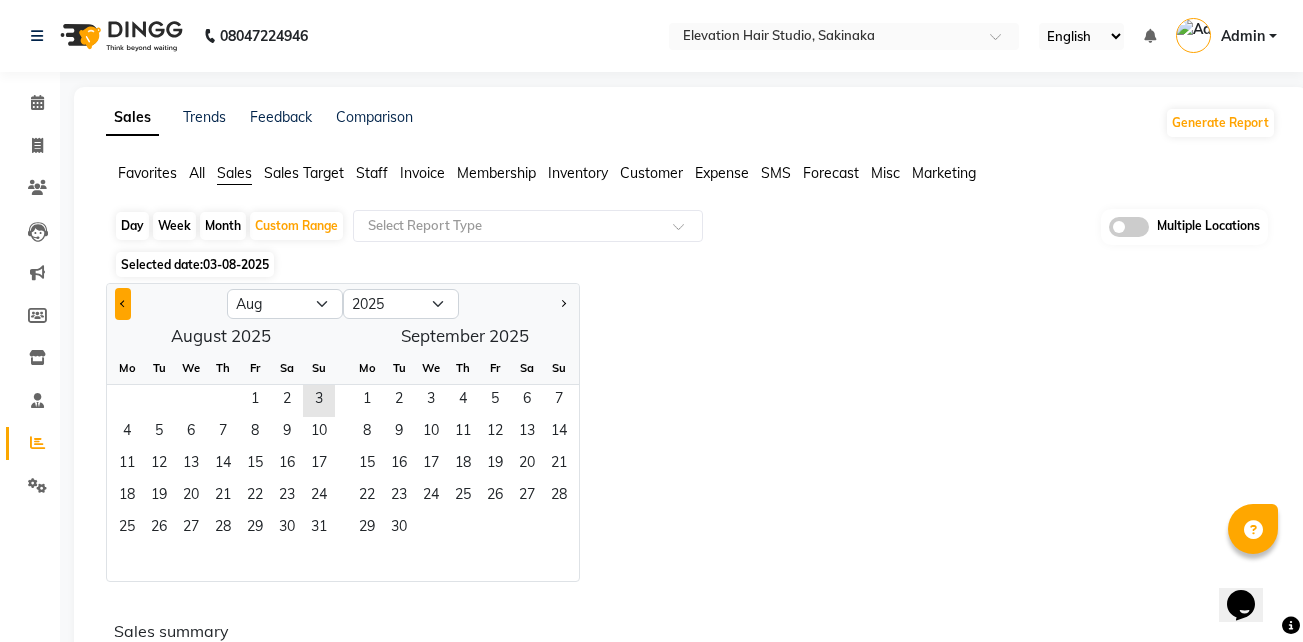 click 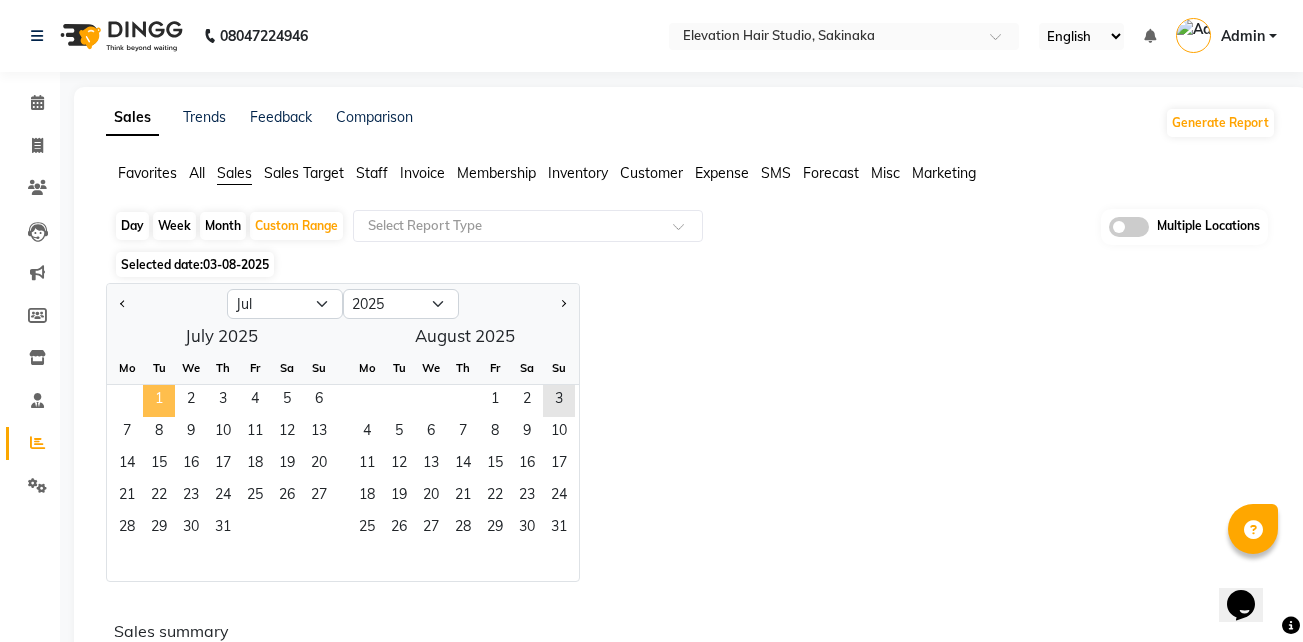 click on "1" 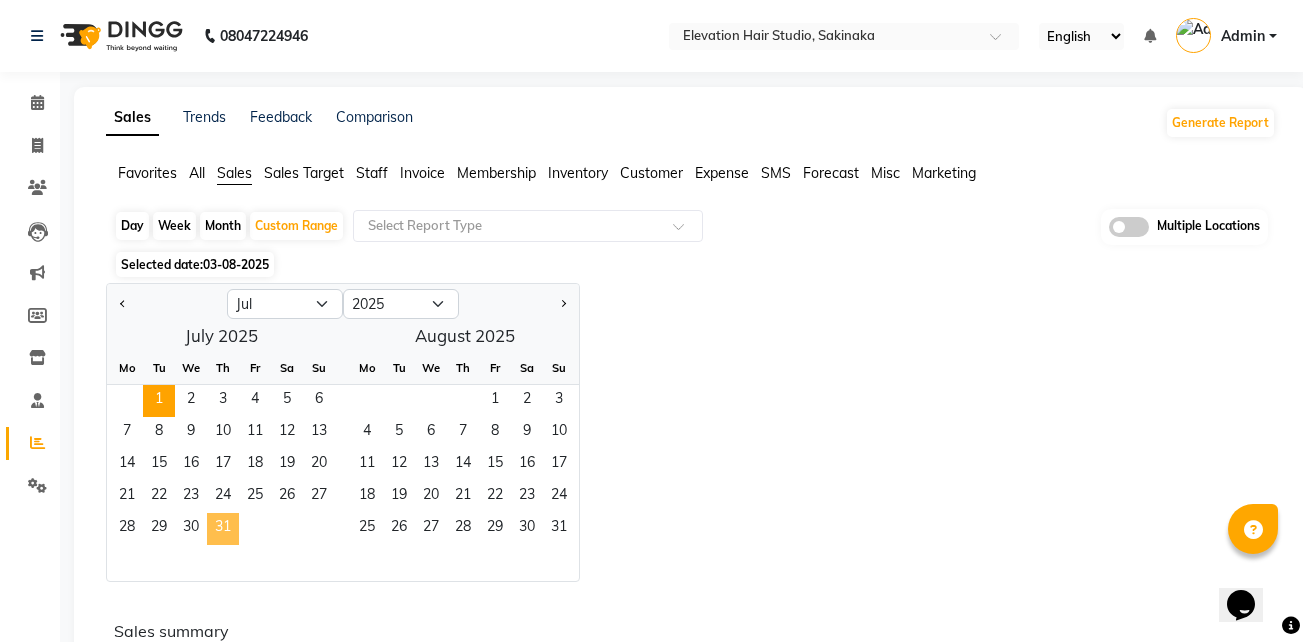 click on "31" 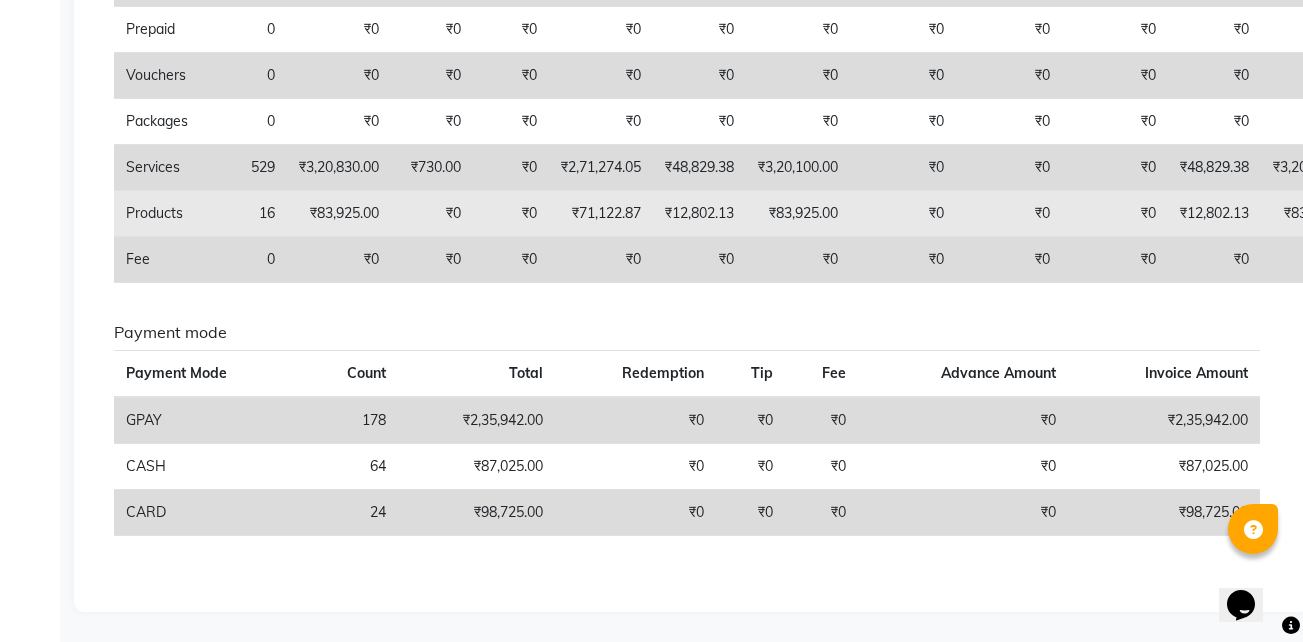 scroll, scrollTop: 0, scrollLeft: 0, axis: both 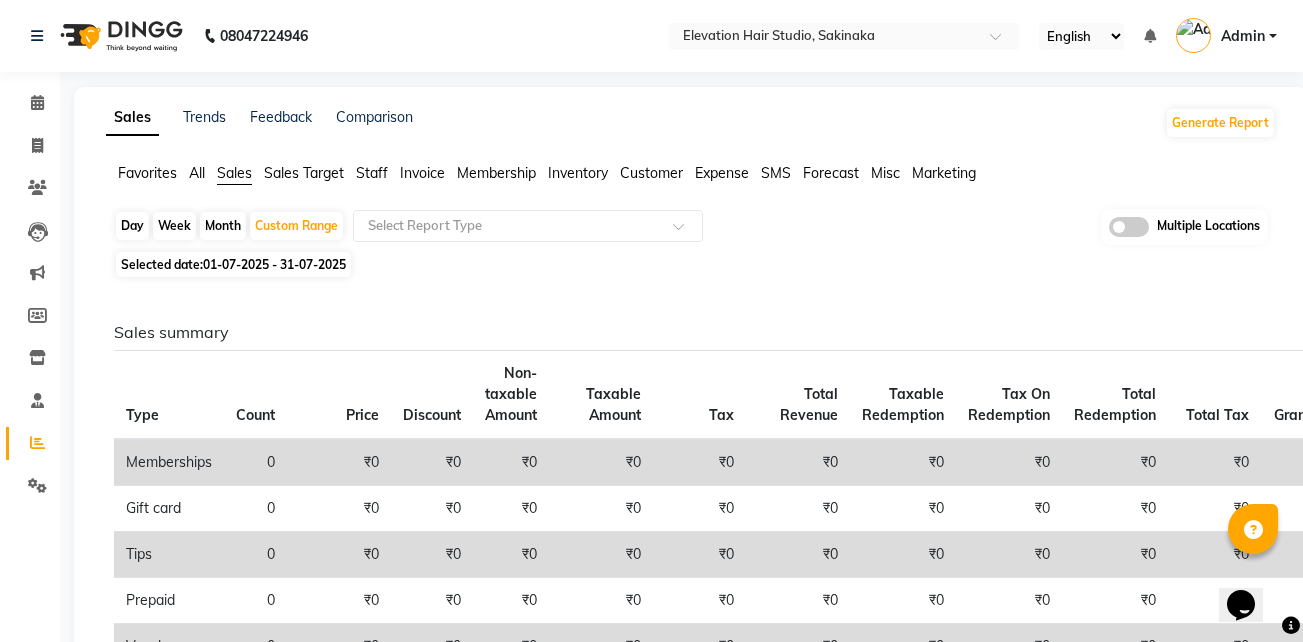 click on "Expense" 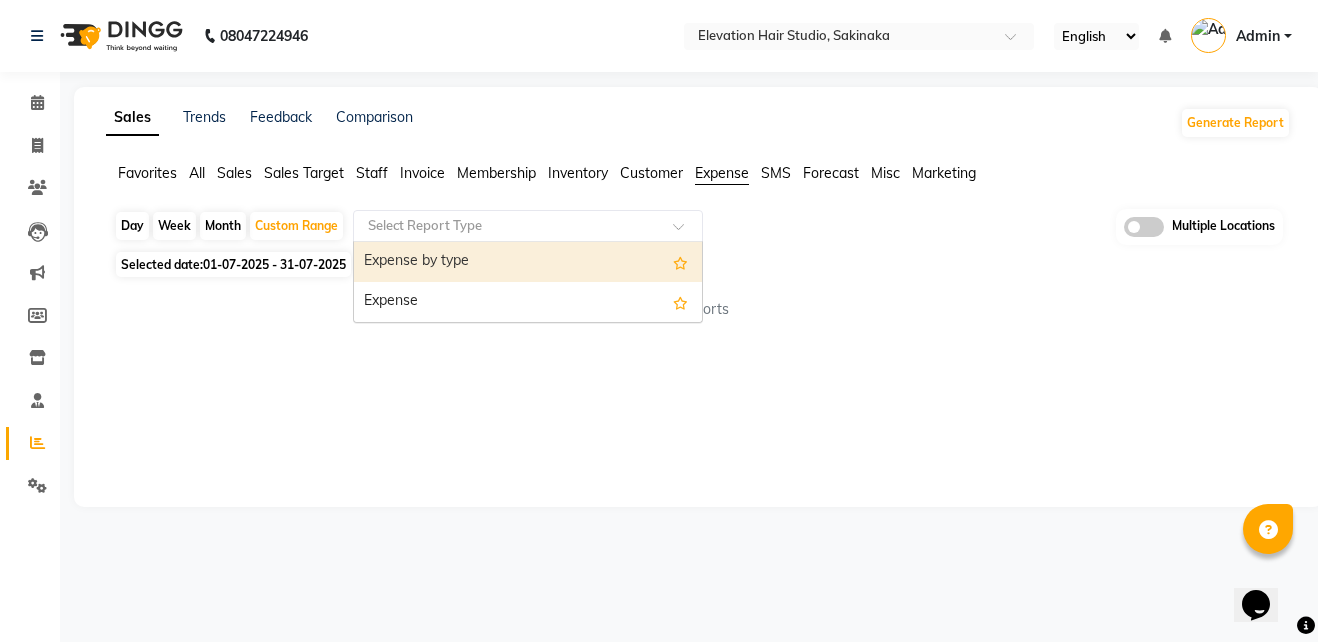 drag, startPoint x: 600, startPoint y: 211, endPoint x: 542, endPoint y: 325, distance: 127.90621 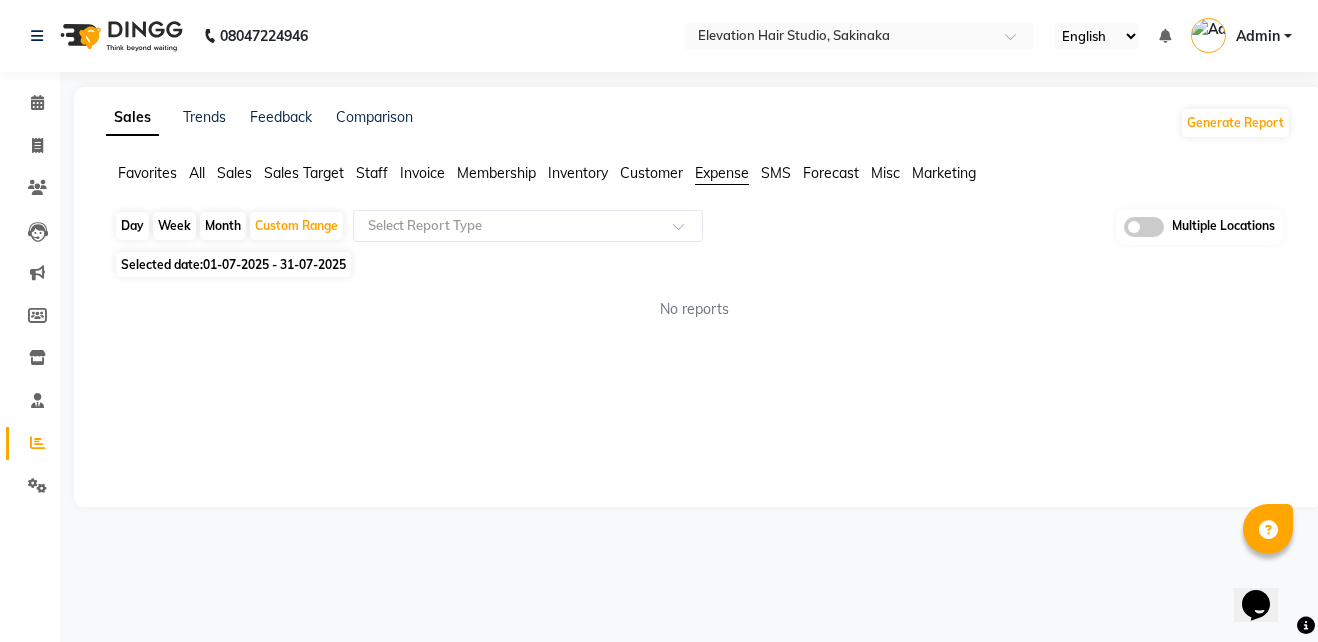 click on "No reports" 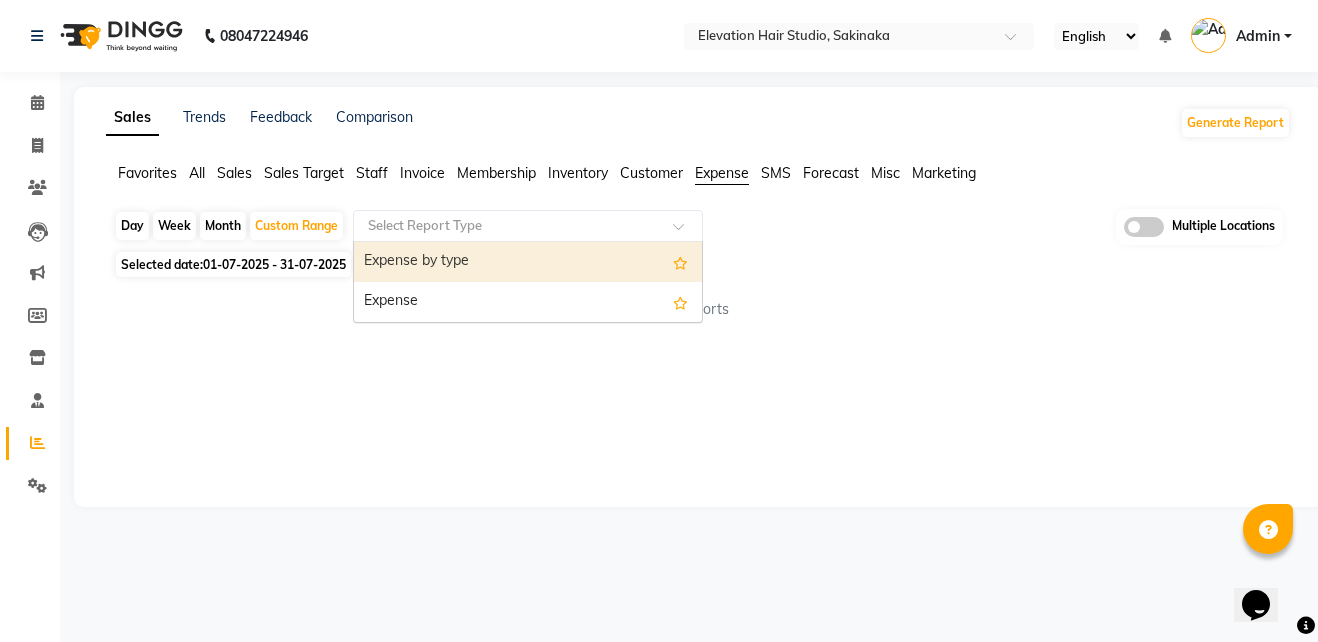 click 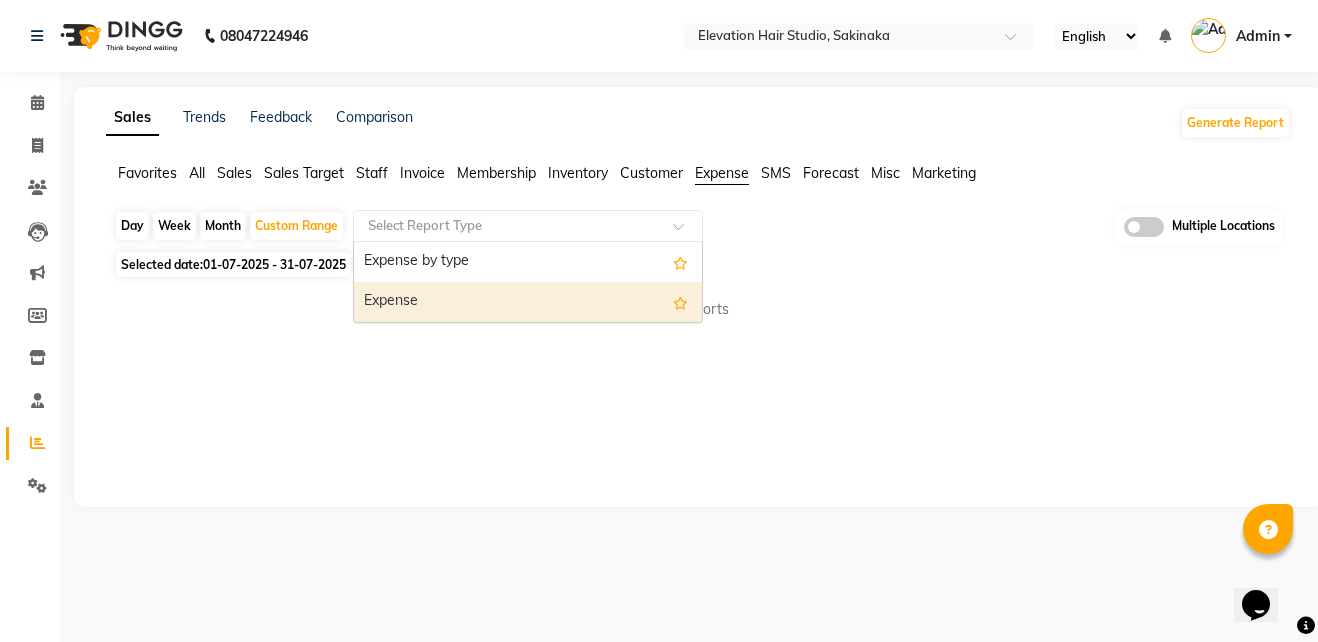 click on "Expense" at bounding box center (528, 302) 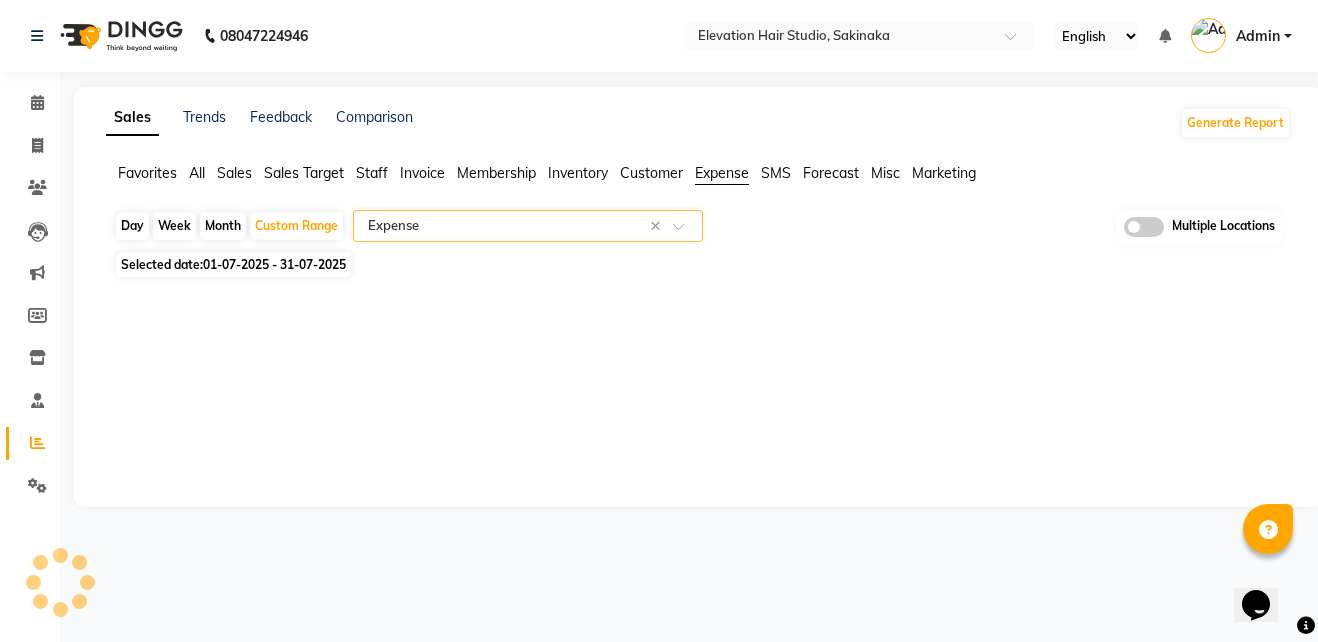 select on "full_report" 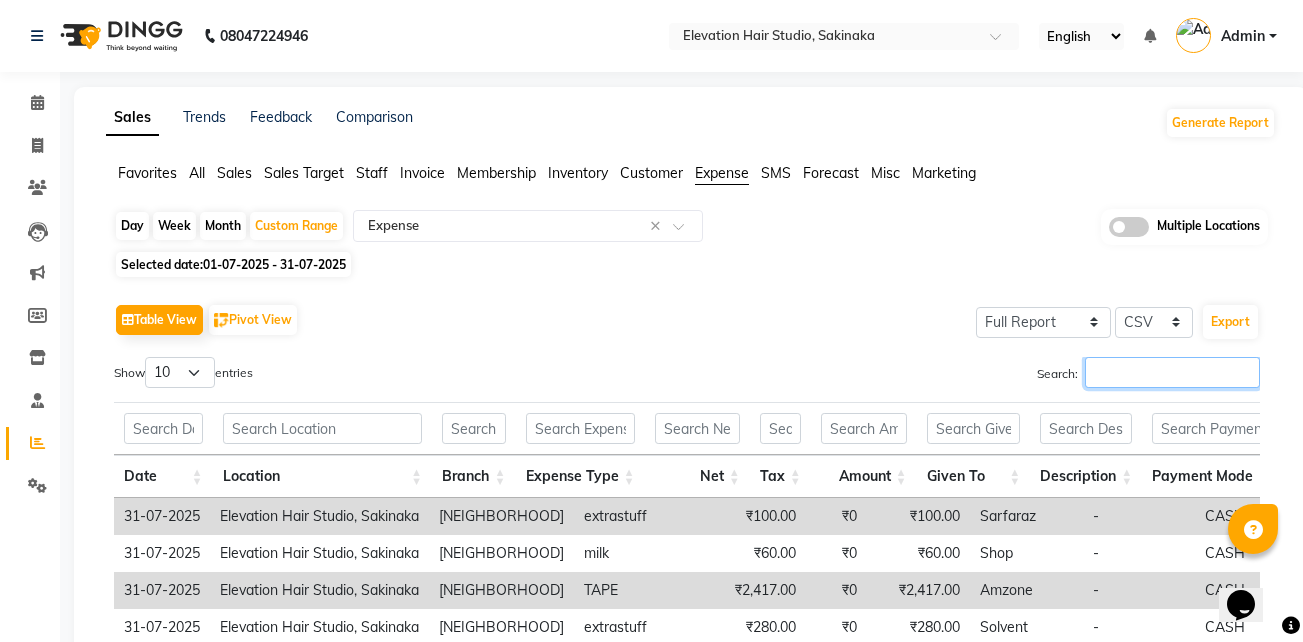 click on "Search:" at bounding box center (1172, 372) 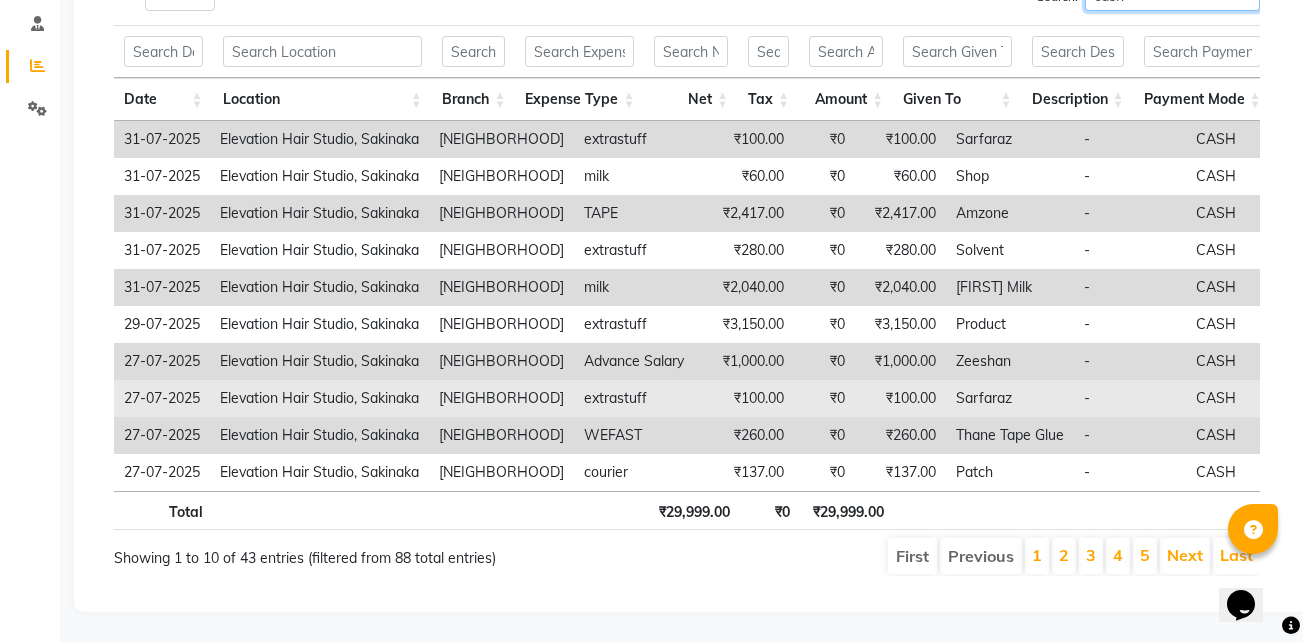 scroll, scrollTop: 0, scrollLeft: 0, axis: both 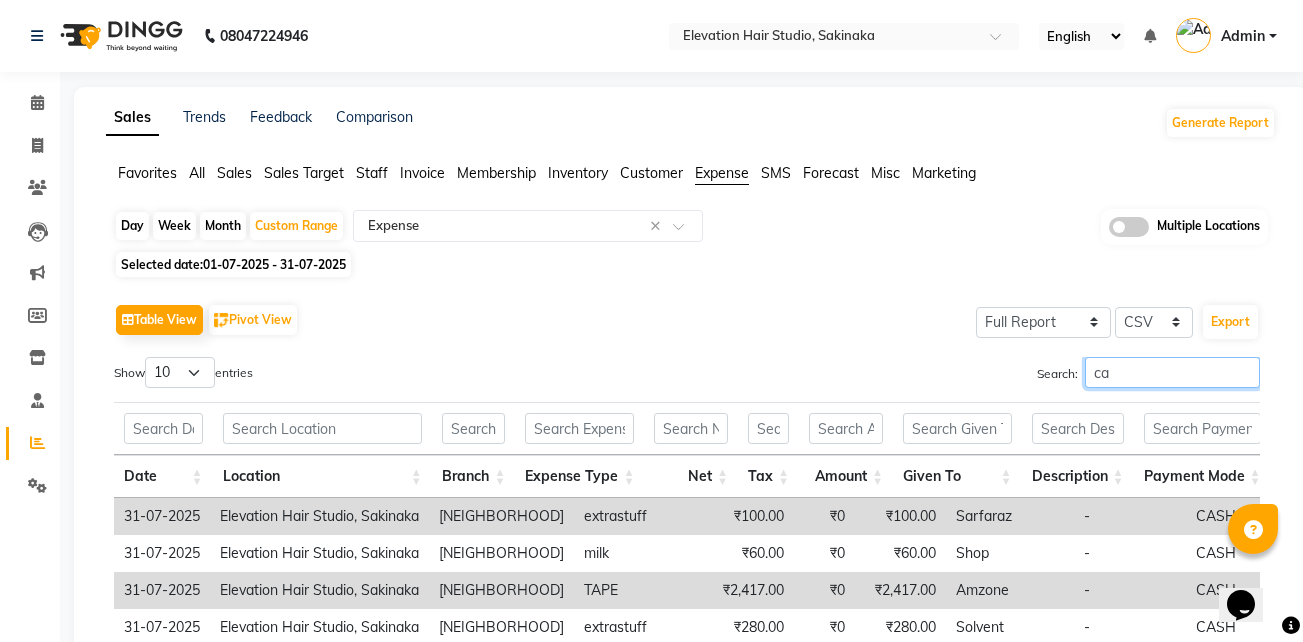 type on "c" 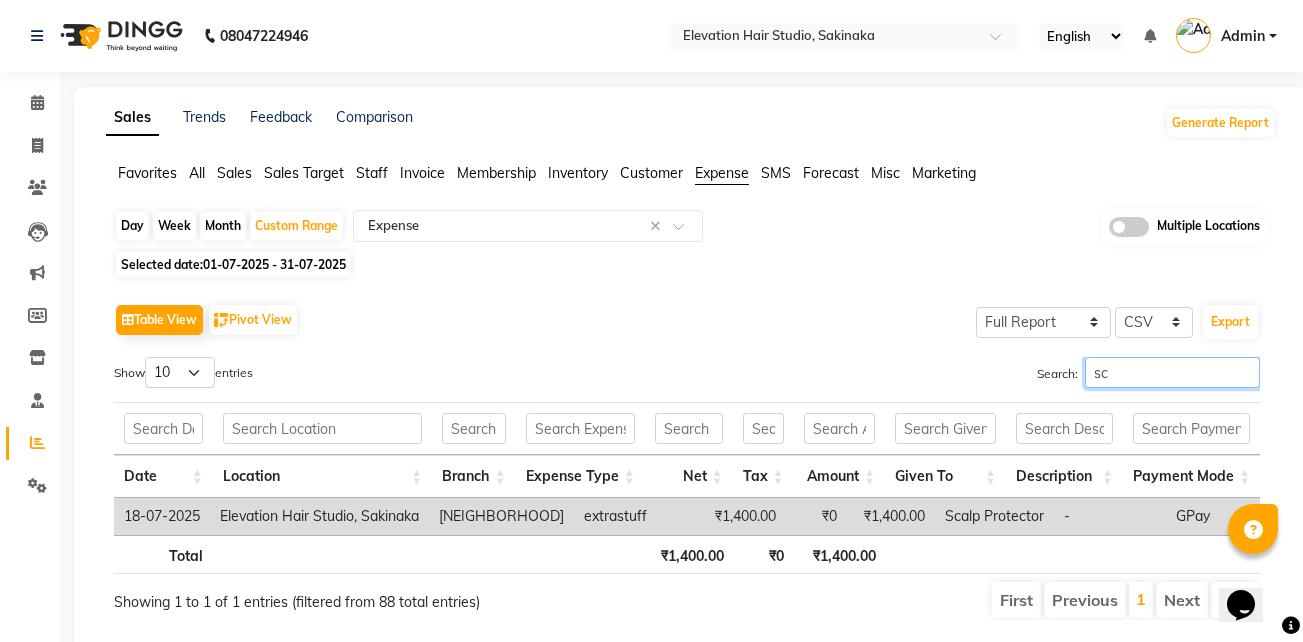 type on "s" 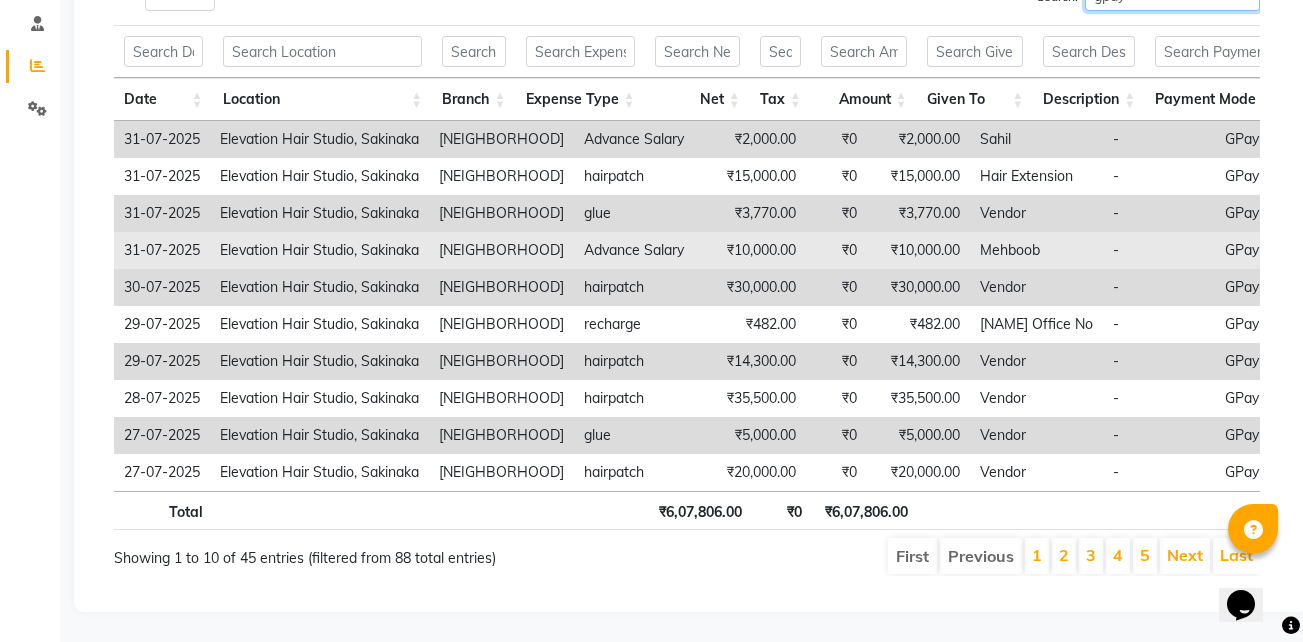 scroll, scrollTop: 0, scrollLeft: 0, axis: both 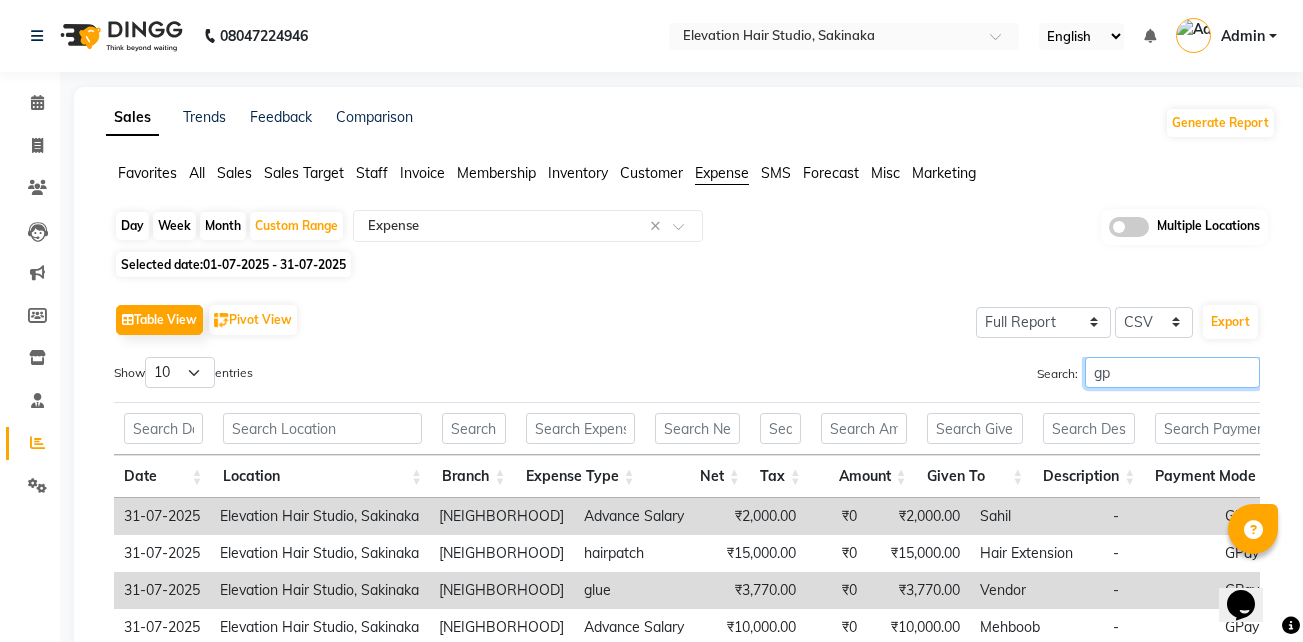 type on "g" 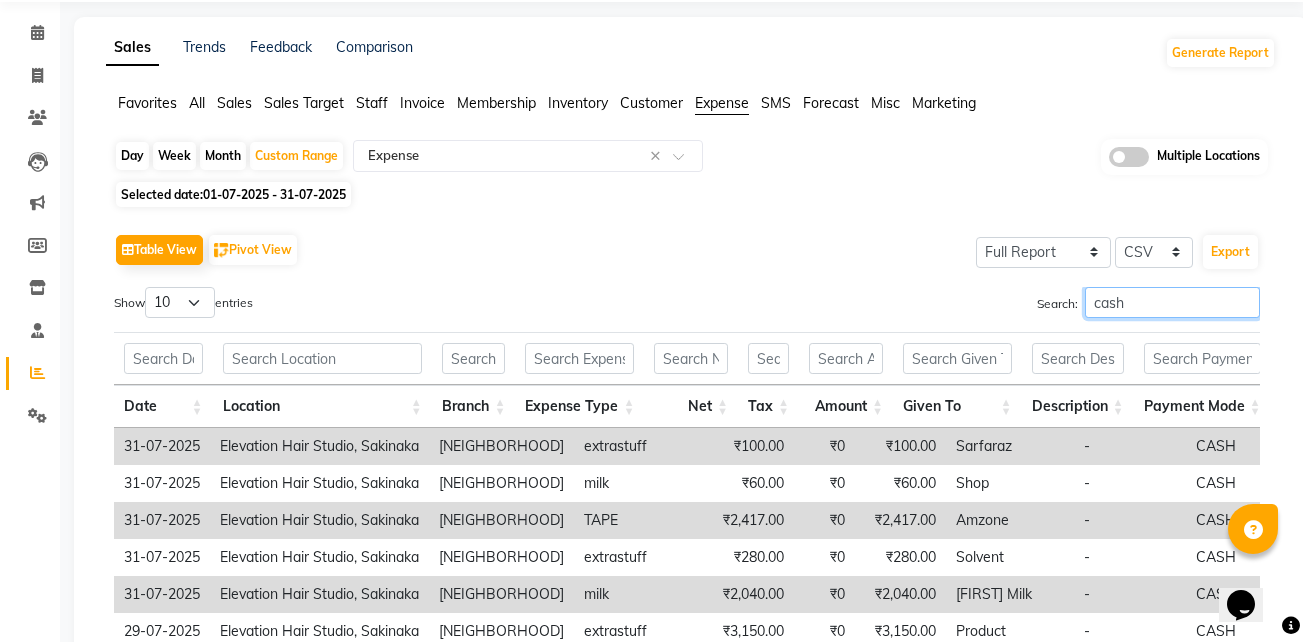 scroll, scrollTop: 66, scrollLeft: 0, axis: vertical 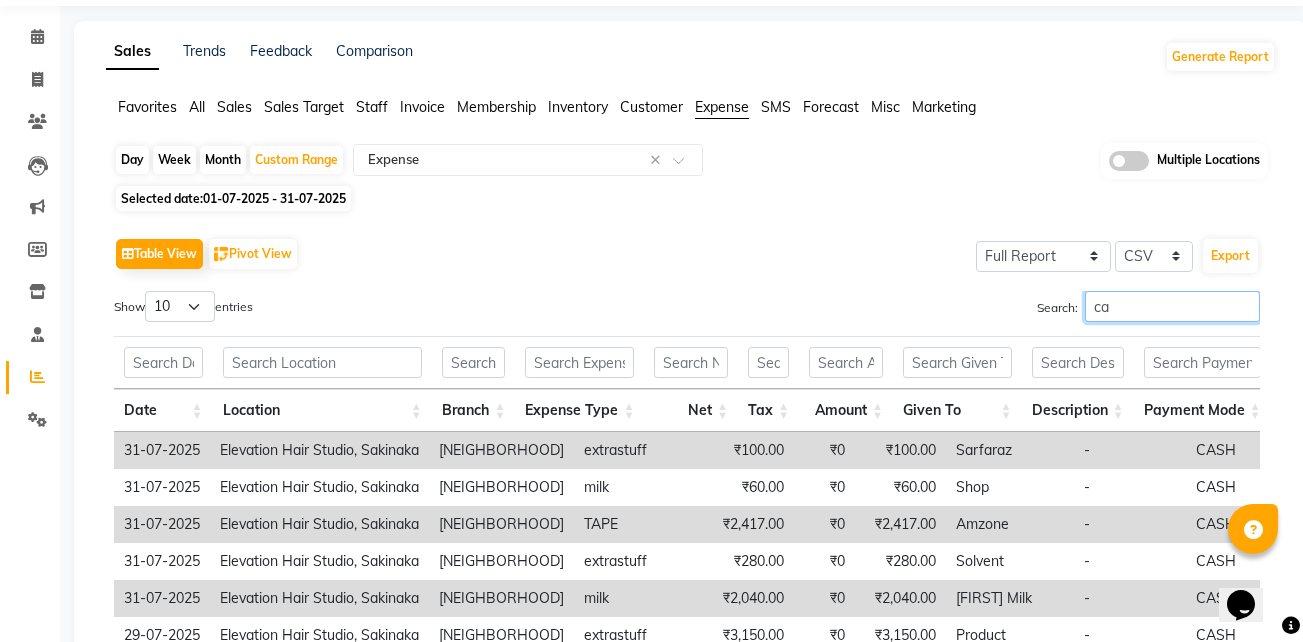 type on "c" 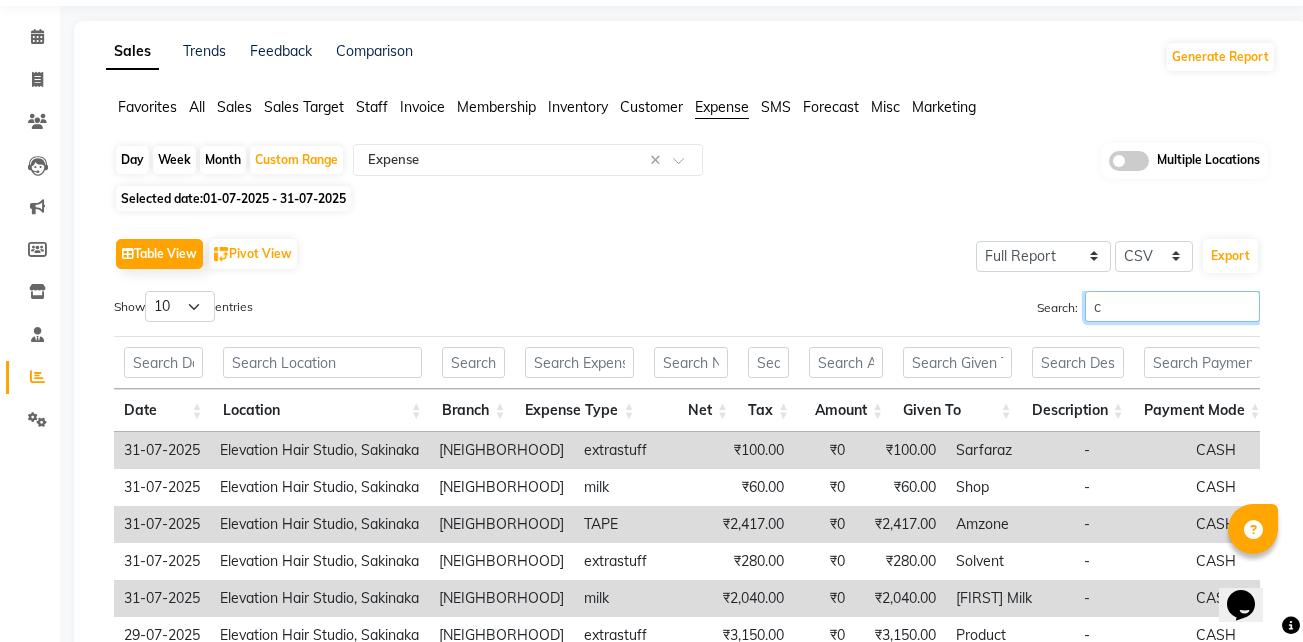 type 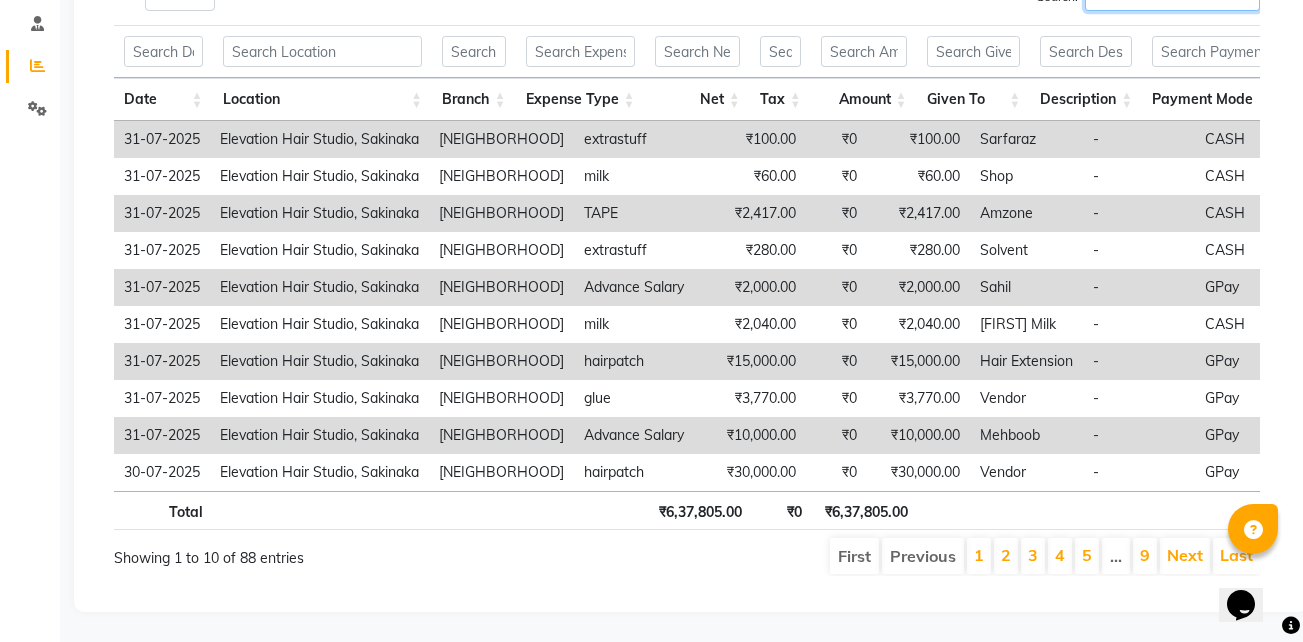 scroll, scrollTop: 0, scrollLeft: 0, axis: both 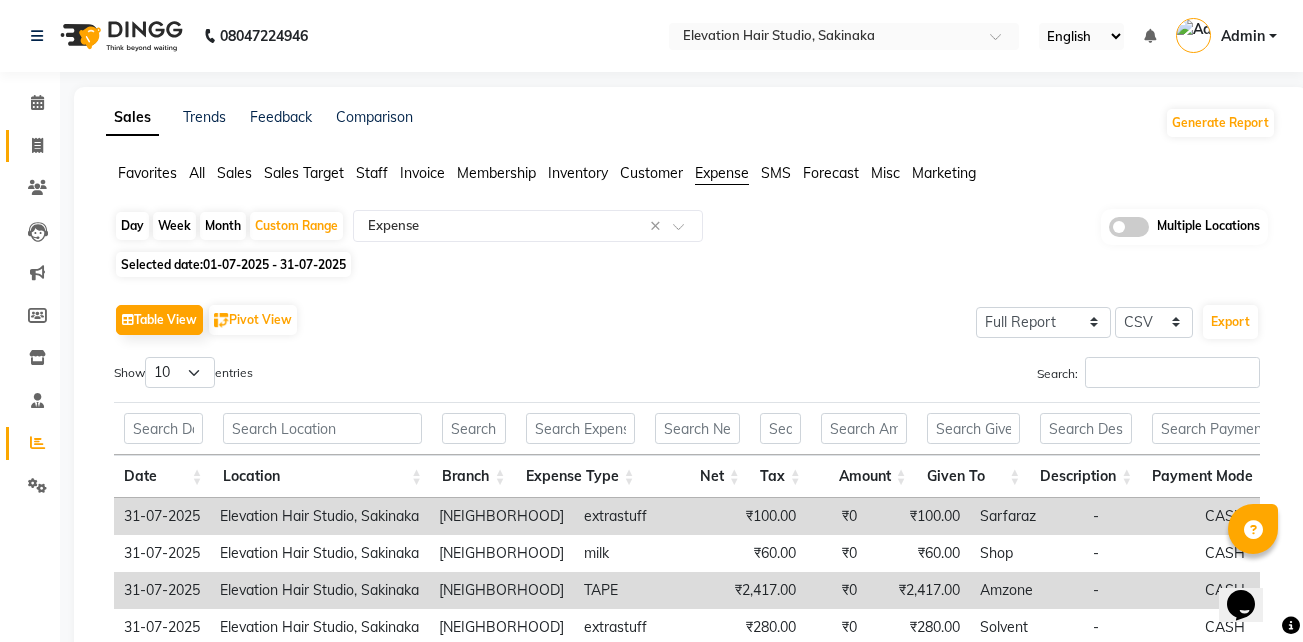 click on "Invoice" 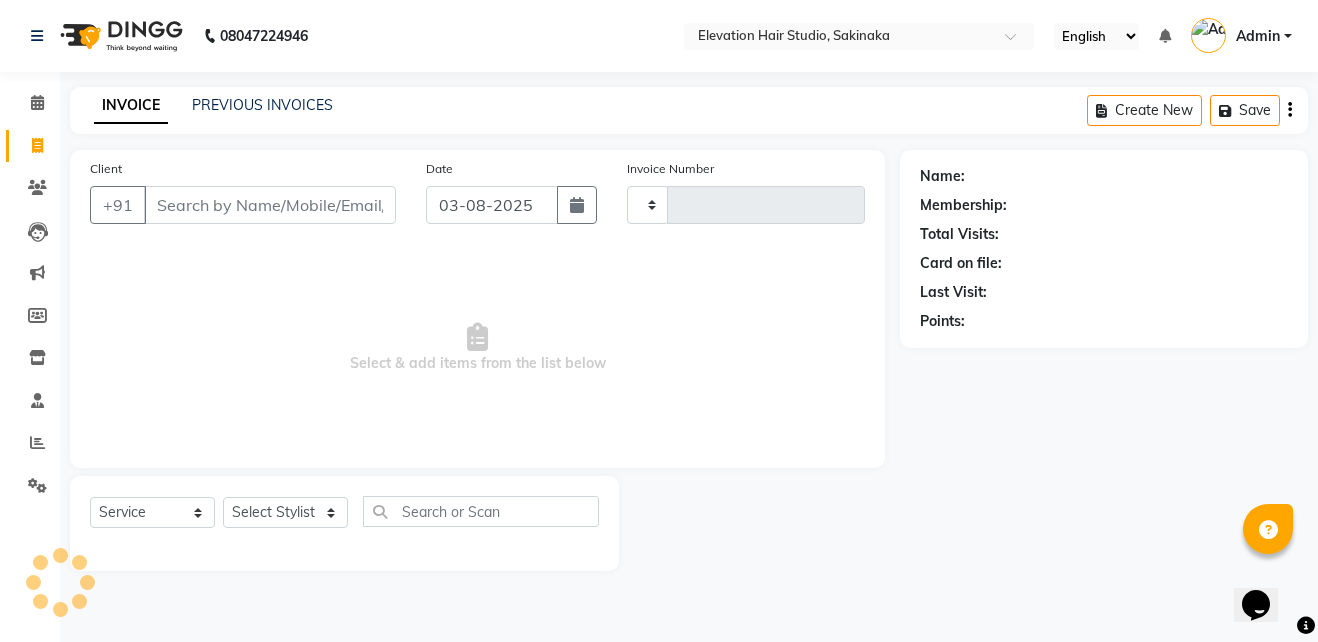 type on "1299" 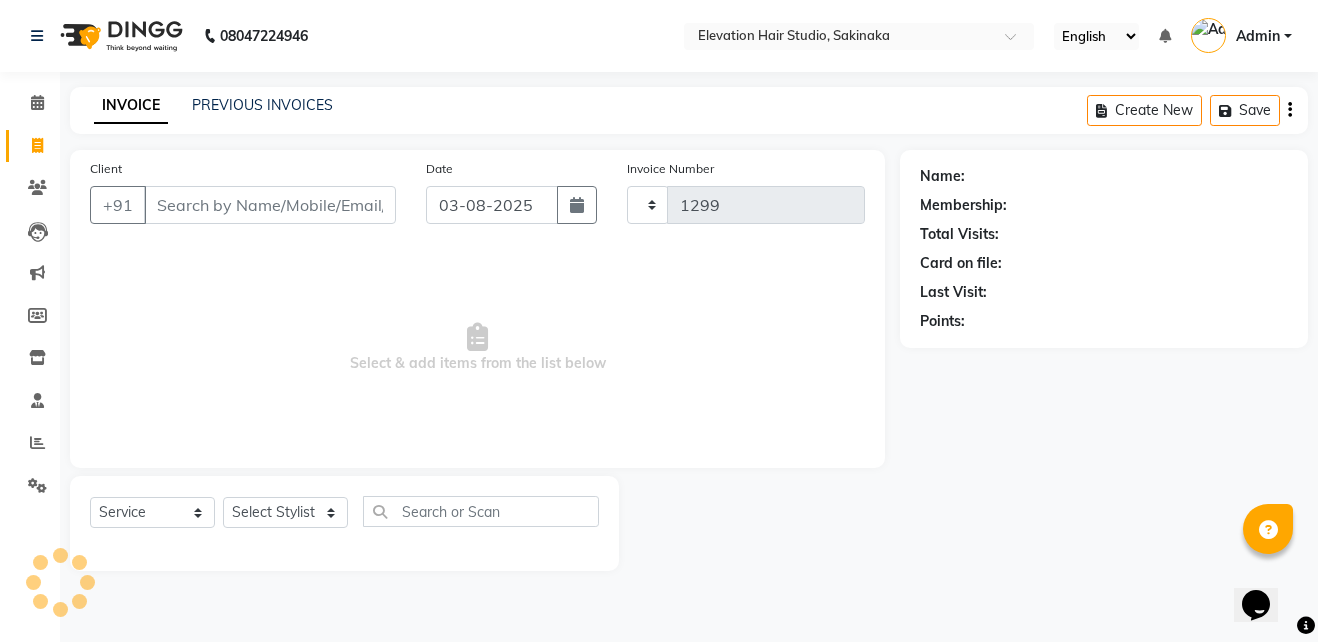 select on "4949" 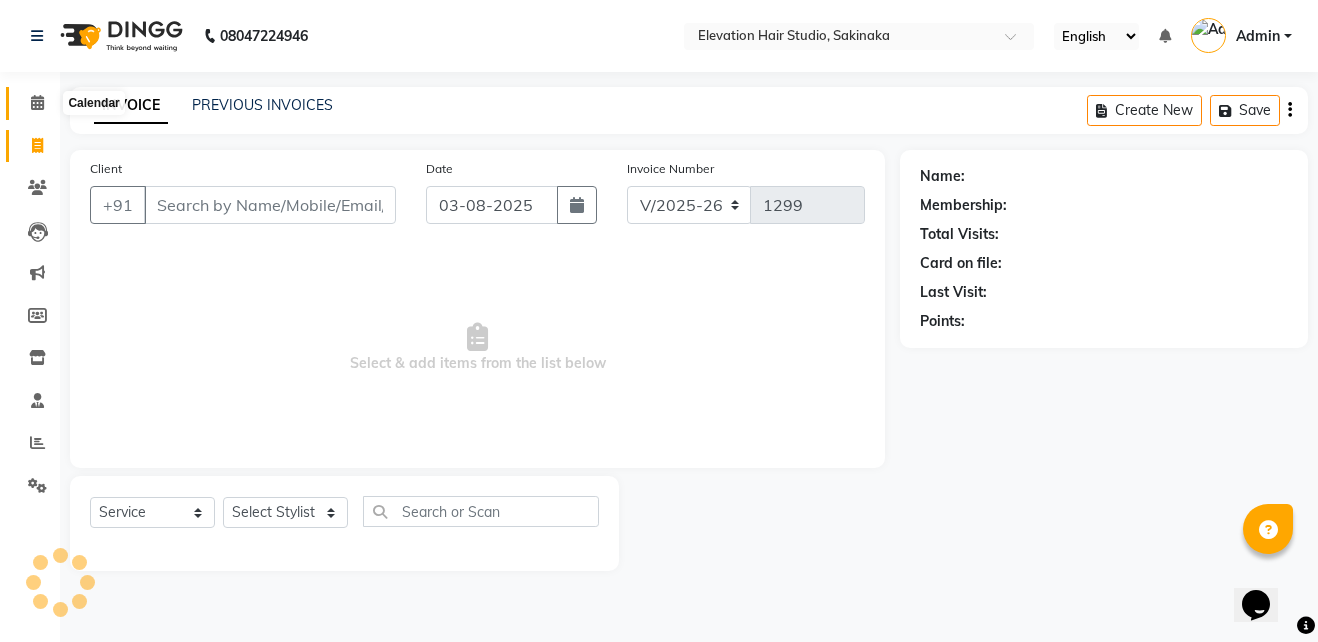 click 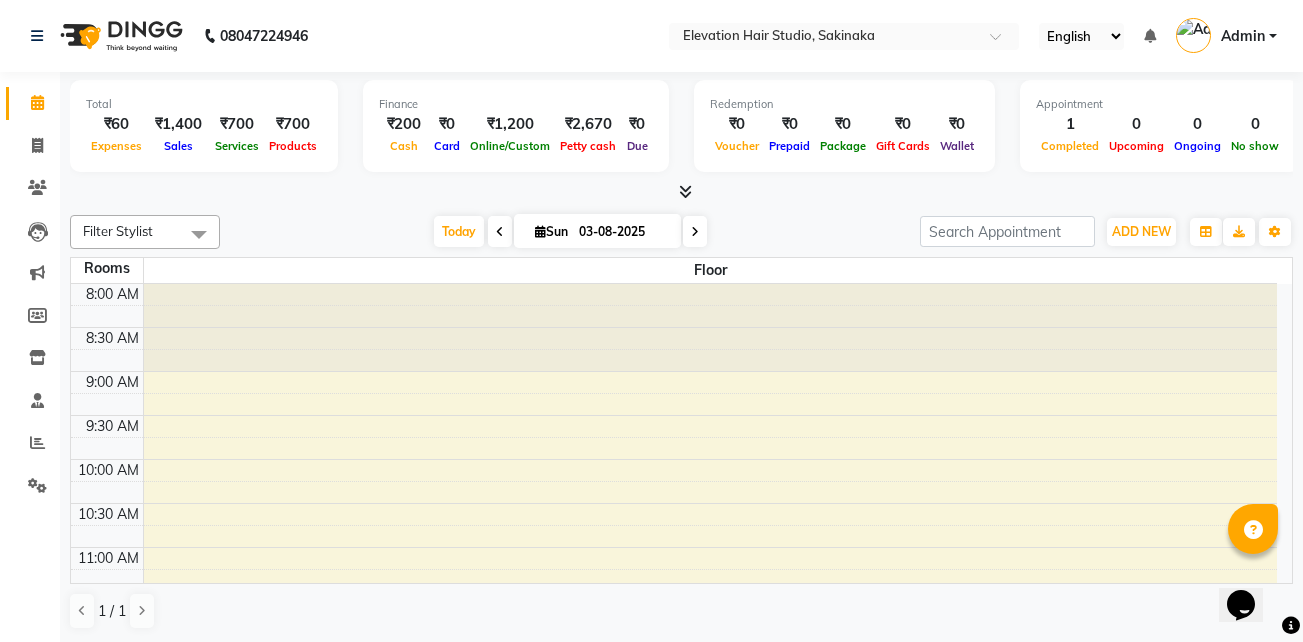 scroll, scrollTop: 441, scrollLeft: 0, axis: vertical 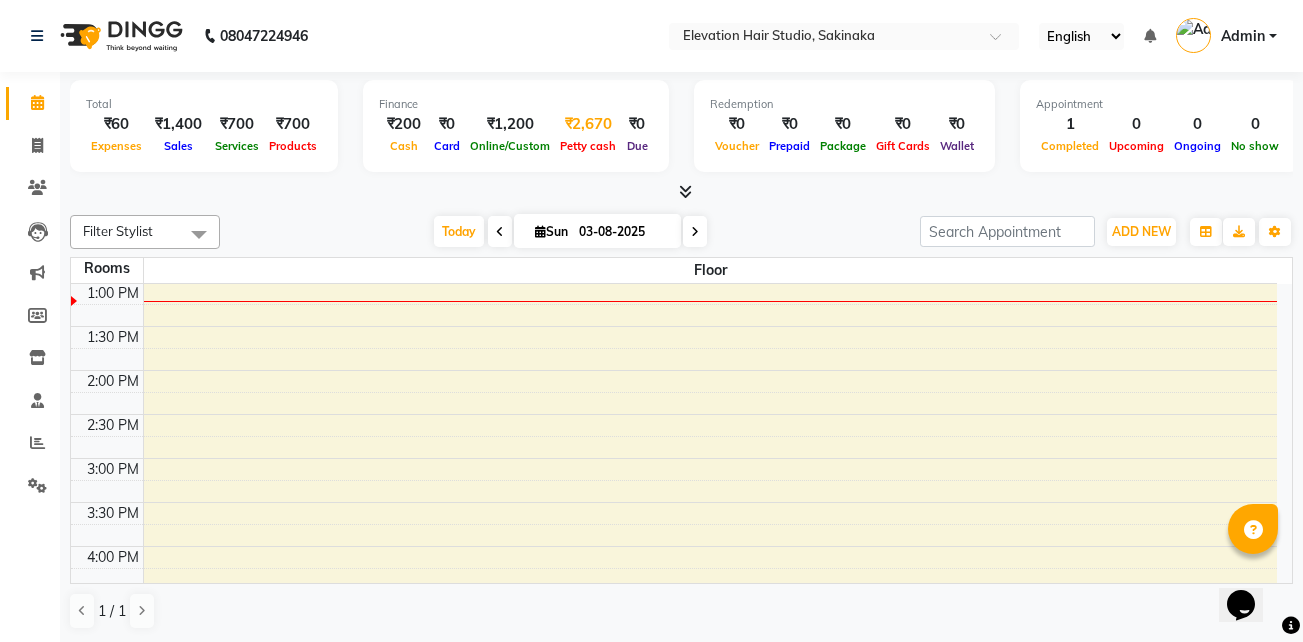 click on "₹2,670" at bounding box center (588, 124) 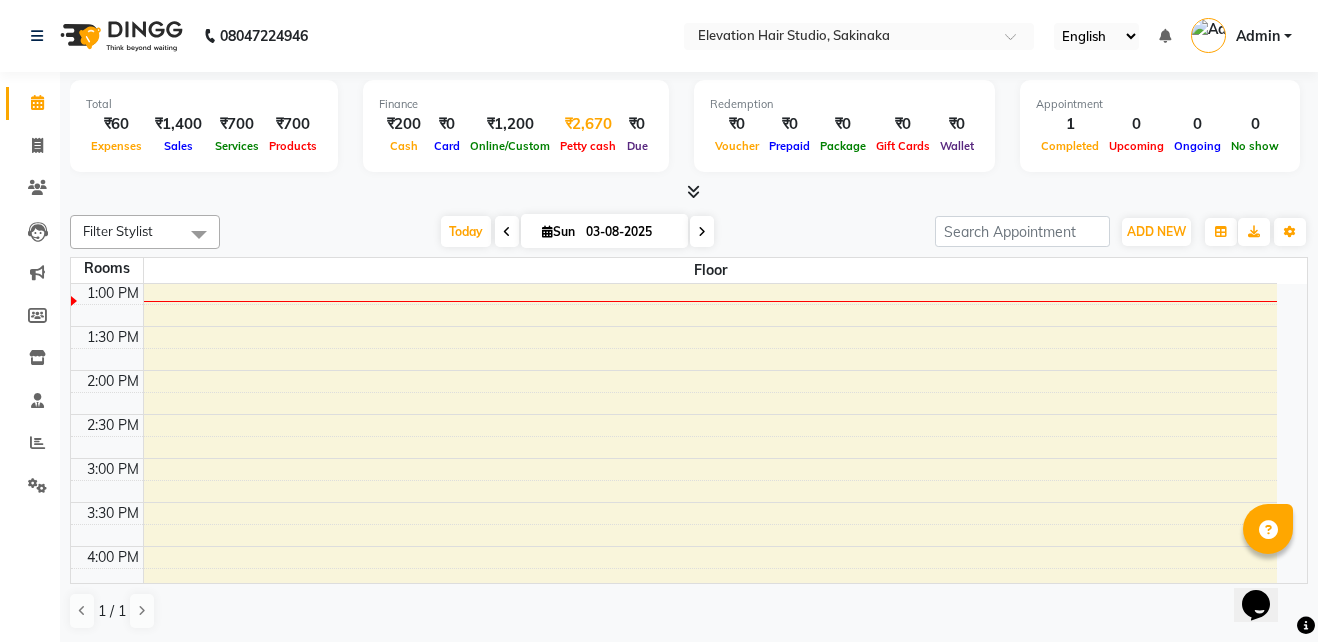 select on "3831" 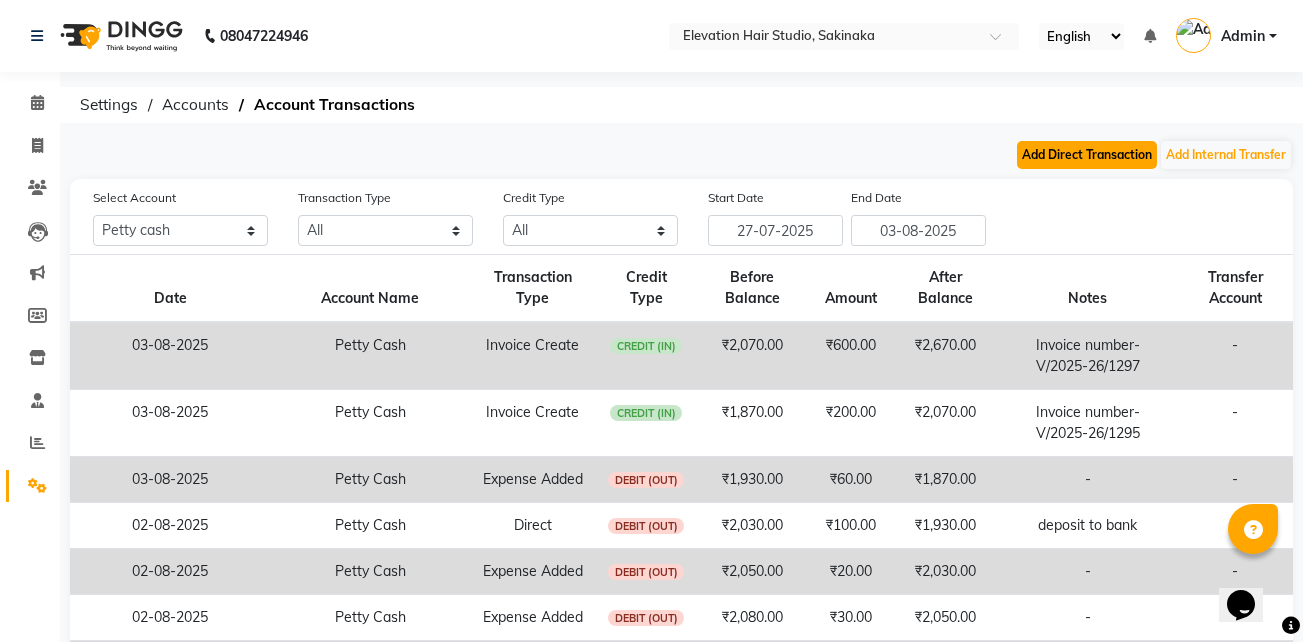 click on "Add Direct Transaction" 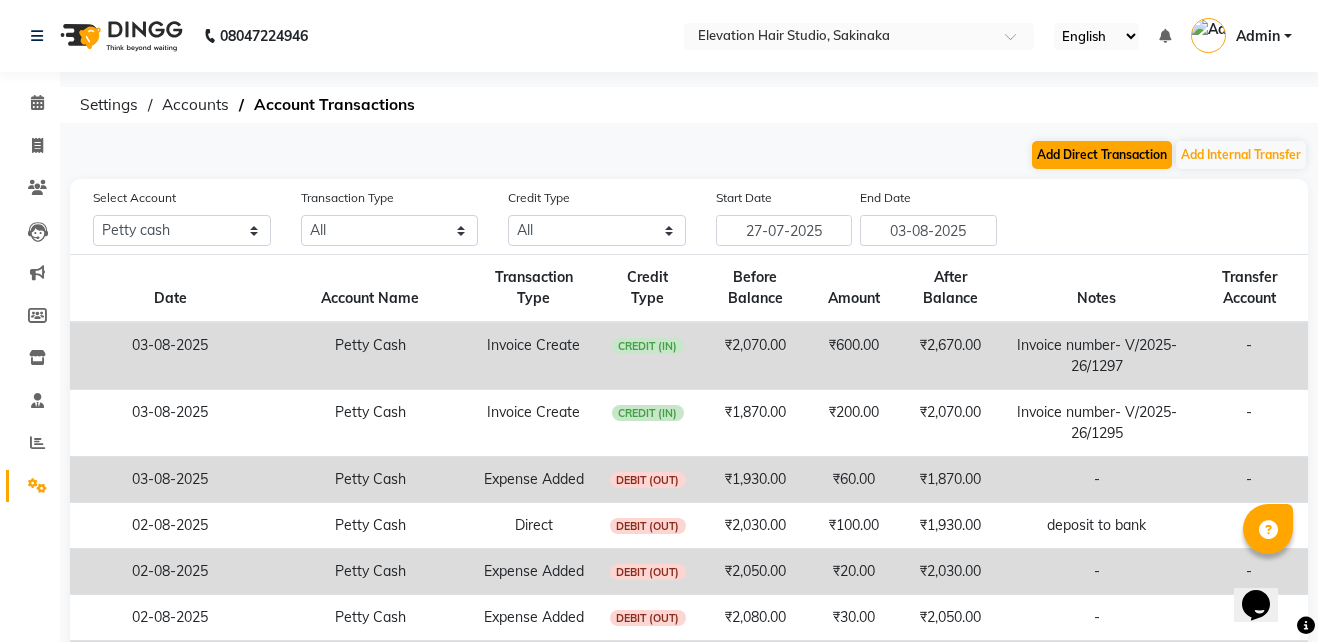 select on "direct" 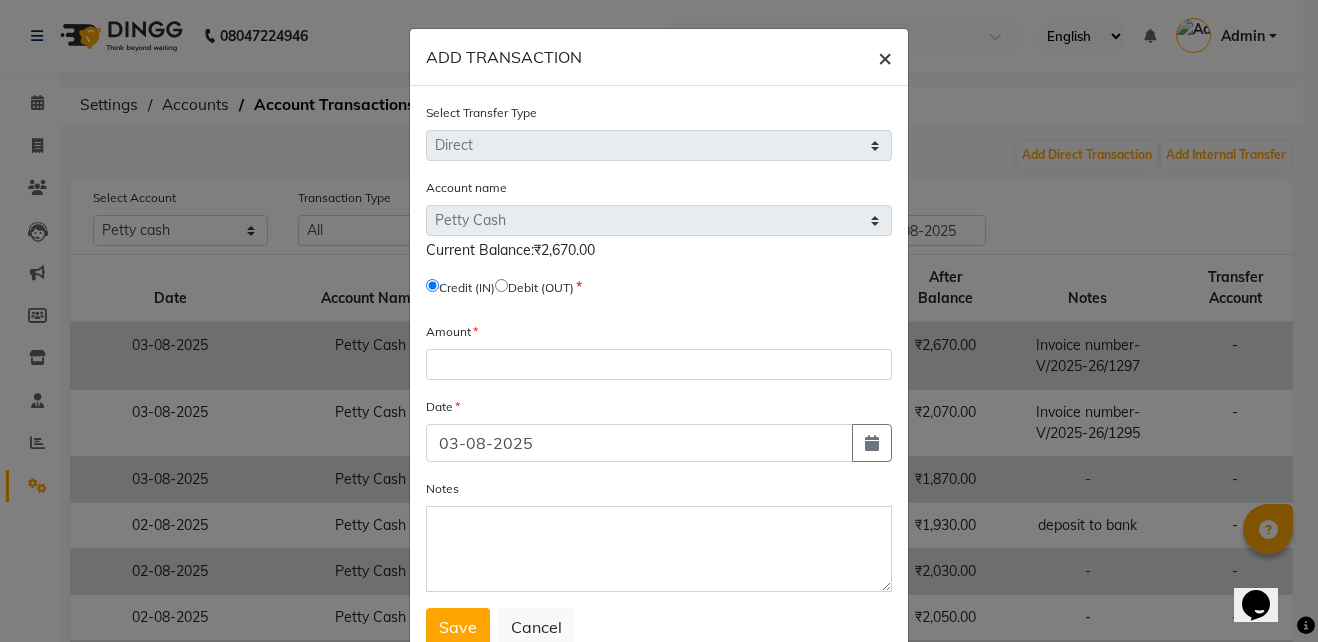 click on "×" 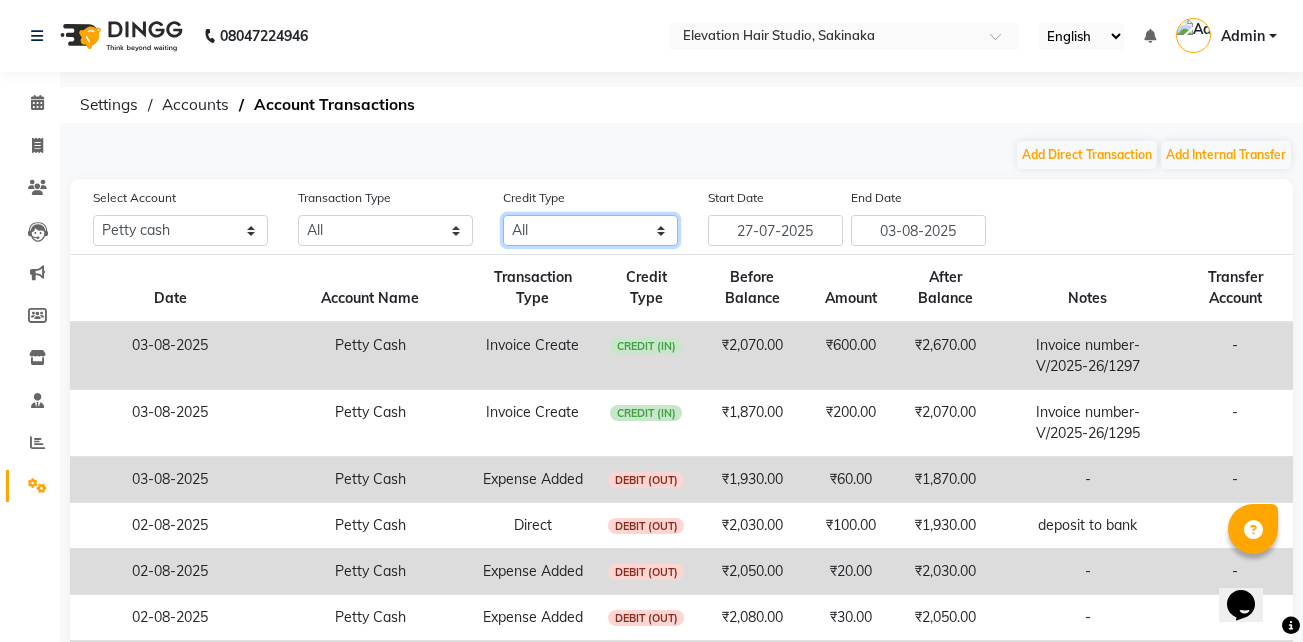 click on "All Credit (IN) Debit (OUT)" 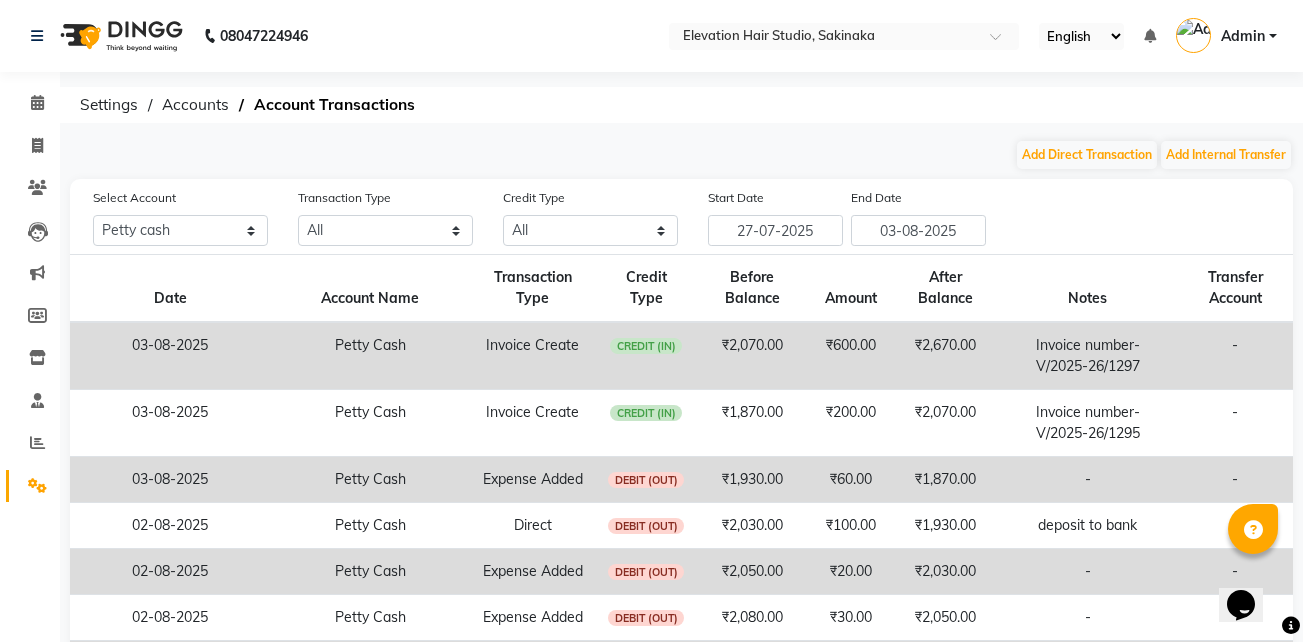 click on "Add Direct Transaction Add Internal Transfer" 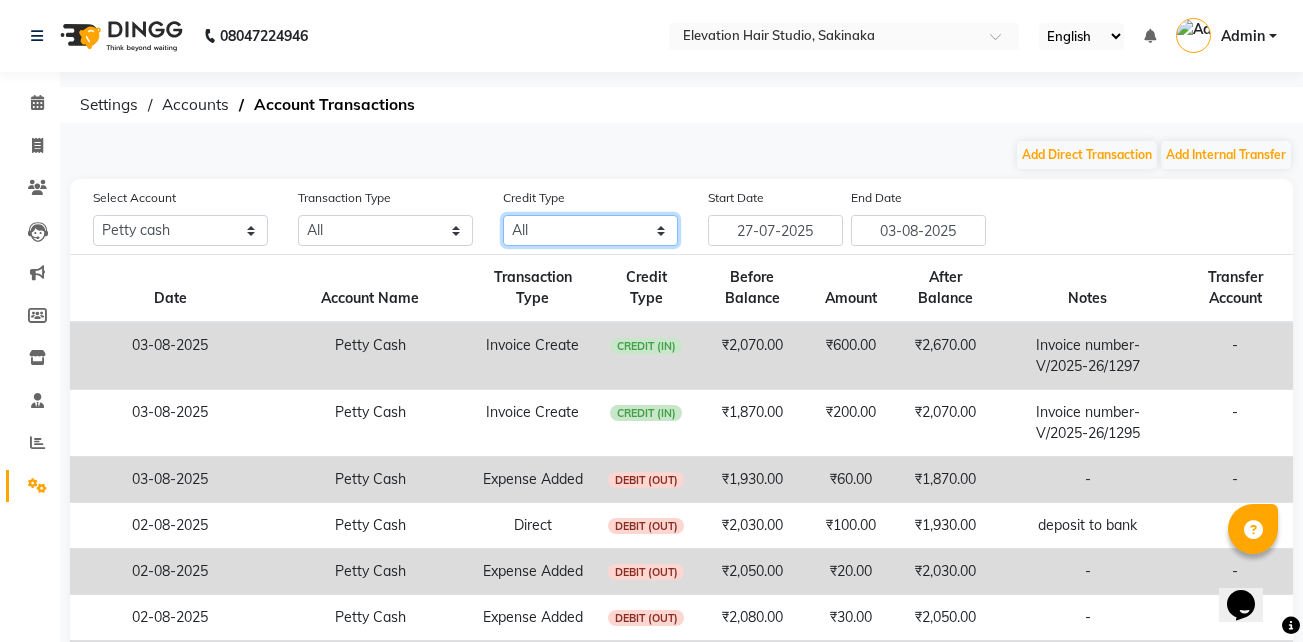 drag, startPoint x: 628, startPoint y: 226, endPoint x: 596, endPoint y: 311, distance: 90.824005 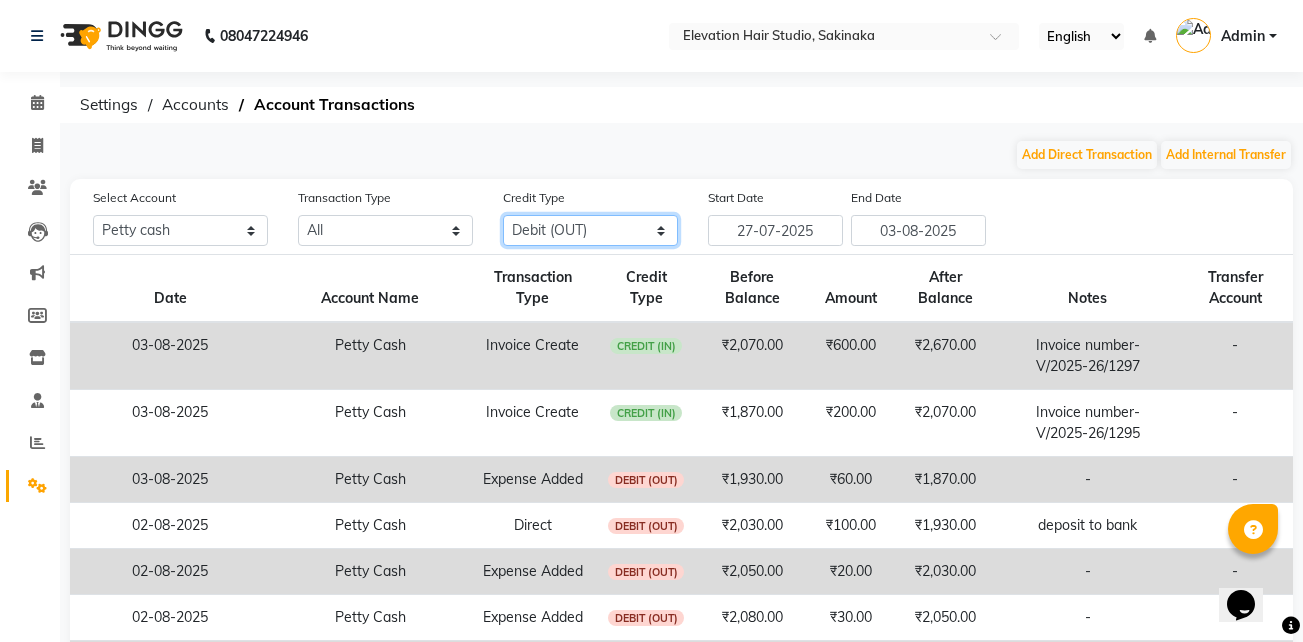 click on "All Credit (IN) Debit (OUT)" 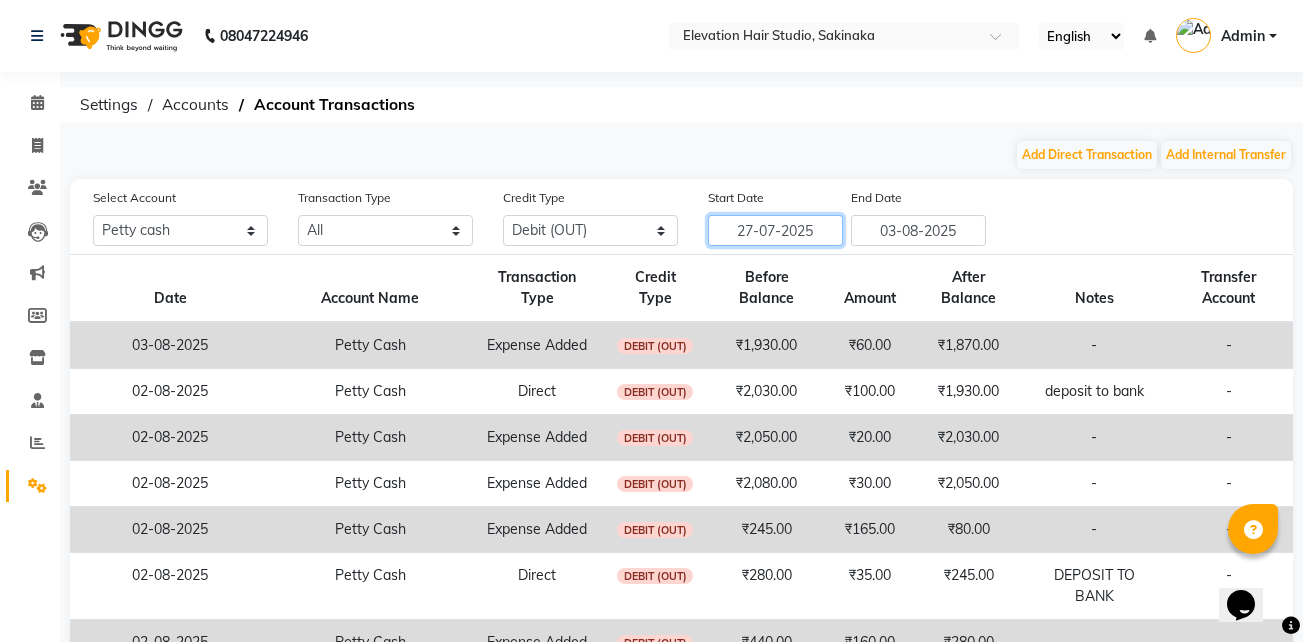 click on "27-07-2025" 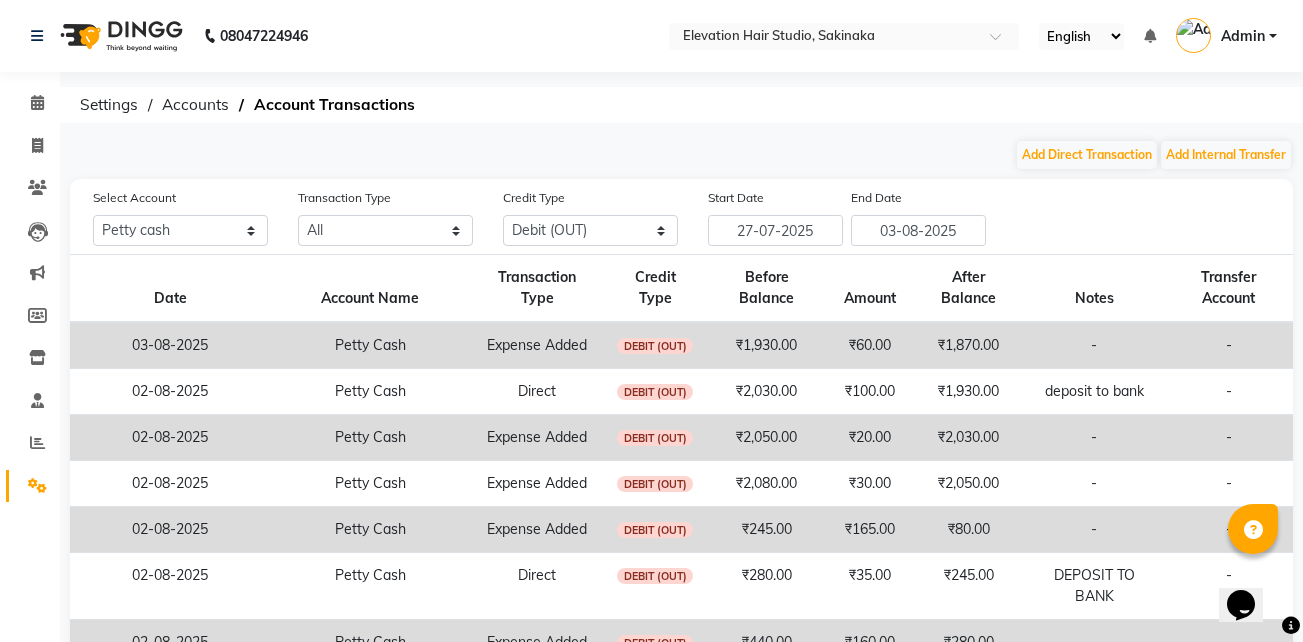 select on "7" 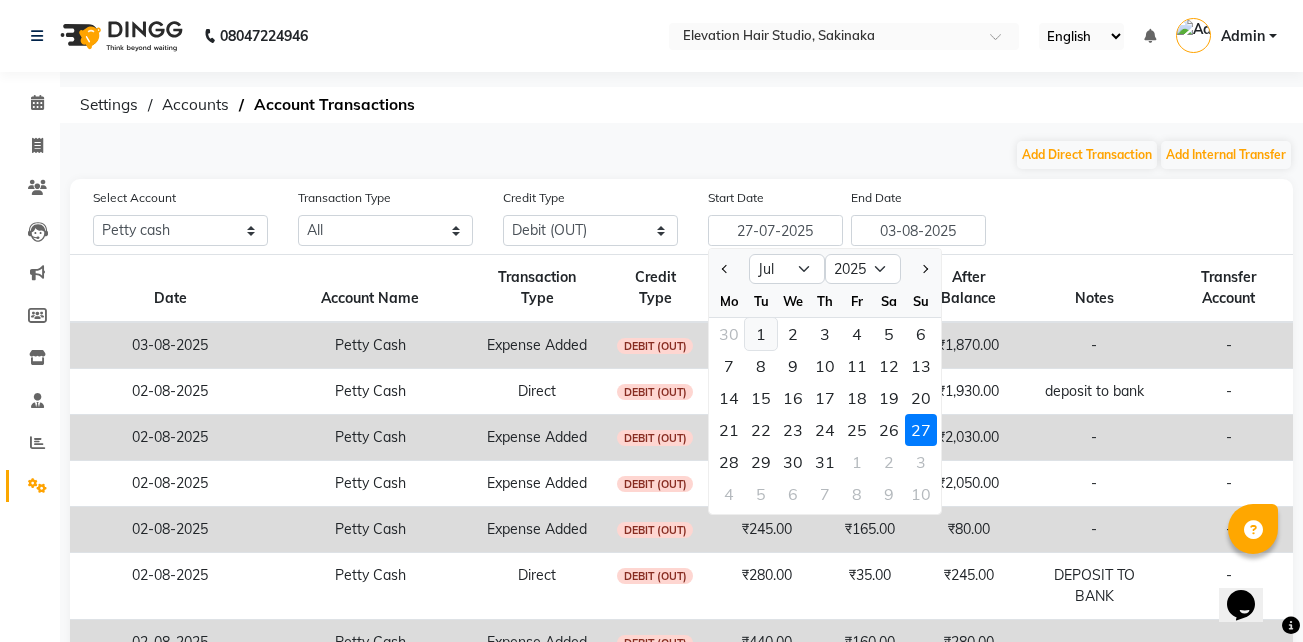 click on "1" 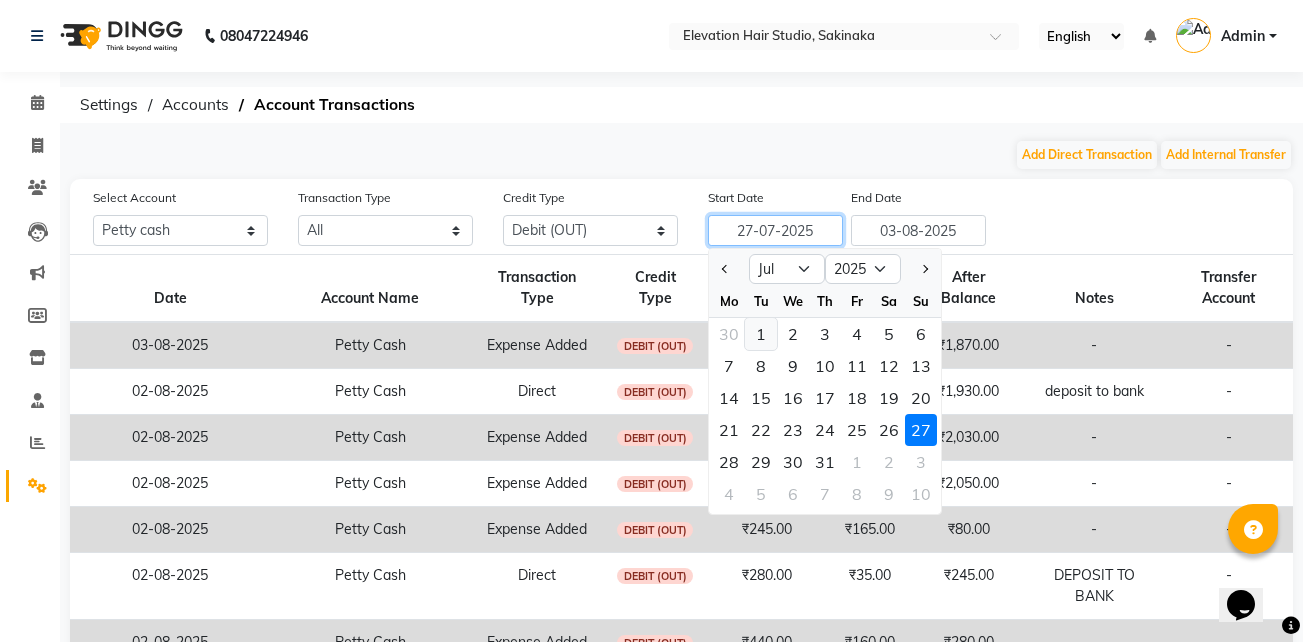 type on "01-07-2025" 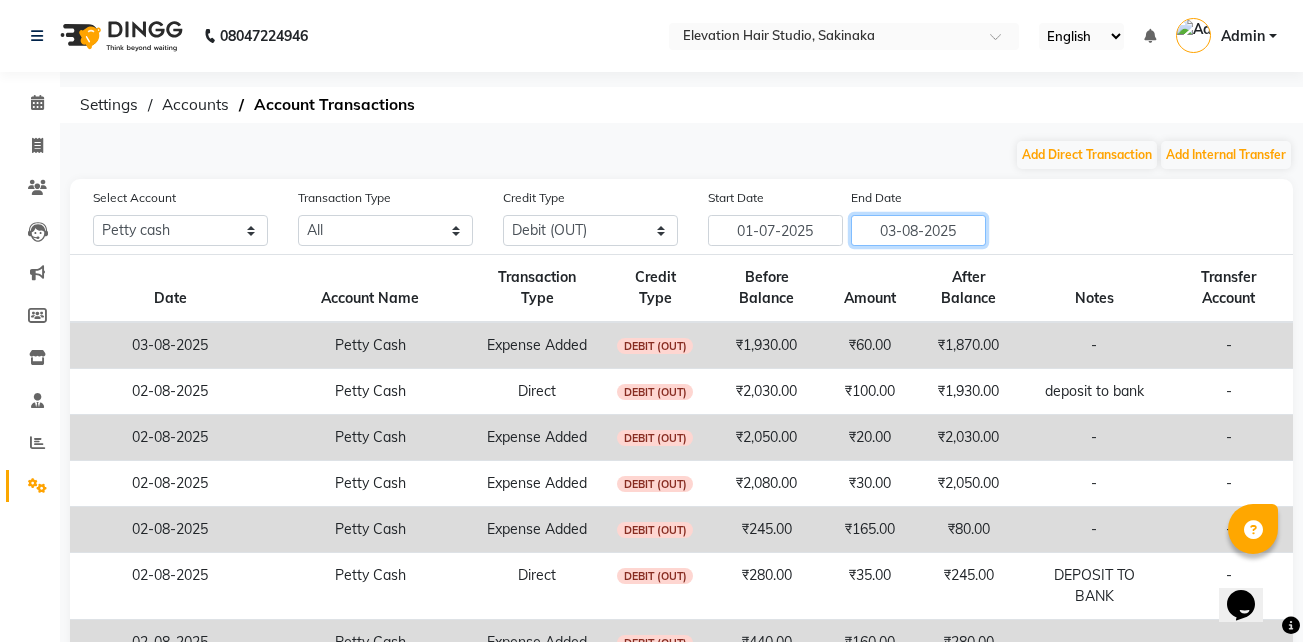 click on "03-08-2025" 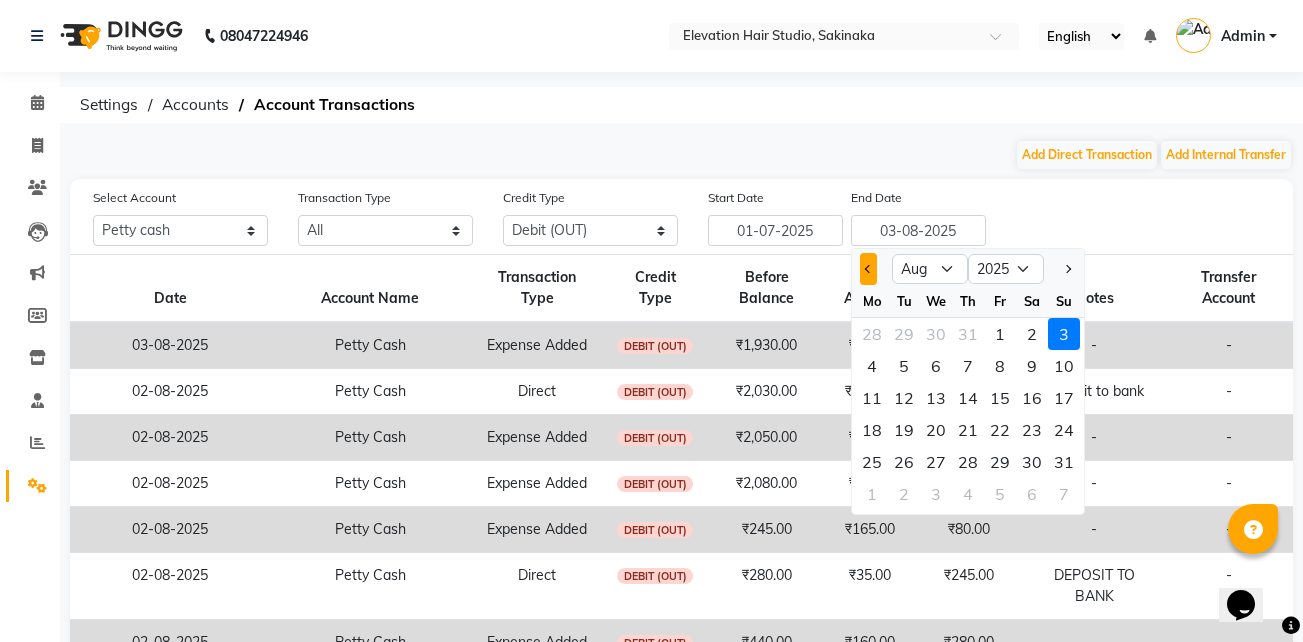 click 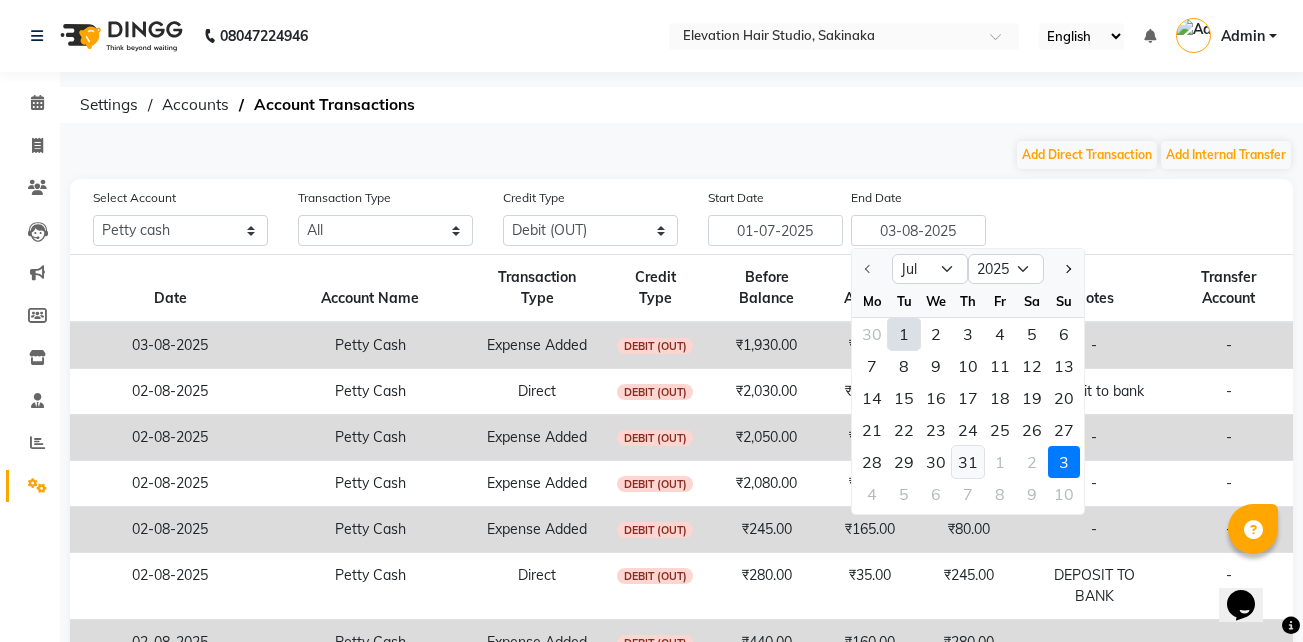 click on "31" 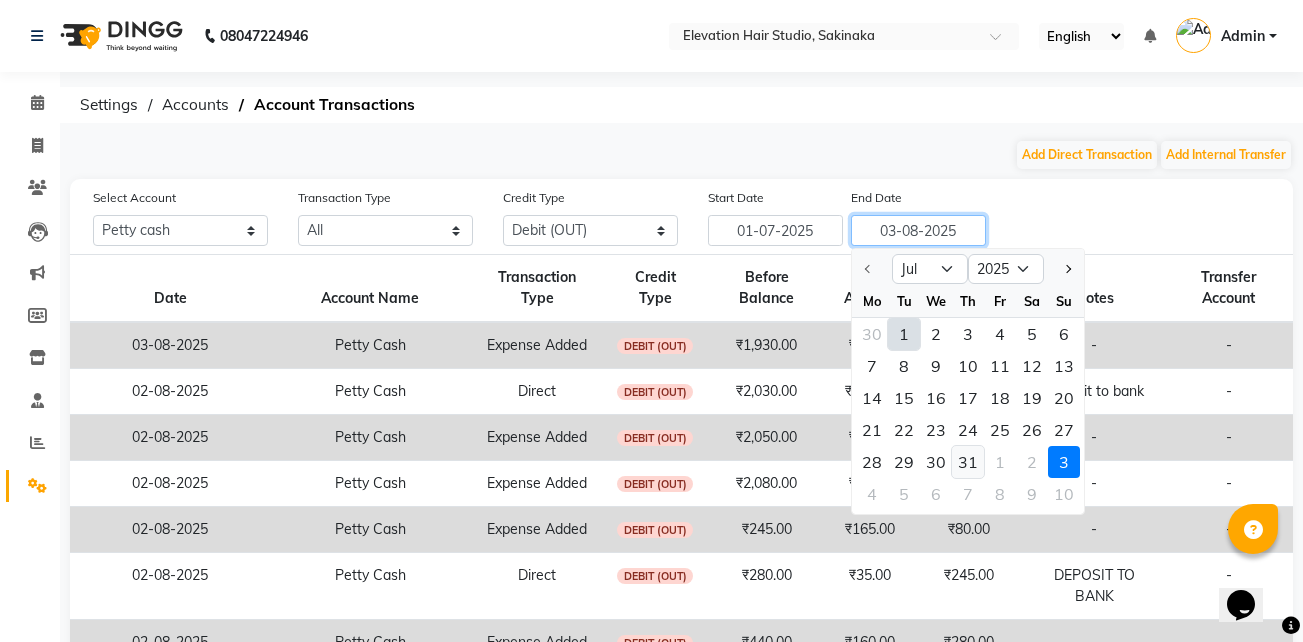 type on "31-07-2025" 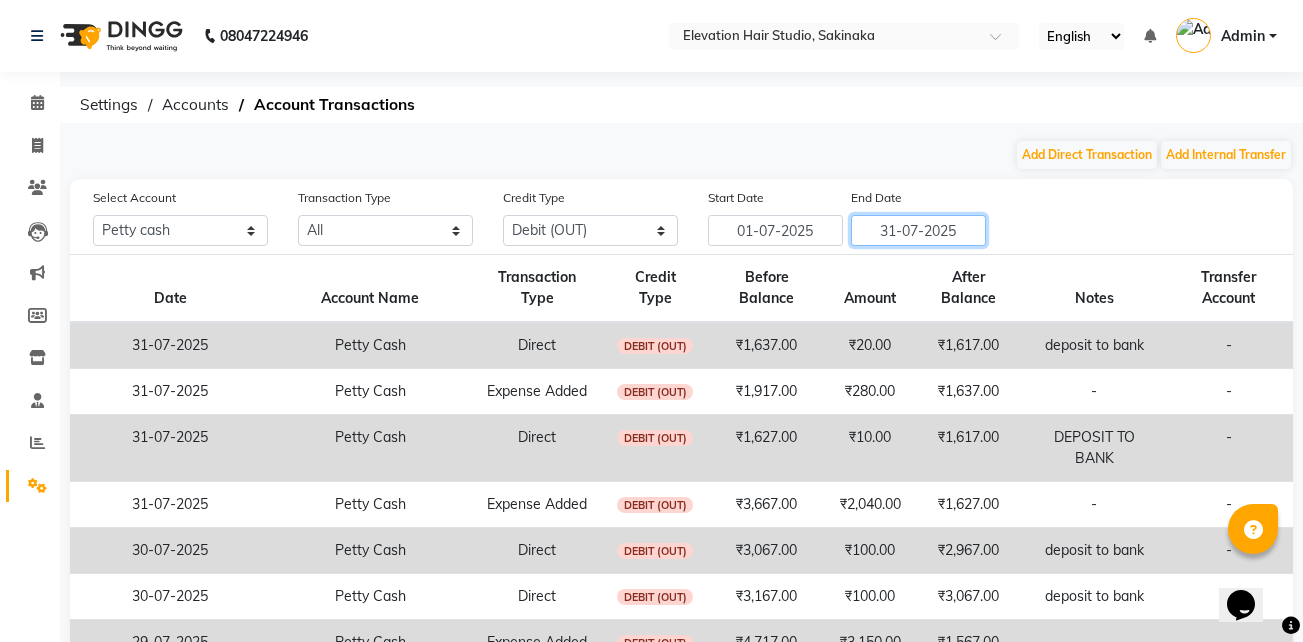 scroll, scrollTop: 251, scrollLeft: 0, axis: vertical 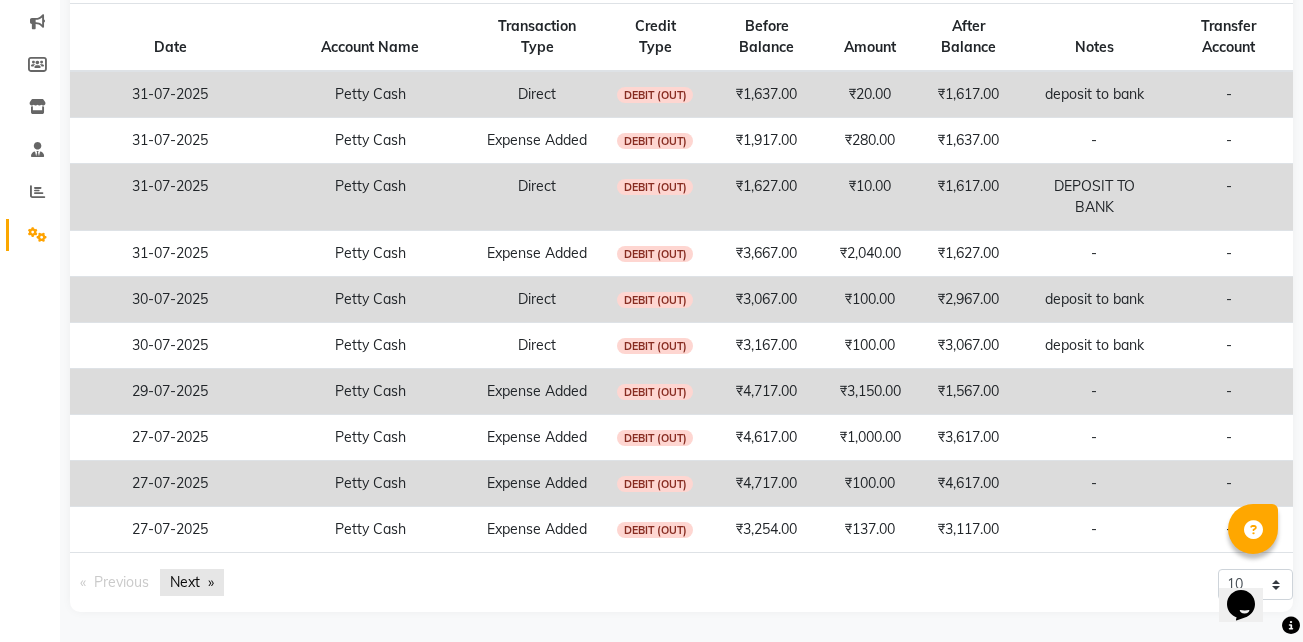 click on "Next  page" 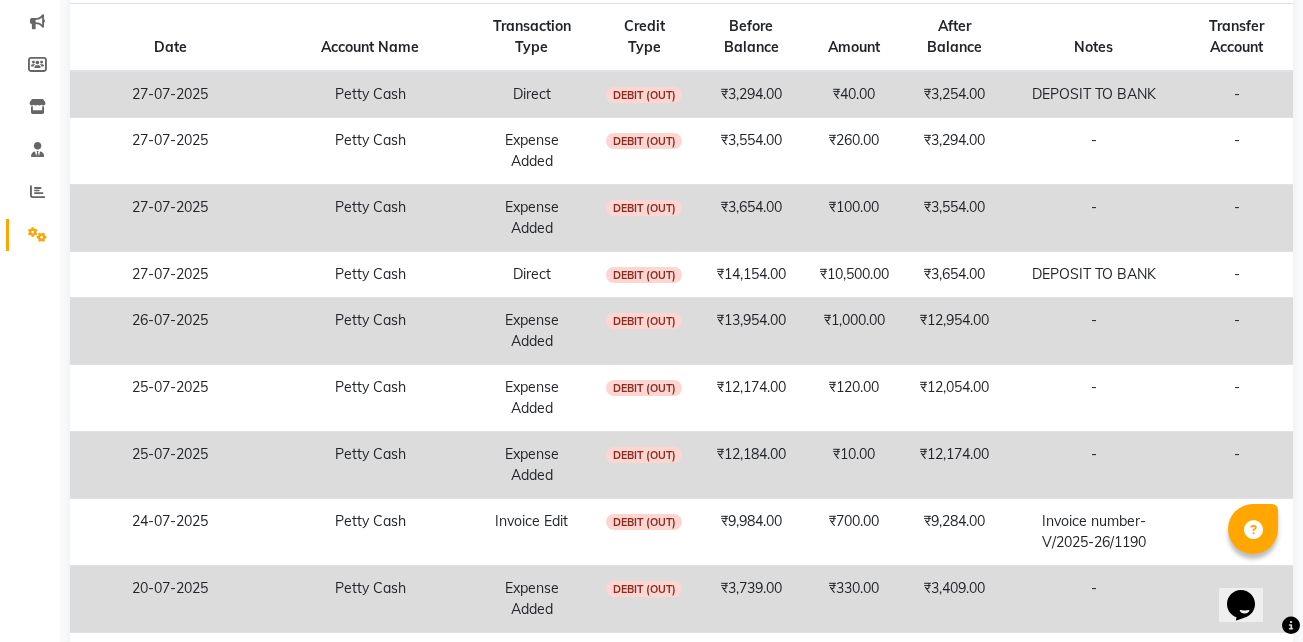 scroll, scrollTop: 398, scrollLeft: 0, axis: vertical 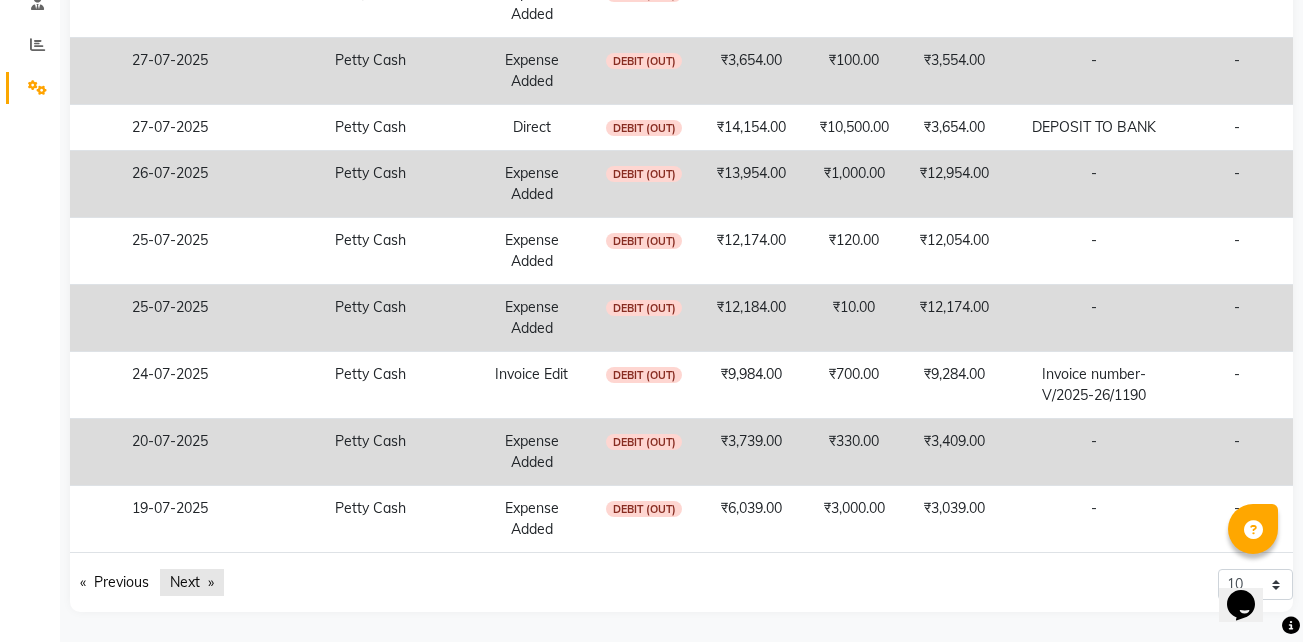 click on "Next  page" 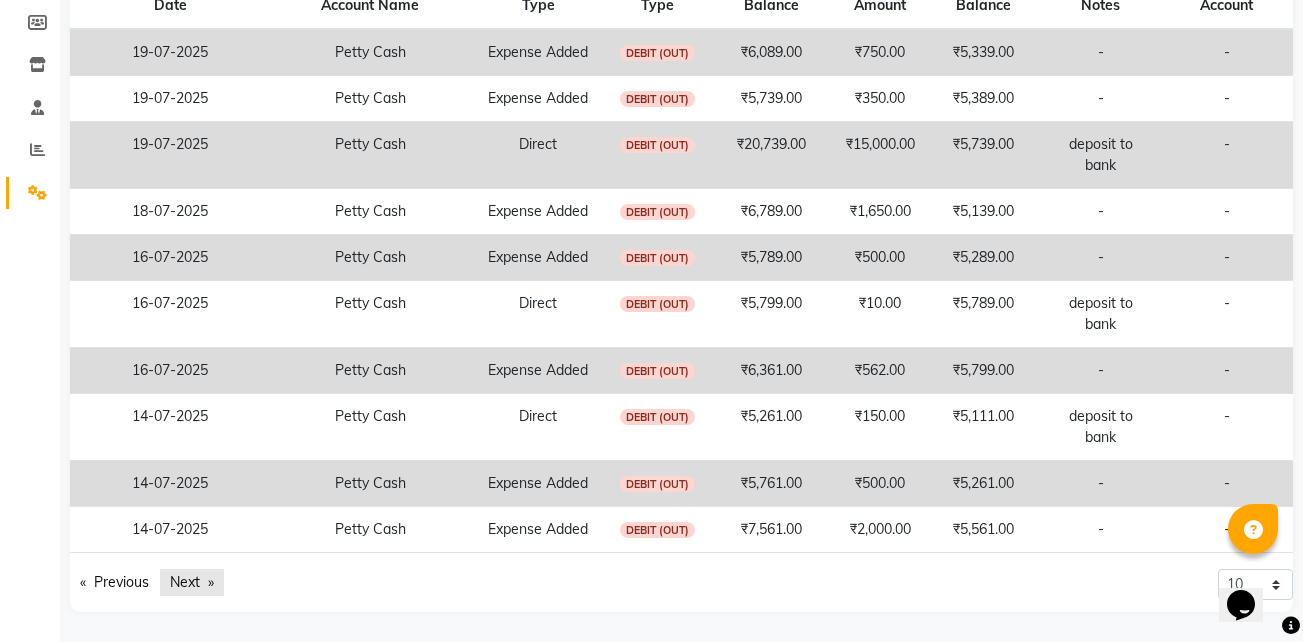 click on "Next  page" 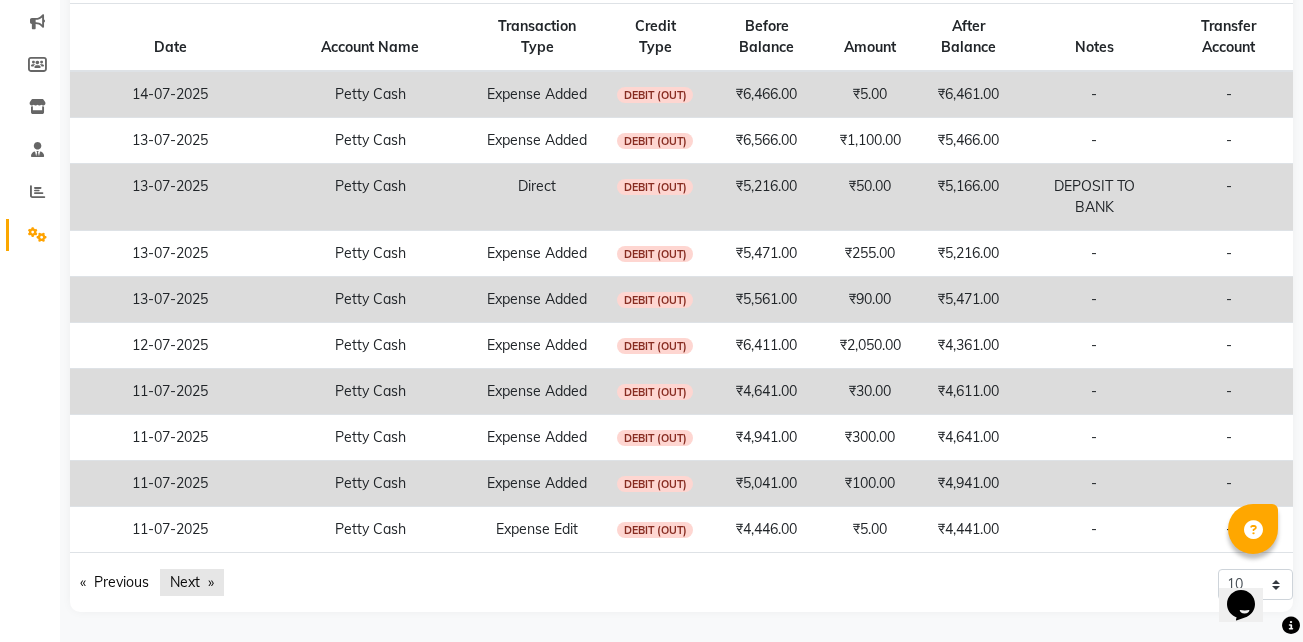 click on "Next  page" 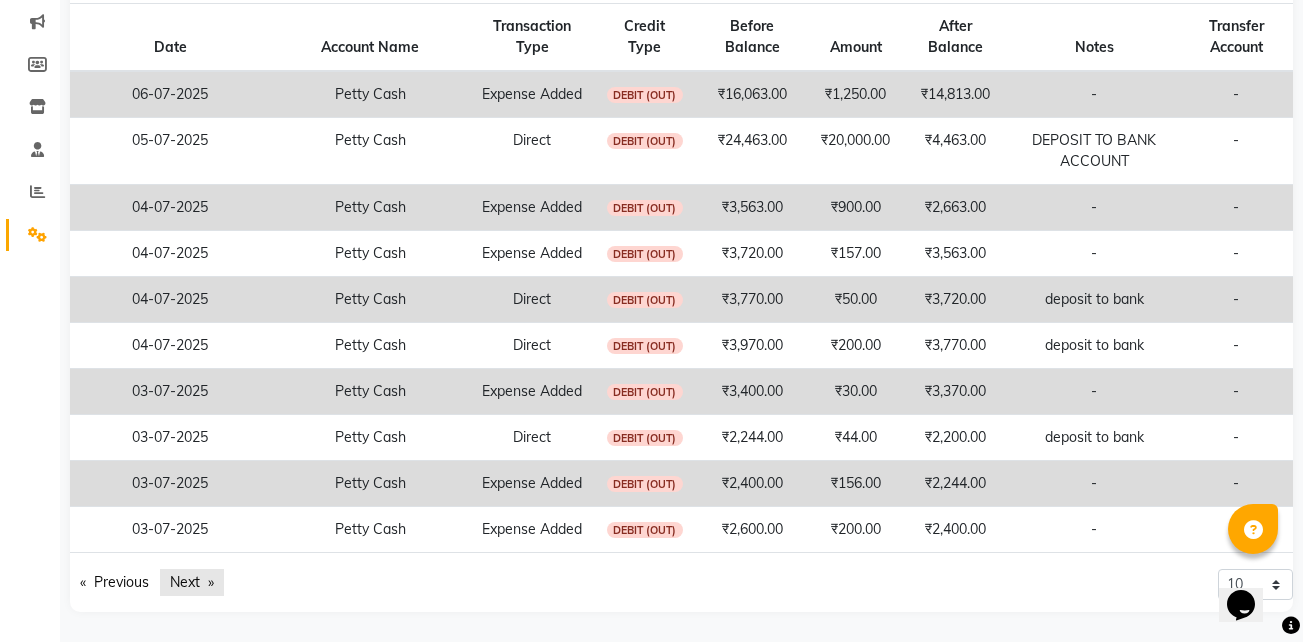 scroll, scrollTop: 377, scrollLeft: 0, axis: vertical 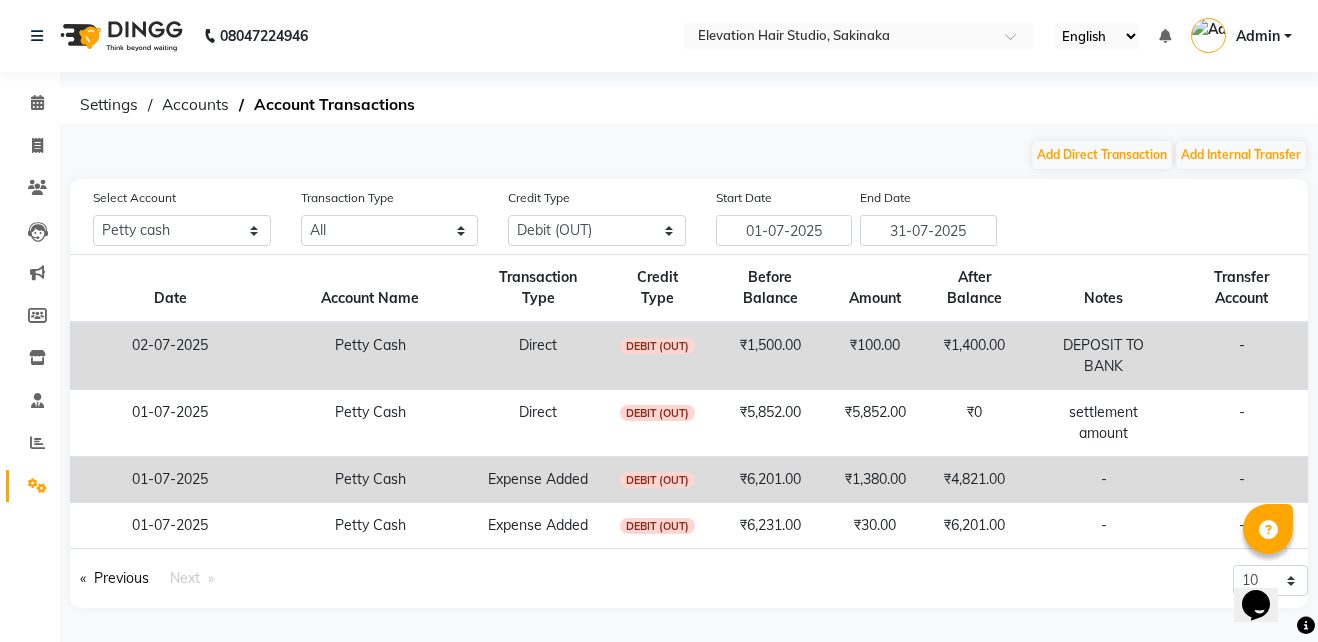 click on "Next  page" 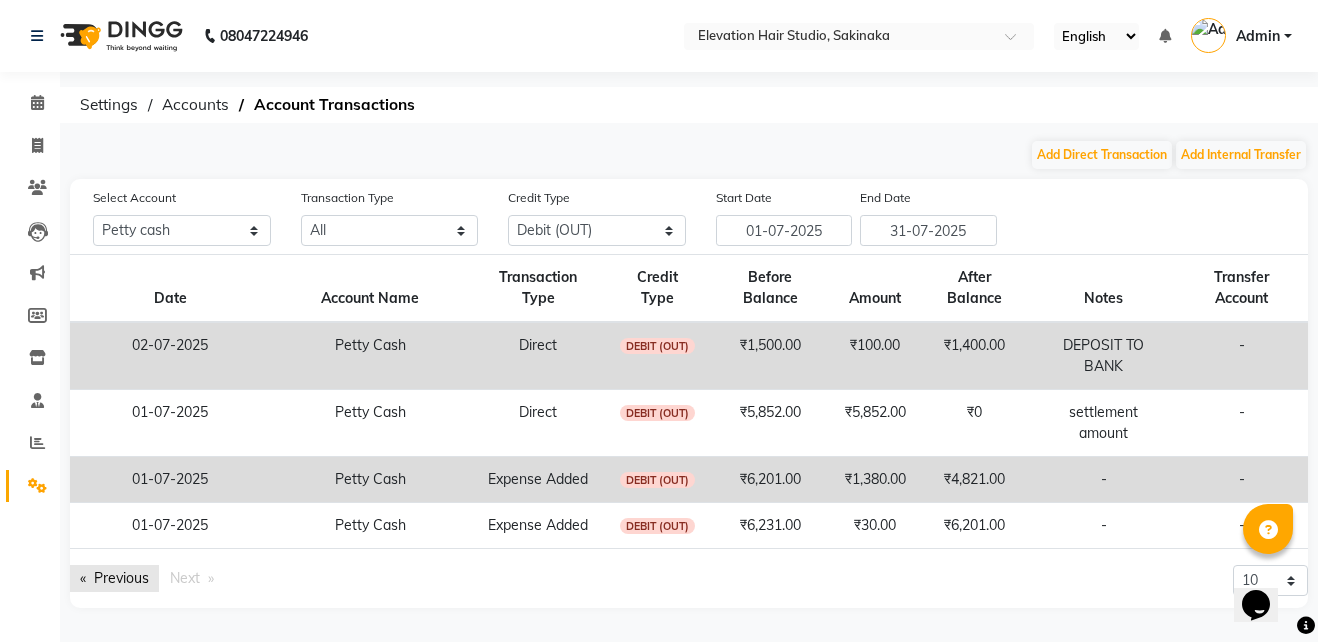click on "Previous  page" 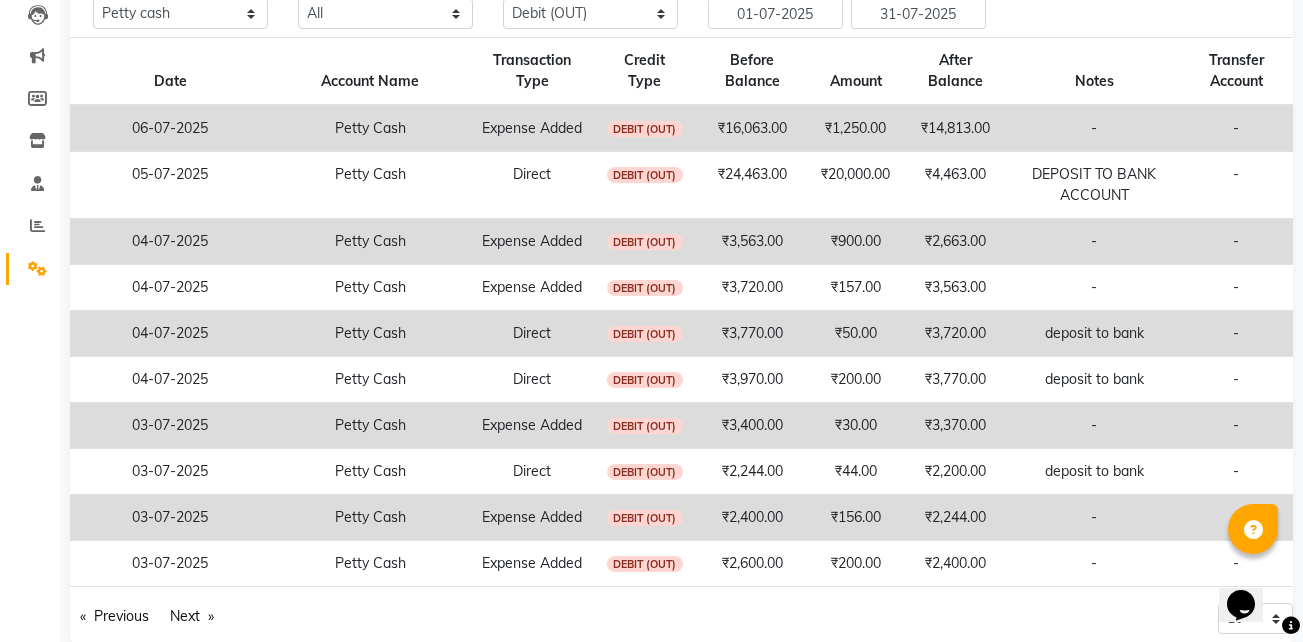 scroll, scrollTop: 377, scrollLeft: 0, axis: vertical 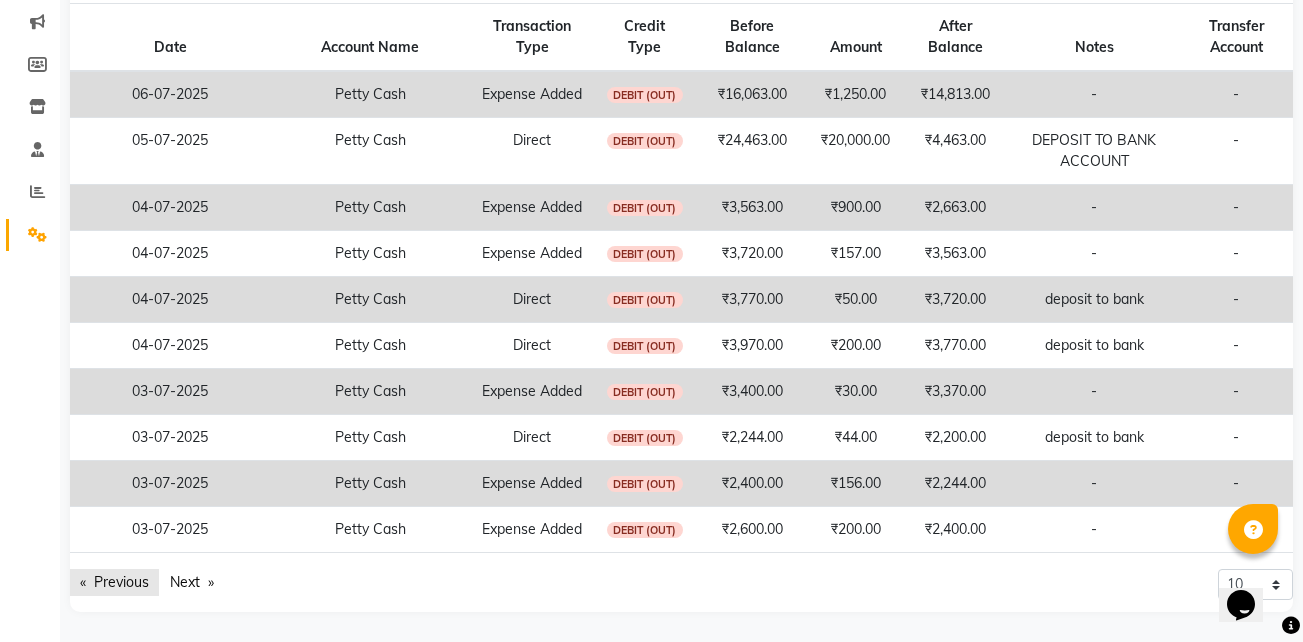 click on "Previous  page" 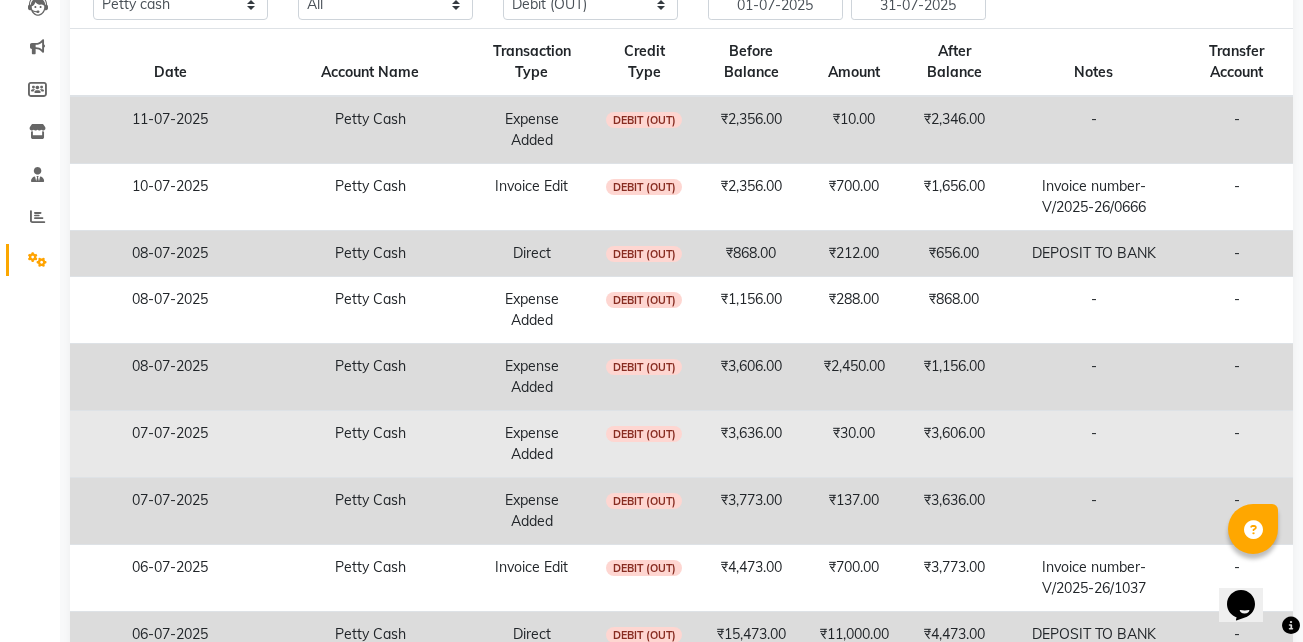 scroll, scrollTop: 398, scrollLeft: 0, axis: vertical 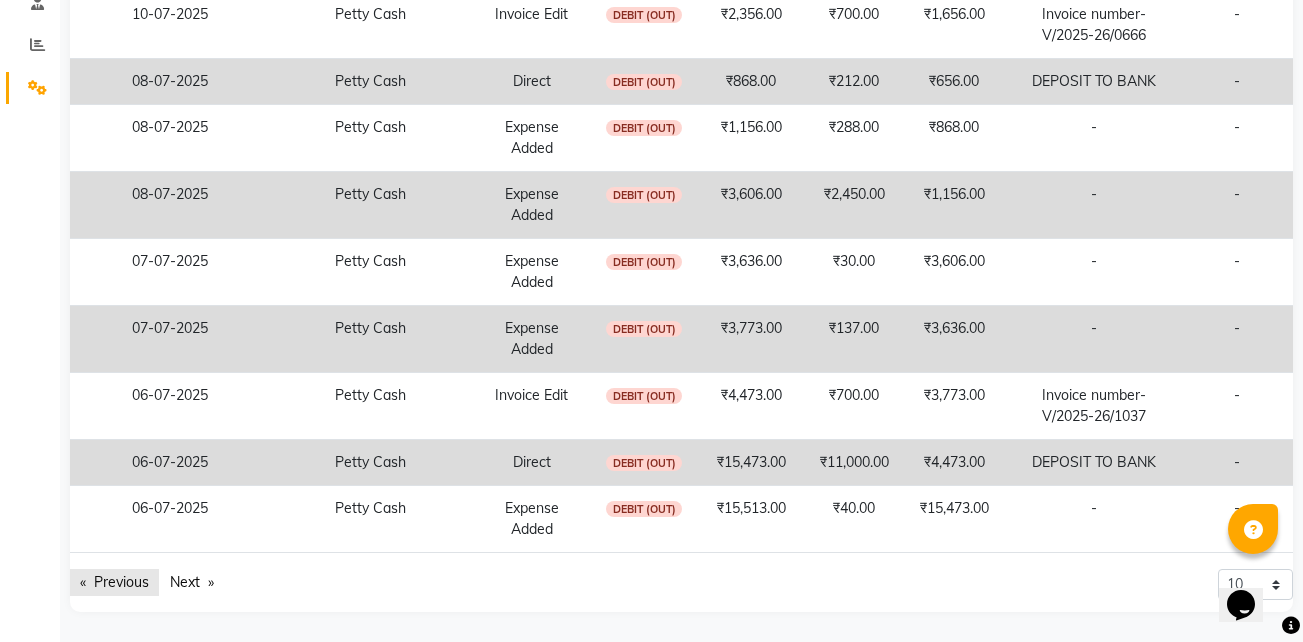 click on "Previous  page" 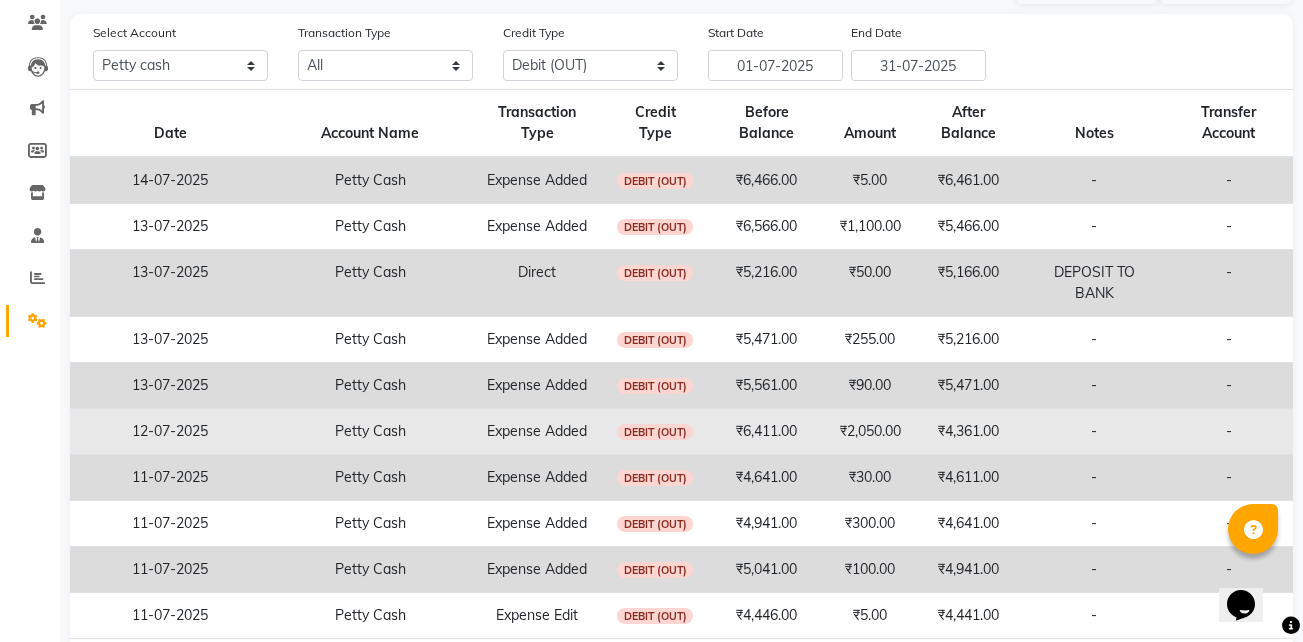 scroll, scrollTop: 251, scrollLeft: 0, axis: vertical 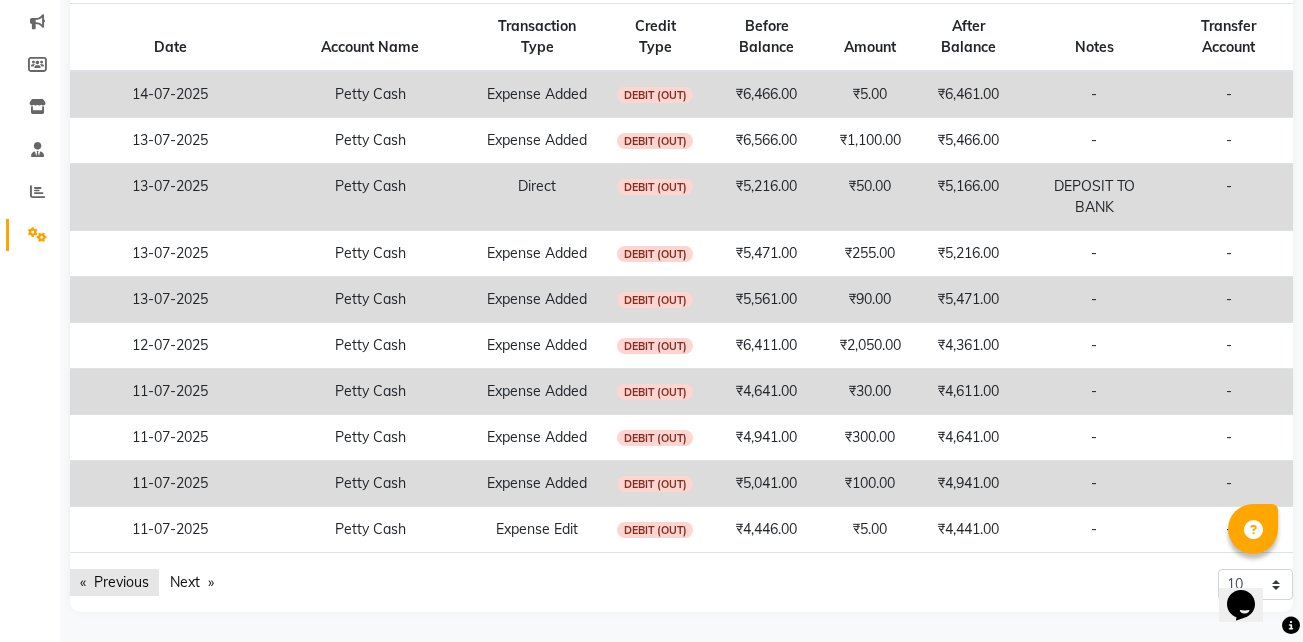 click on "Previous  page" 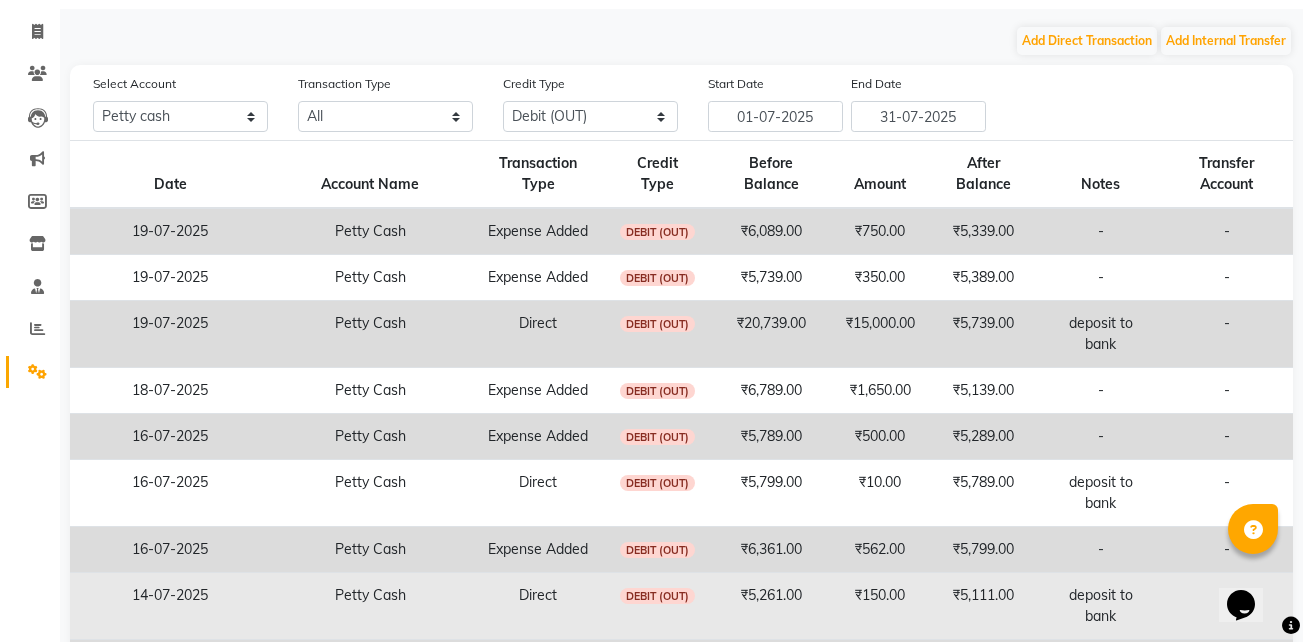scroll, scrollTop: 293, scrollLeft: 0, axis: vertical 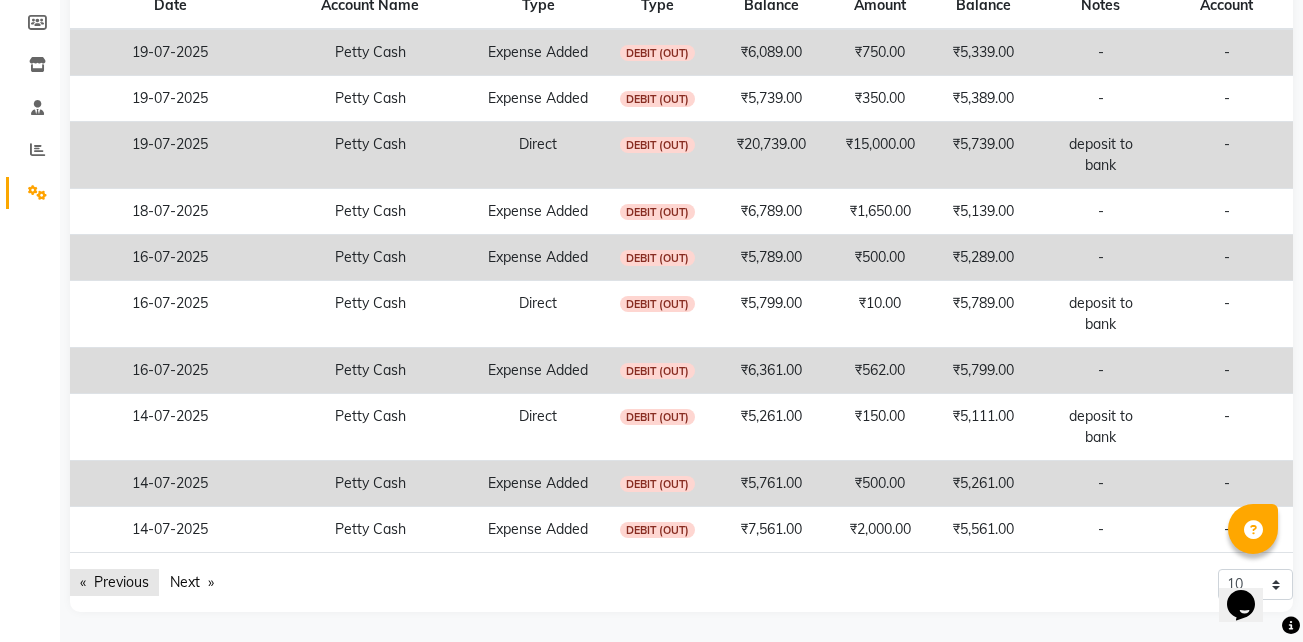 click on "Previous  page" 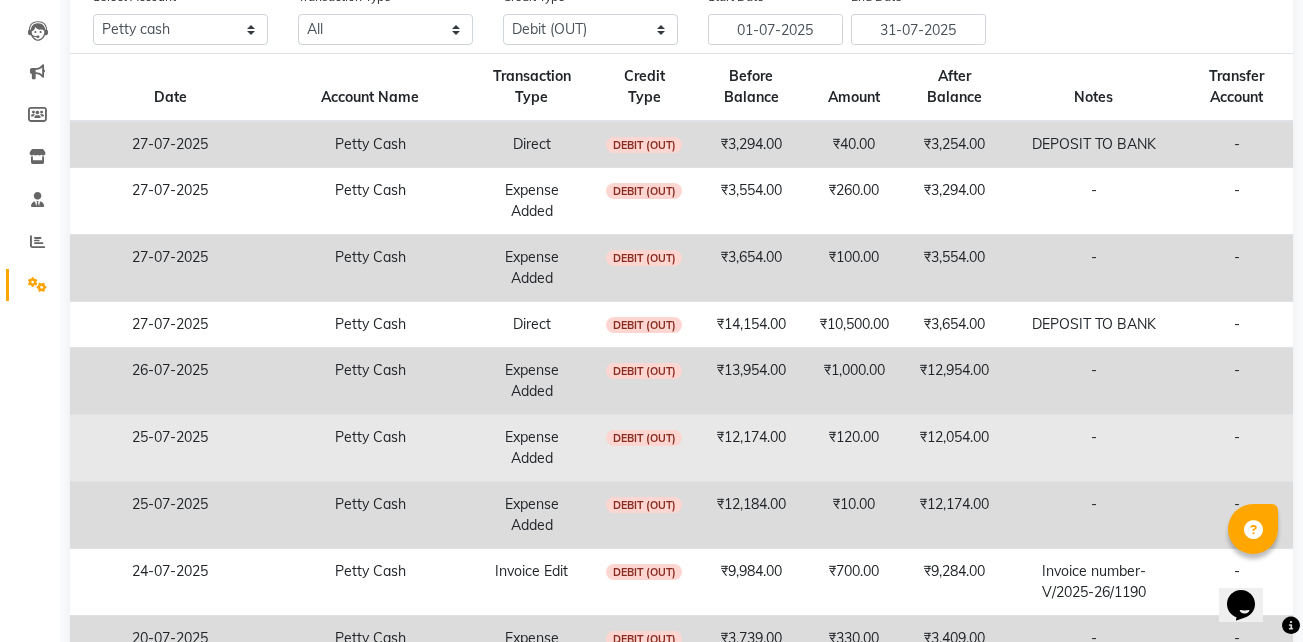 scroll, scrollTop: 398, scrollLeft: 0, axis: vertical 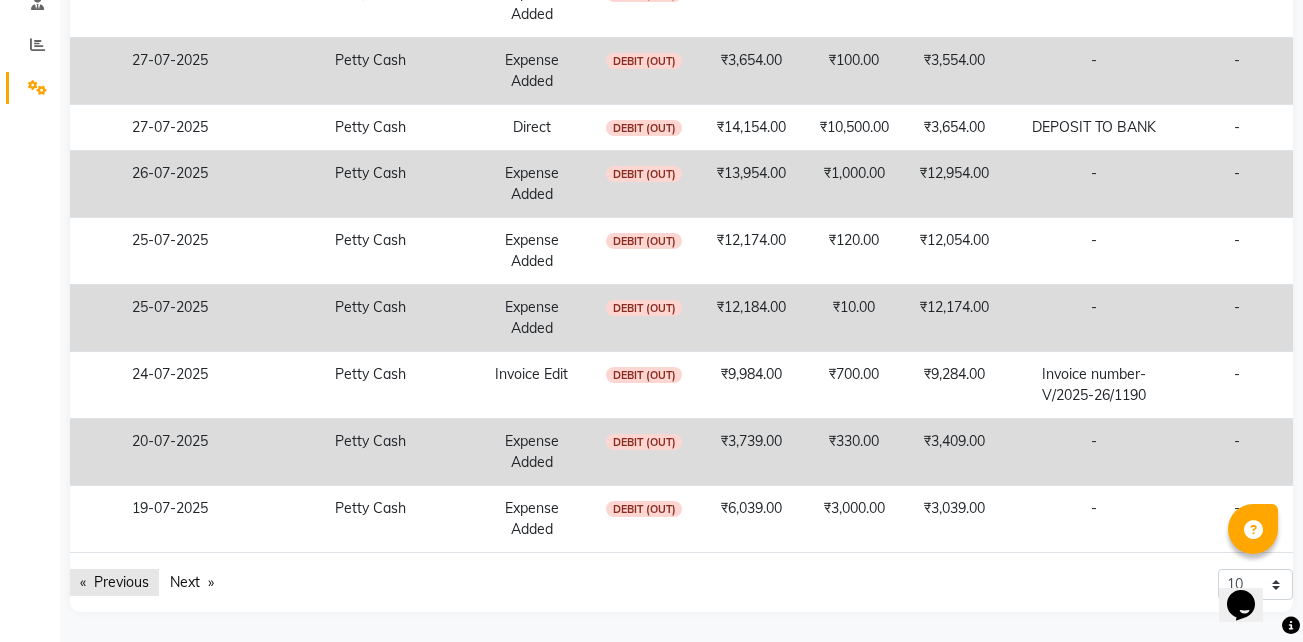 click on "Previous  page" 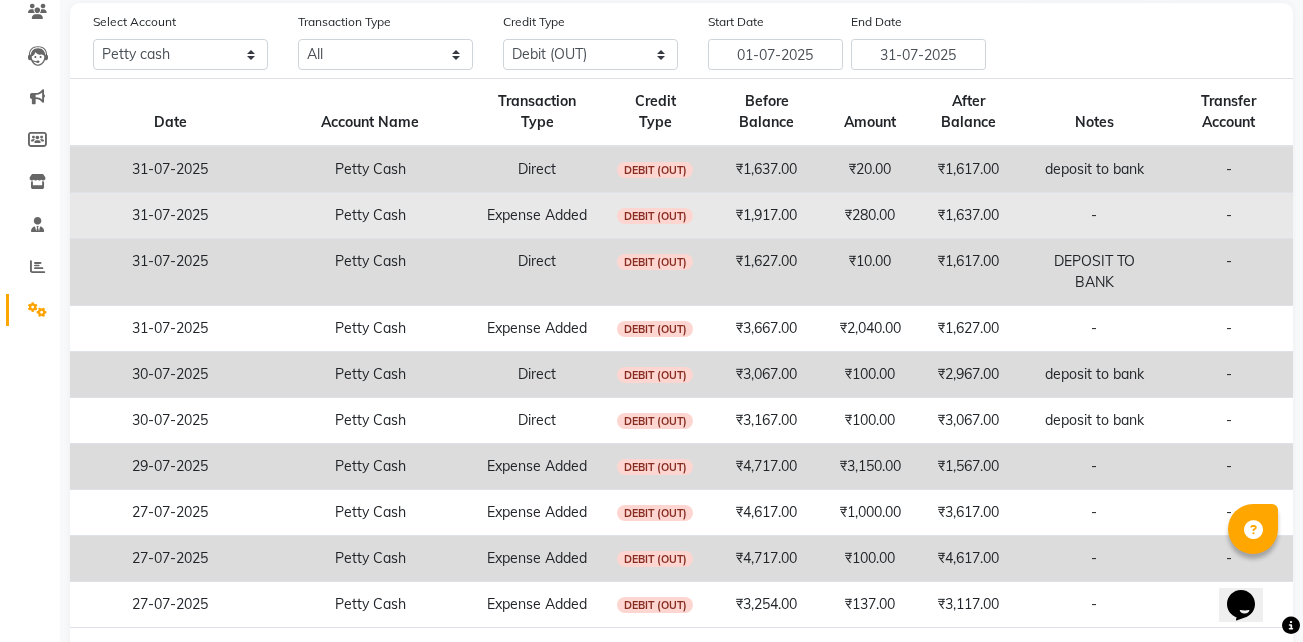 scroll, scrollTop: 0, scrollLeft: 0, axis: both 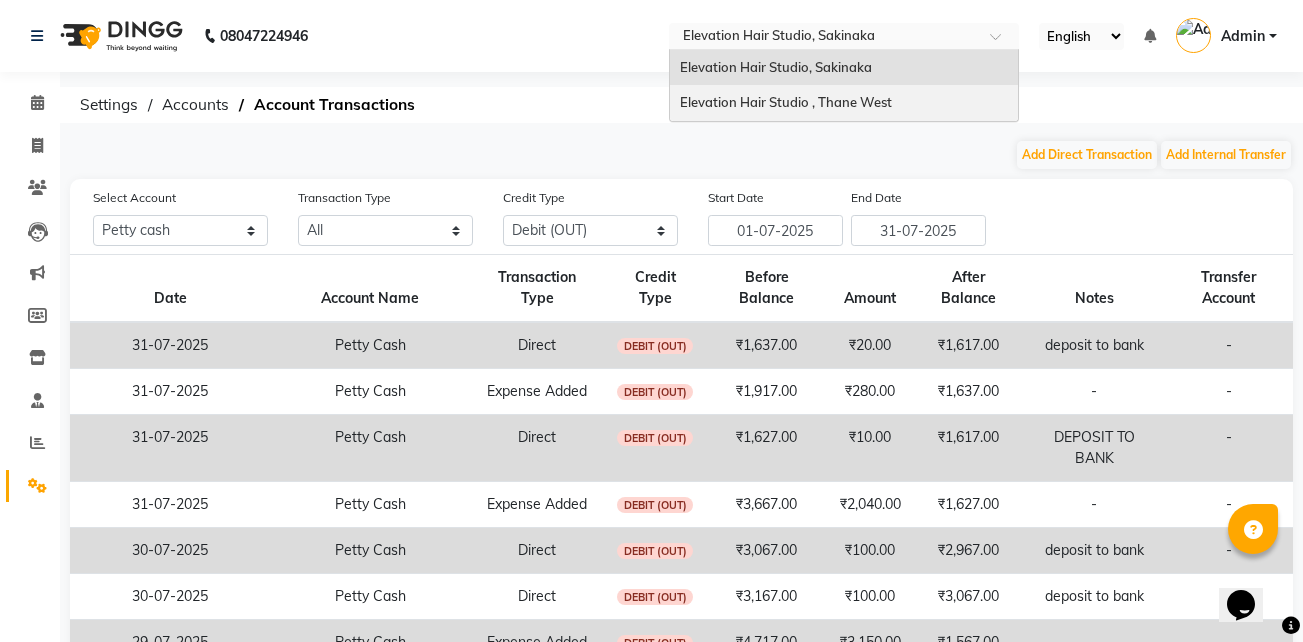drag, startPoint x: 712, startPoint y: 43, endPoint x: 796, endPoint y: 107, distance: 105.60303 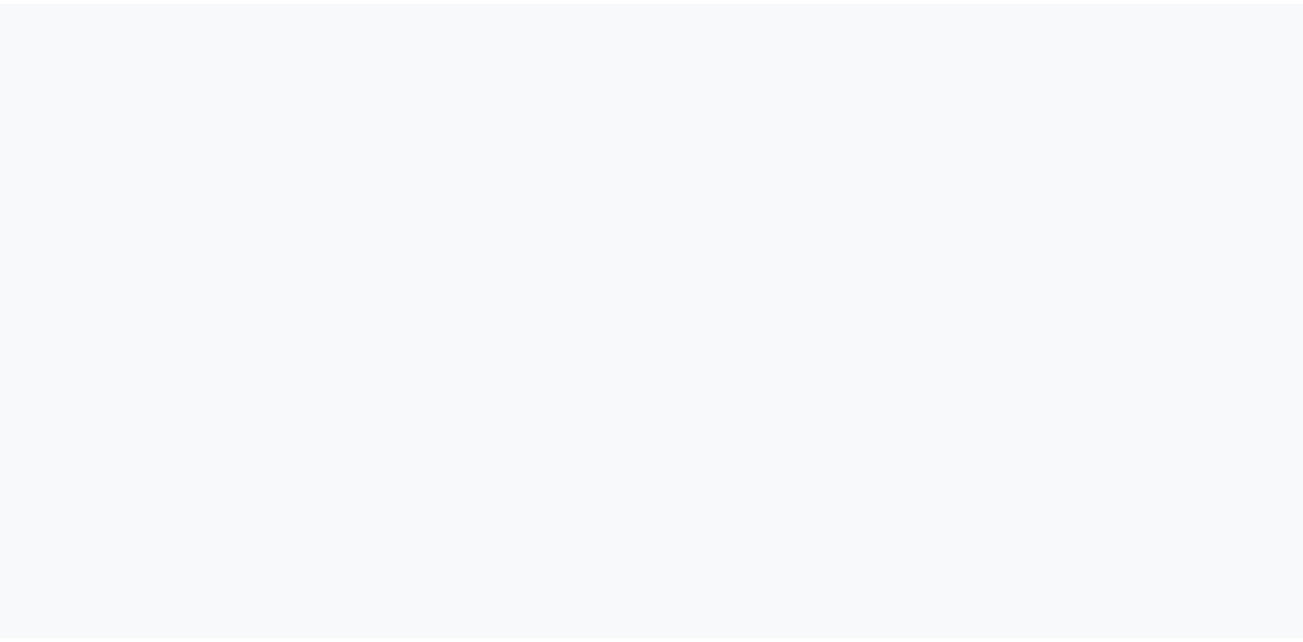scroll, scrollTop: 0, scrollLeft: 0, axis: both 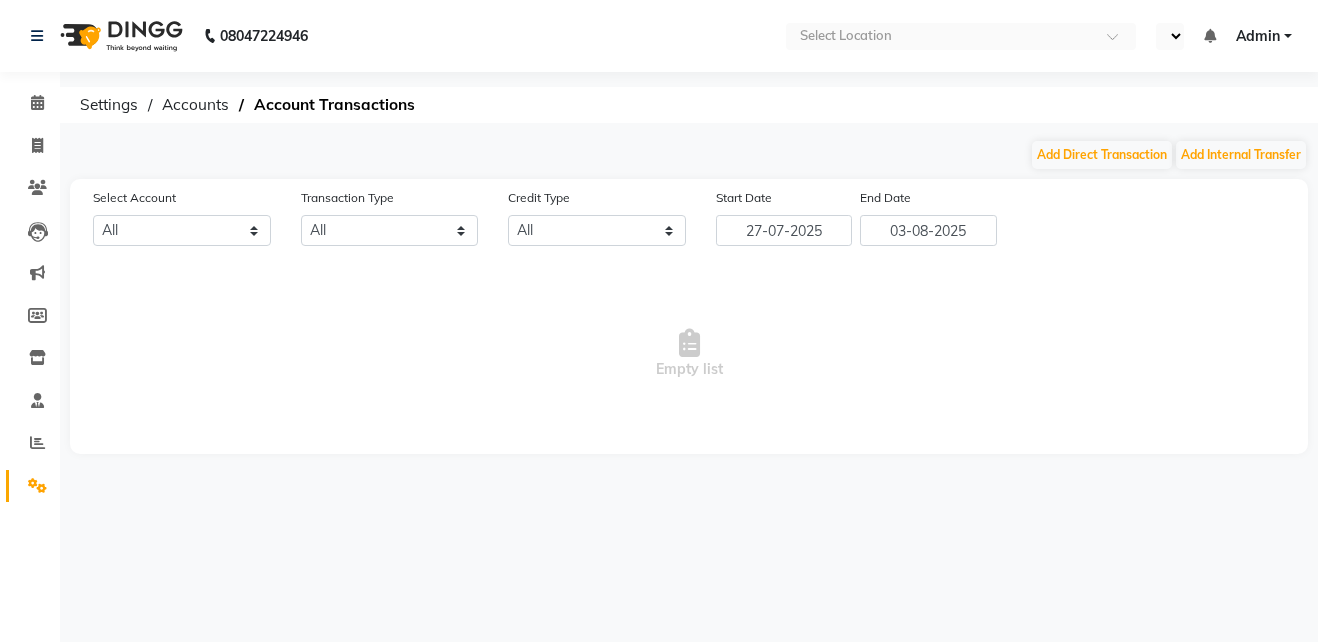select on "en" 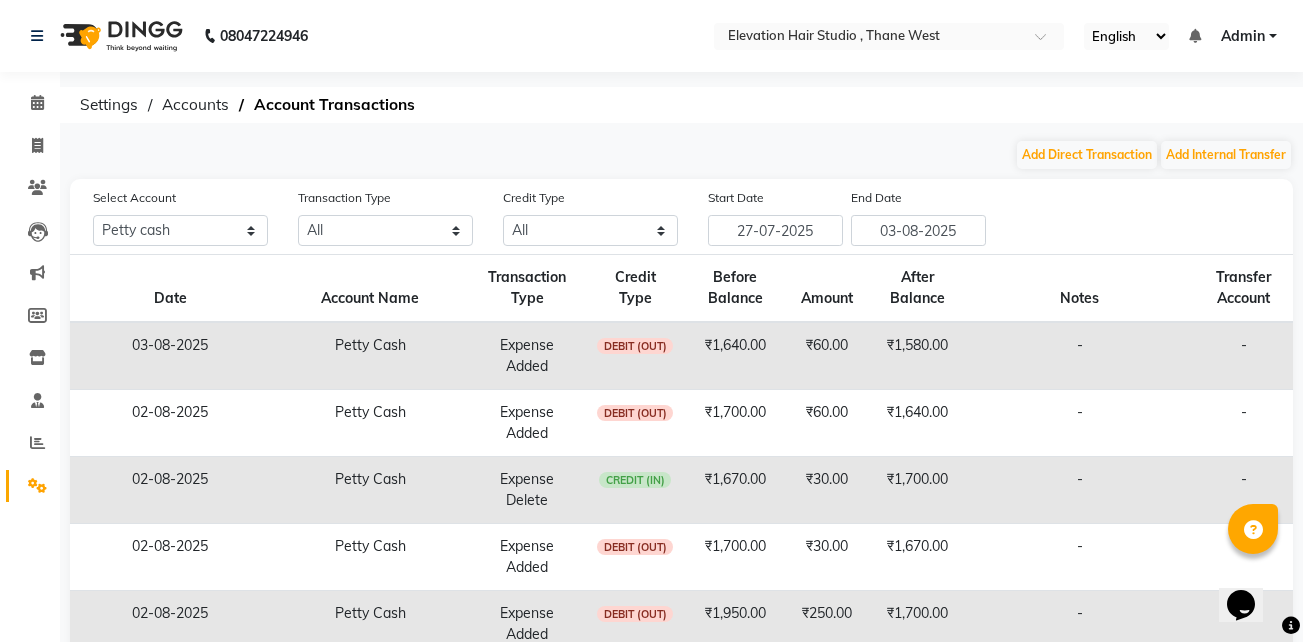 scroll, scrollTop: 0, scrollLeft: 0, axis: both 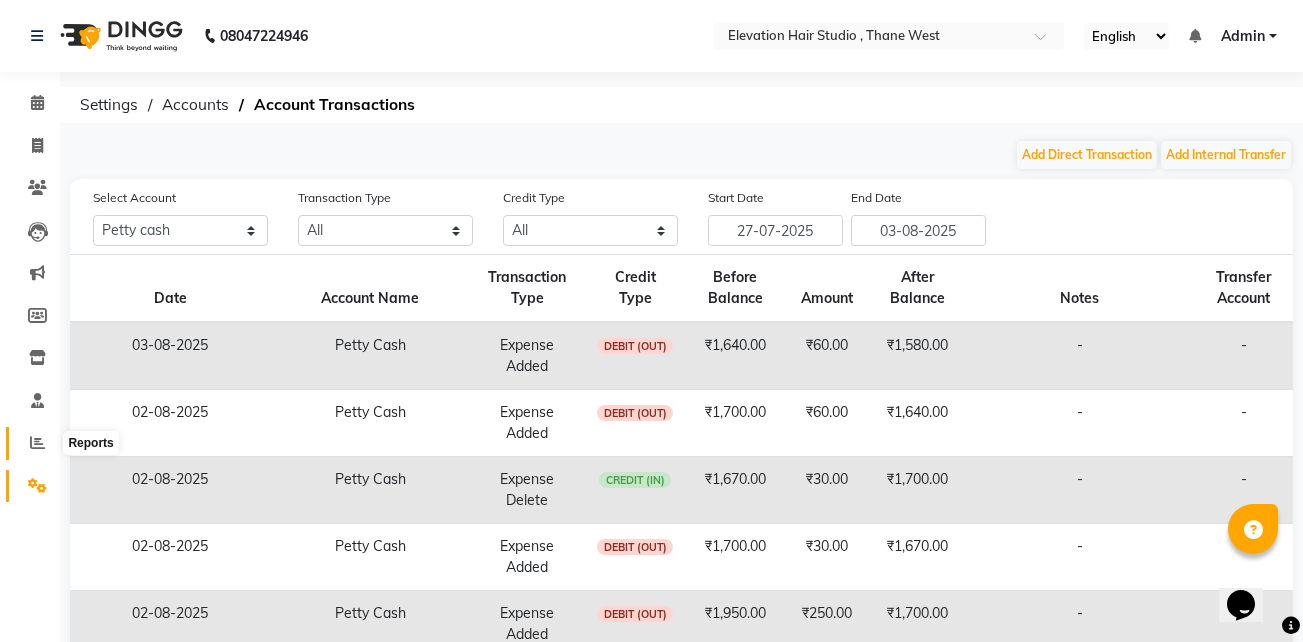 click 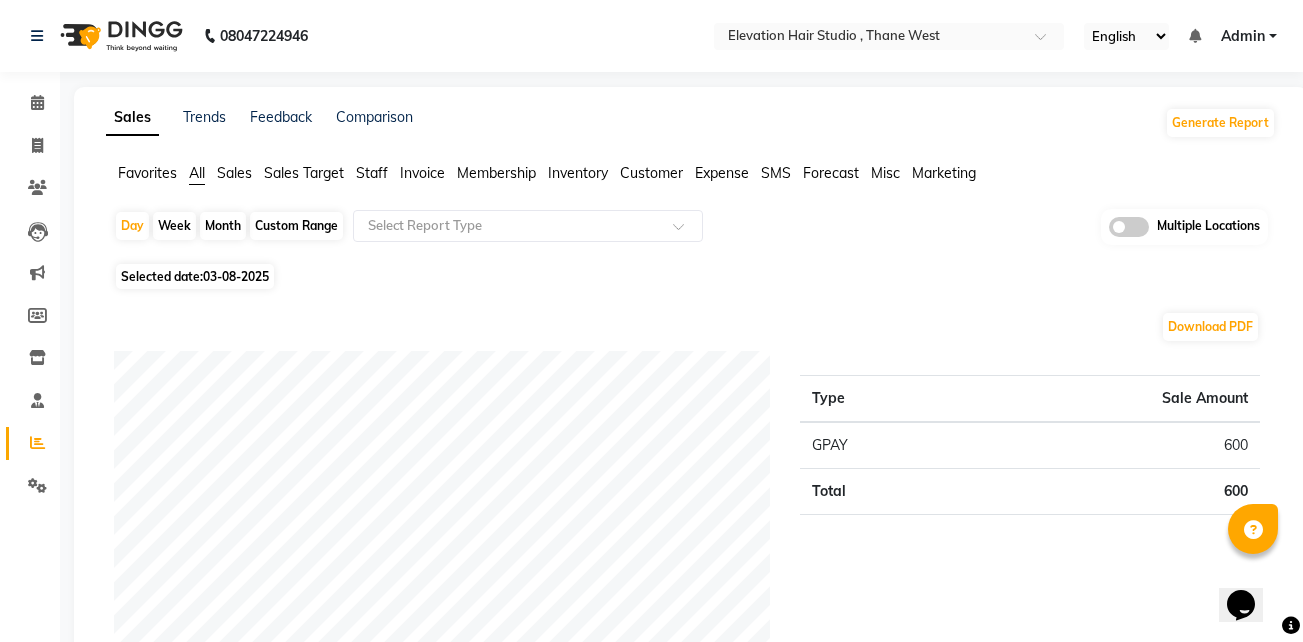 click on "Sales" 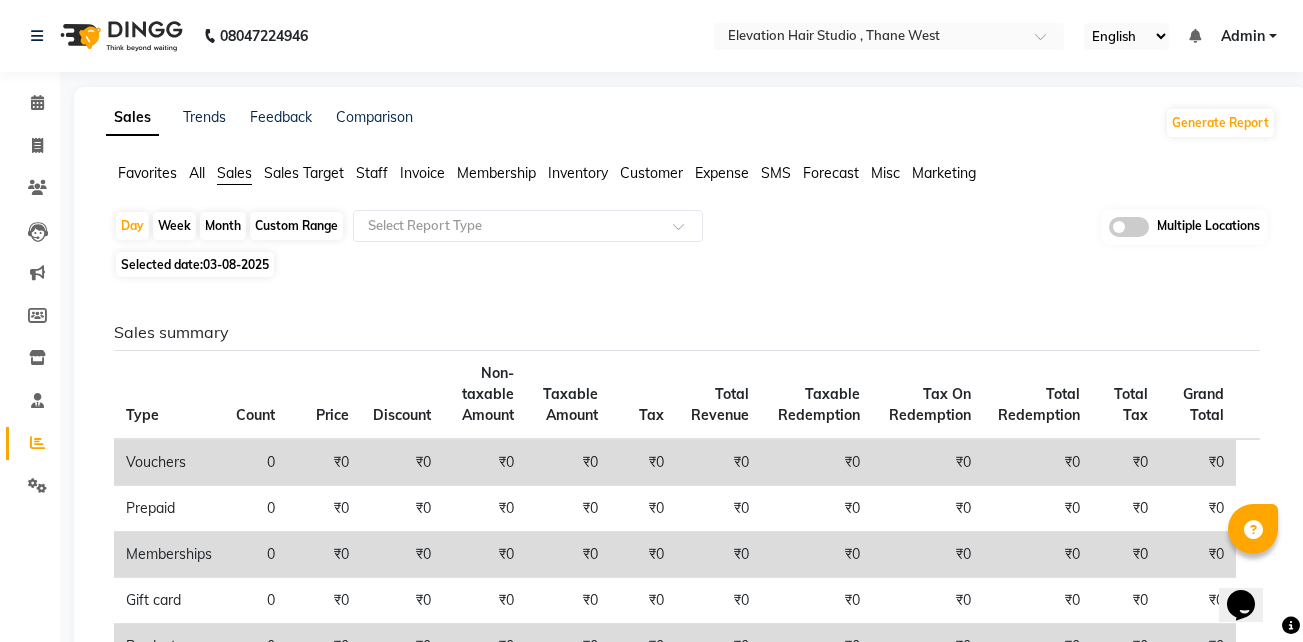 click on "Custom Range" 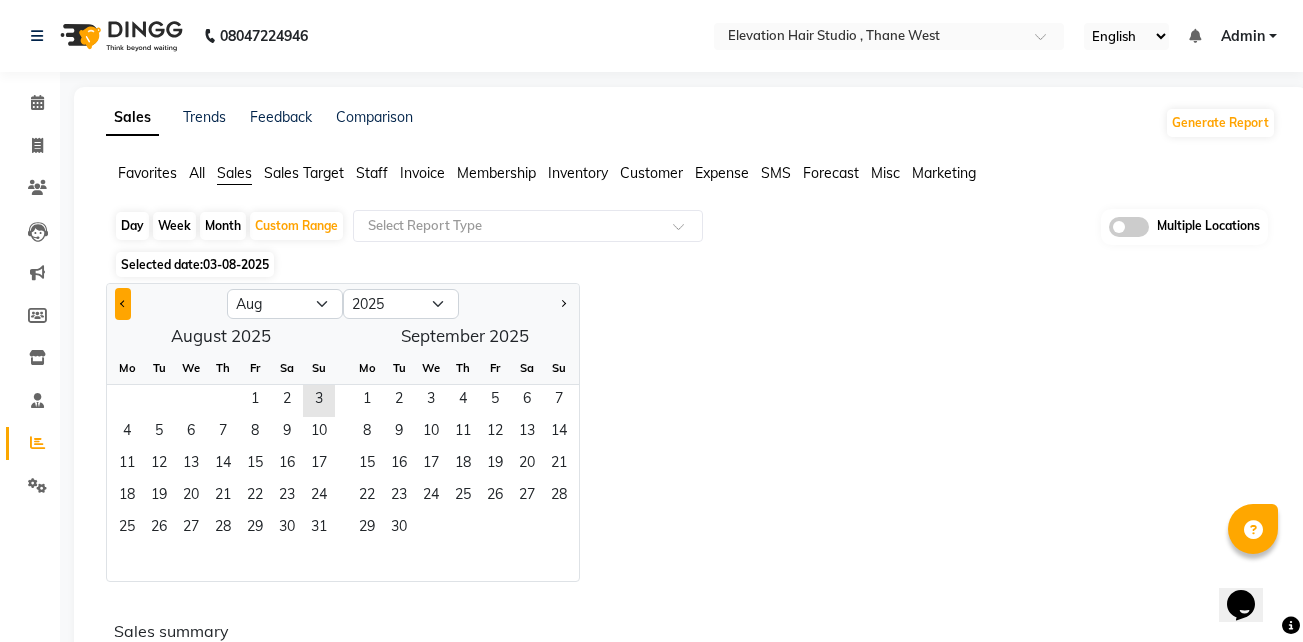 click 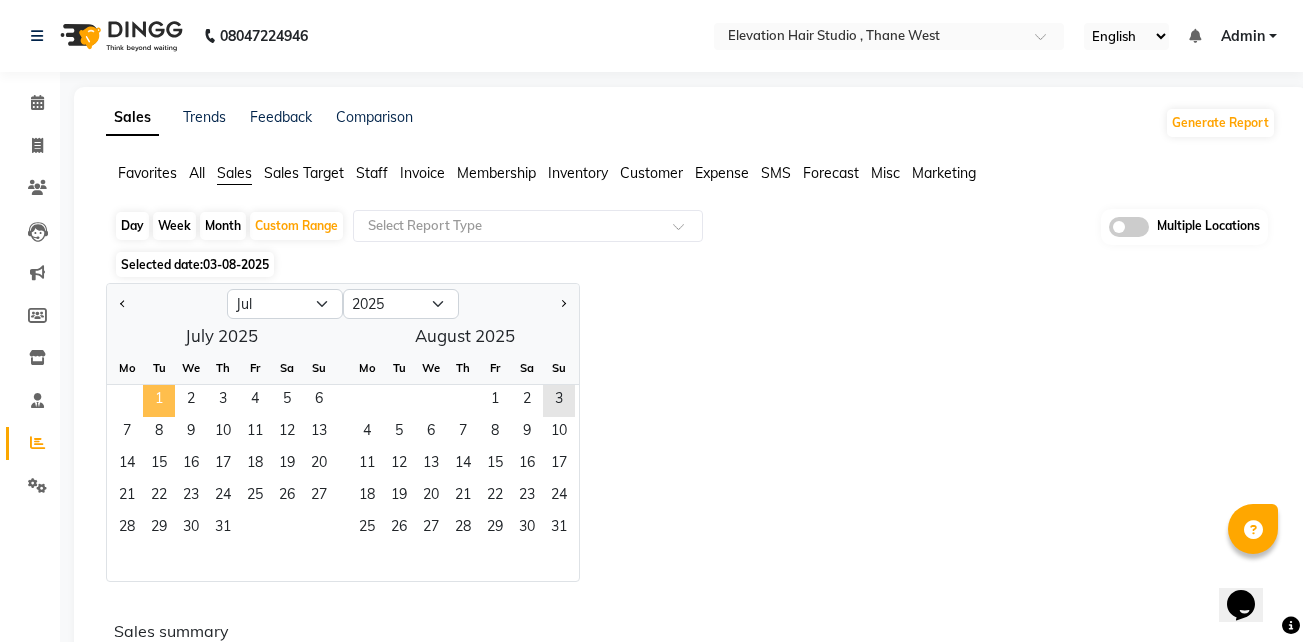 click on "1" 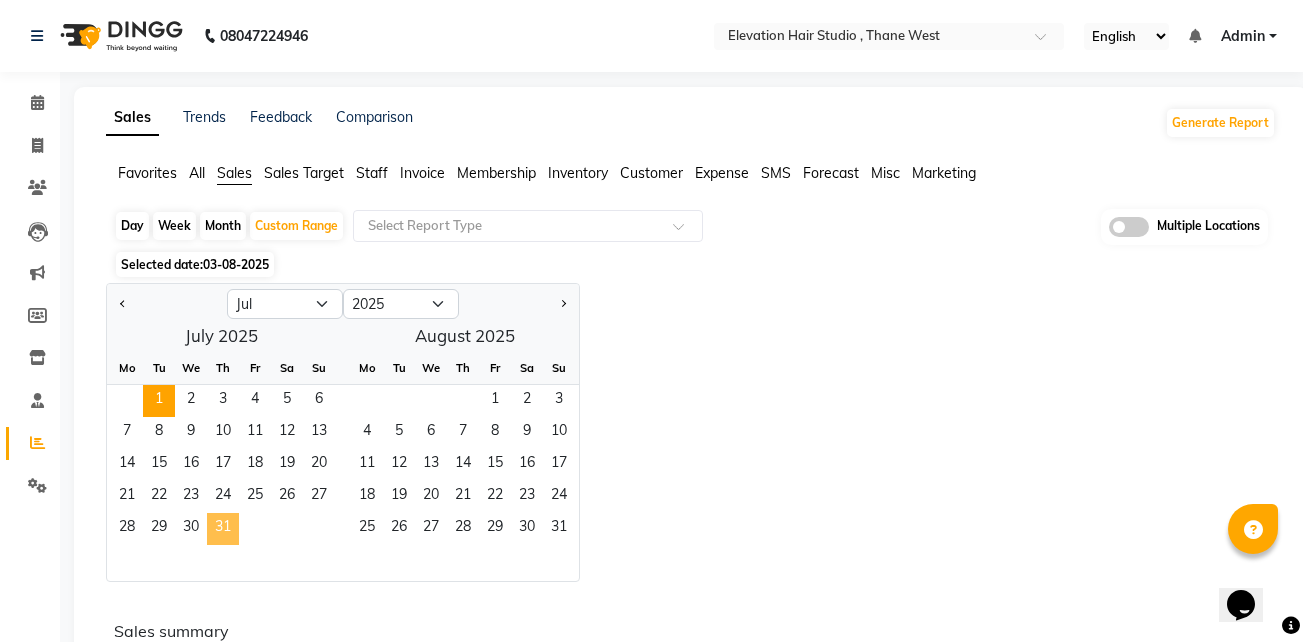 click on "31" 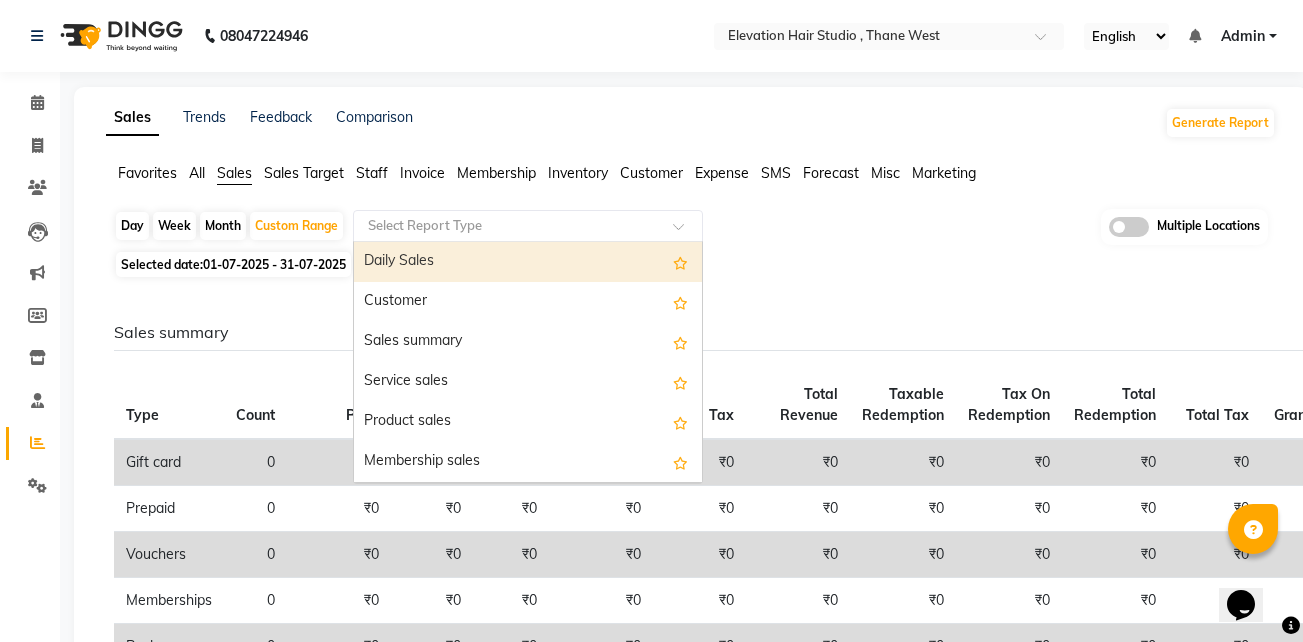 click 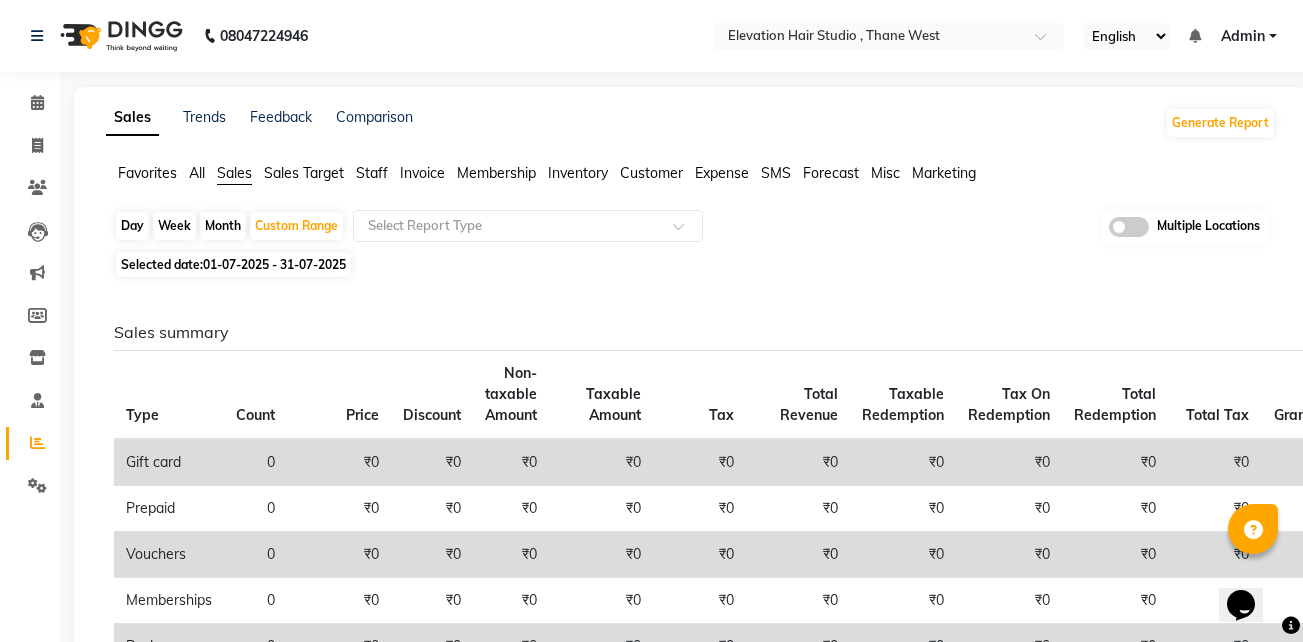 click on "Sales" 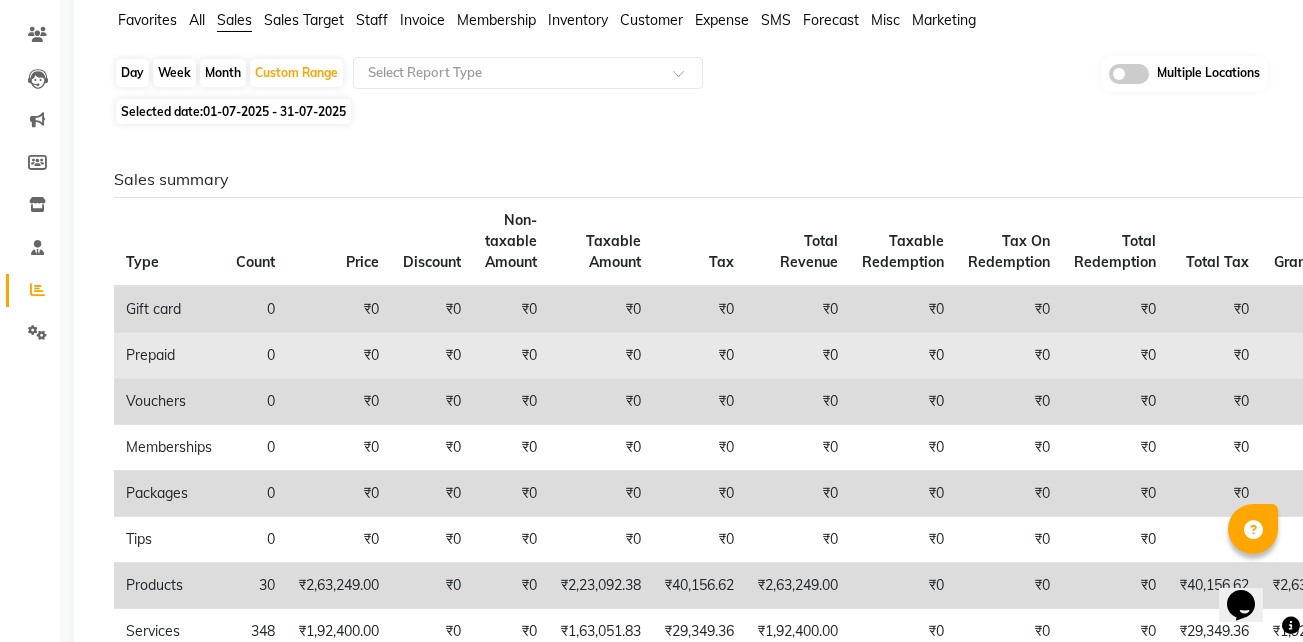 scroll, scrollTop: 159, scrollLeft: 0, axis: vertical 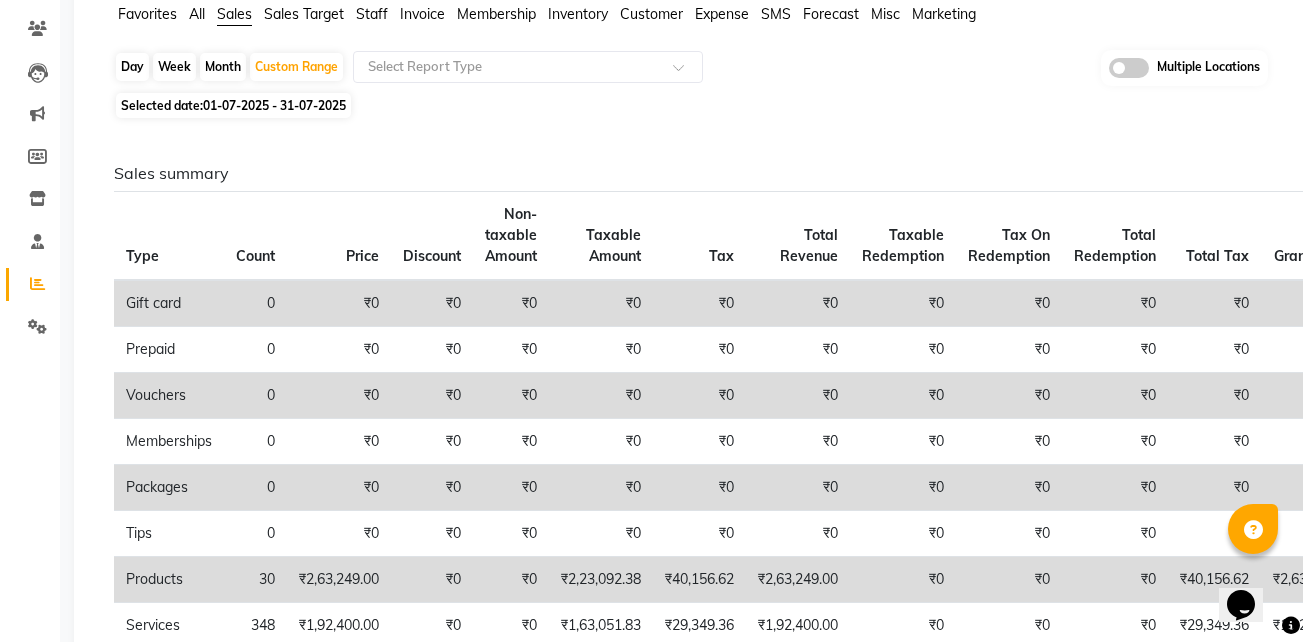 click on "Expense" 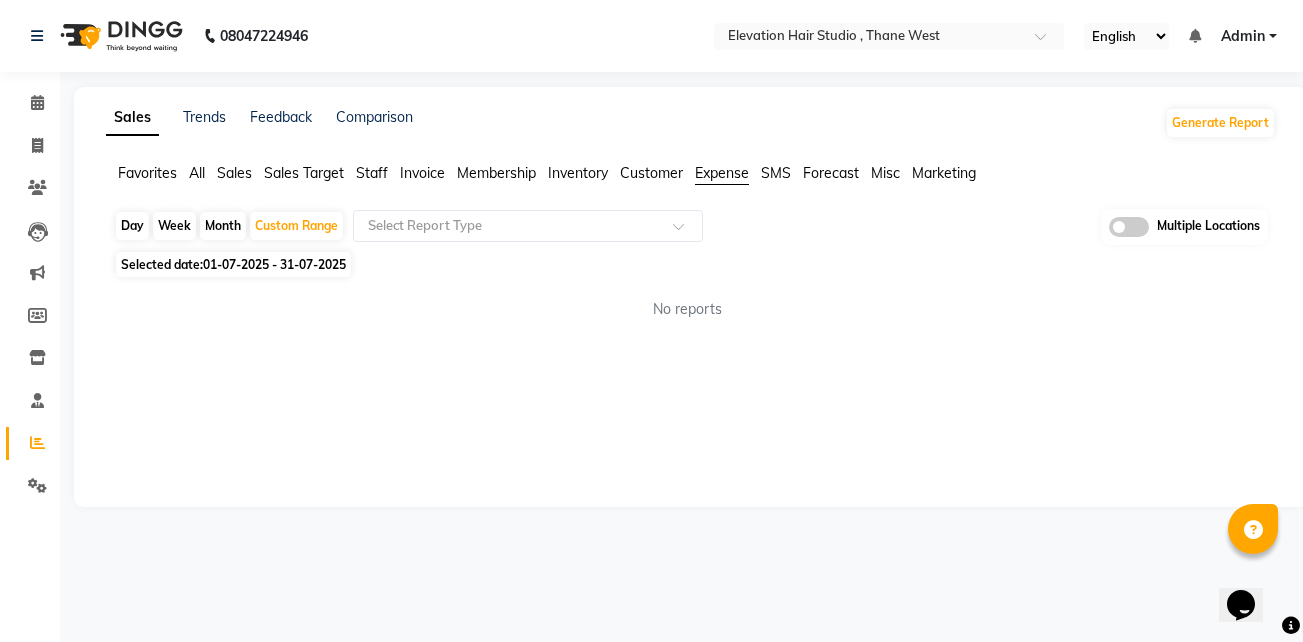 scroll, scrollTop: 0, scrollLeft: 0, axis: both 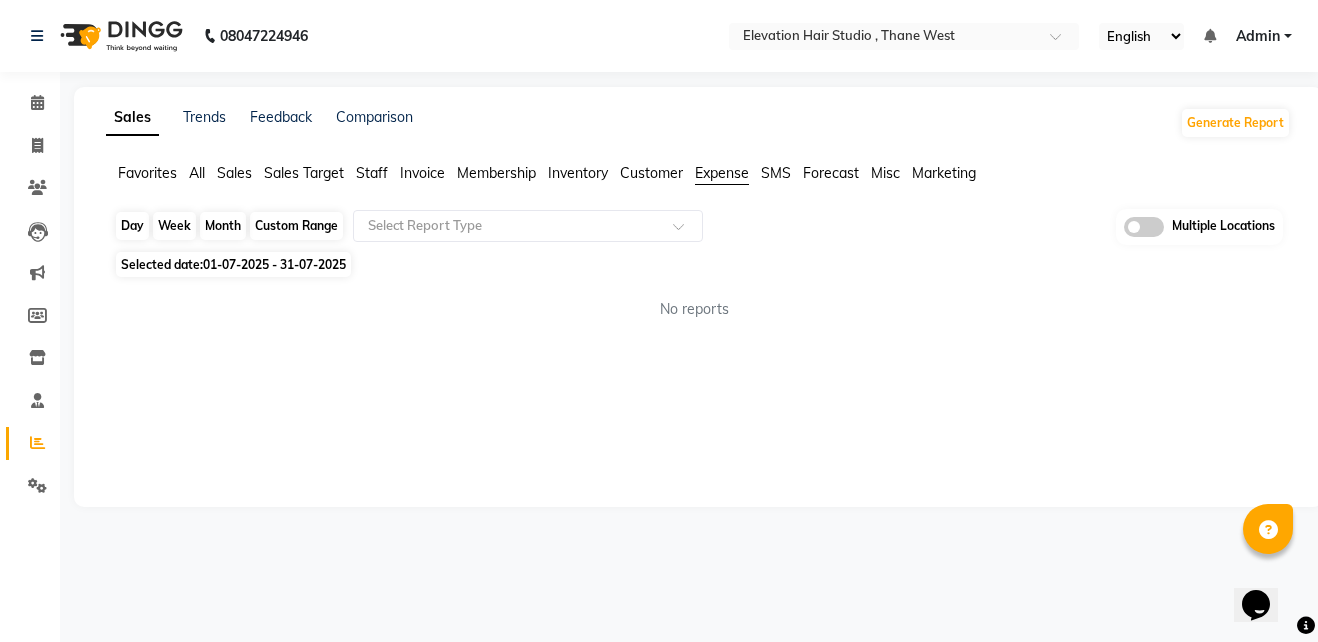 click on "Custom Range" 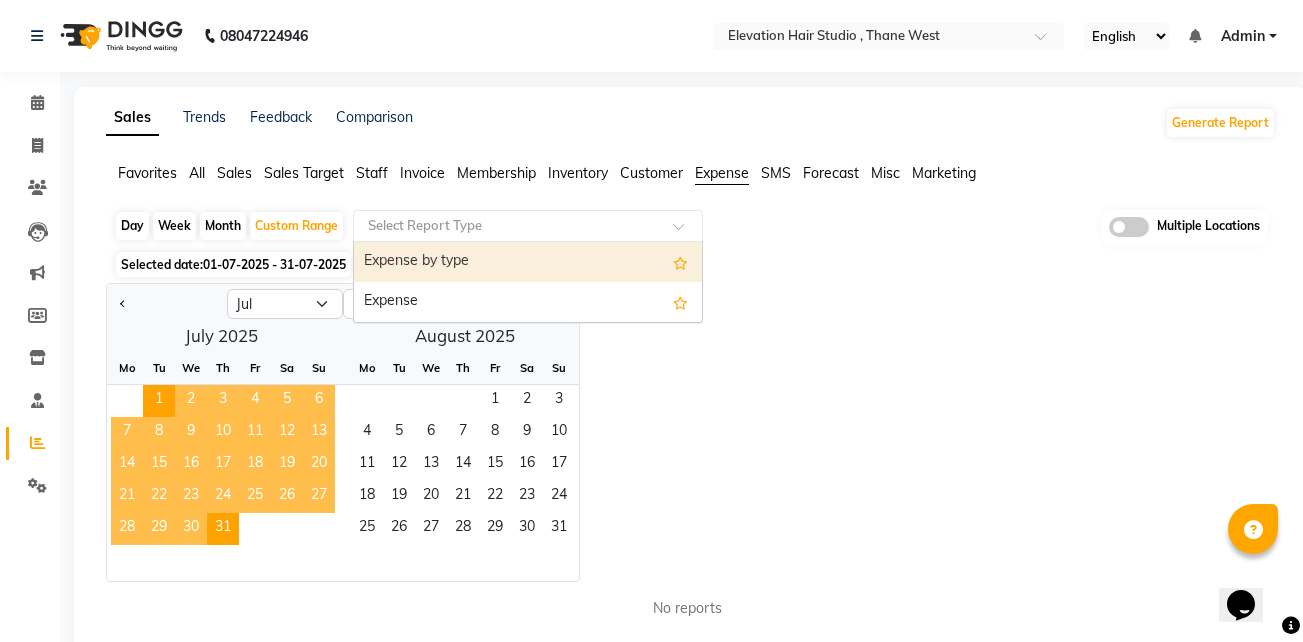click 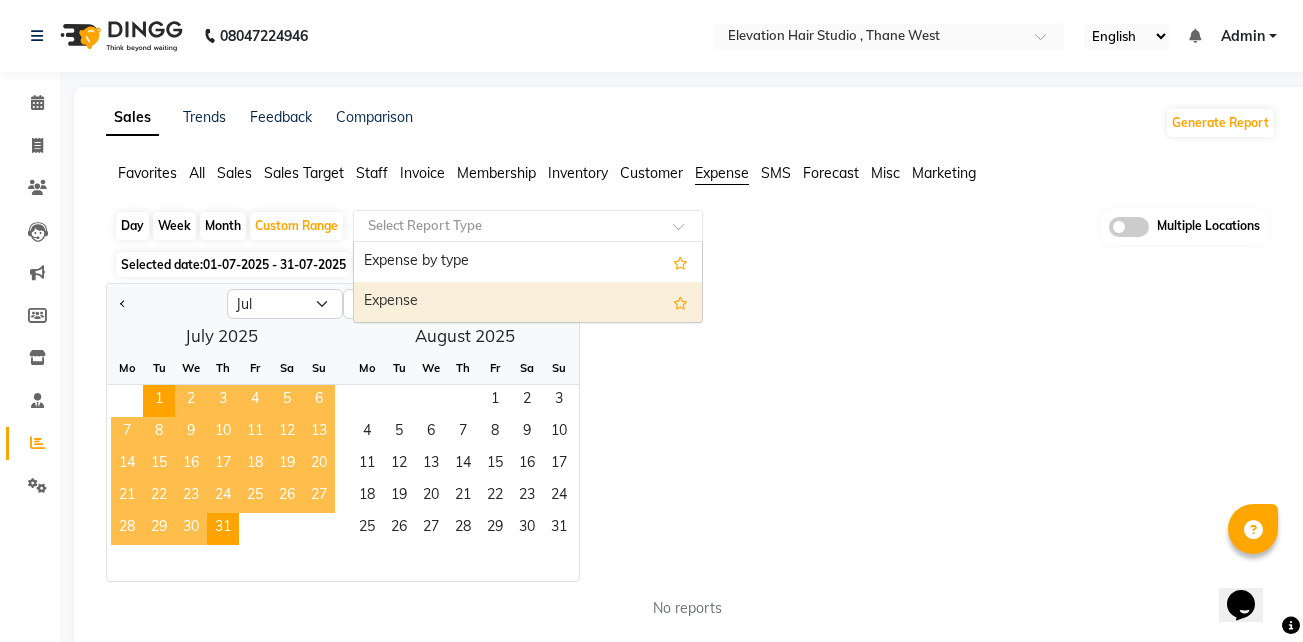 click on "Expense" at bounding box center [528, 302] 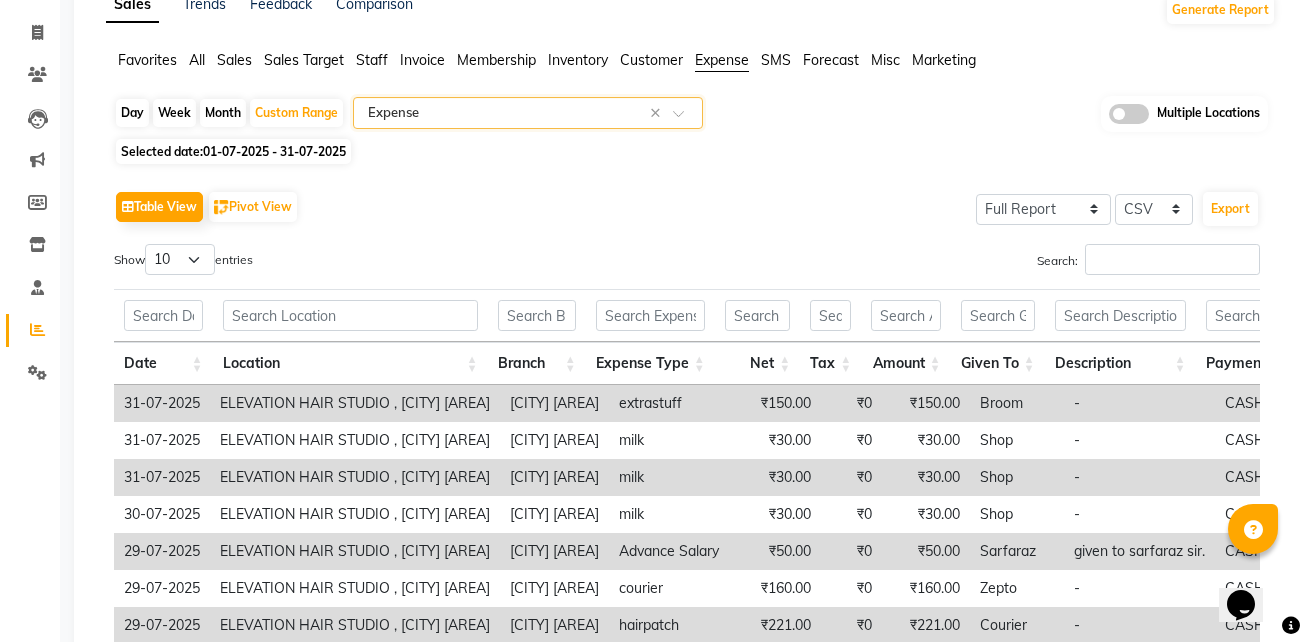 scroll, scrollTop: 0, scrollLeft: 0, axis: both 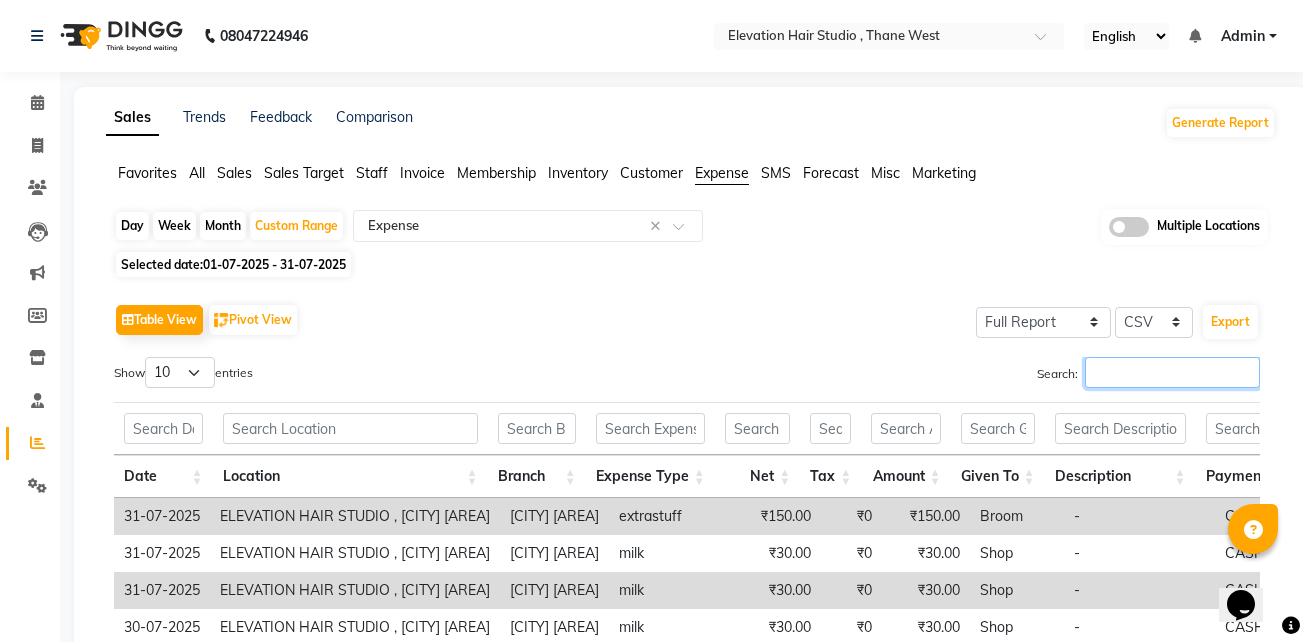 click on "Search:" at bounding box center (1172, 372) 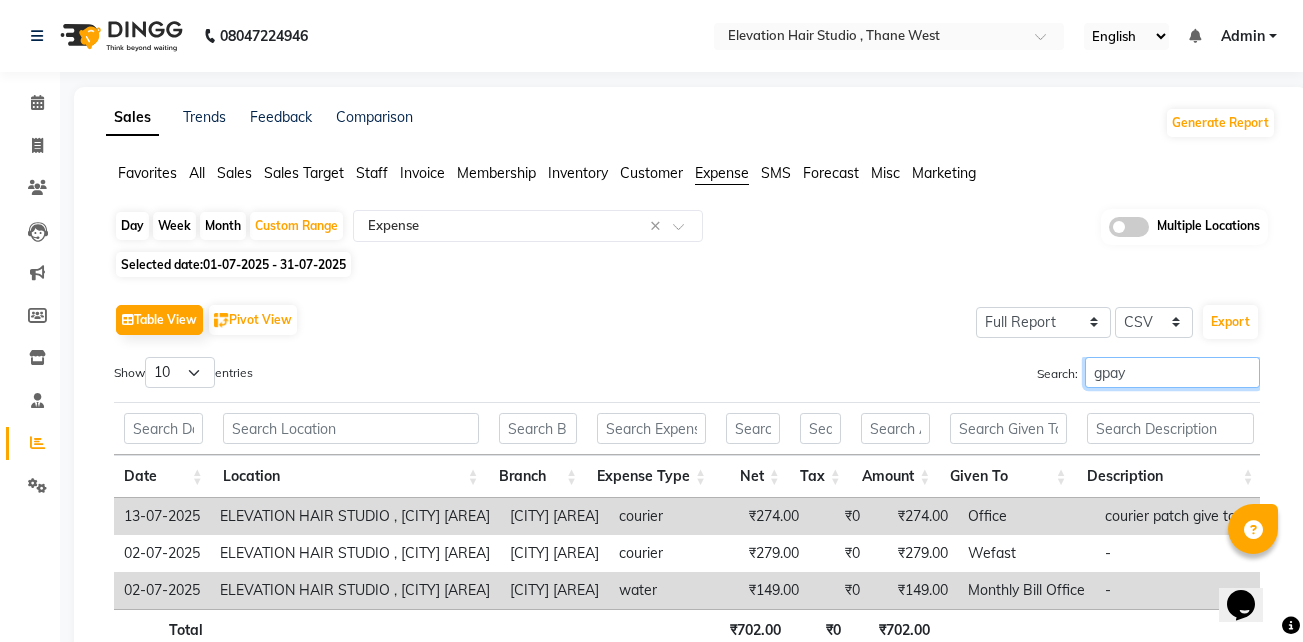 scroll, scrollTop: 148, scrollLeft: 0, axis: vertical 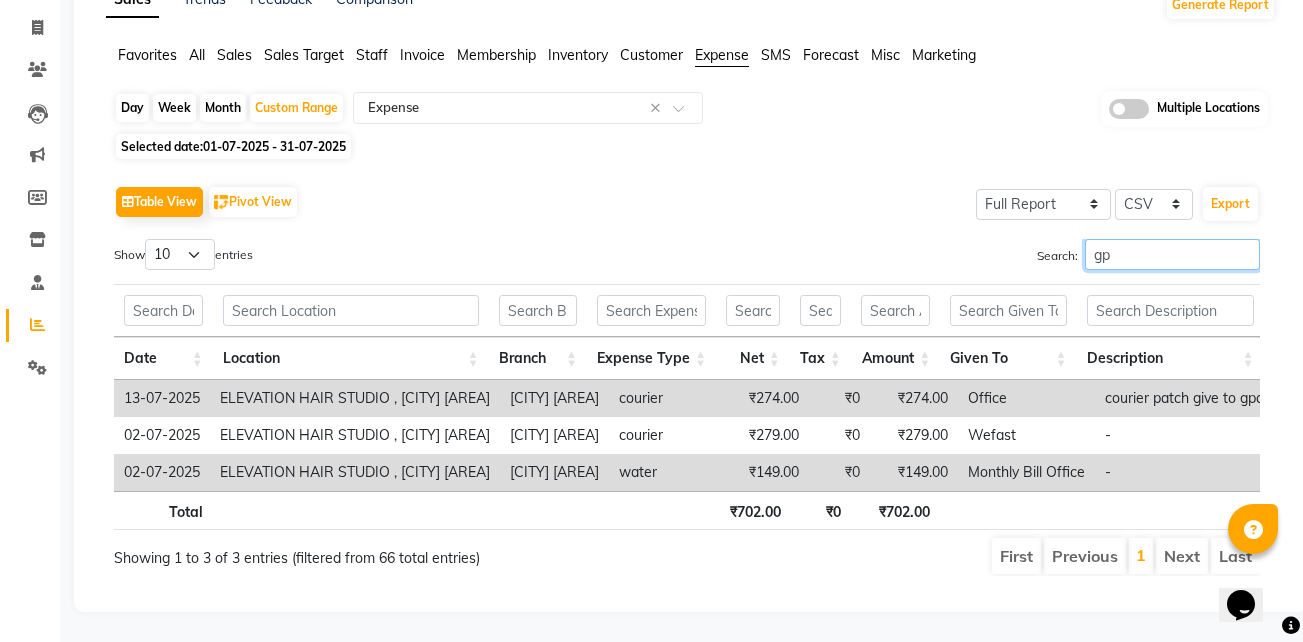 type on "g" 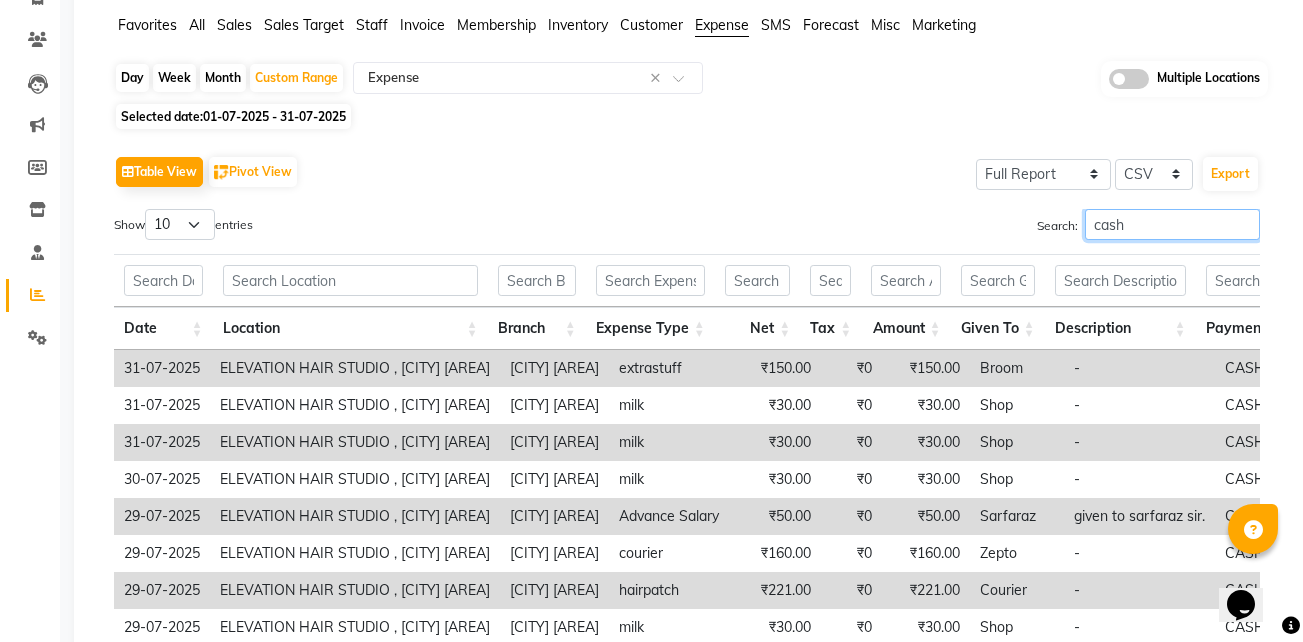 scroll, scrollTop: 0, scrollLeft: 0, axis: both 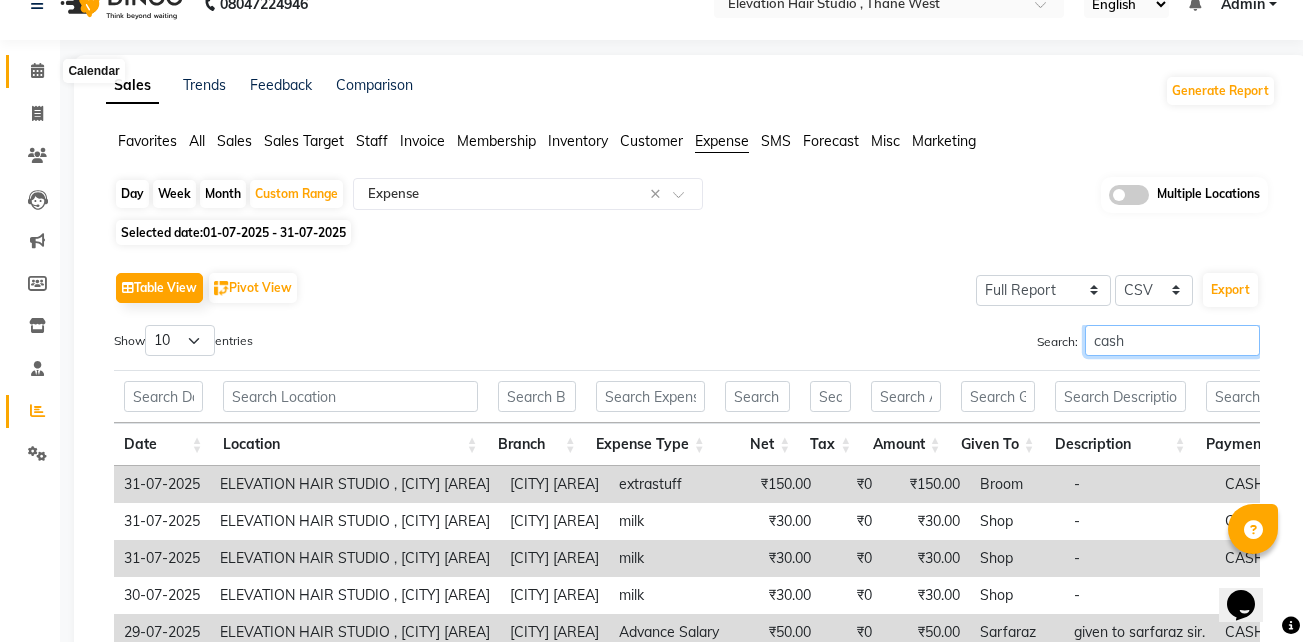 type on "cash" 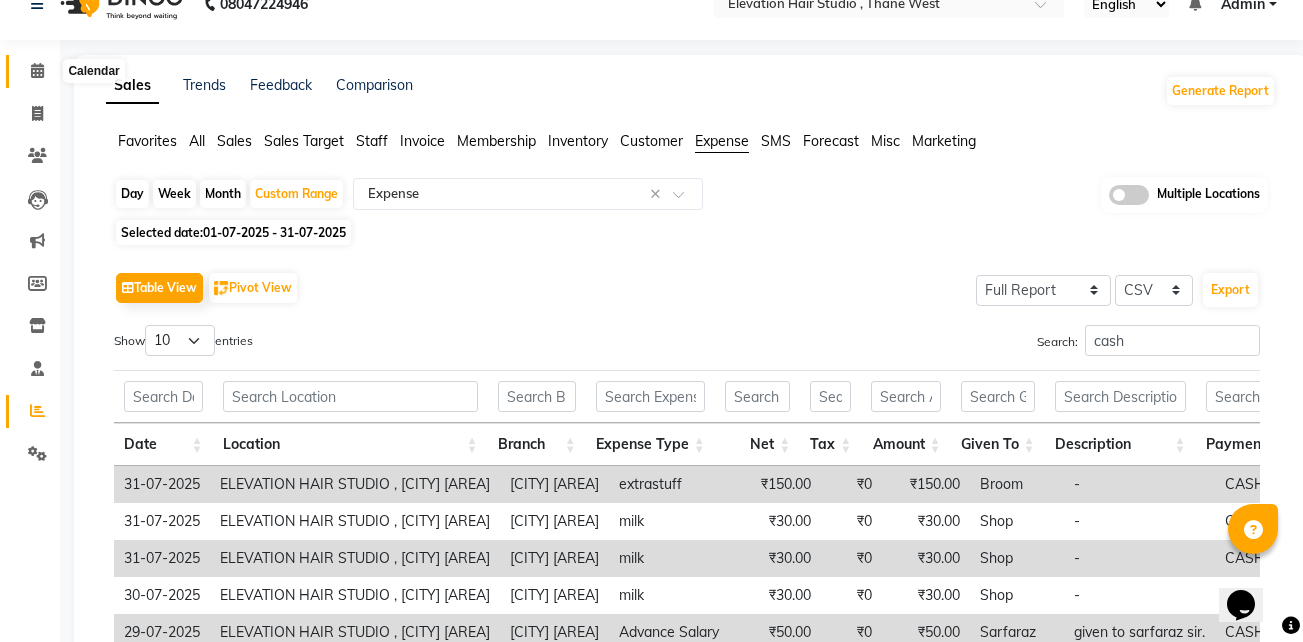 click 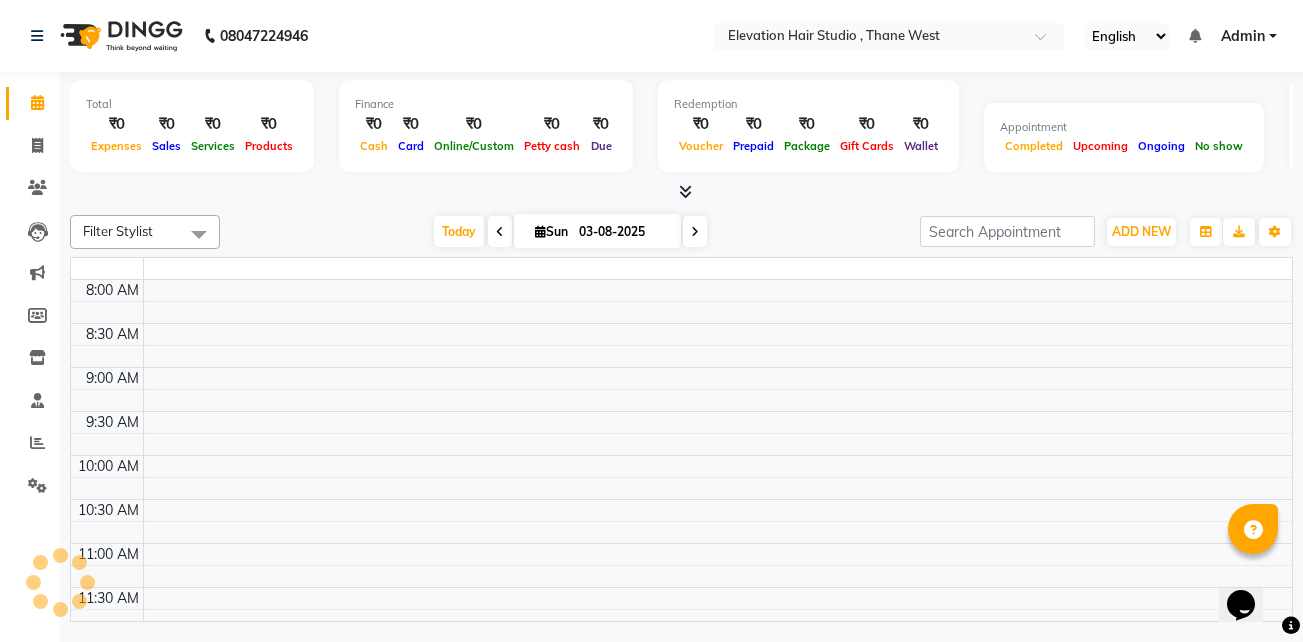 scroll, scrollTop: 0, scrollLeft: 0, axis: both 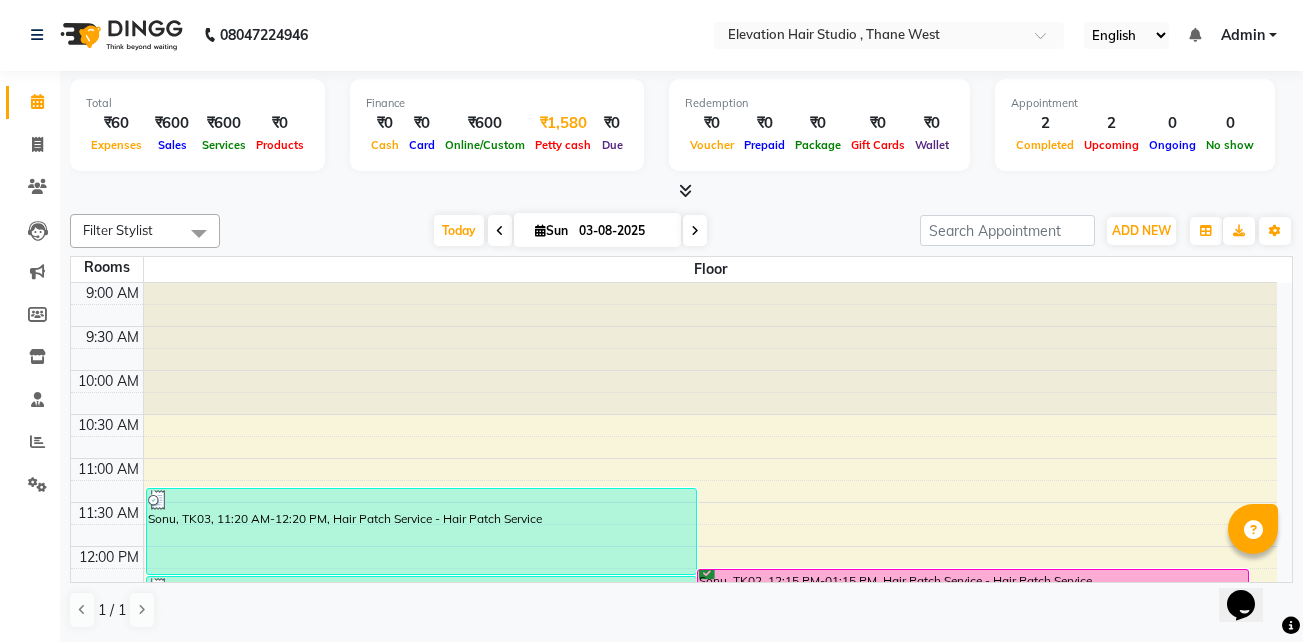 click on "₹1,580" at bounding box center (563, 123) 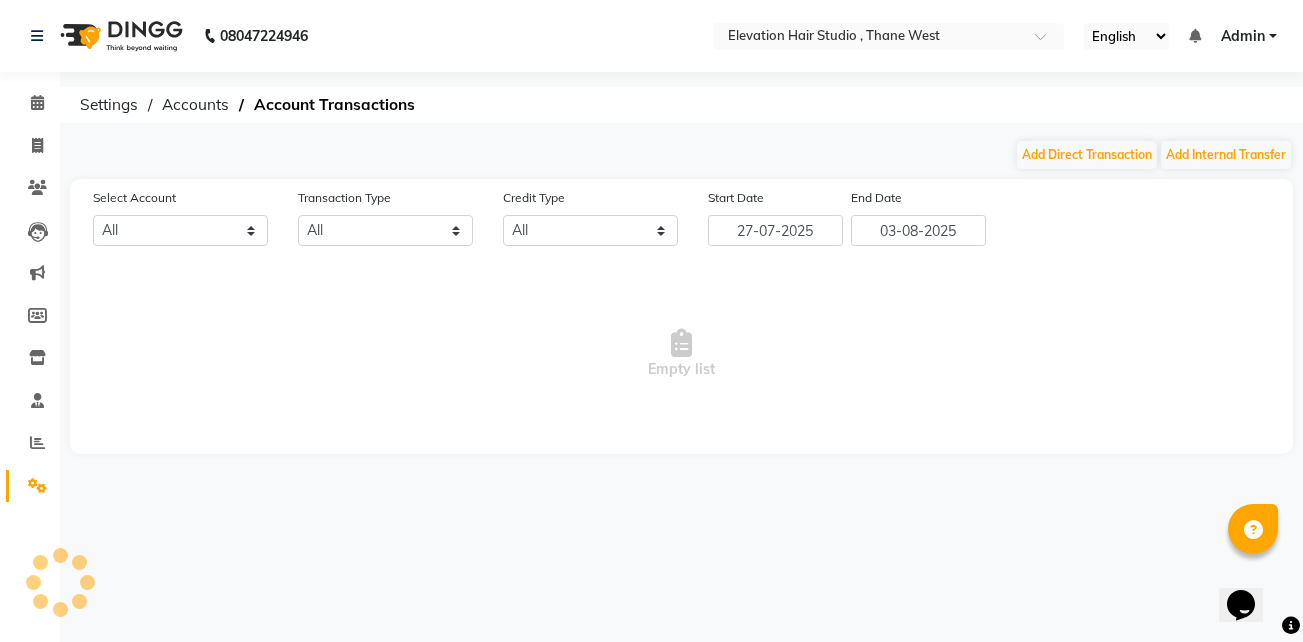 scroll, scrollTop: 0, scrollLeft: 0, axis: both 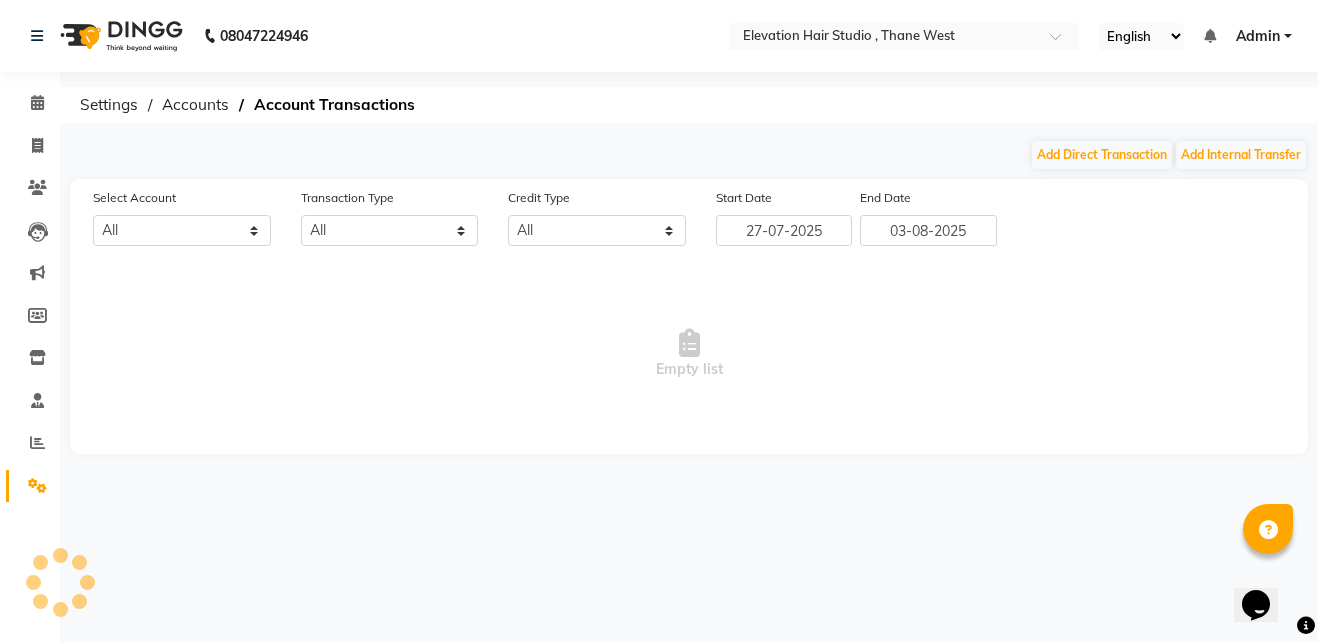 select on "5950" 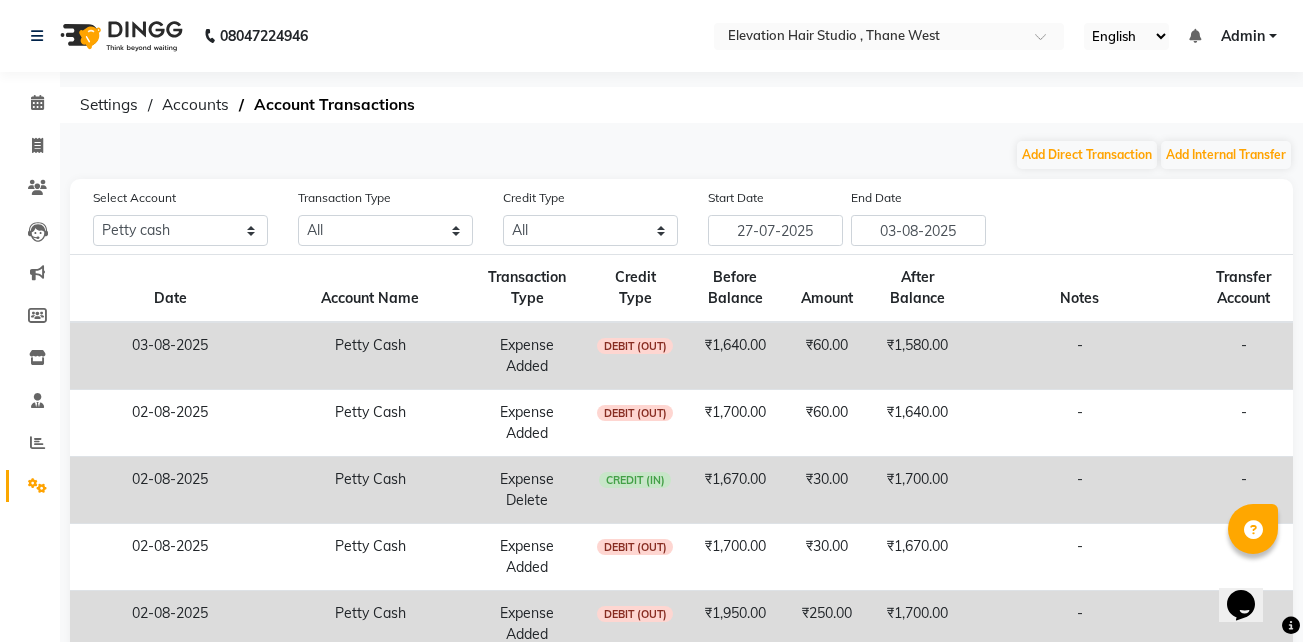 drag, startPoint x: 620, startPoint y: 209, endPoint x: 608, endPoint y: 227, distance: 21.633308 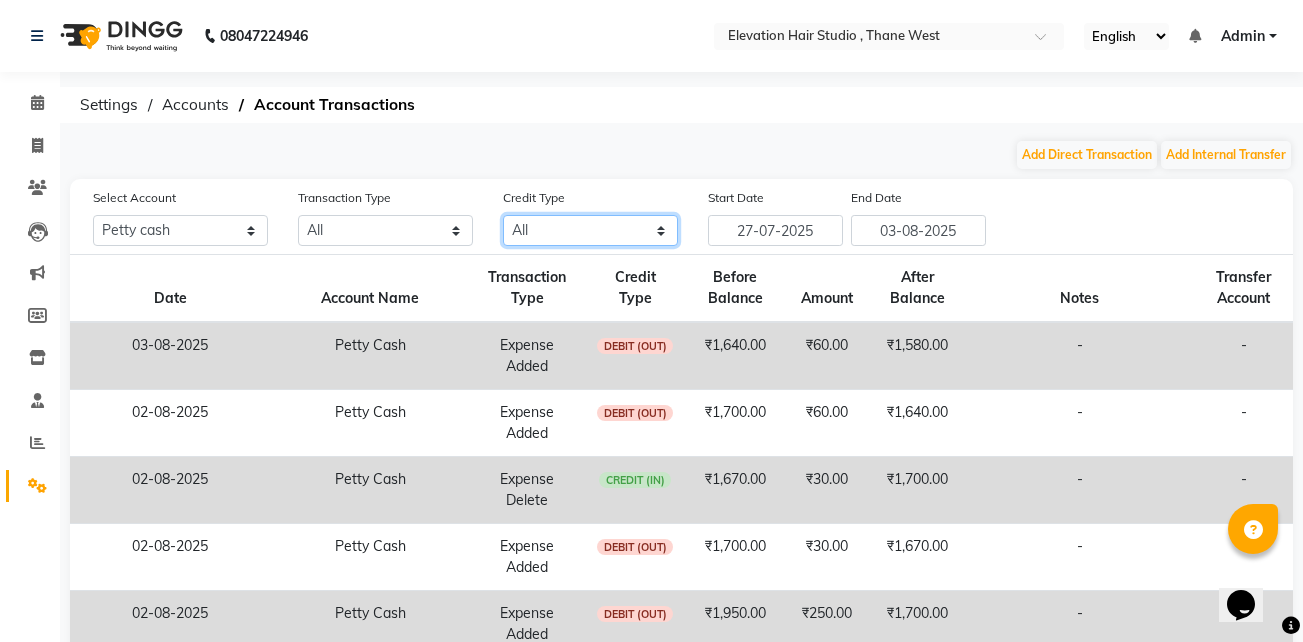 click on "All Credit (IN) Debit (OUT)" 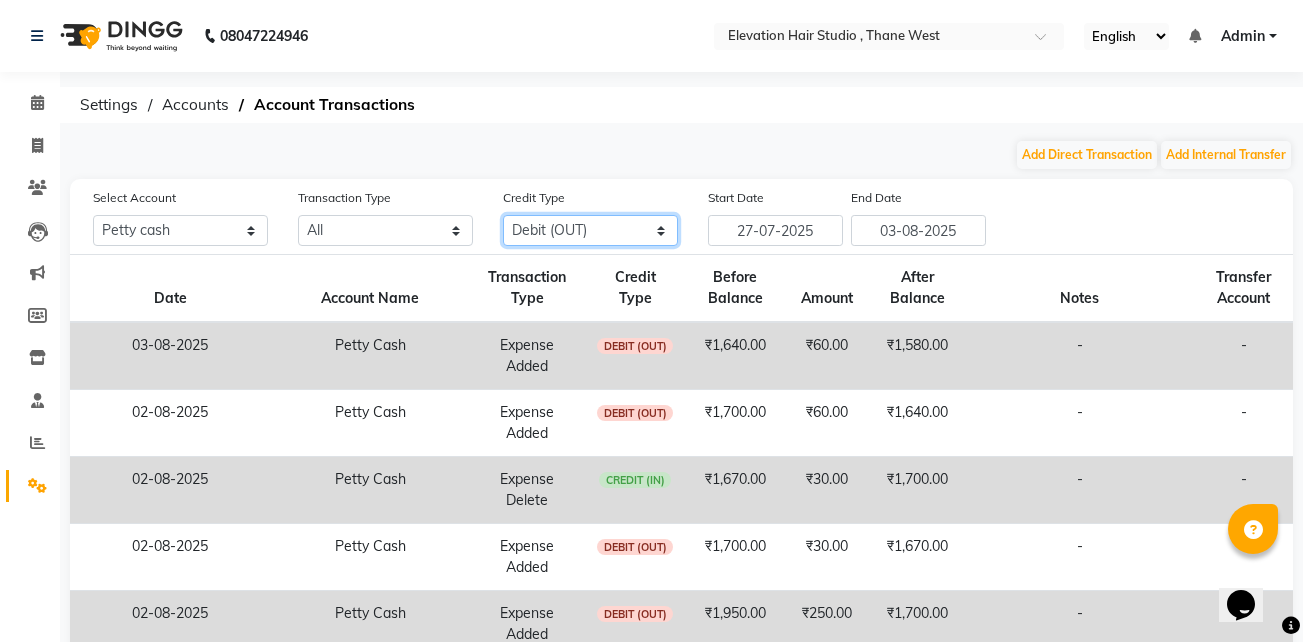 click on "All Credit (IN) Debit (OUT)" 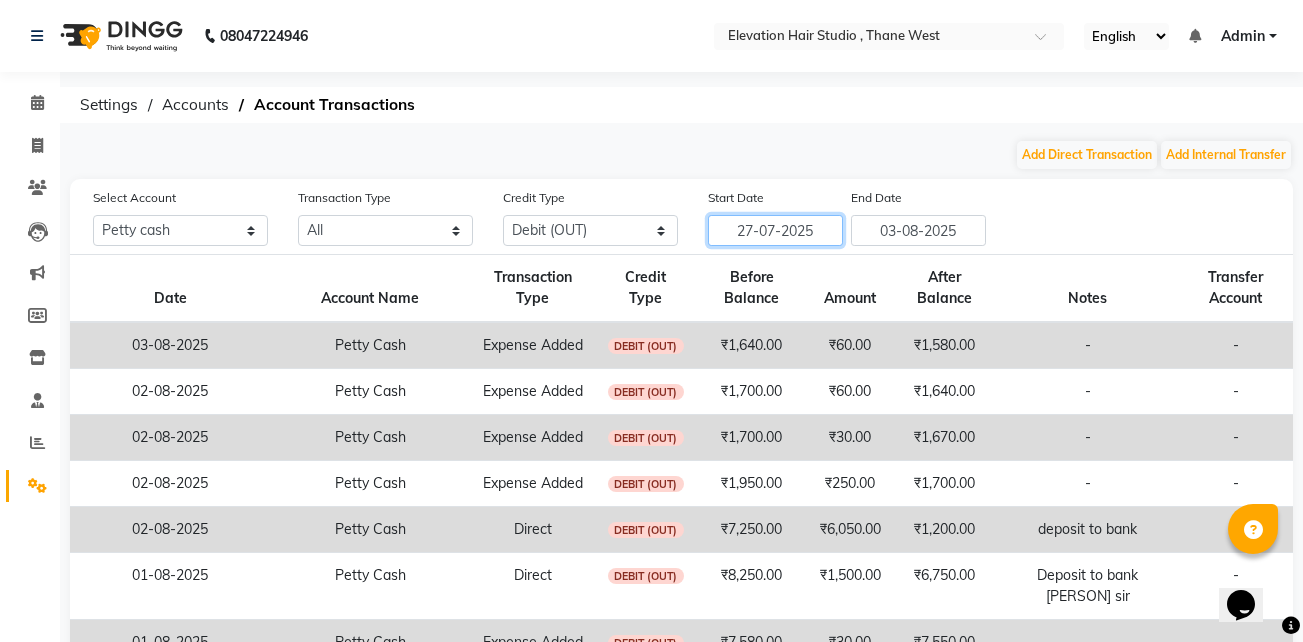click on "27-07-2025" 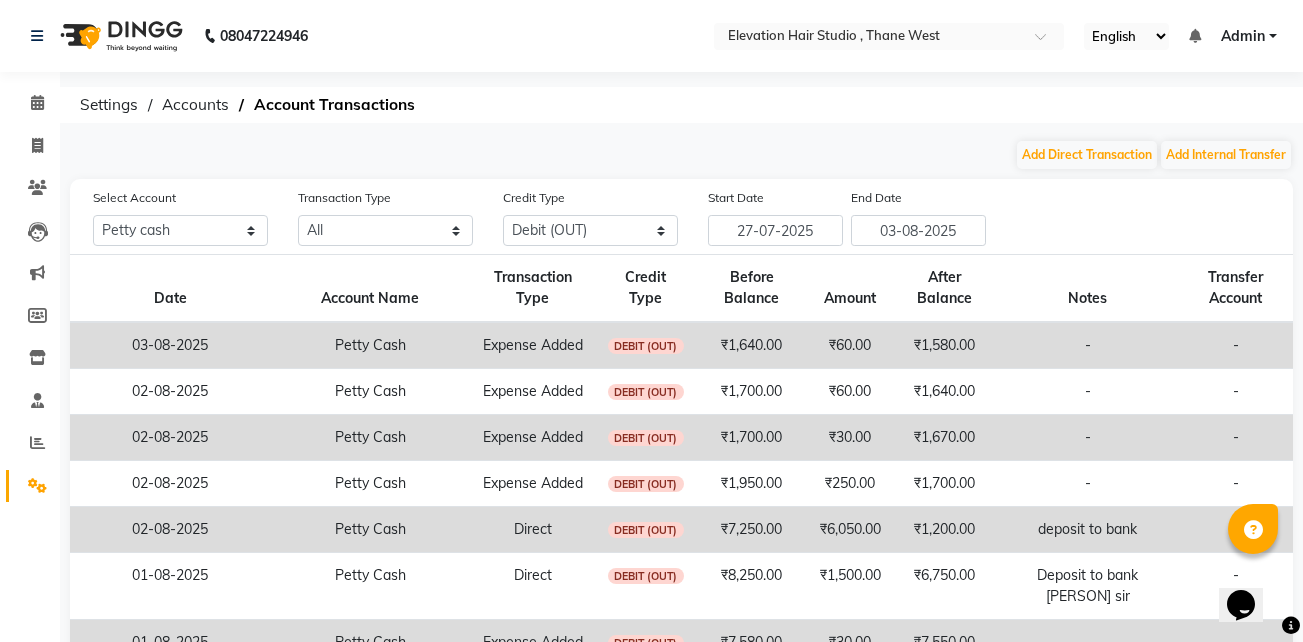 select on "7" 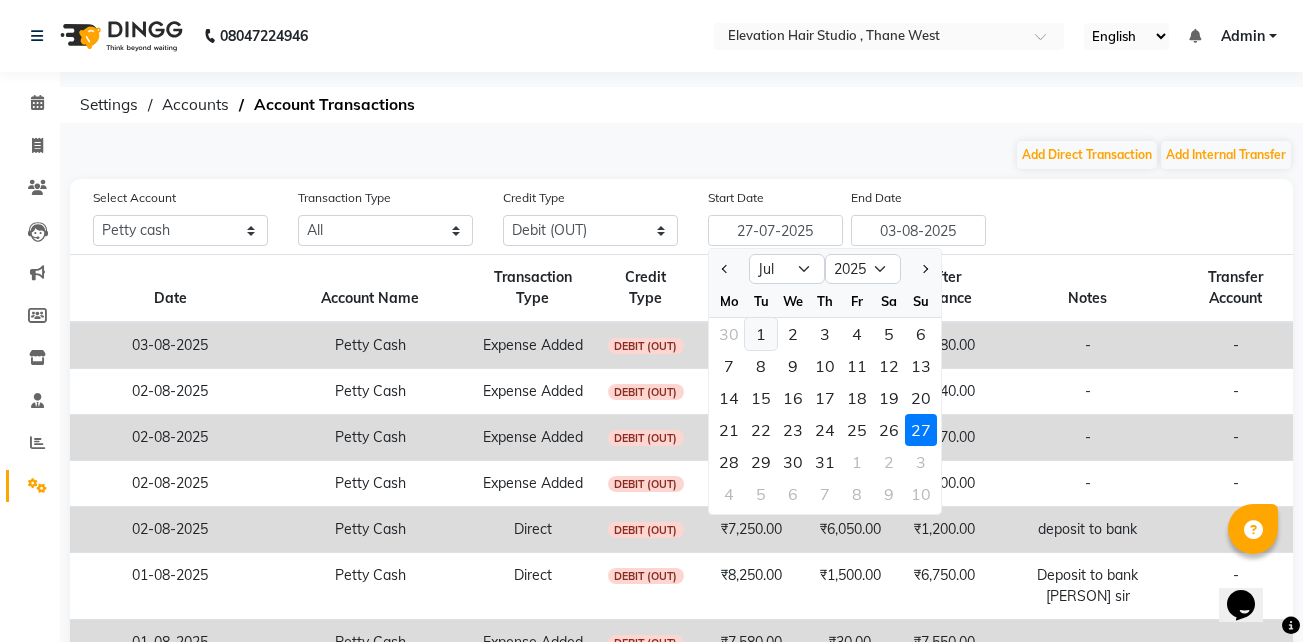 click on "1" 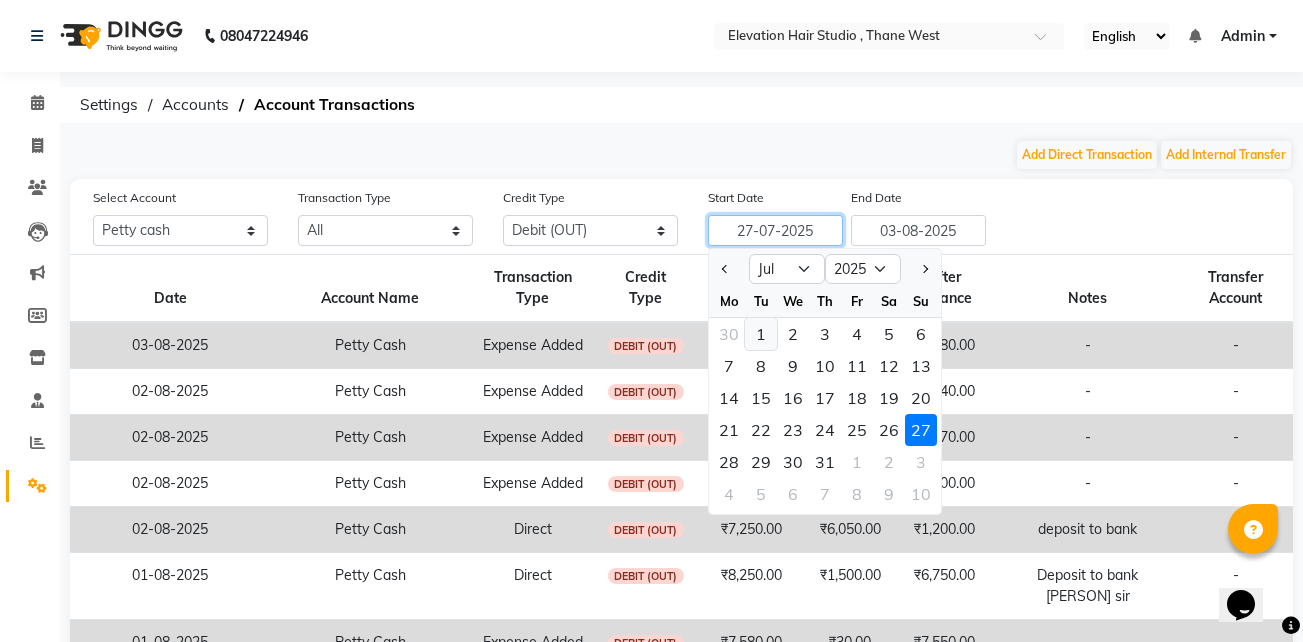 type on "01-07-2025" 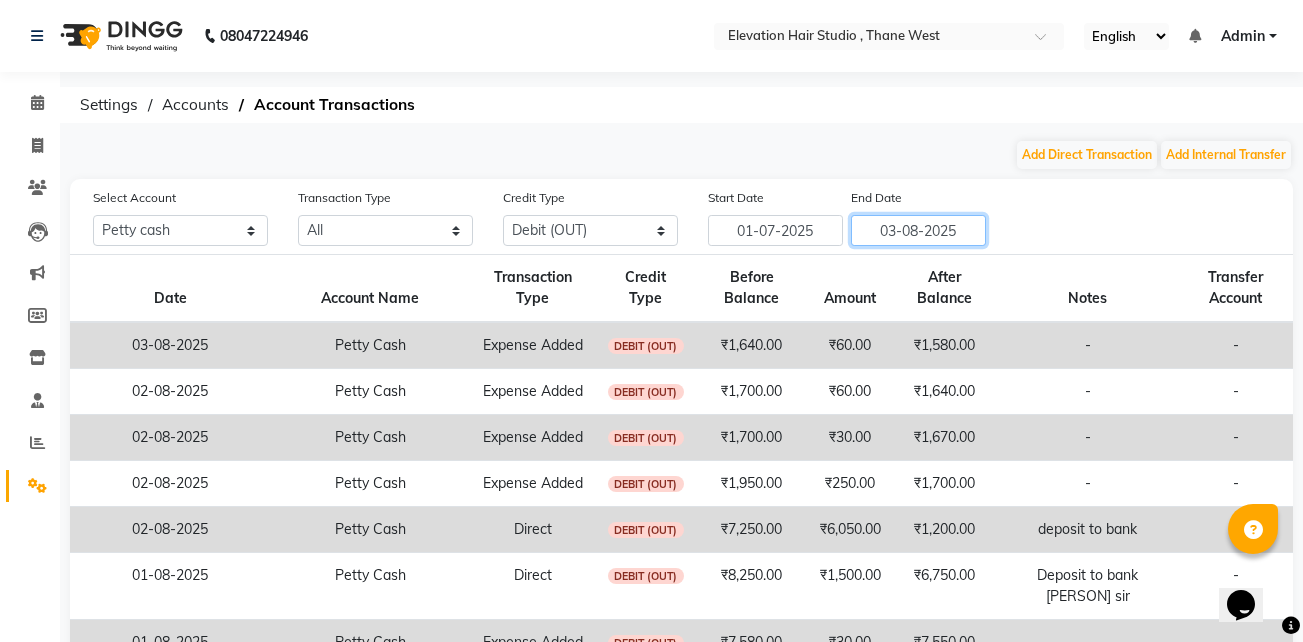 click on "03-08-2025" 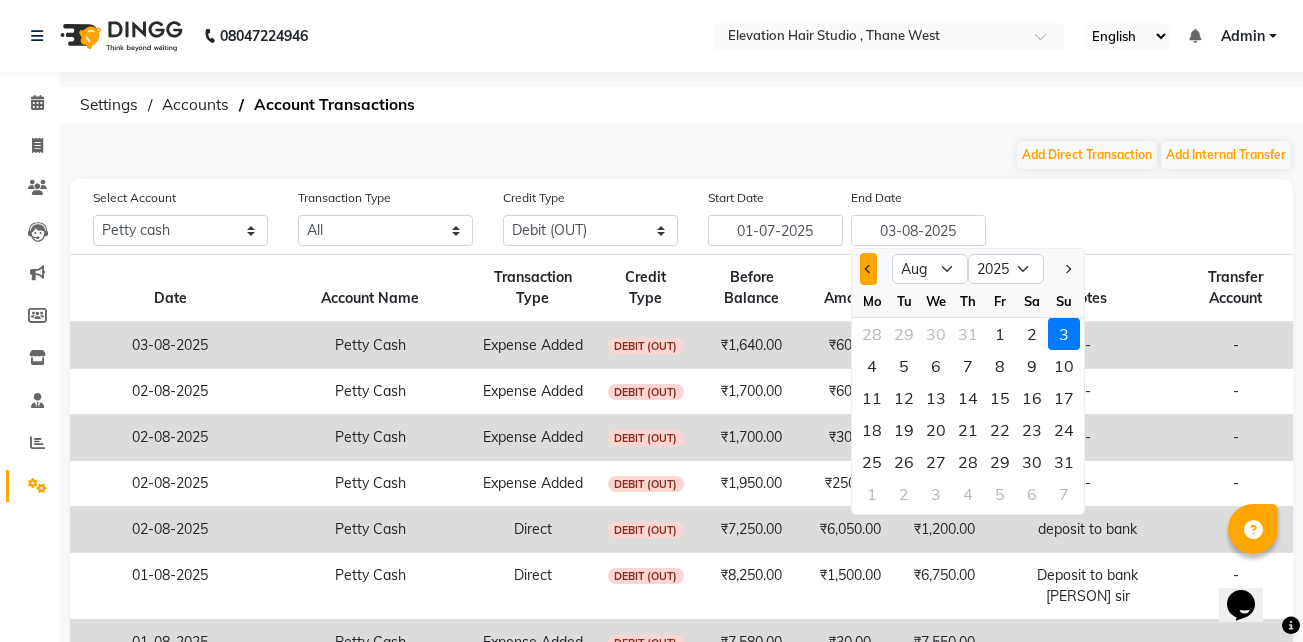 click 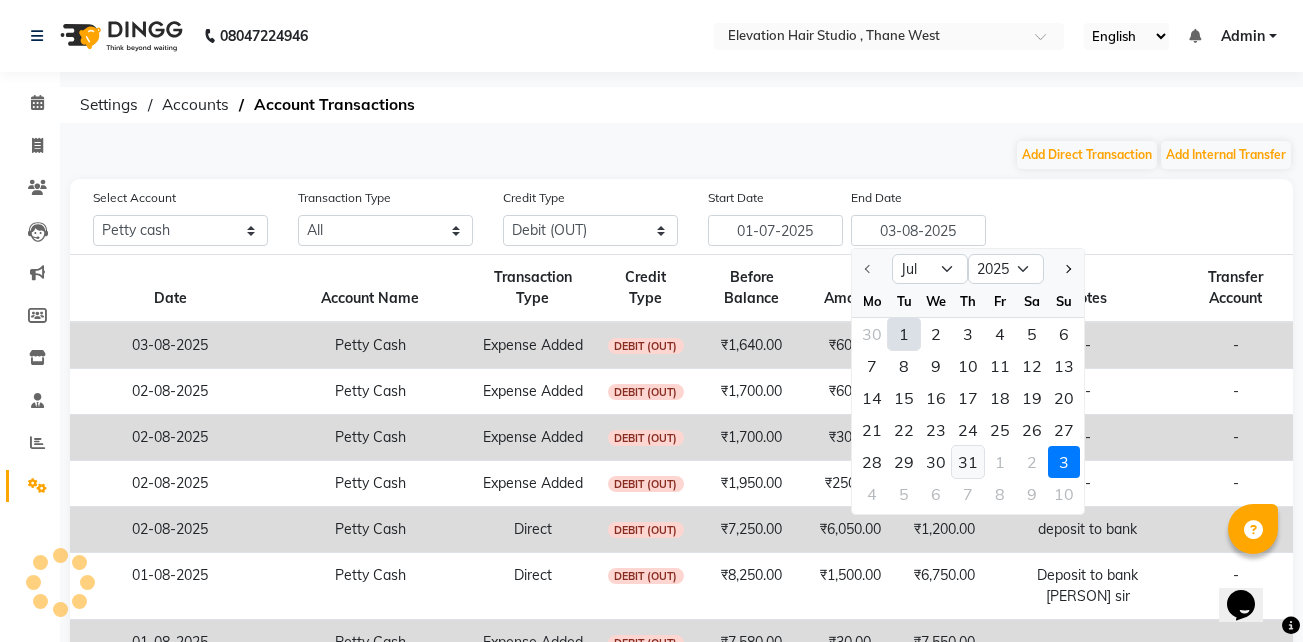 click on "31" 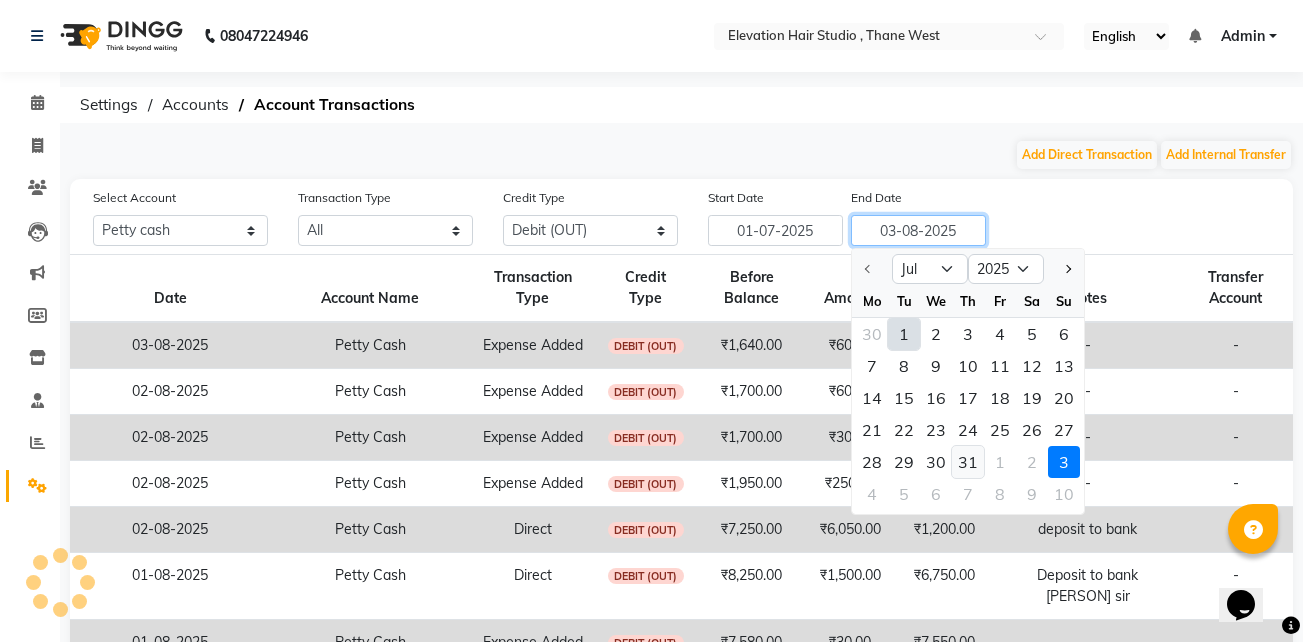 type on "31-07-2025" 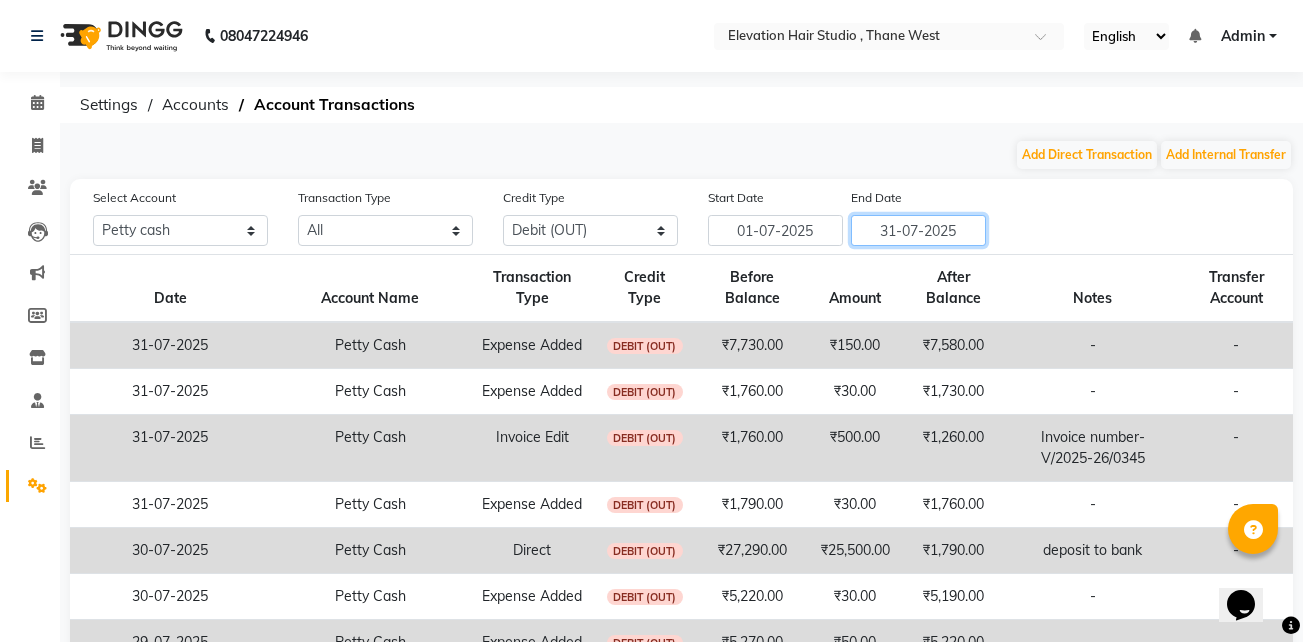 scroll, scrollTop: 419, scrollLeft: 0, axis: vertical 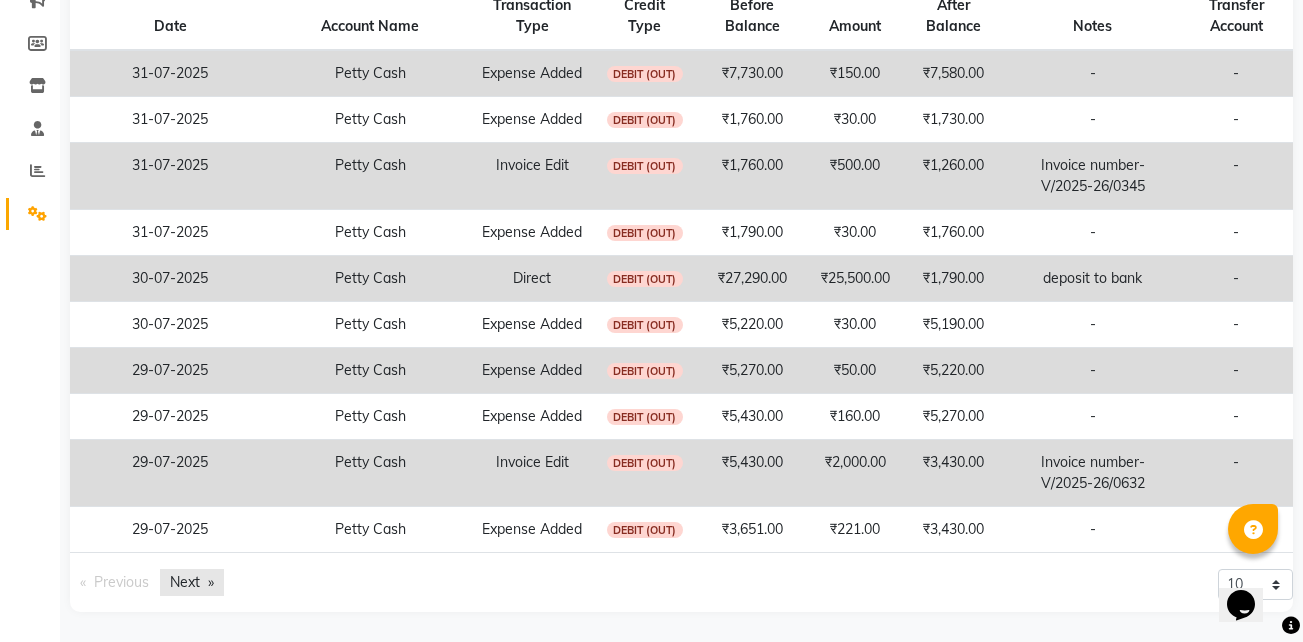 click on "Next  page" 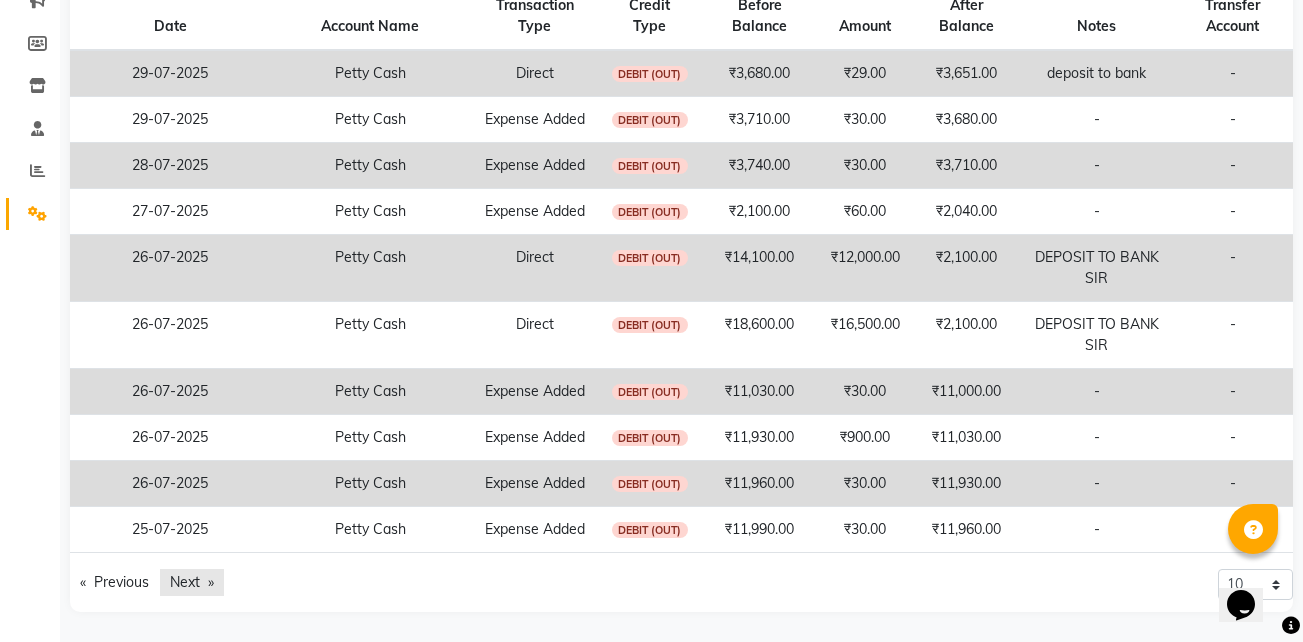 scroll, scrollTop: 272, scrollLeft: 0, axis: vertical 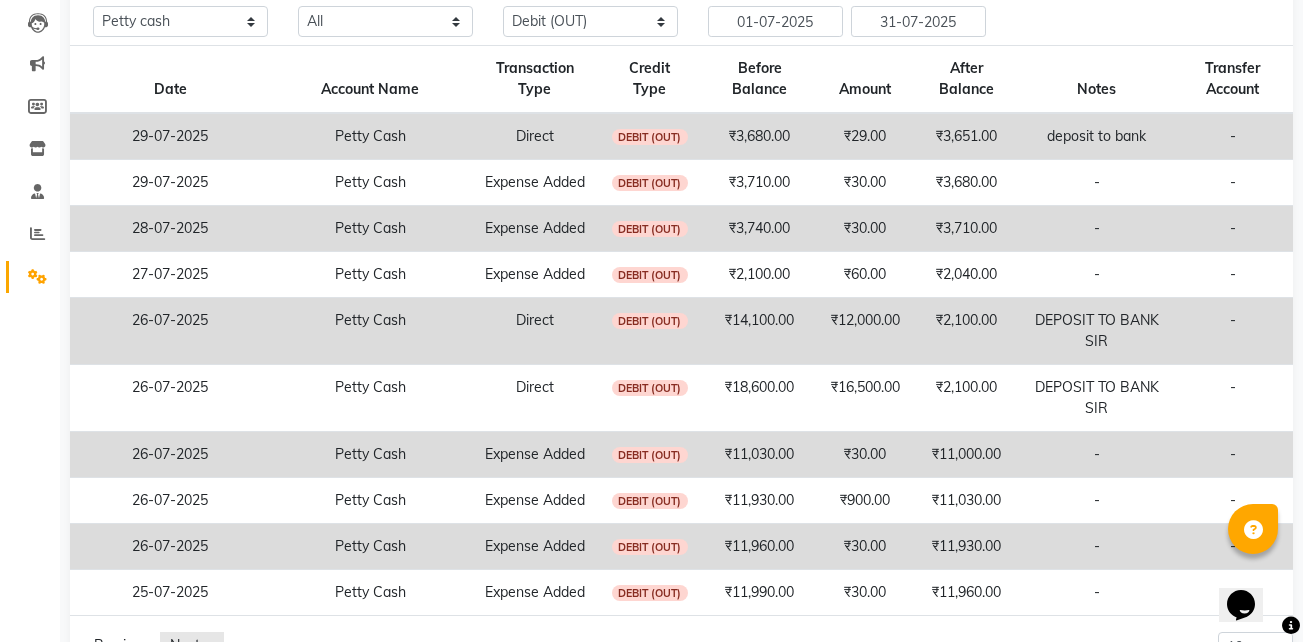 click on "Next  page" 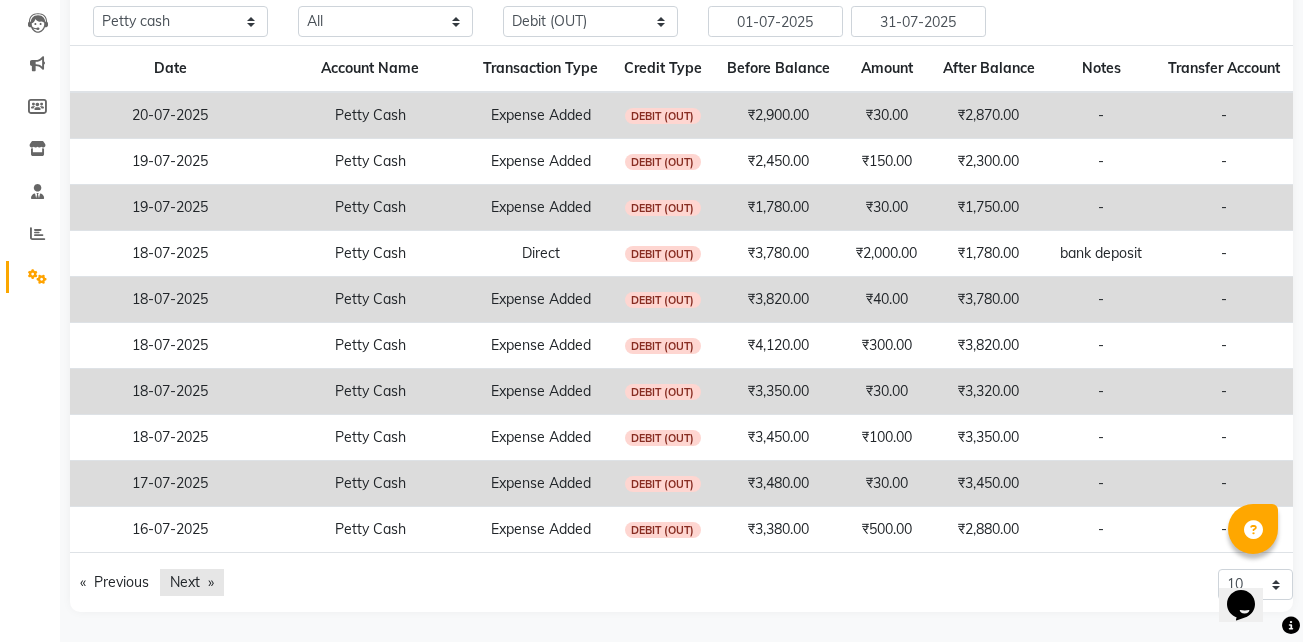 click on "Next  page" 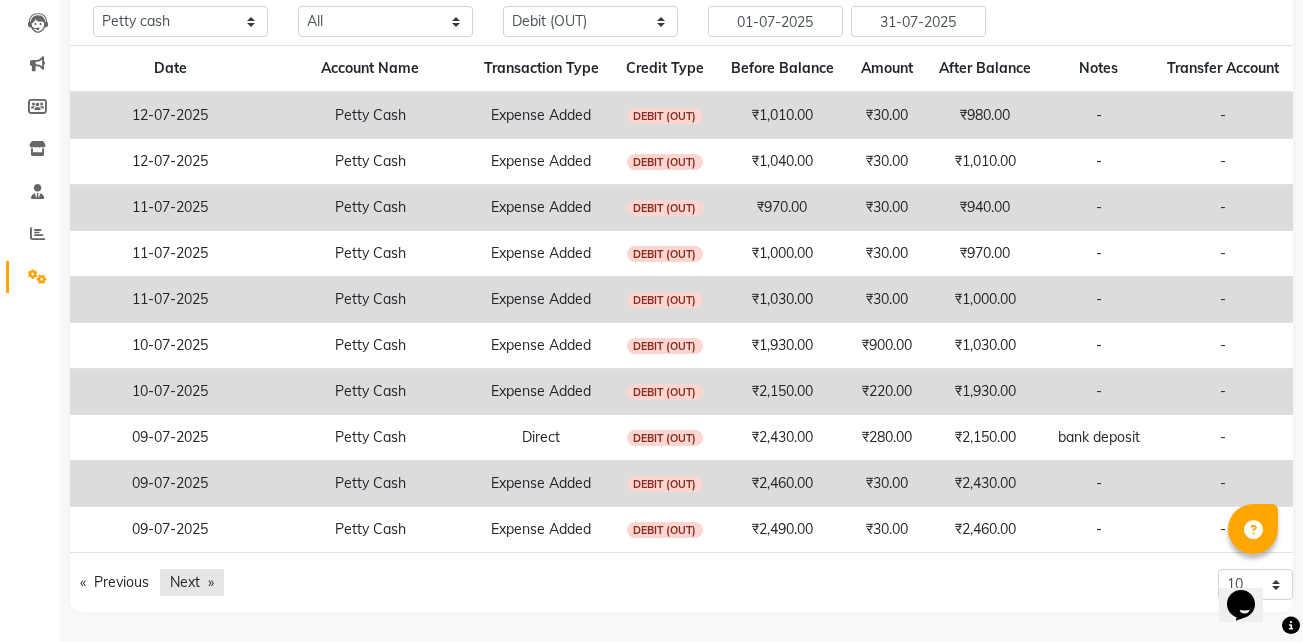 click on "Next  page" 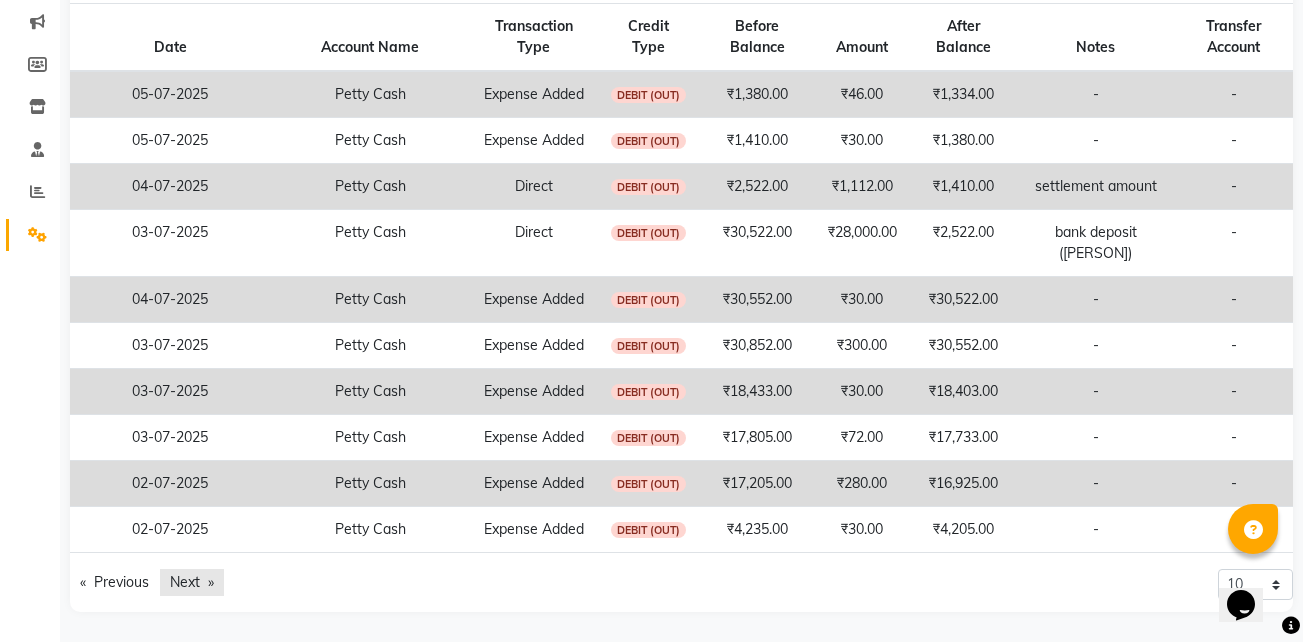 click on "Next  page" 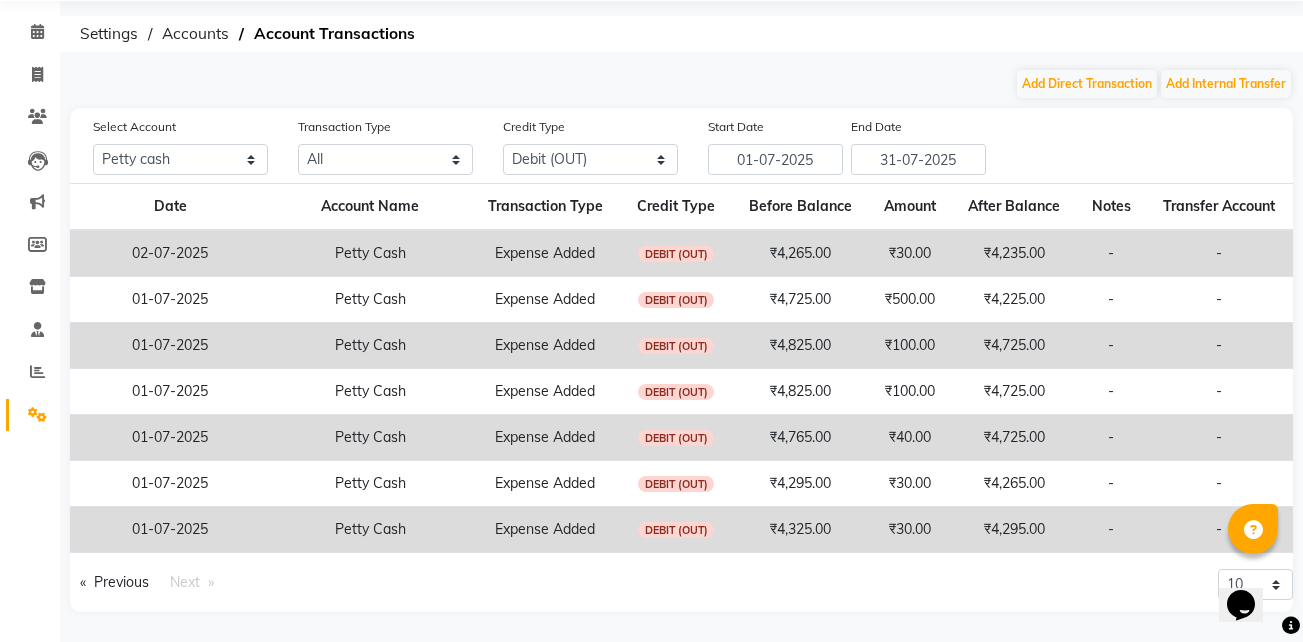 scroll, scrollTop: 71, scrollLeft: 0, axis: vertical 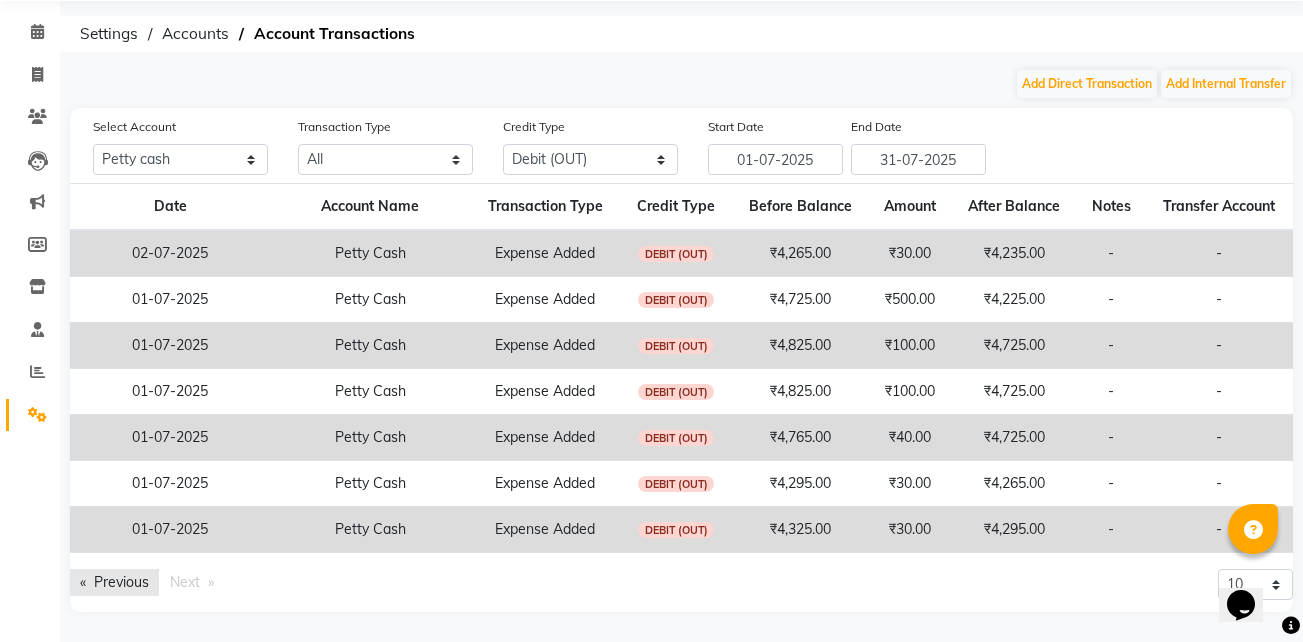 click on "Previous  page" 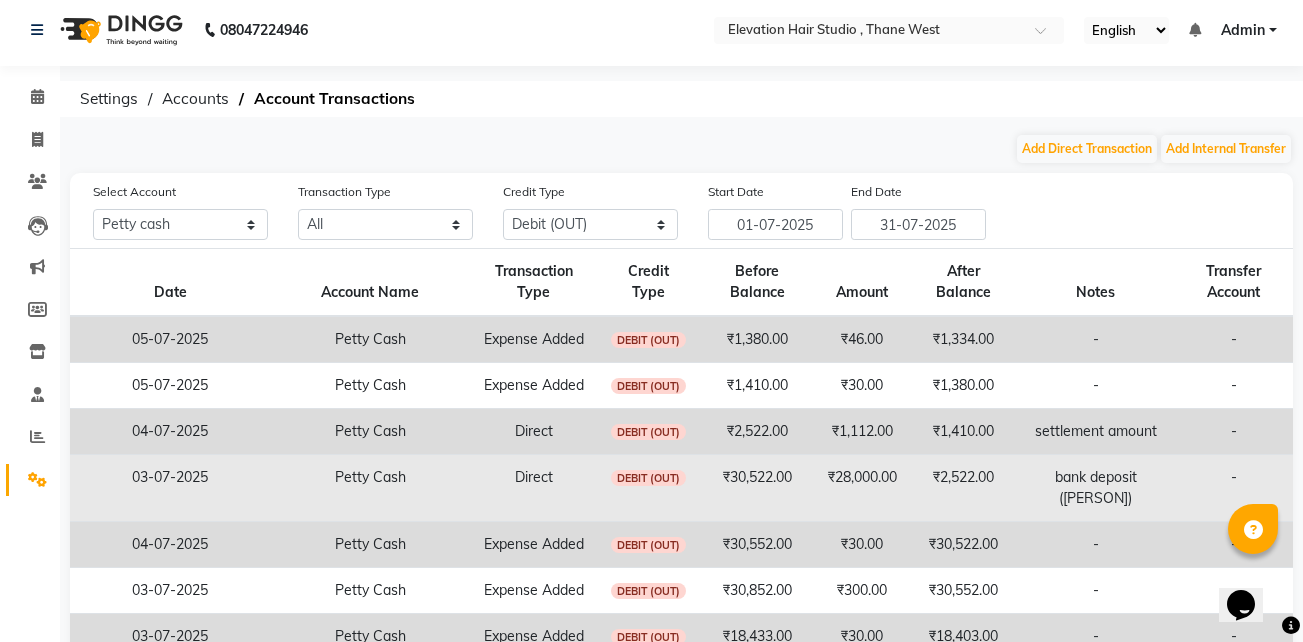 scroll, scrollTop: 0, scrollLeft: 0, axis: both 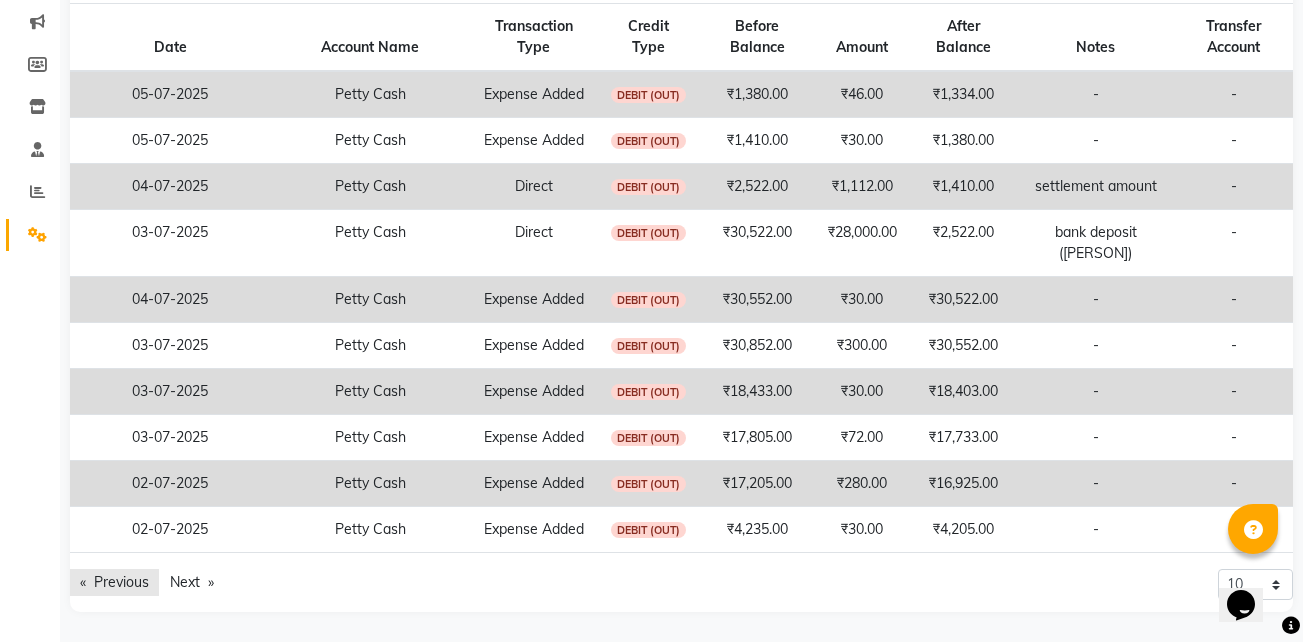 click on "Previous  page" 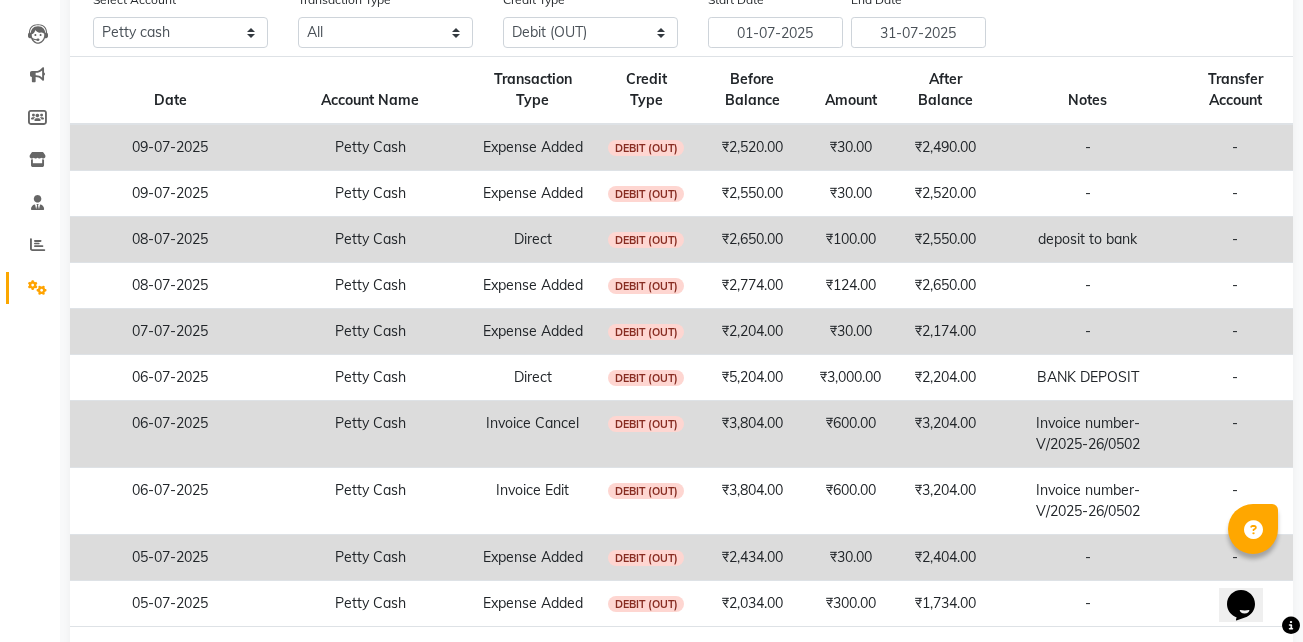 scroll, scrollTop: 398, scrollLeft: 0, axis: vertical 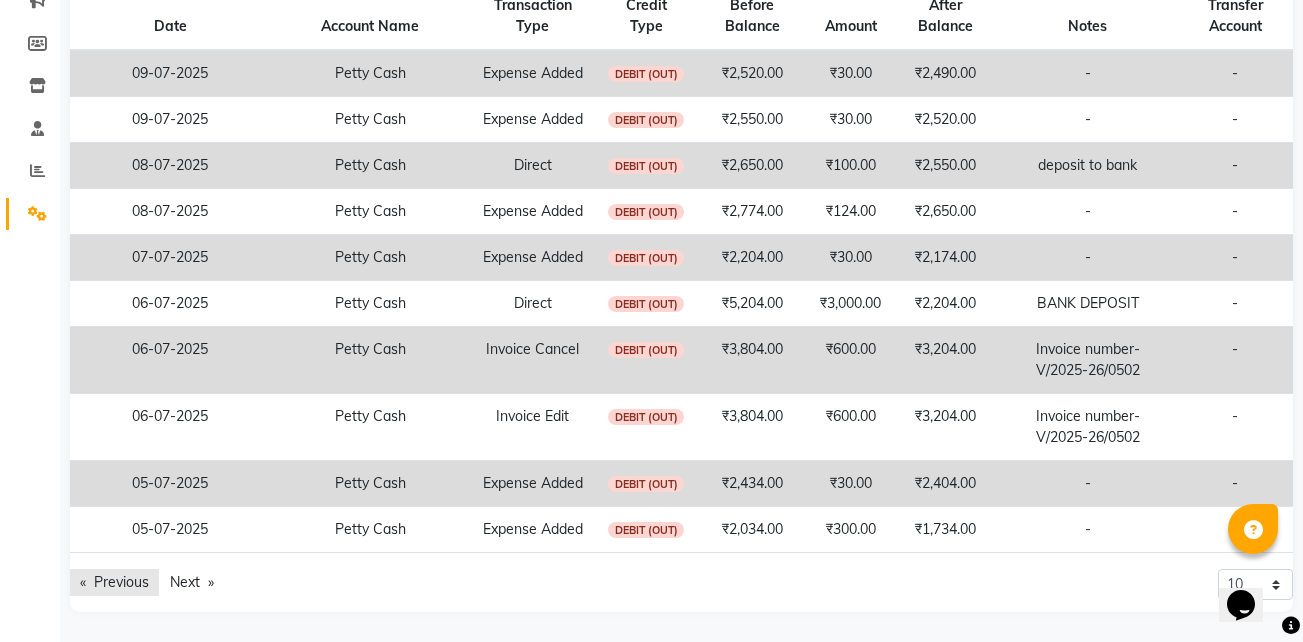 click on "Previous  page" 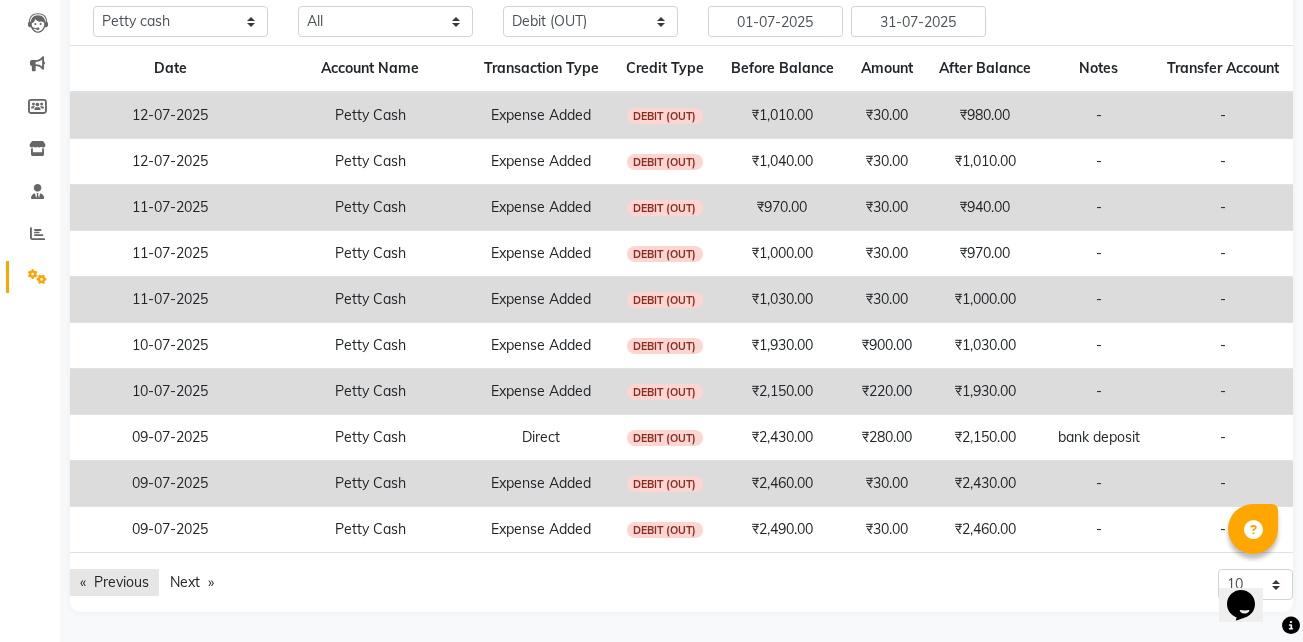 scroll, scrollTop: 209, scrollLeft: 0, axis: vertical 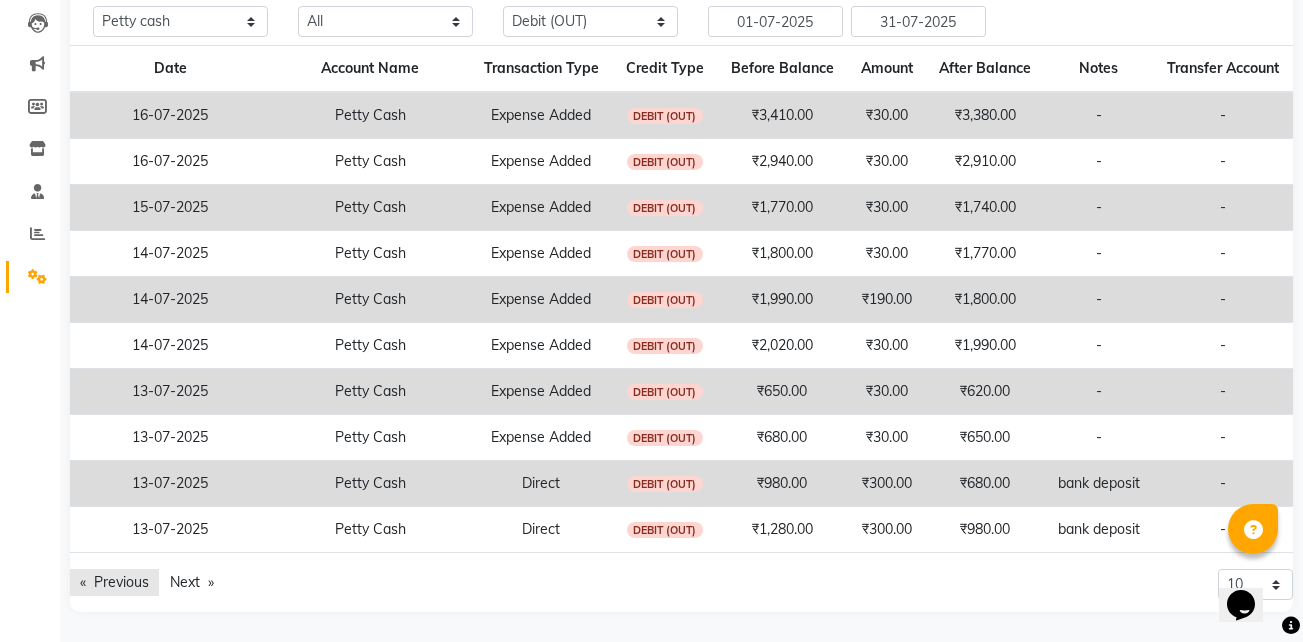 click on "Previous  page" 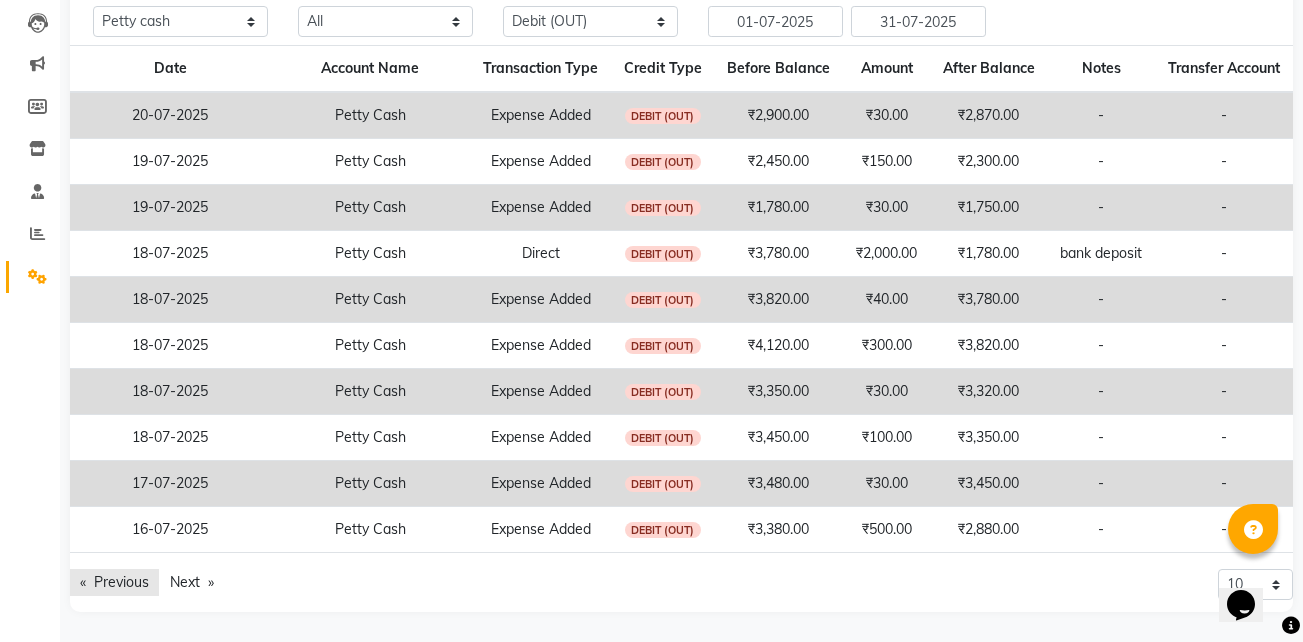 click on "Previous  page" 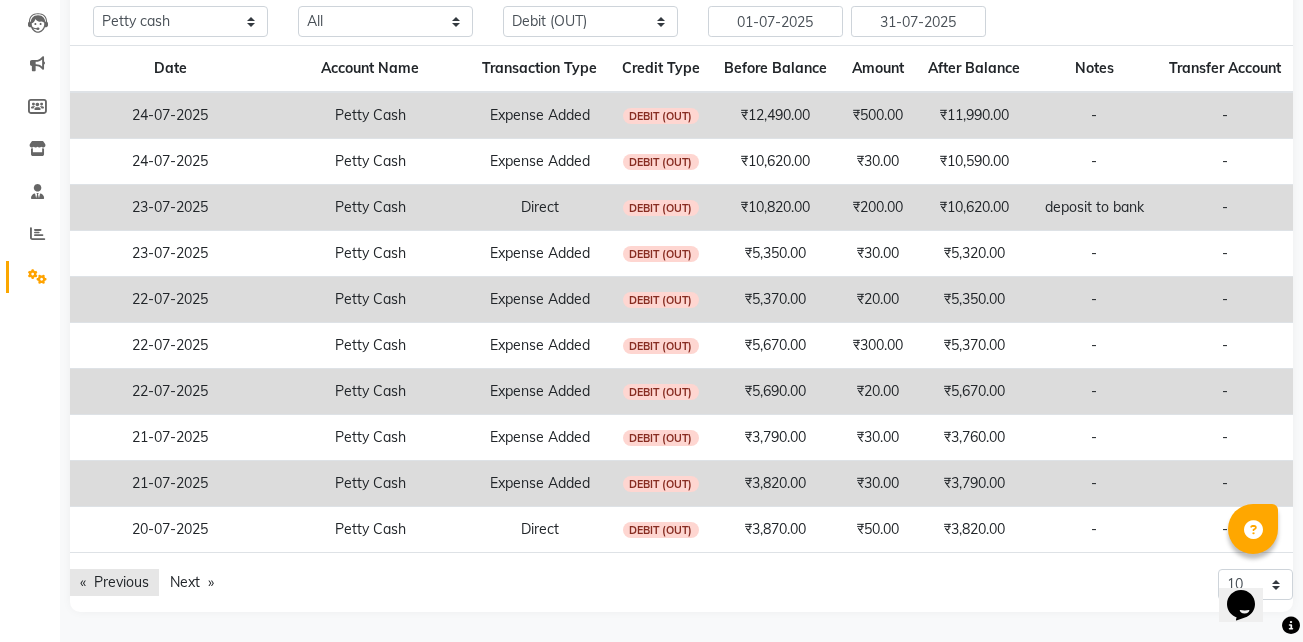 click on "Previous  page" 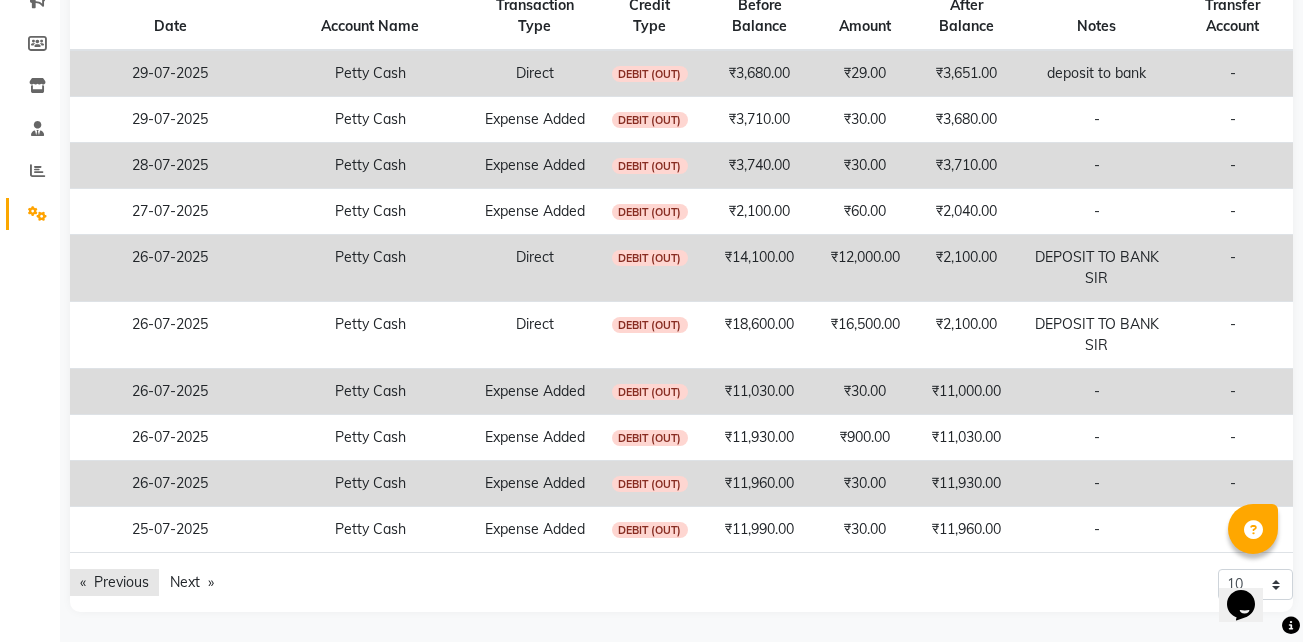 click on "Previous  page" 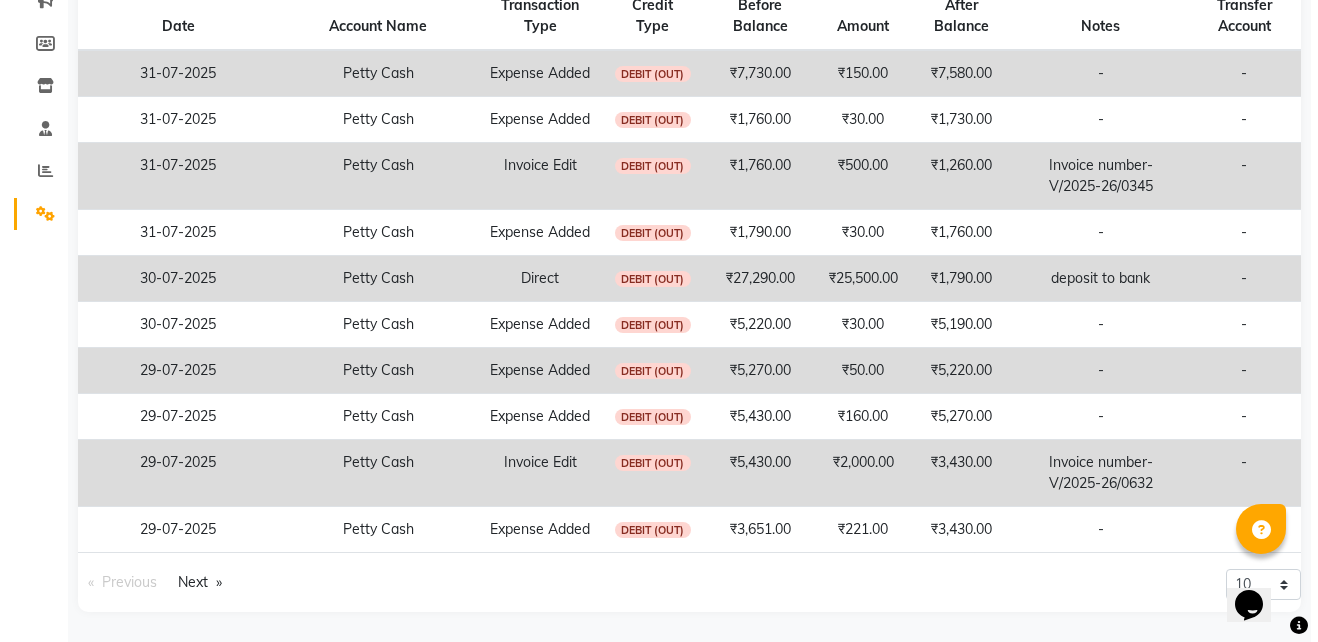 scroll, scrollTop: 0, scrollLeft: 0, axis: both 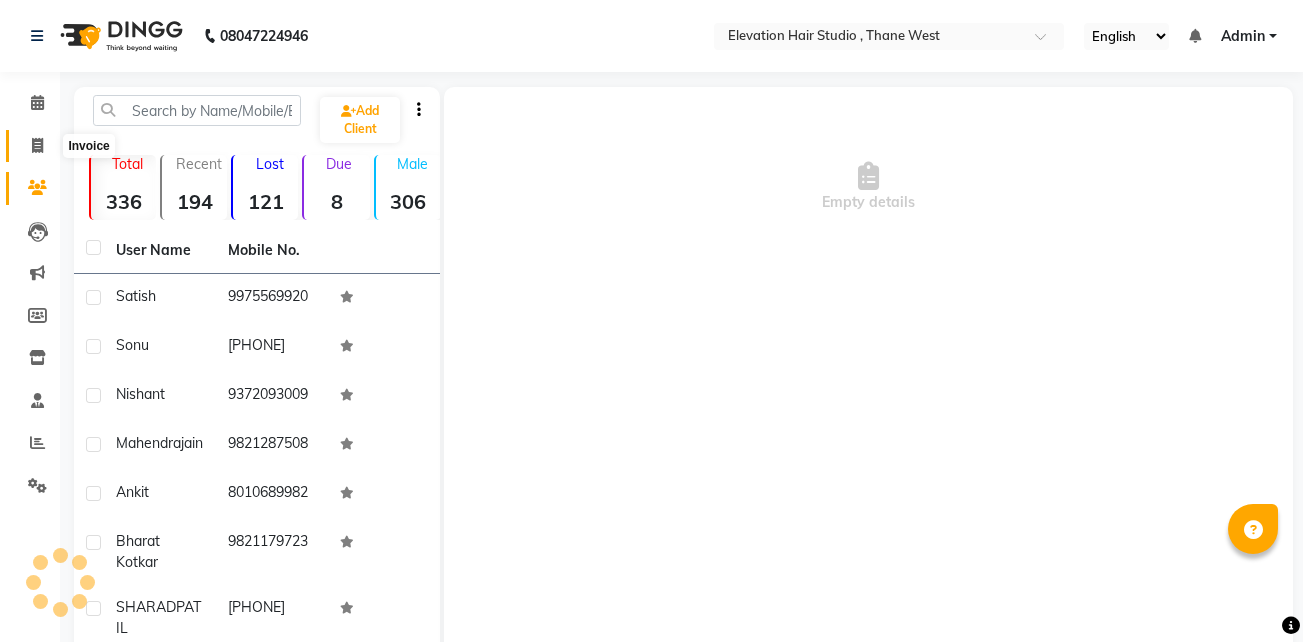click 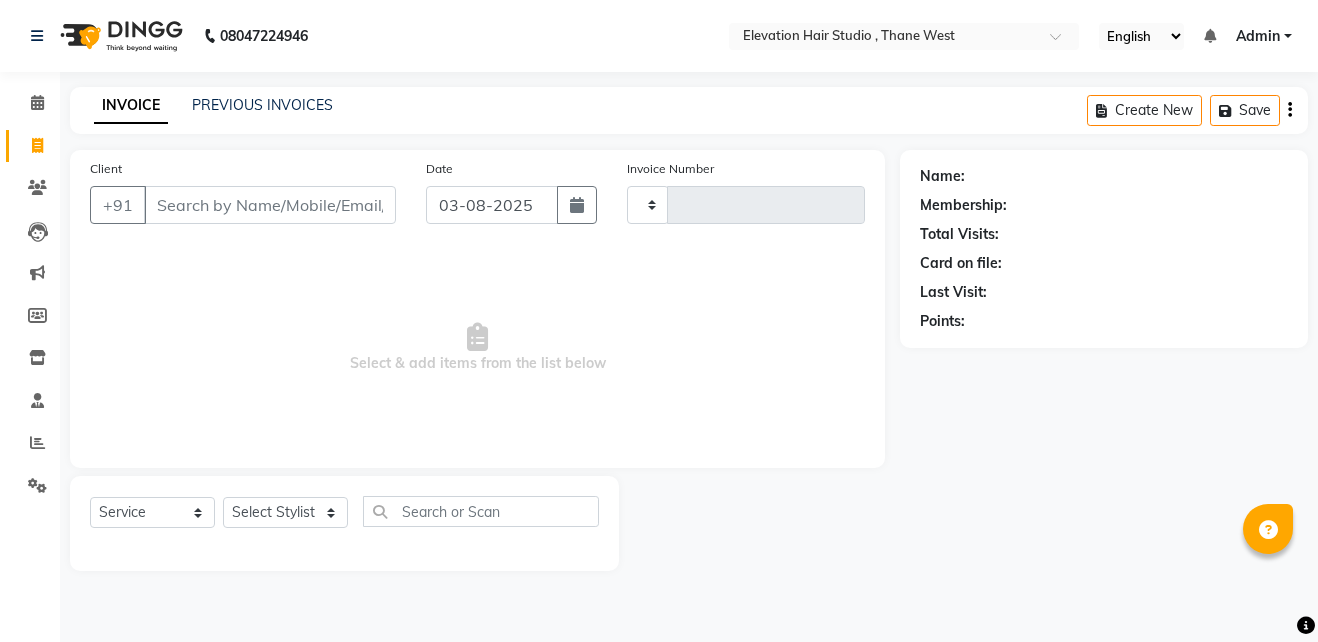 type on "0666" 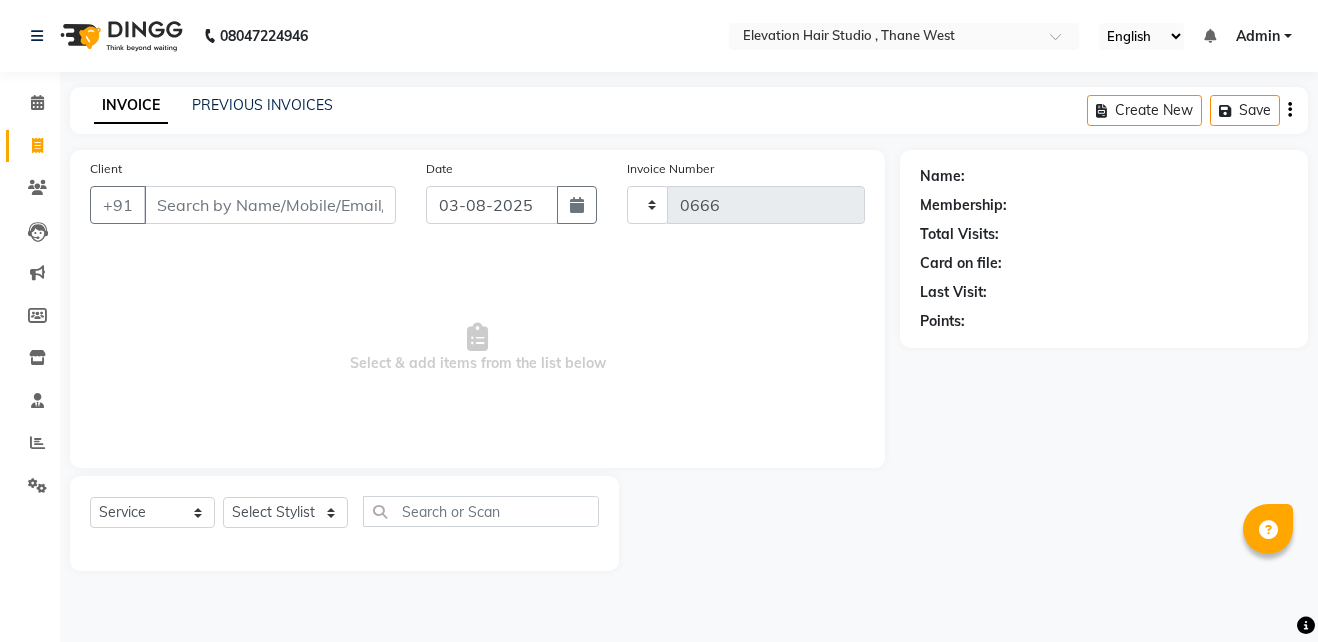 select on "6886" 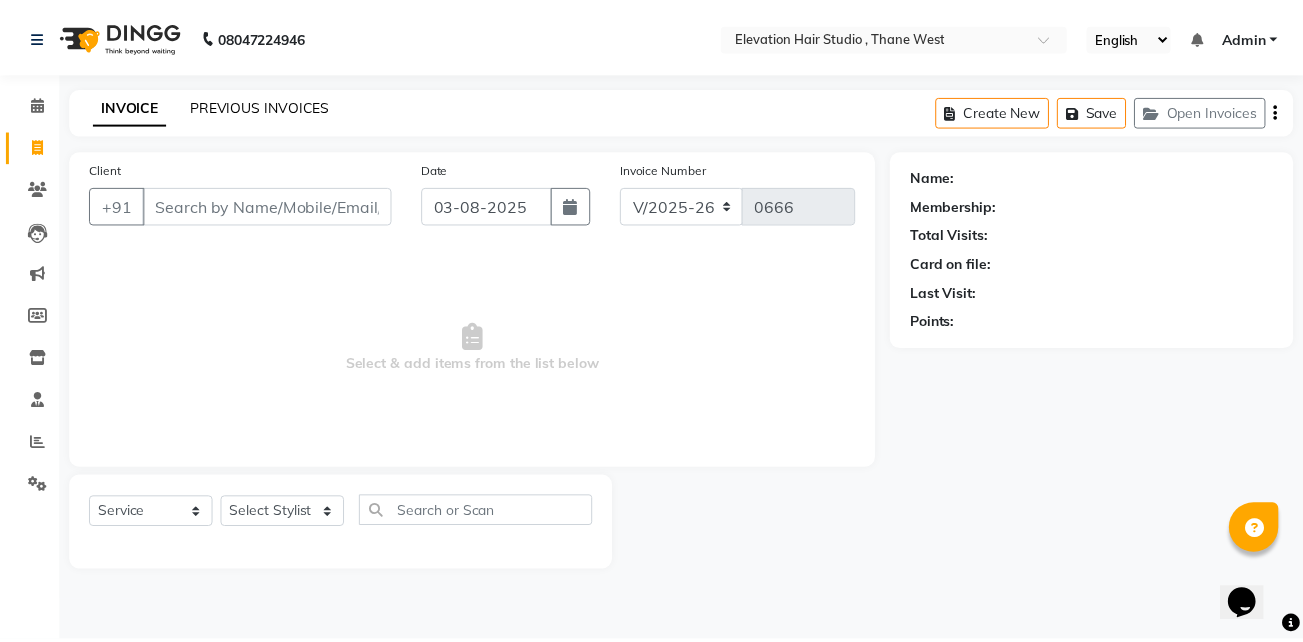 scroll, scrollTop: 0, scrollLeft: 0, axis: both 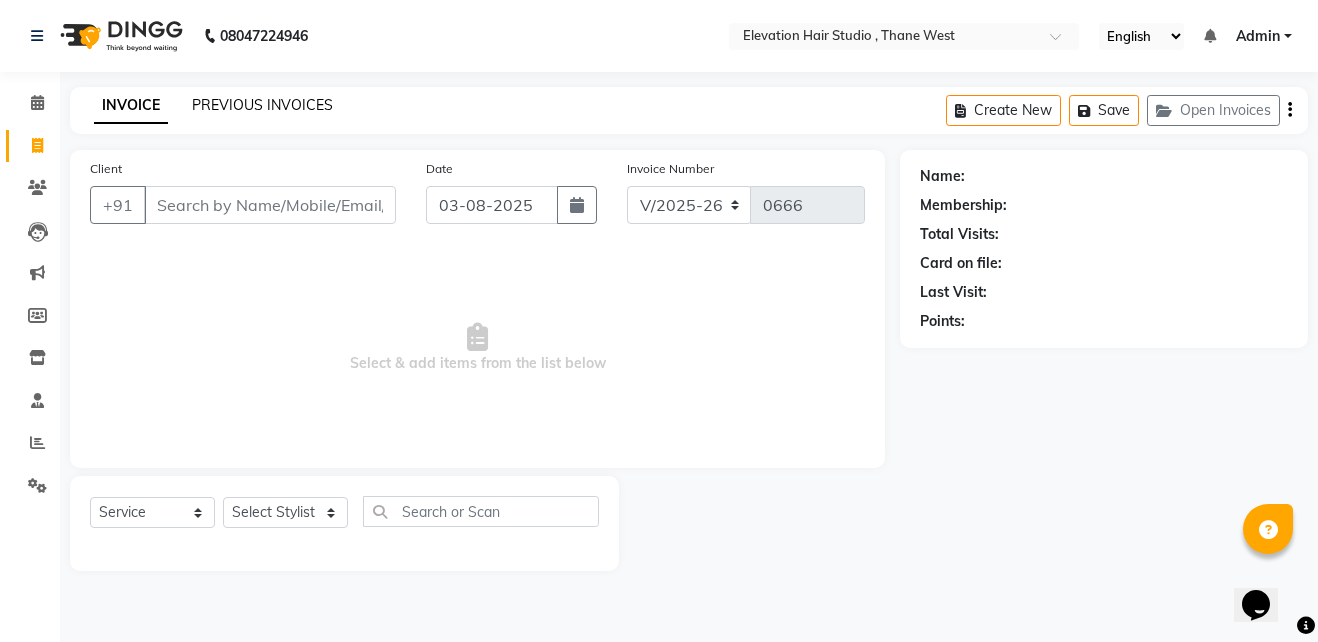 click on "PREVIOUS INVOICES" 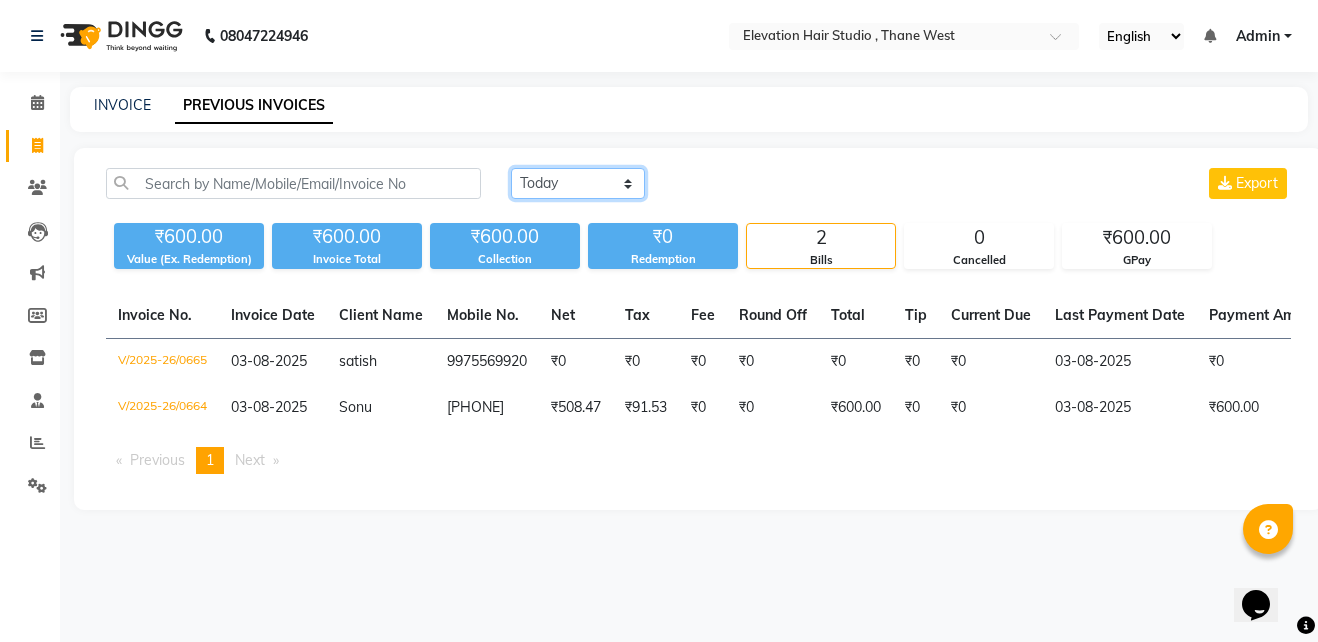 drag, startPoint x: 554, startPoint y: 177, endPoint x: 591, endPoint y: 276, distance: 105.68822 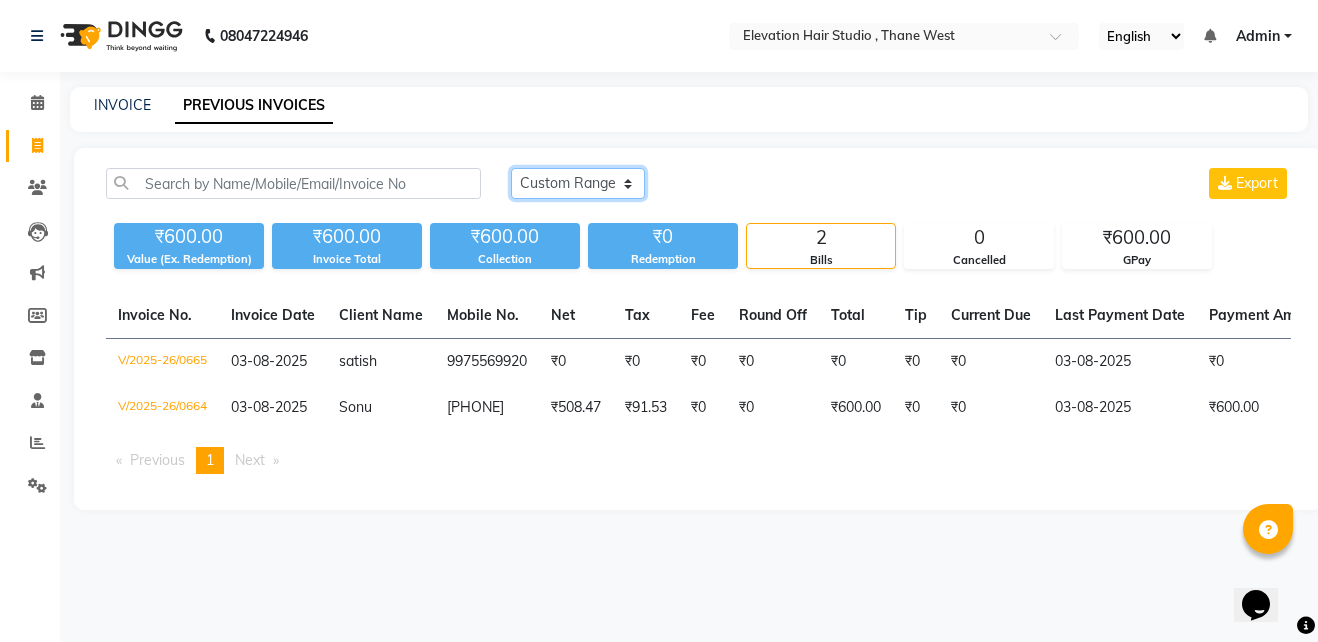 click on "Today Yesterday Custom Range" 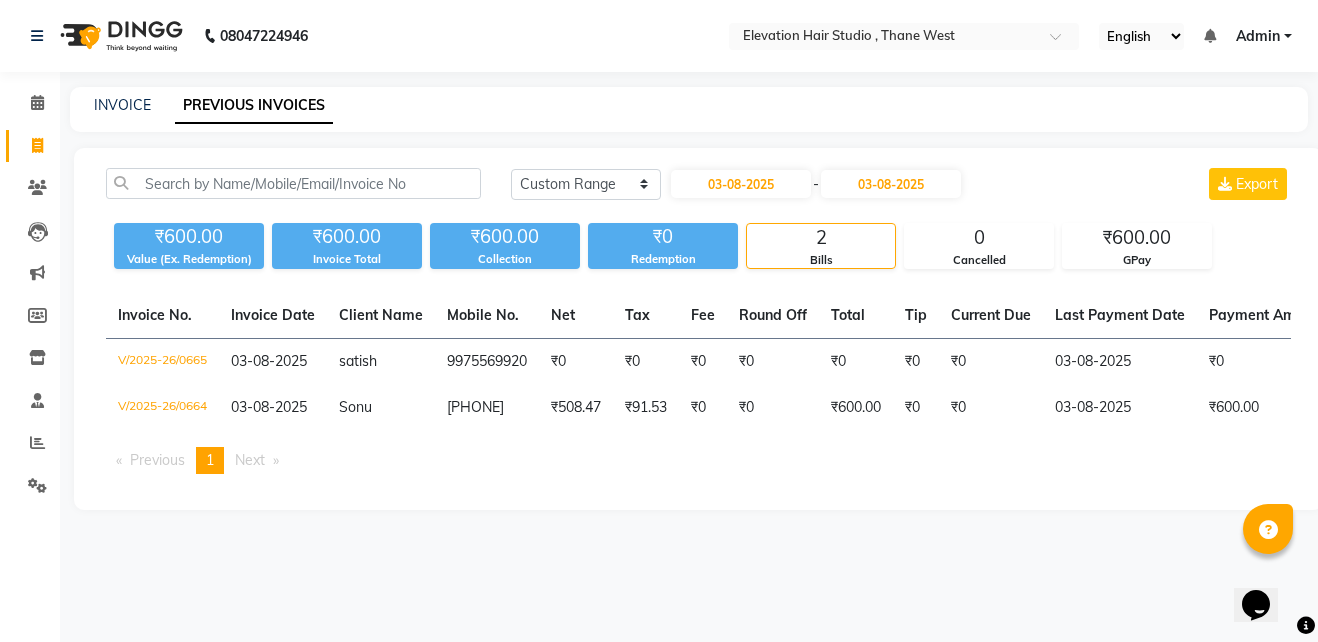 click on "03-08-2025 - 03-08-2025" 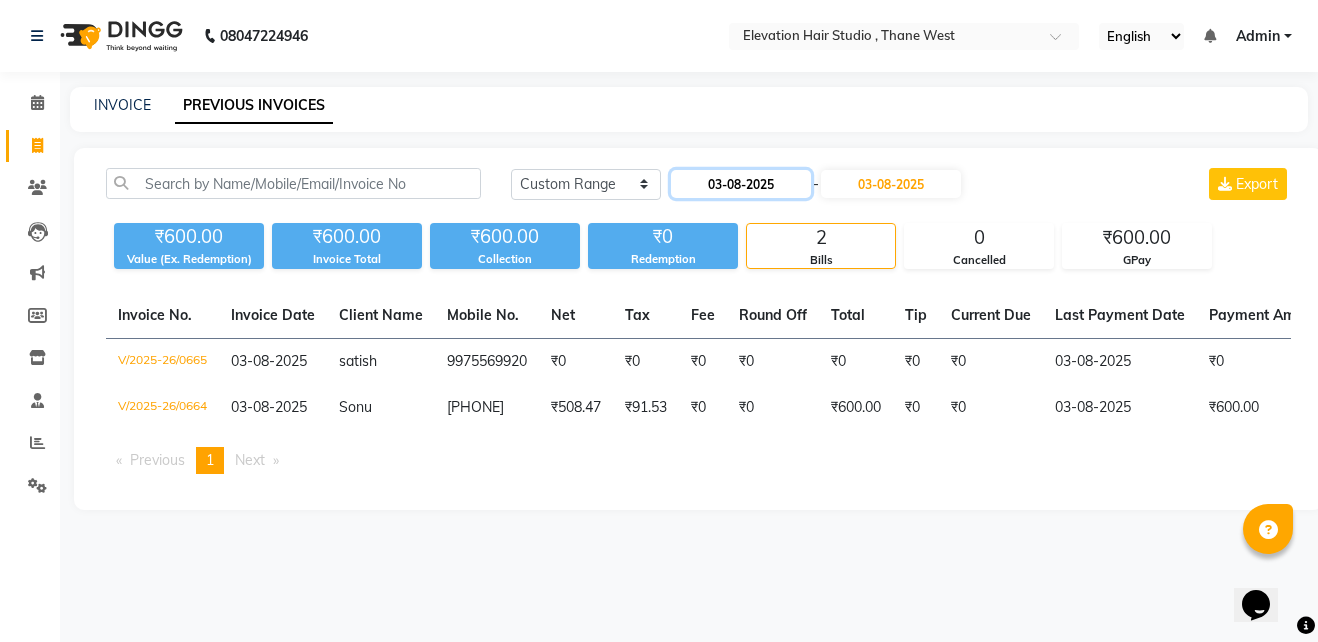 click on "03-08-2025" 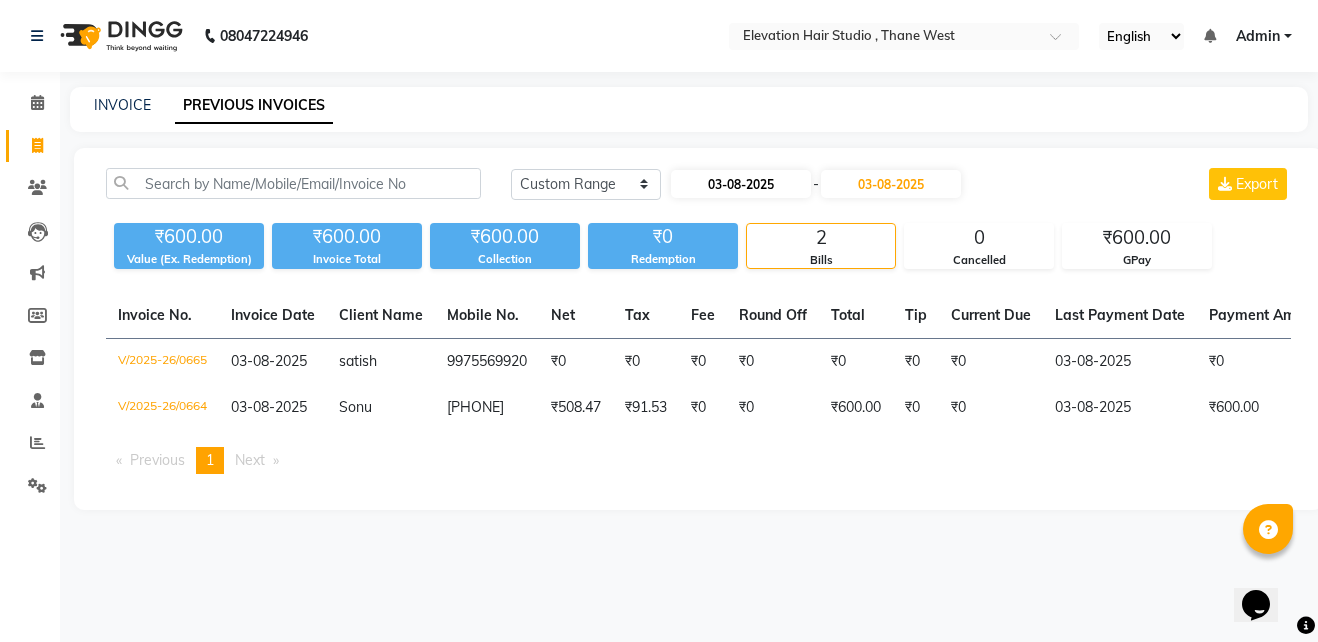 select on "8" 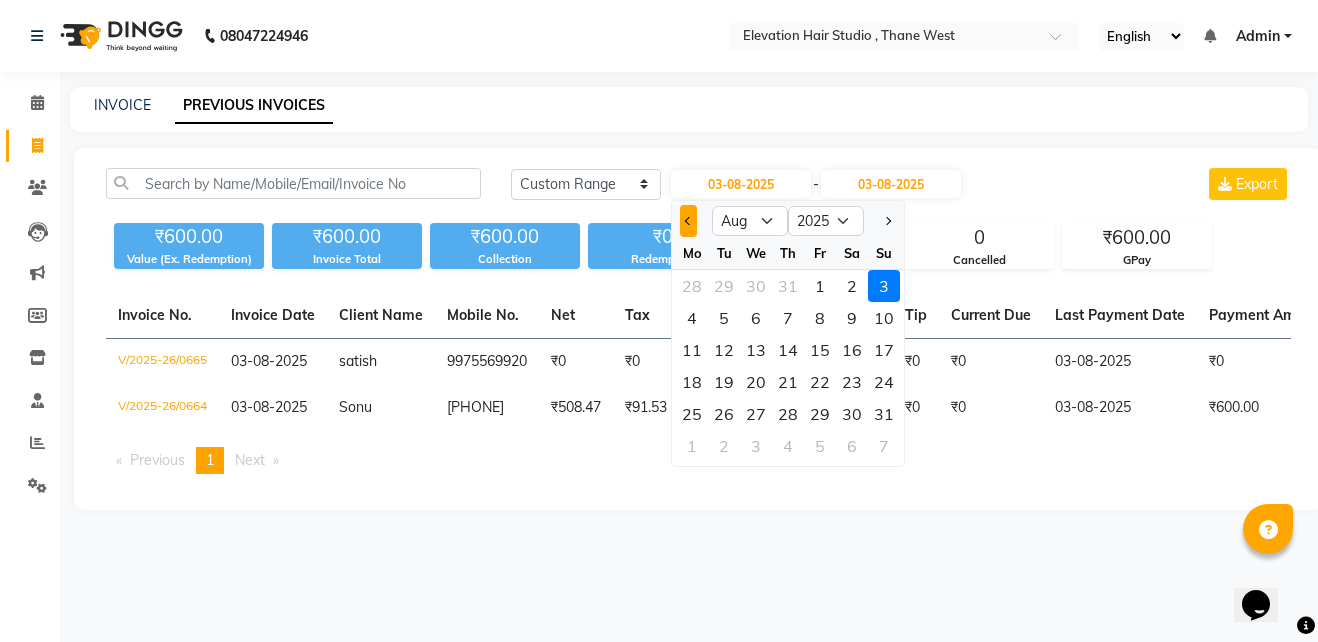 click 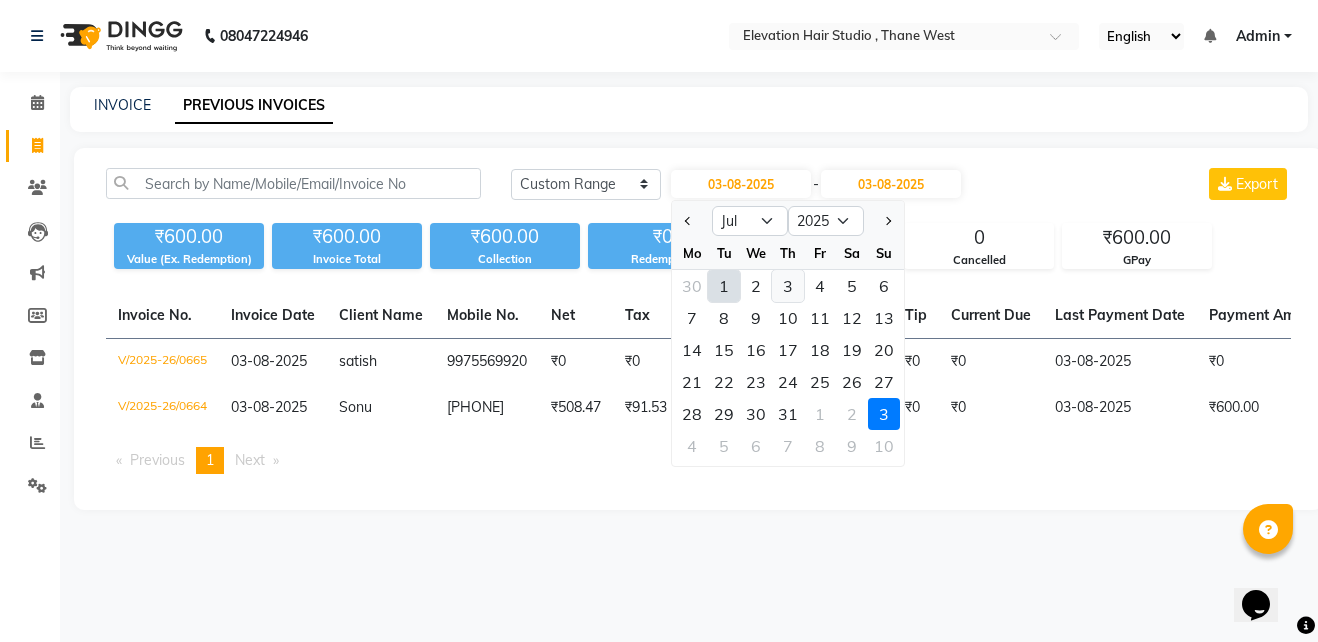 click on "3" 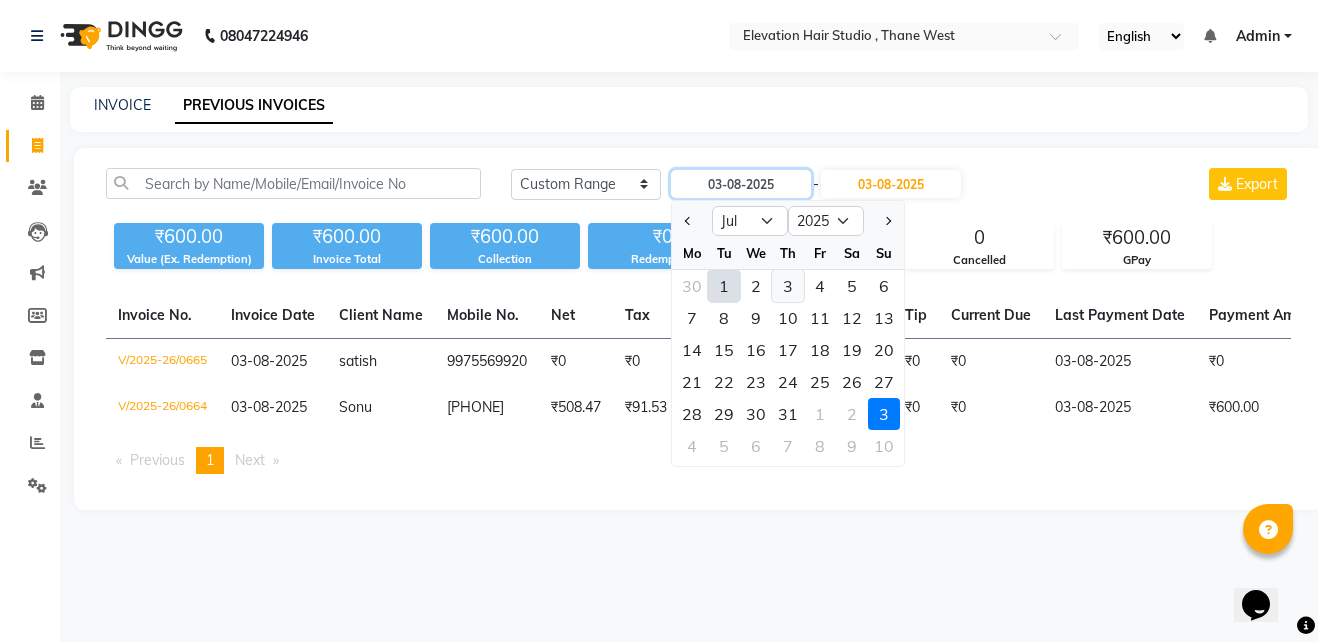 type on "03-07-2025" 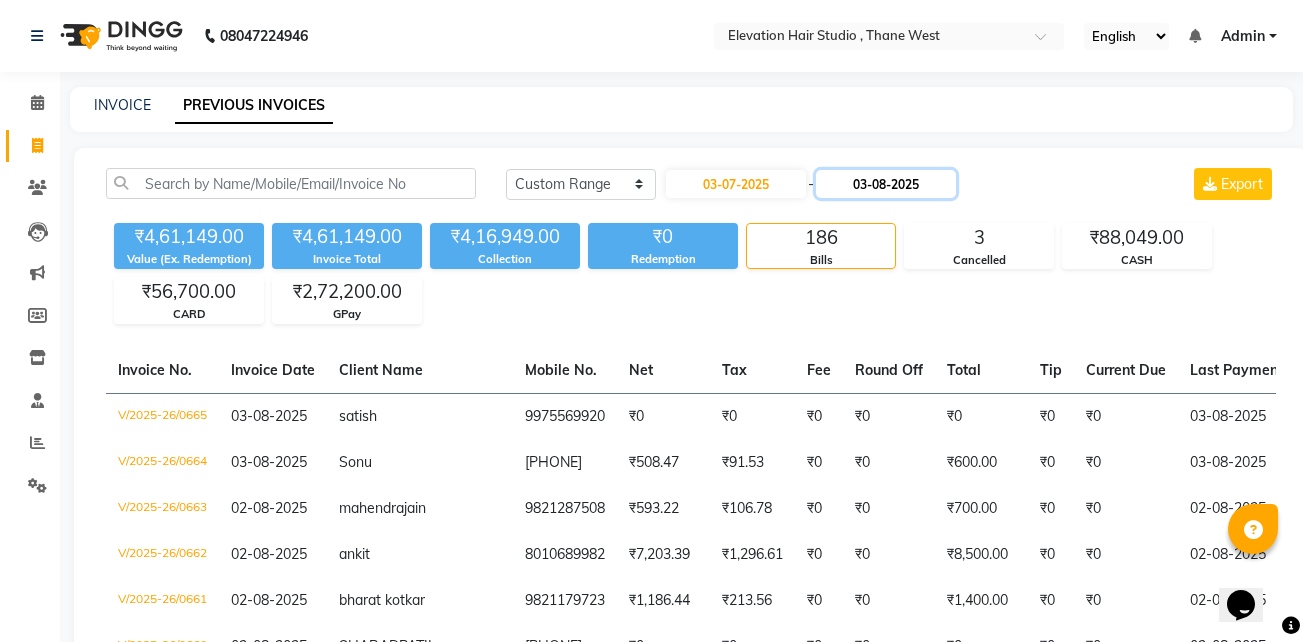 click on "03-08-2025" 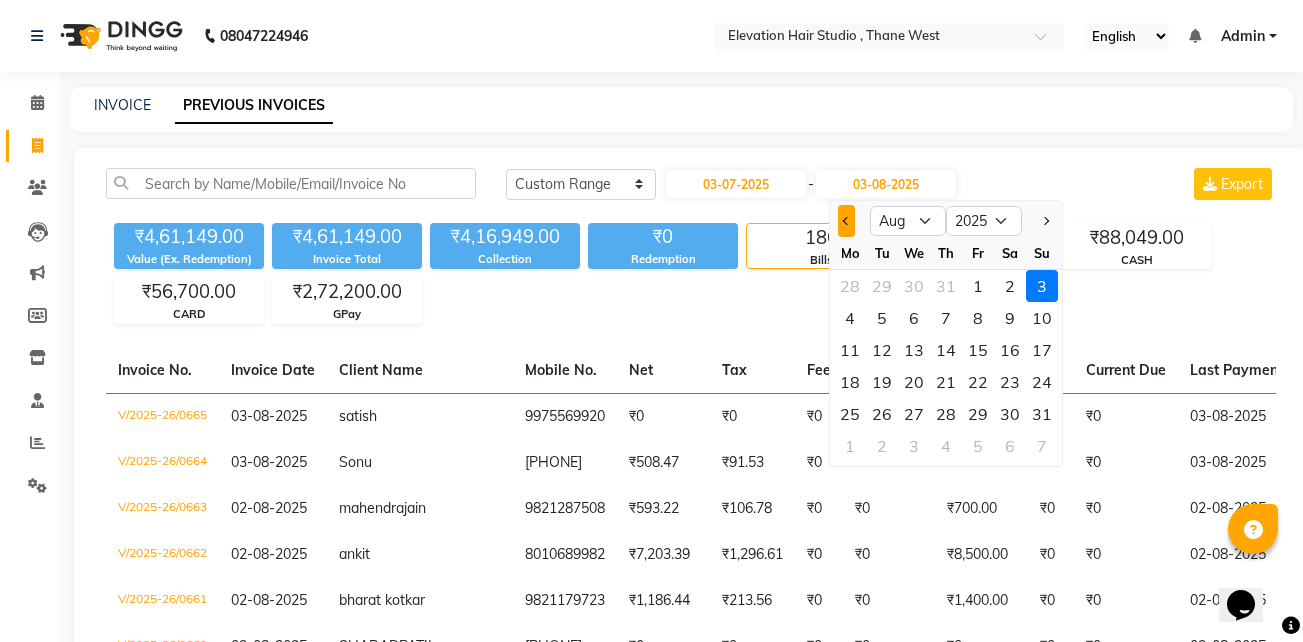 click 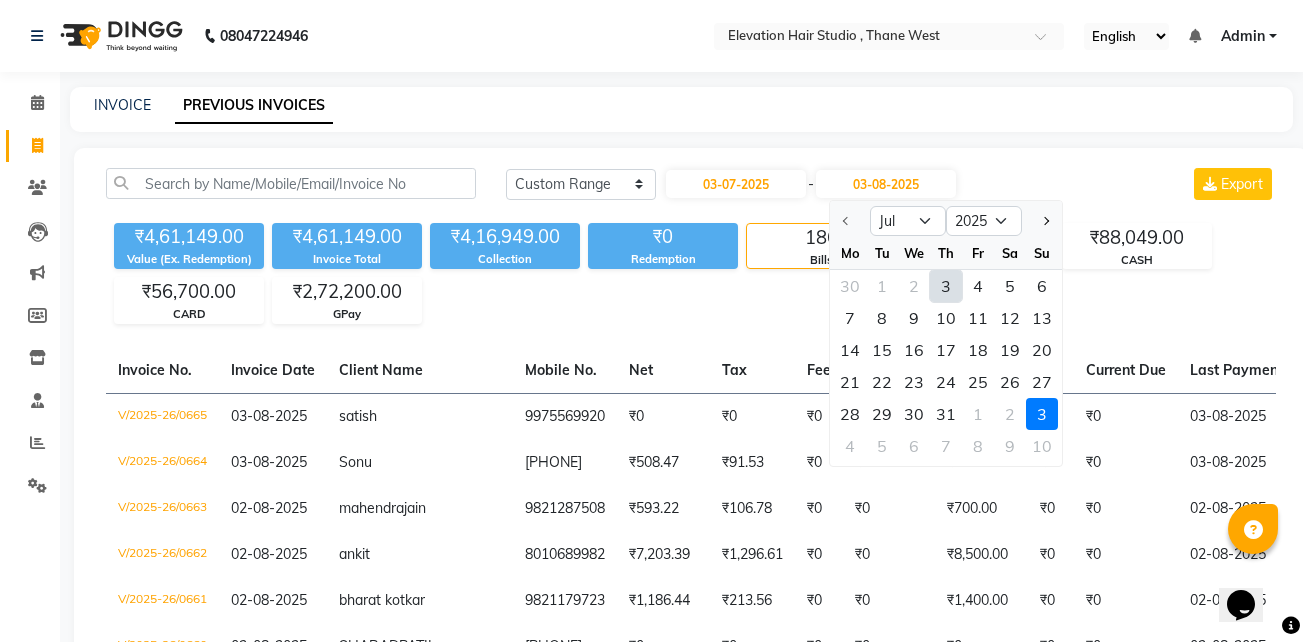 click on "3" 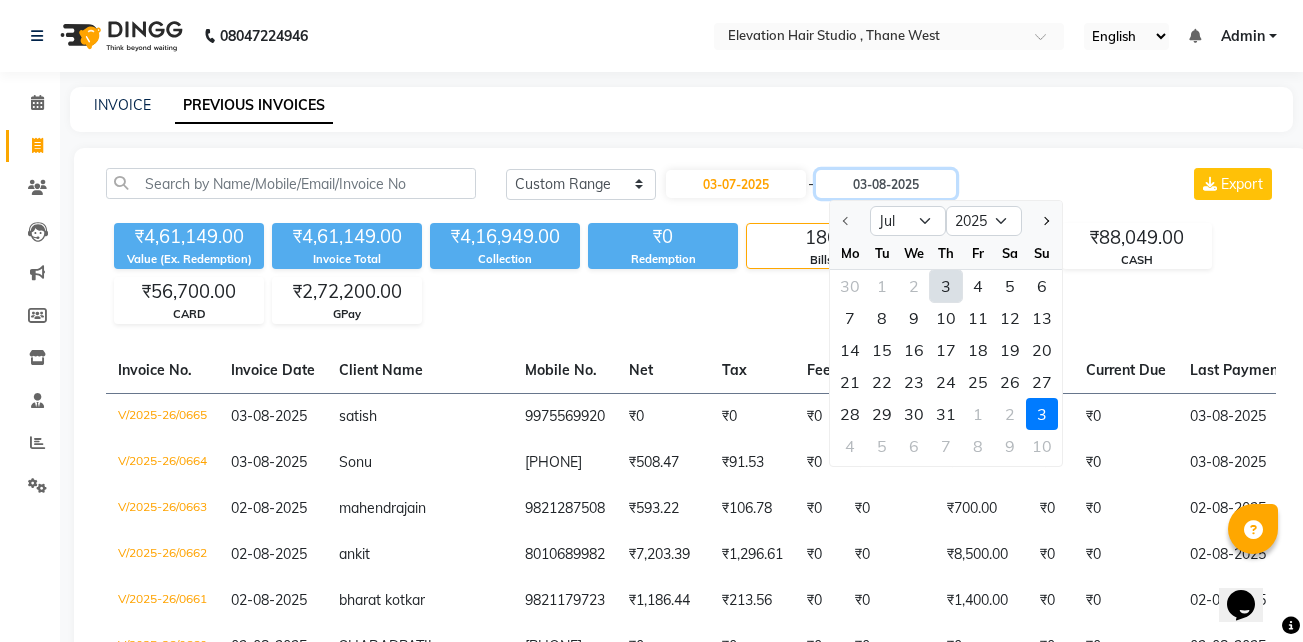 type on "03-07-2025" 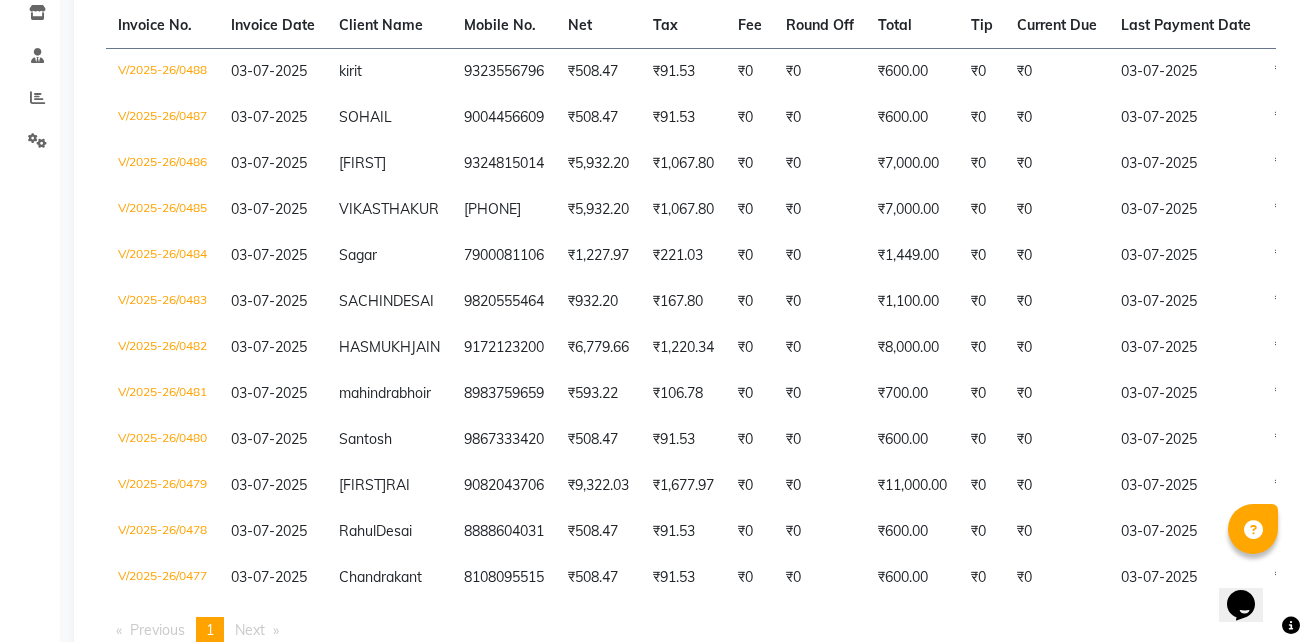 scroll, scrollTop: 346, scrollLeft: 0, axis: vertical 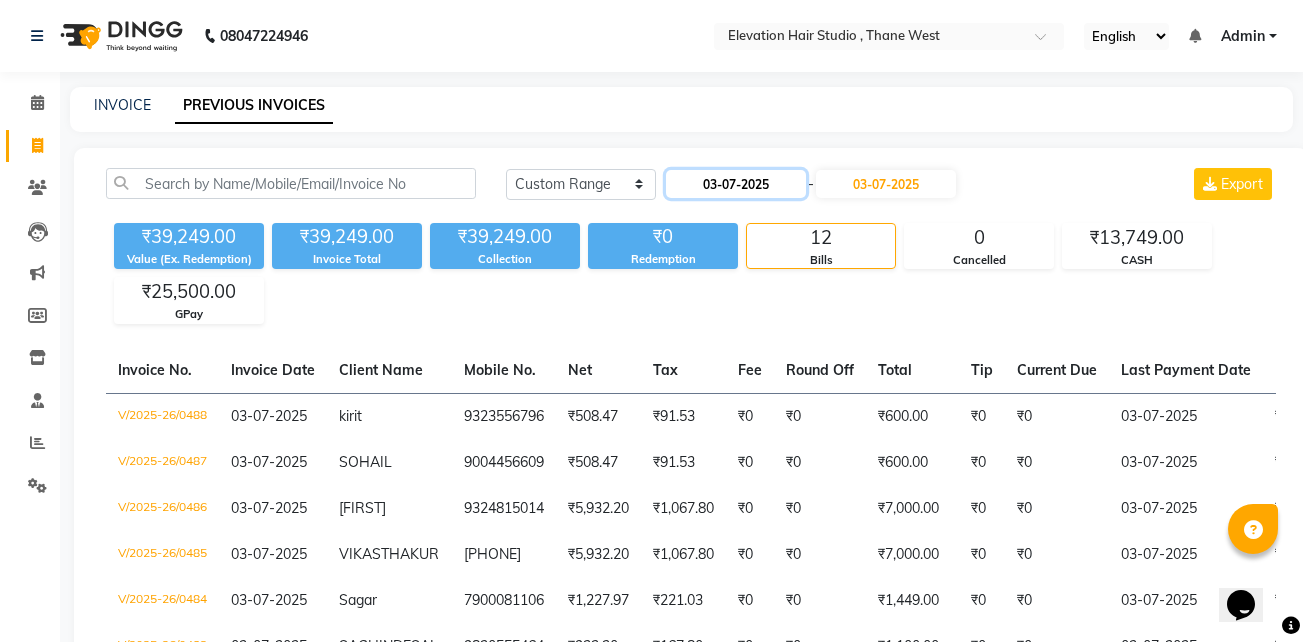 click on "03-07-2025" 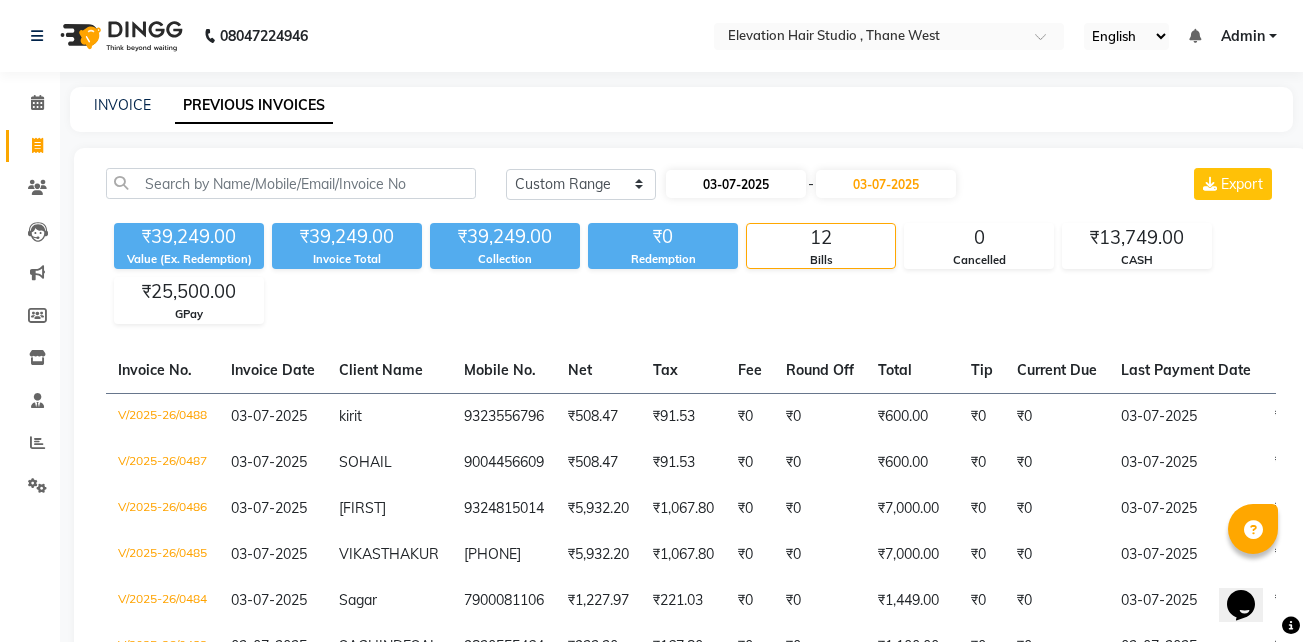 select on "7" 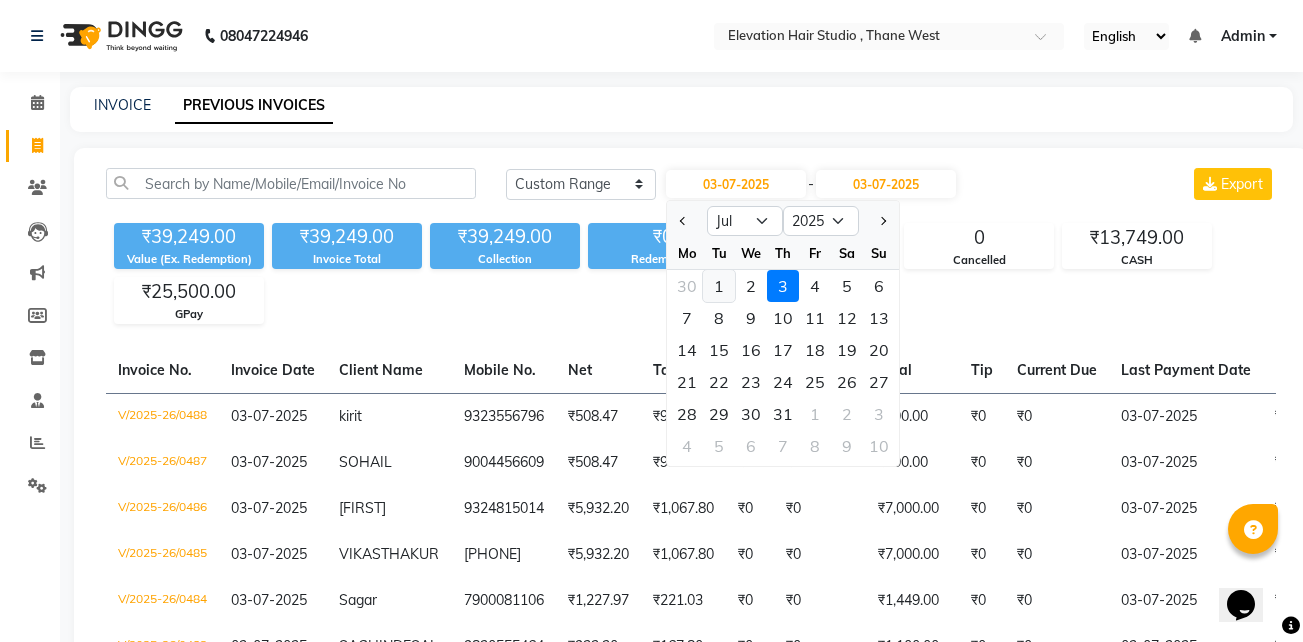 click on "1" 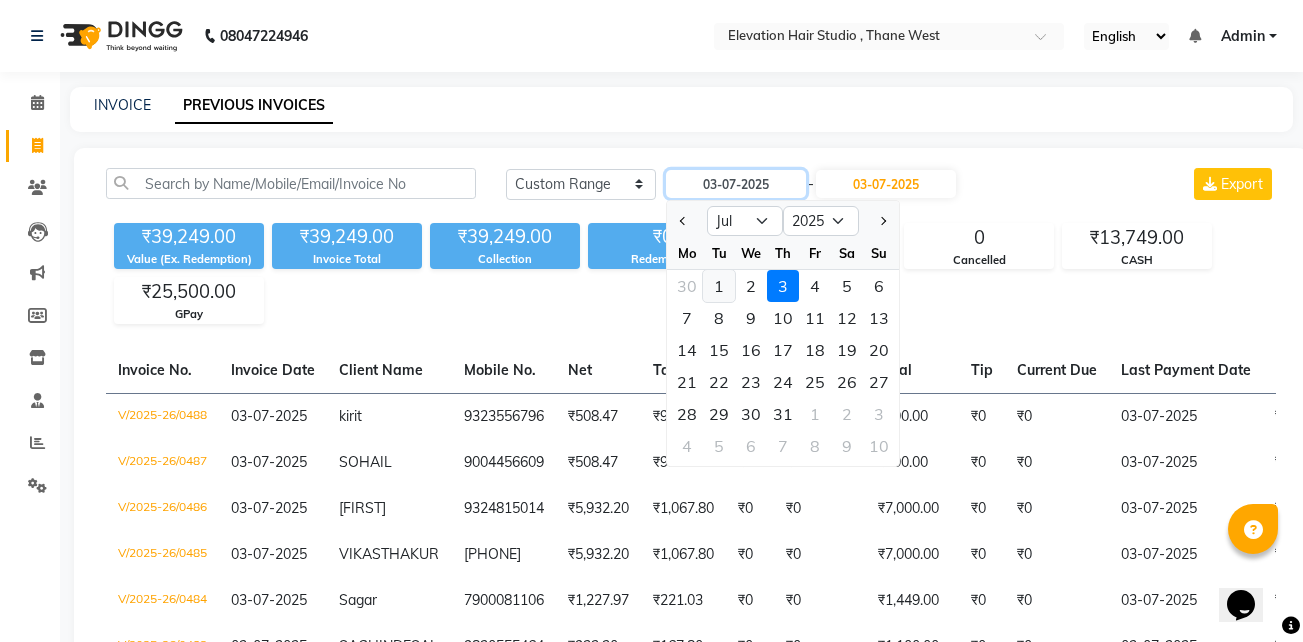 type on "01-07-2025" 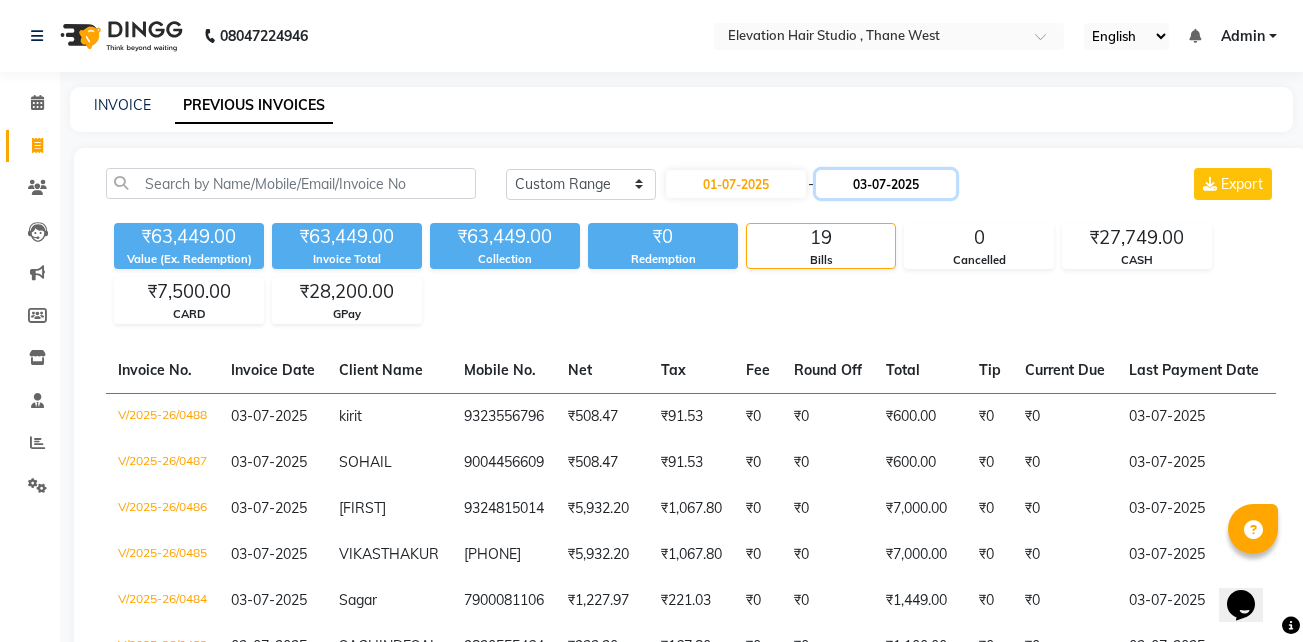 click on "03-07-2025" 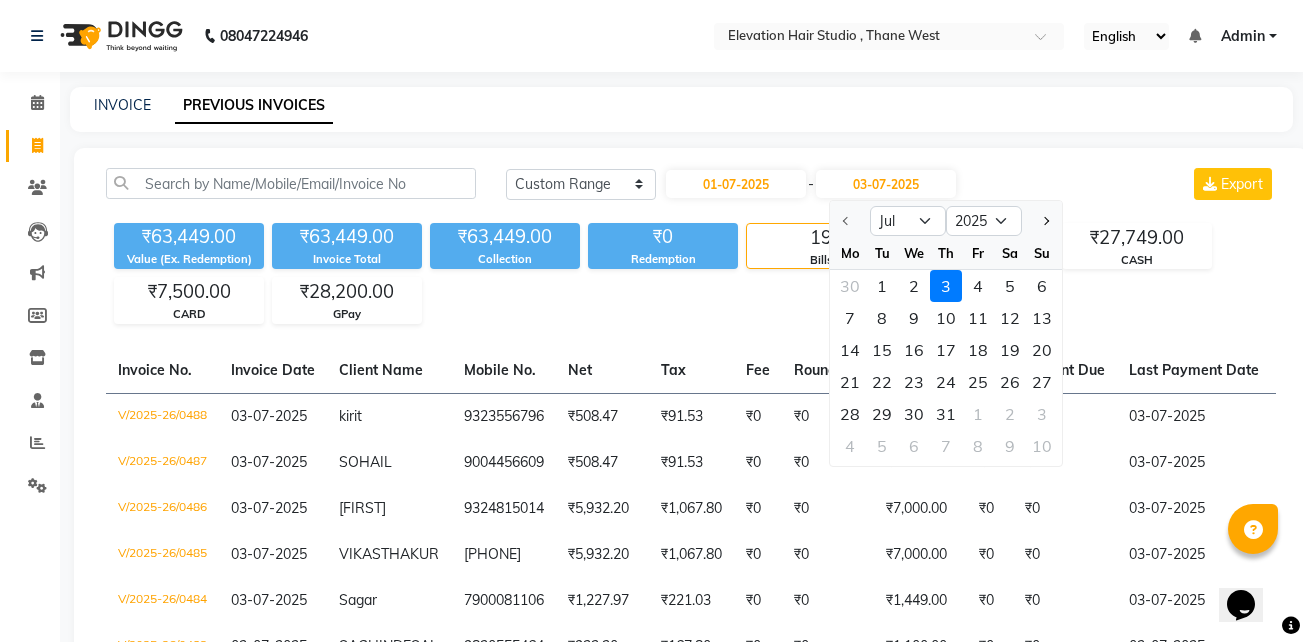 click on "INVOICE PREVIOUS INVOICES" 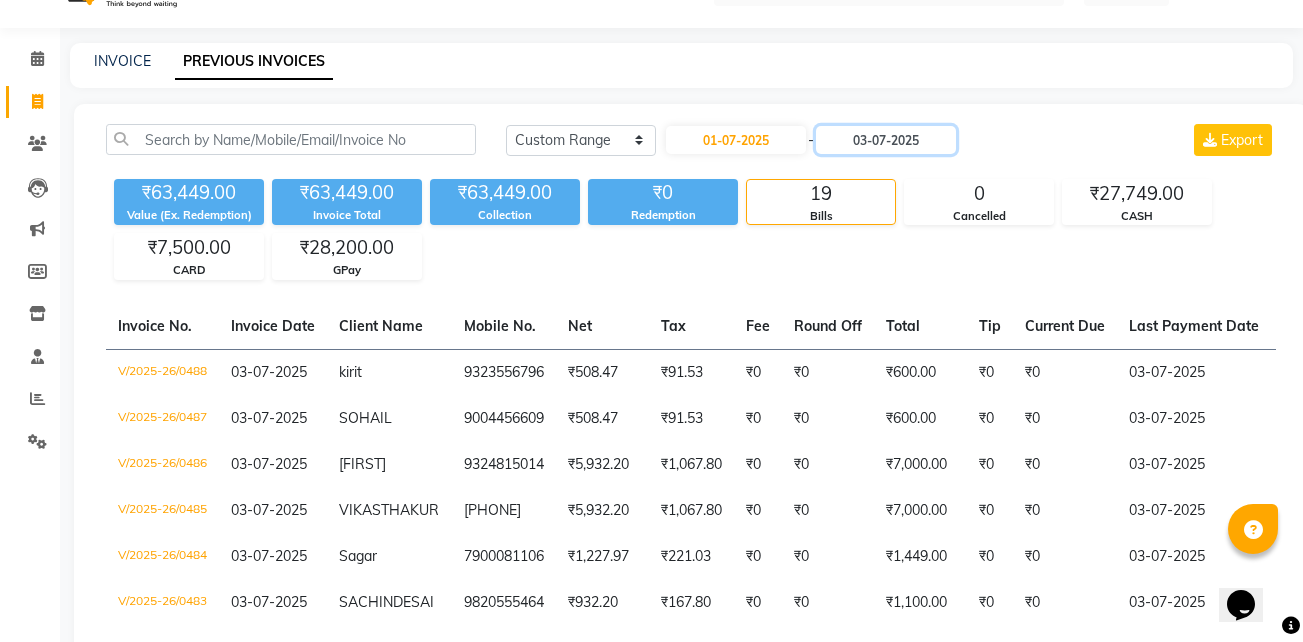 scroll, scrollTop: 45, scrollLeft: 0, axis: vertical 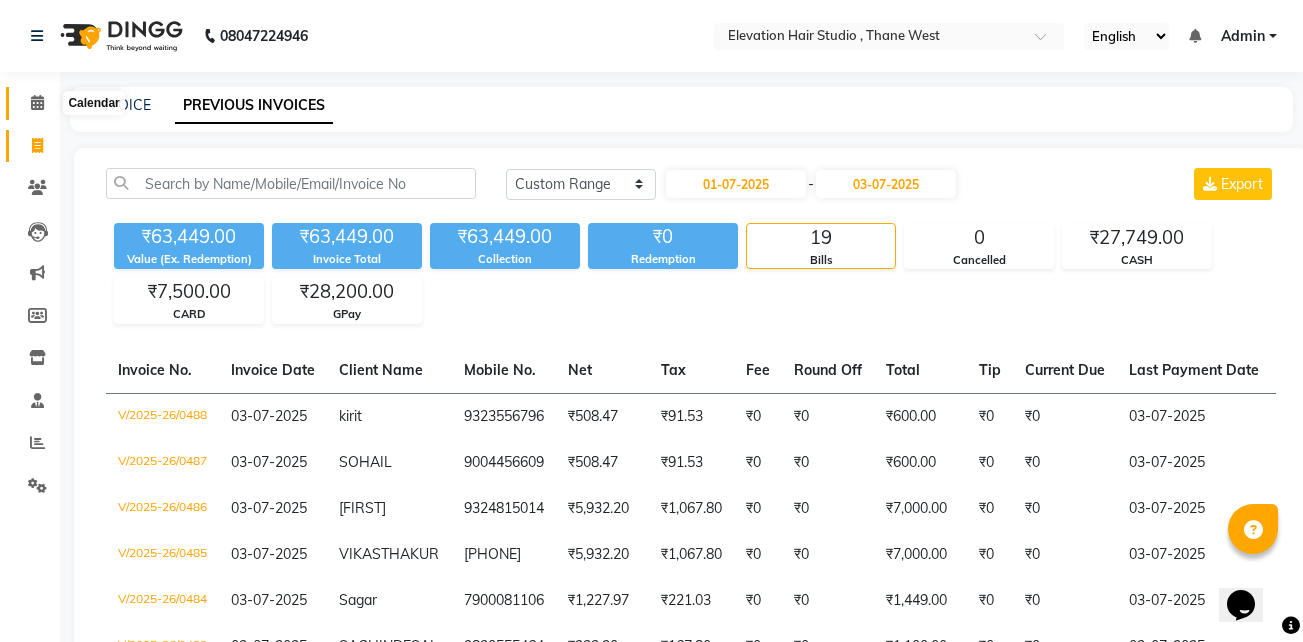 click 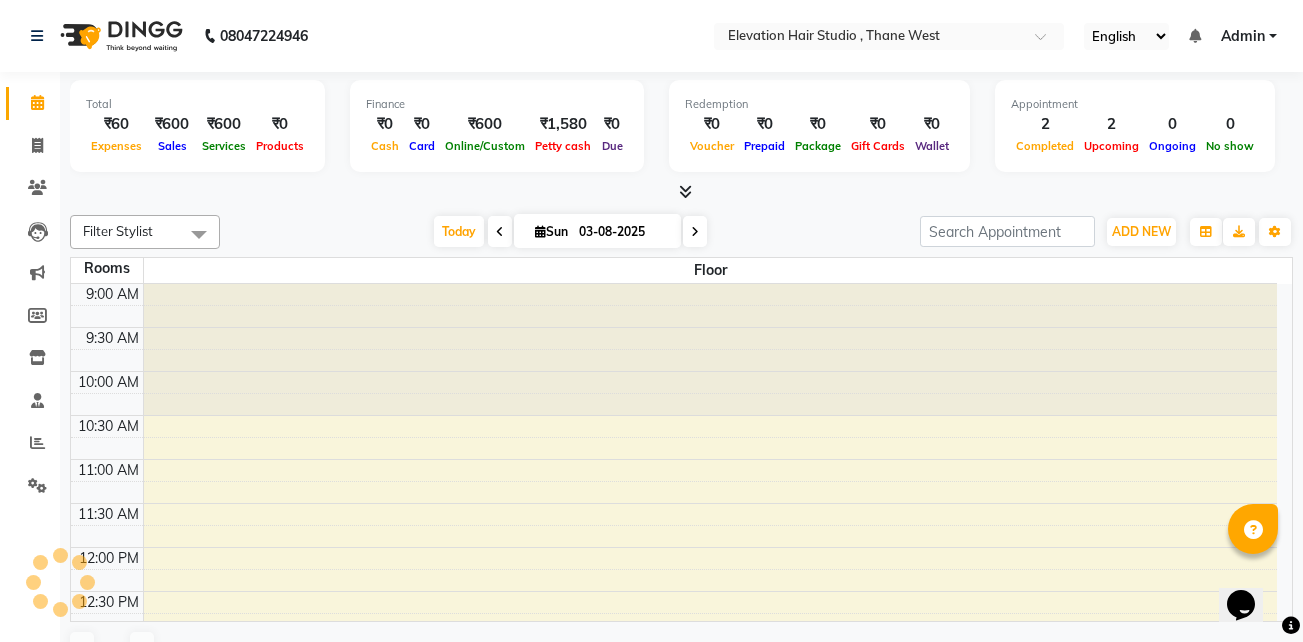 scroll, scrollTop: 0, scrollLeft: 0, axis: both 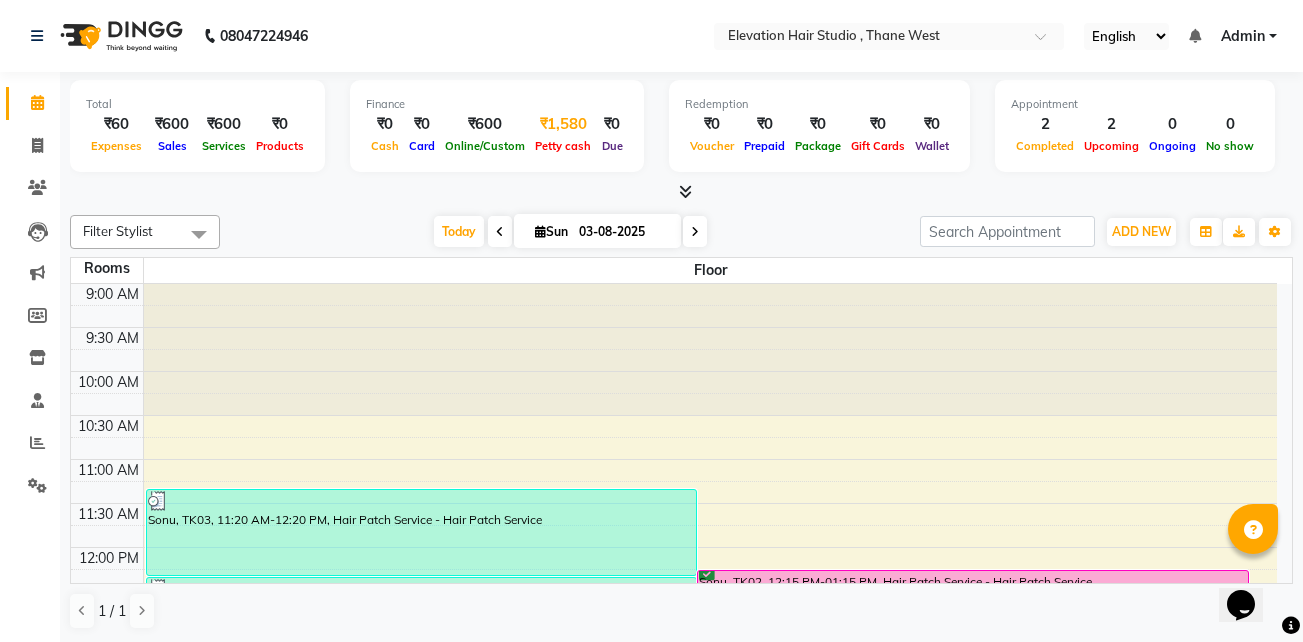 click on "₹1,580" at bounding box center (563, 124) 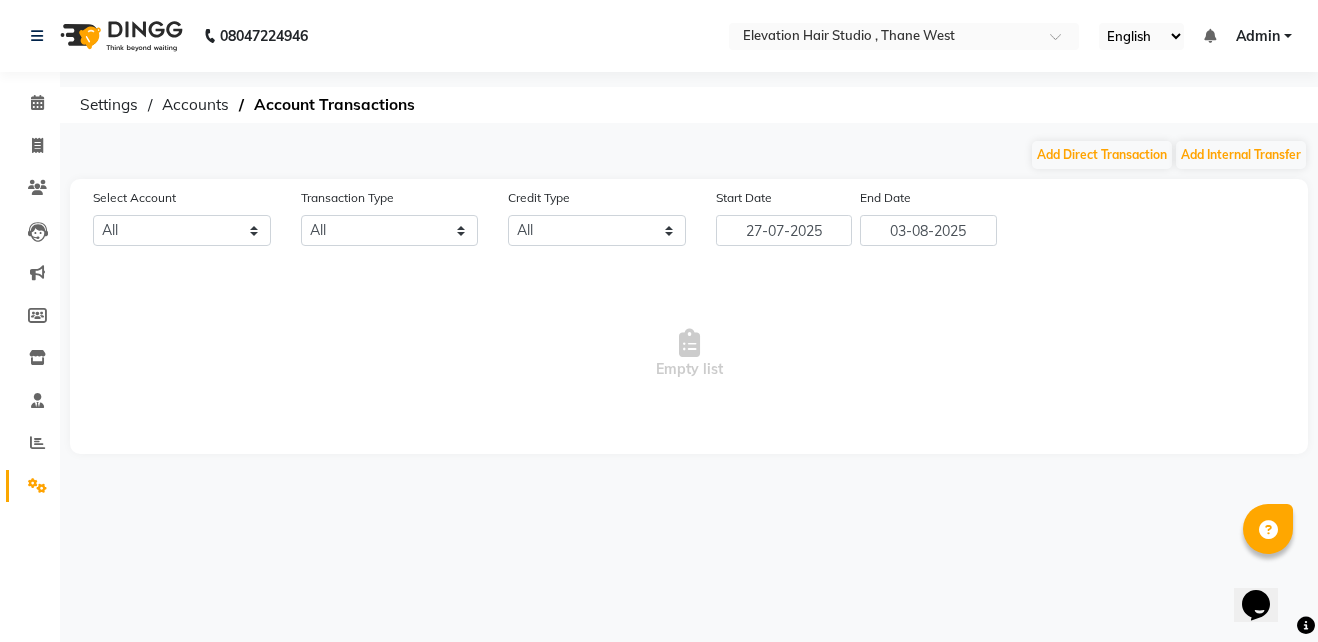 select on "5950" 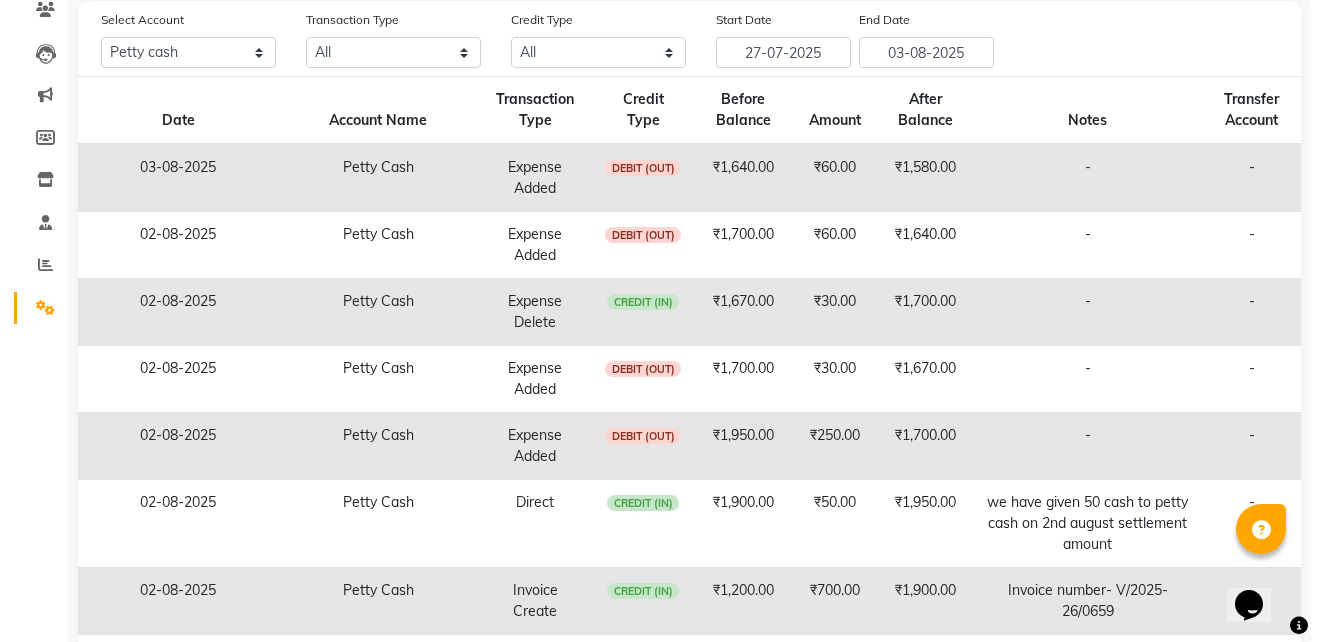 scroll, scrollTop: 0, scrollLeft: 0, axis: both 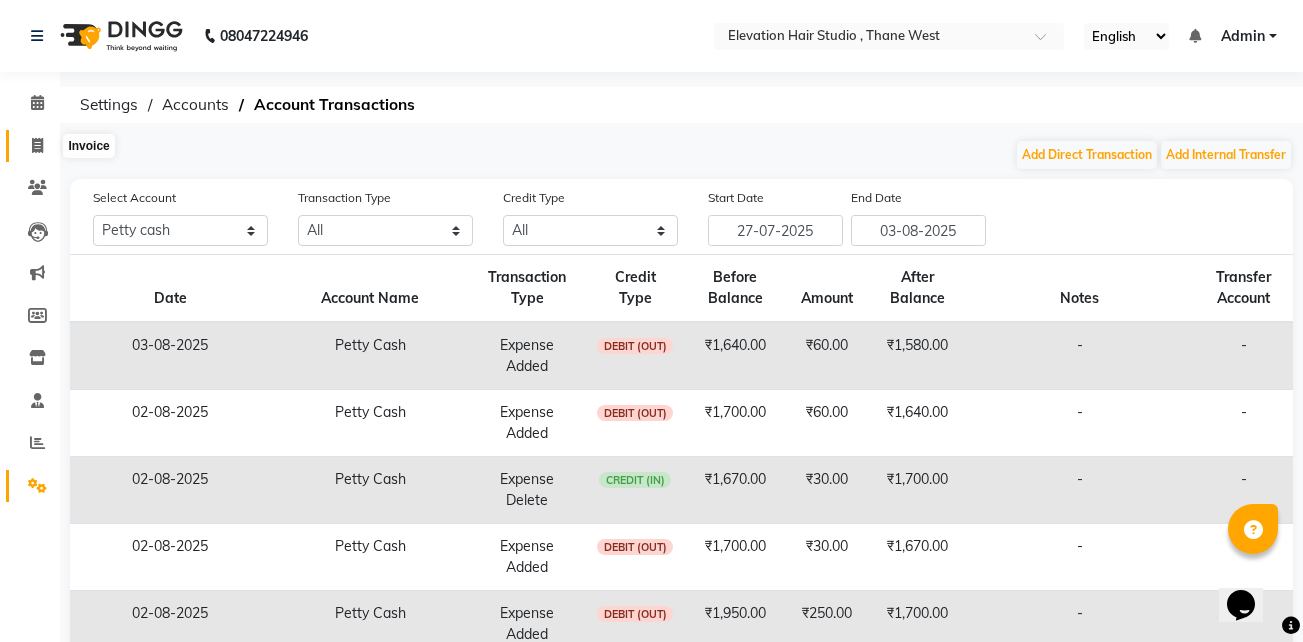 click 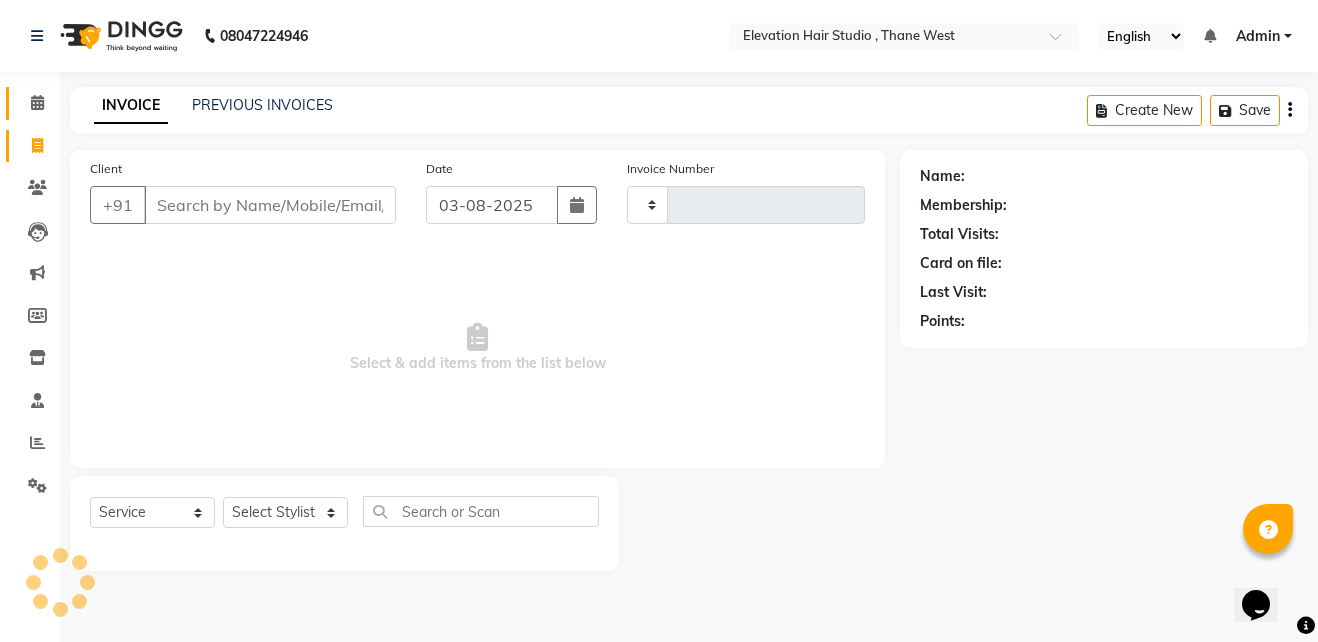 type on "0666" 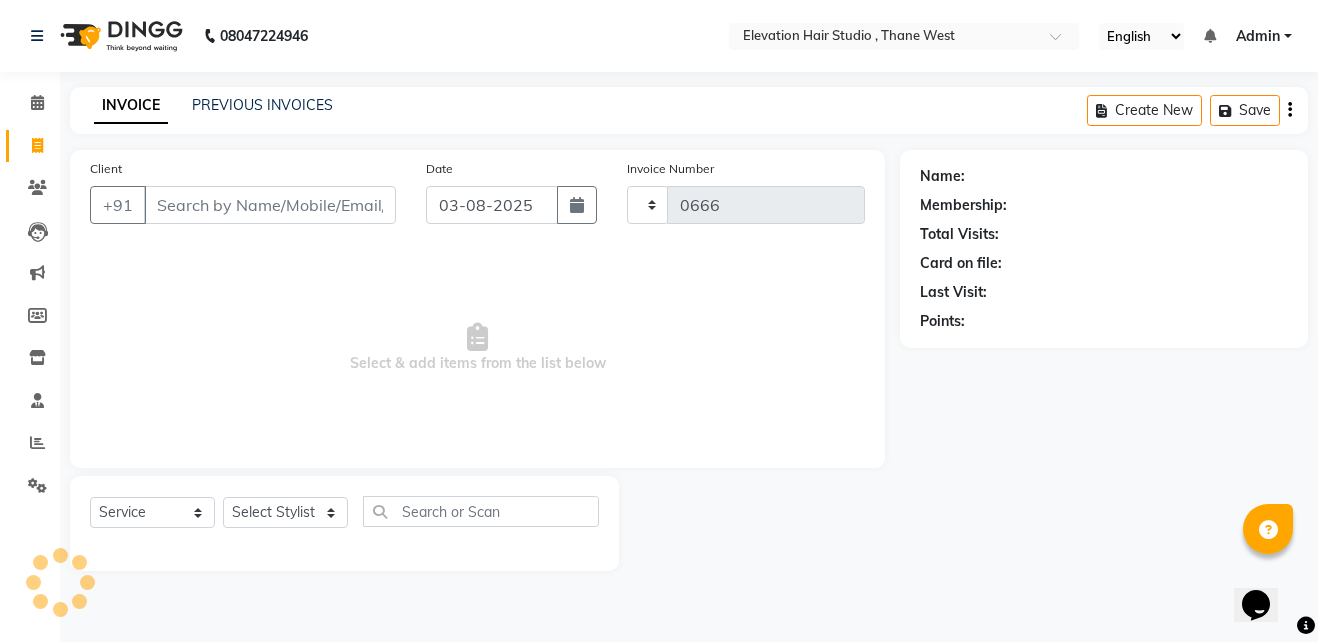 select on "6886" 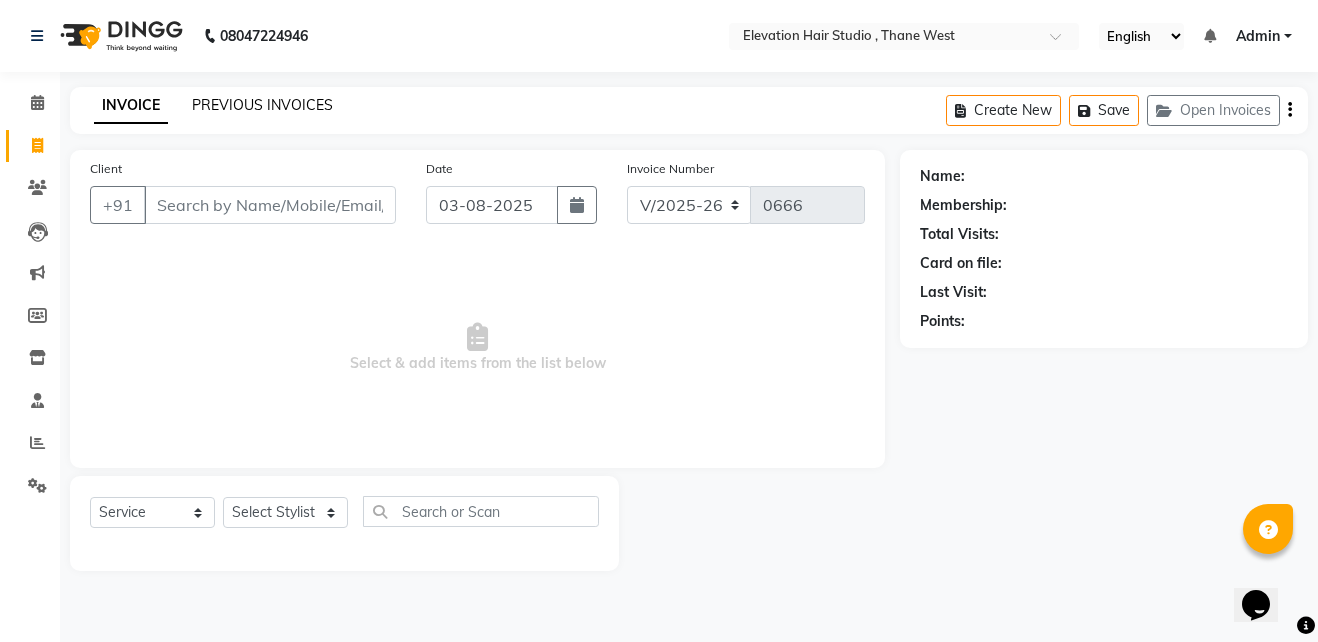 click on "PREVIOUS INVOICES" 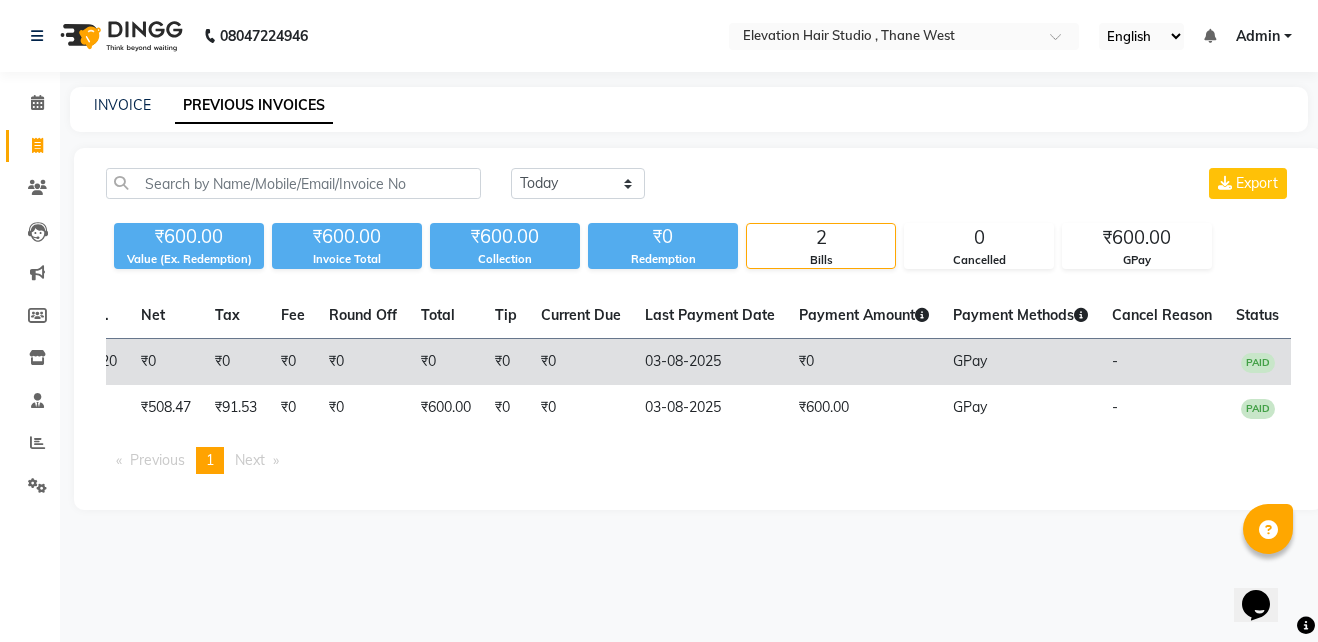 scroll, scrollTop: 0, scrollLeft: 0, axis: both 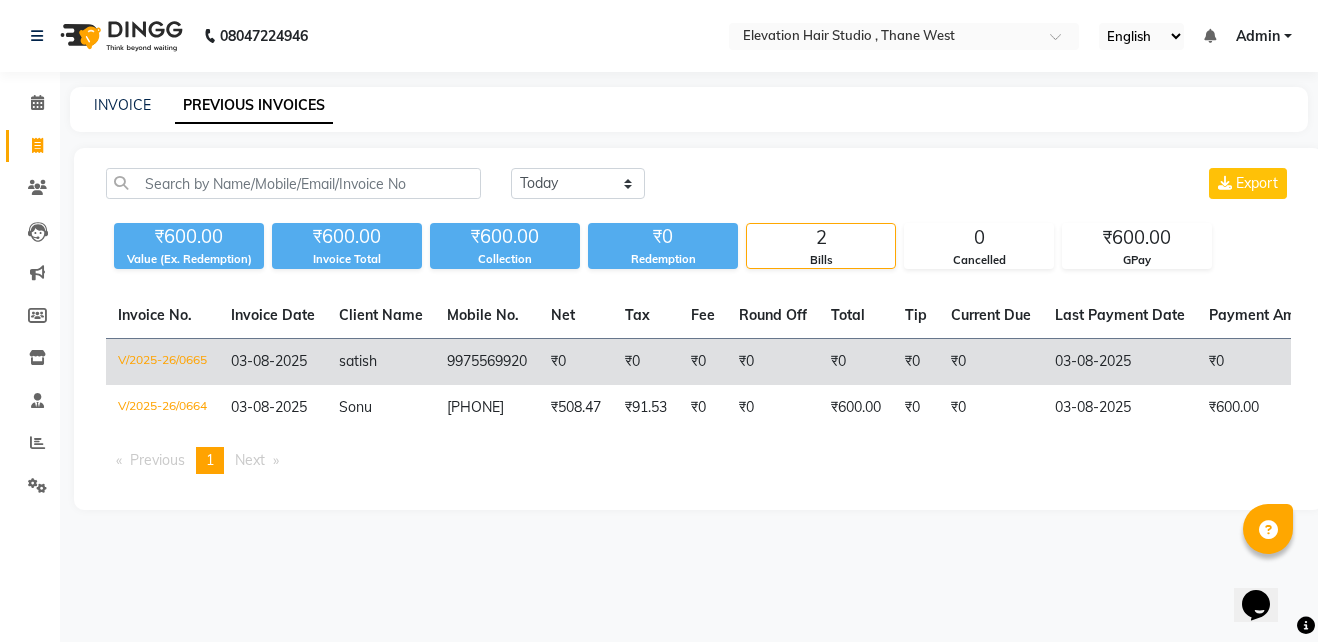 click on "9975569920" 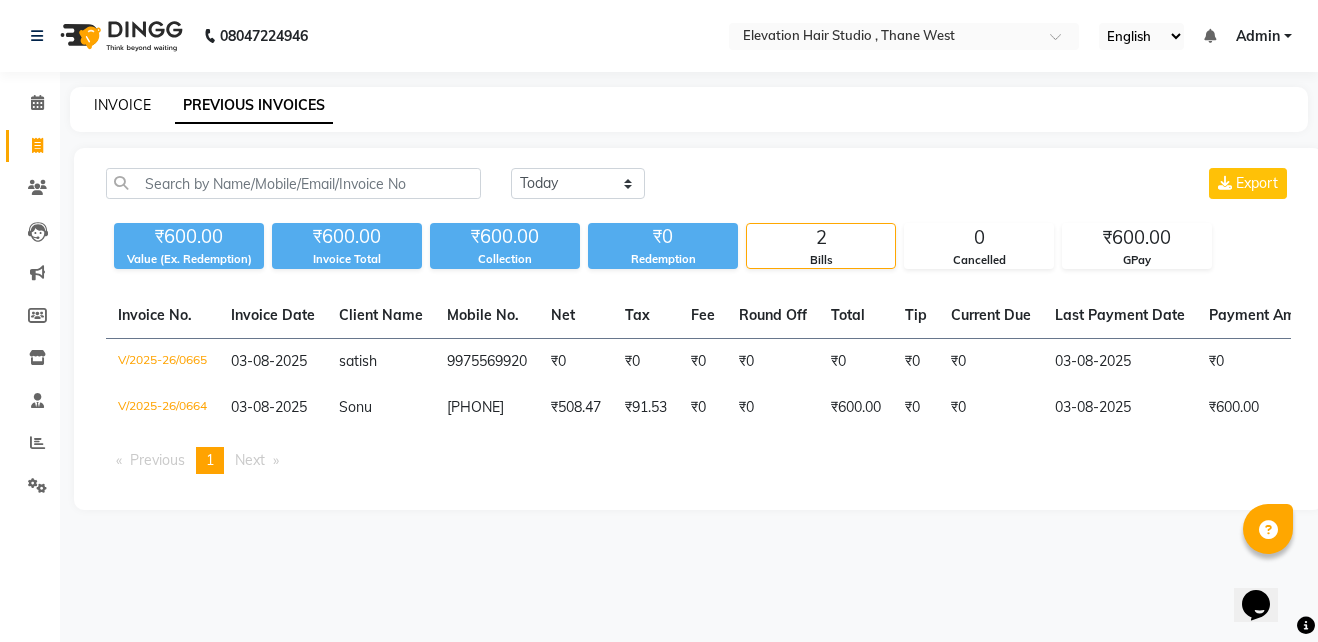 click on "INVOICE" 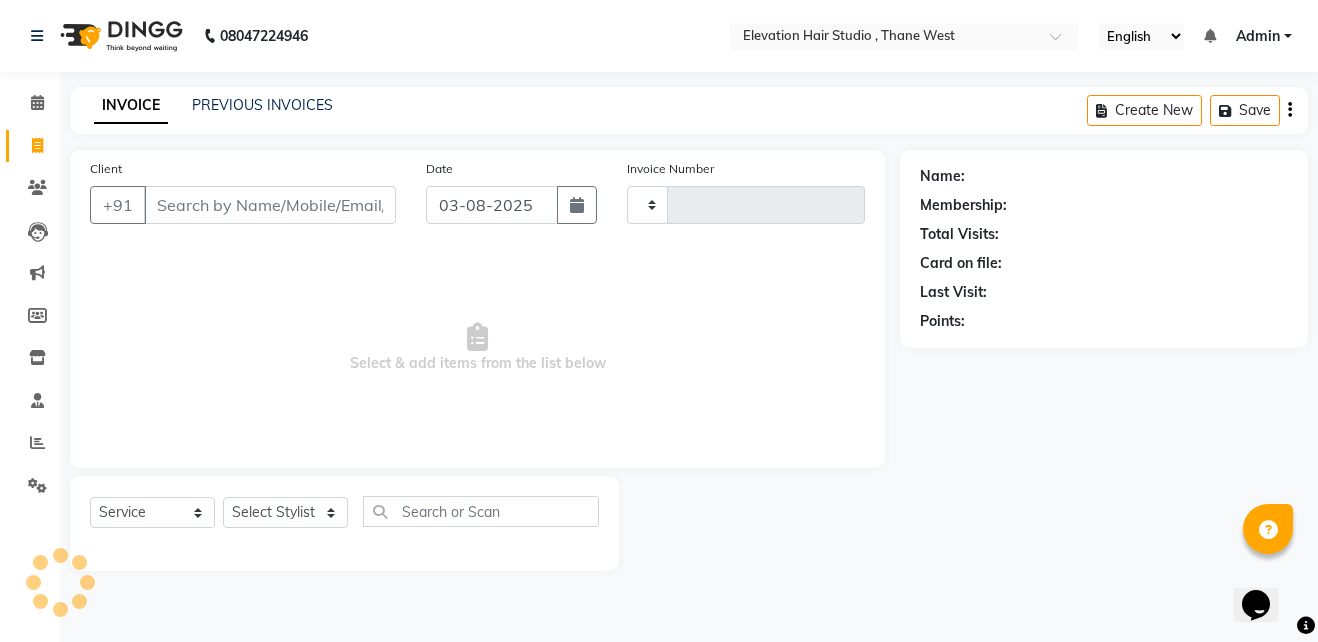 type on "0666" 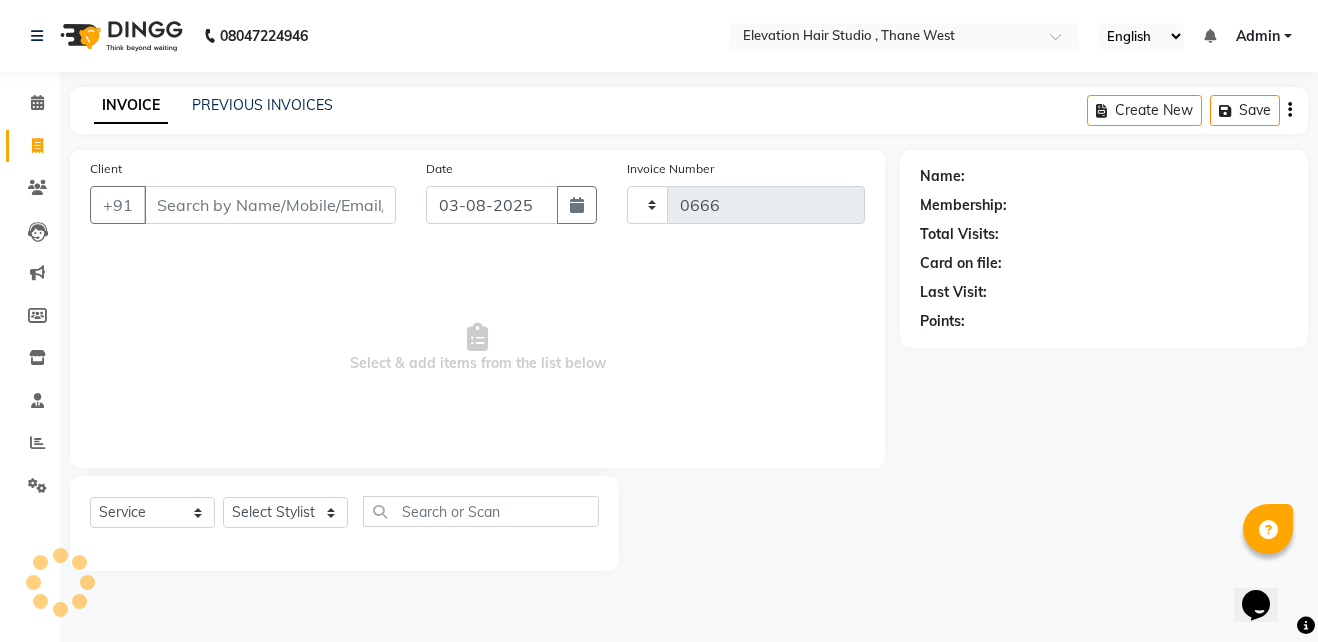 select on "6886" 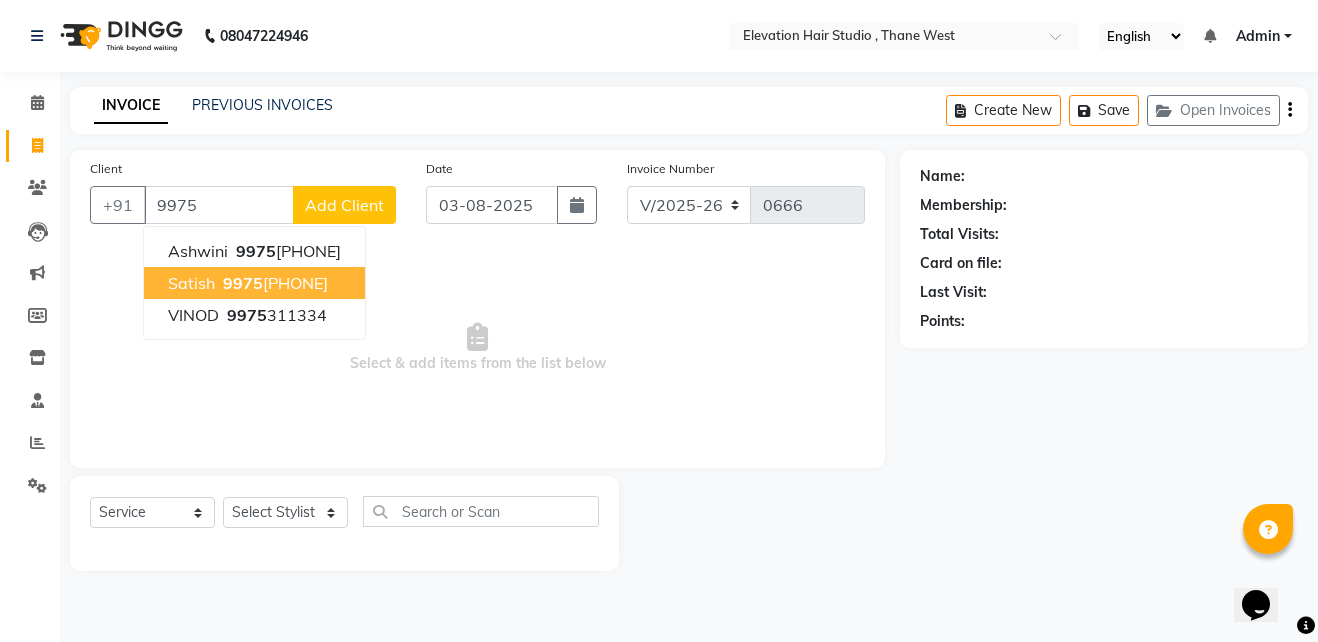 click on "[PHONE]" at bounding box center (273, 283) 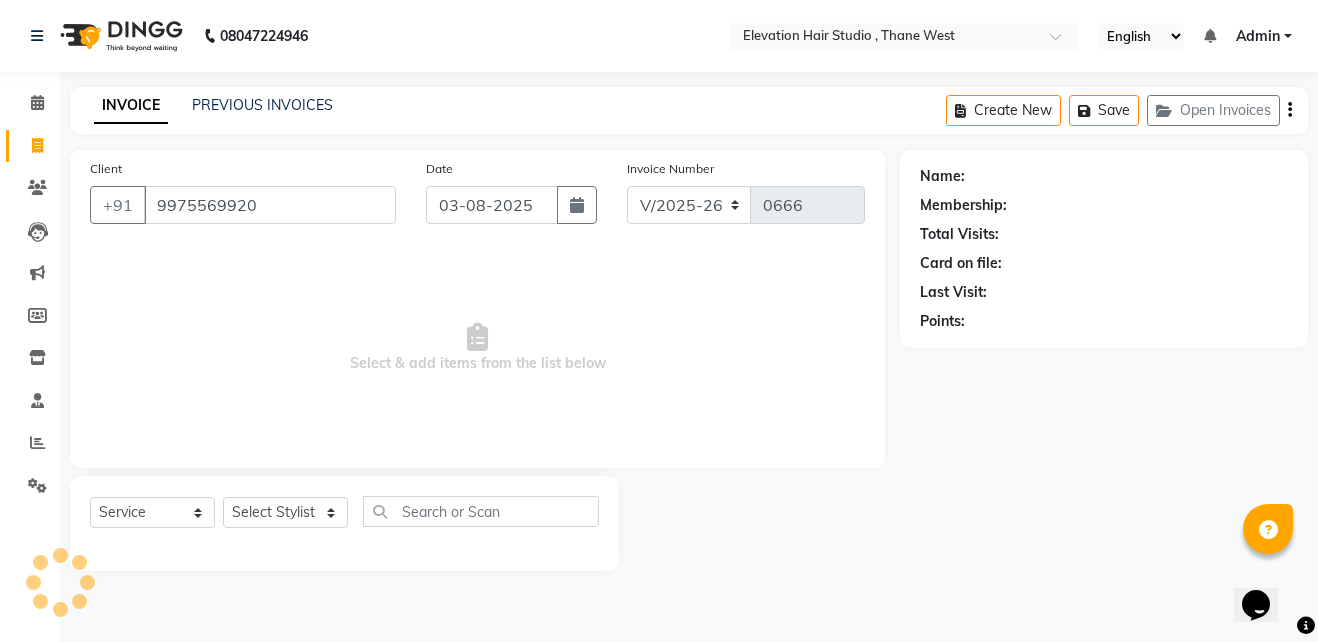 type on "9975569920" 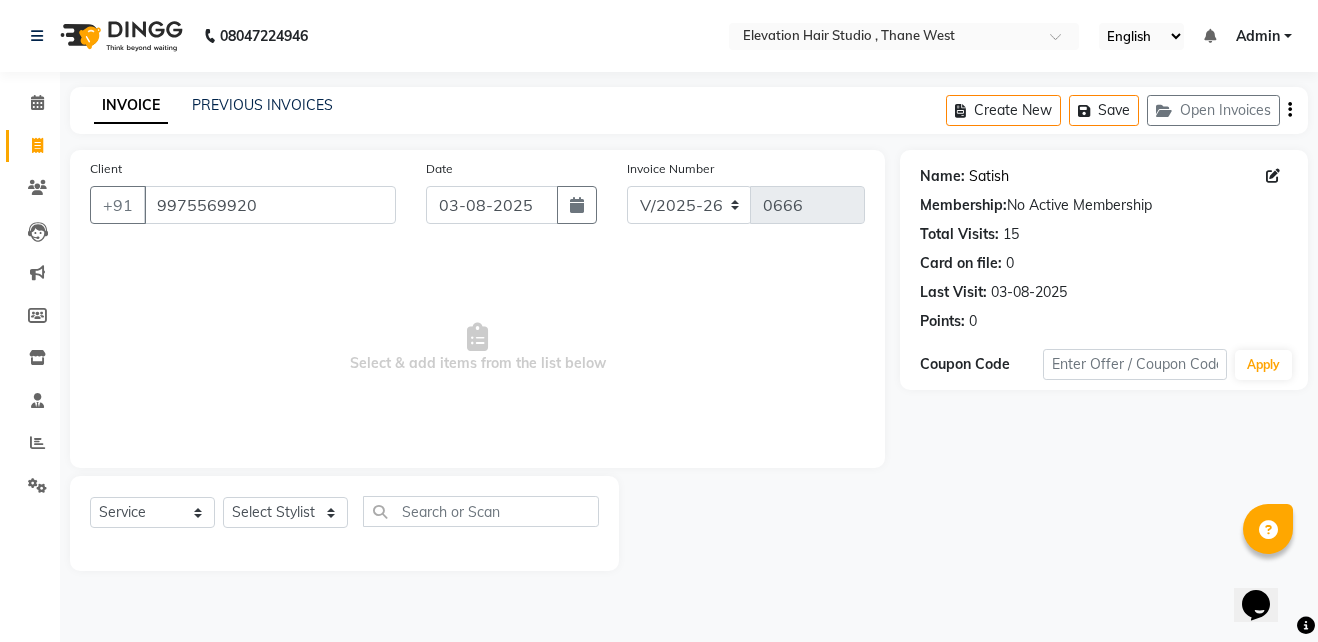 click on "Satish" 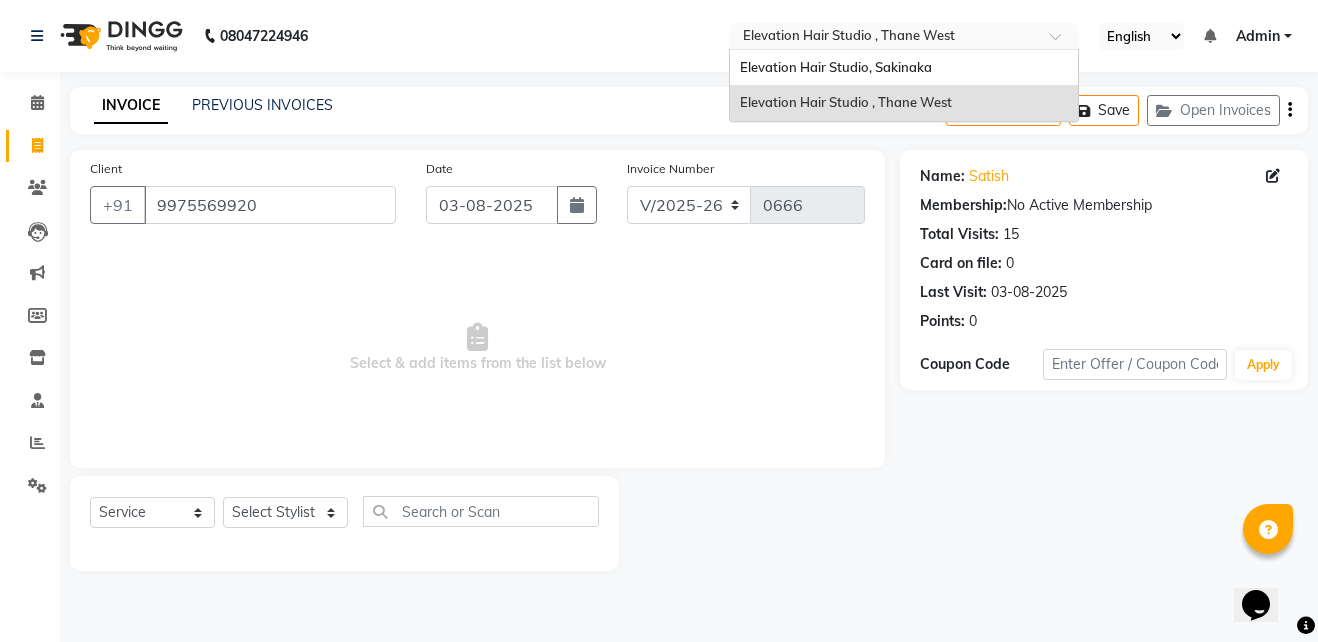 click at bounding box center (884, 38) 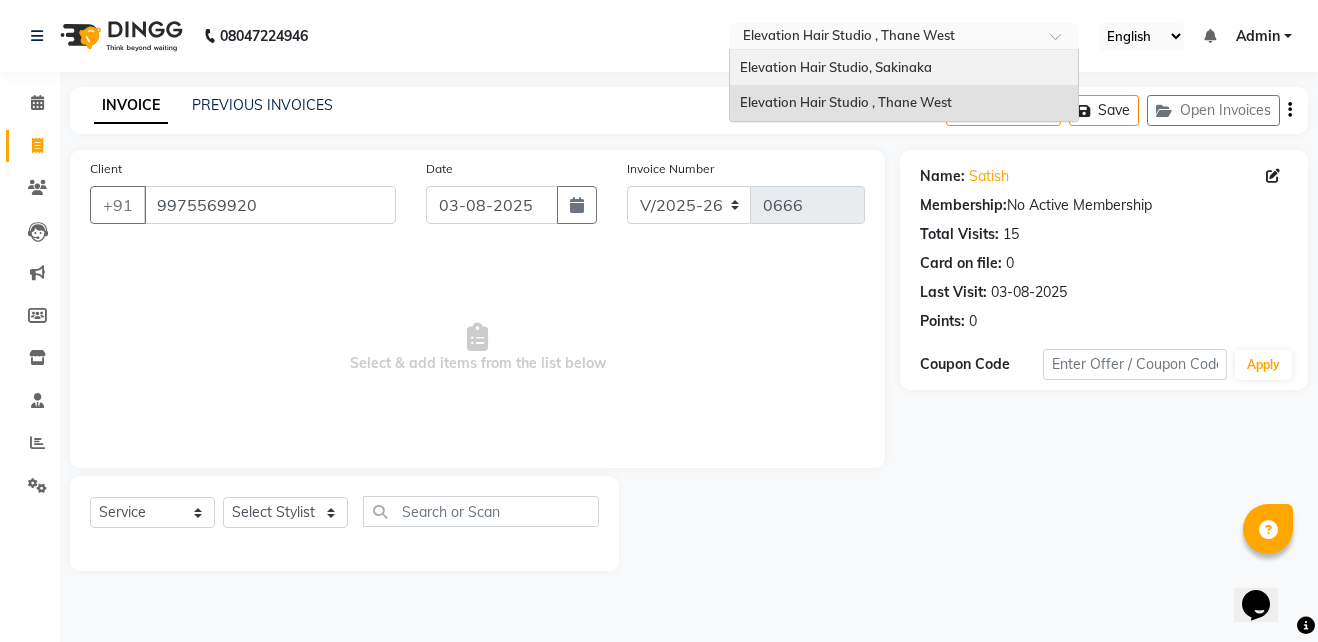 click on "Elevation Hair Studio, Sakinaka" at bounding box center (904, 68) 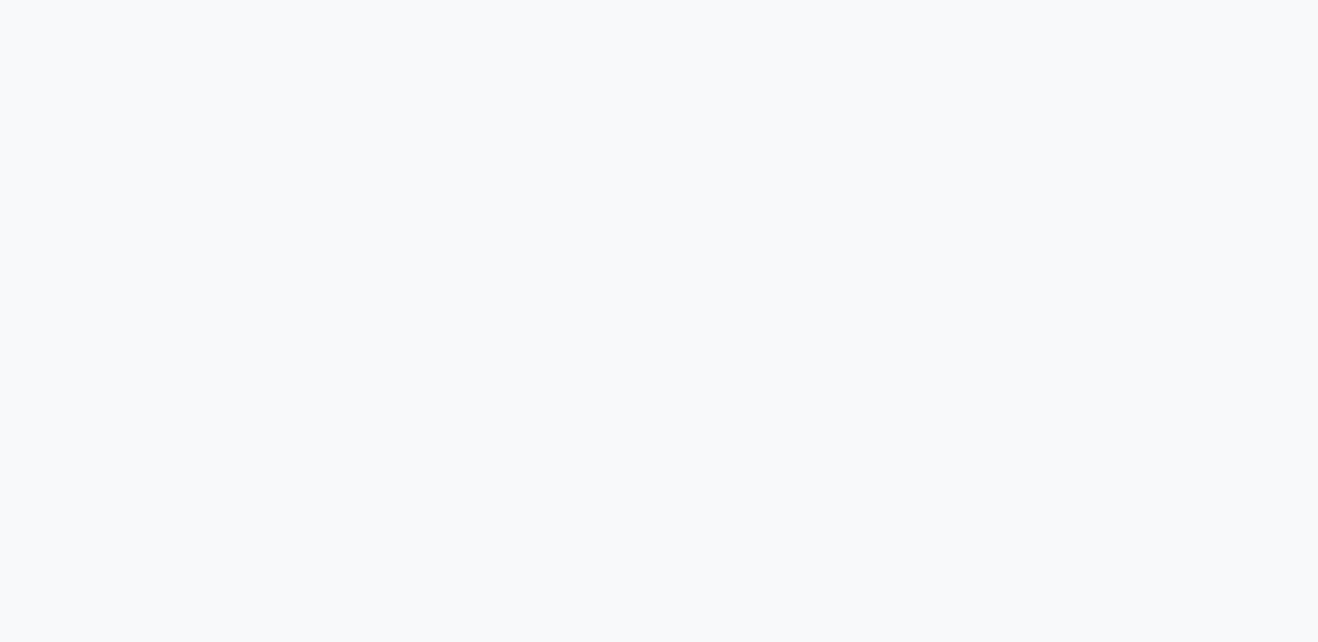 scroll, scrollTop: 0, scrollLeft: 0, axis: both 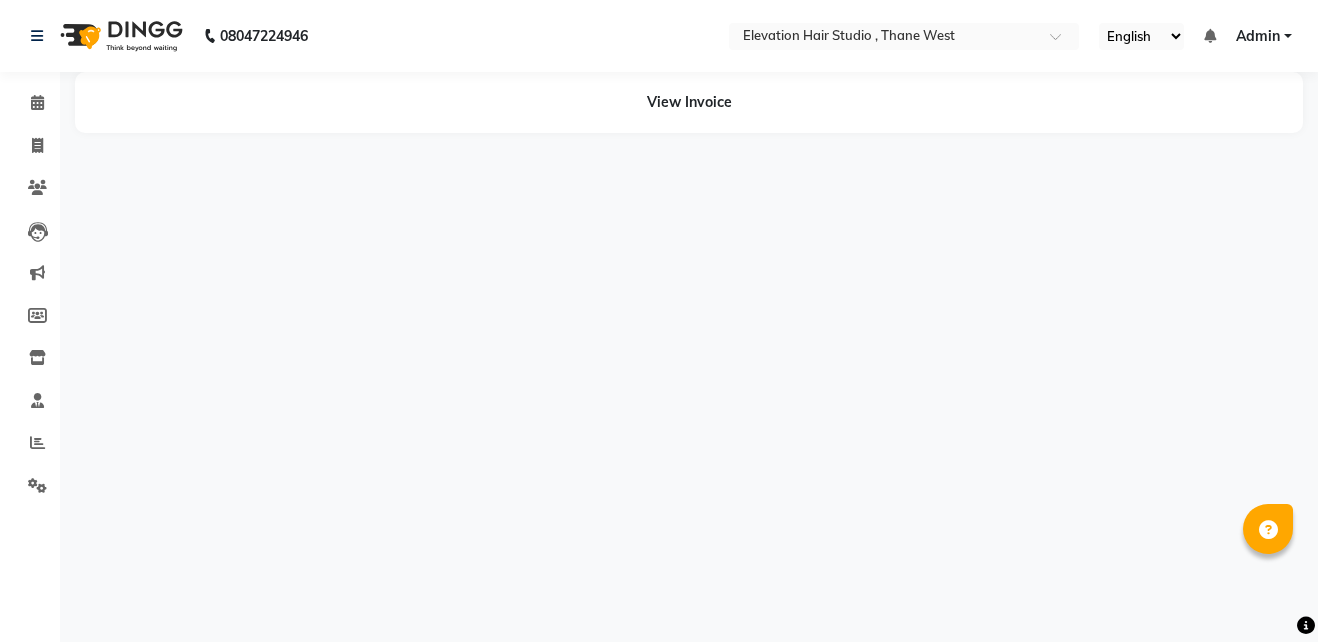 select on "en" 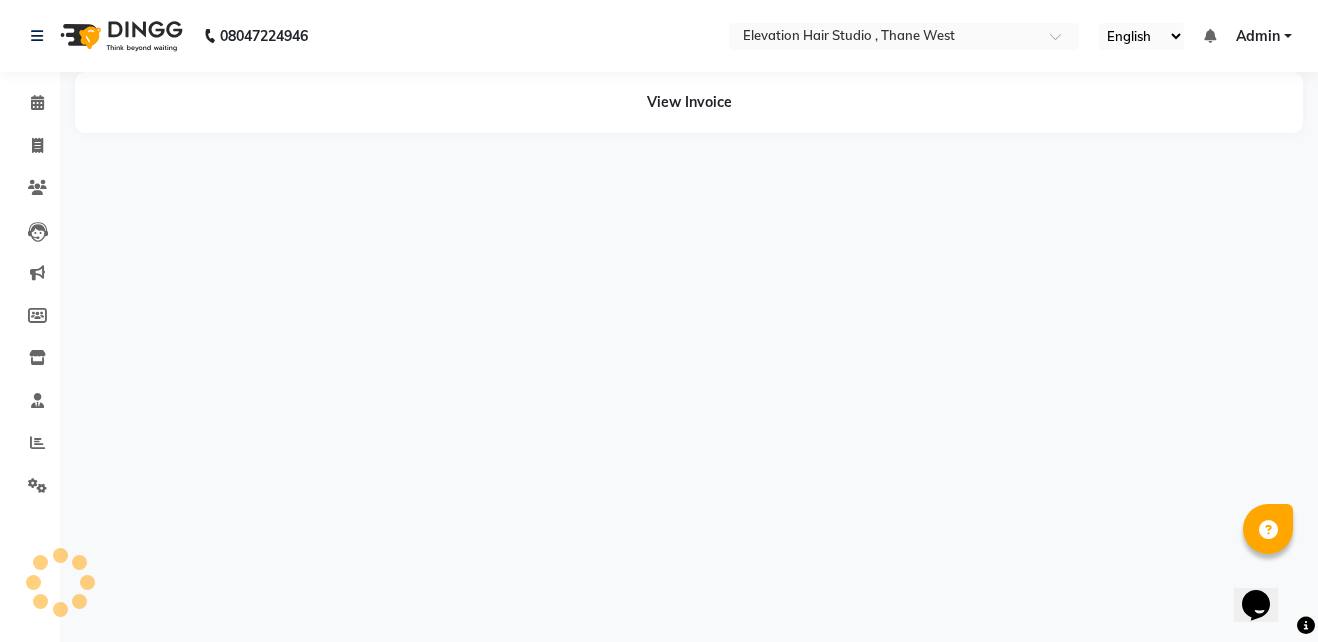 scroll, scrollTop: 0, scrollLeft: 0, axis: both 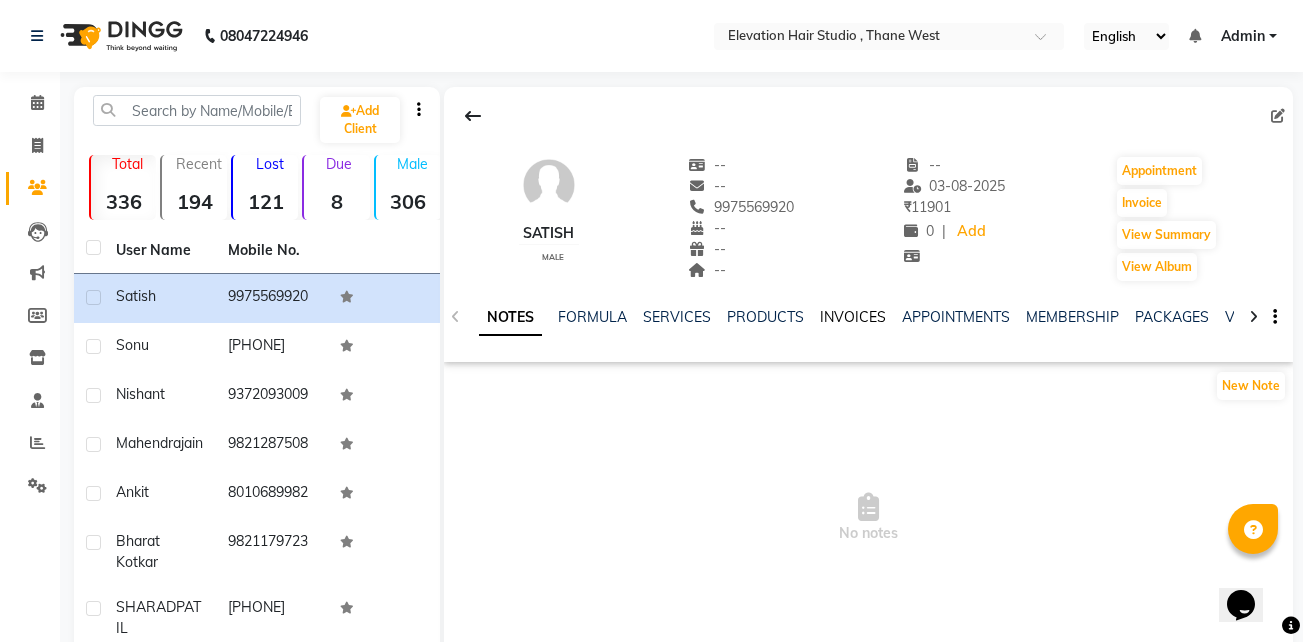 click on "INVOICES" 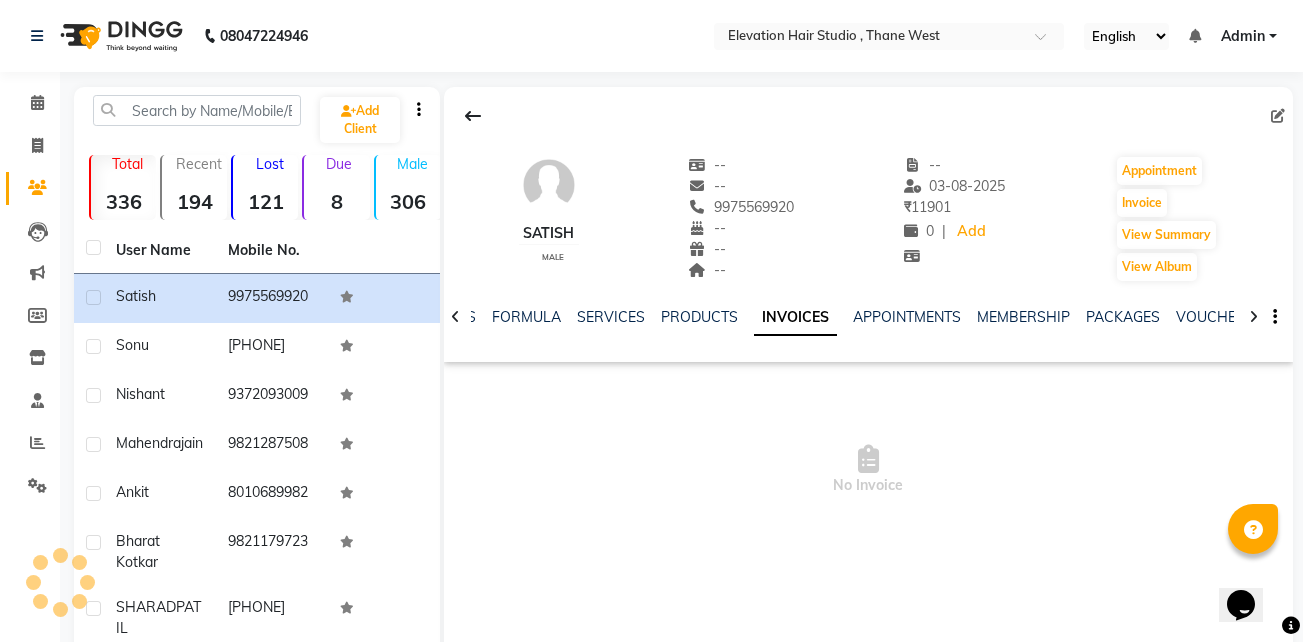 scroll, scrollTop: 0, scrollLeft: 0, axis: both 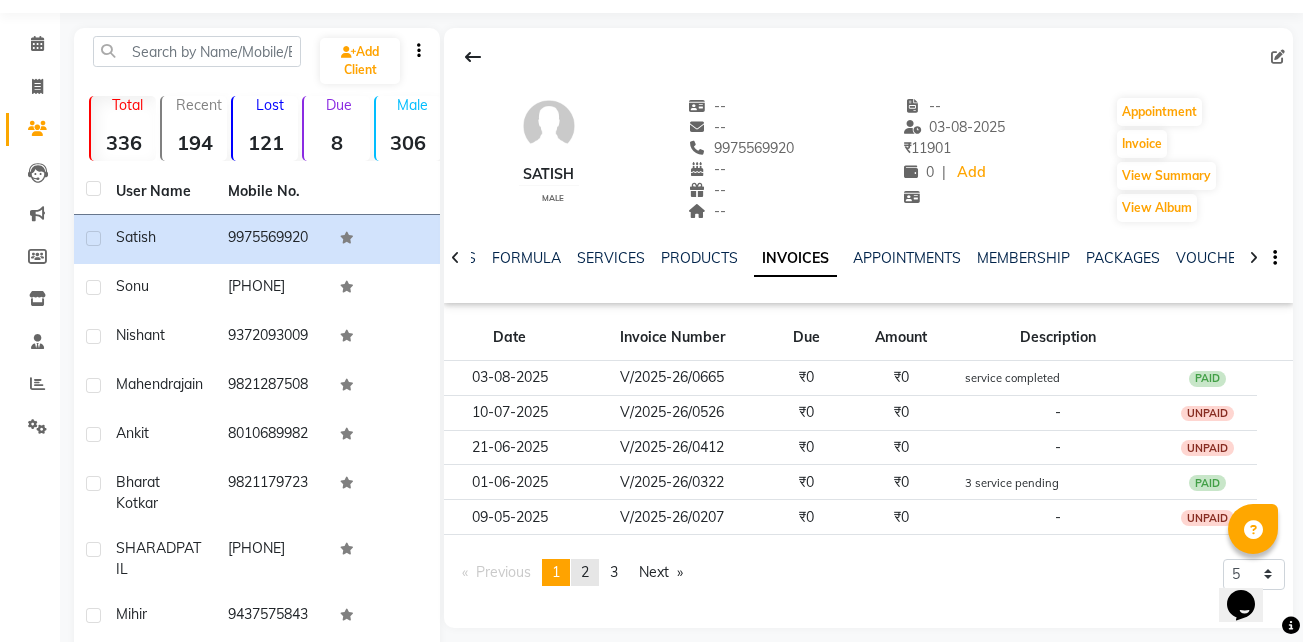 click on "page  2" 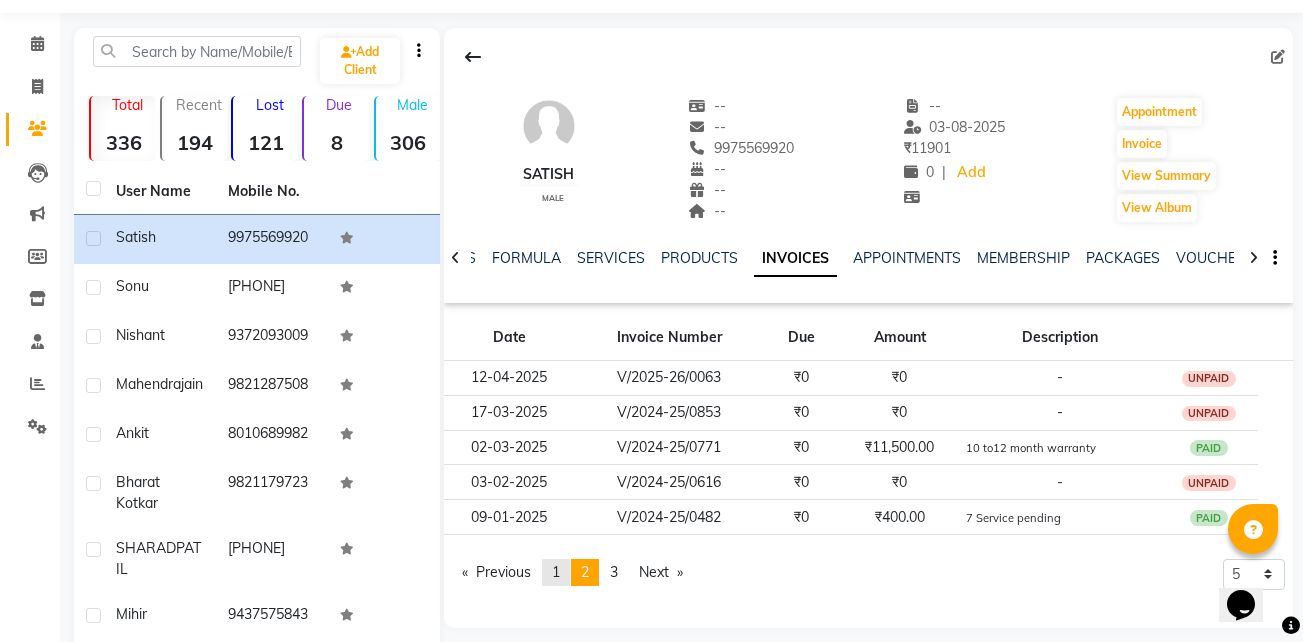 click on "page  1" 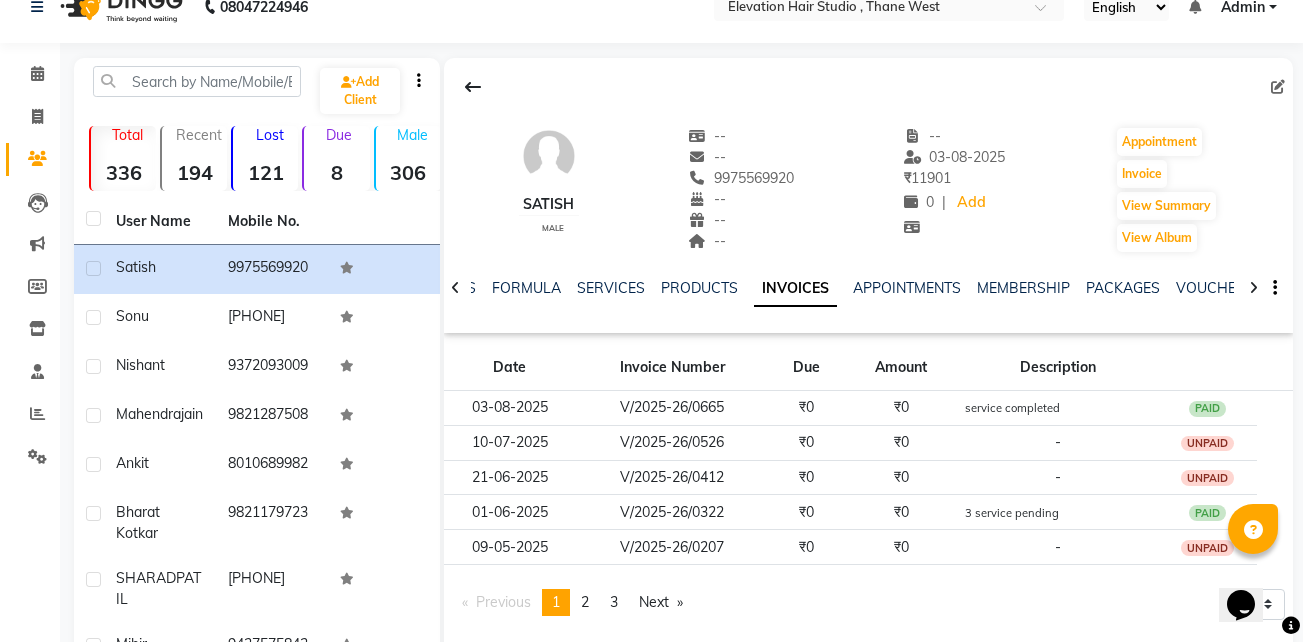 scroll, scrollTop: 28, scrollLeft: 0, axis: vertical 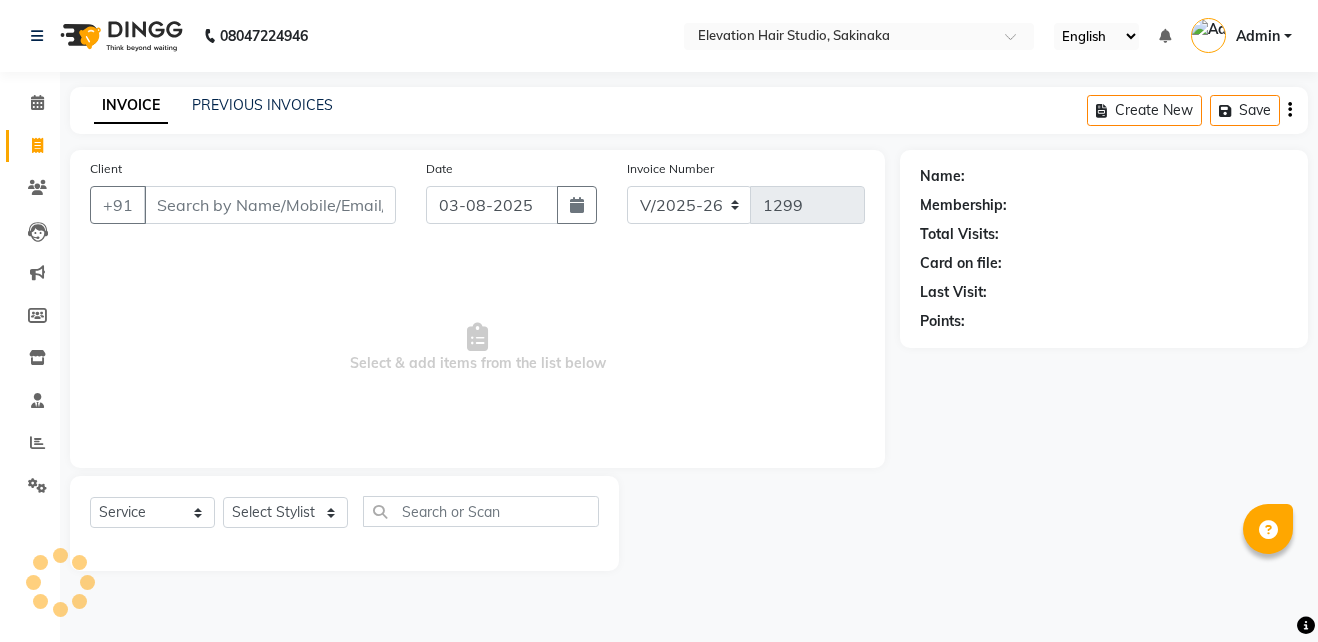 select on "4949" 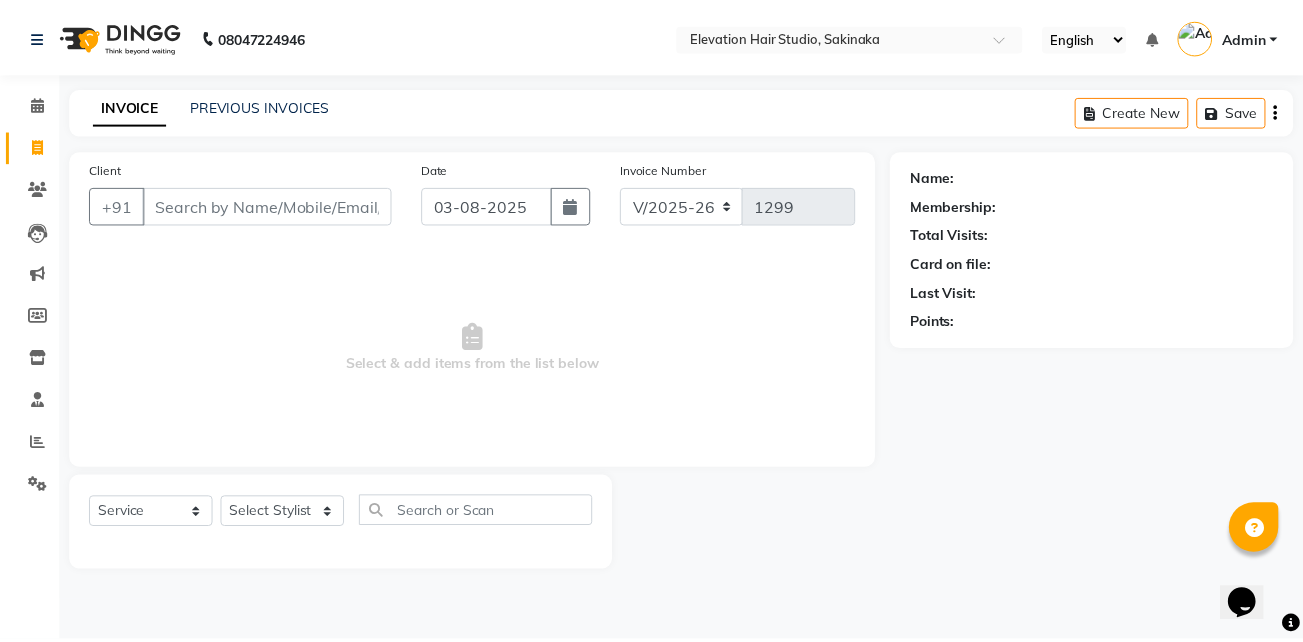 scroll, scrollTop: 0, scrollLeft: 0, axis: both 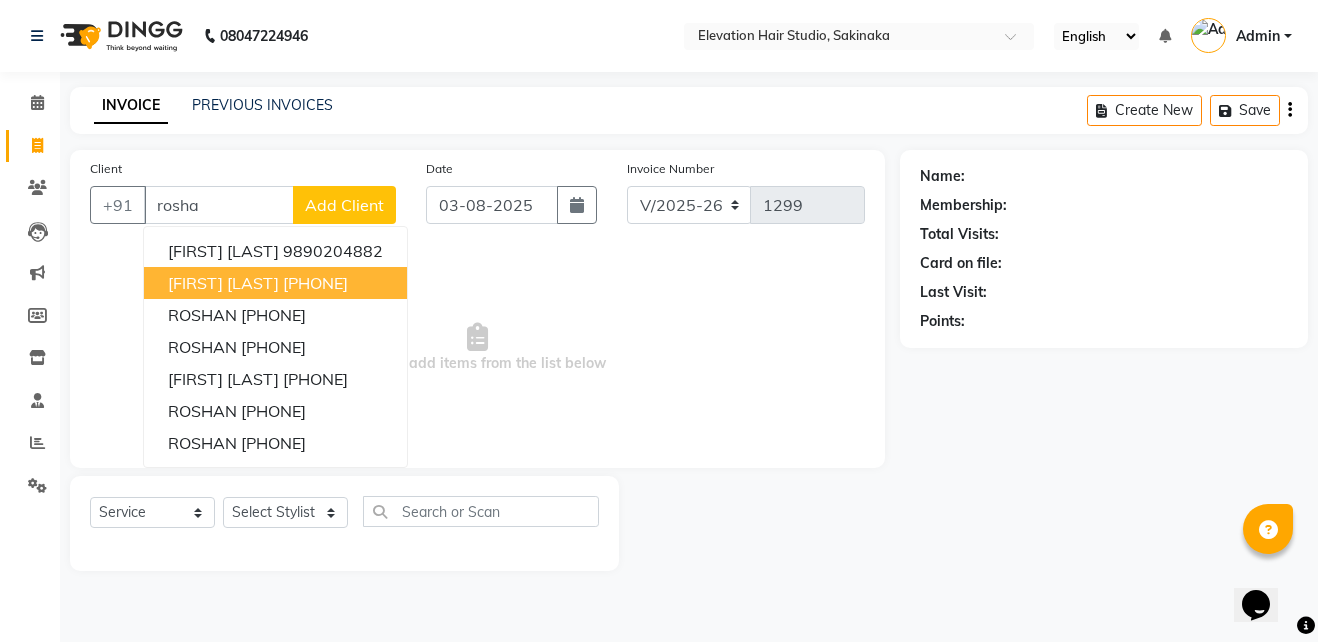 click on "[FIRST] [LAST] [PHONE]" at bounding box center (275, 283) 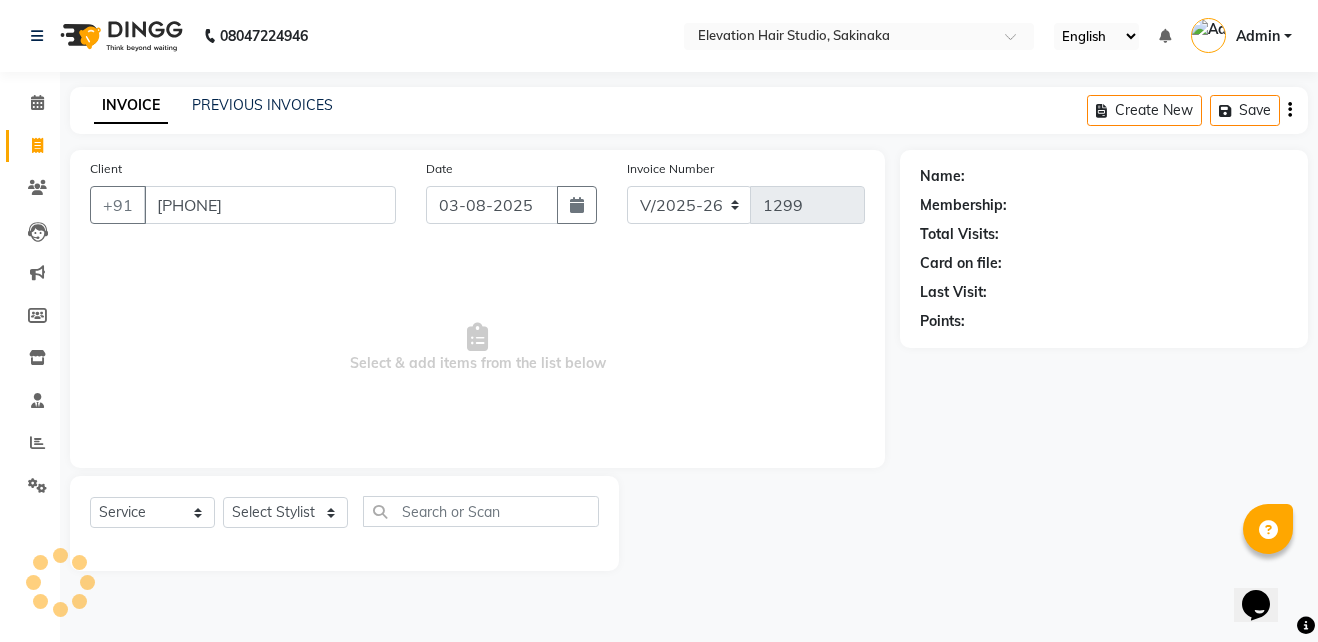 type on "[PHONE]" 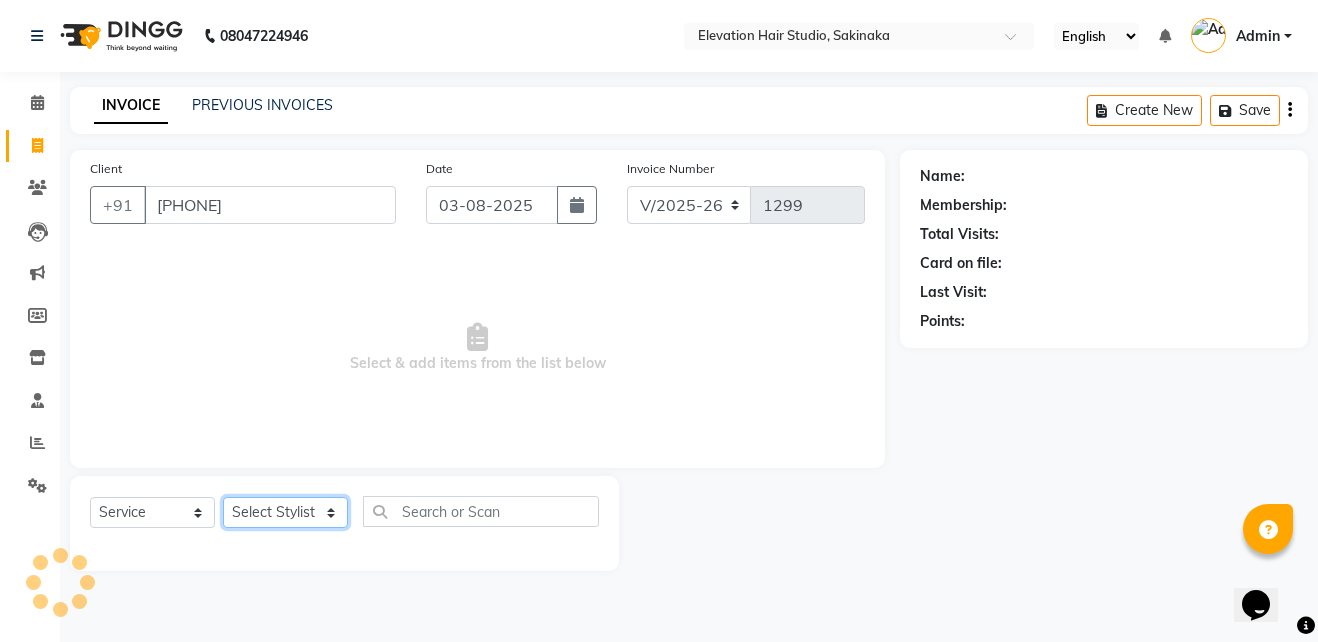 click on "Select Stylist Admin (EHS Thane) ANEES  DILIP KAPIL  PRIYA RUPESH SAHIL  Sarfaraz SHAHEENA SHAIKH  ZEESHAN" 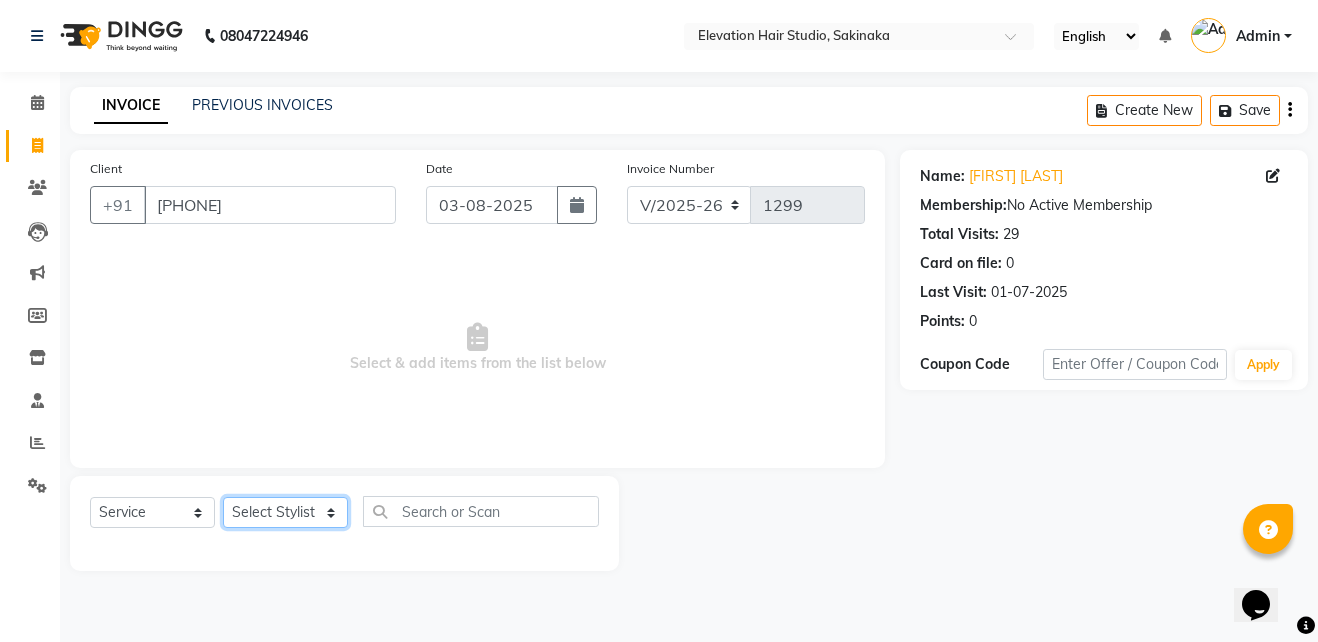 select on "50821" 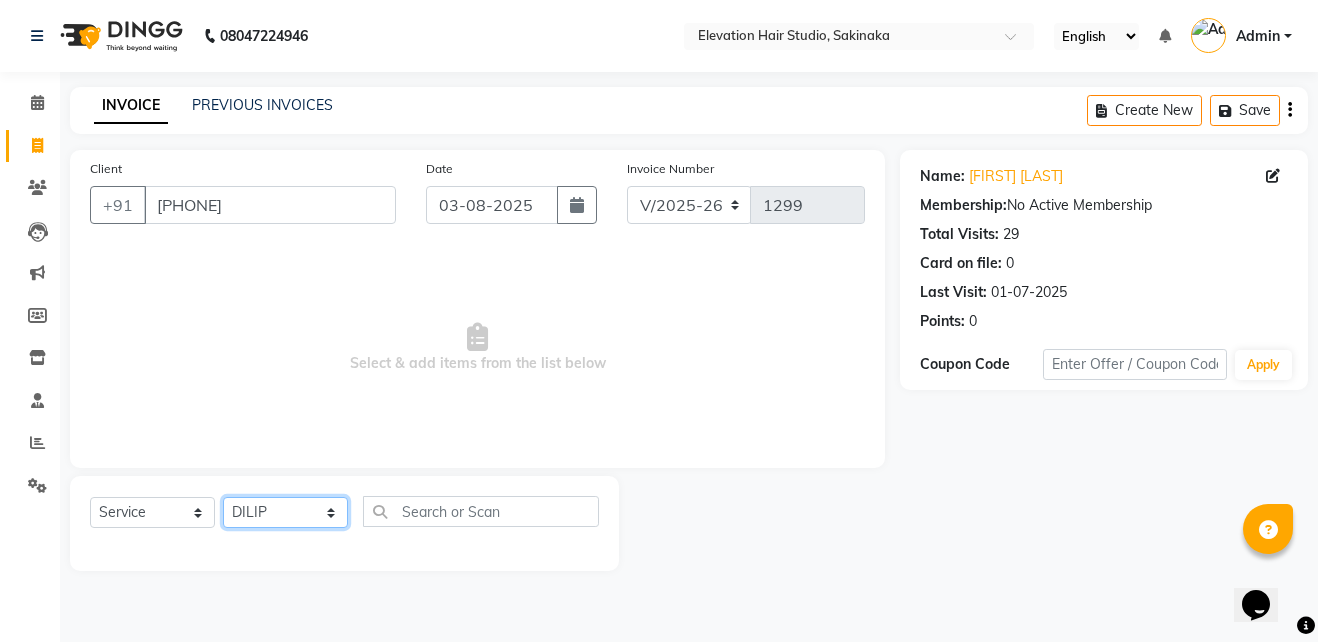 click on "Select Stylist Admin (EHS Thane) ANEES  DILIP KAPIL  PRIYA RUPESH SAHIL  Sarfaraz SHAHEENA SHAIKH  ZEESHAN" 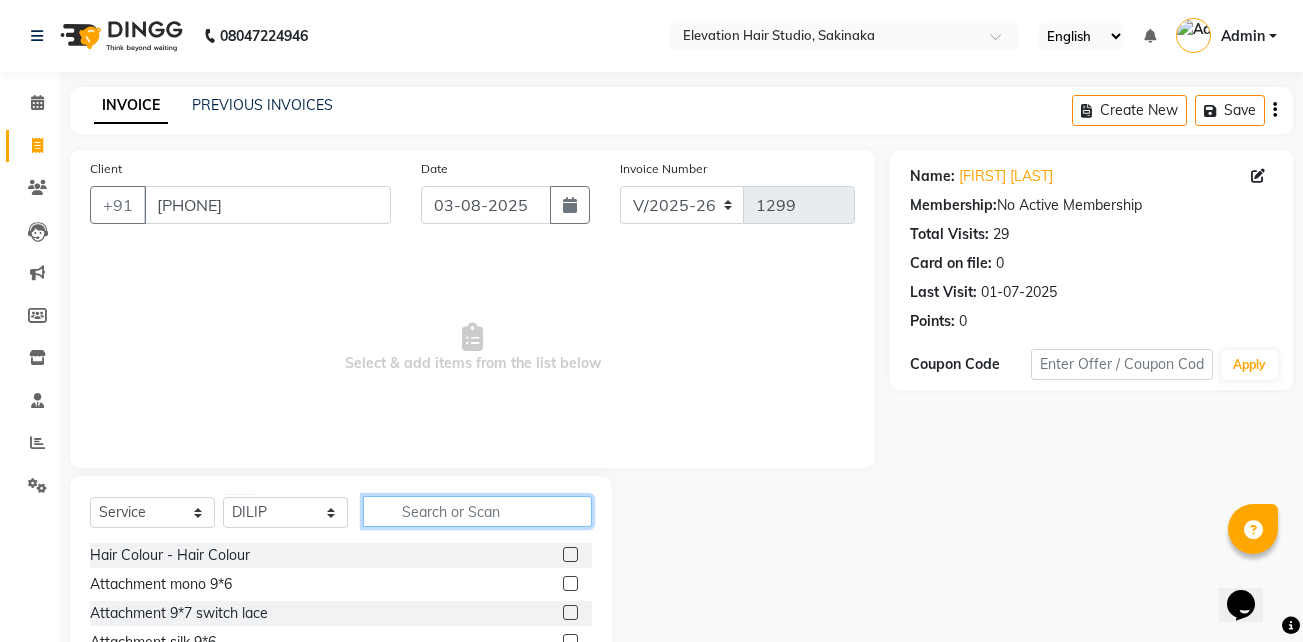click 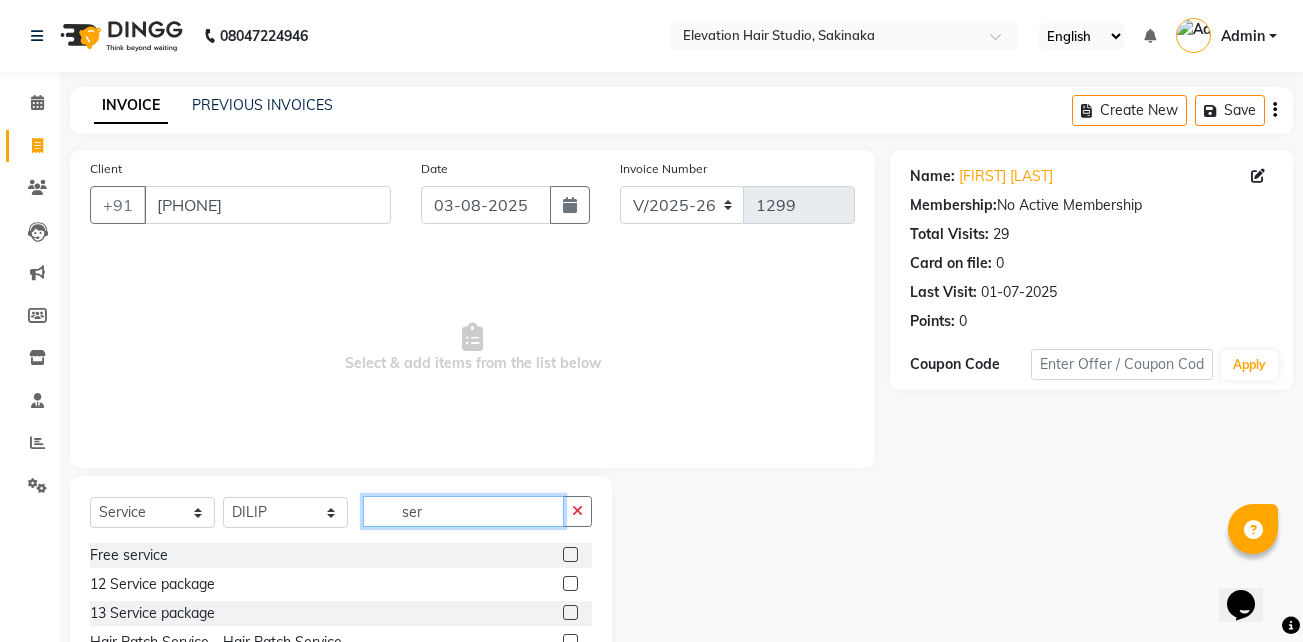 type on "ser" 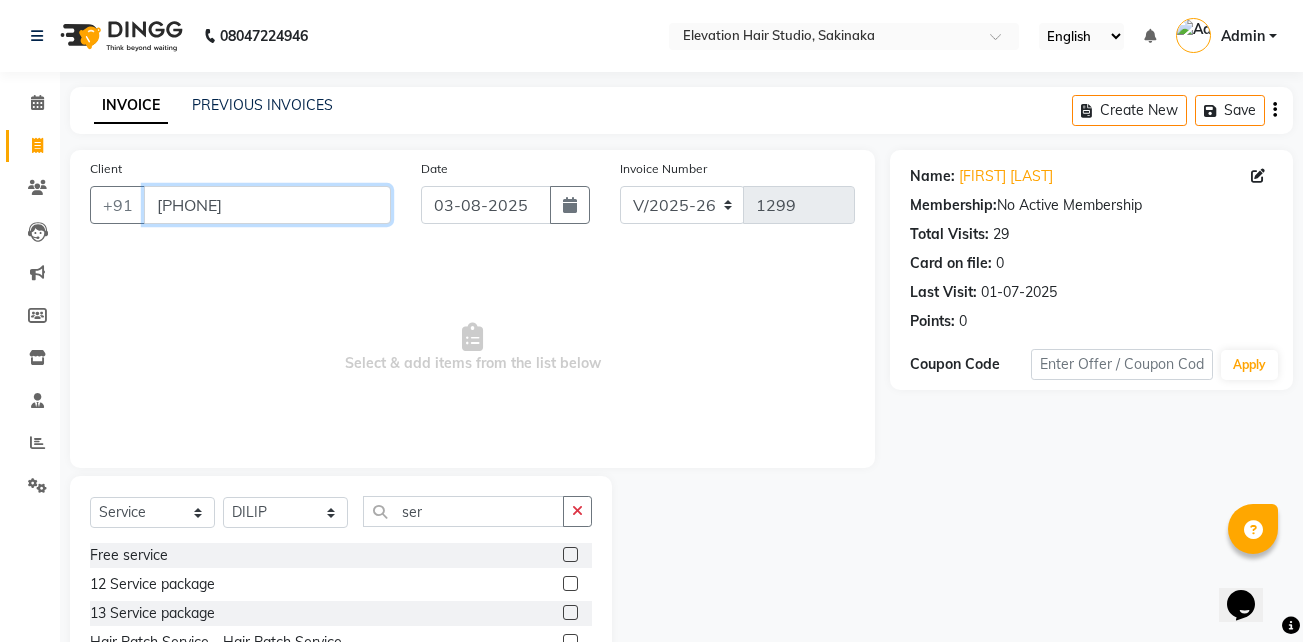 click on "[PHONE]" at bounding box center (267, 205) 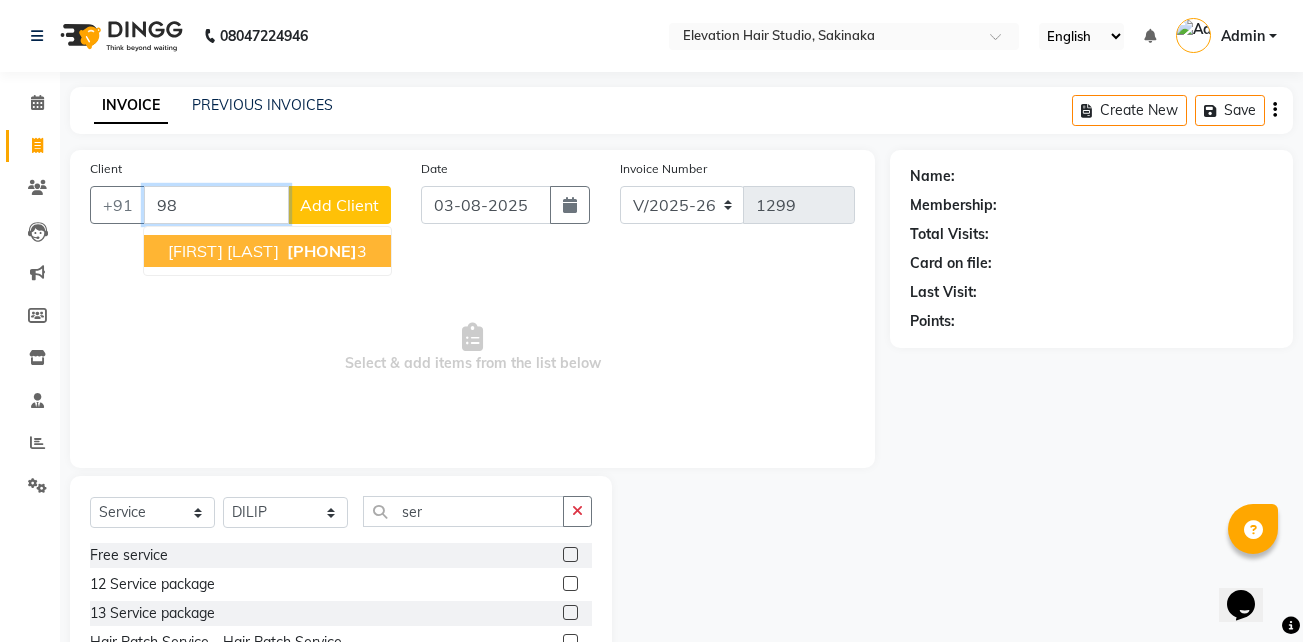 type on "9" 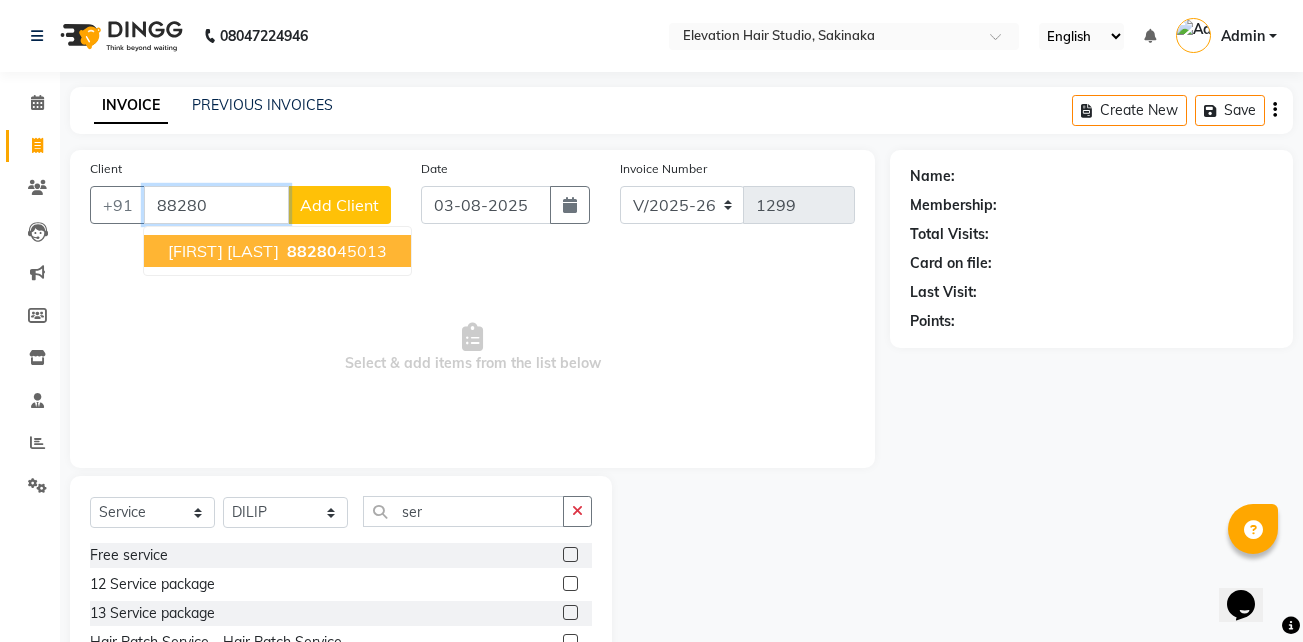 click on "88280" at bounding box center [312, 251] 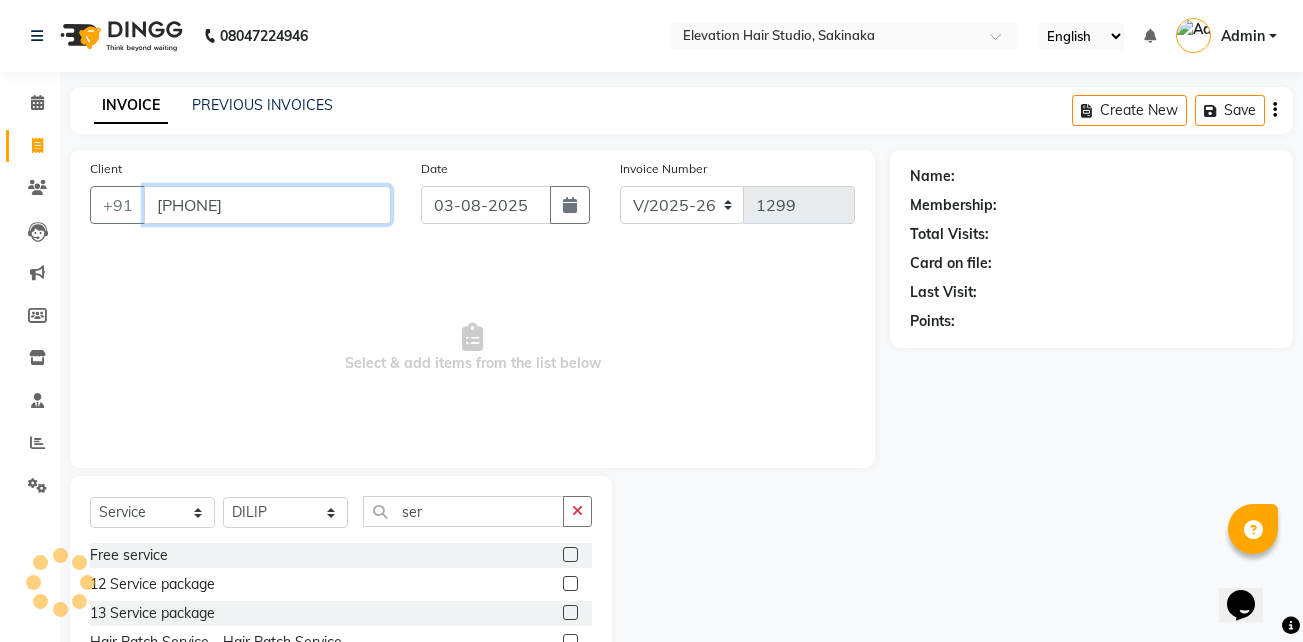 type on "[PHONE]" 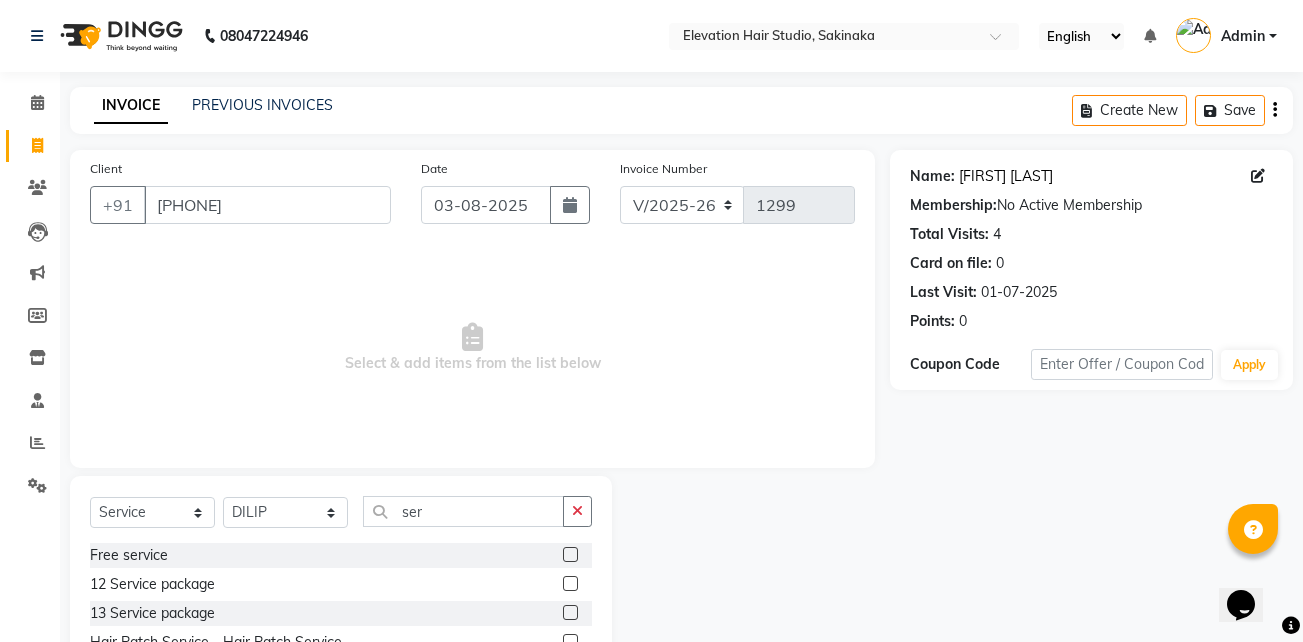 click on "[FIRST] [LAST]" 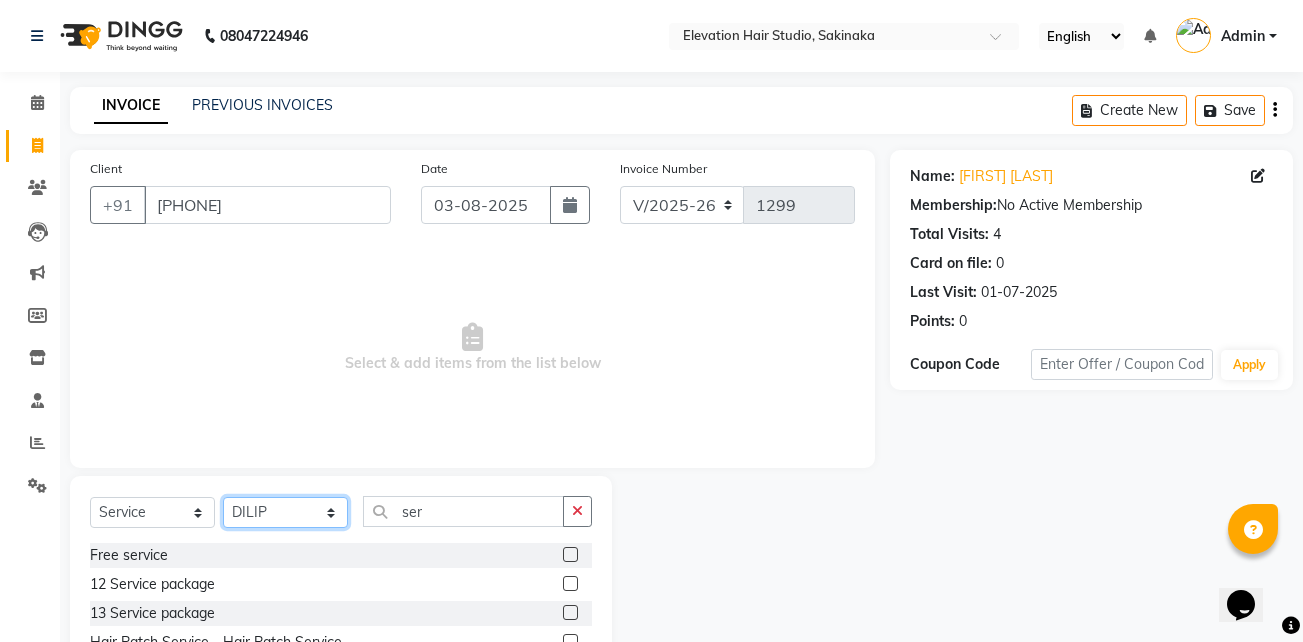 click on "Select Stylist Admin (EHS Thane) ANEES  DILIP KAPIL  PRIYA RUPESH SAHIL  Sarfaraz SHAHEENA SHAIKH  ZEESHAN" 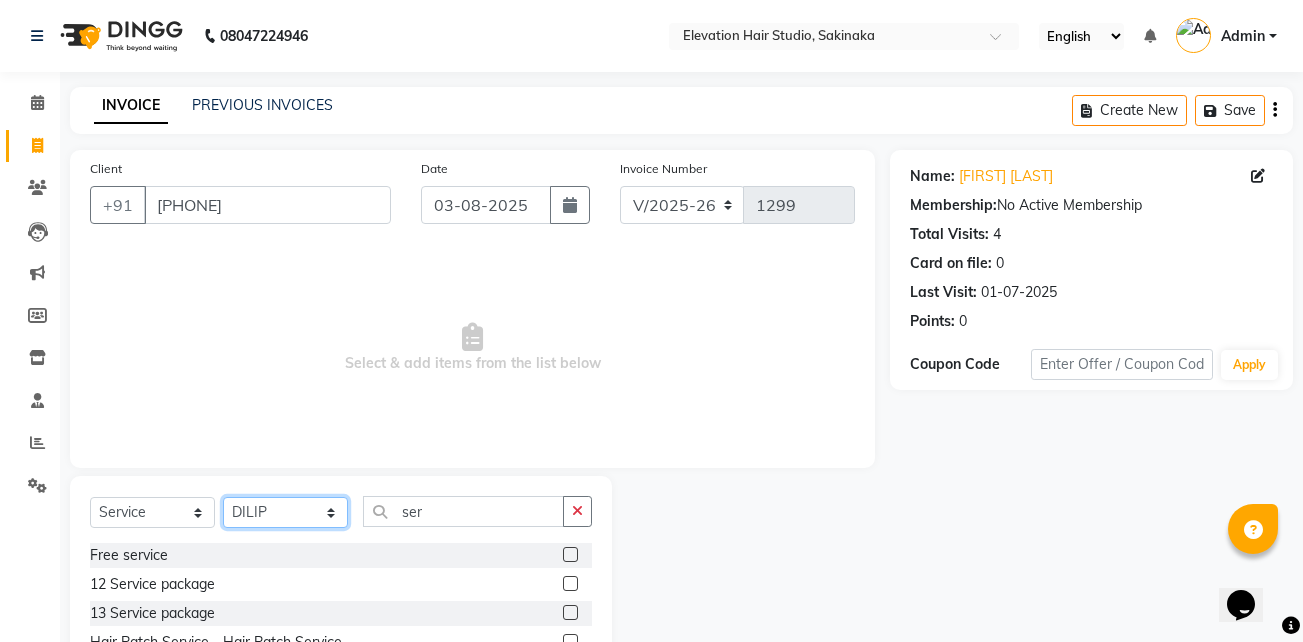 select on "84316" 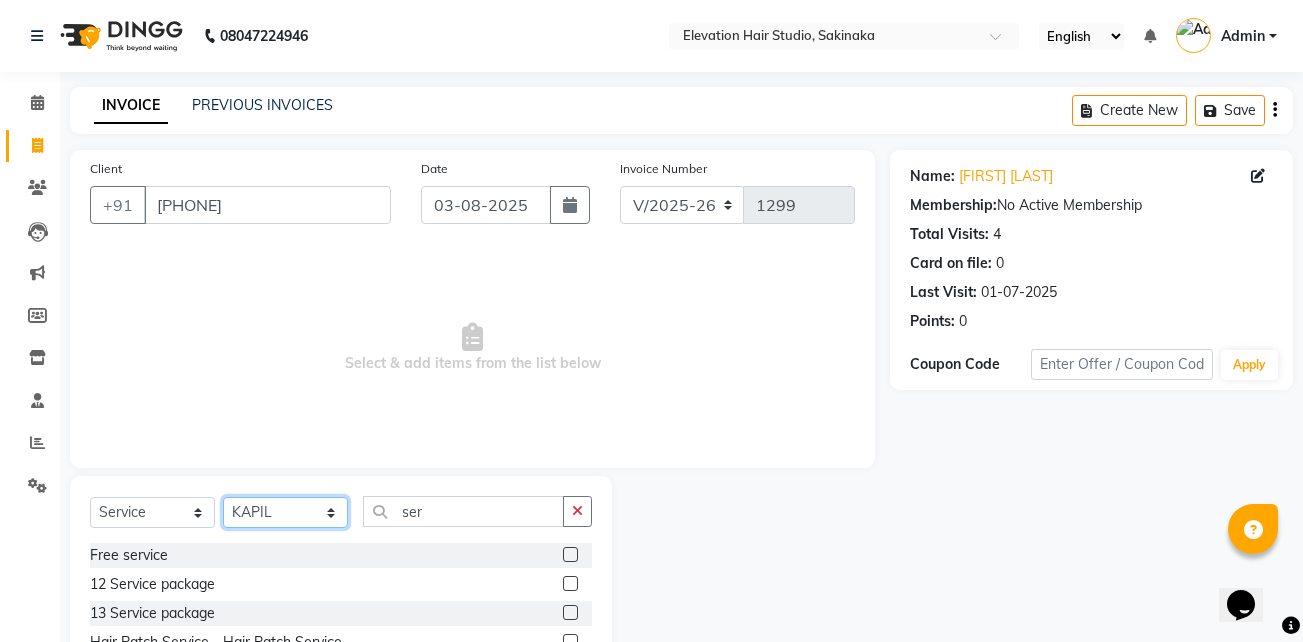 click on "Select Stylist Admin (EHS Thane) ANEES  DILIP KAPIL  PRIYA RUPESH SAHIL  Sarfaraz SHAHEENA SHAIKH  ZEESHAN" 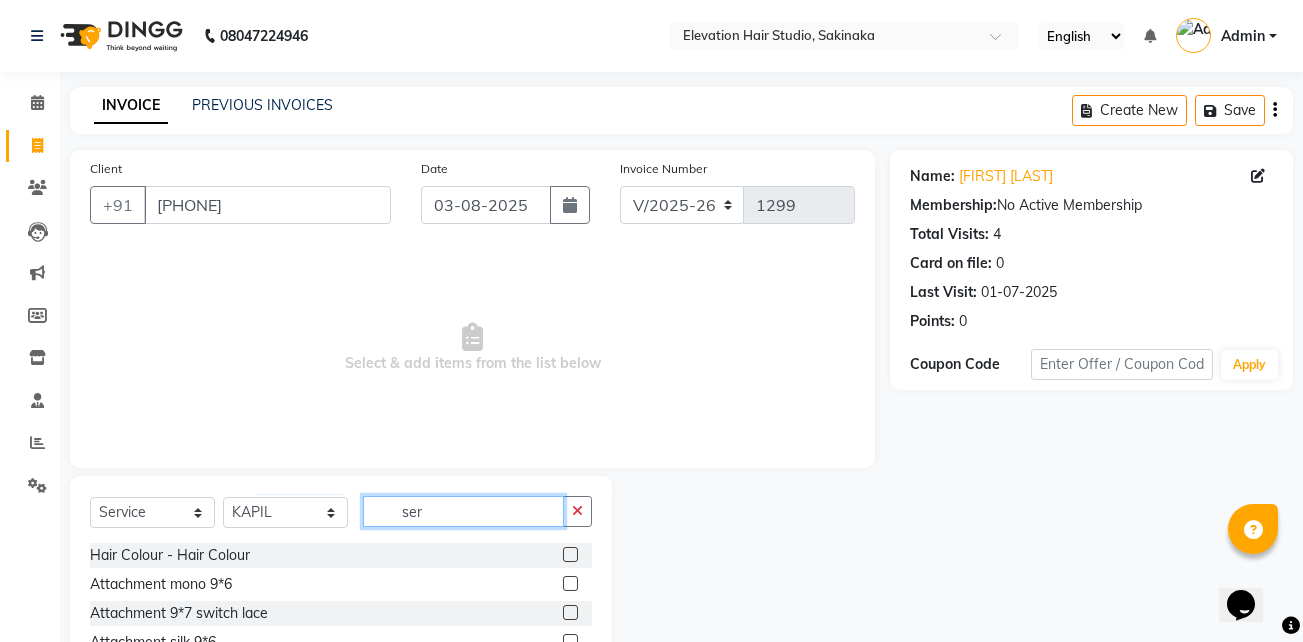 click on "ser" 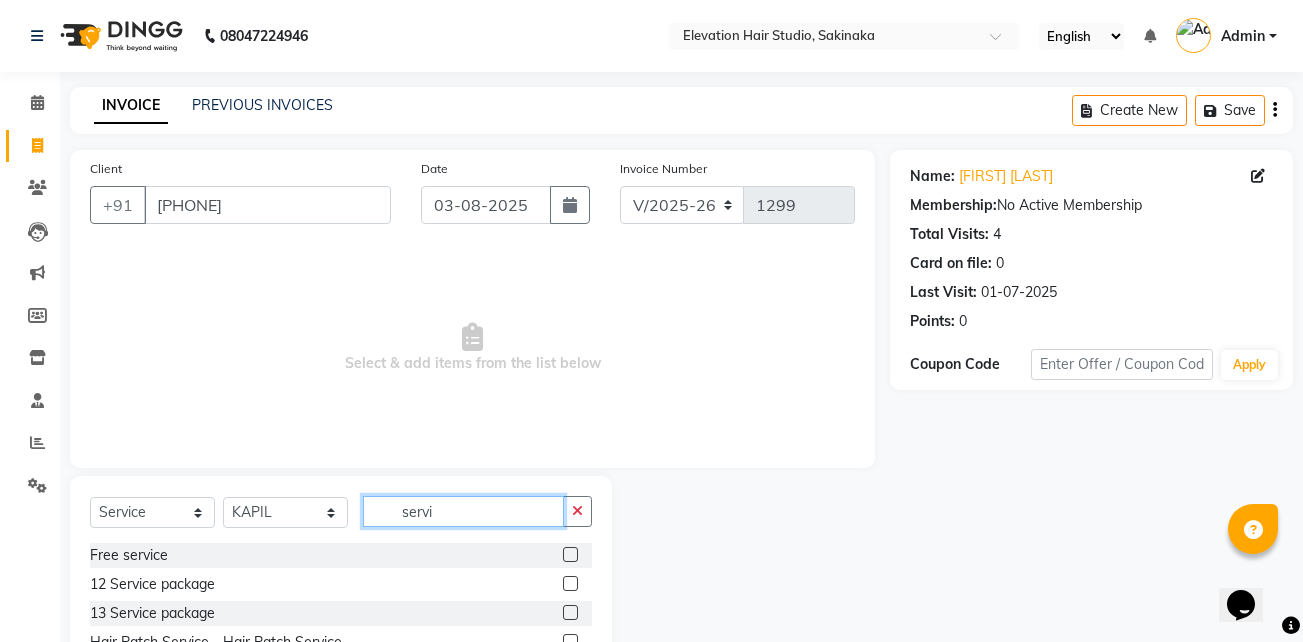 scroll, scrollTop: 104, scrollLeft: 0, axis: vertical 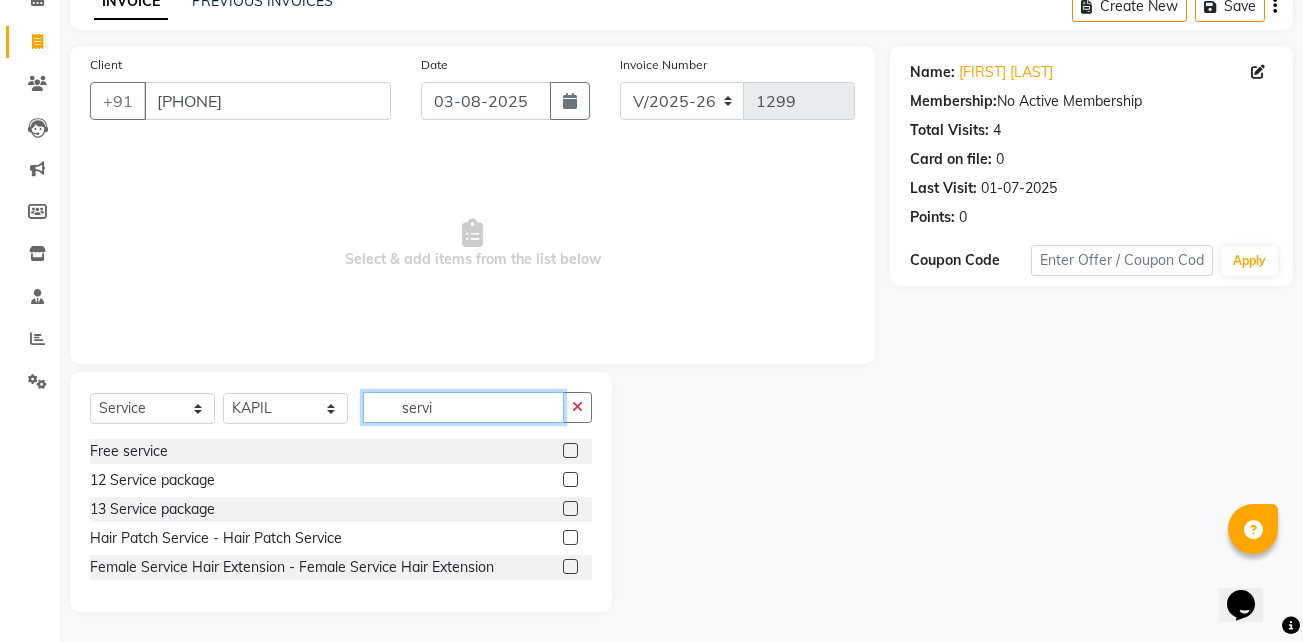type on "servi" 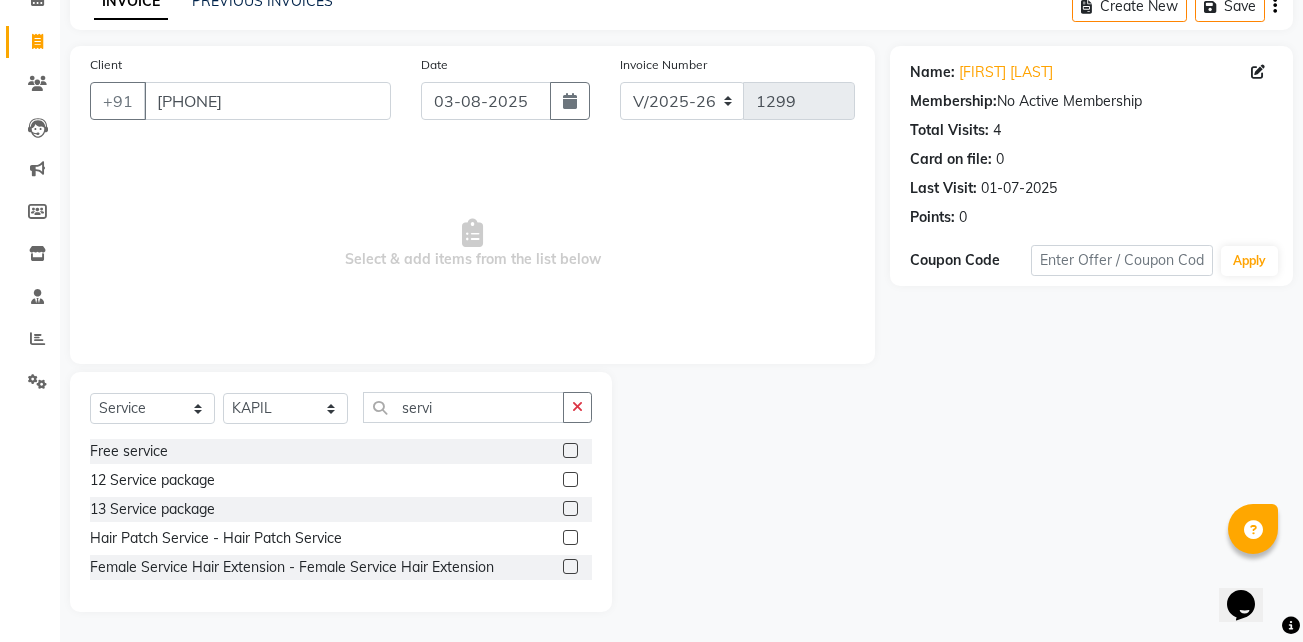 click 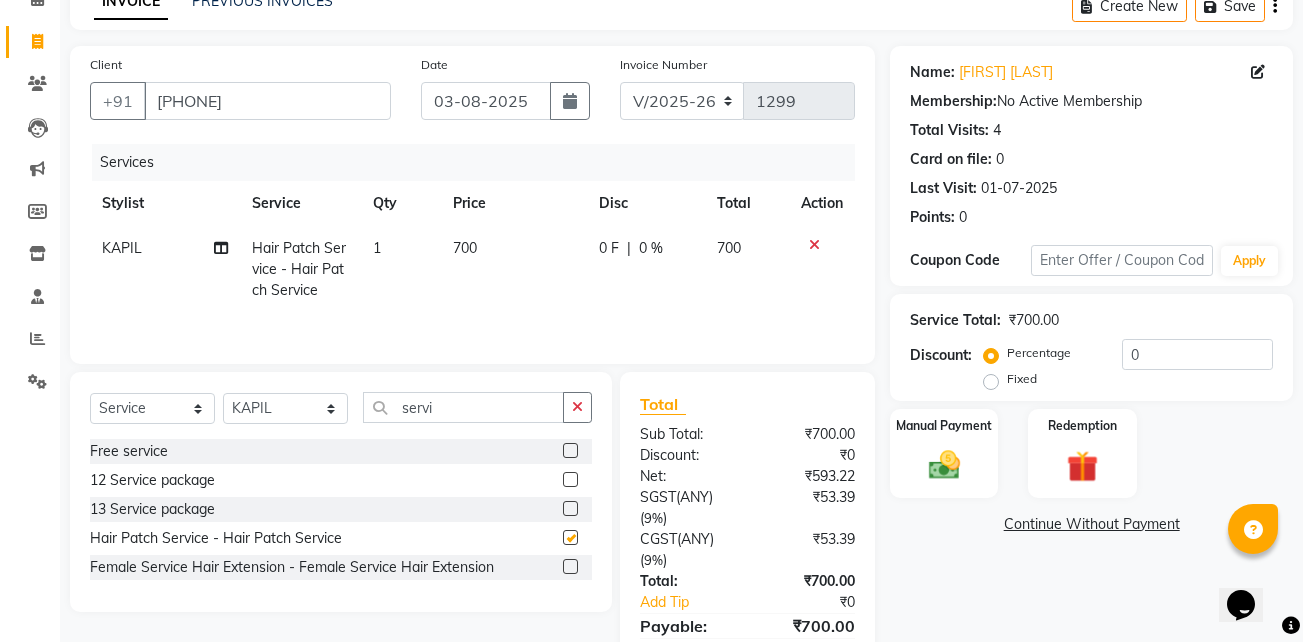 checkbox on "false" 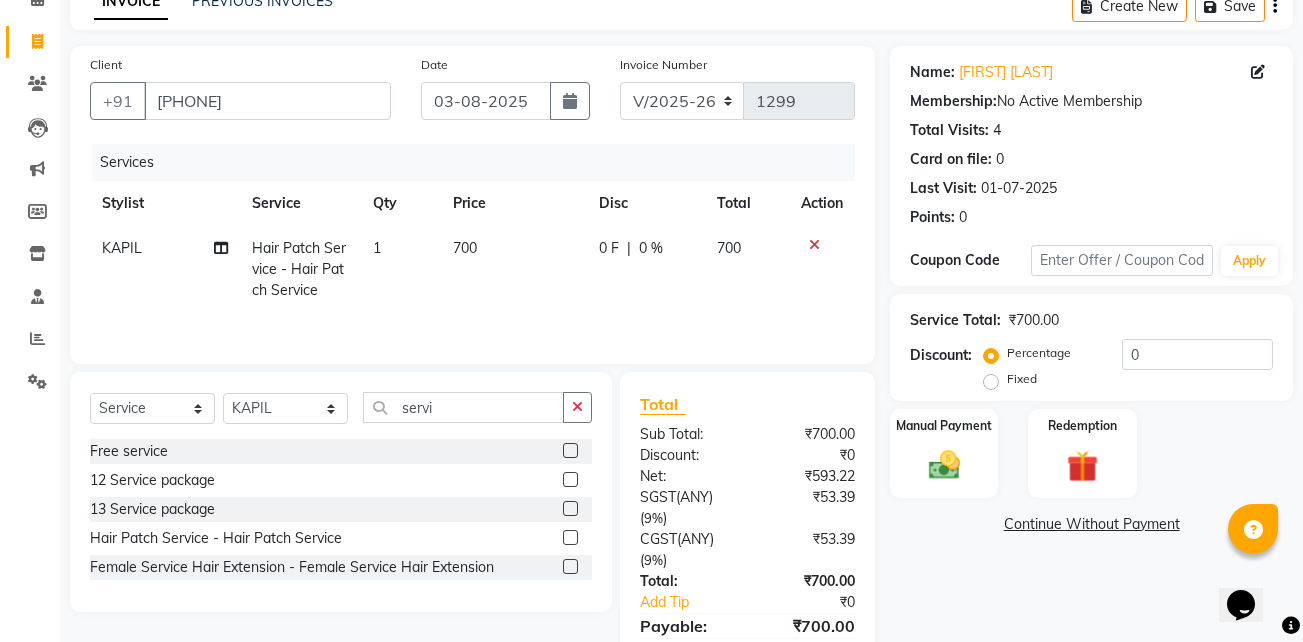 click on "700" 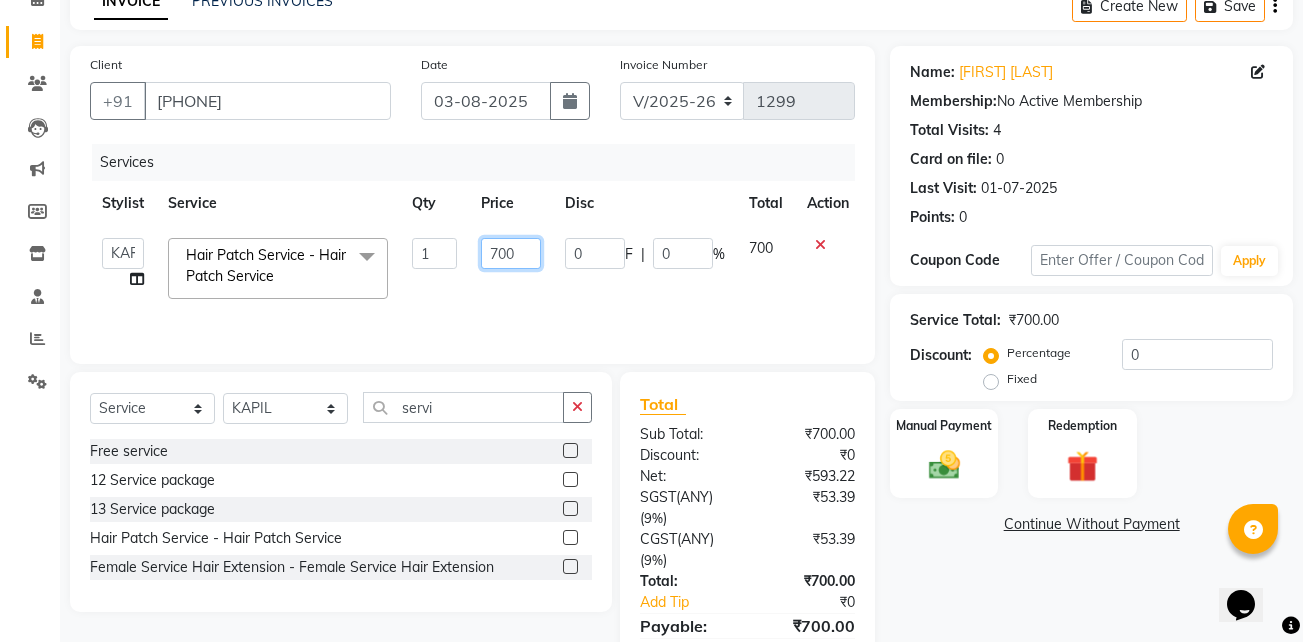 click on "700" 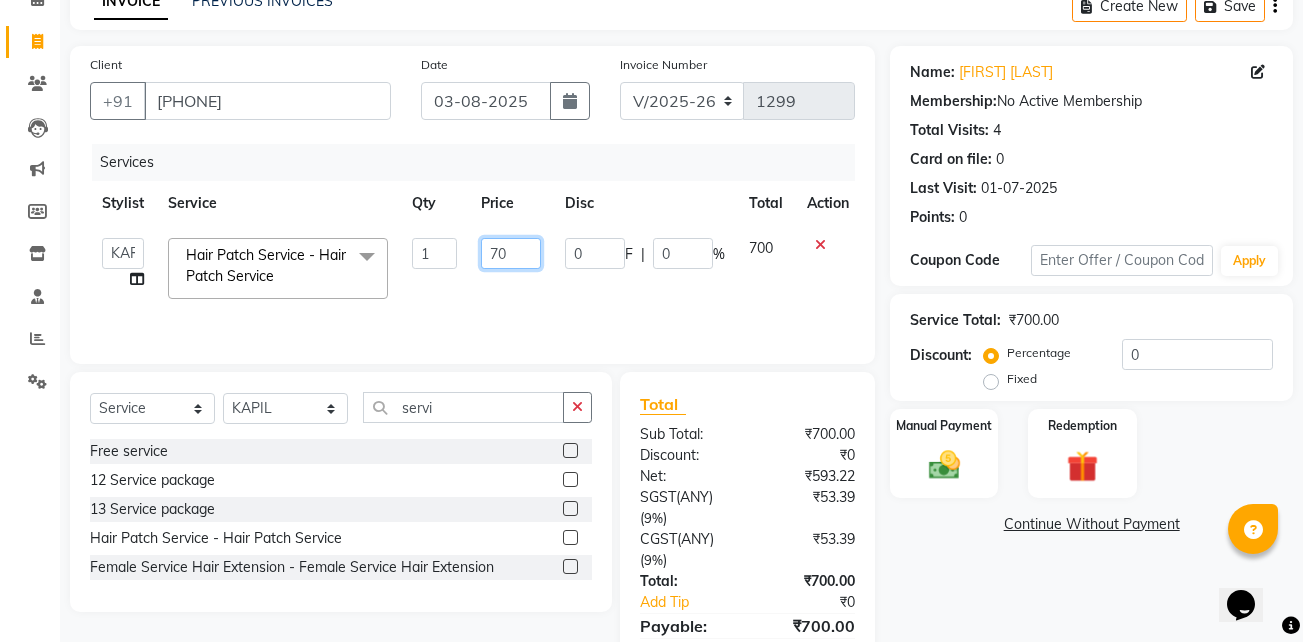type on "7" 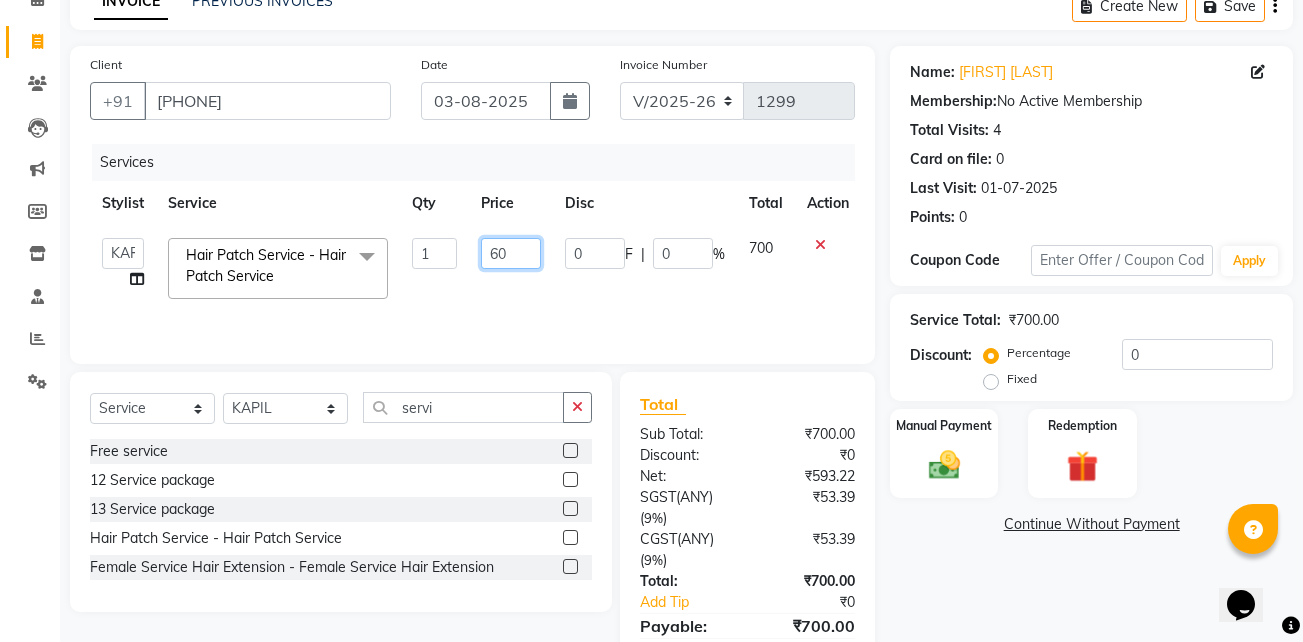 type on "600" 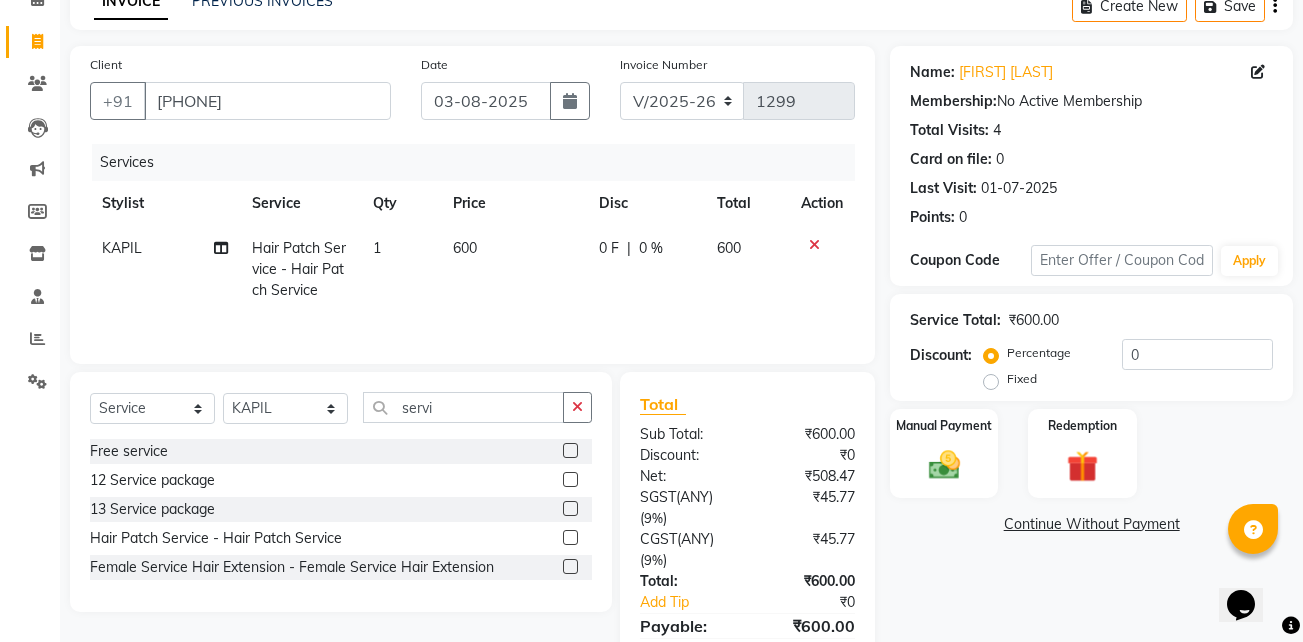 click on "0 F | 0 %" 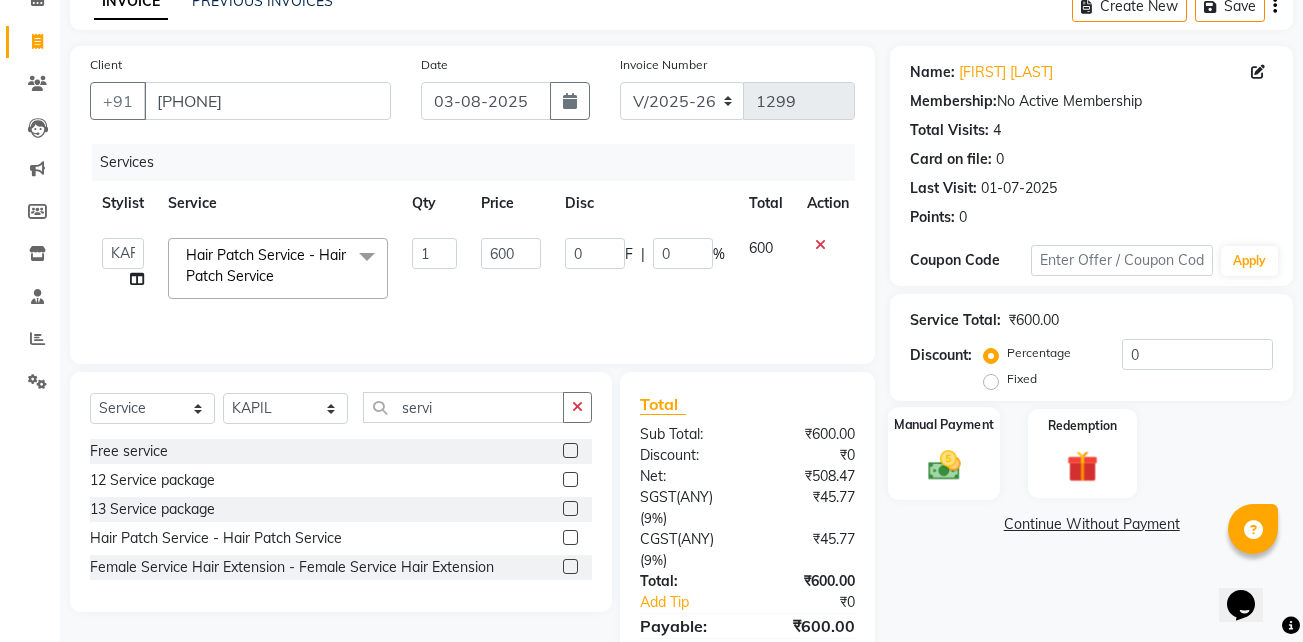 click 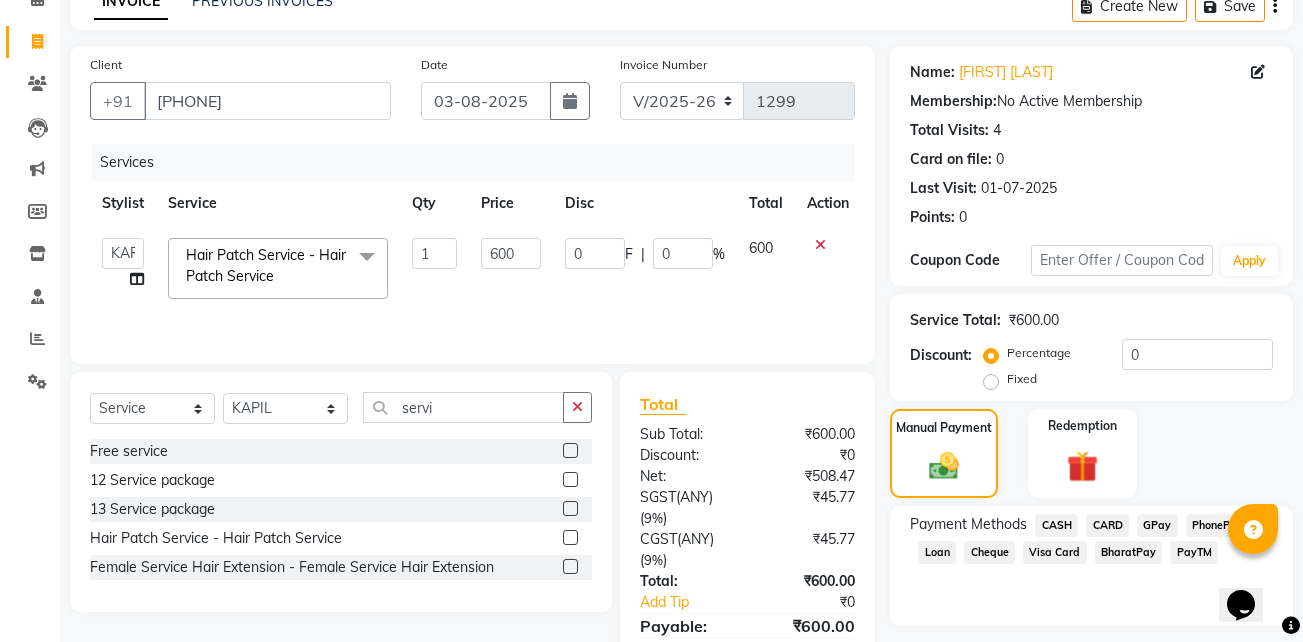click on "GPay" 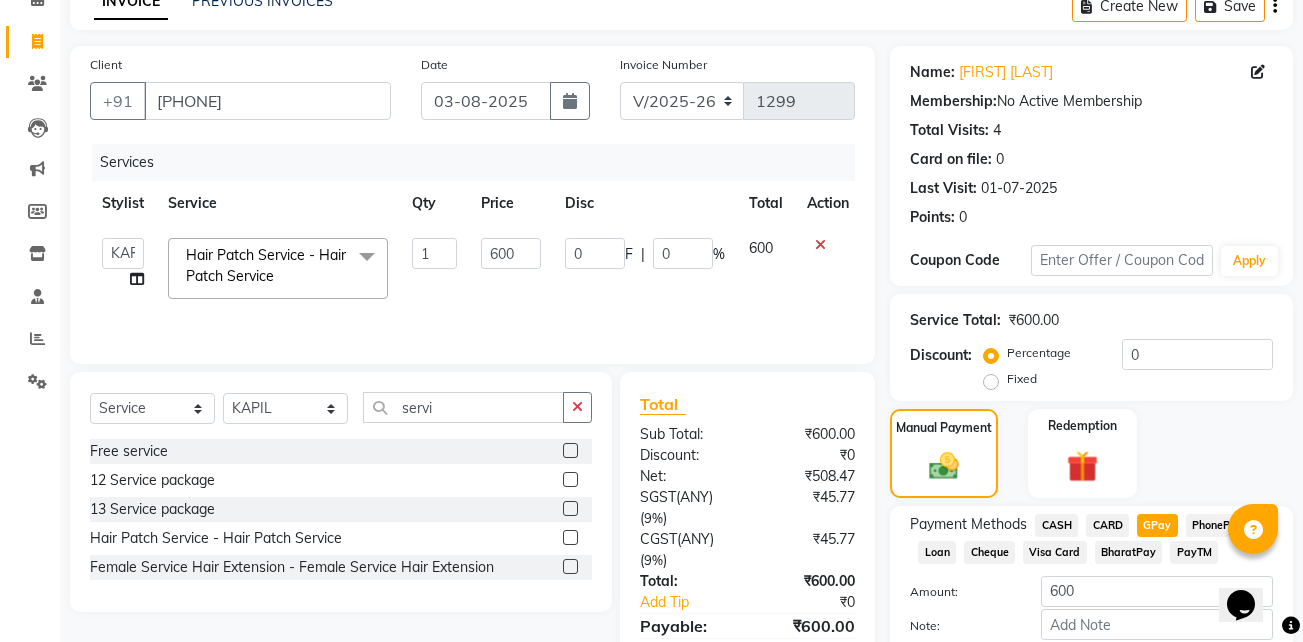 scroll, scrollTop: 215, scrollLeft: 0, axis: vertical 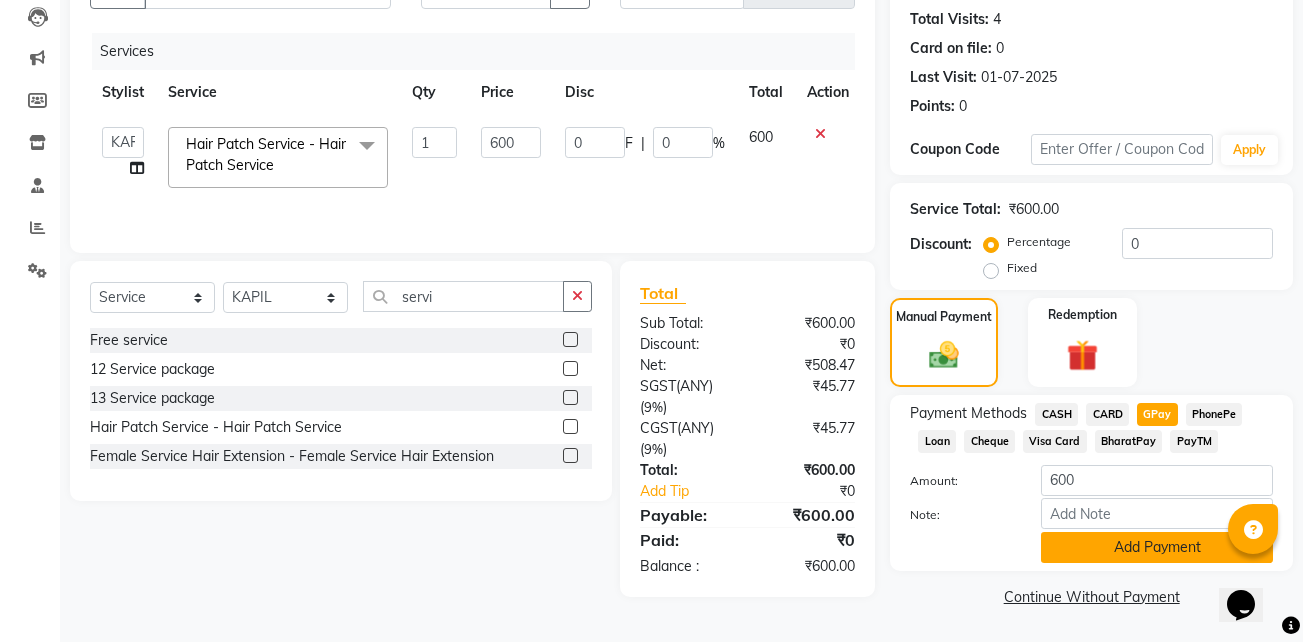 click on "Add Payment" 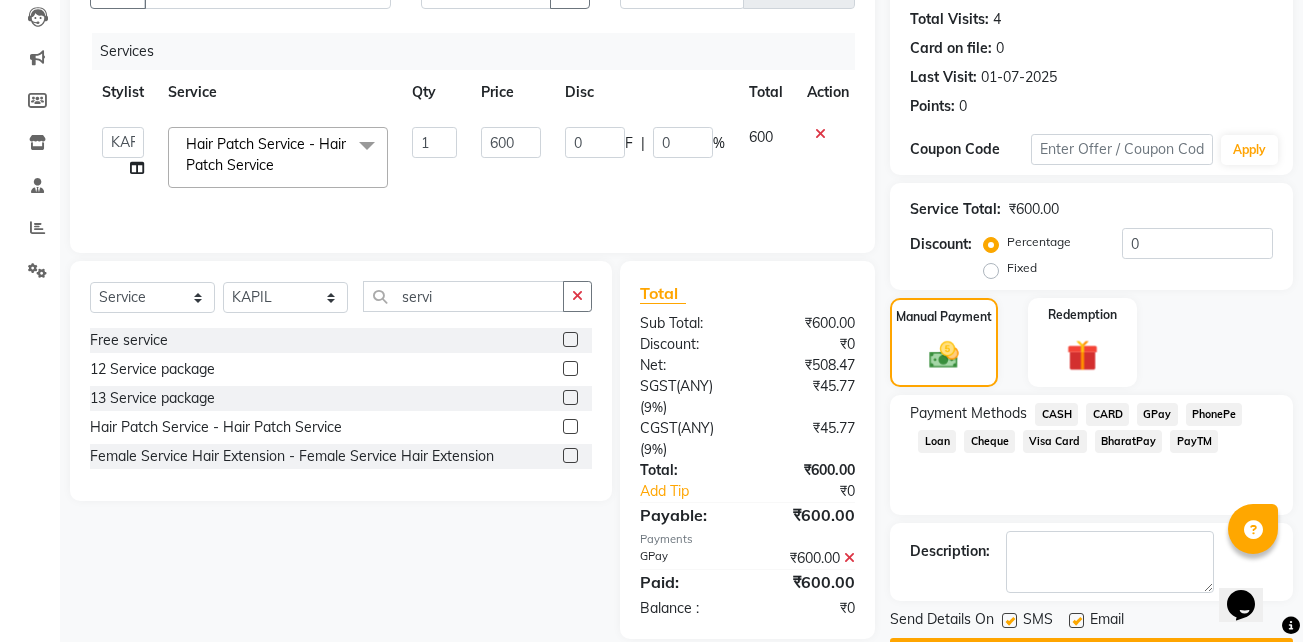 scroll, scrollTop: 272, scrollLeft: 0, axis: vertical 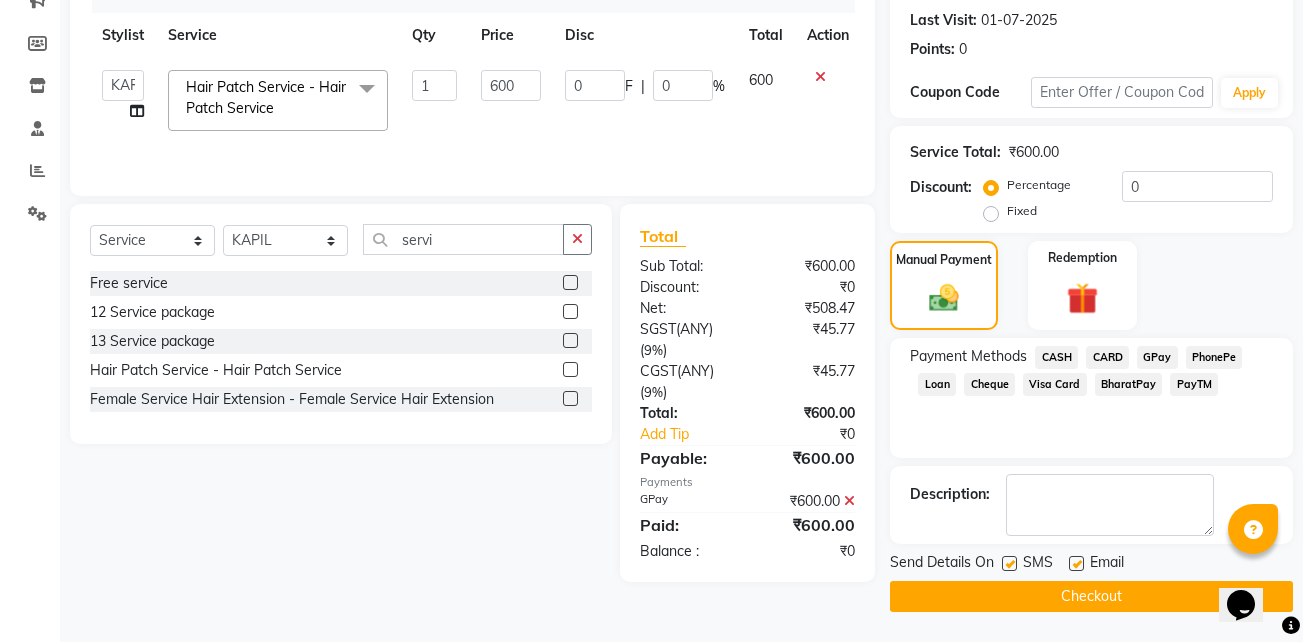 click 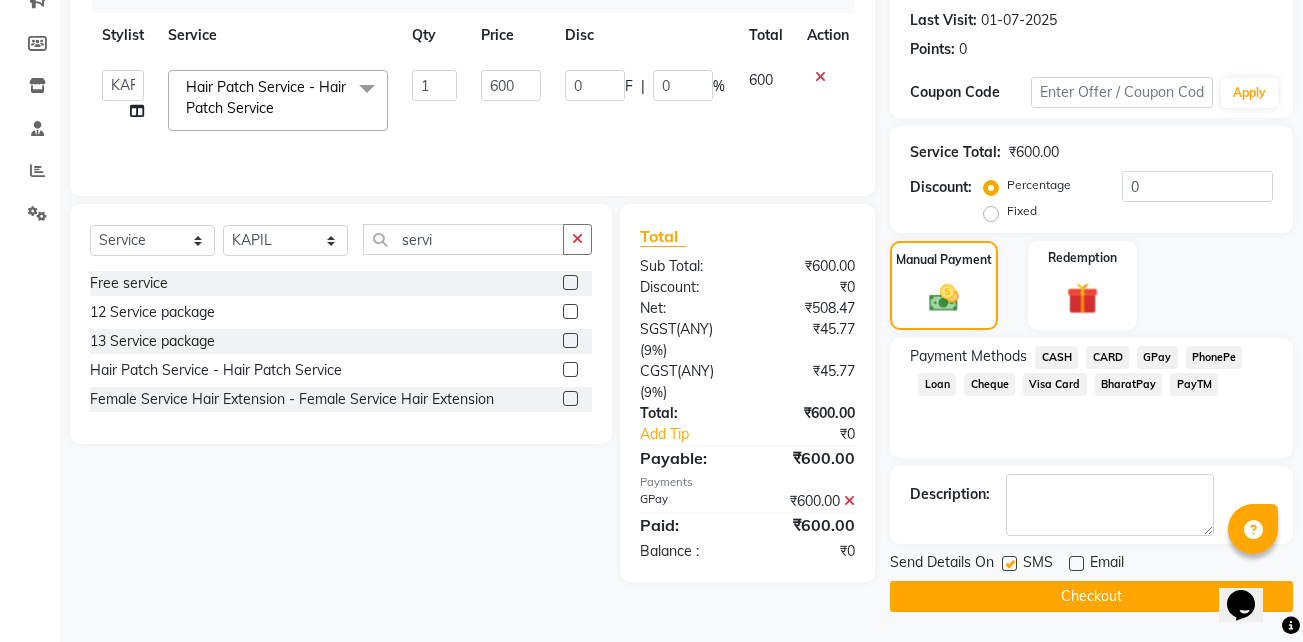 click 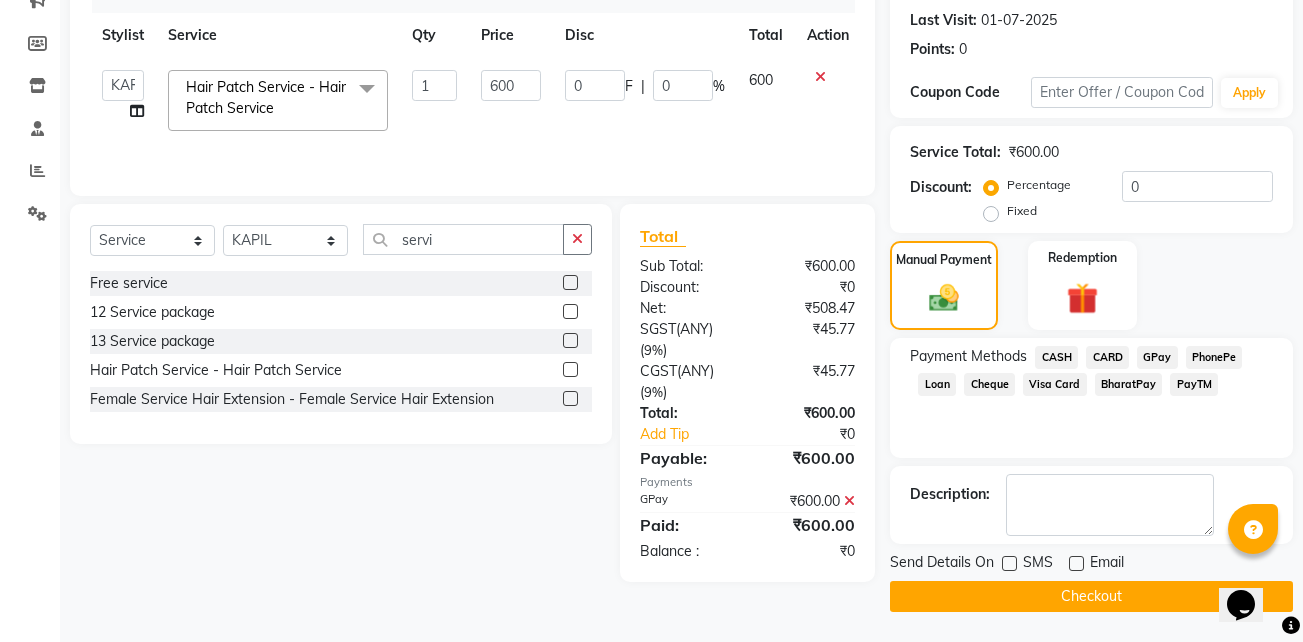 click on "Checkout" 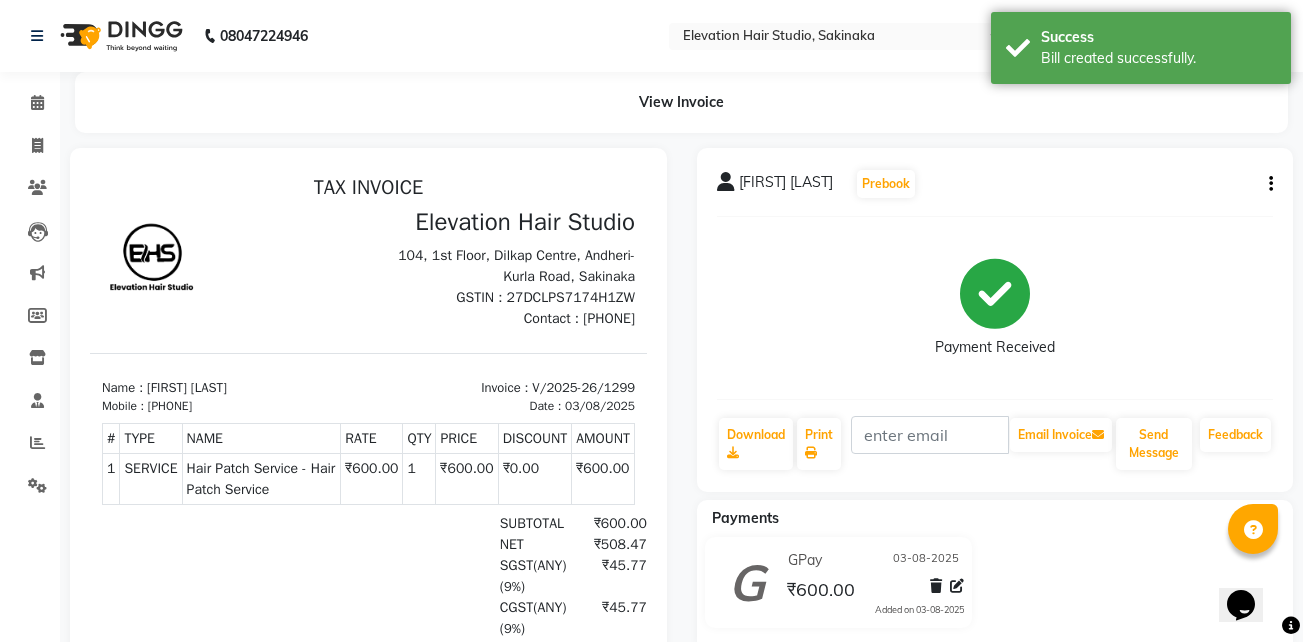 scroll, scrollTop: 0, scrollLeft: 0, axis: both 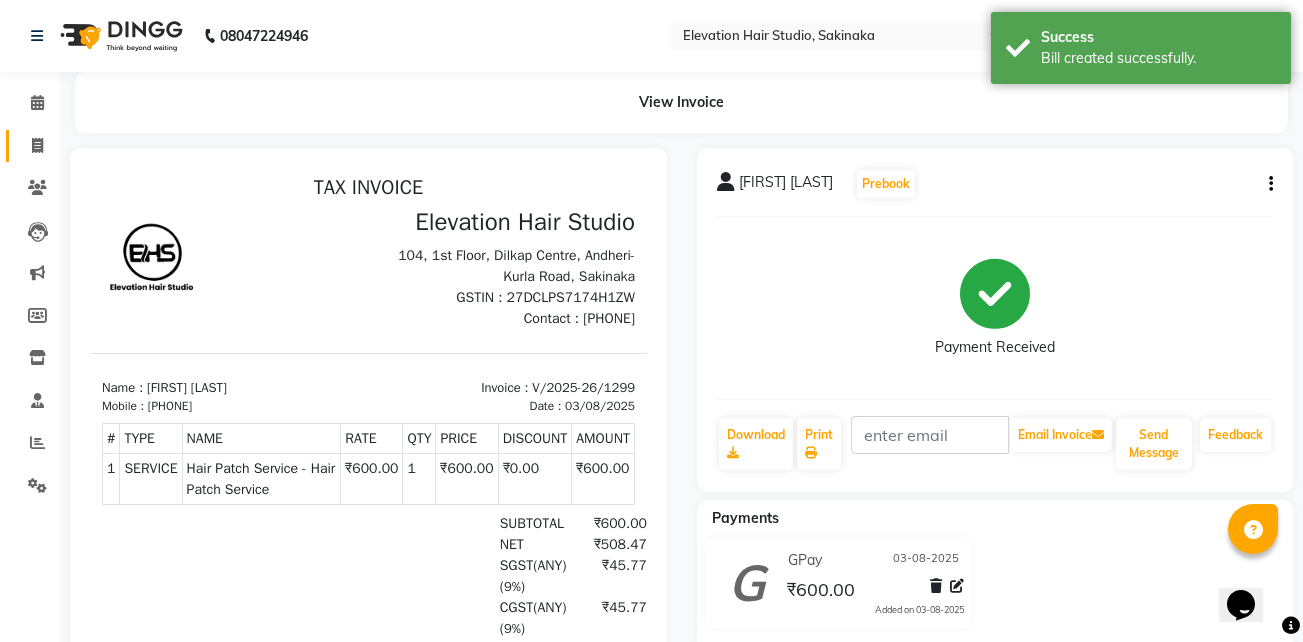 click on "Invoice" 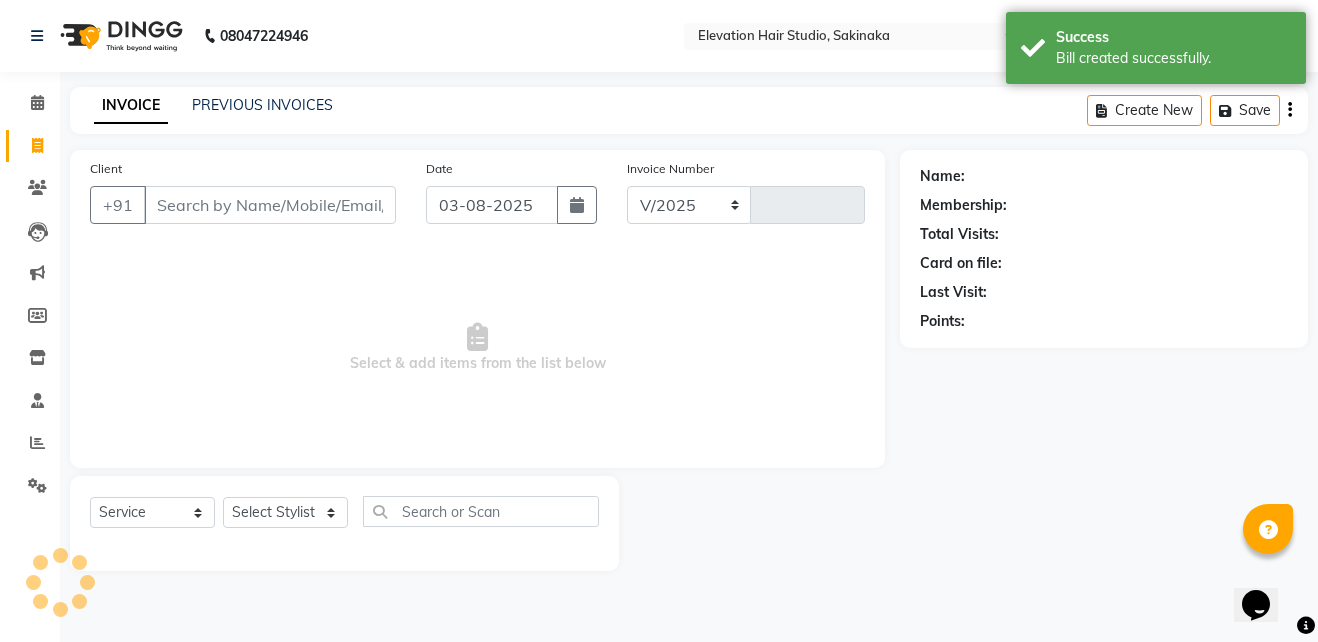 select on "4949" 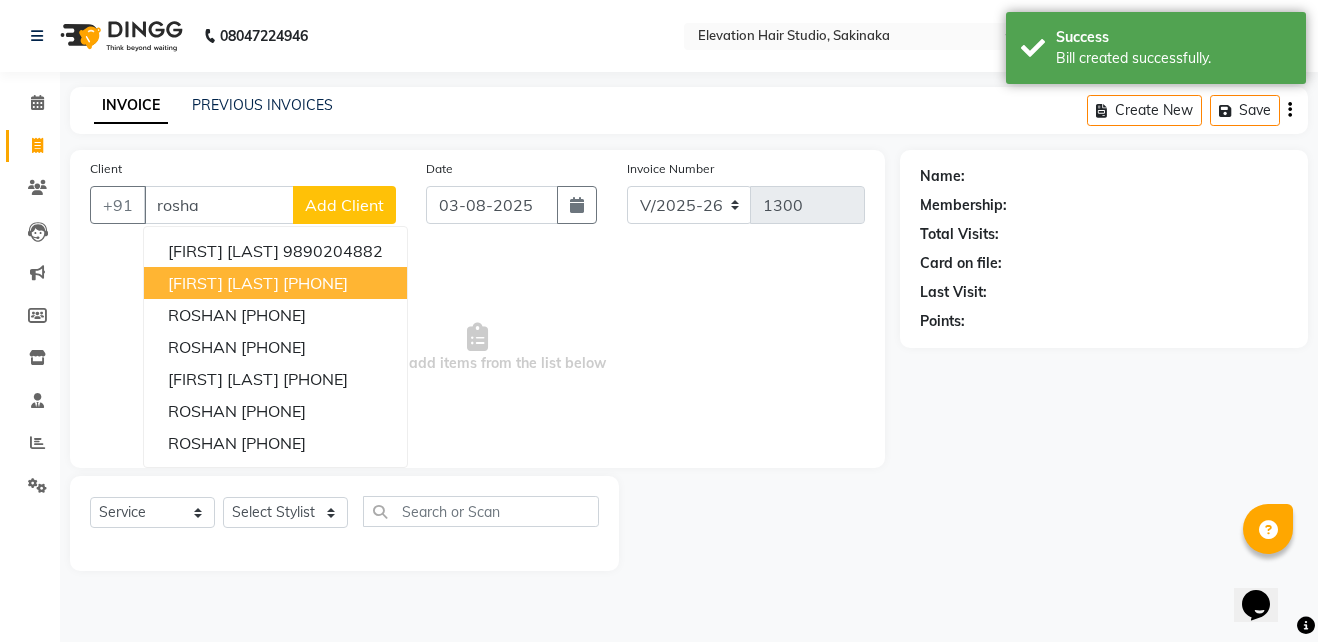 click on "[FIRST] [LAST]" at bounding box center (223, 283) 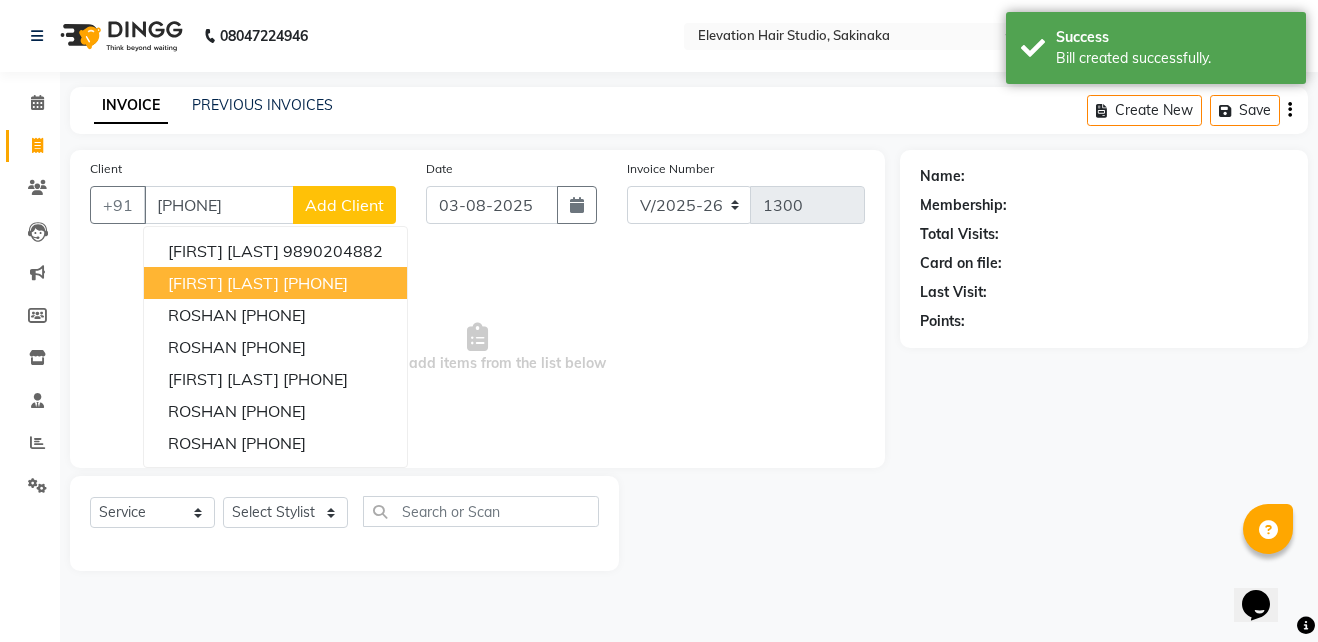 type on "[PHONE]" 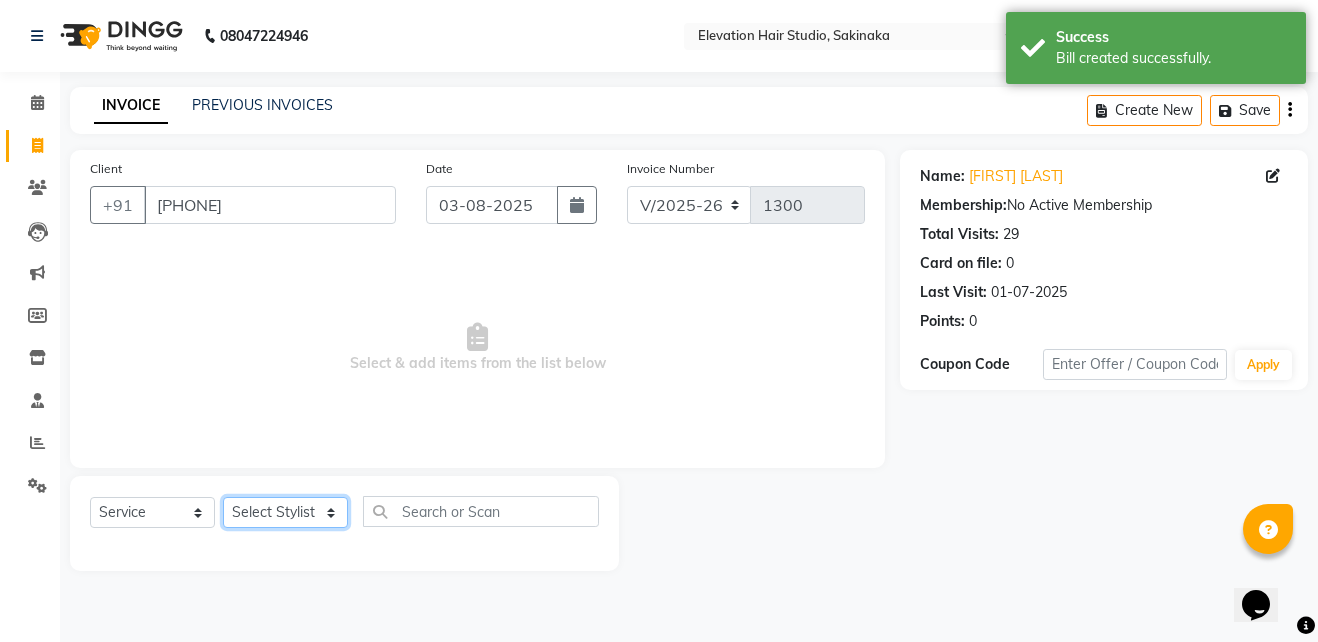 click on "Select Stylist Admin (EHS Thane) ANEES  DILIP KAPIL  PRIYA RUPESH SAHIL  Sarfaraz SHAHEENA SHAIKH  ZEESHAN" 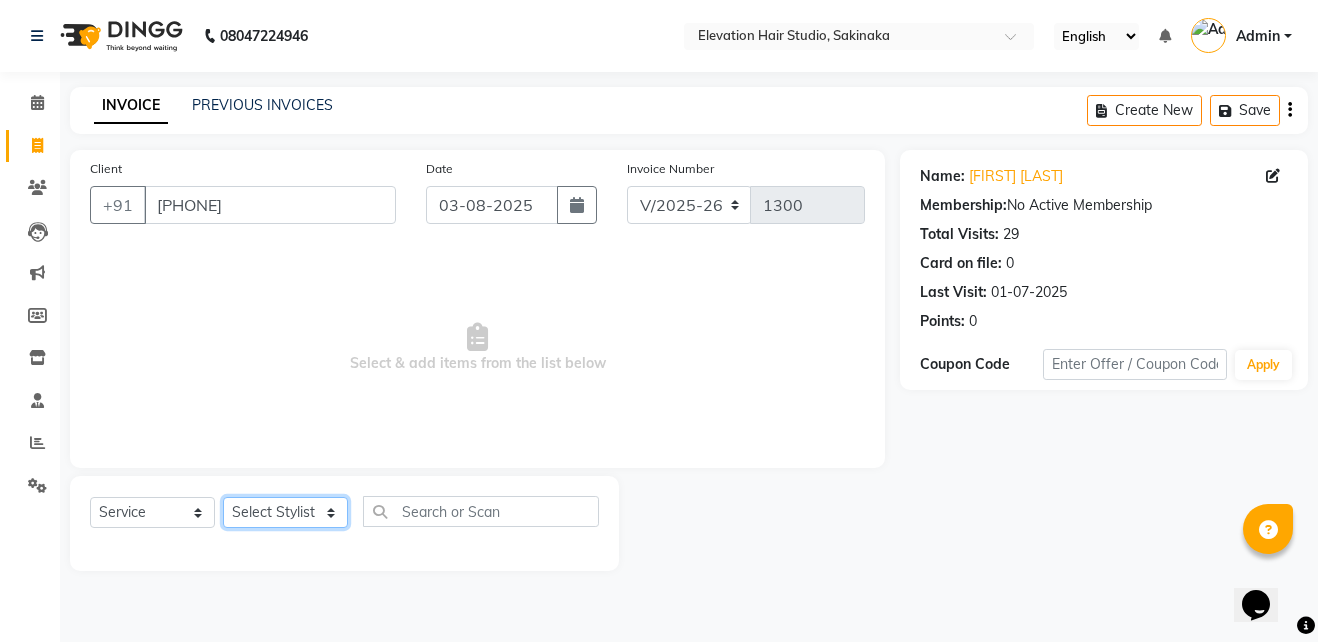 select on "84316" 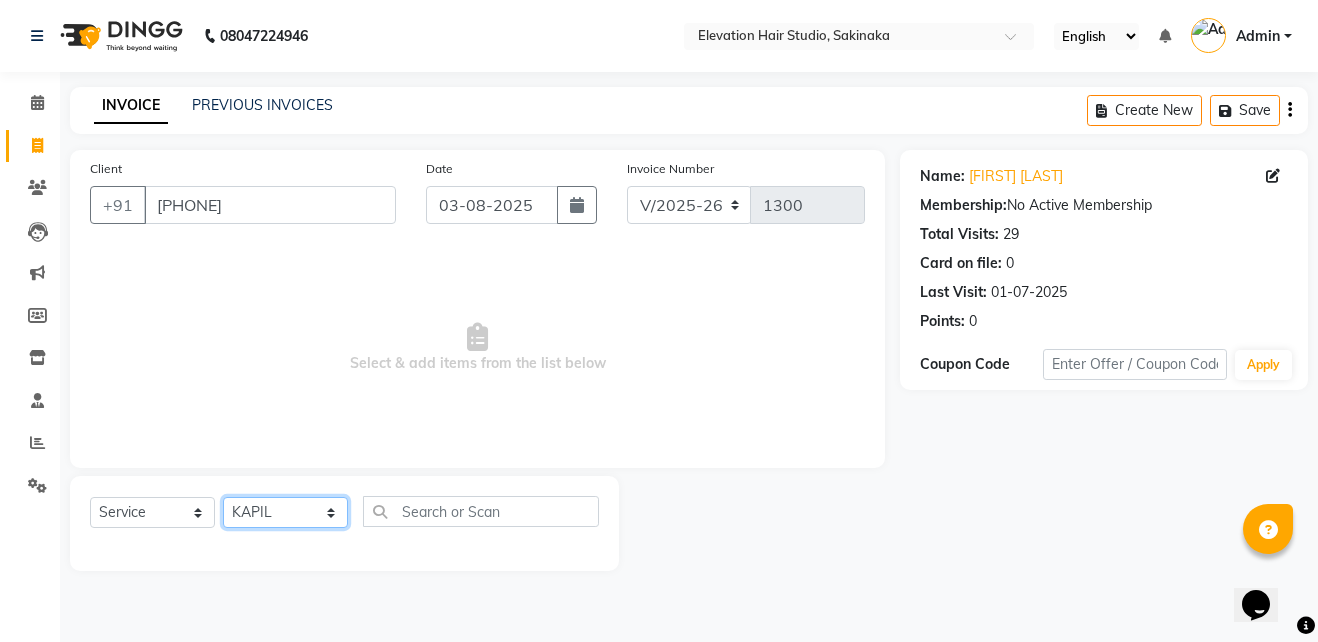 click on "Select Stylist Admin (EHS Thane) ANEES  DILIP KAPIL  PRIYA RUPESH SAHIL  Sarfaraz SHAHEENA SHAIKH  ZEESHAN" 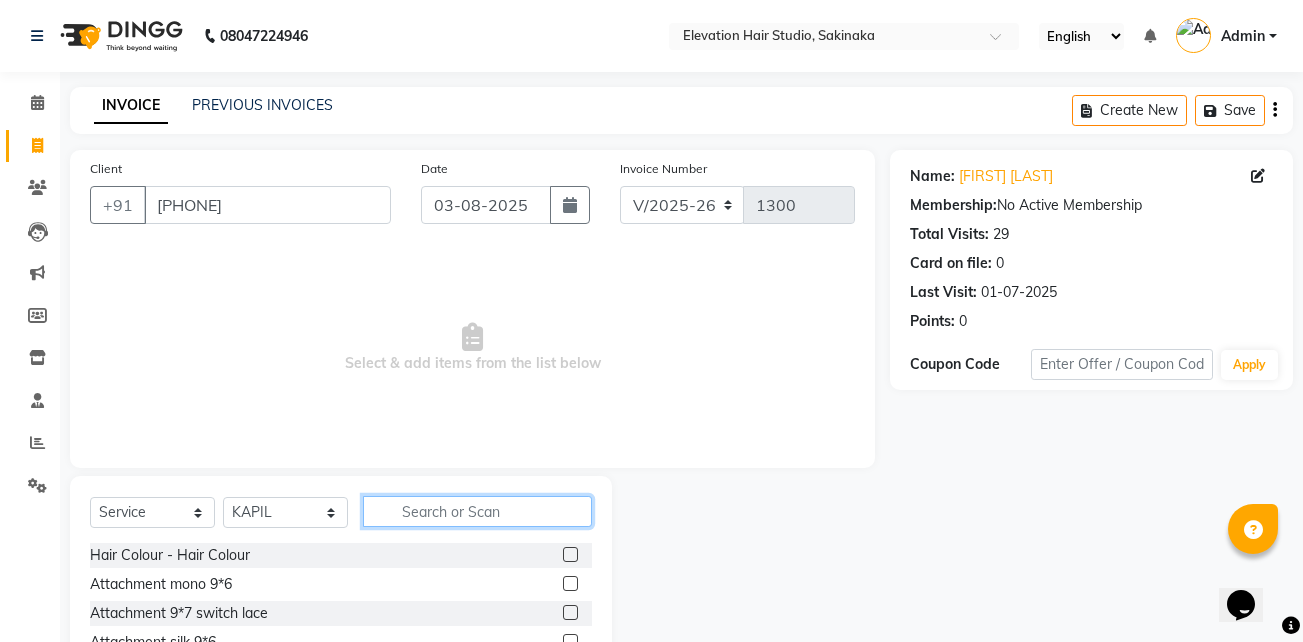 click 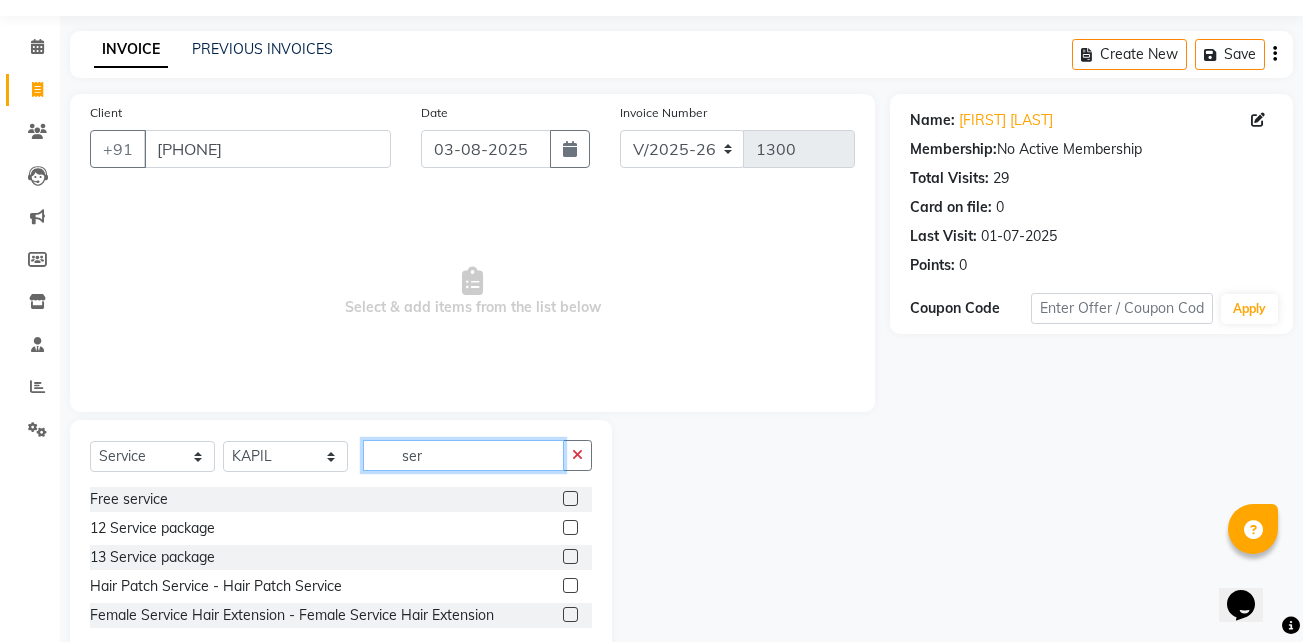 scroll, scrollTop: 58, scrollLeft: 0, axis: vertical 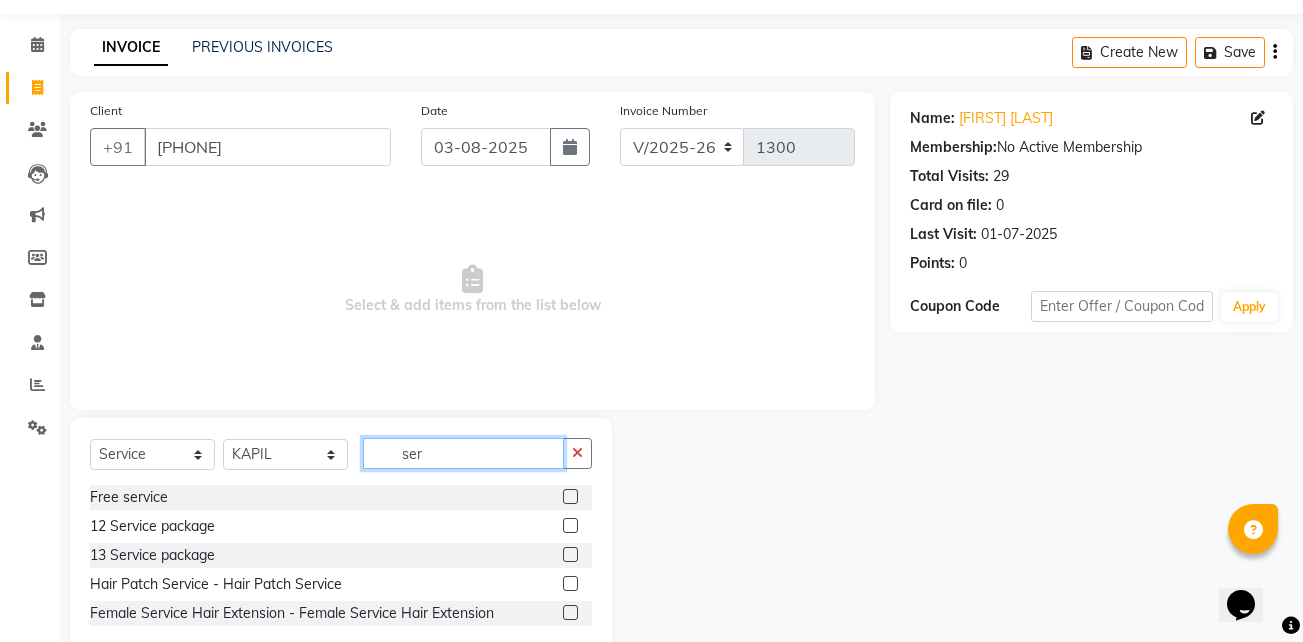 type on "ser" 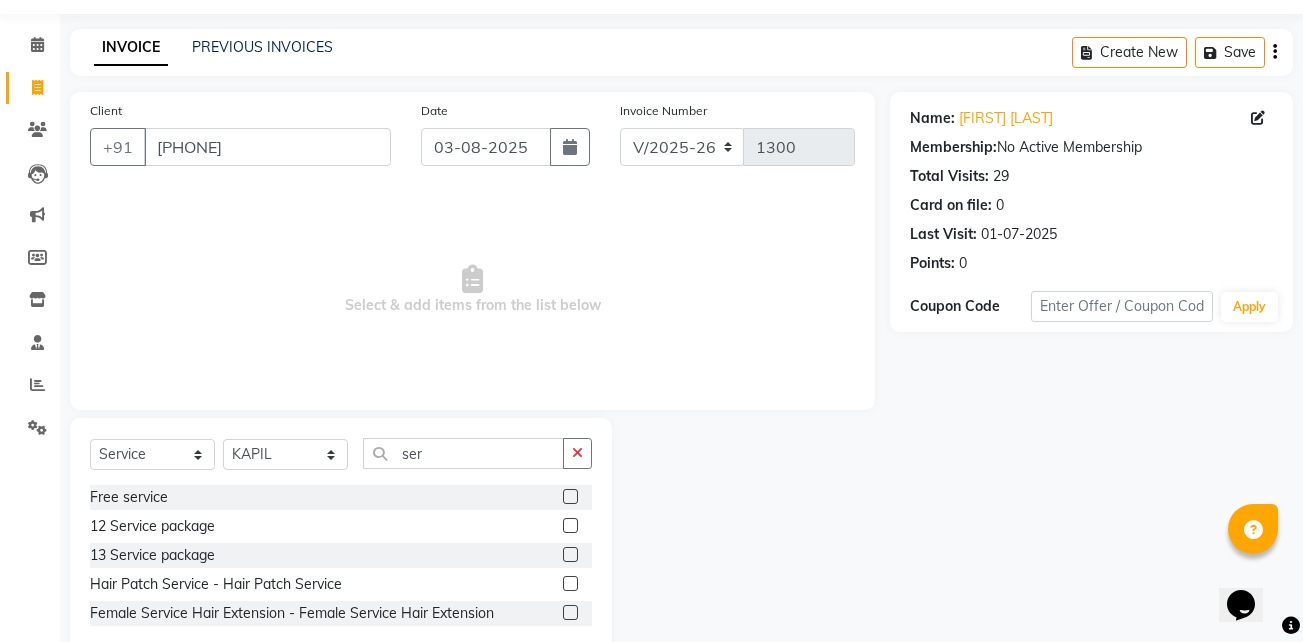 click 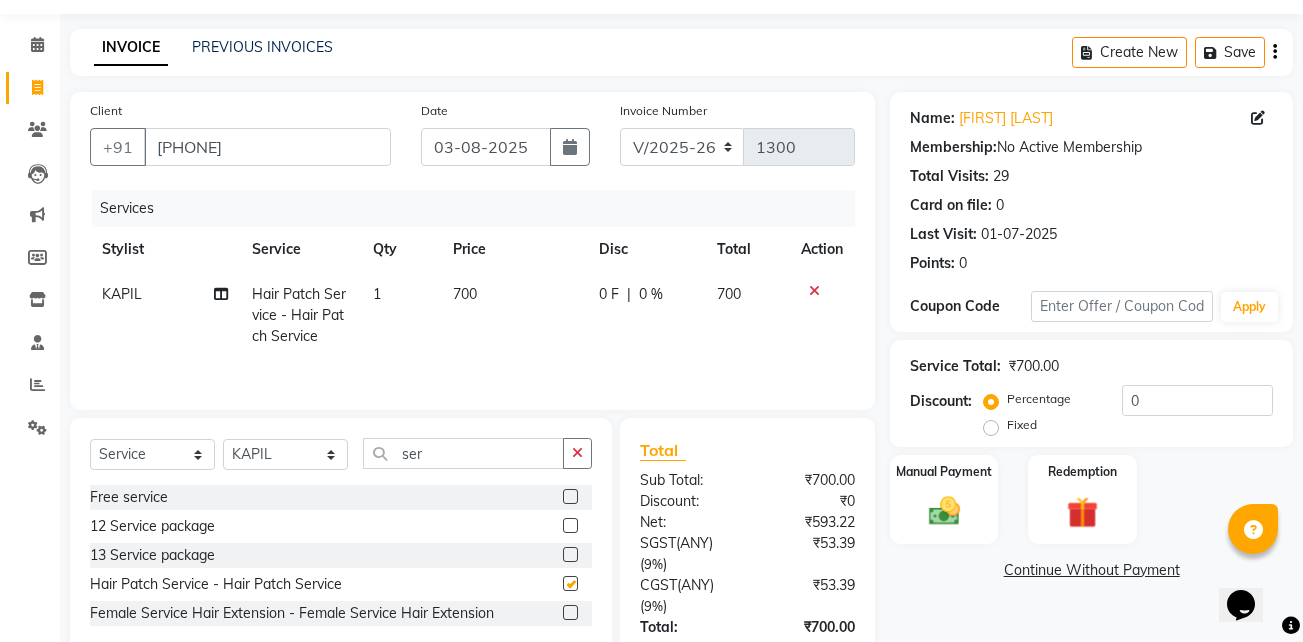 checkbox on "false" 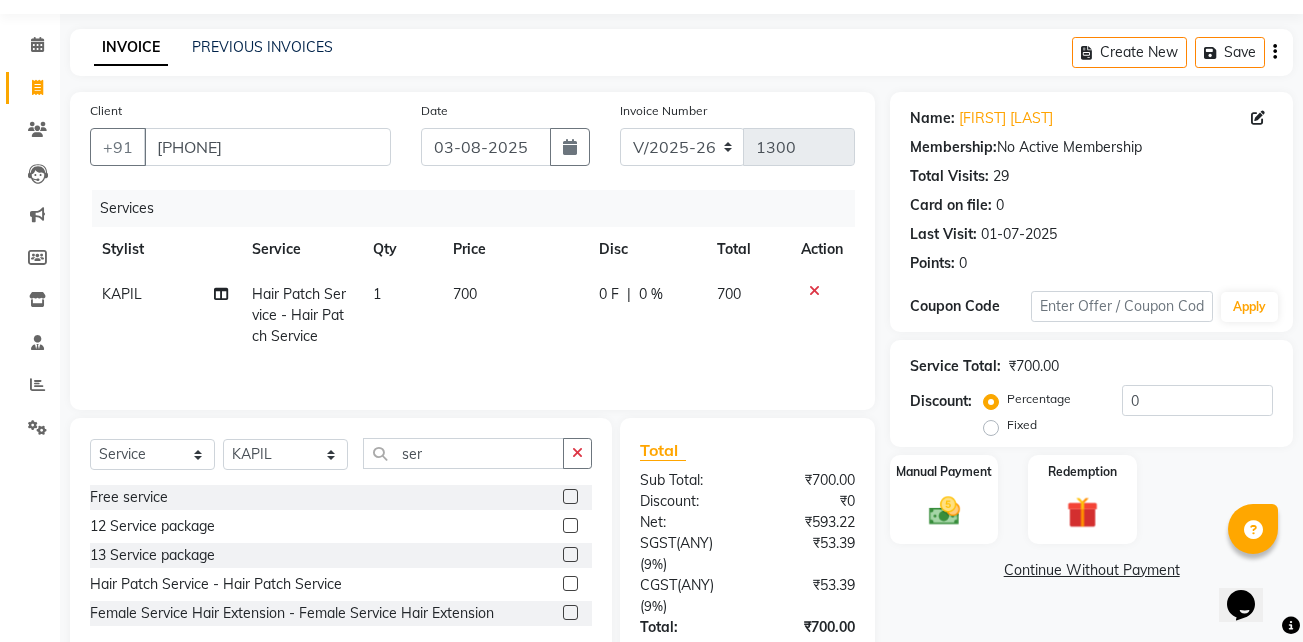 click on "700" 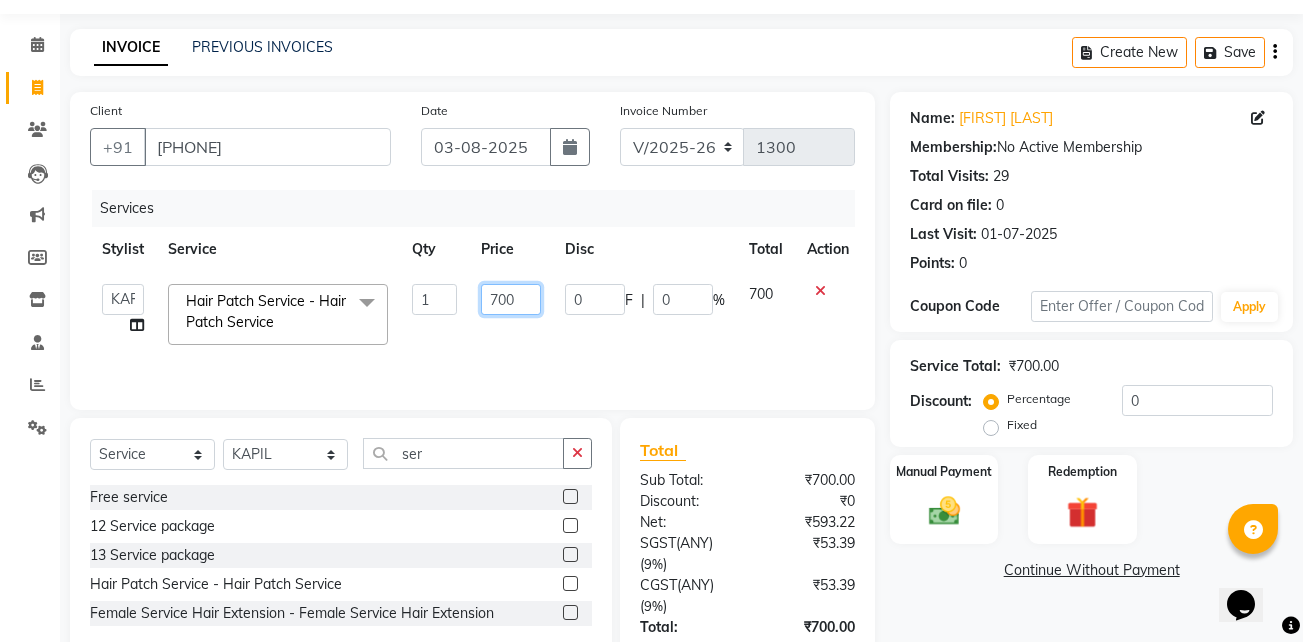 click on "700" 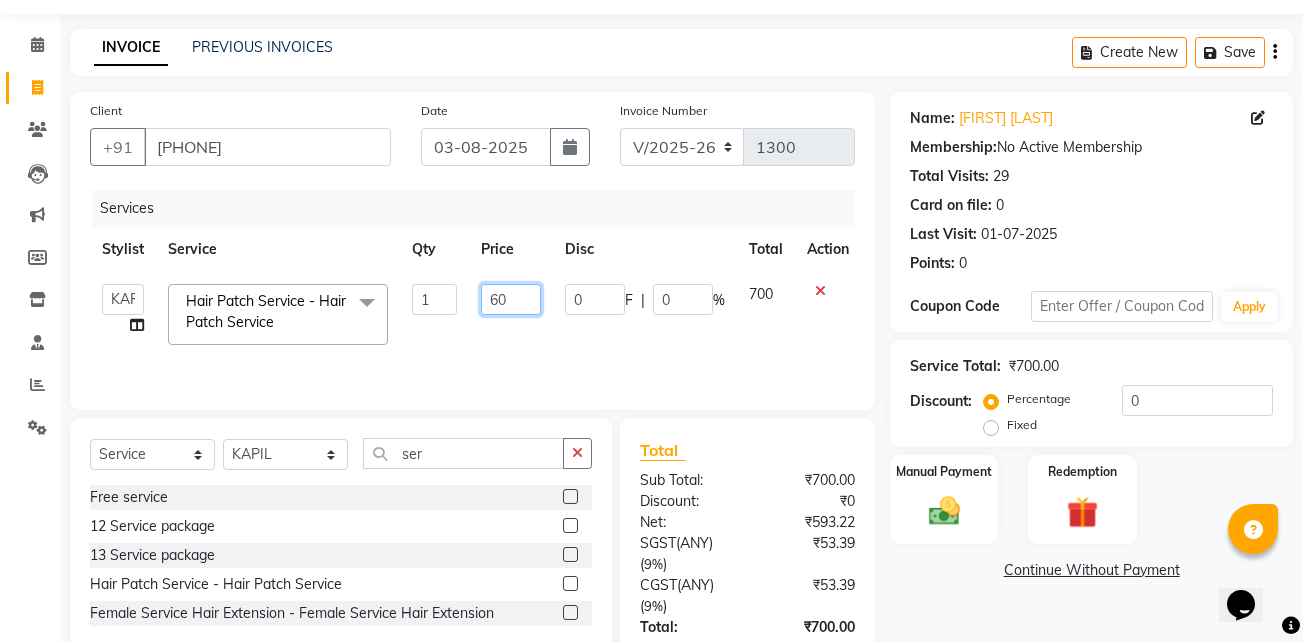 type on "600" 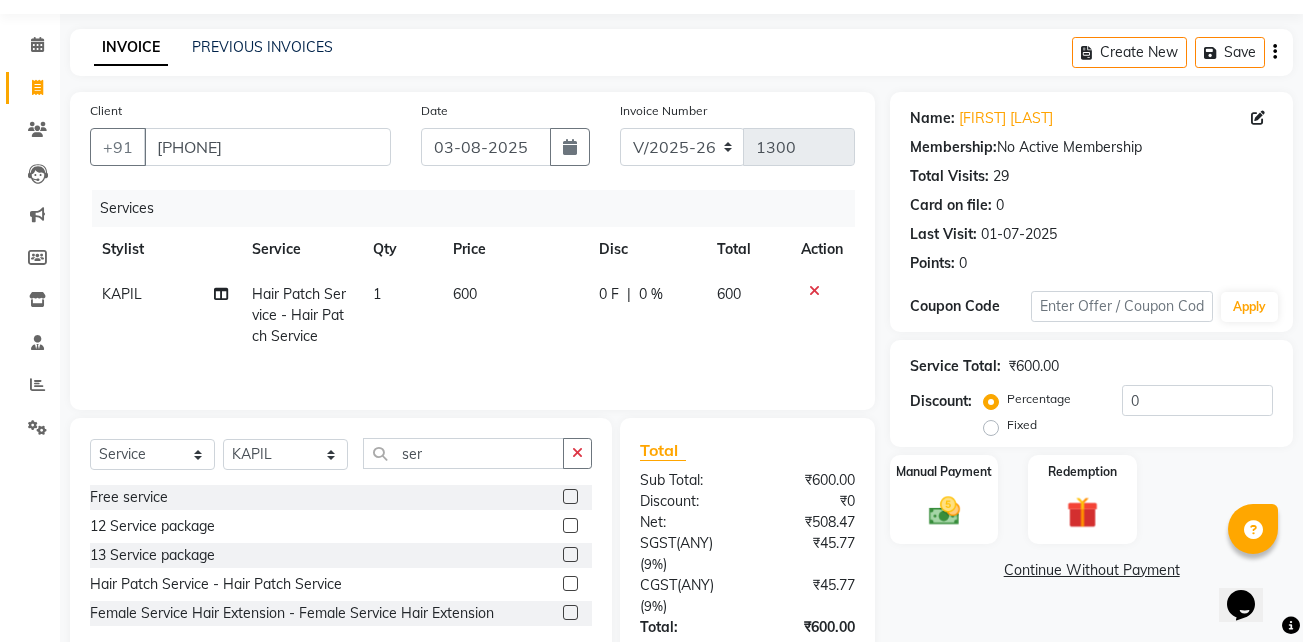 click on "0 F | 0 %" 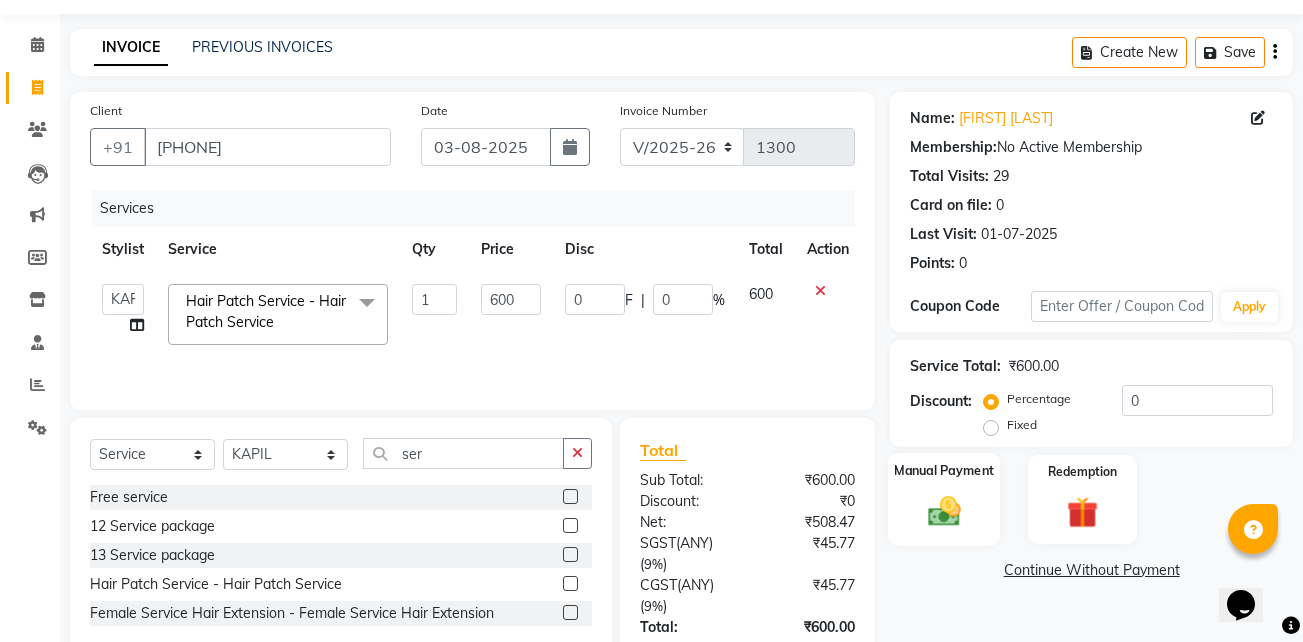 click on "Manual Payment" 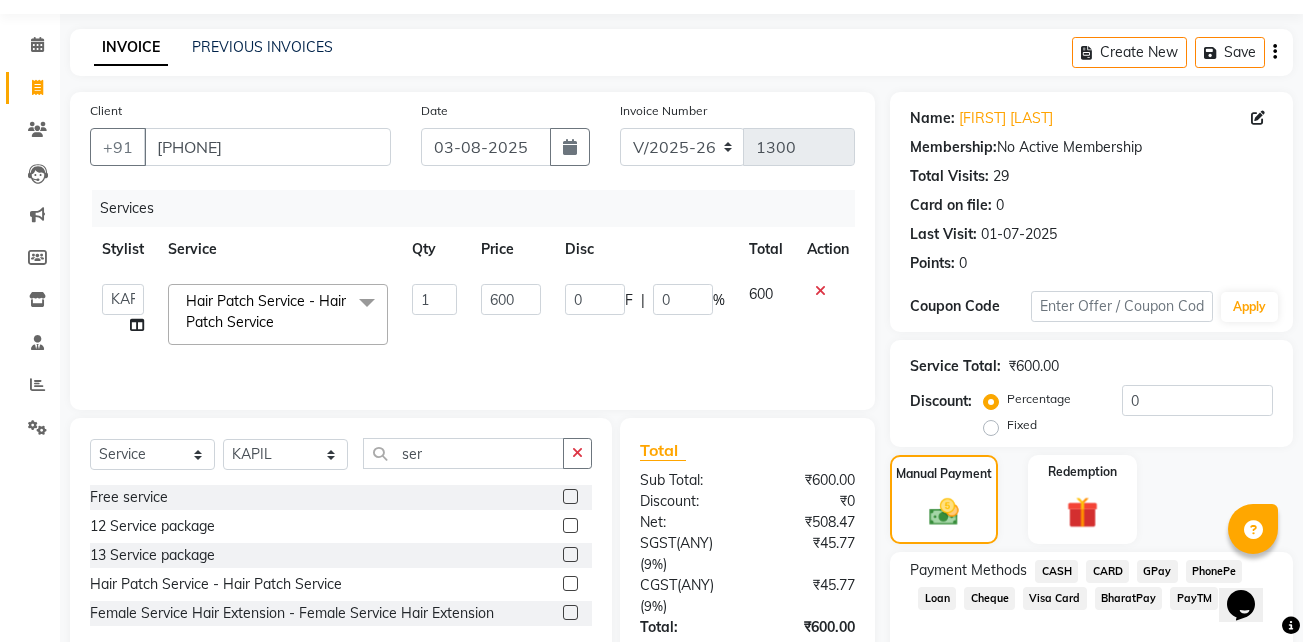 click on "CASH" 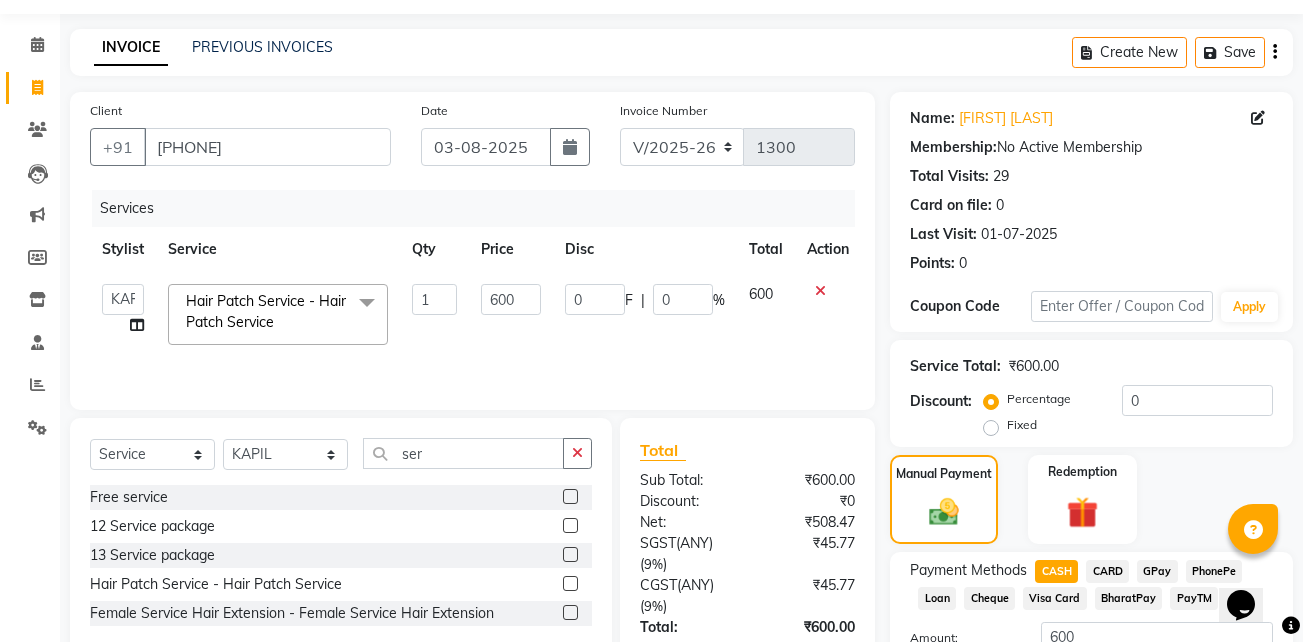 scroll, scrollTop: 215, scrollLeft: 0, axis: vertical 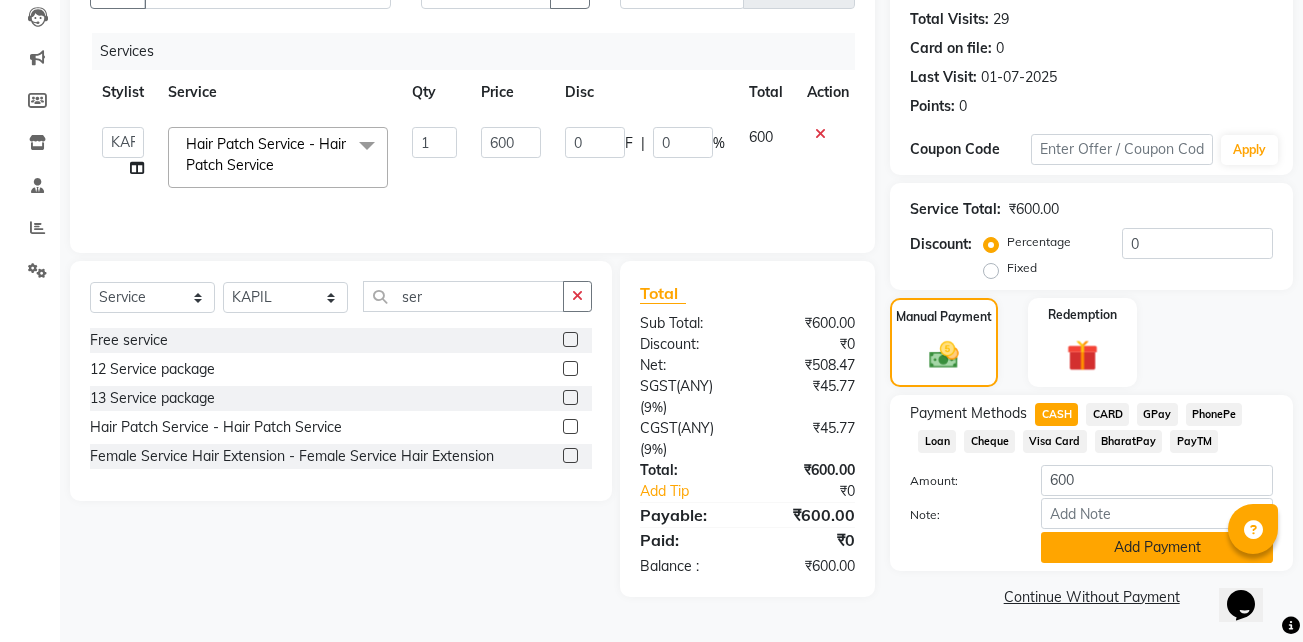 click on "Add Payment" 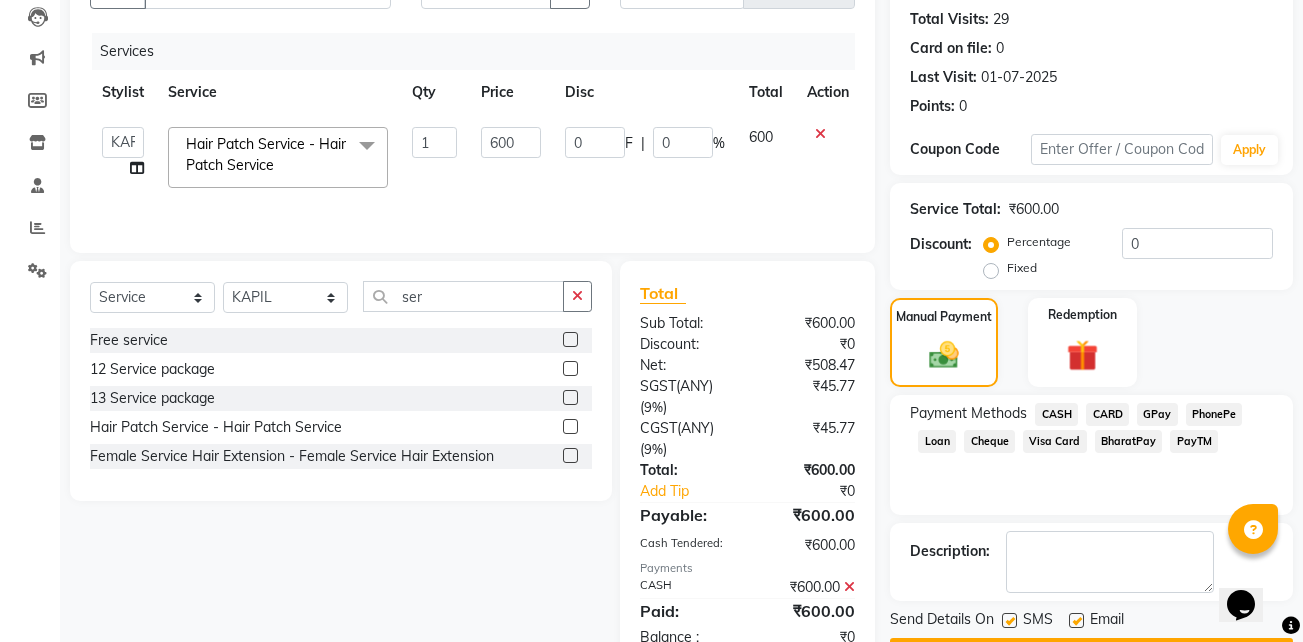 scroll, scrollTop: 272, scrollLeft: 0, axis: vertical 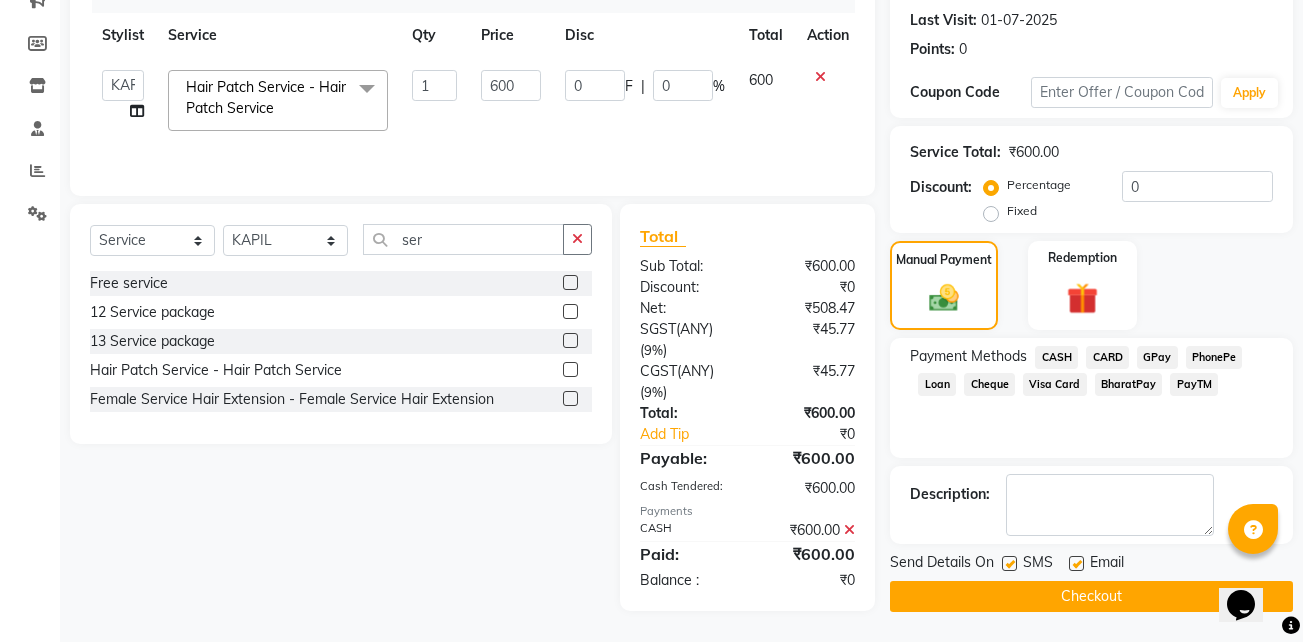 click 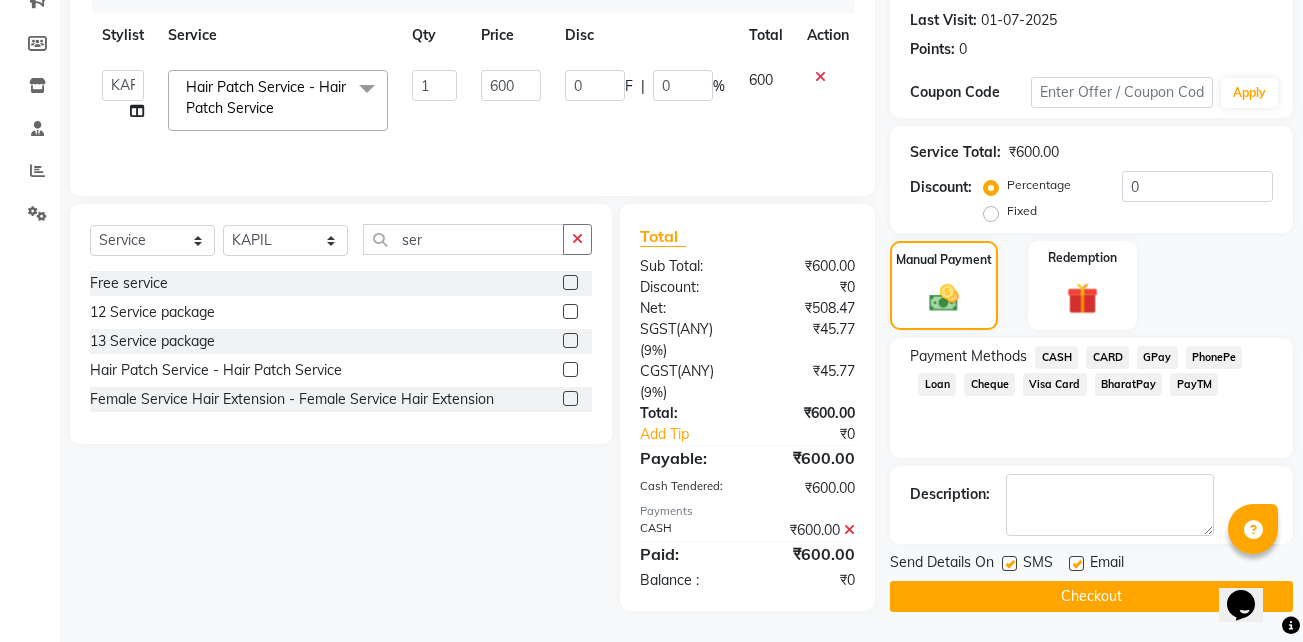 click at bounding box center [1075, 564] 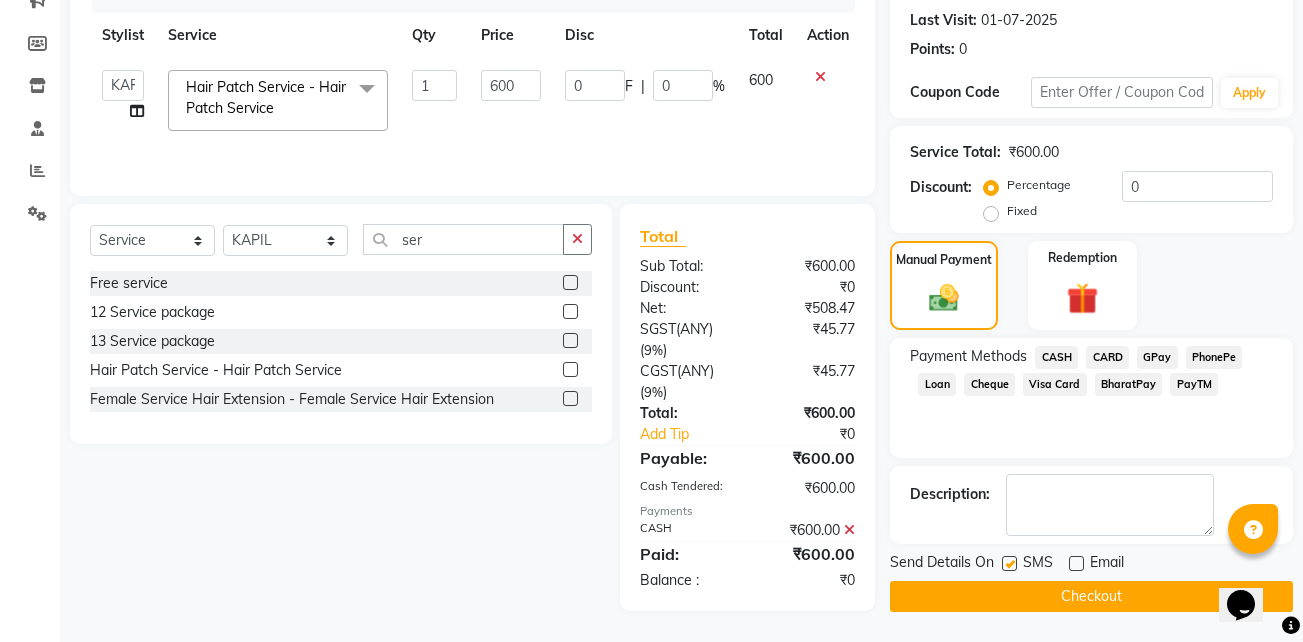 click 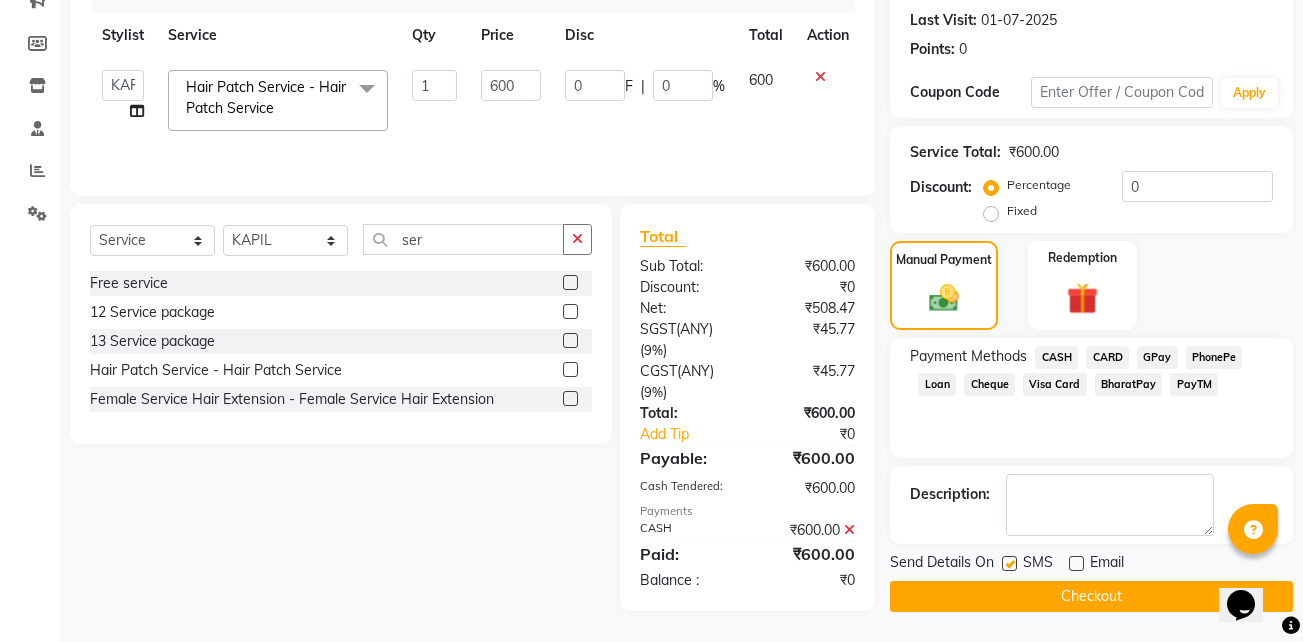 click at bounding box center [1008, 564] 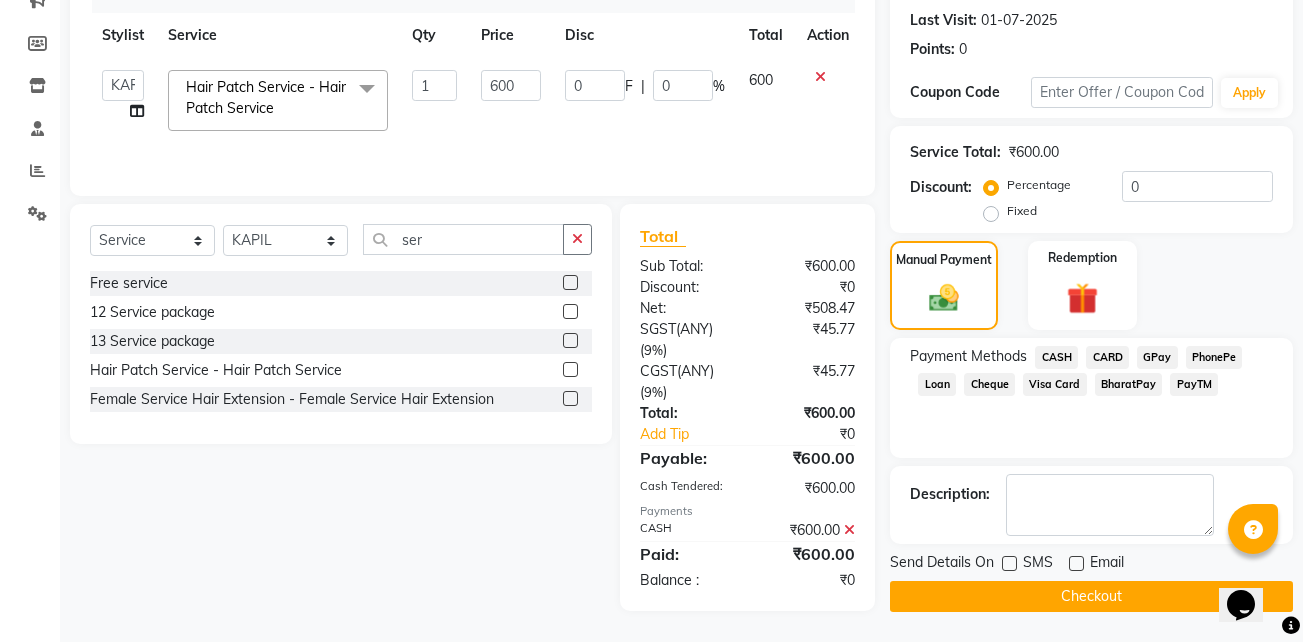 click on "Checkout" 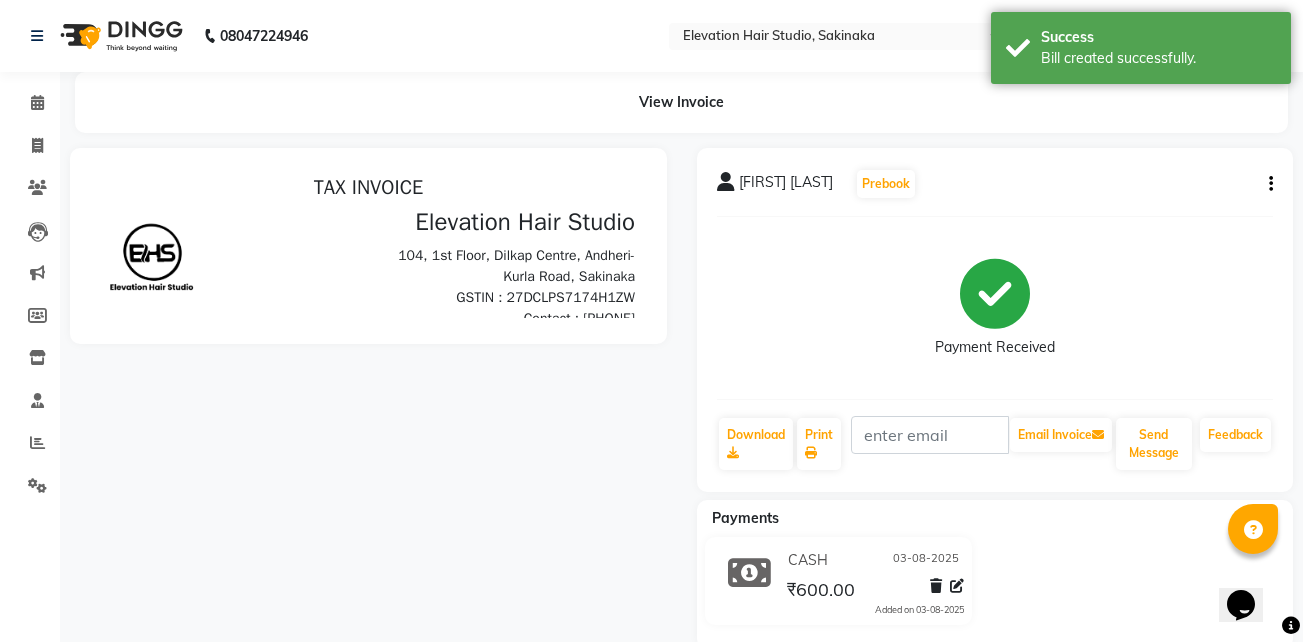 scroll, scrollTop: 0, scrollLeft: 0, axis: both 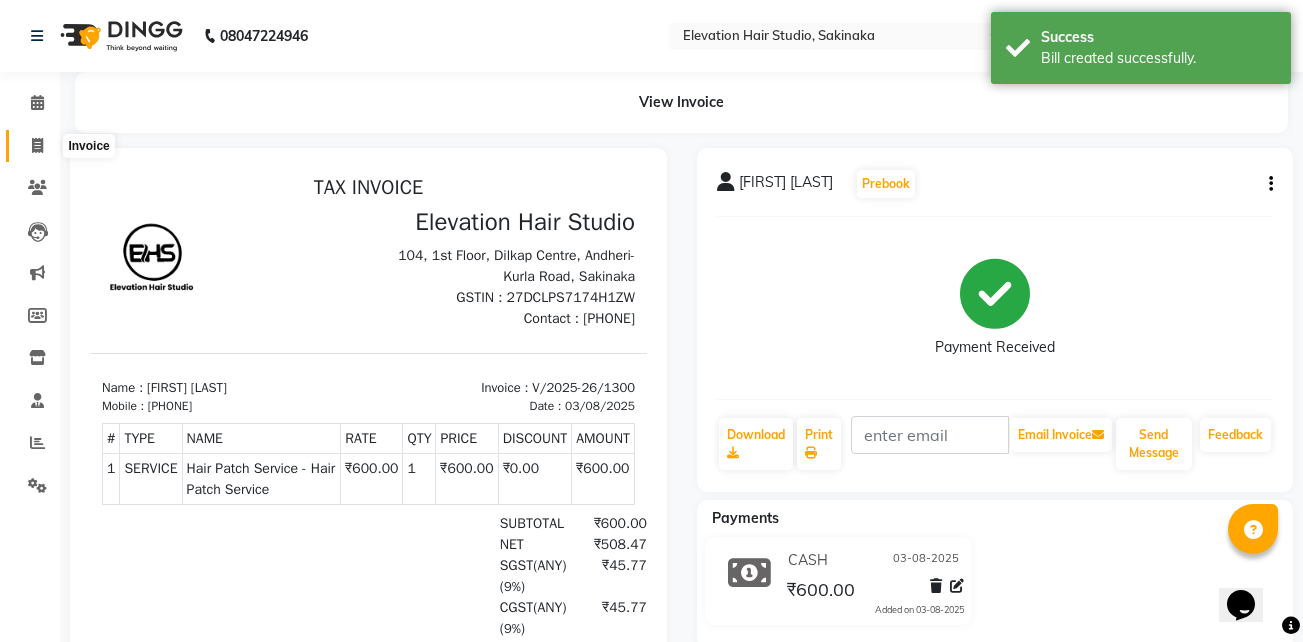 click 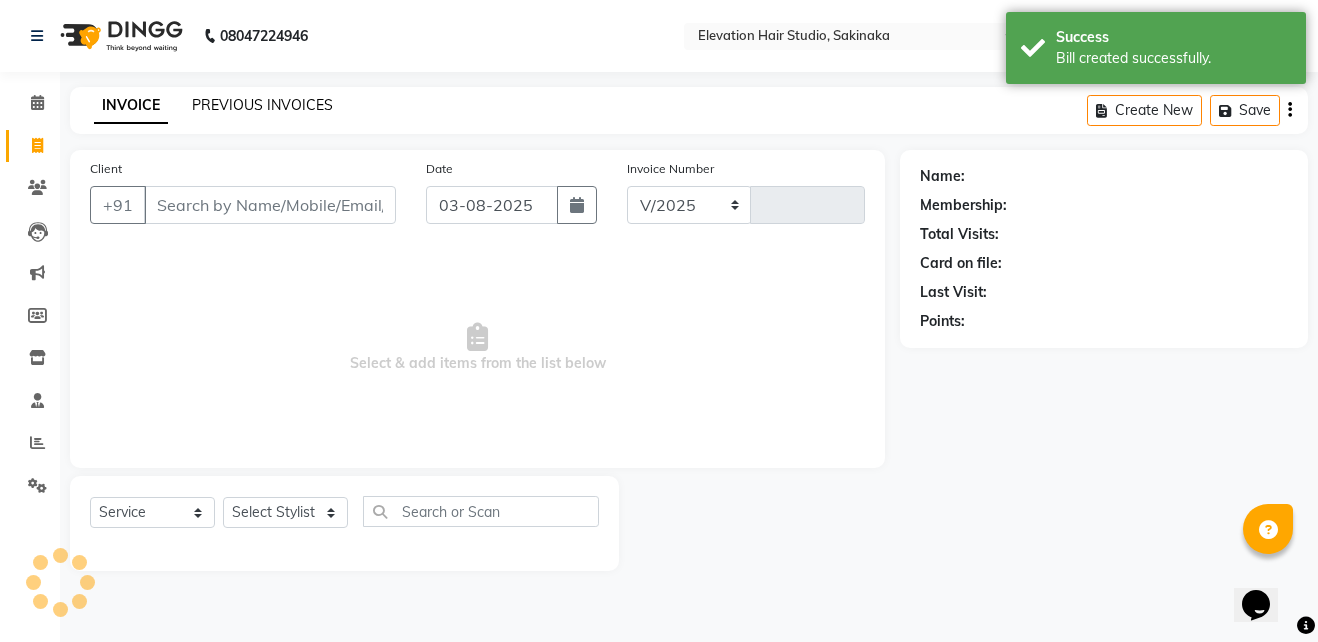 select on "4949" 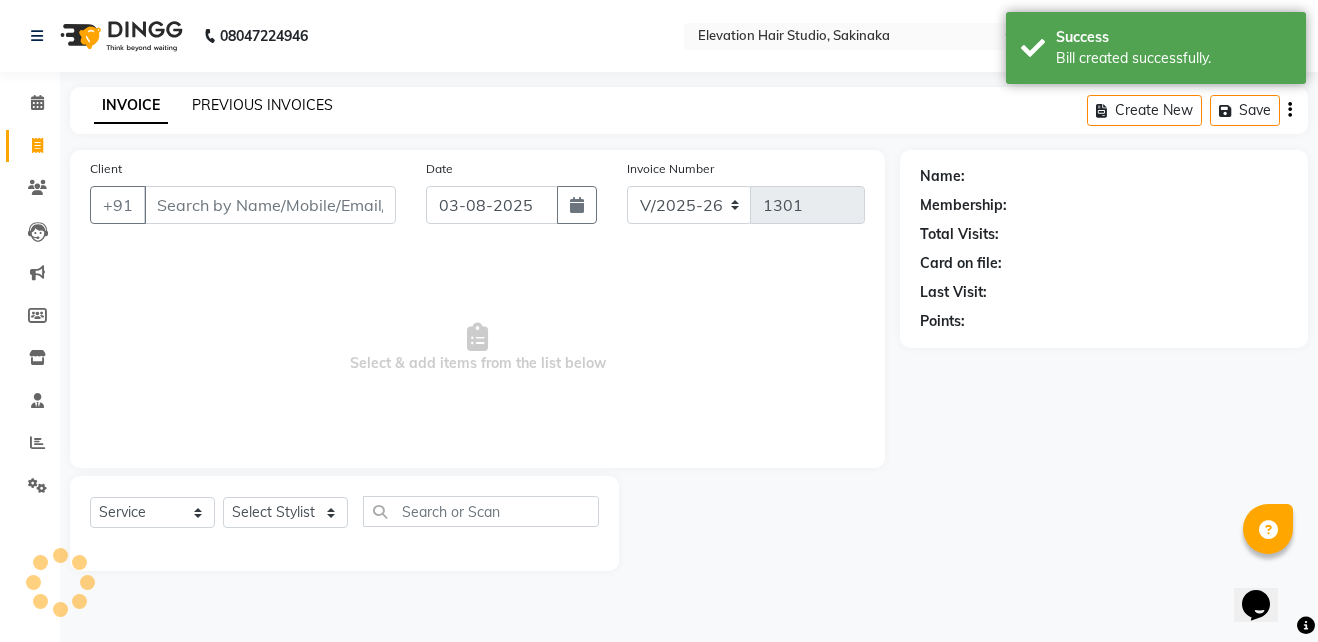 click on "PREVIOUS INVOICES" 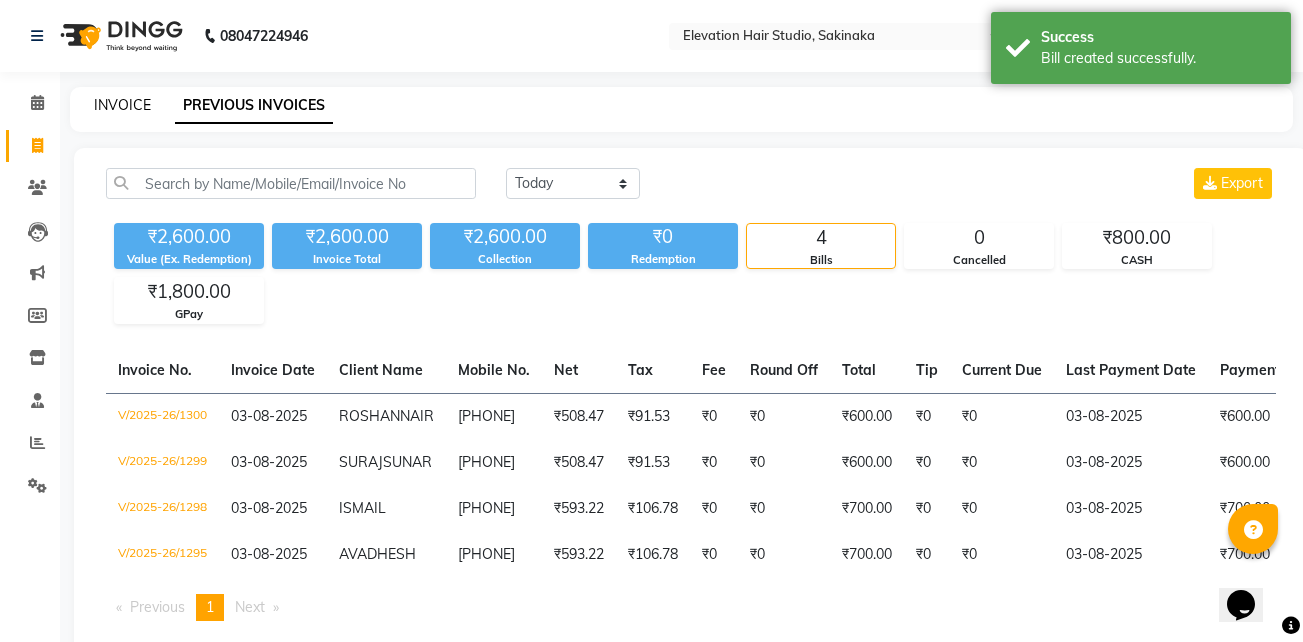 click on "INVOICE" 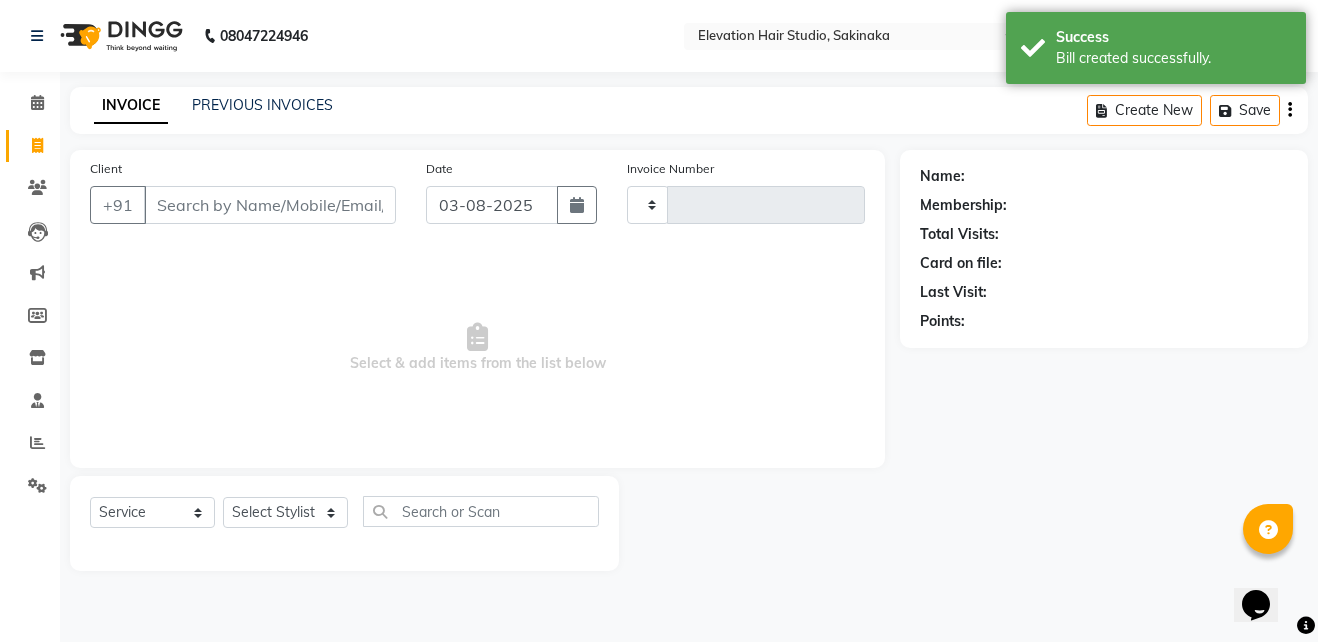 type on "1301" 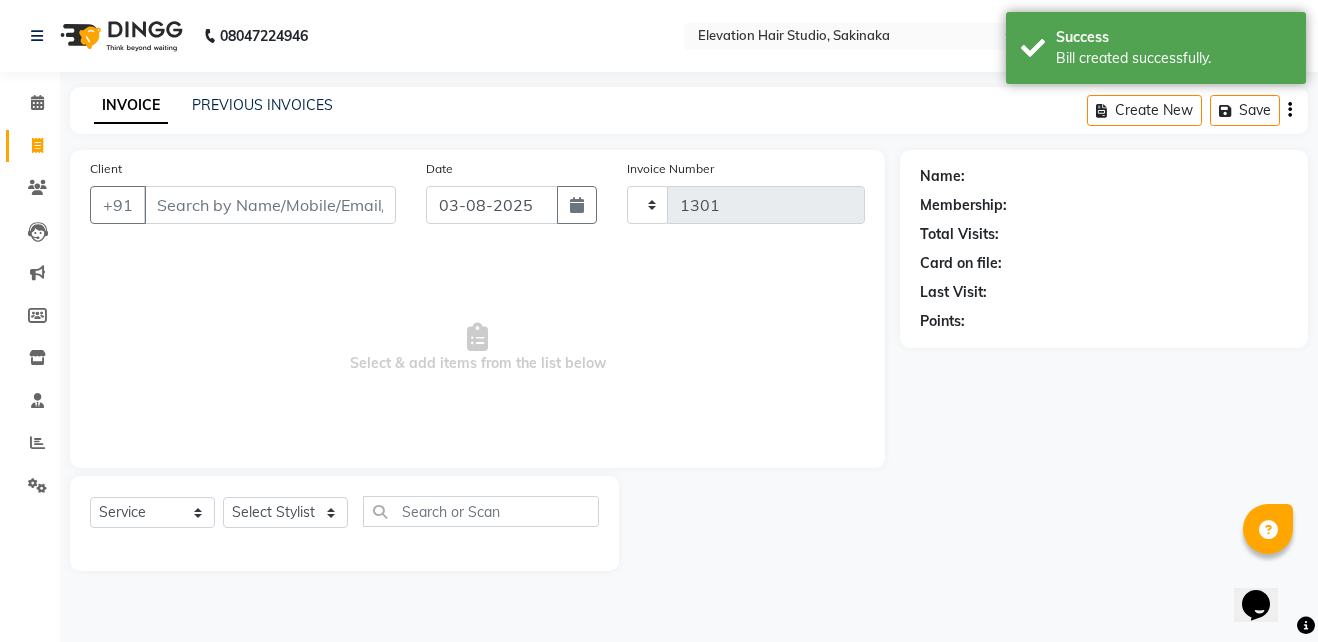 select on "4949" 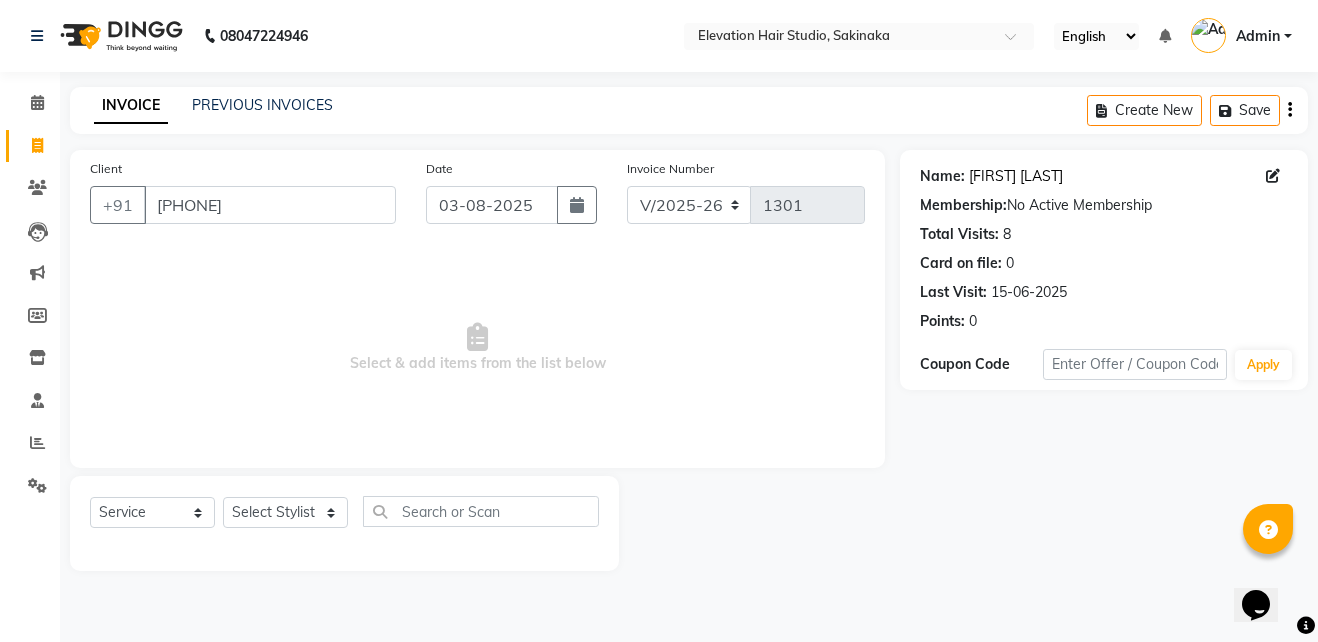 click on "[FIRST] [LAST]" 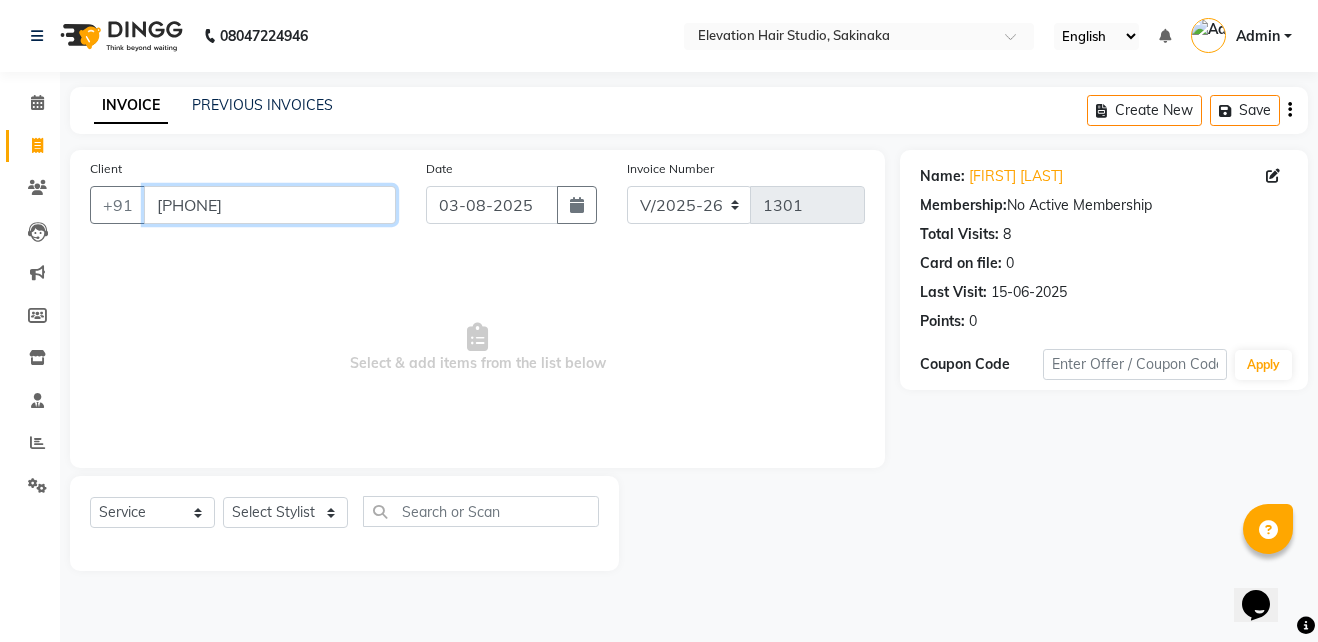 click on "8896152277" at bounding box center (270, 205) 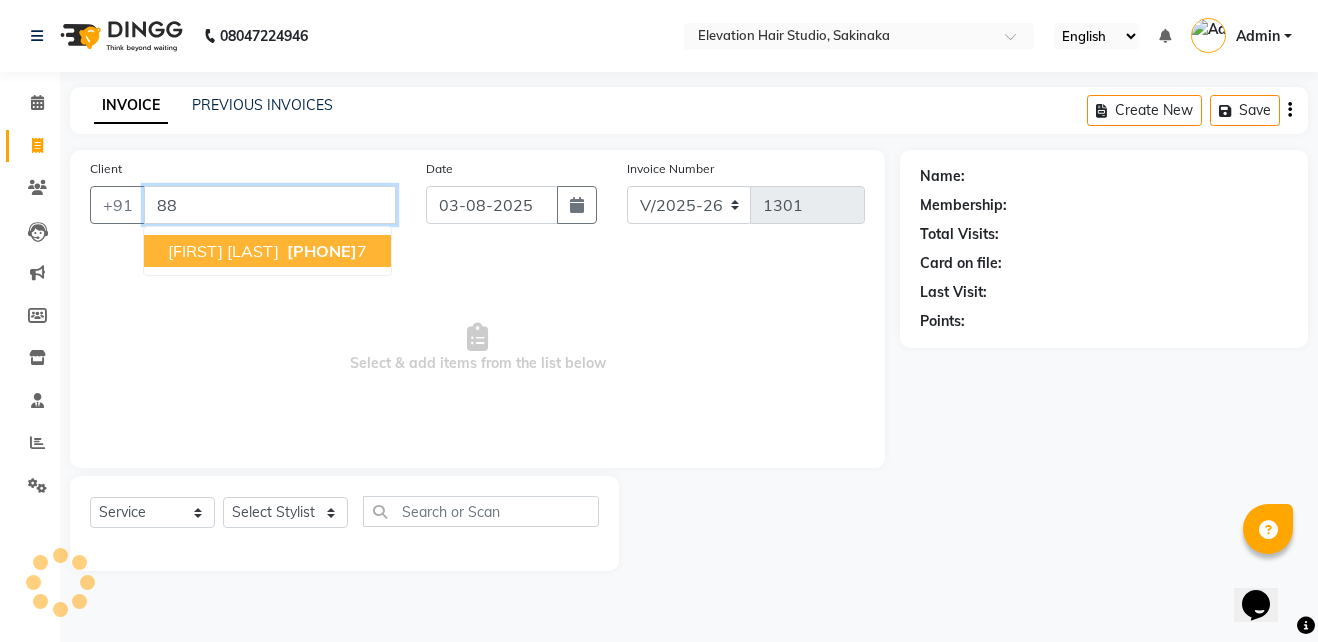 type on "8" 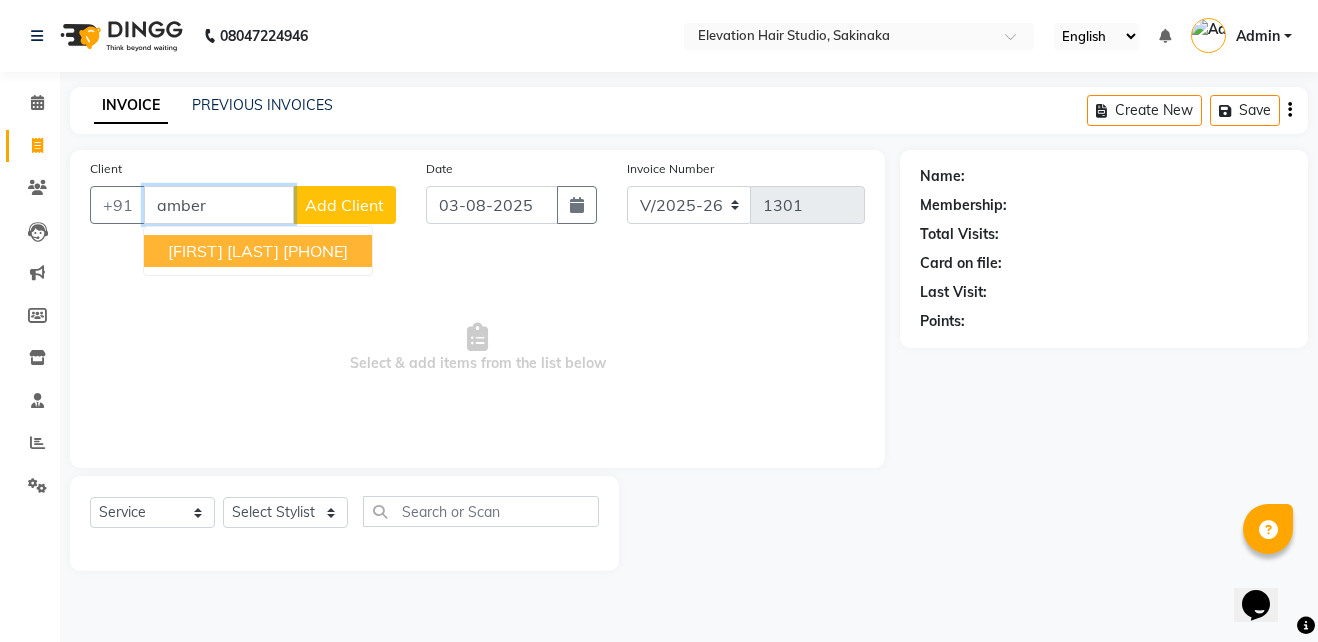 click on "AMBER SHARMA" at bounding box center [223, 251] 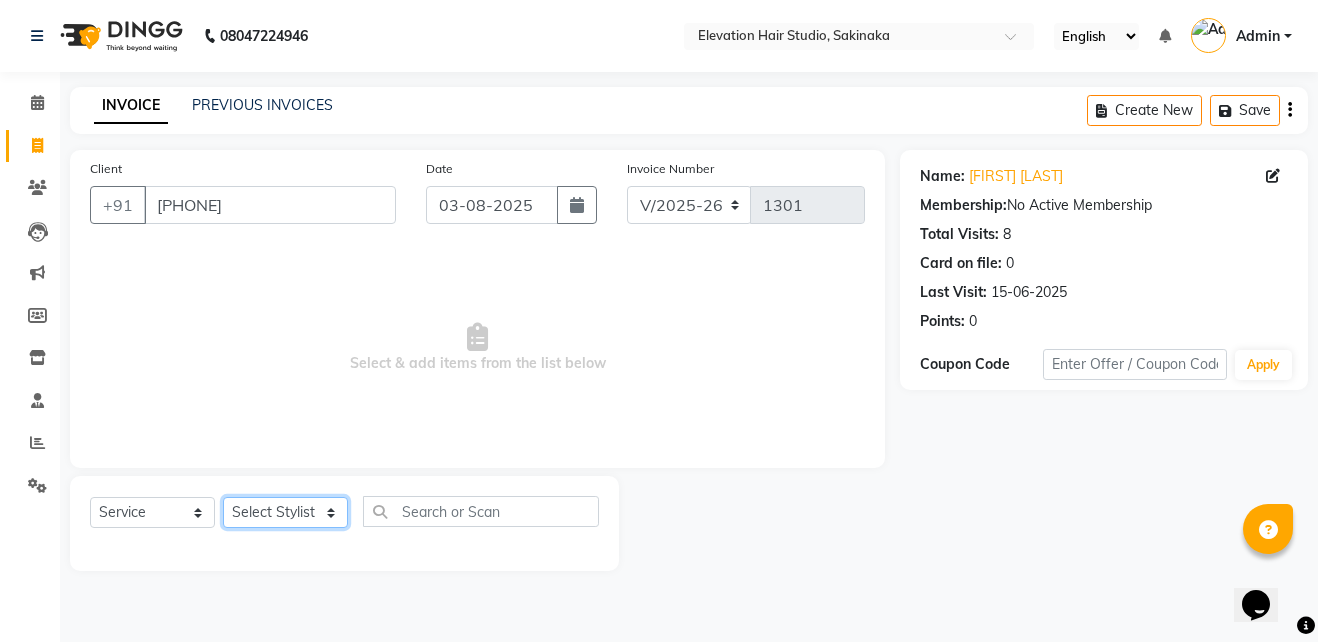 click on "Select Stylist Admin (EHS Thane) ANEES  DILIP KAPIL  PRIYA RUPESH SAHIL  Sarfaraz SHAHEENA SHAIKH  ZEESHAN" 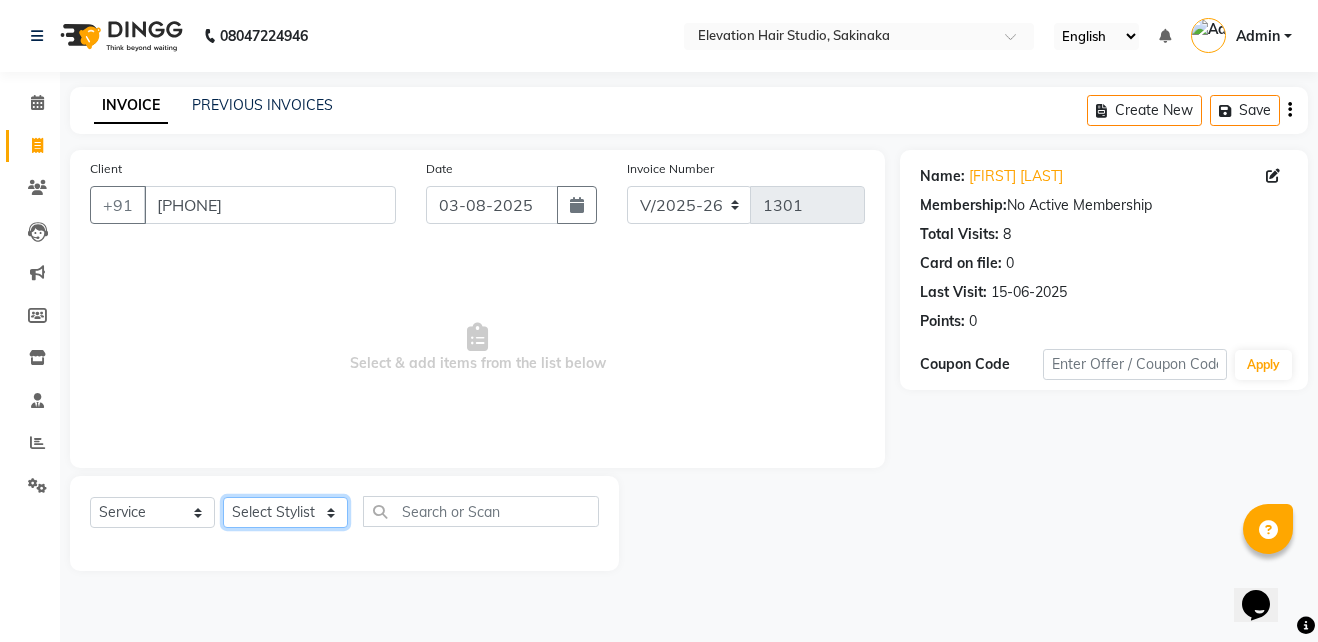 select on "84316" 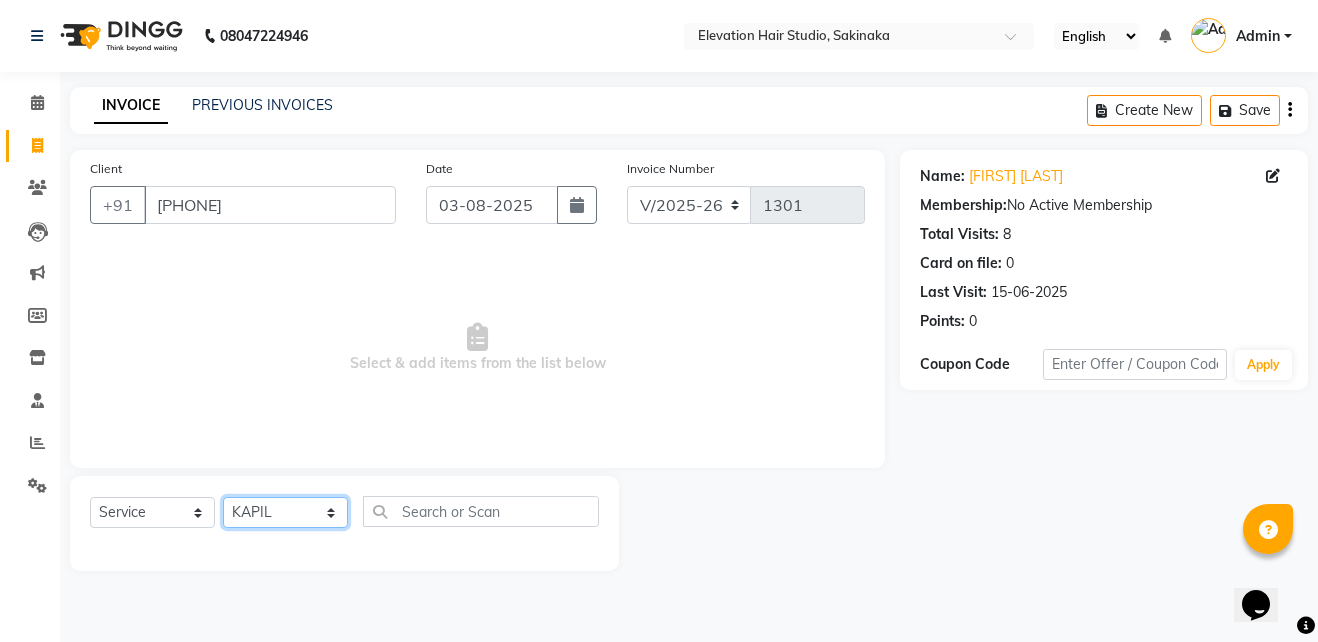 click on "Select Stylist Admin (EHS Thane) ANEES  DILIP KAPIL  PRIYA RUPESH SAHIL  Sarfaraz SHAHEENA SHAIKH  ZEESHAN" 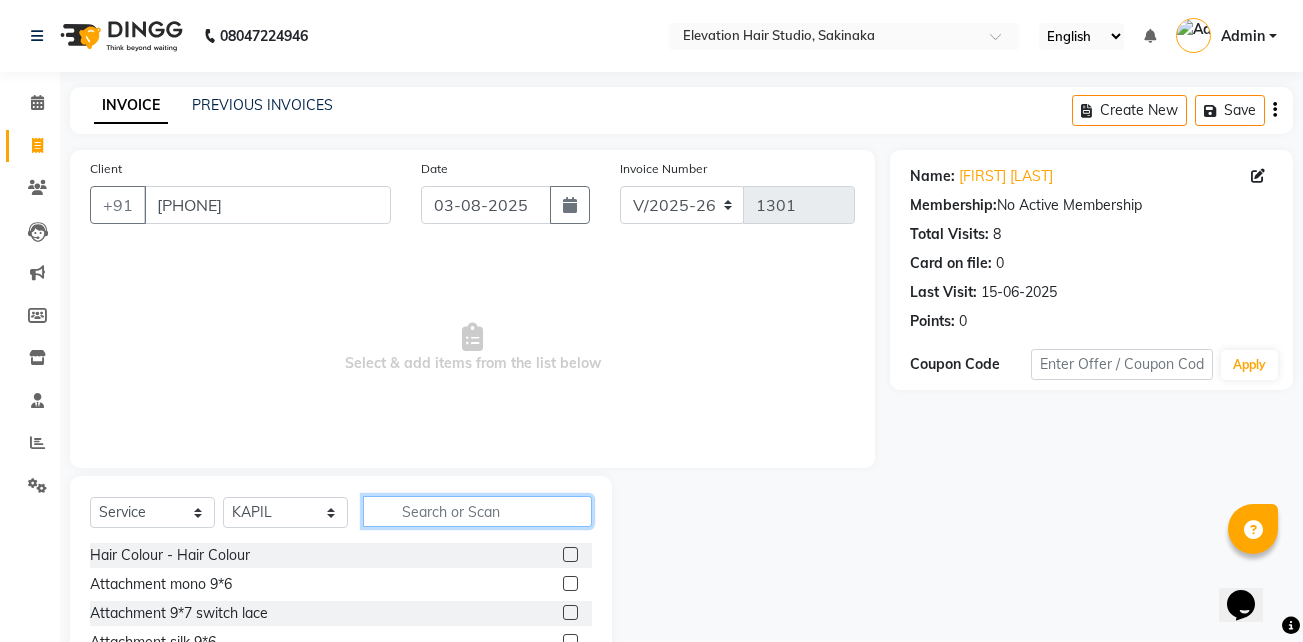 click 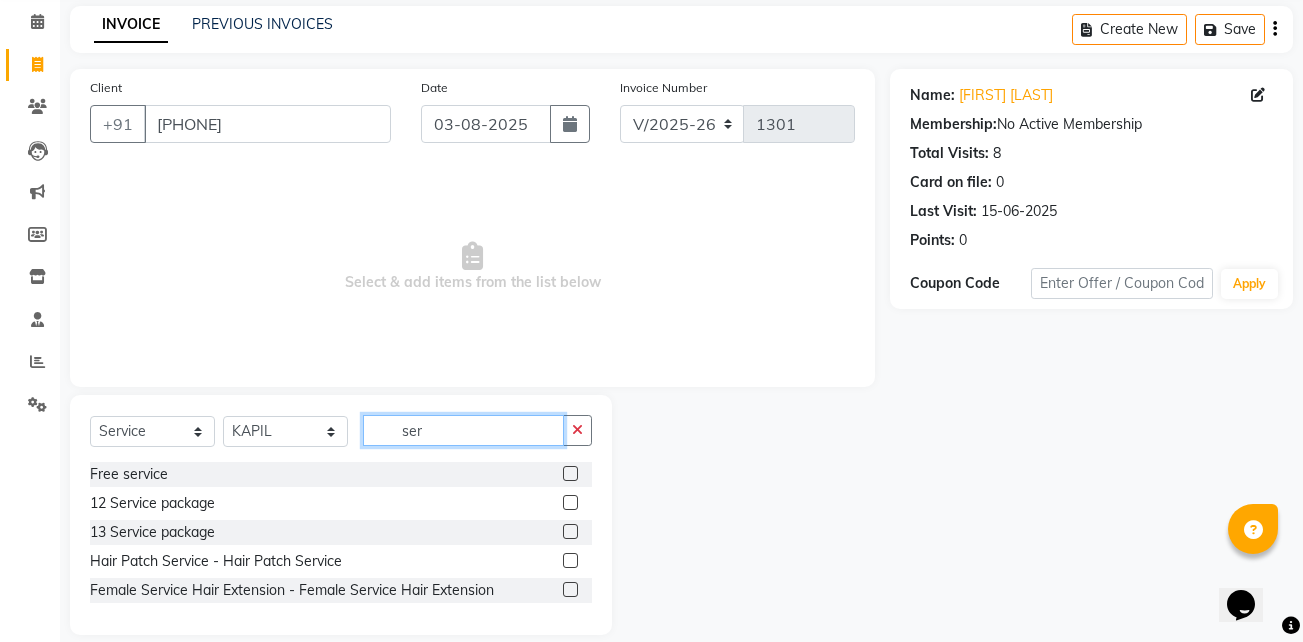 scroll, scrollTop: 82, scrollLeft: 0, axis: vertical 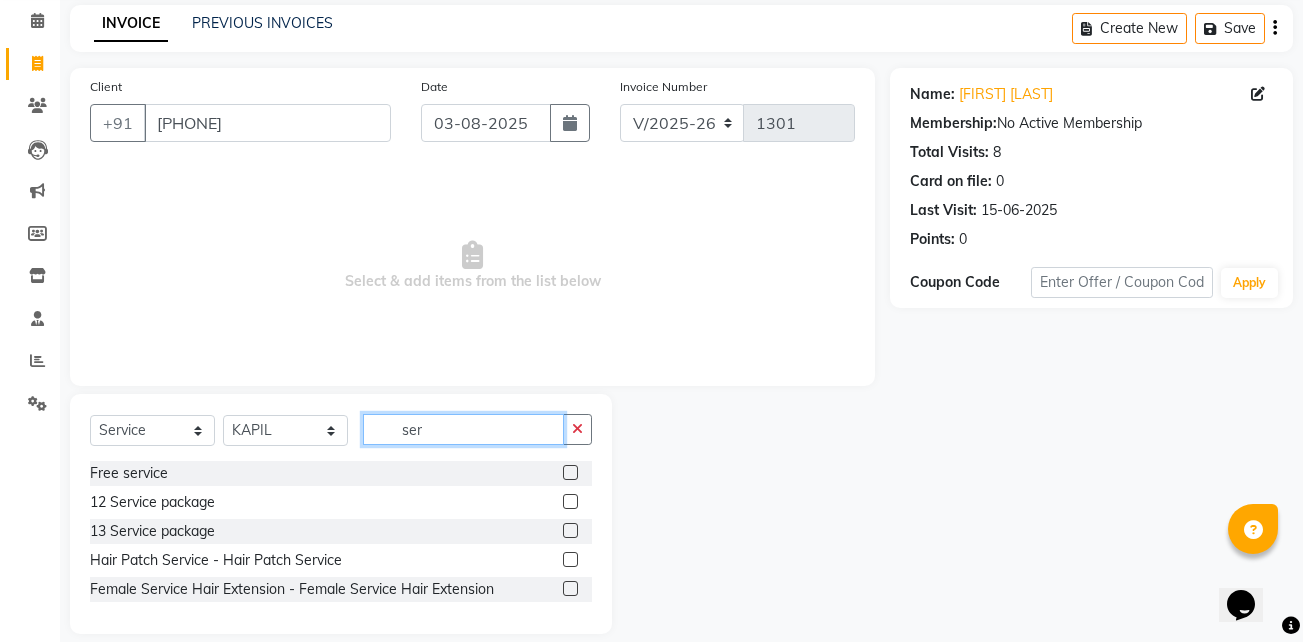 type on "ser" 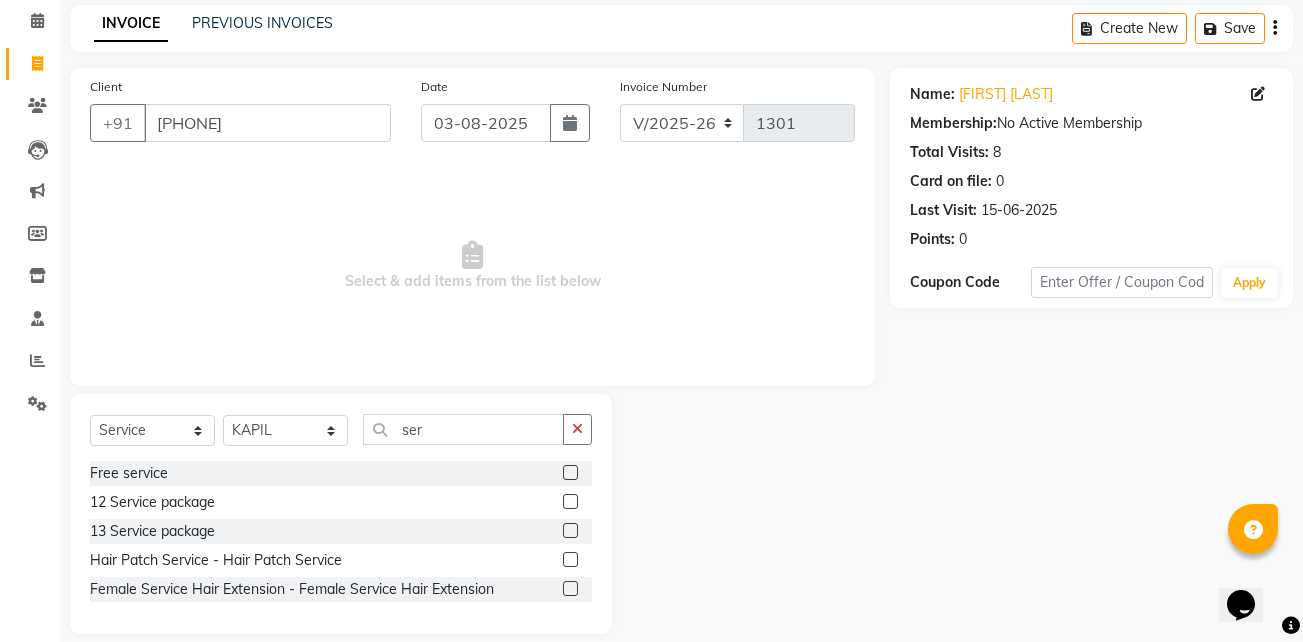 click 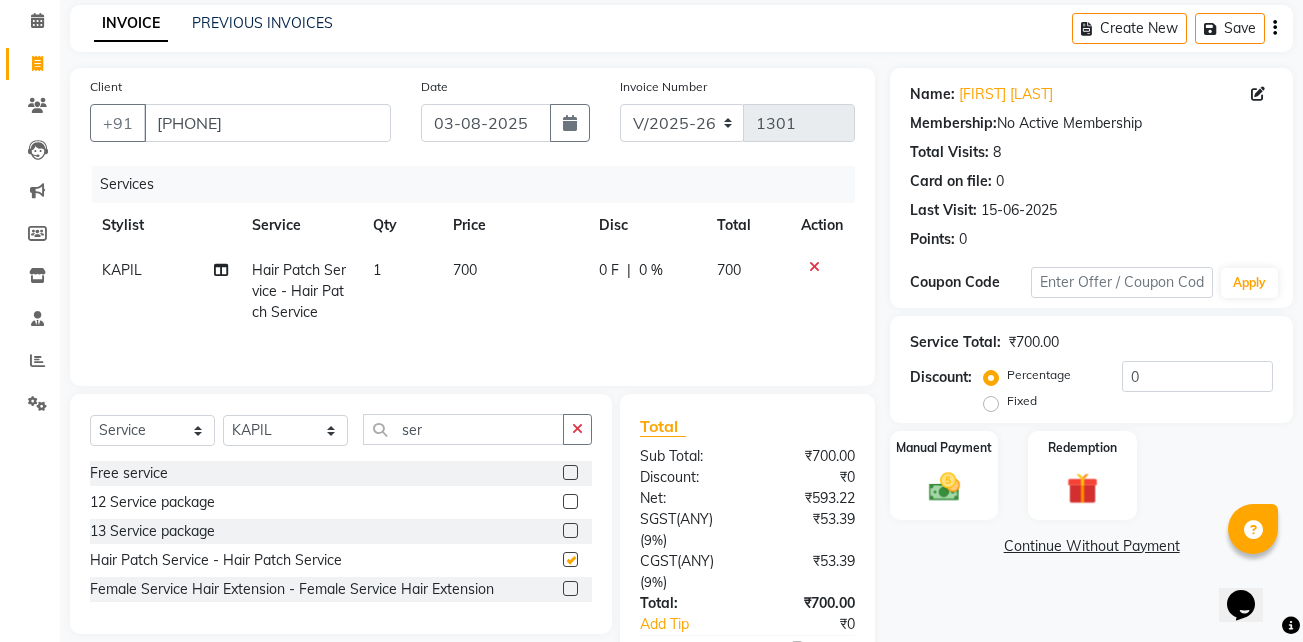 checkbox on "false" 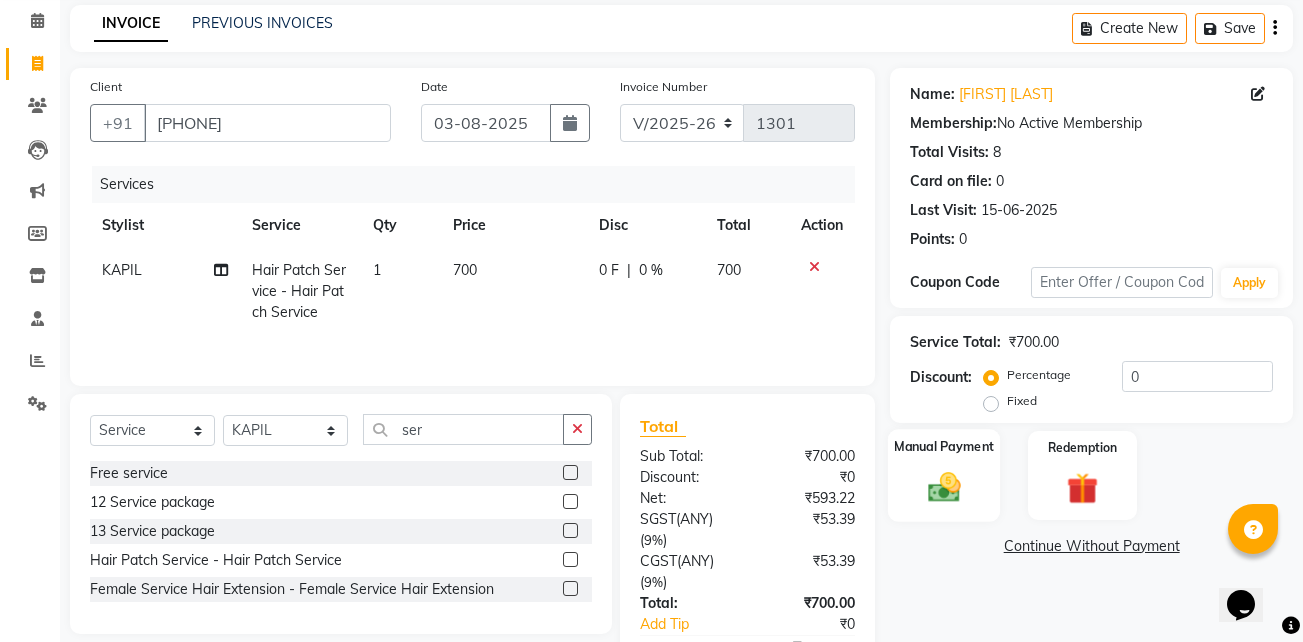 click on "Manual Payment" 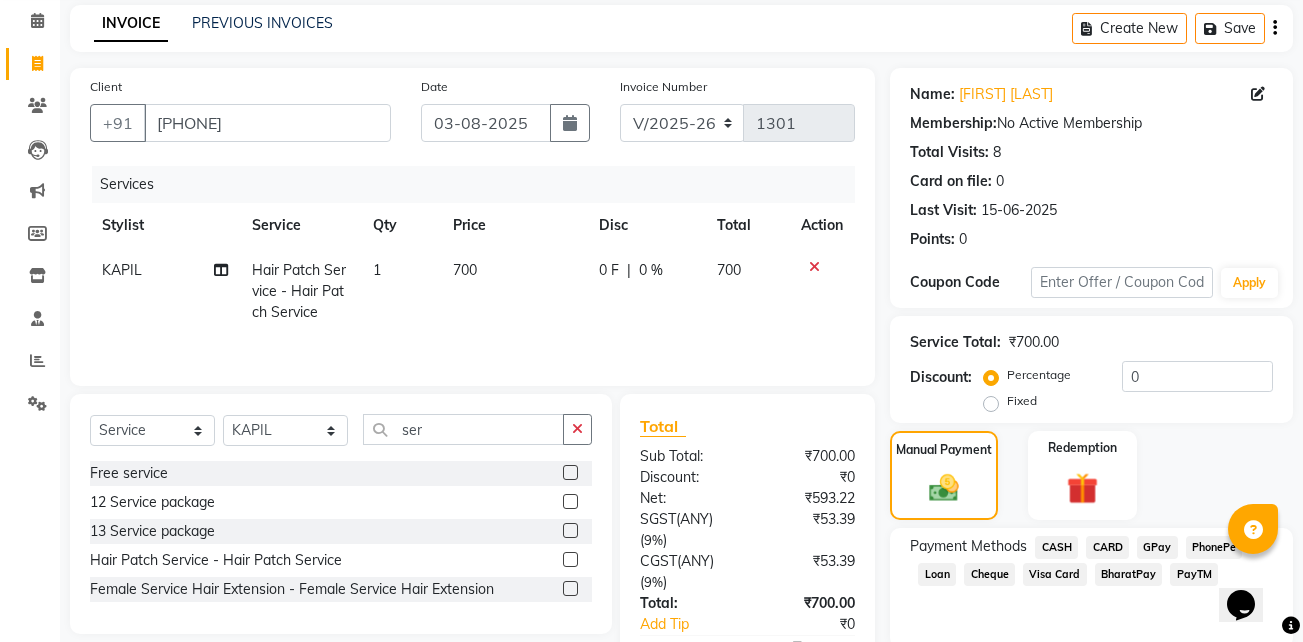 click on "CASH" 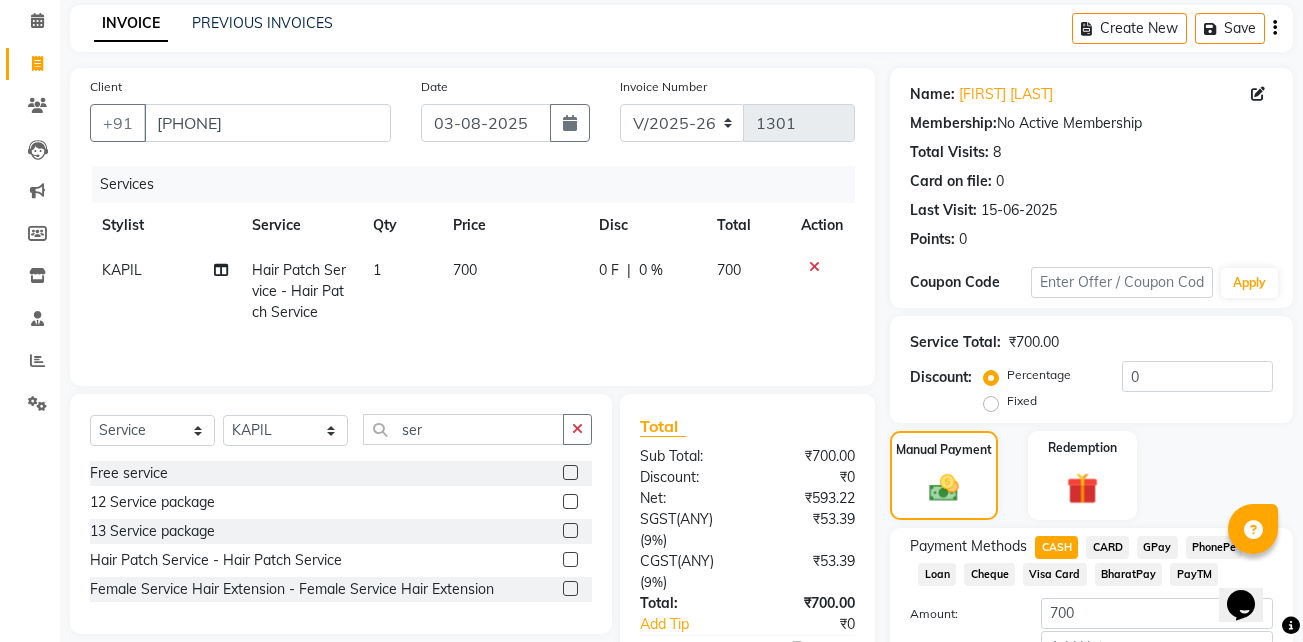 scroll, scrollTop: 215, scrollLeft: 0, axis: vertical 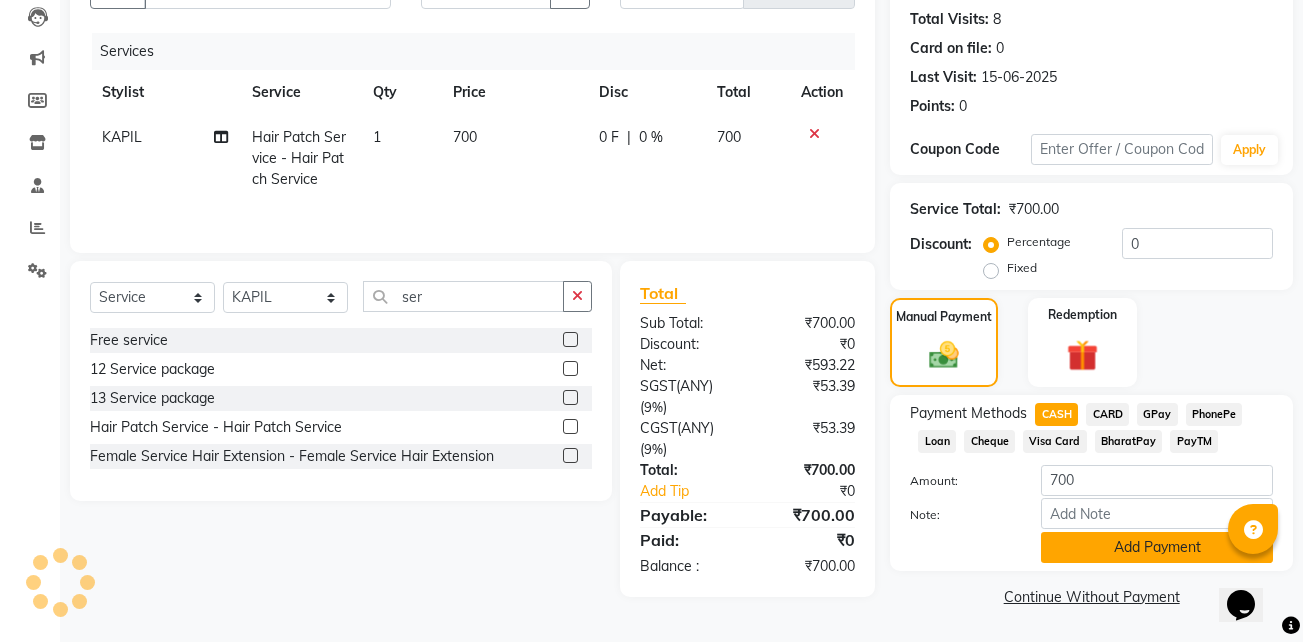 click on "Add Payment" 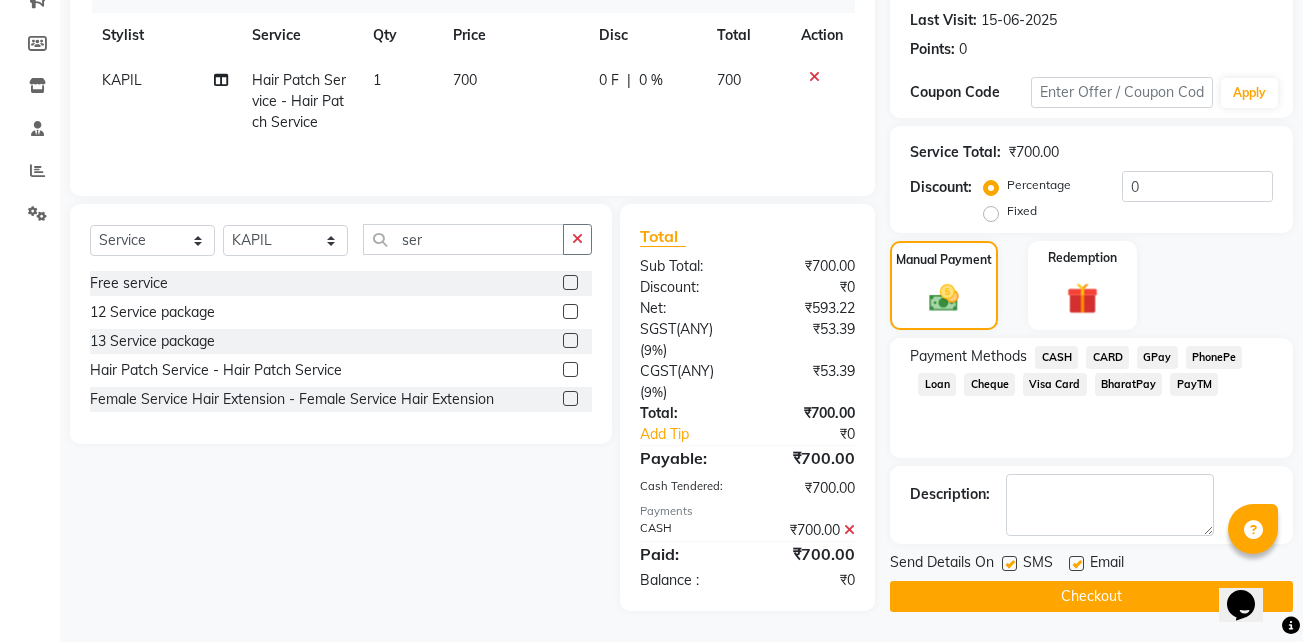 click 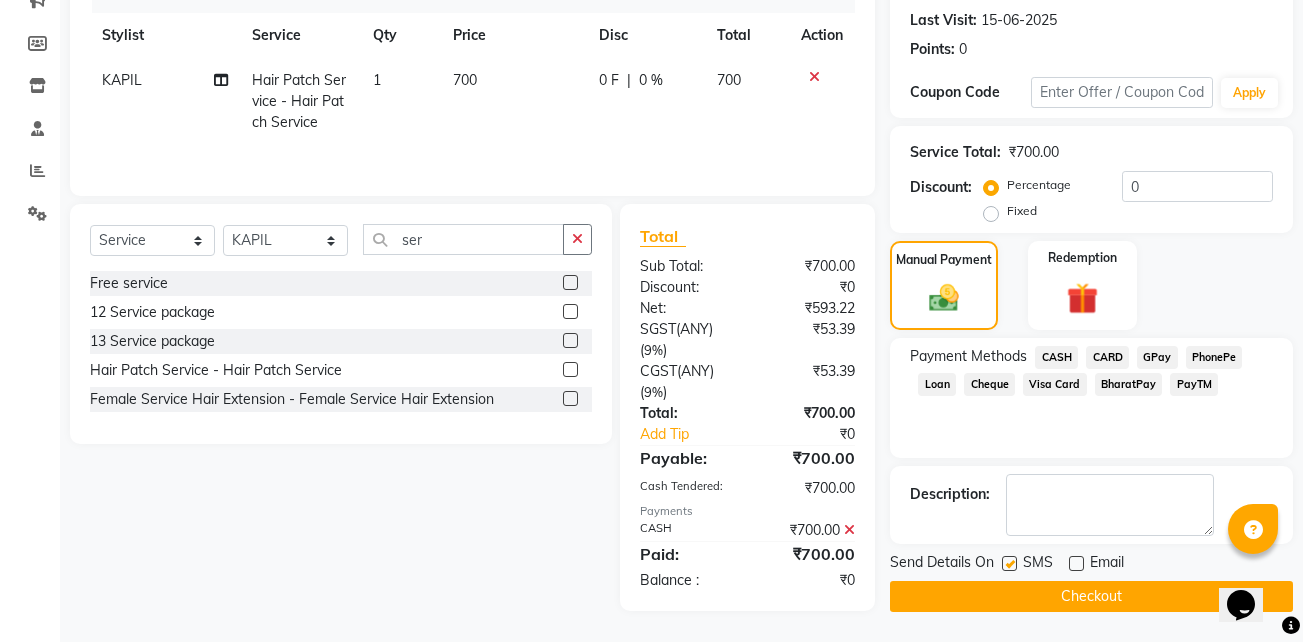 click 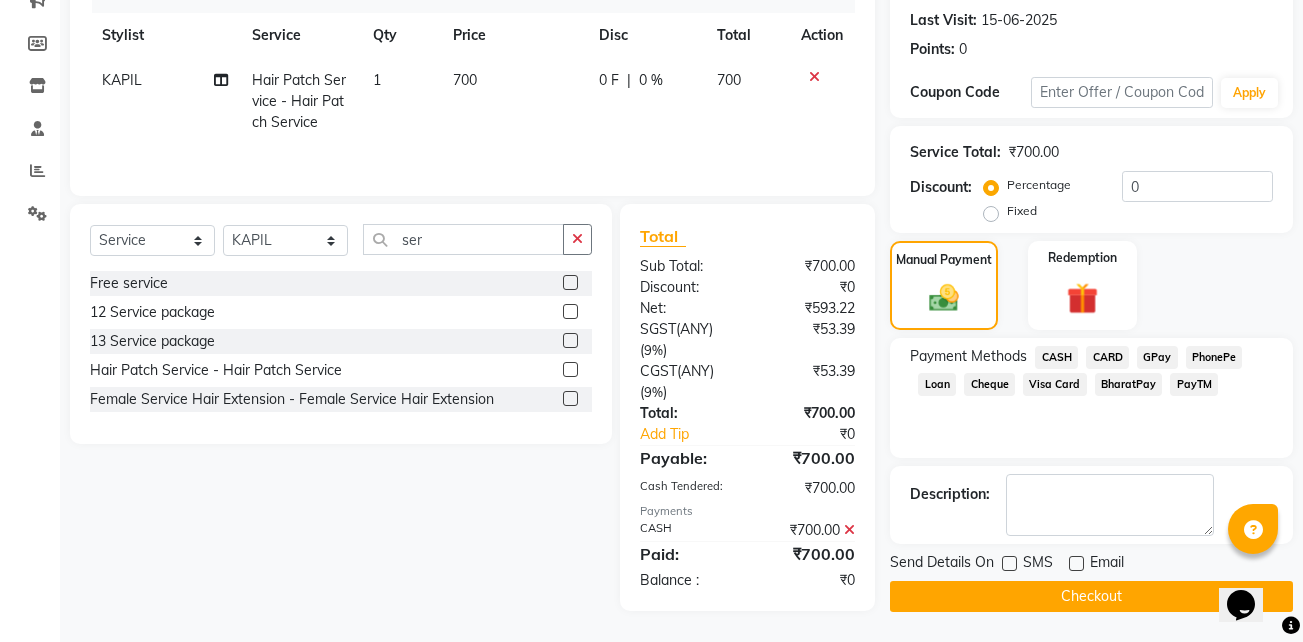 click on "Checkout" 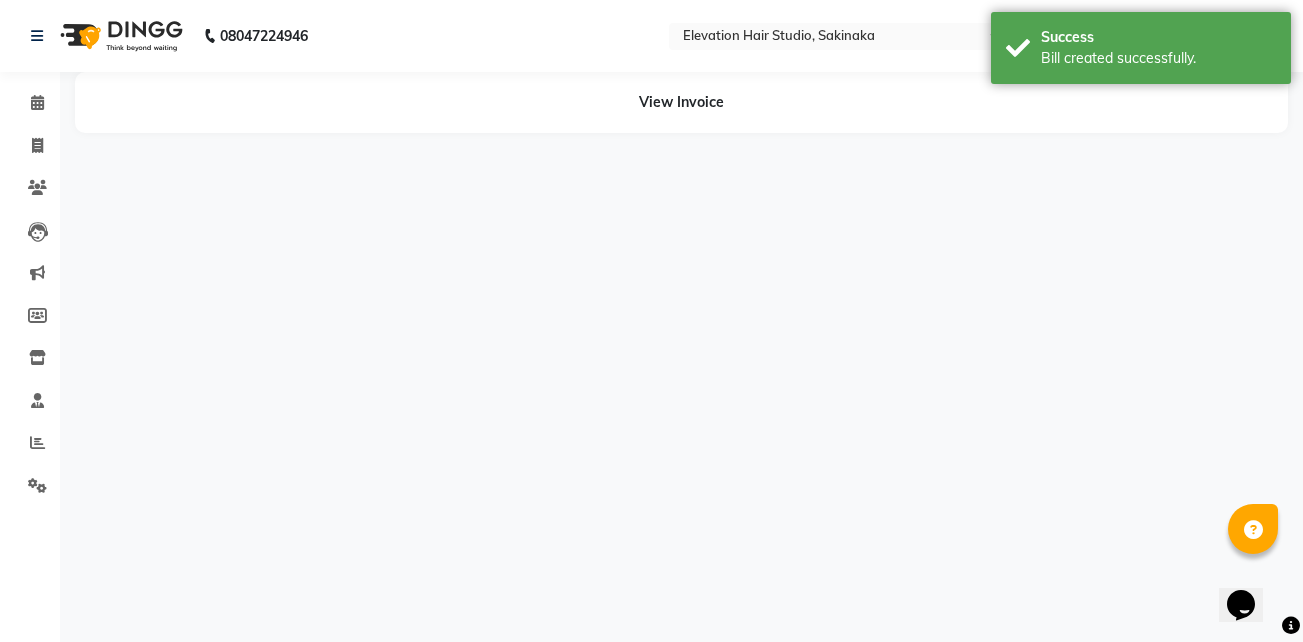scroll, scrollTop: 0, scrollLeft: 0, axis: both 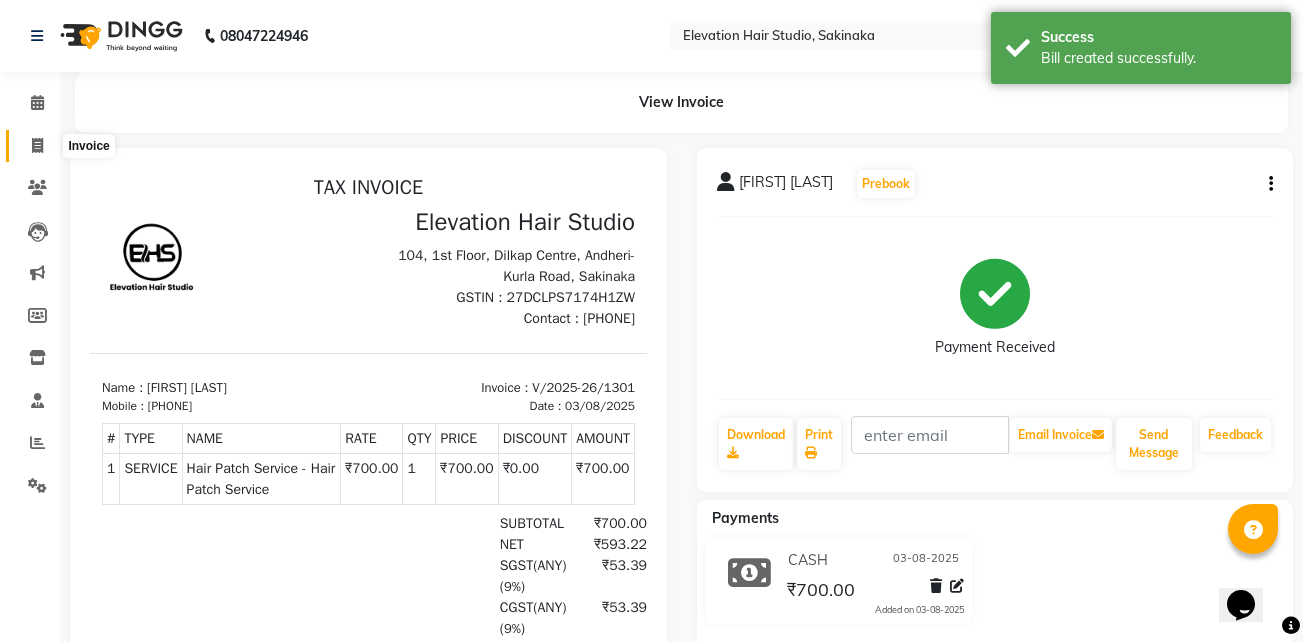 click 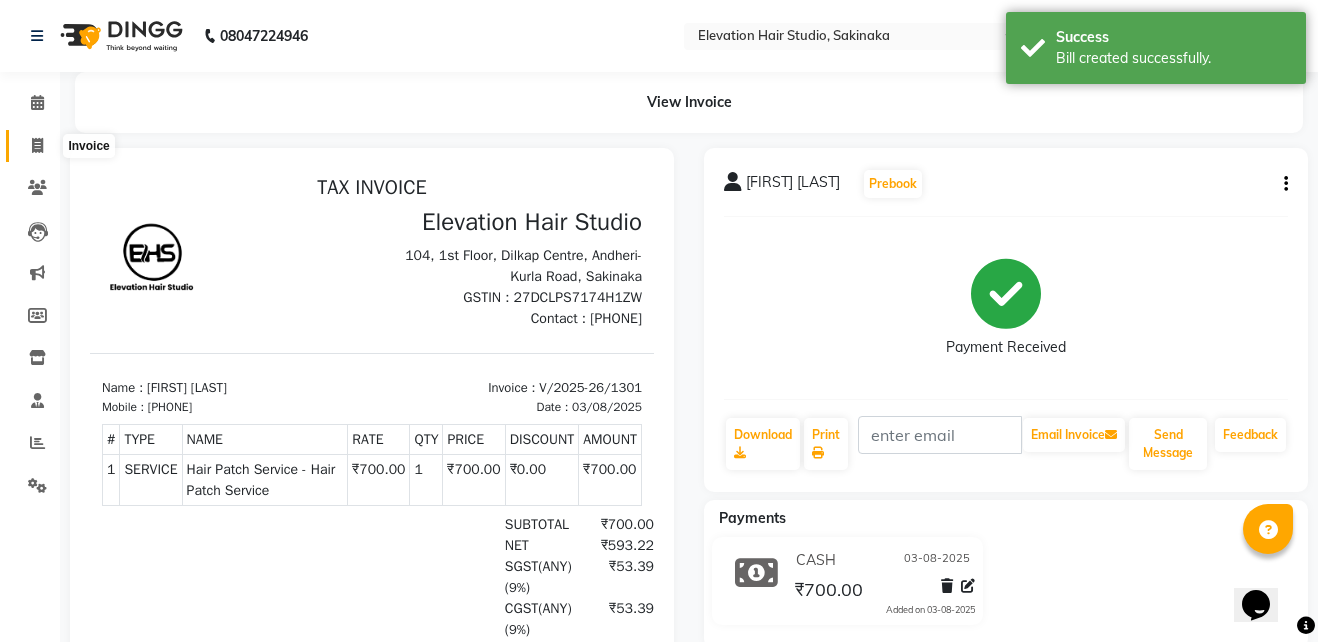 select on "service" 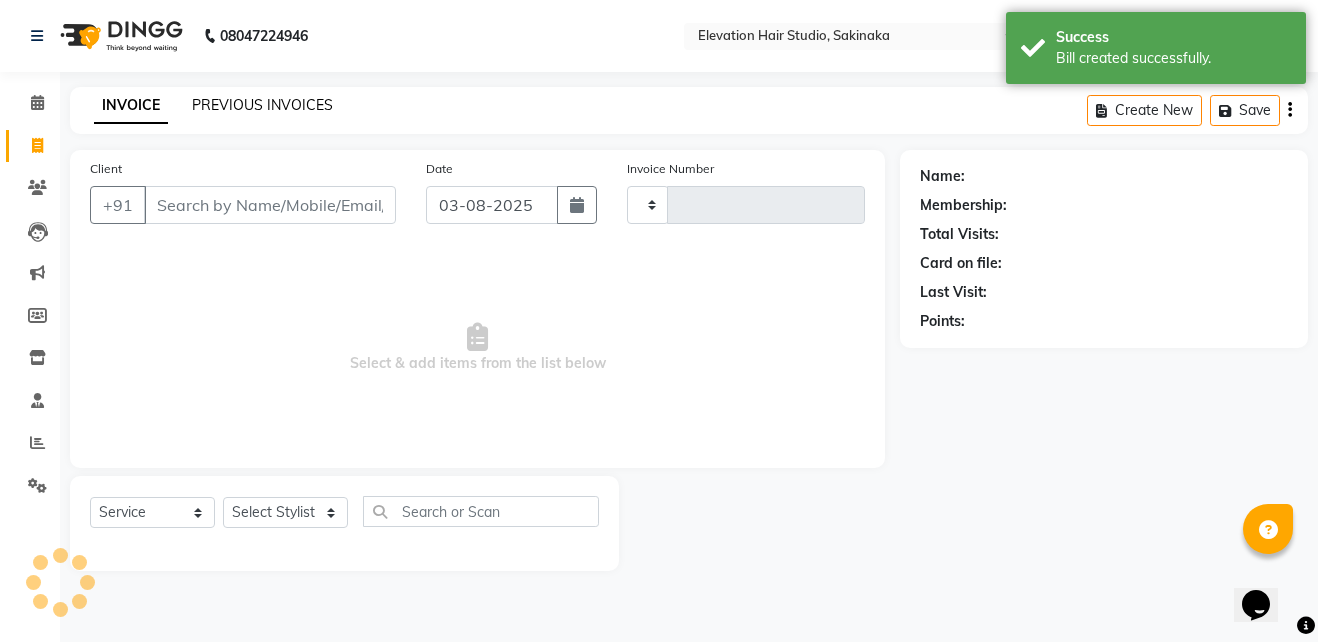 click on "PREVIOUS INVOICES" 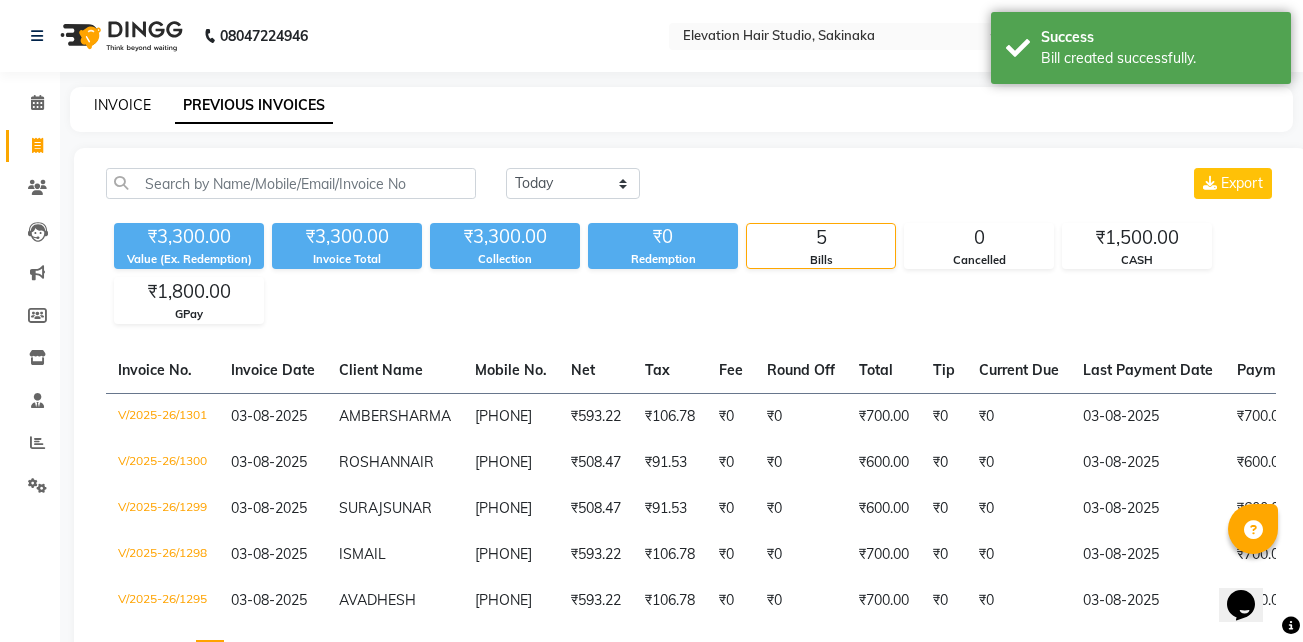 click on "INVOICE" 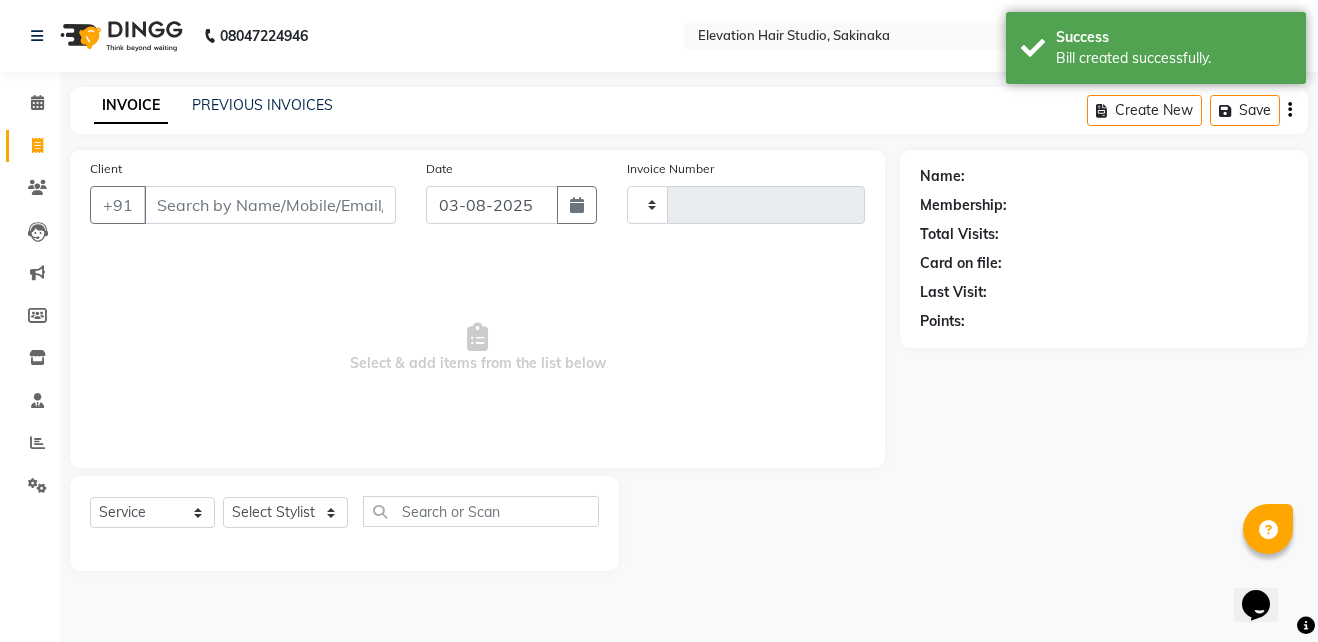 type on "1302" 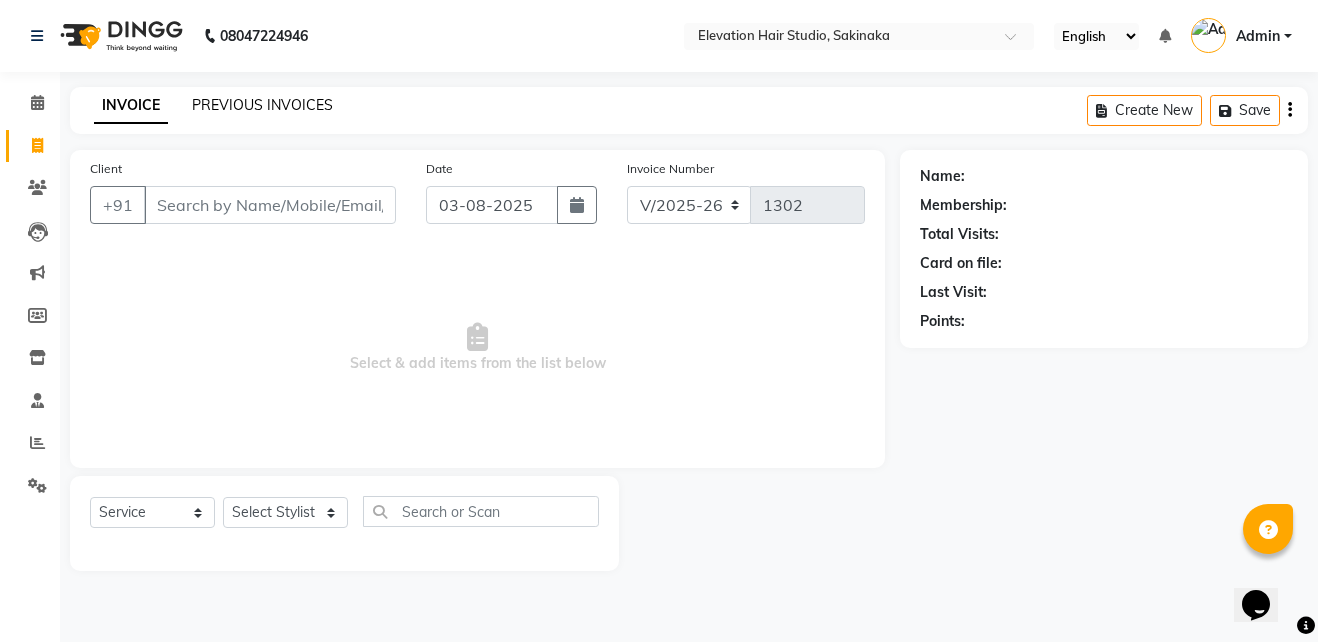 click on "PREVIOUS INVOICES" 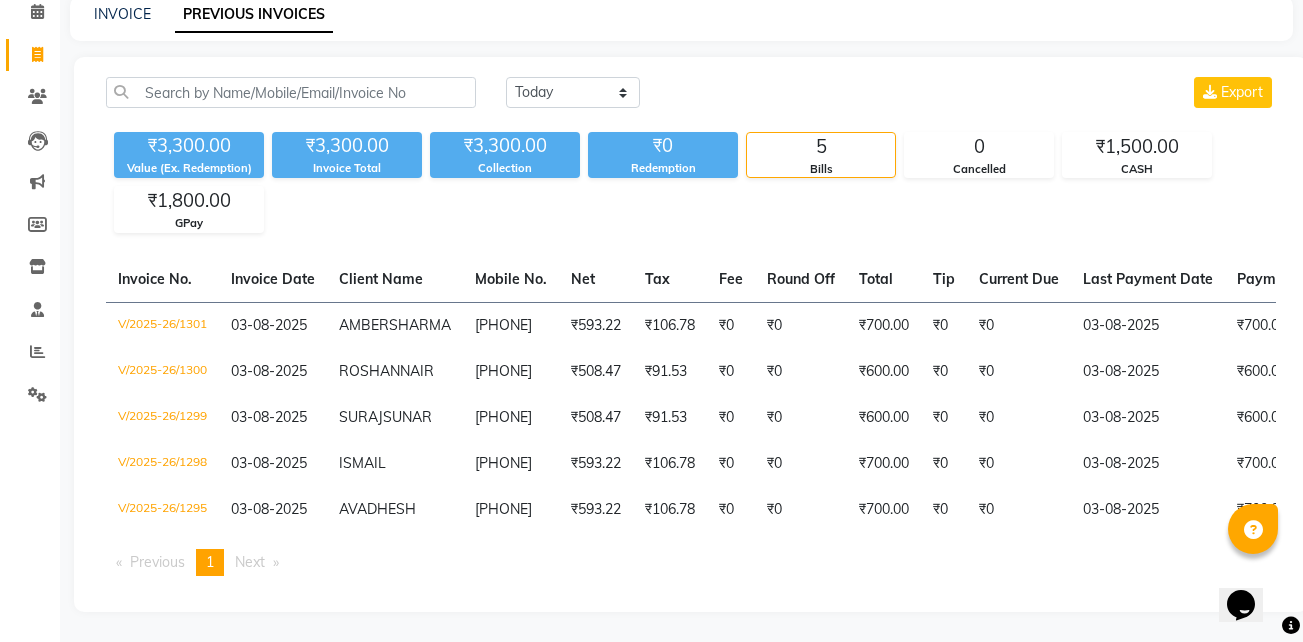 scroll, scrollTop: 166, scrollLeft: 0, axis: vertical 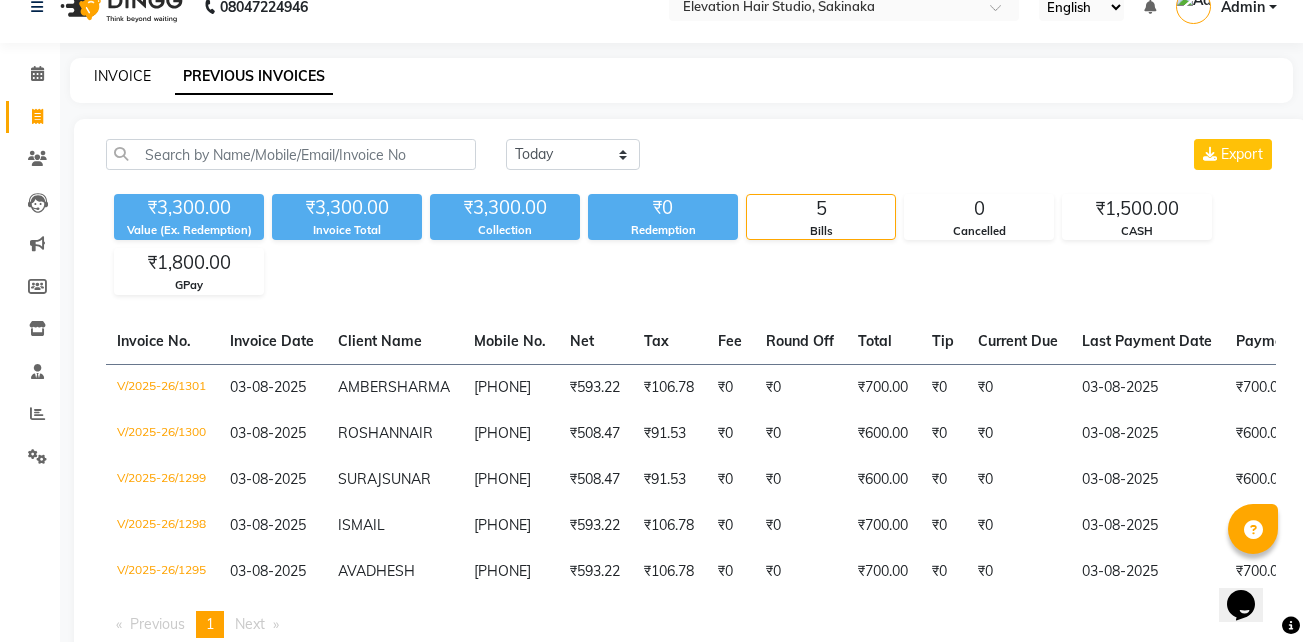 click on "INVOICE" 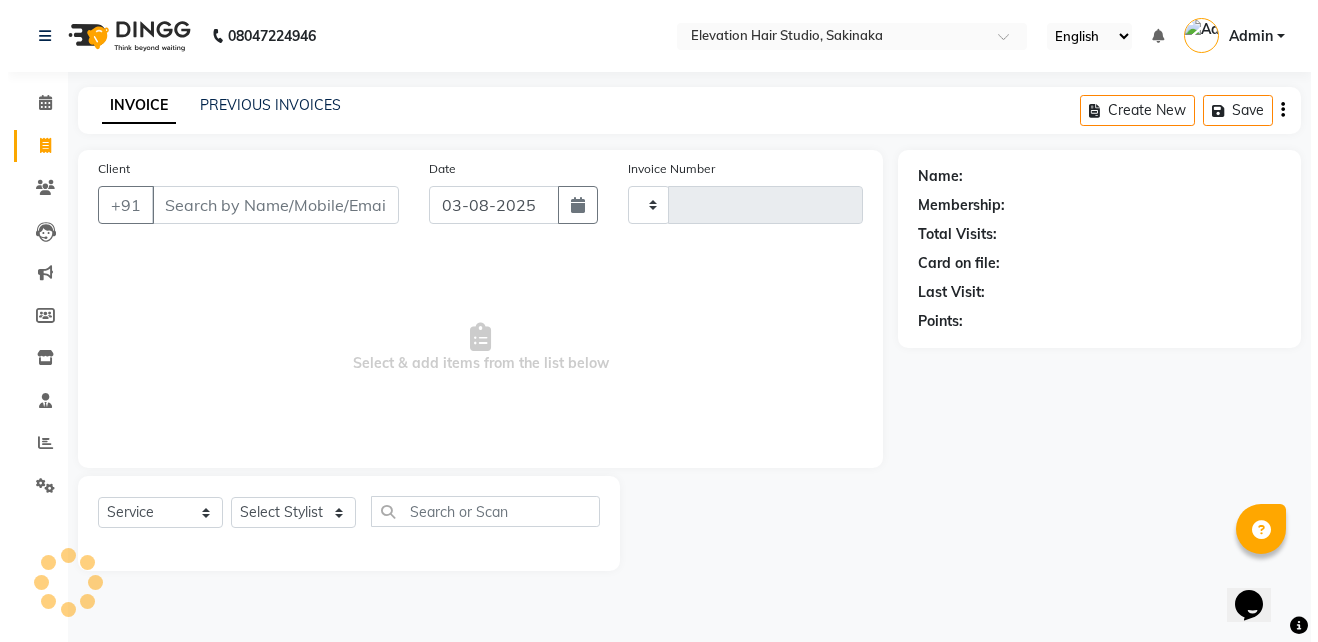 scroll, scrollTop: 0, scrollLeft: 0, axis: both 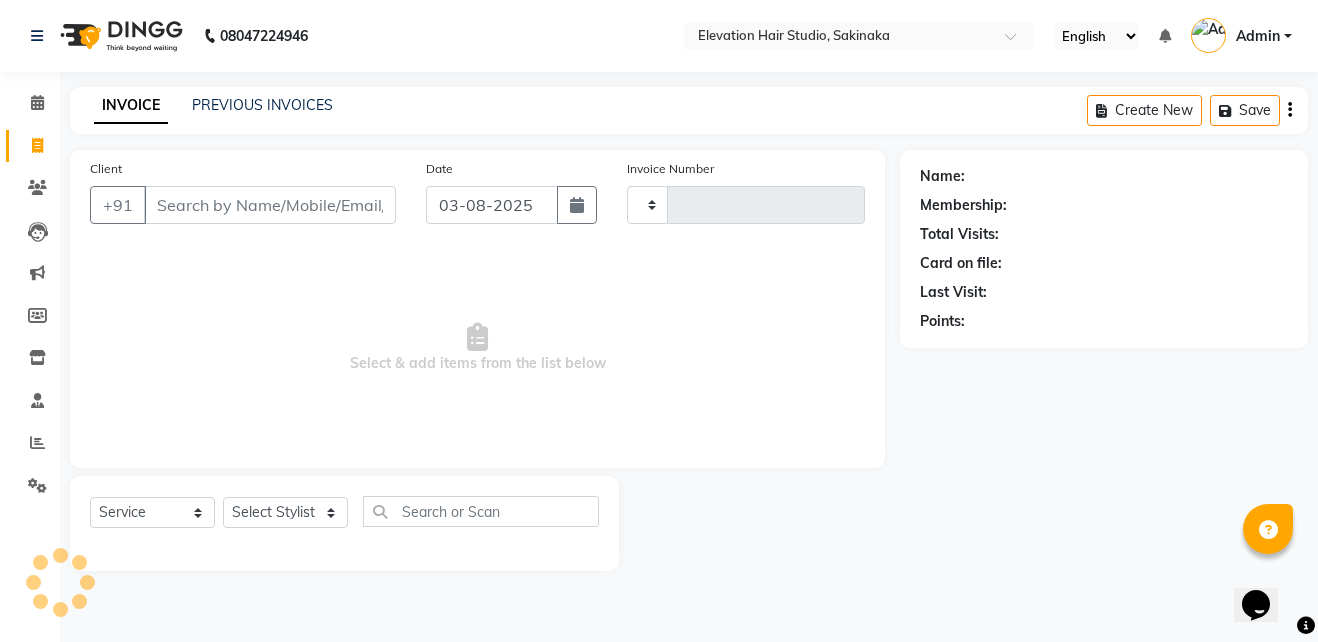 type on "1302" 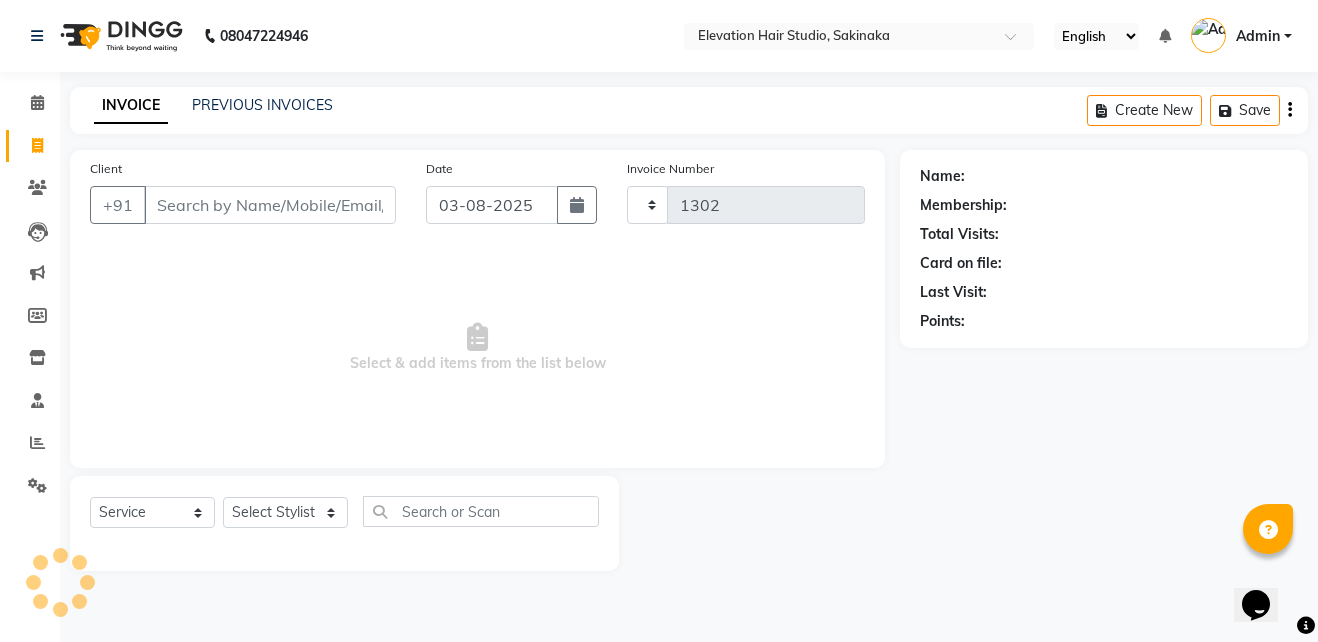select on "4949" 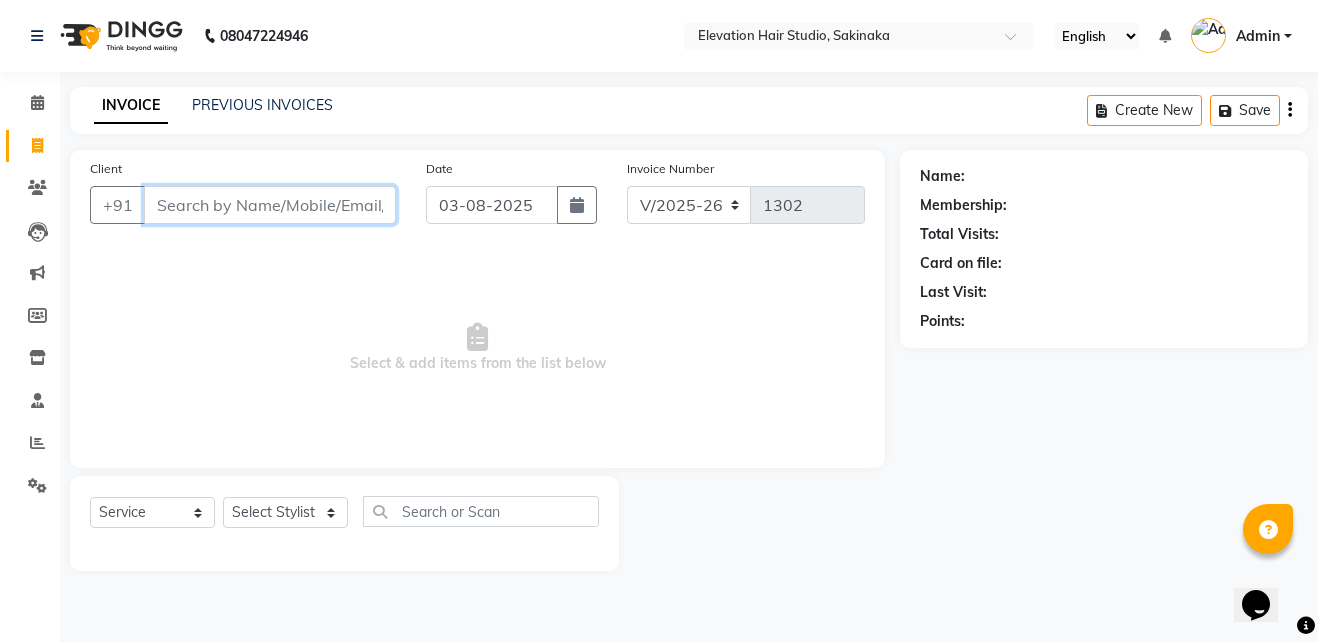 click on "Client" at bounding box center (270, 205) 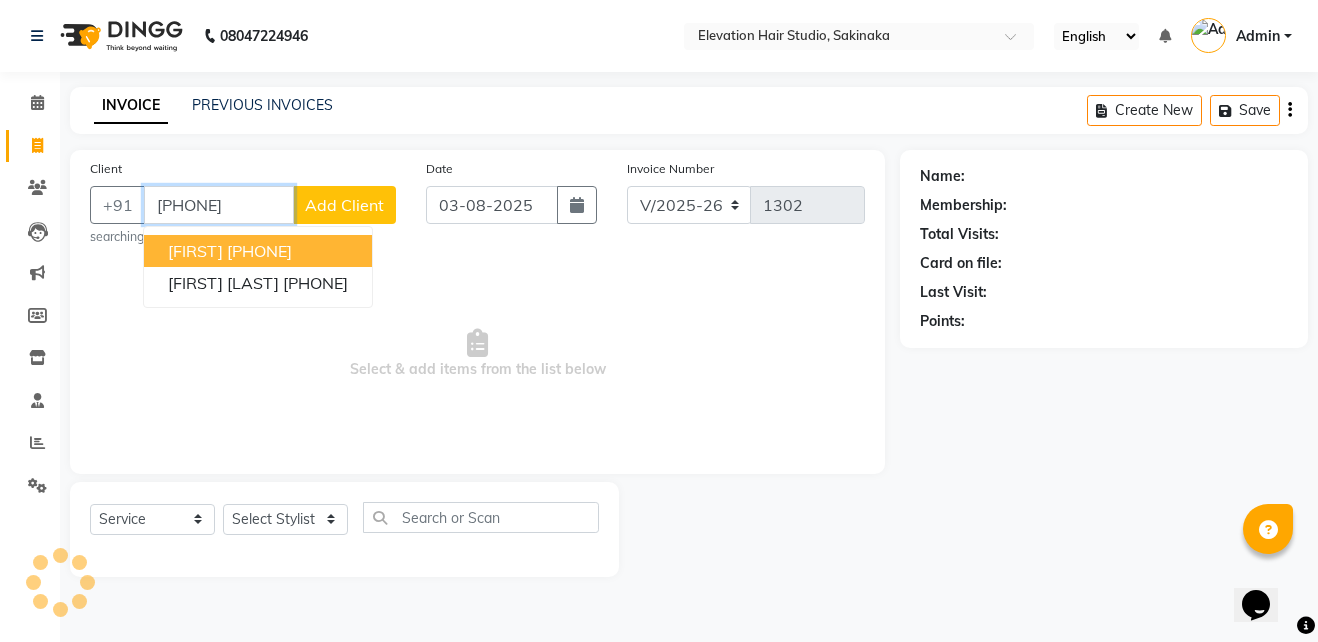 type on "9930748955" 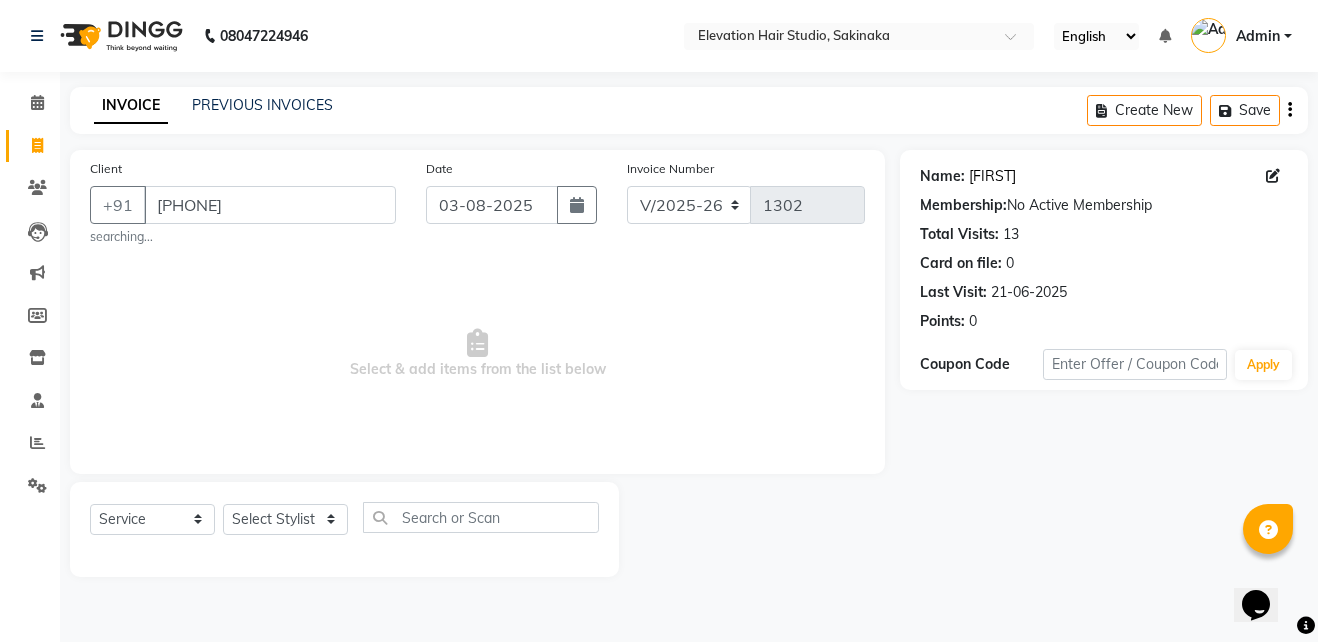 click on "James" 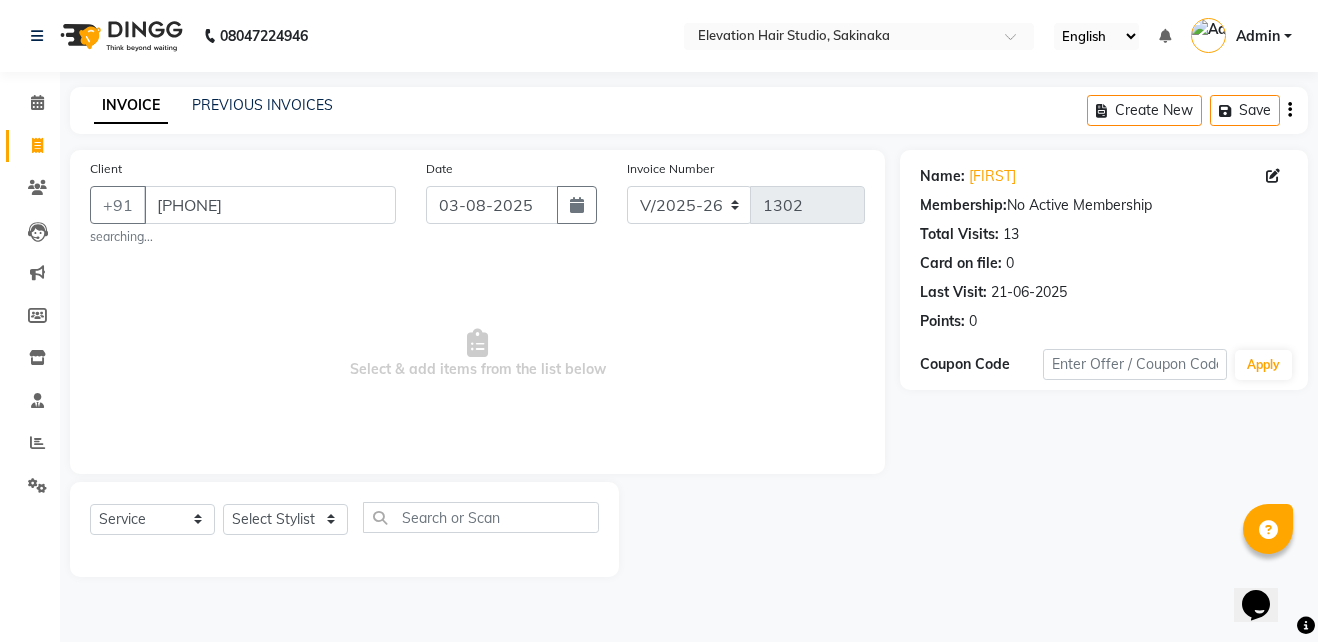click on "Client +91 9930748955 searching..." 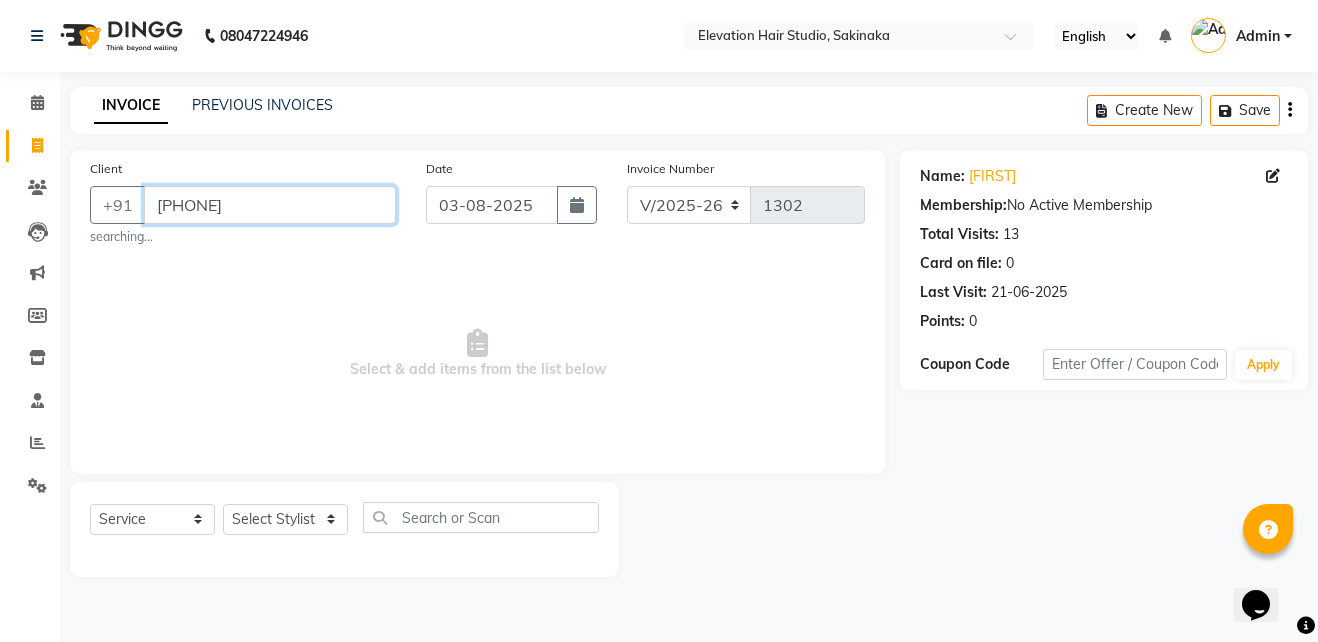 click on "9930748955" at bounding box center (270, 205) 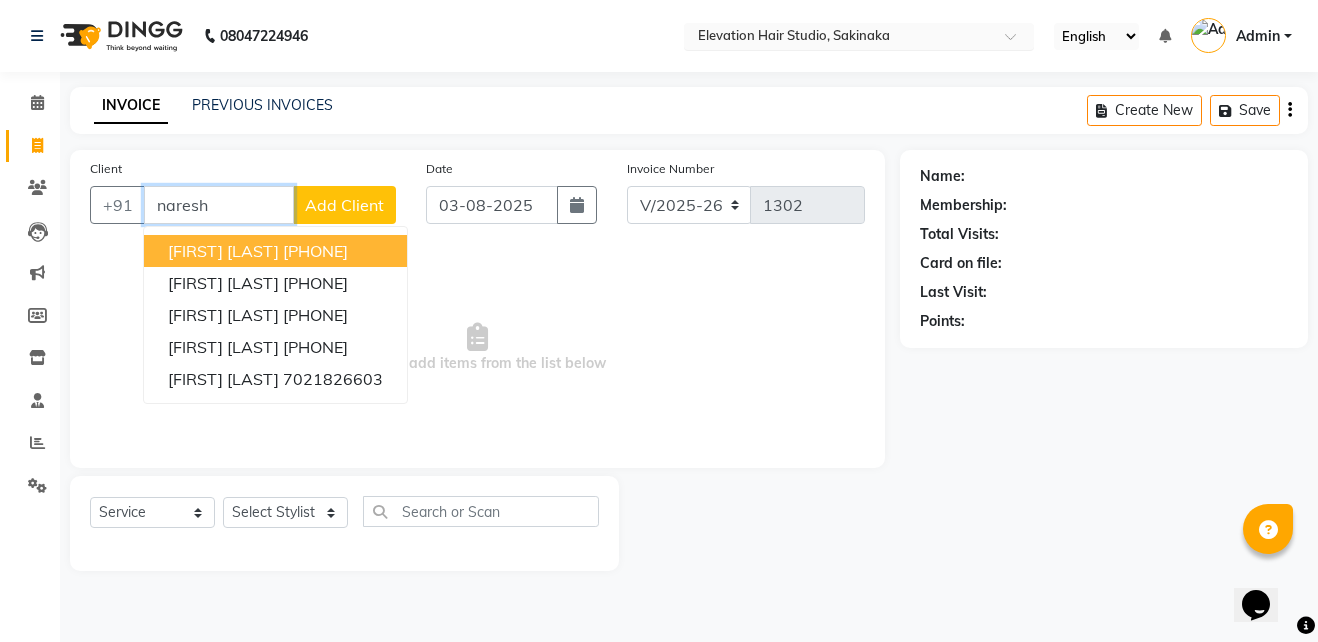 type on "naresh" 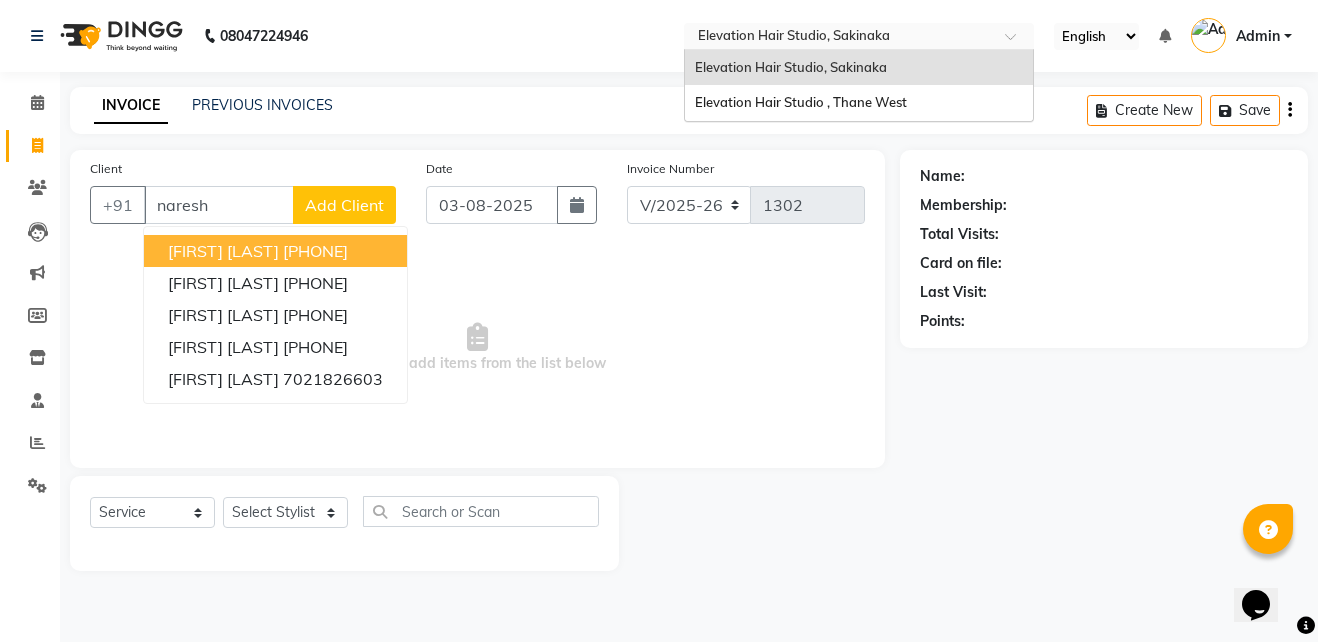 click at bounding box center [839, 38] 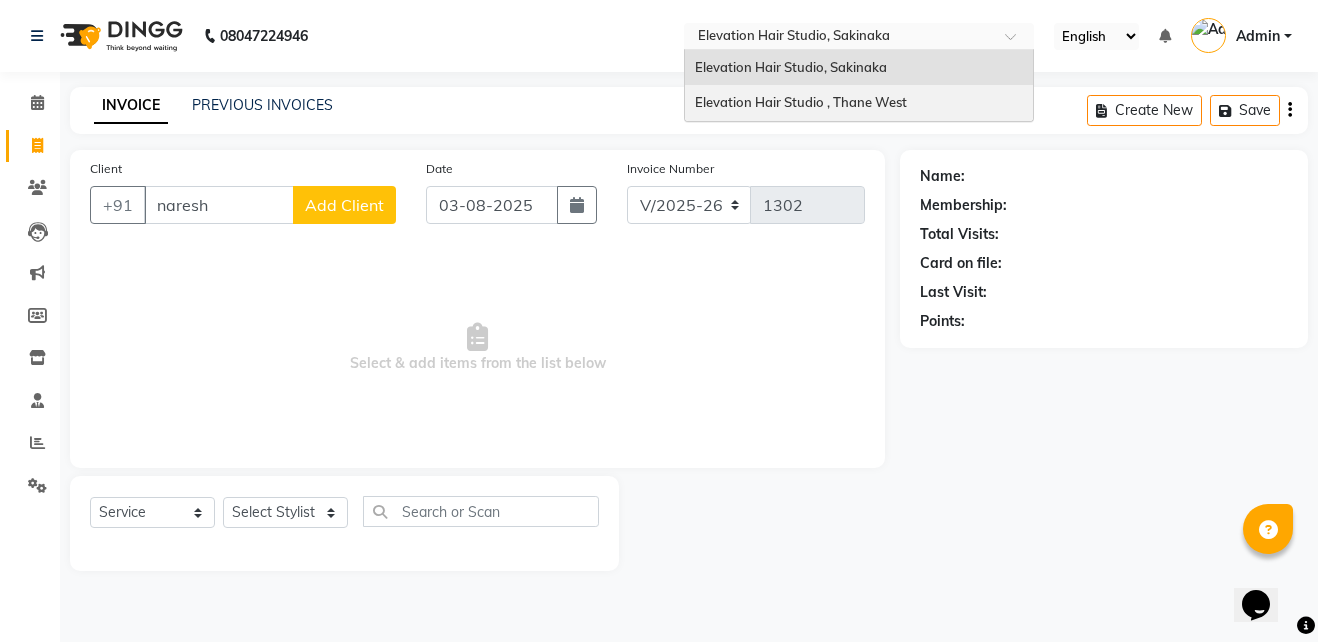 click on "Elevation Hair Studio , Thane West" at bounding box center [859, 103] 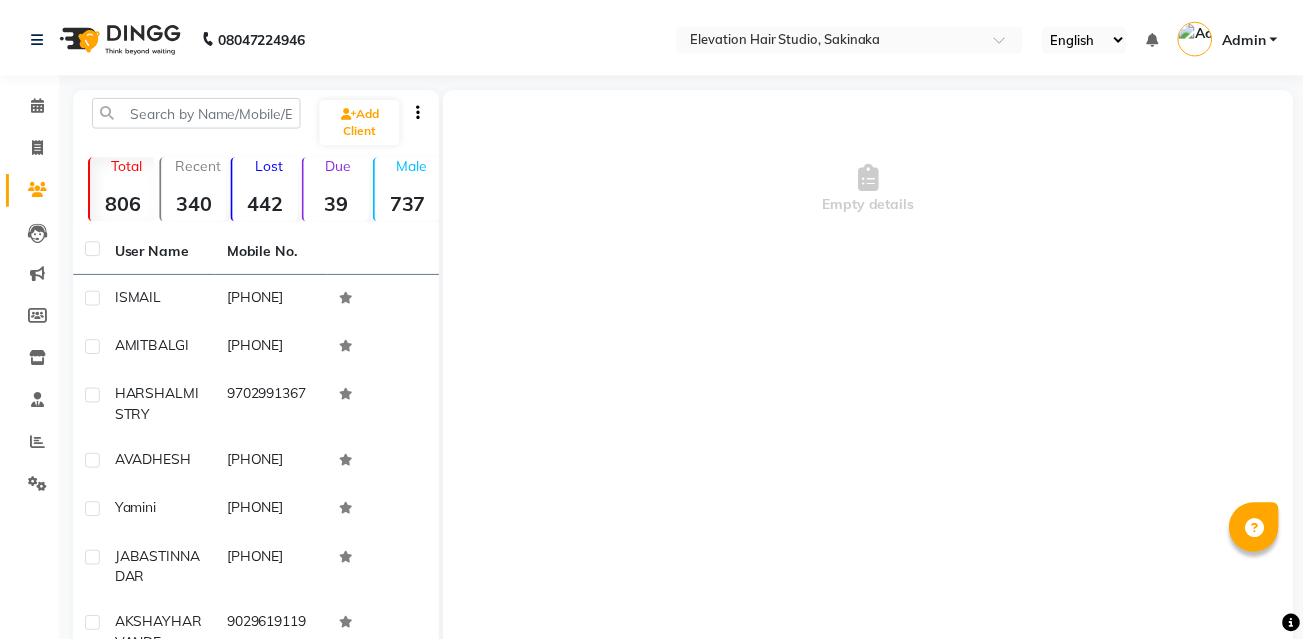 scroll, scrollTop: 0, scrollLeft: 0, axis: both 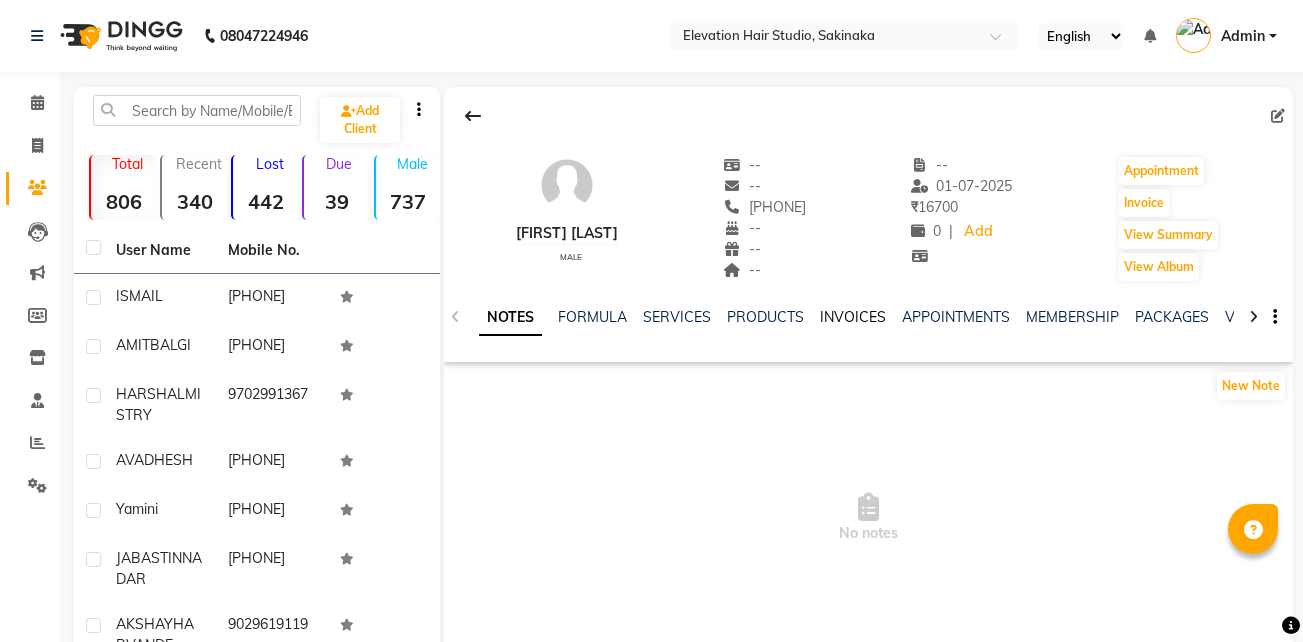 click on "INVOICES" 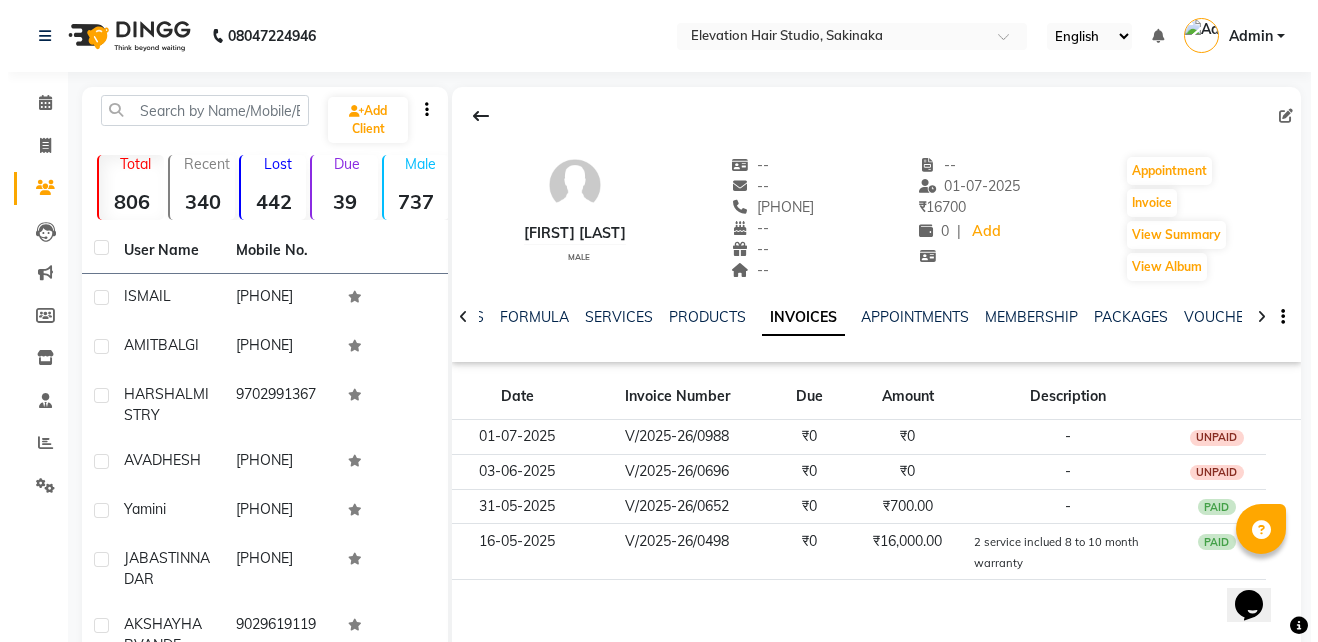 scroll, scrollTop: 0, scrollLeft: 0, axis: both 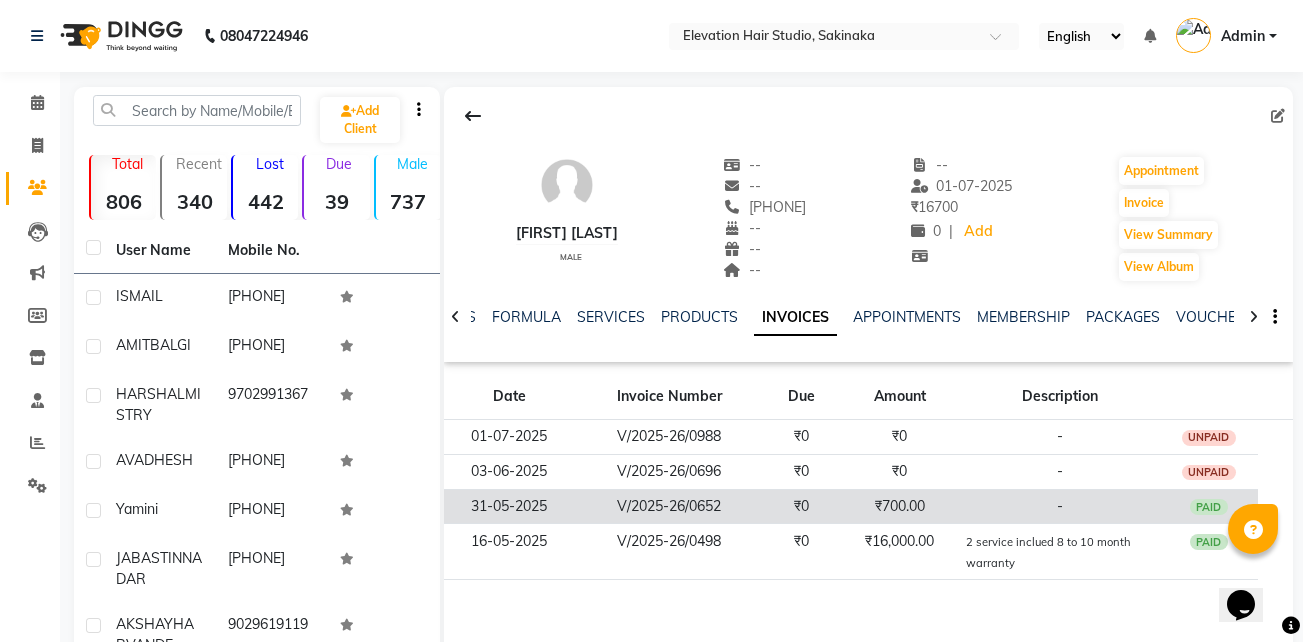 click on "V/2025-26/0652" 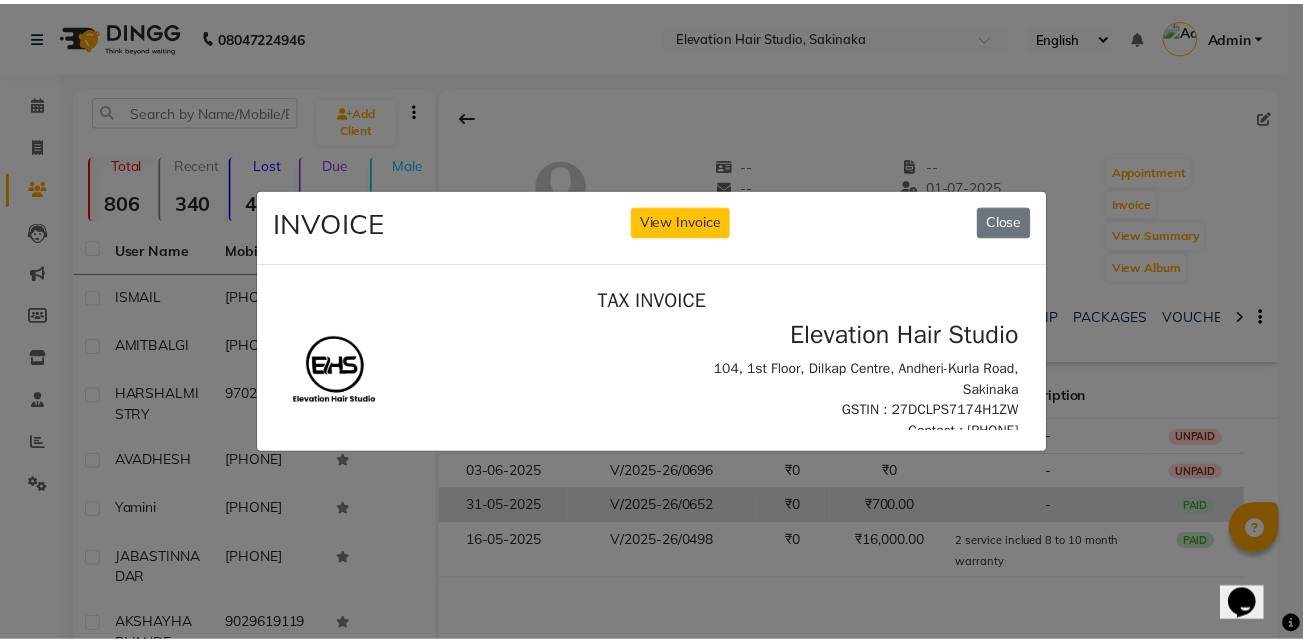 scroll, scrollTop: 0, scrollLeft: 0, axis: both 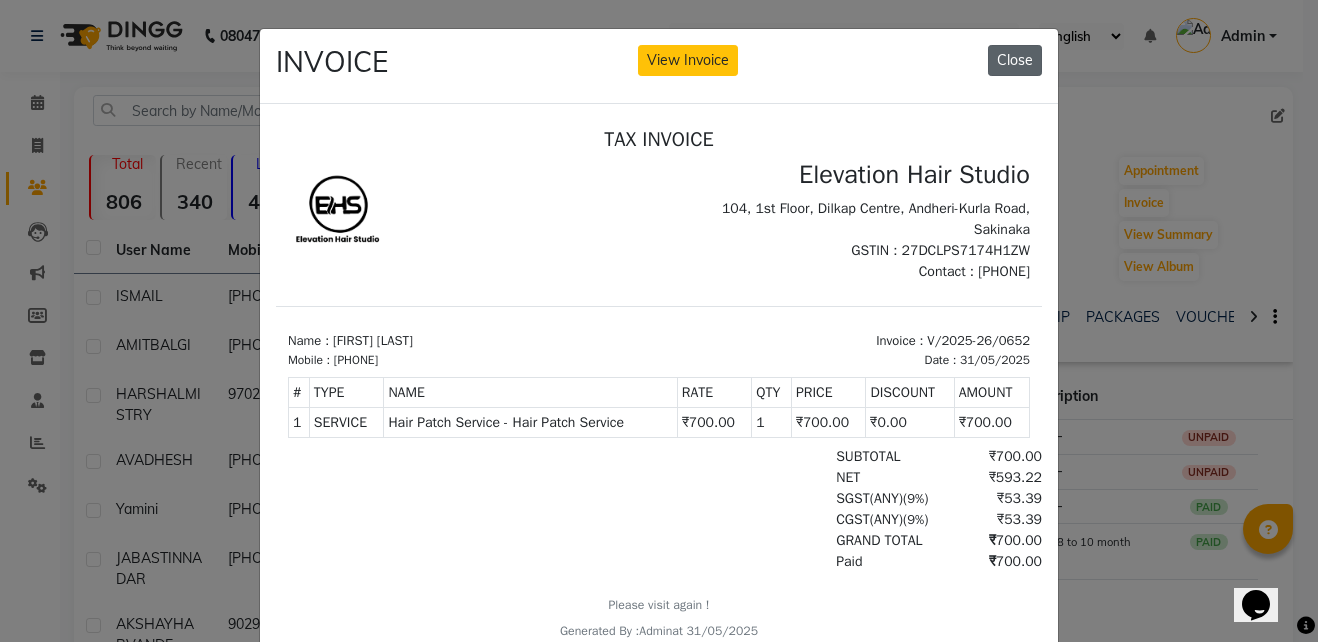 click on "Close" 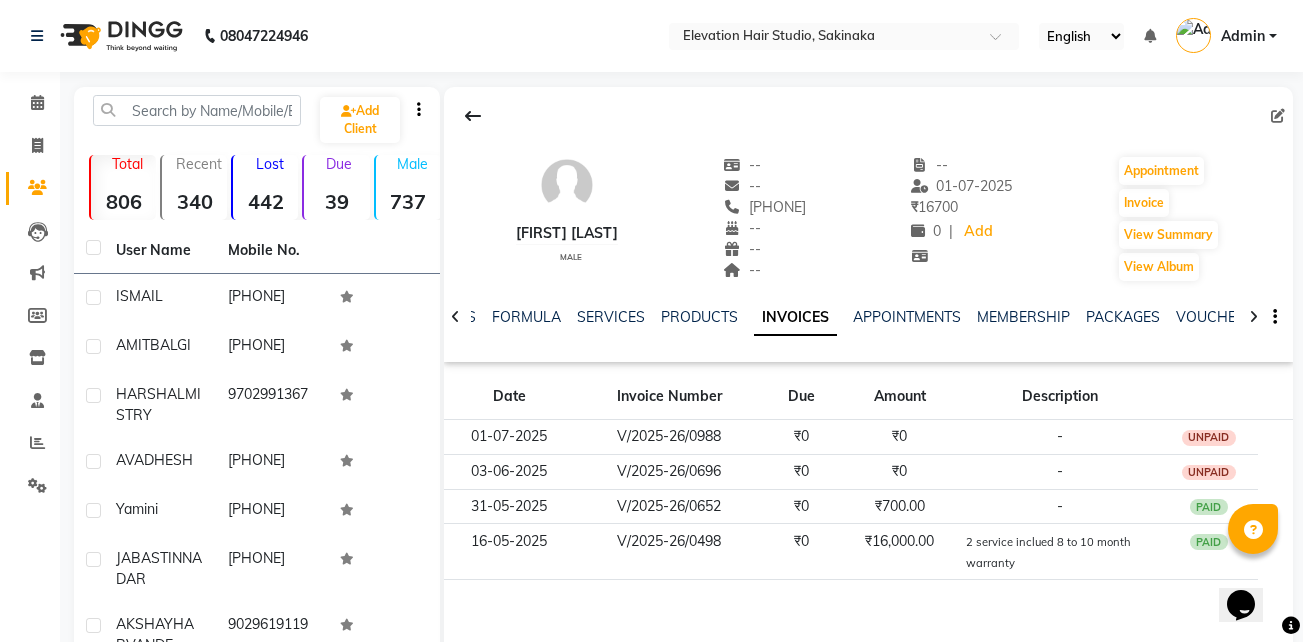 scroll, scrollTop: 105, scrollLeft: 0, axis: vertical 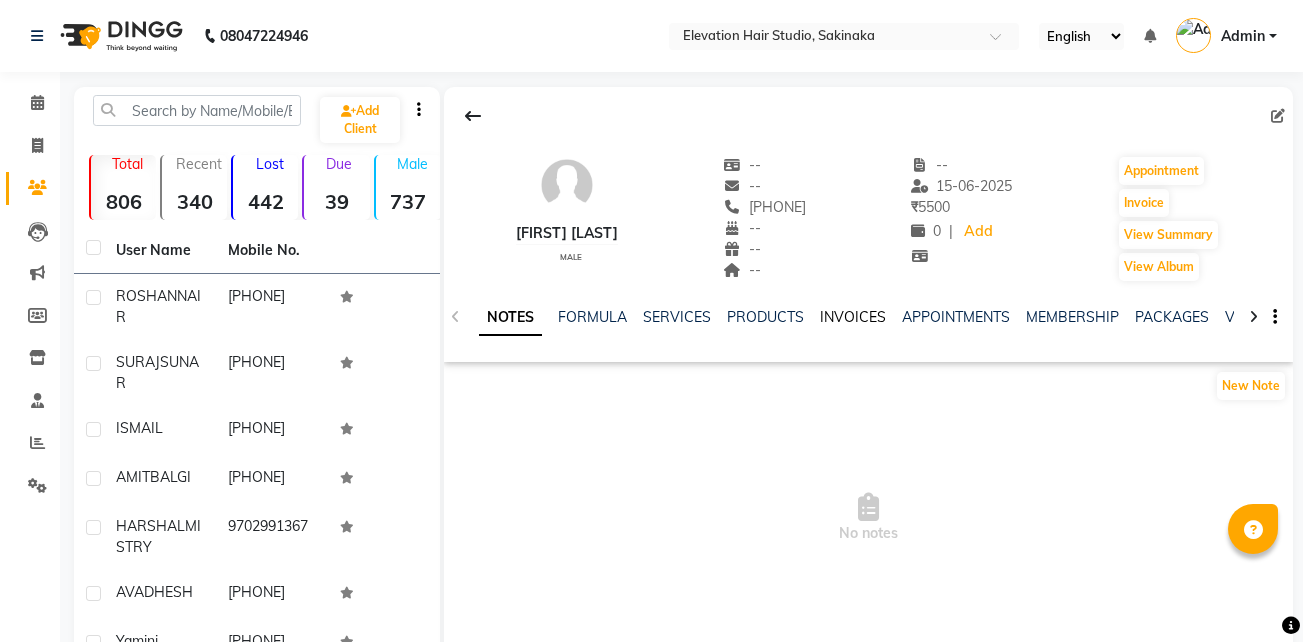 click on "INVOICES" 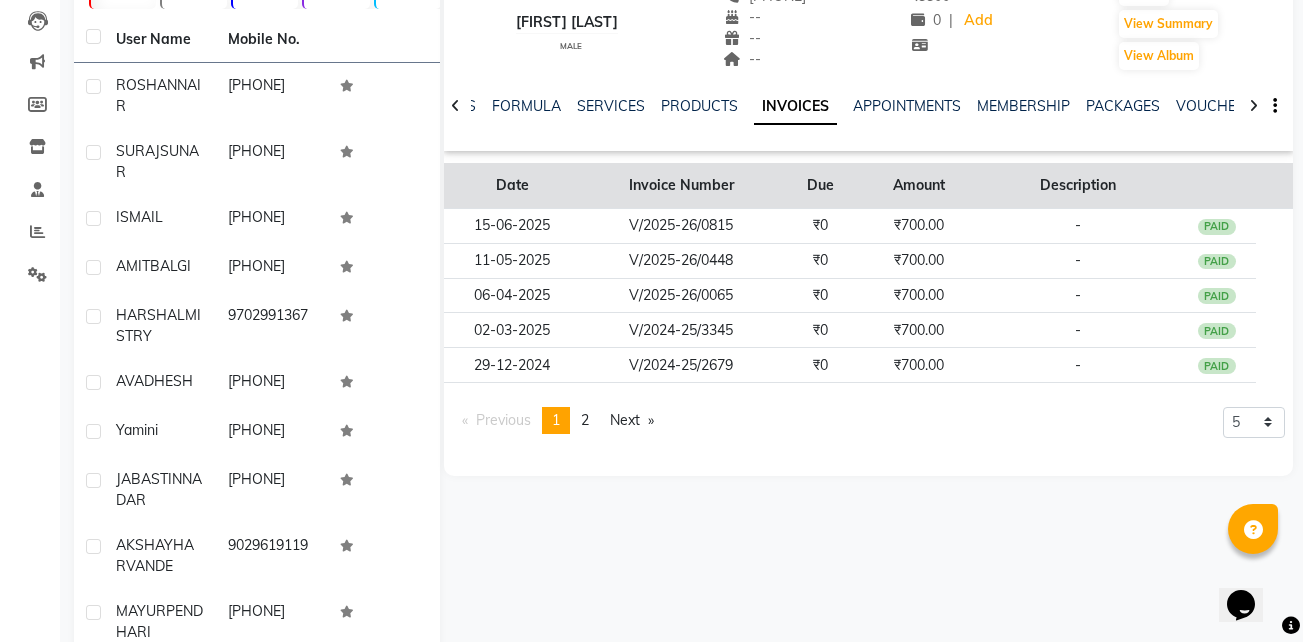 scroll, scrollTop: 0, scrollLeft: 0, axis: both 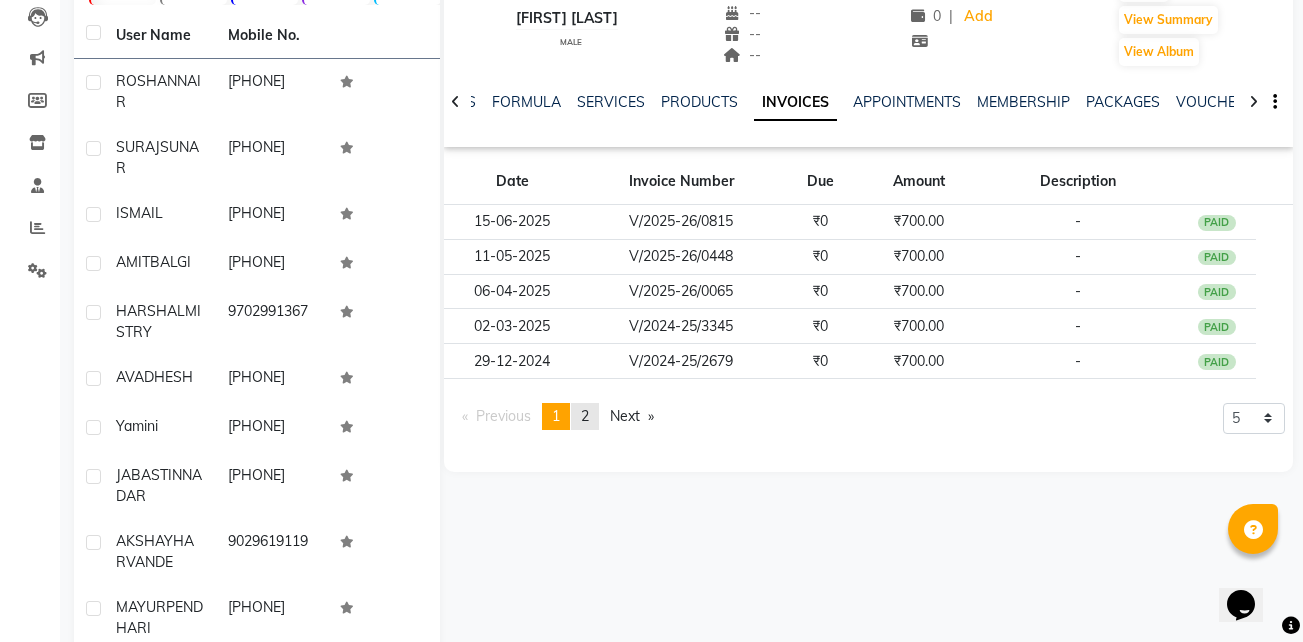 click on "2" 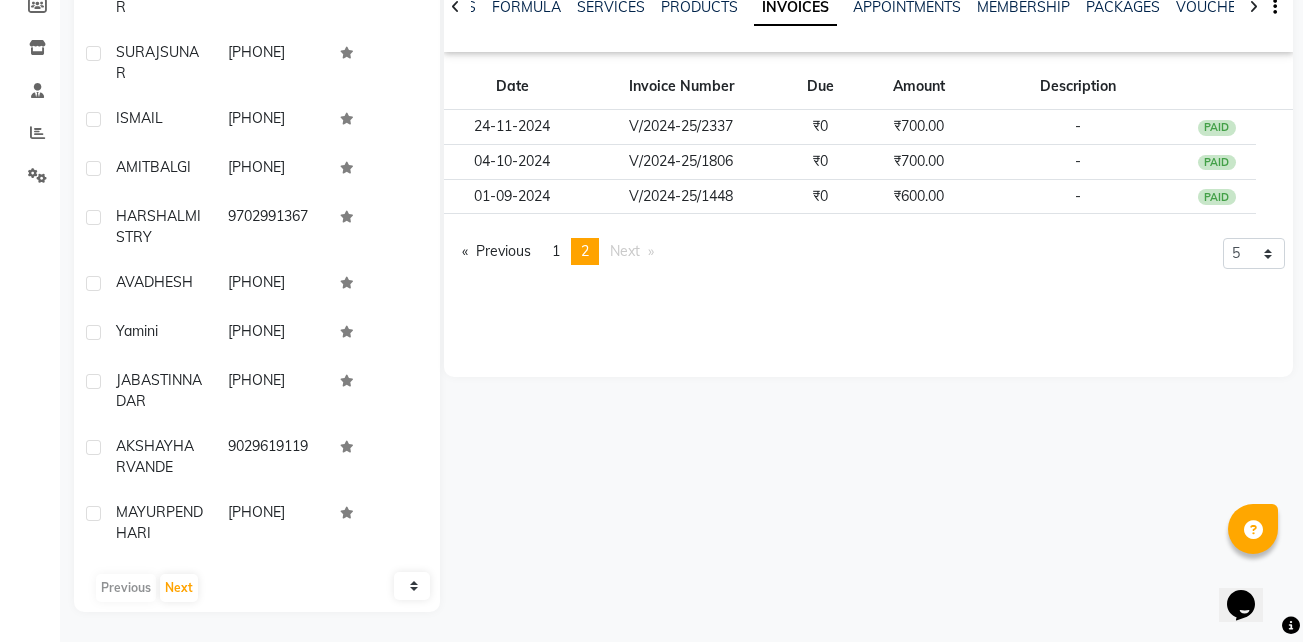 scroll, scrollTop: 0, scrollLeft: 0, axis: both 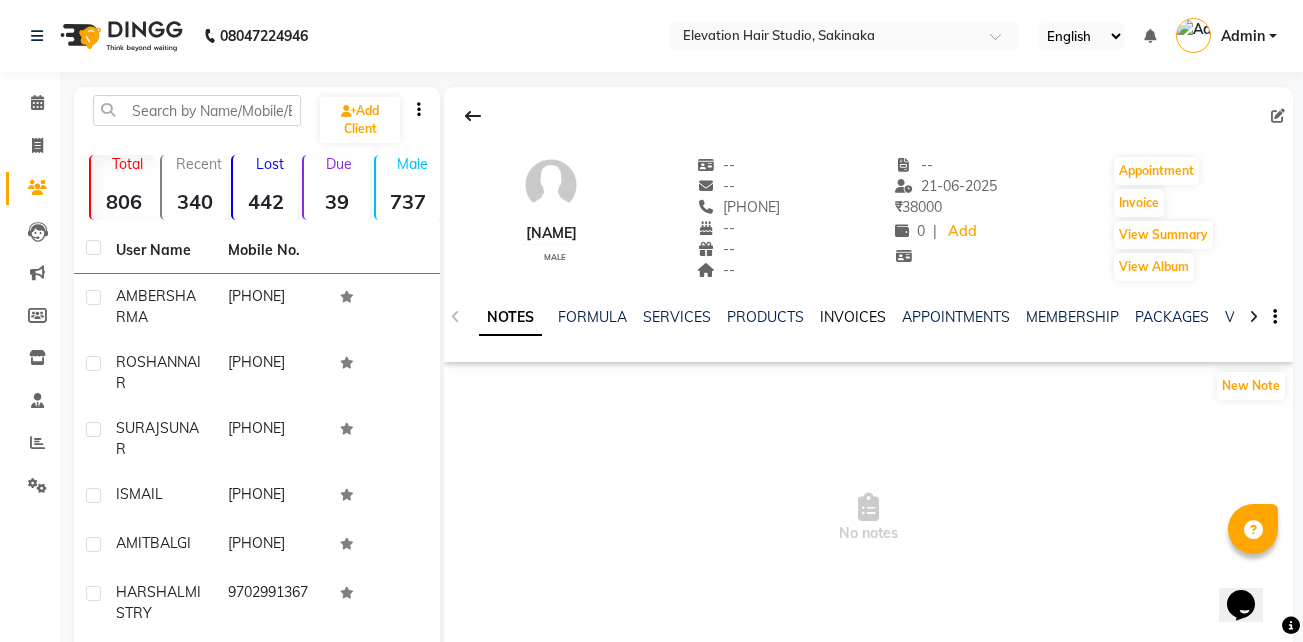 click on "INVOICES" 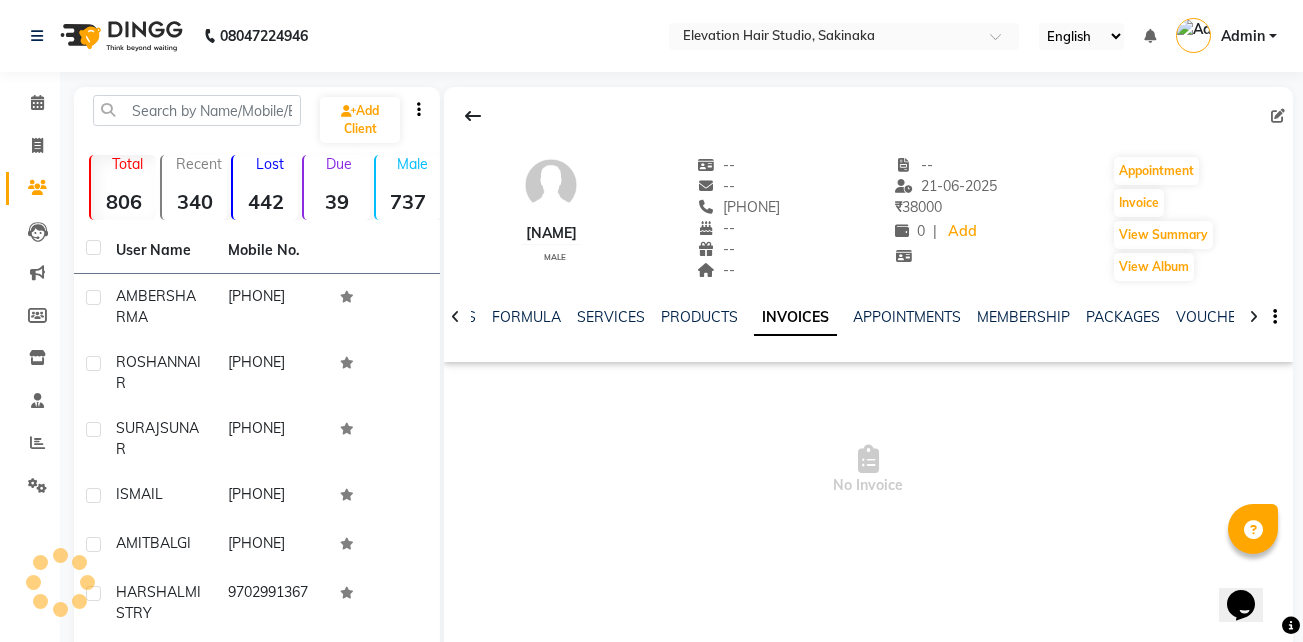 scroll, scrollTop: 0, scrollLeft: 0, axis: both 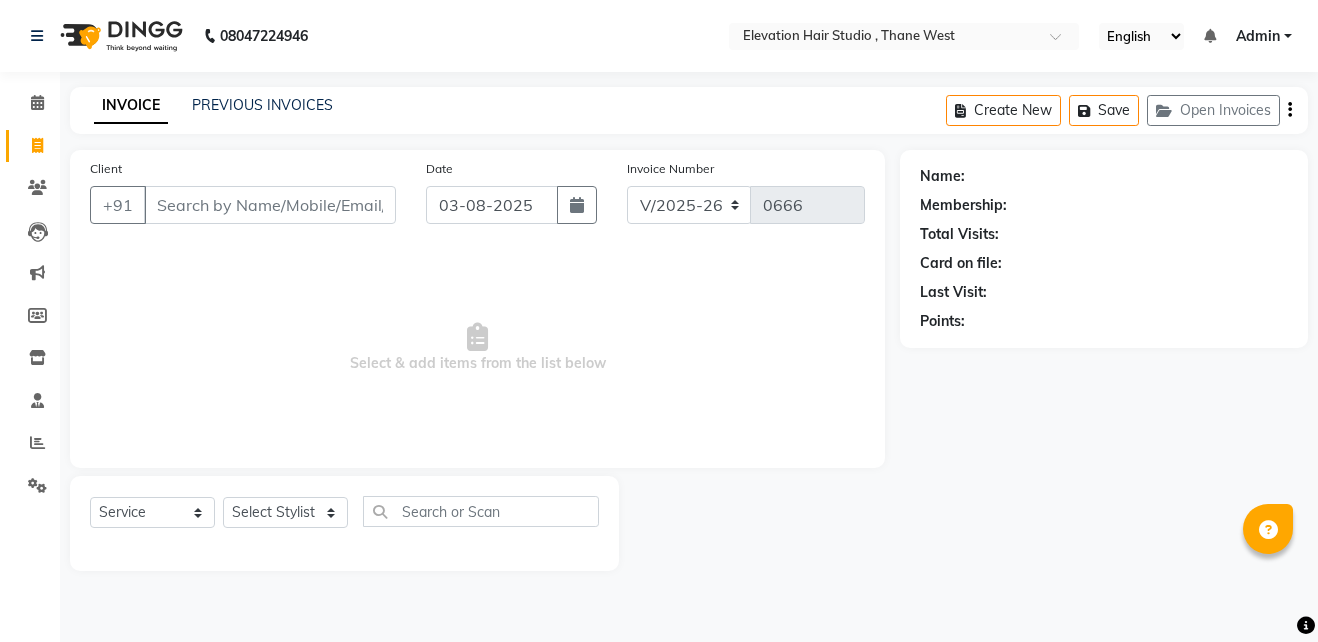 select on "6886" 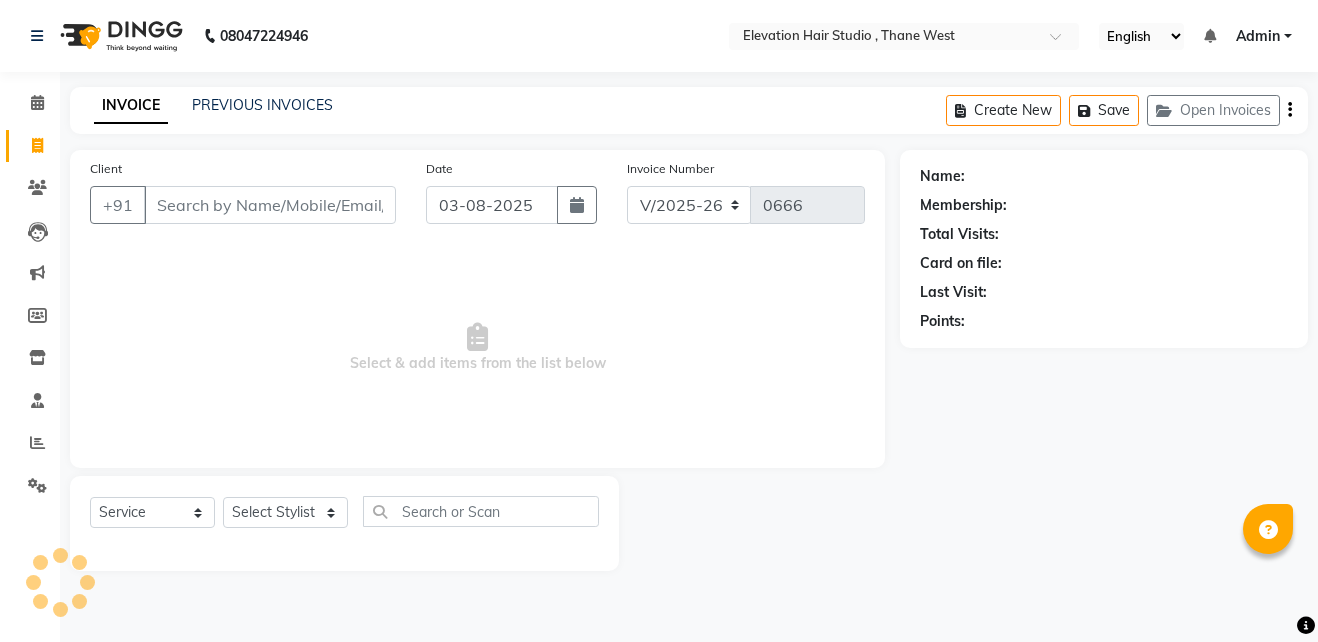 click on "Client" at bounding box center [270, 205] 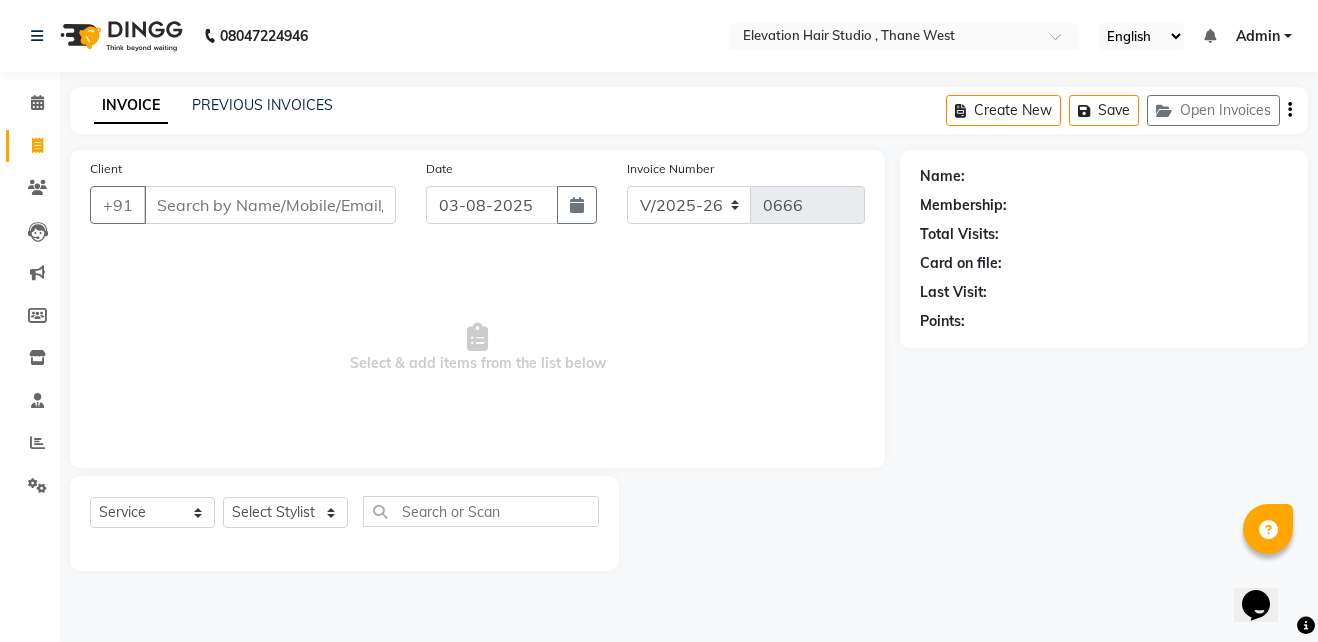 scroll, scrollTop: 0, scrollLeft: 0, axis: both 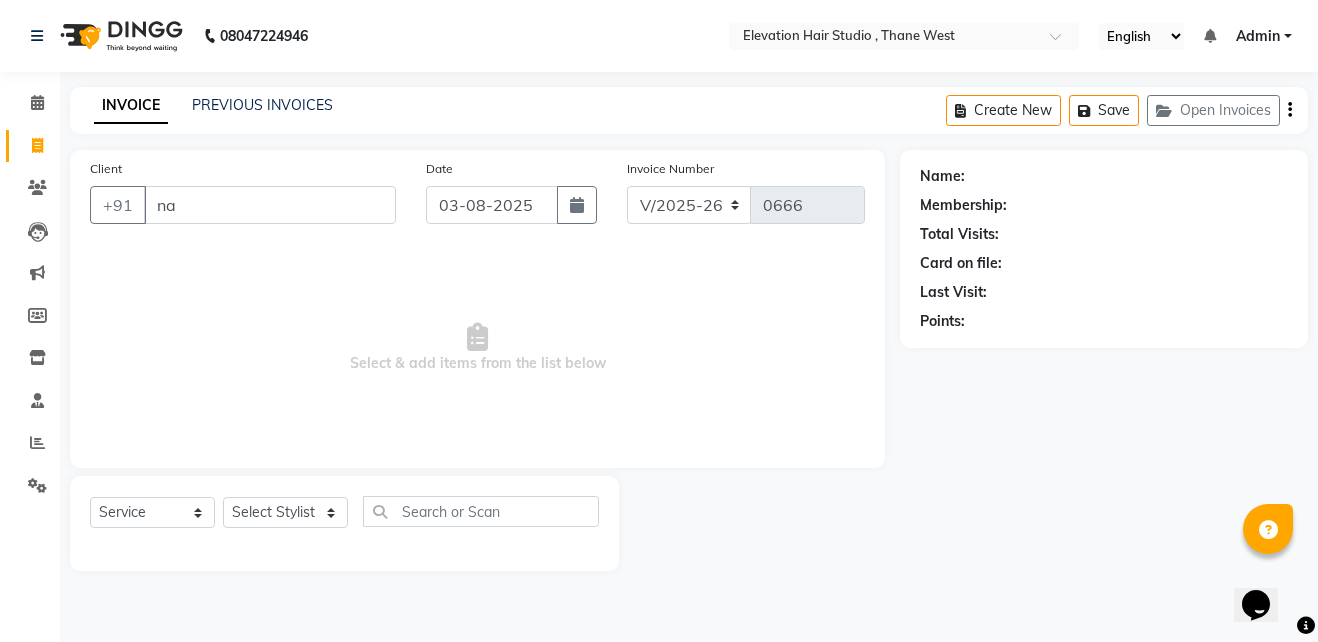 type on "n" 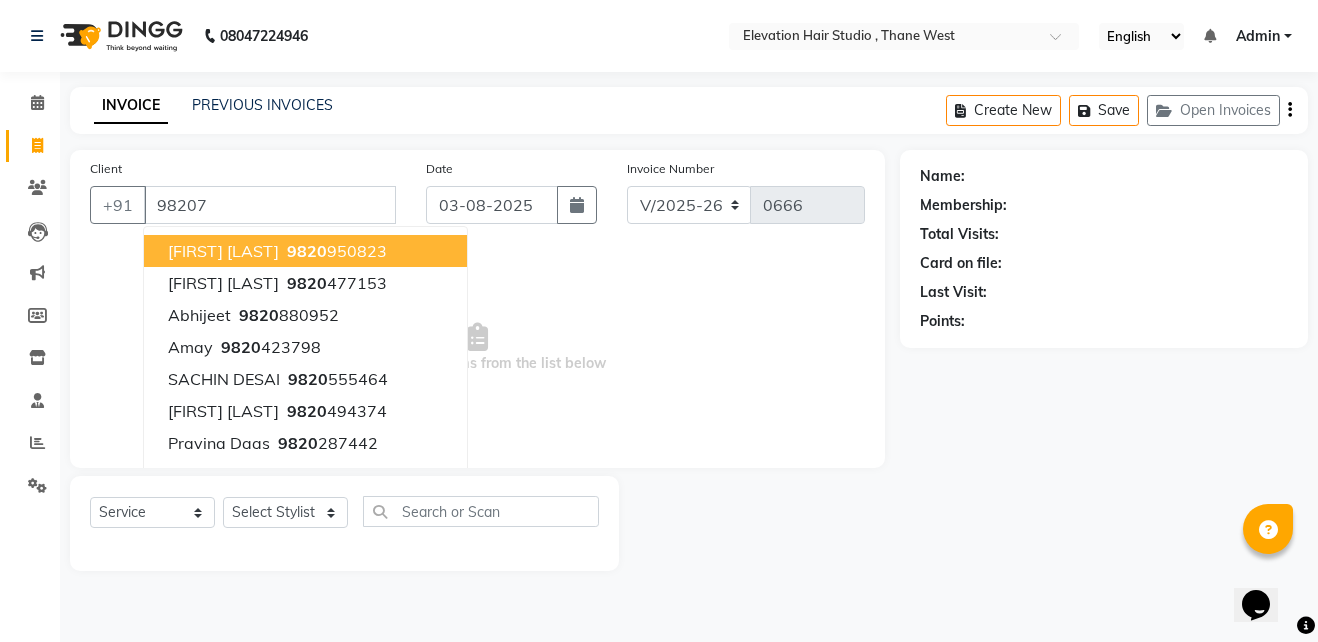 type on "982075" 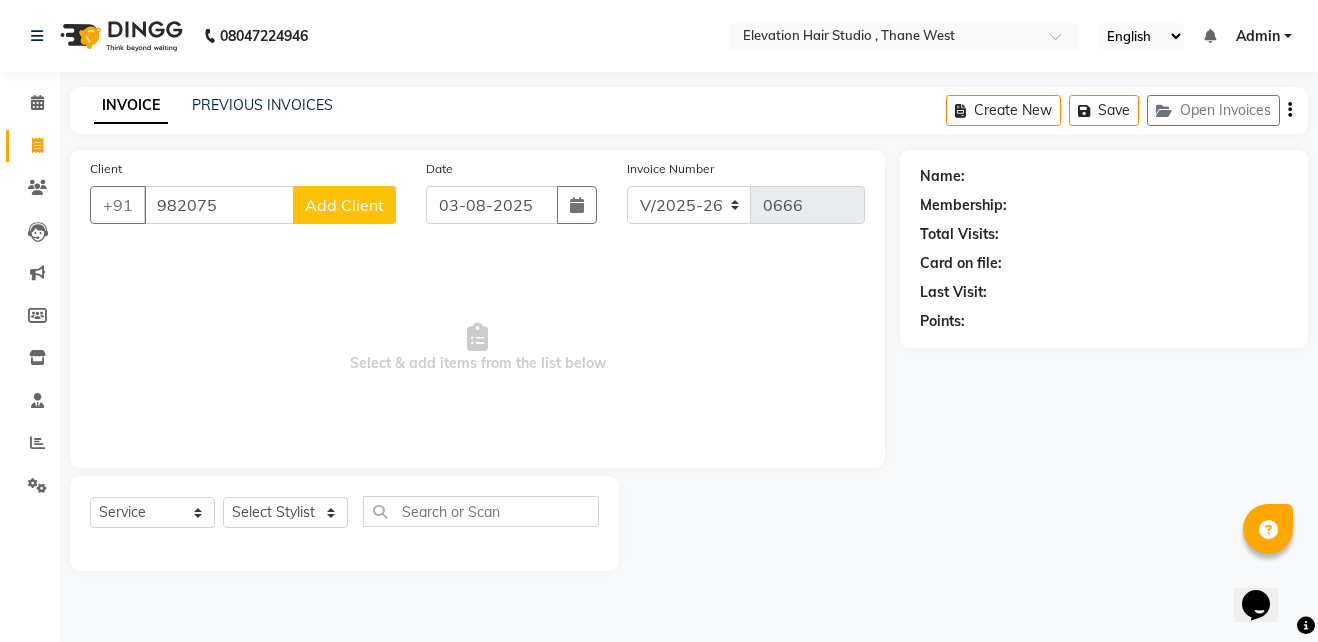 click on "982075" at bounding box center (219, 205) 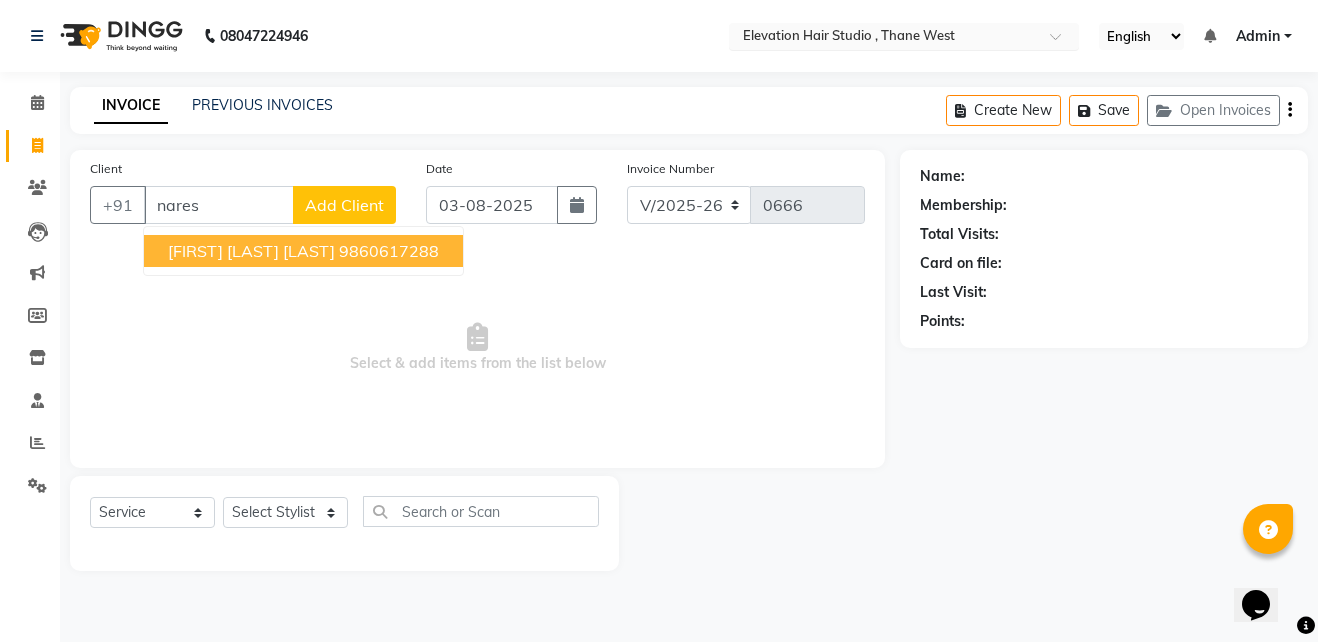 type on "nares" 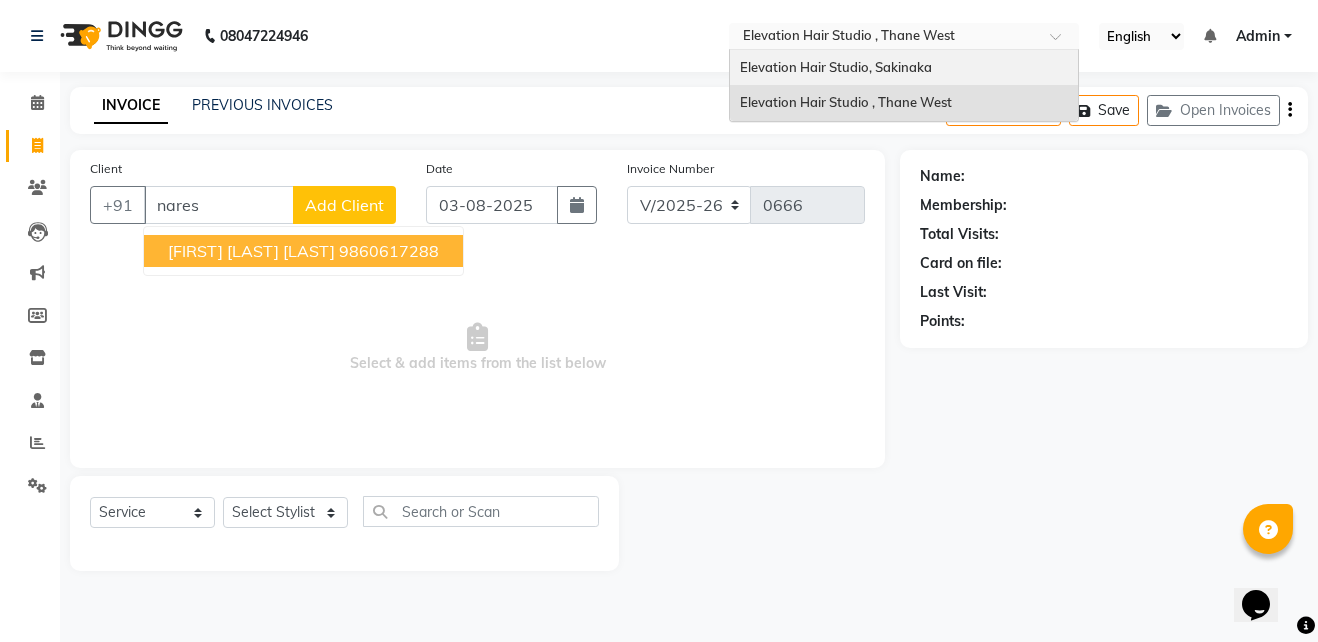 drag, startPoint x: 893, startPoint y: 28, endPoint x: 881, endPoint y: 66, distance: 39.849716 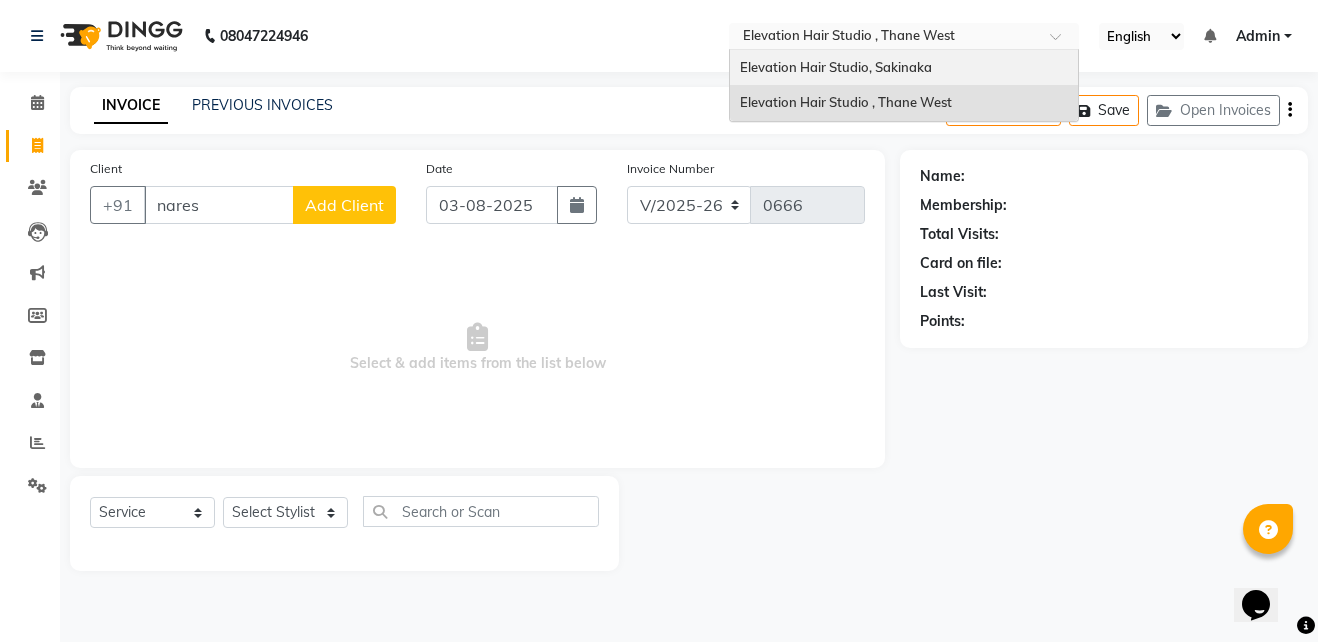 click on "Elevation Hair Studio, Sakinaka" at bounding box center (836, 67) 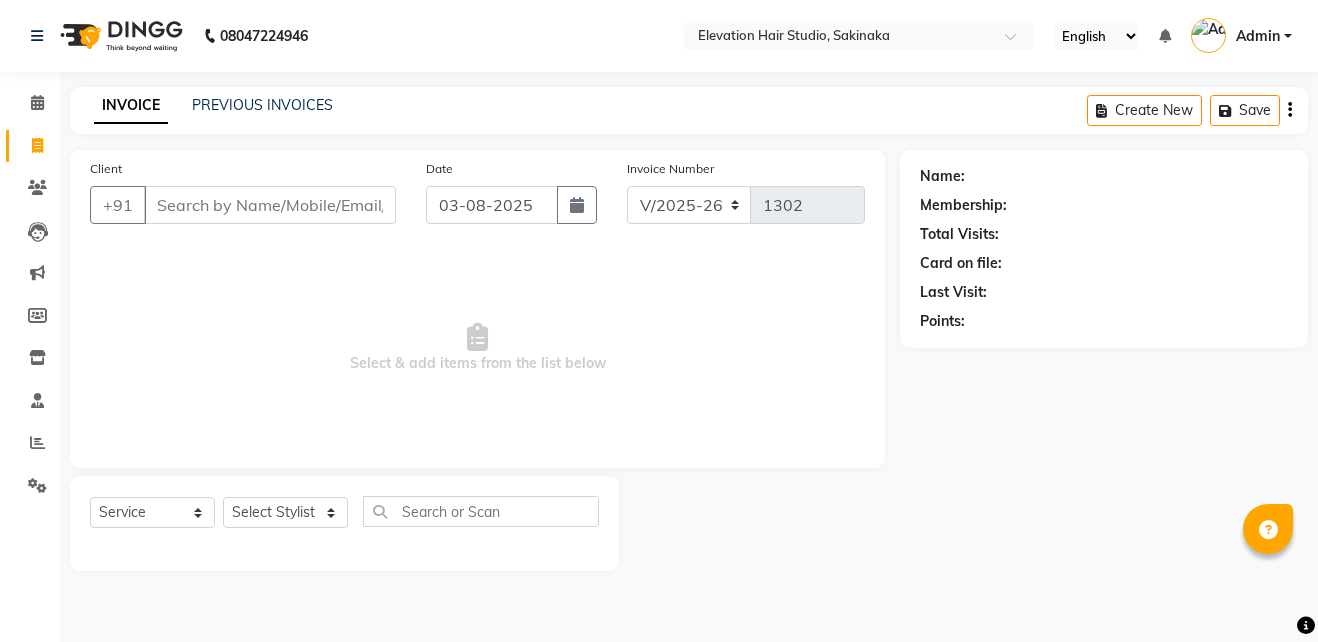 select on "4949" 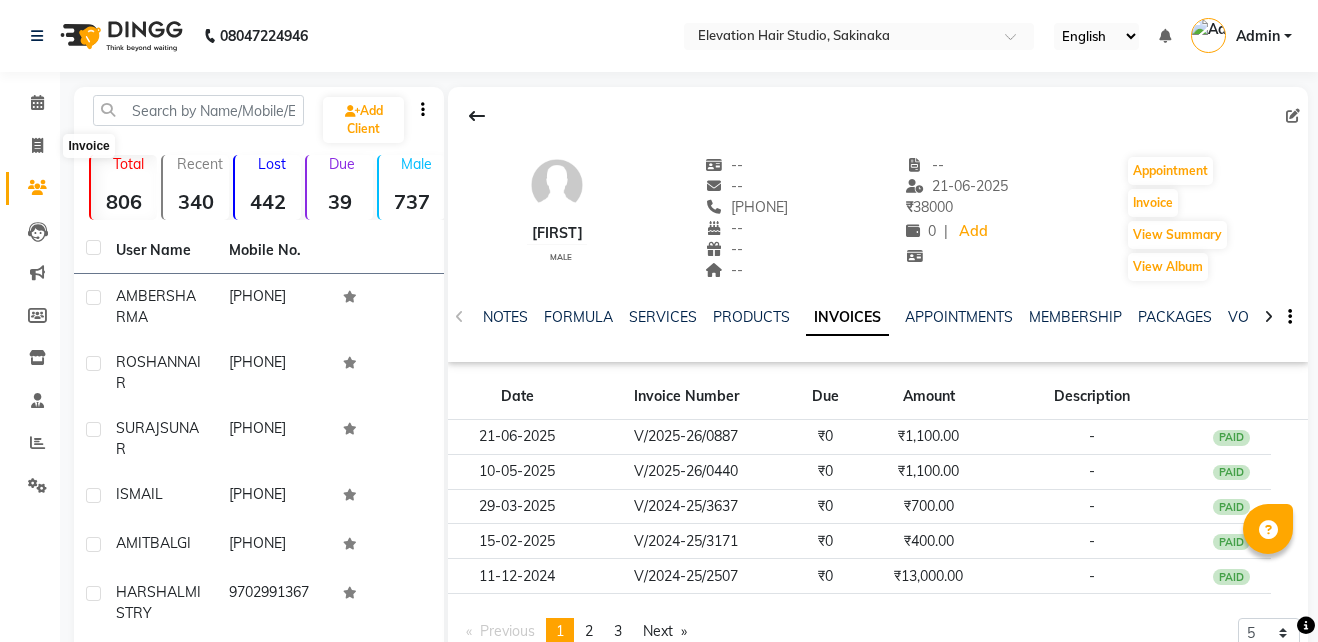 scroll, scrollTop: 0, scrollLeft: 0, axis: both 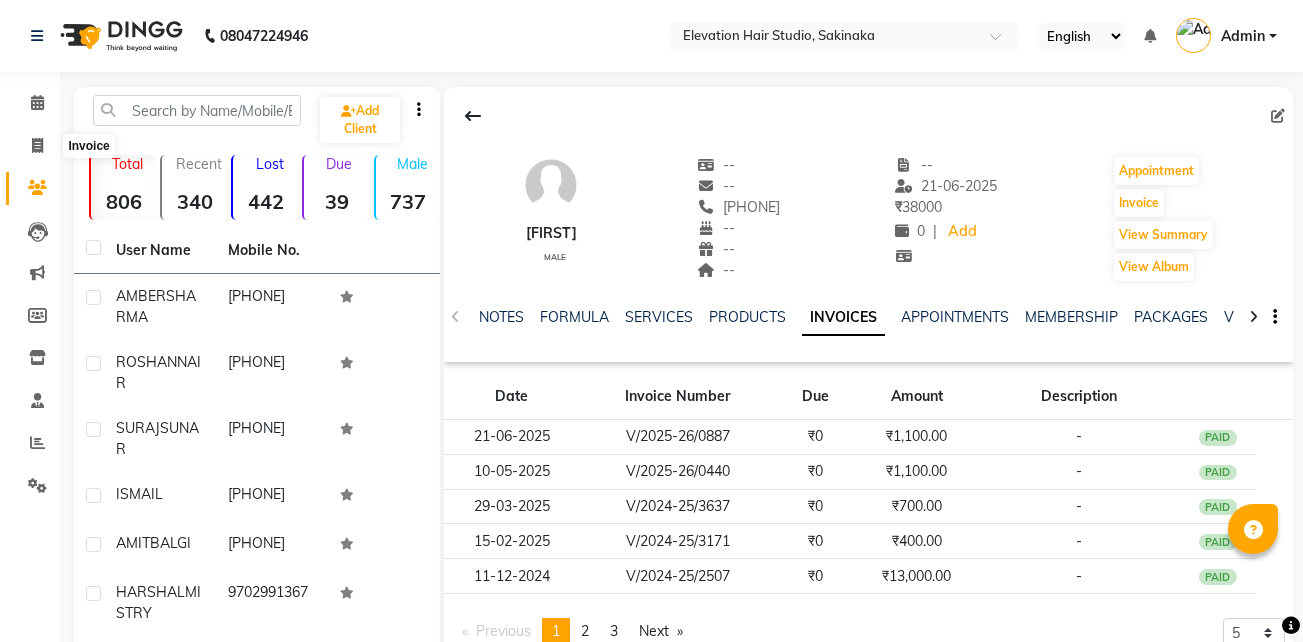 click 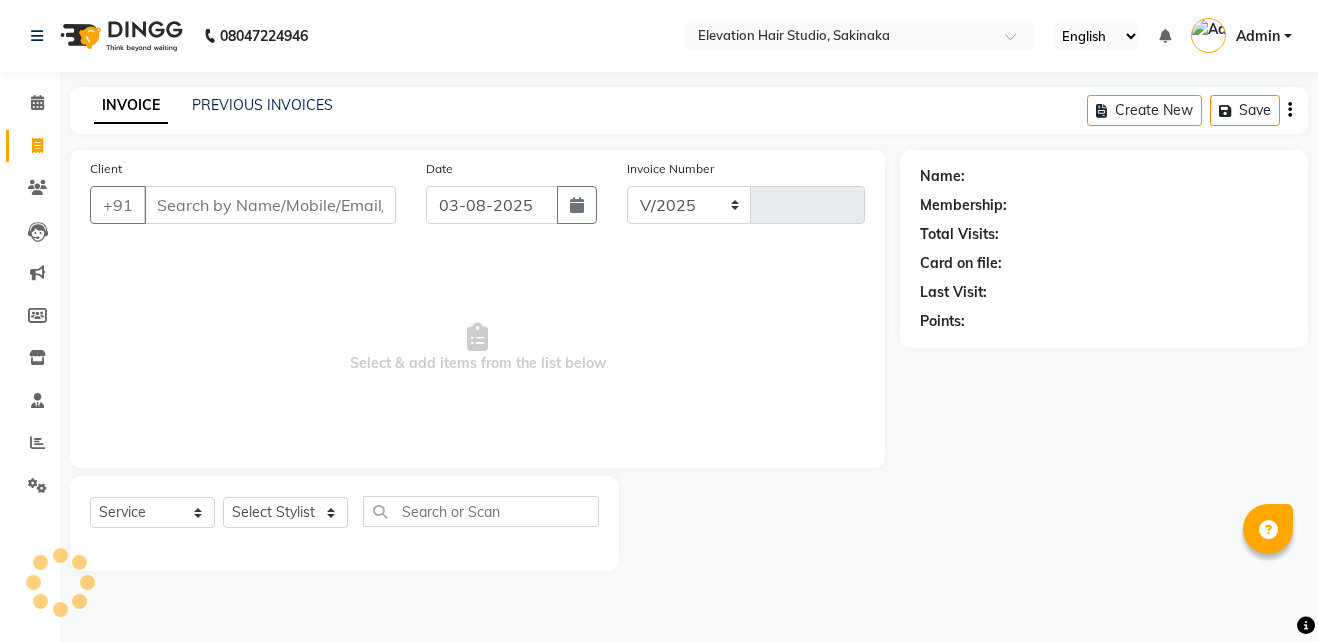 select on "4949" 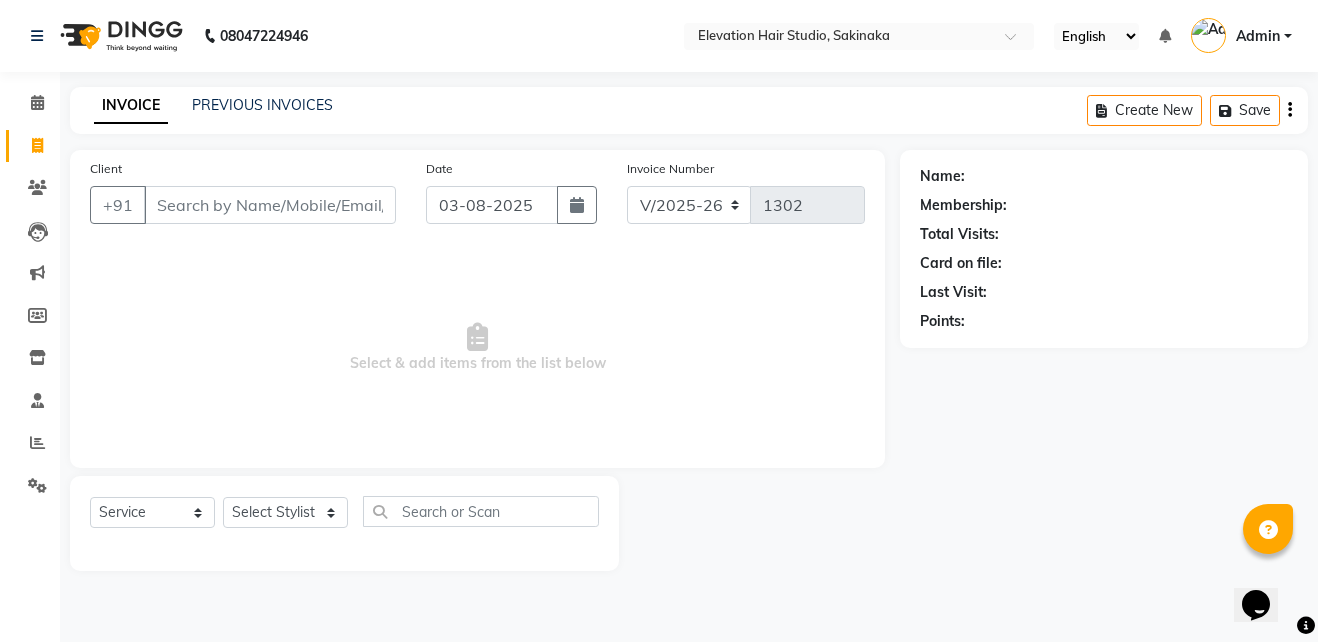 scroll, scrollTop: 0, scrollLeft: 0, axis: both 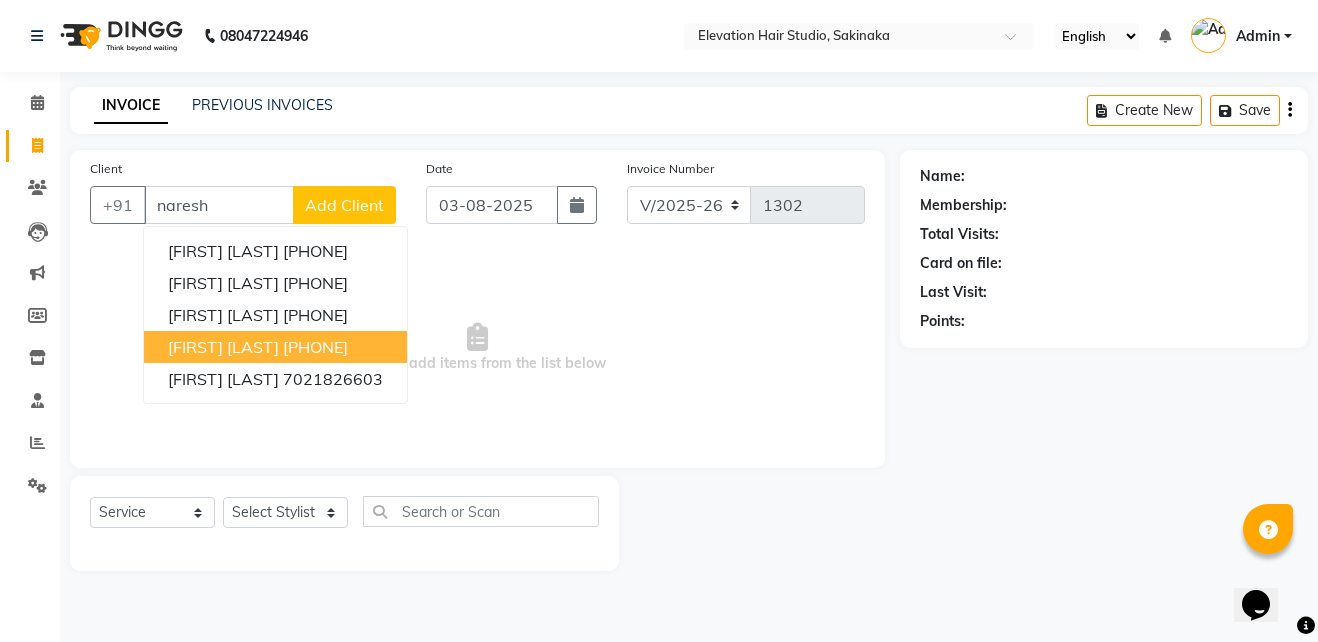 click on "[FIRST] [LAST]" at bounding box center (223, 347) 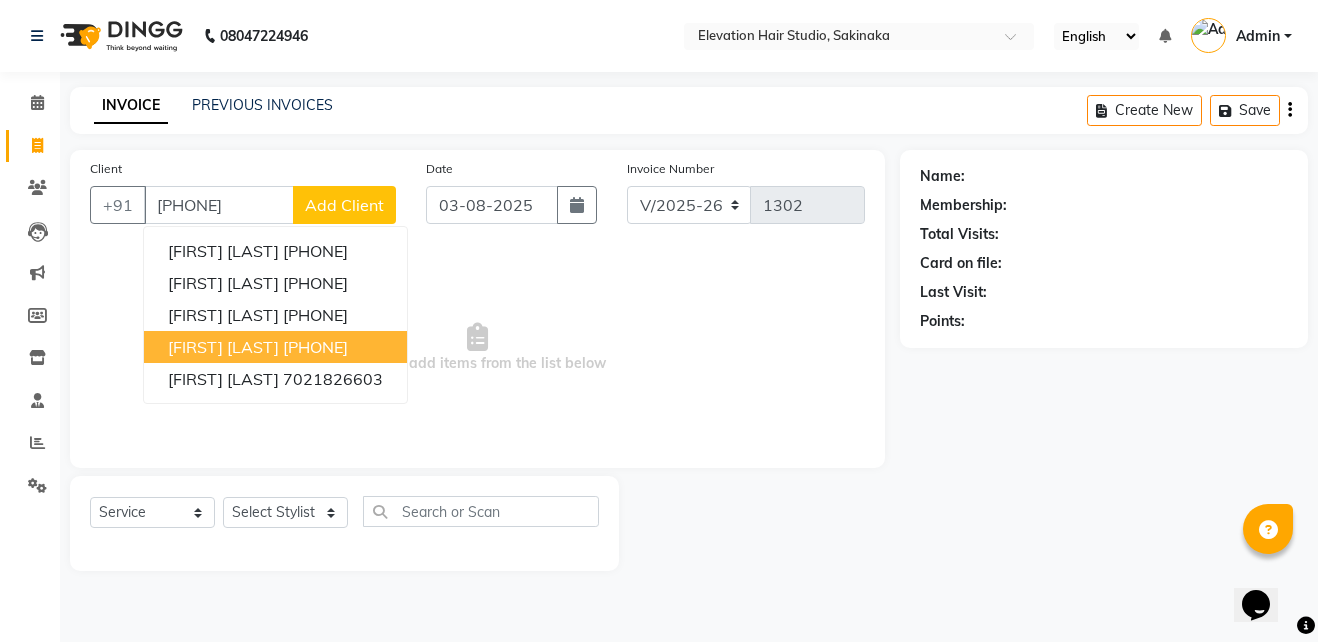type on "[PHONE]" 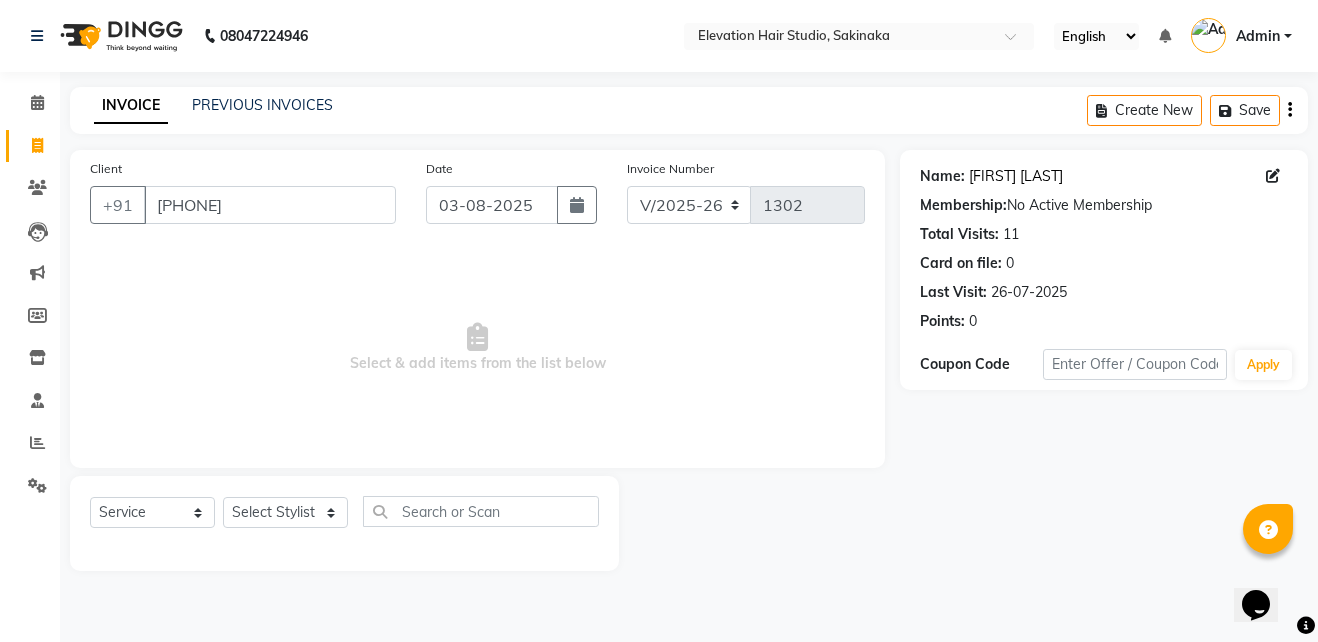click on "[FIRST] [LAST]" 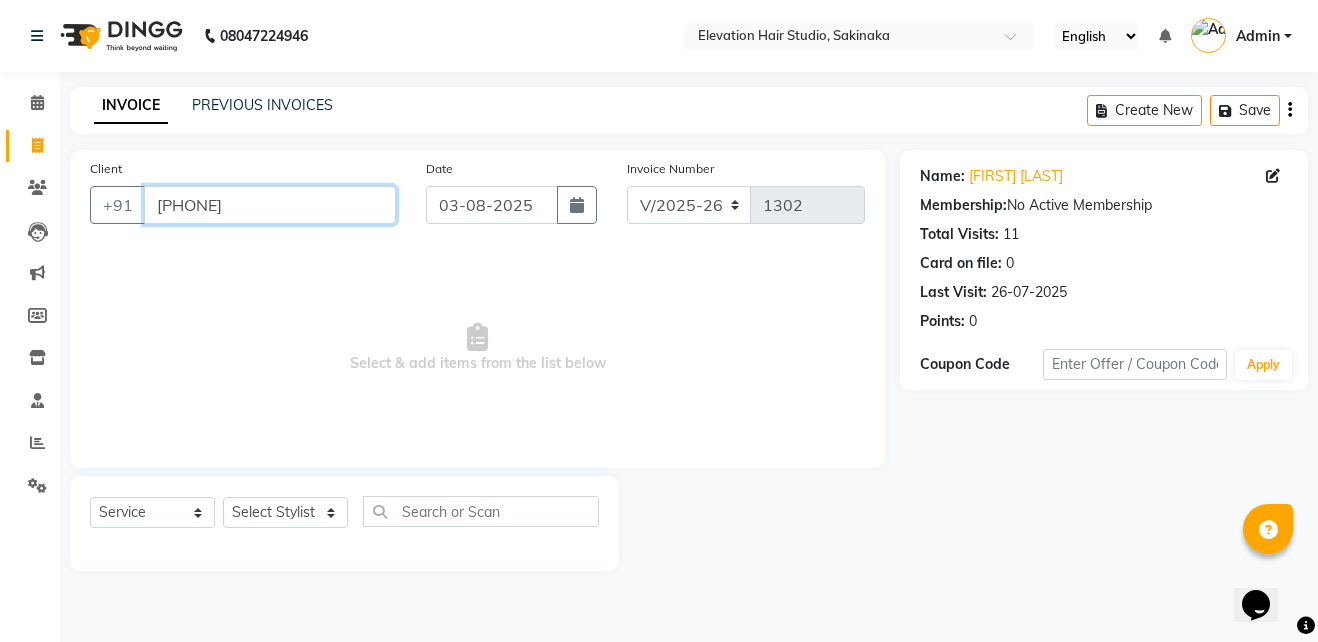click on "[PHONE]" at bounding box center (270, 205) 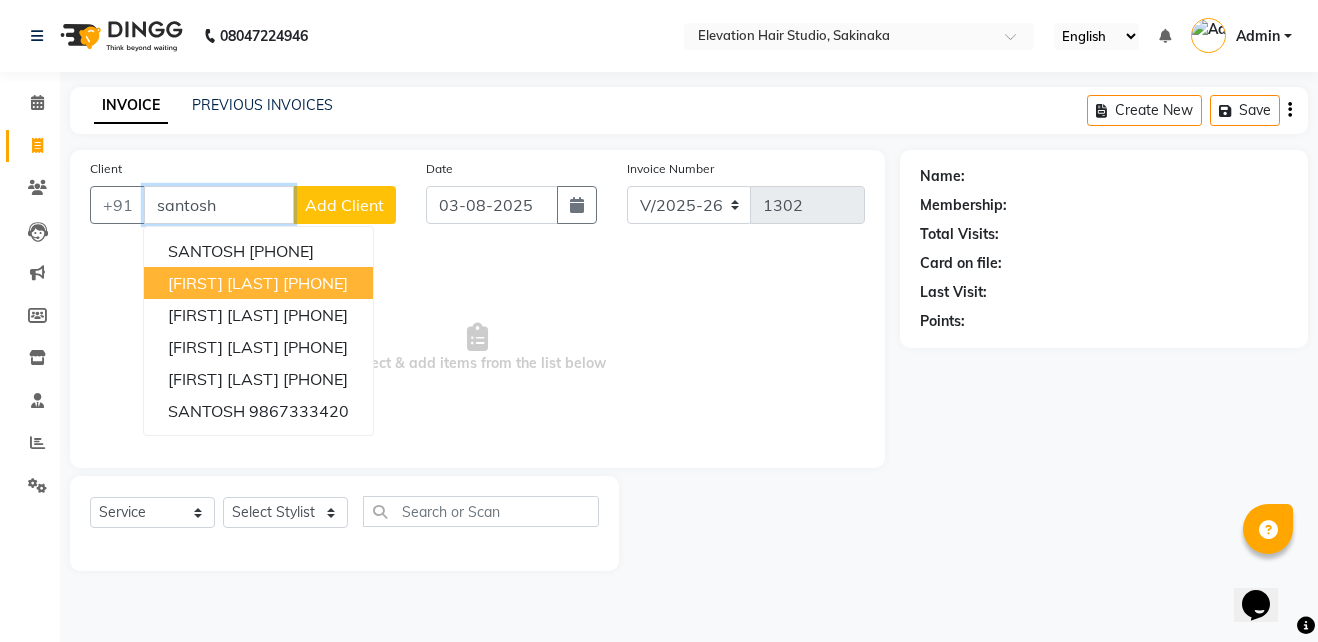 click on "Santosh Anerao" at bounding box center [223, 283] 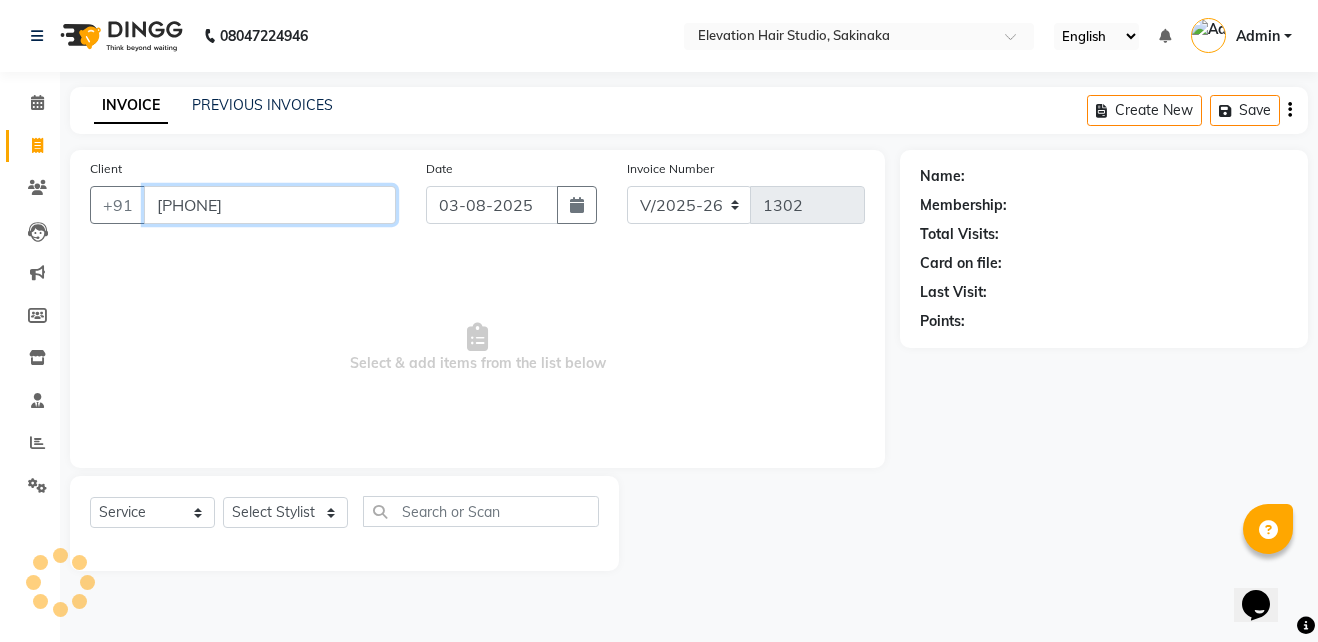 type on "9967094423" 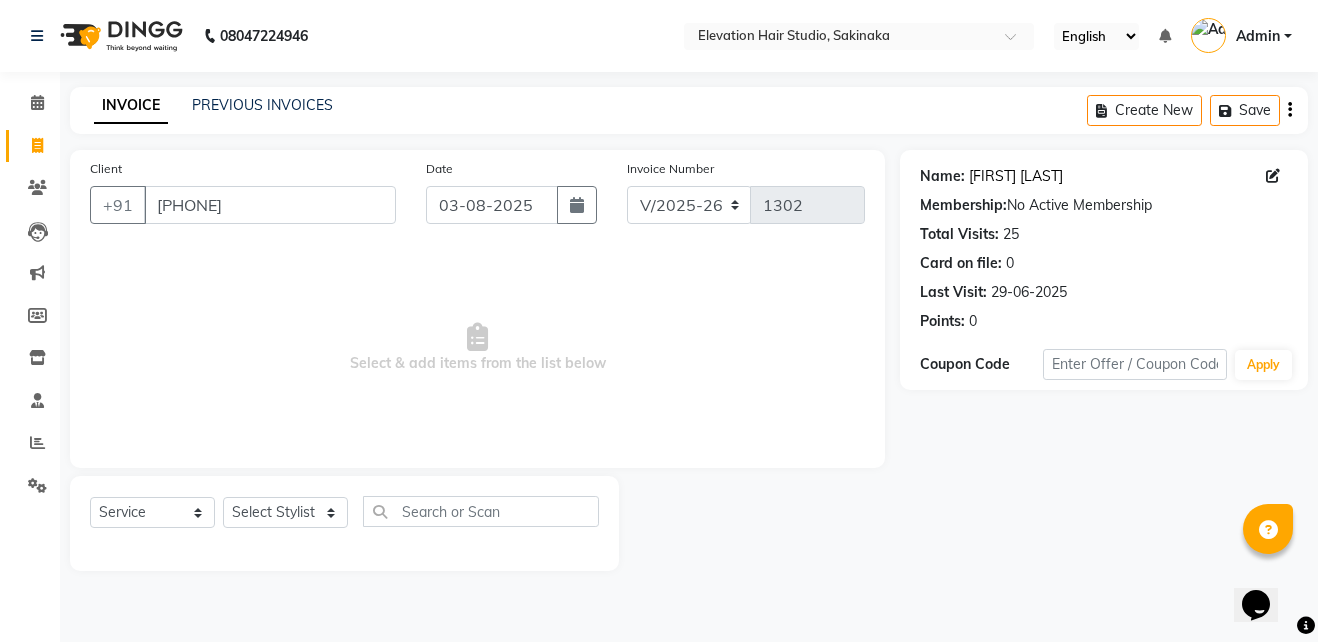 click on "Santosh Anerao" 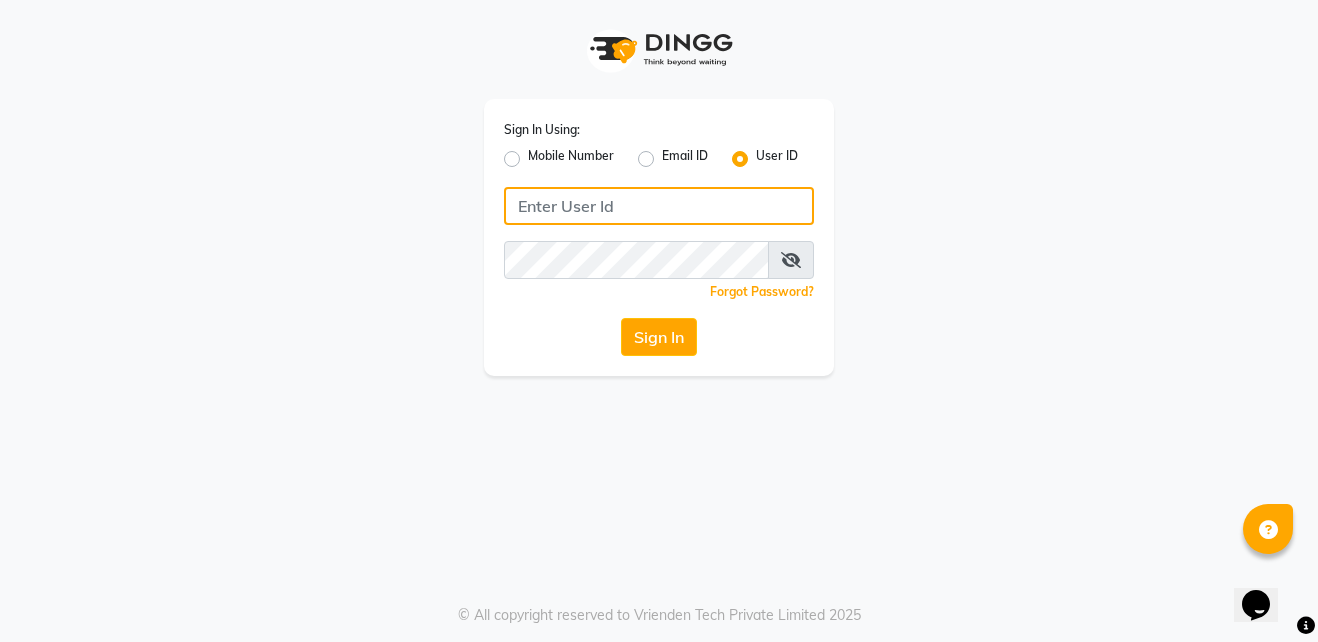 type on "shahid" 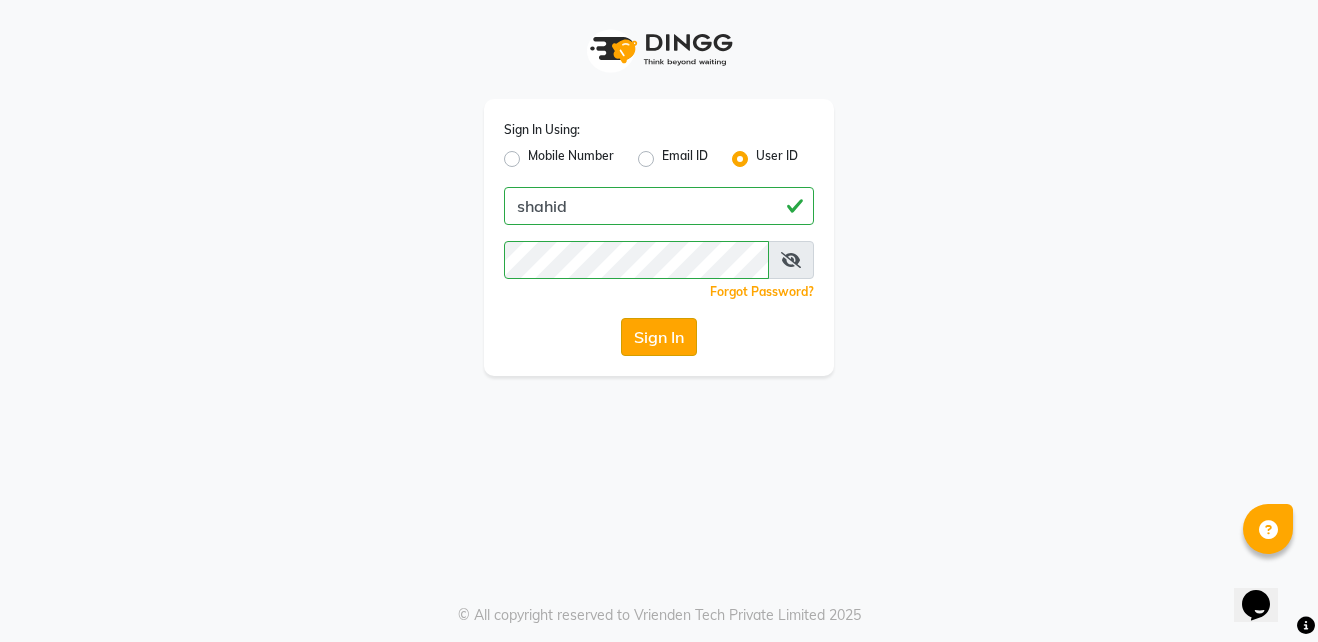 click on "Sign In" 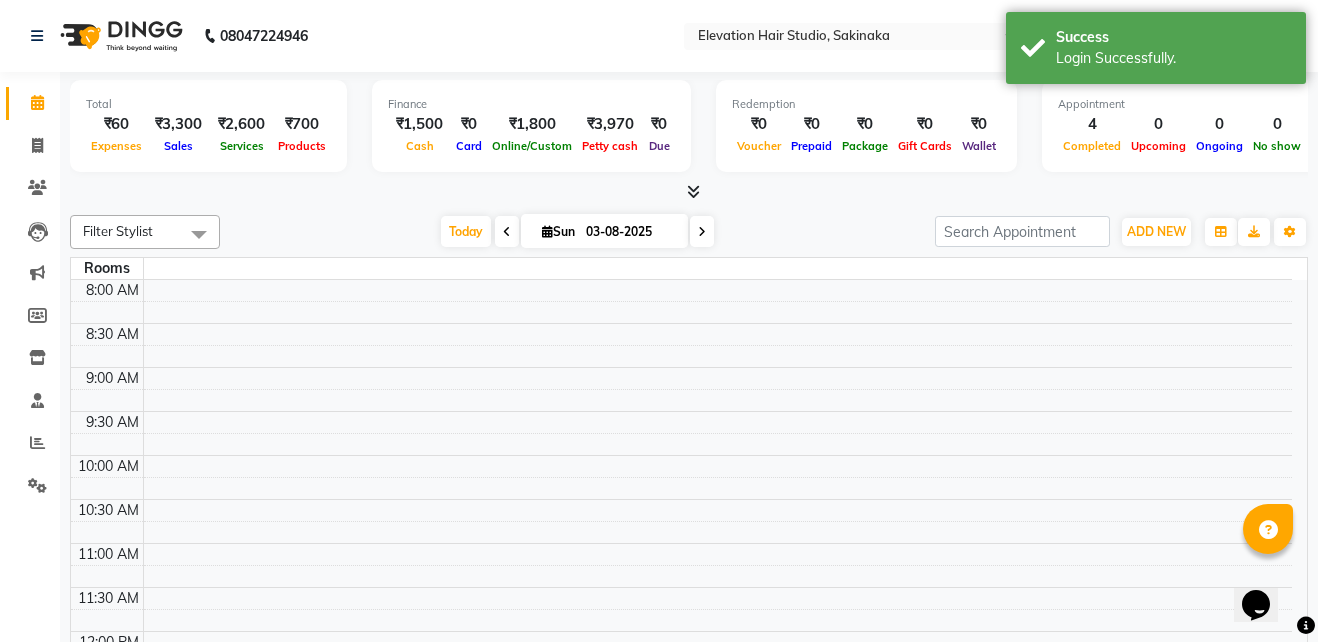 select on "en" 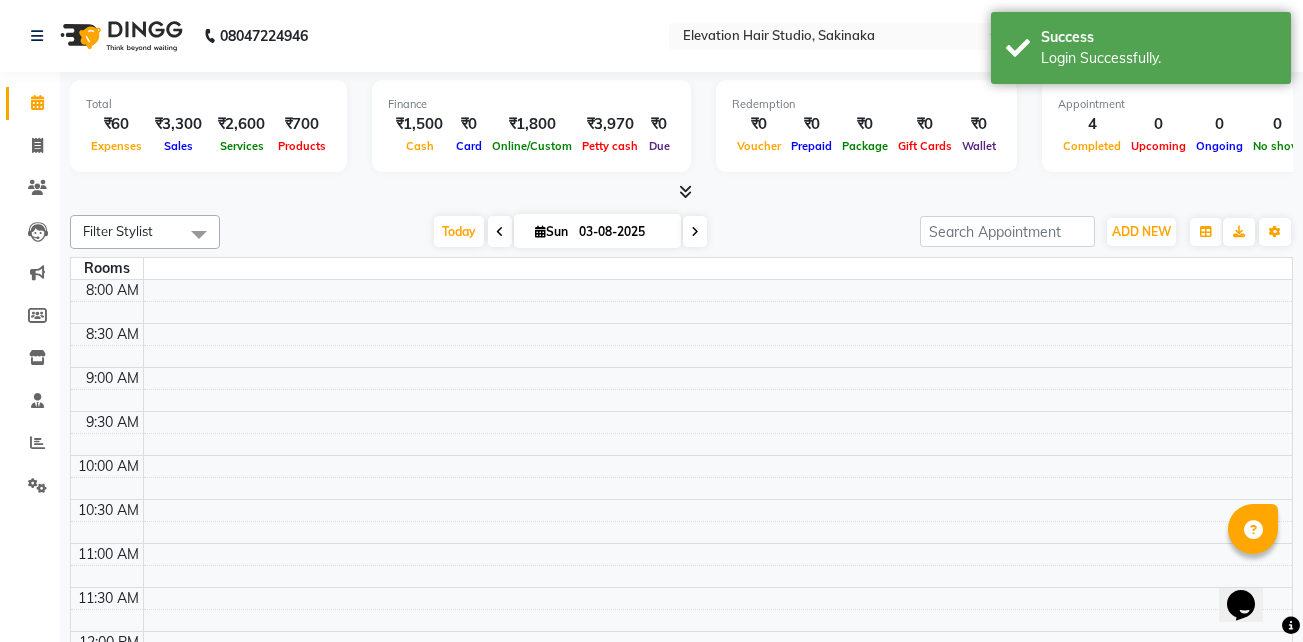 scroll, scrollTop: 0, scrollLeft: 0, axis: both 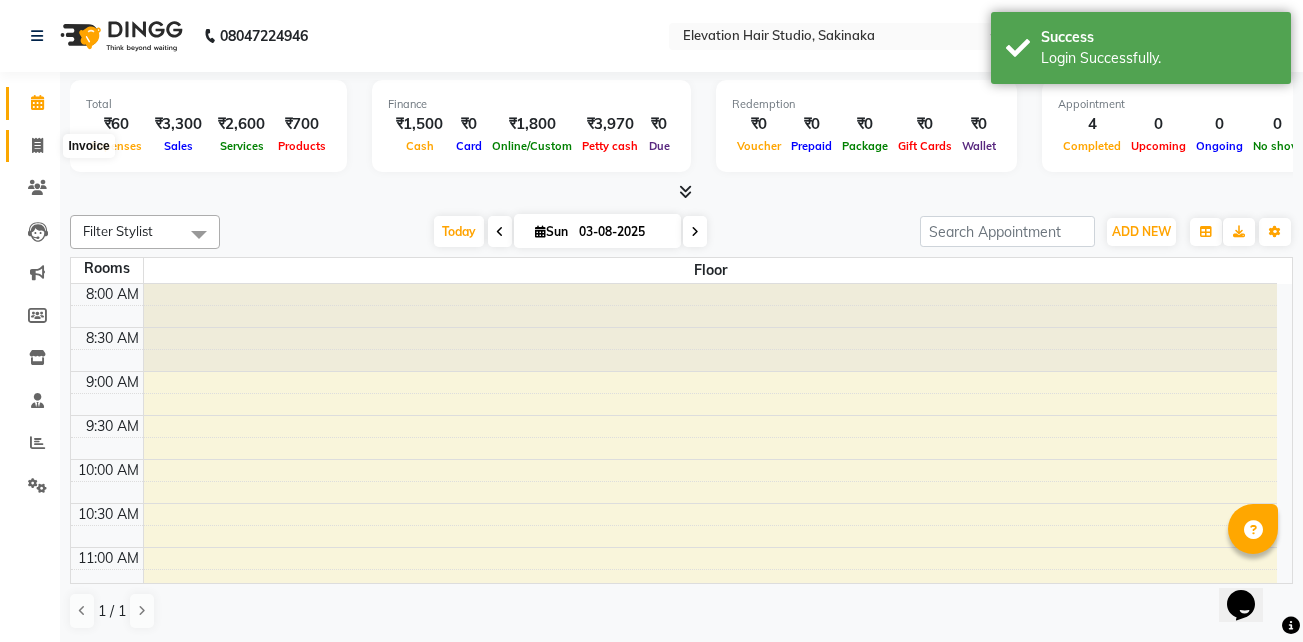 click 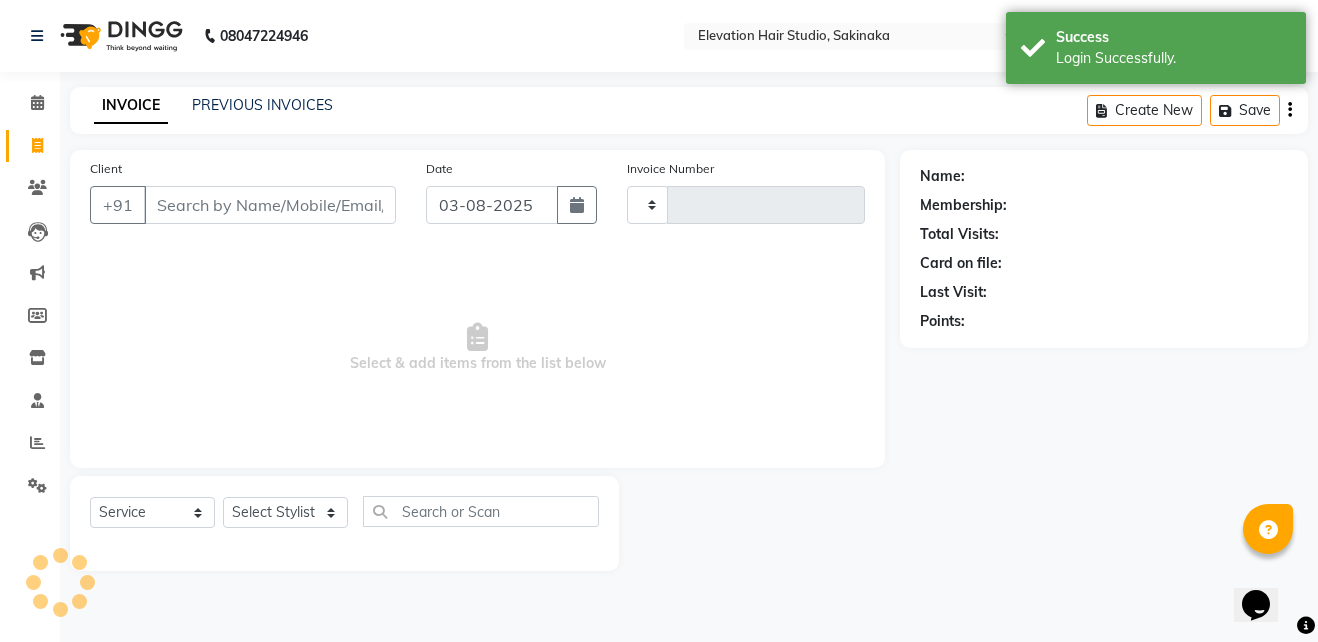 type on "1302" 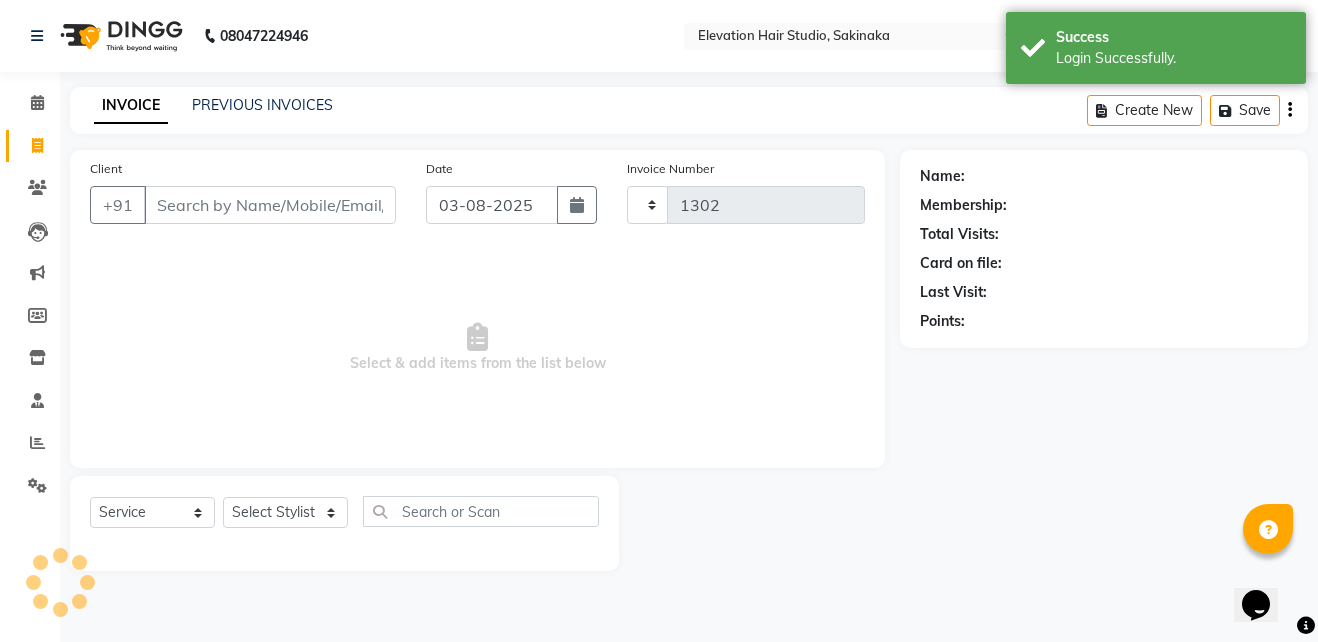 select on "4949" 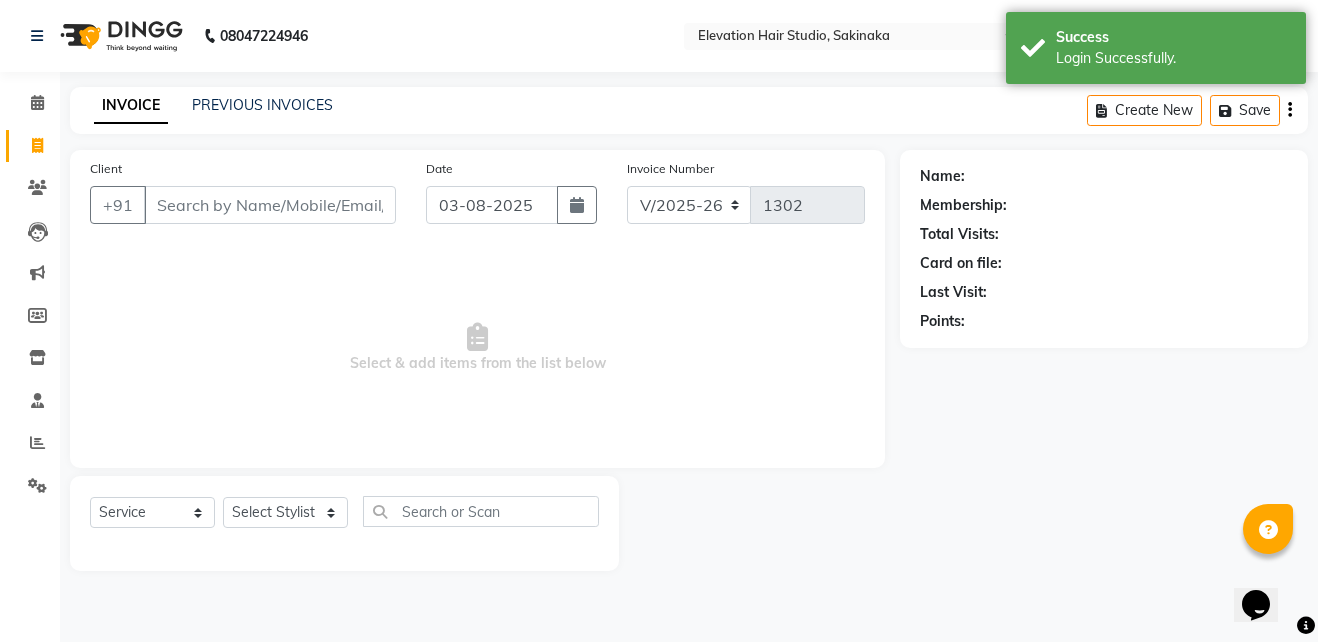 click on "Client" at bounding box center (270, 205) 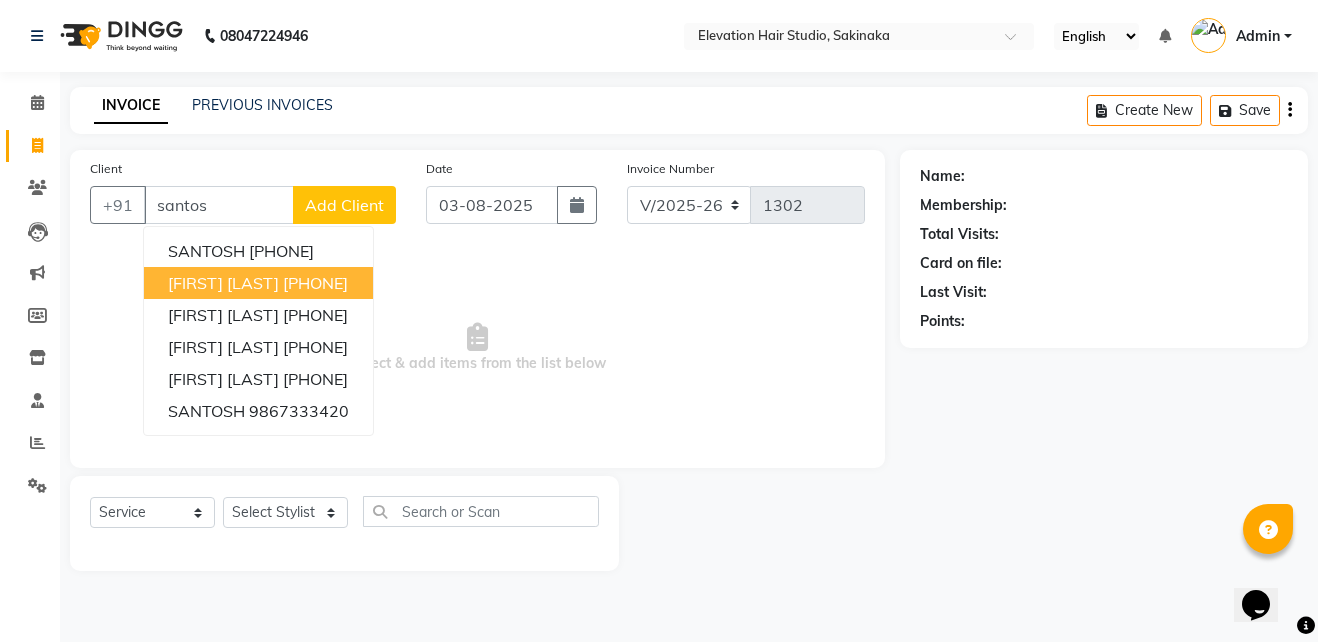 click on "Santosh Anerao  9967094423" at bounding box center (258, 283) 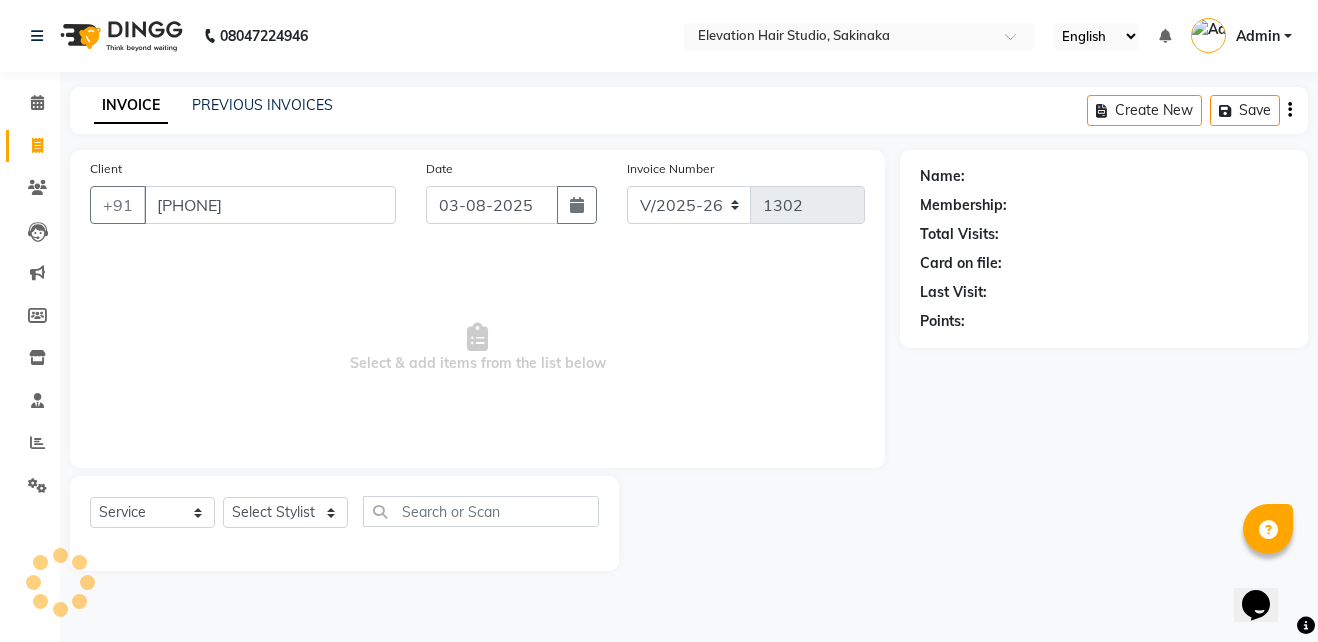 type on "9967094423" 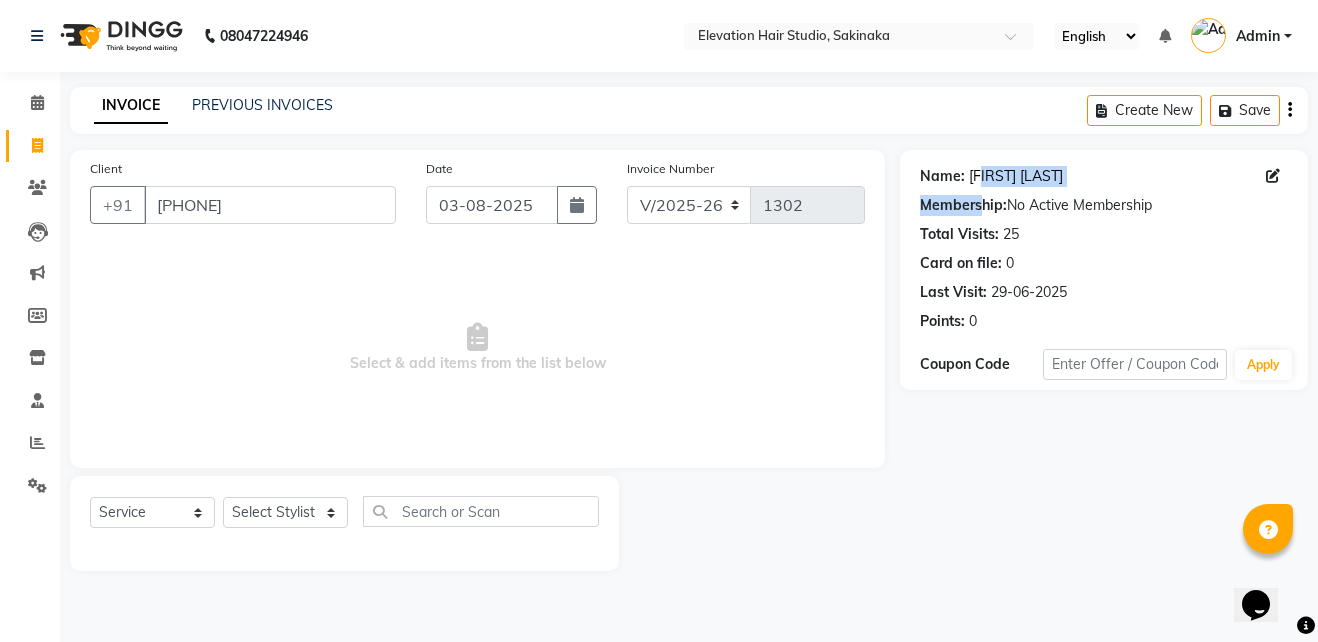 click on "Name: Santosh Anerao Membership:  No Active Membership  Total Visits:  25 Card on file:  0 Last Visit:   29-06-2025 Points:   0" 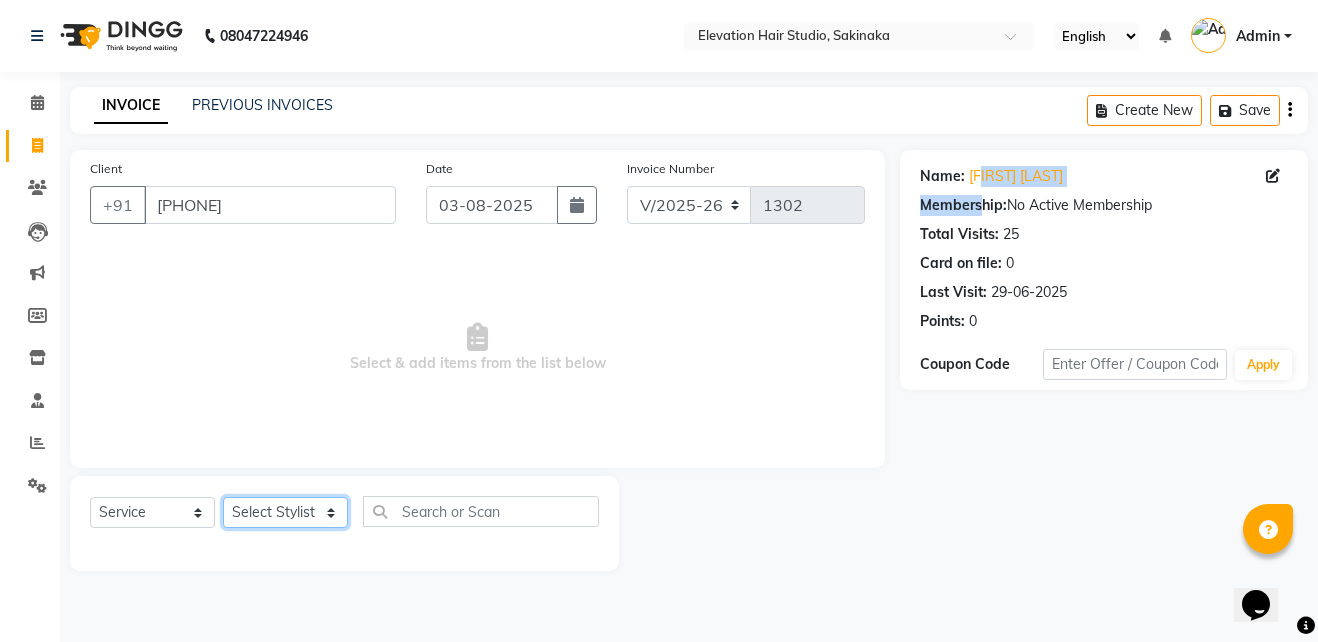 click on "Select Stylist Admin (EHS Thane) ANEES  DILIP KAPIL  PRIYA RUPESH SAHIL  Sarfaraz SHAHEENA SHAIKH  ZEESHAN" 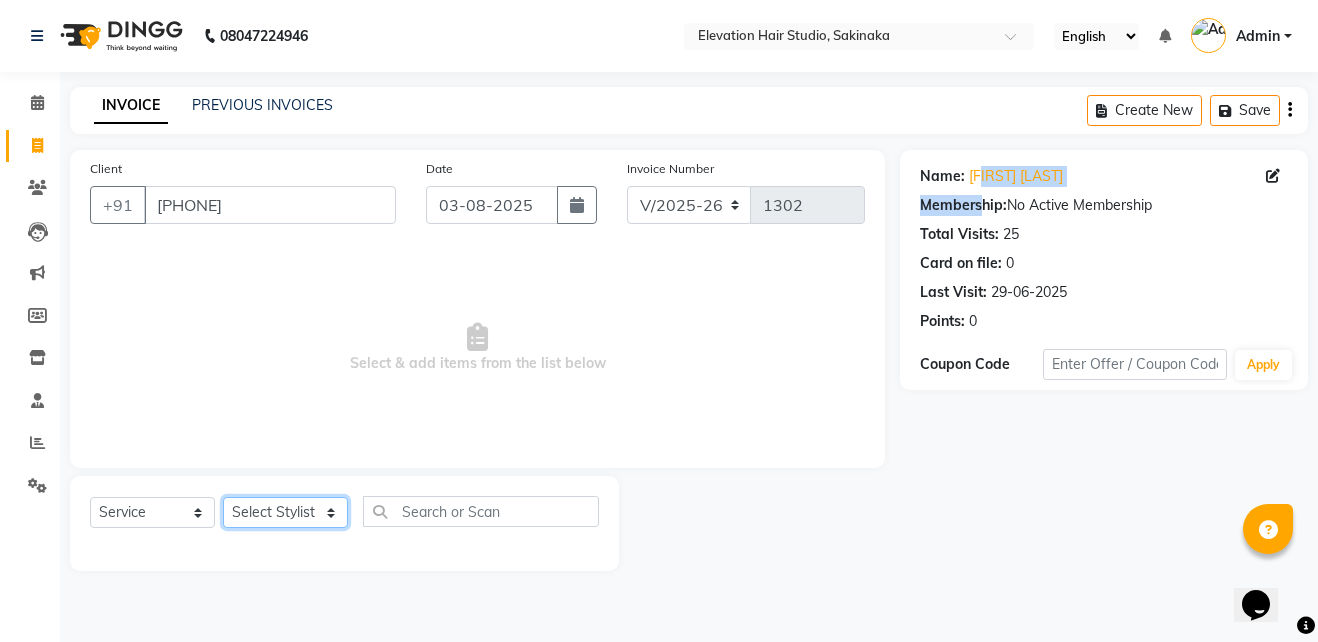 select on "30865" 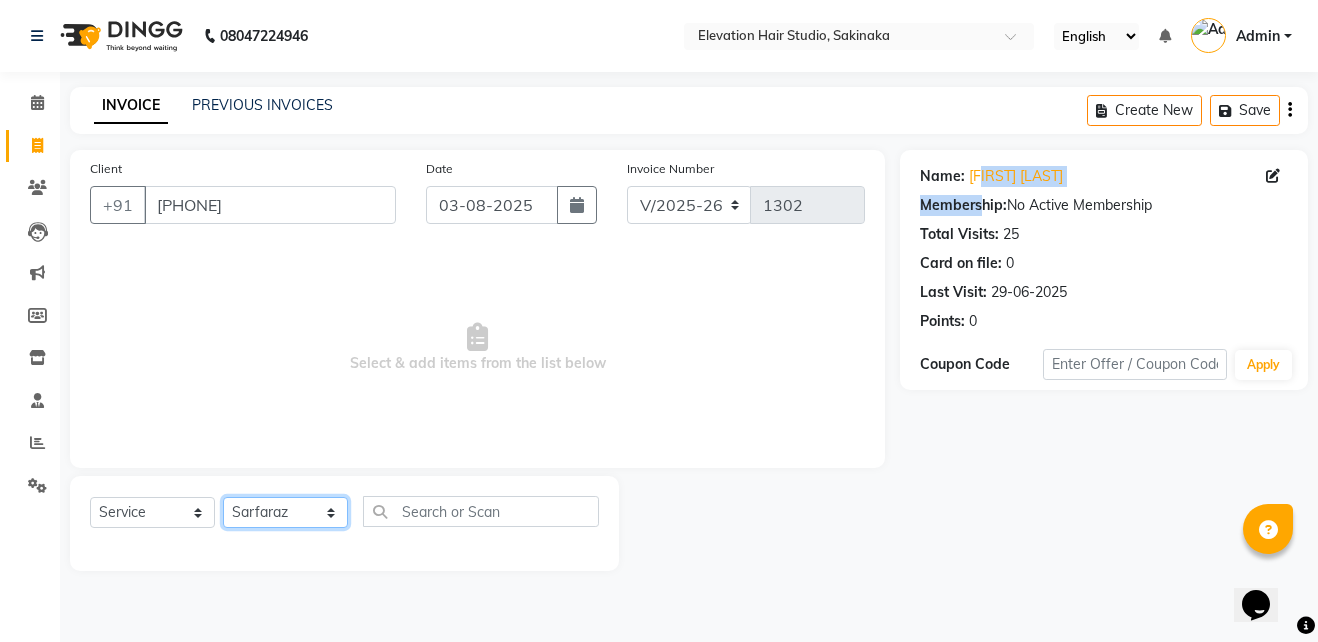 click on "Select Stylist Admin (EHS Thane) ANEES  DILIP KAPIL  PRIYA RUPESH SAHIL  Sarfaraz SHAHEENA SHAIKH  ZEESHAN" 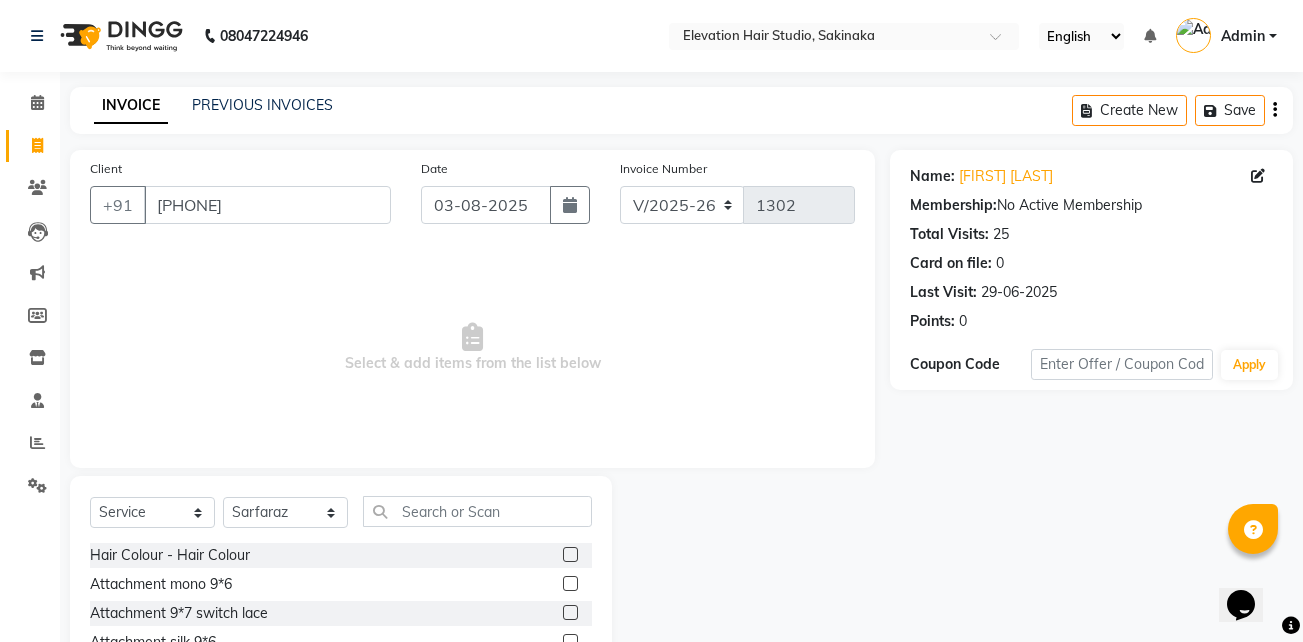click on "Select  Service  Product  Membership  Package Voucher Prepaid Gift Card  Select Stylist Admin (EHS Thane) ANEES  DILIP KAPIL  PRIYA RUPESH SAHIL  Sarfaraz SHAHEENA SHAIKH  ZEESHAN" 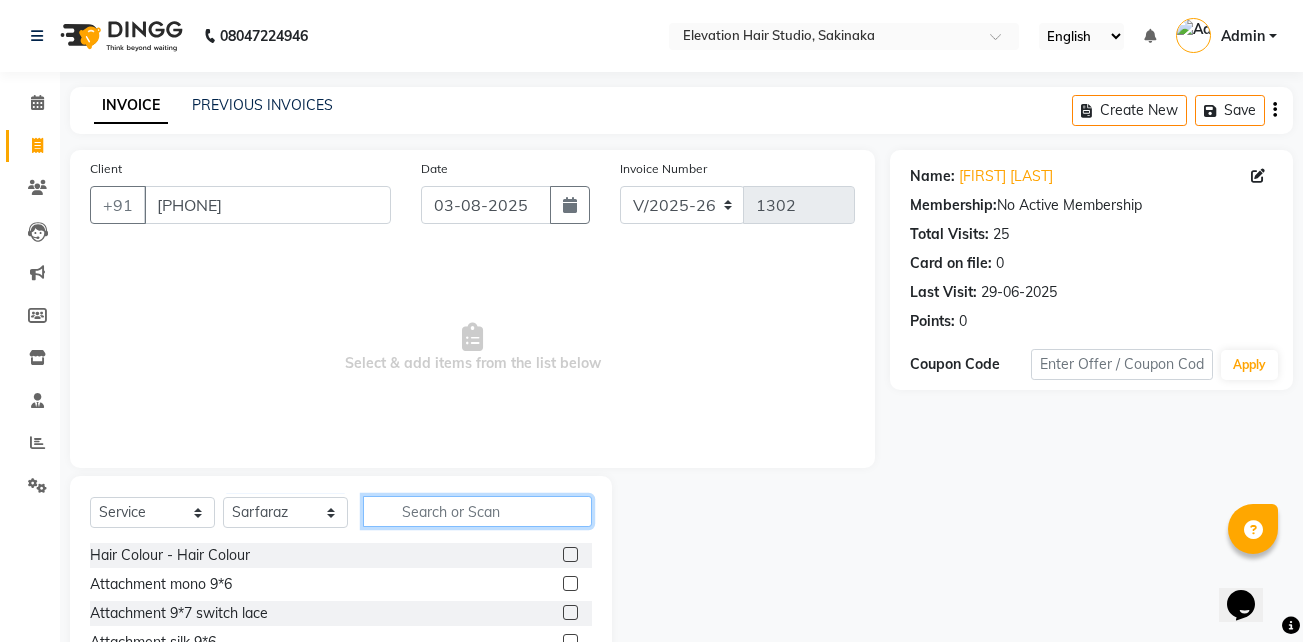 click 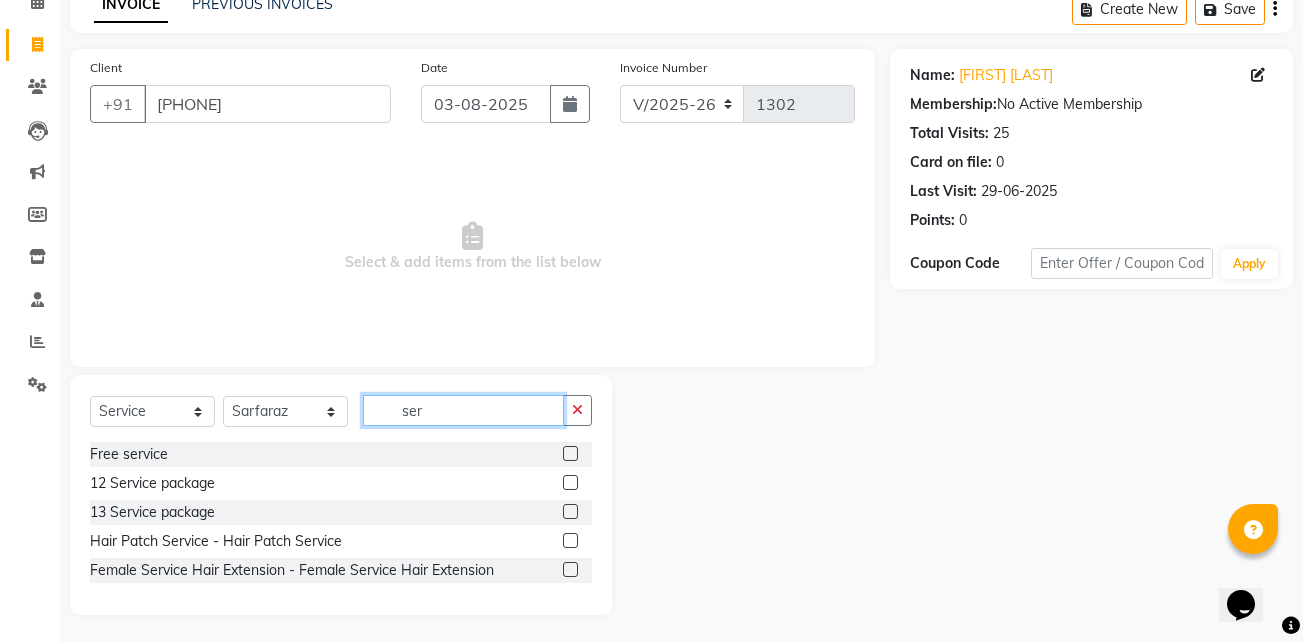 scroll, scrollTop: 104, scrollLeft: 0, axis: vertical 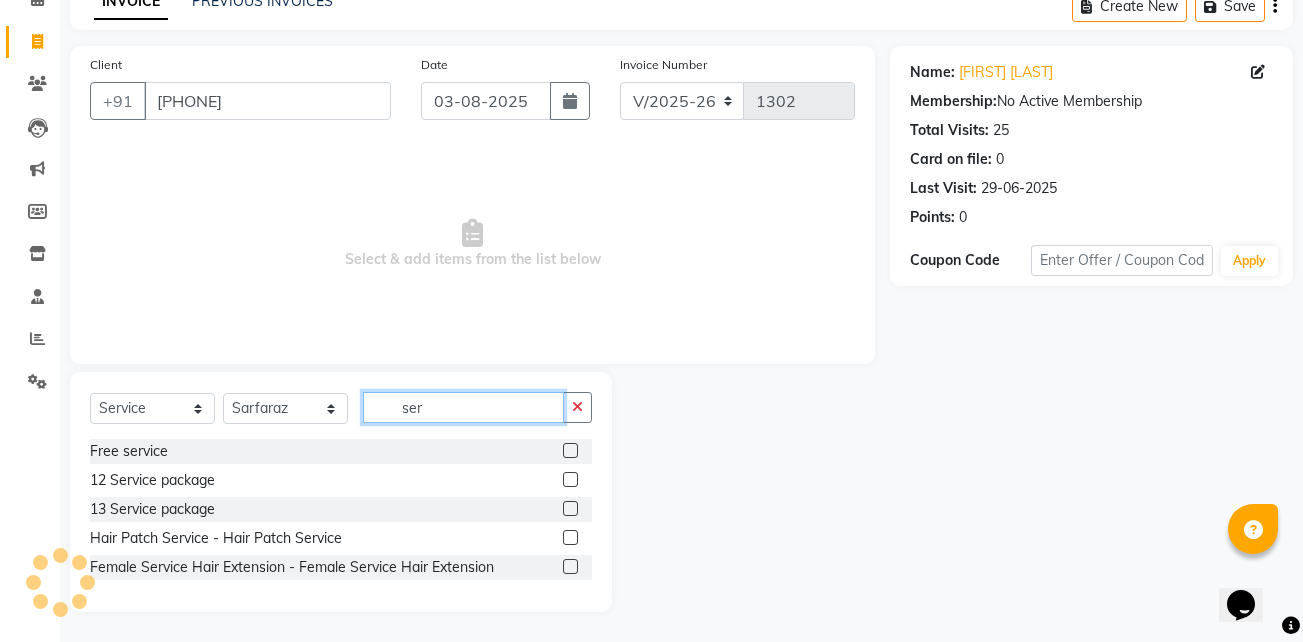 type on "ser" 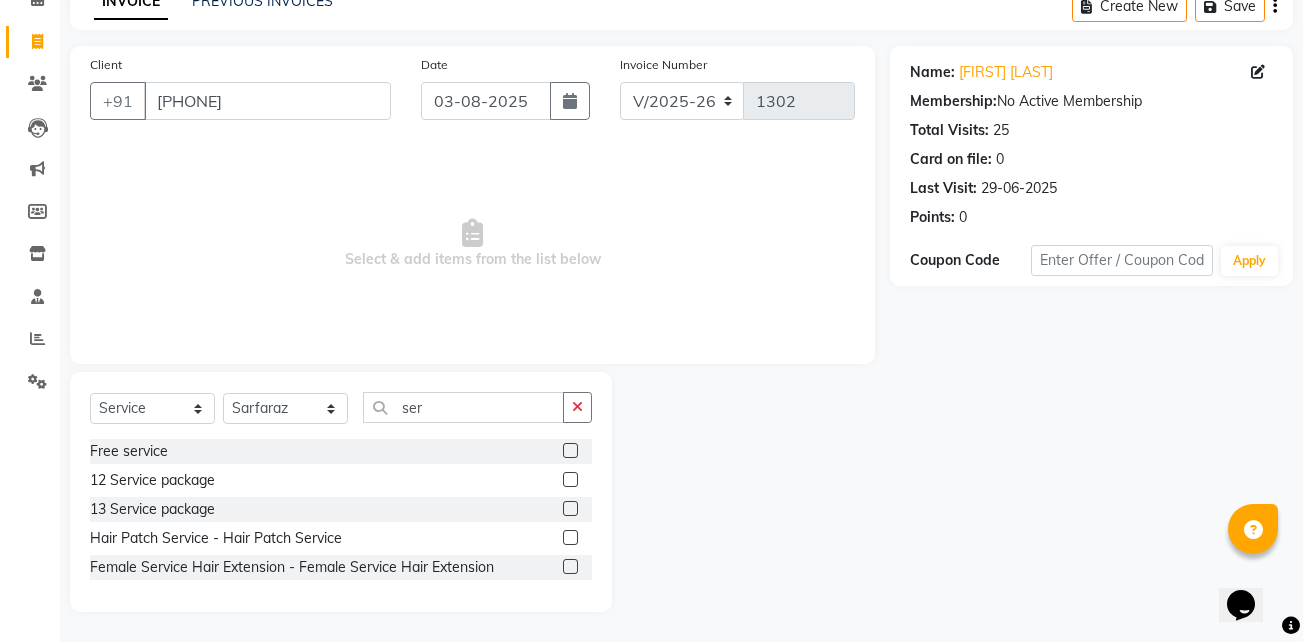 click 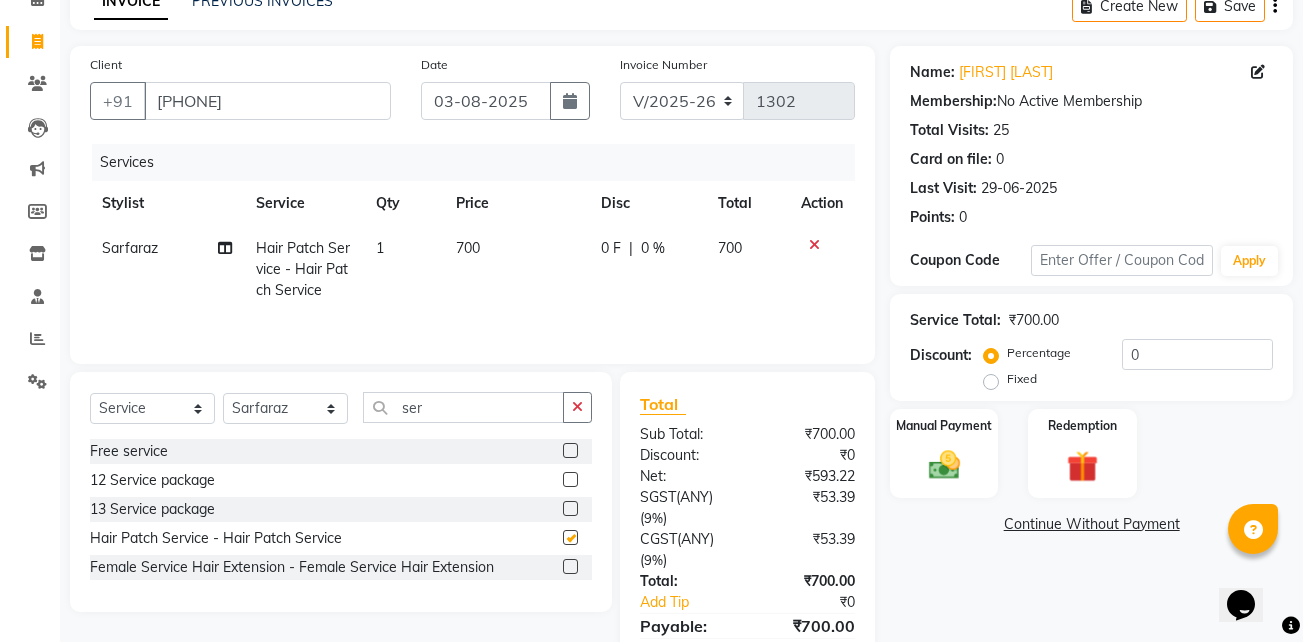 checkbox on "false" 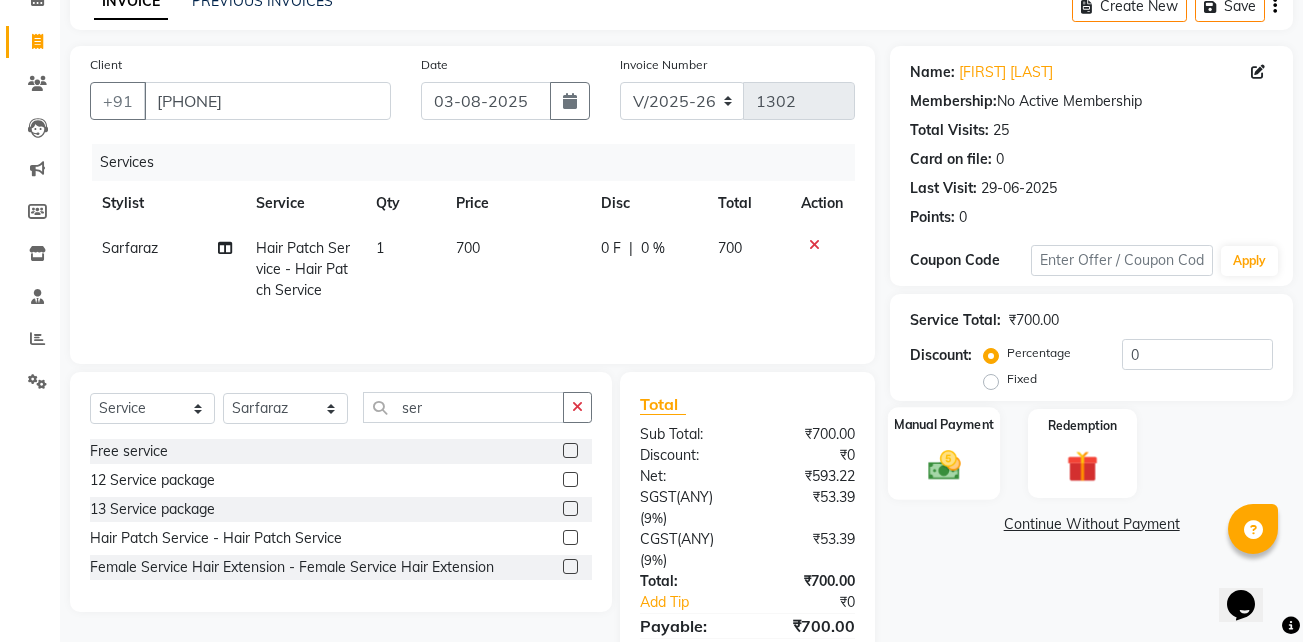 click 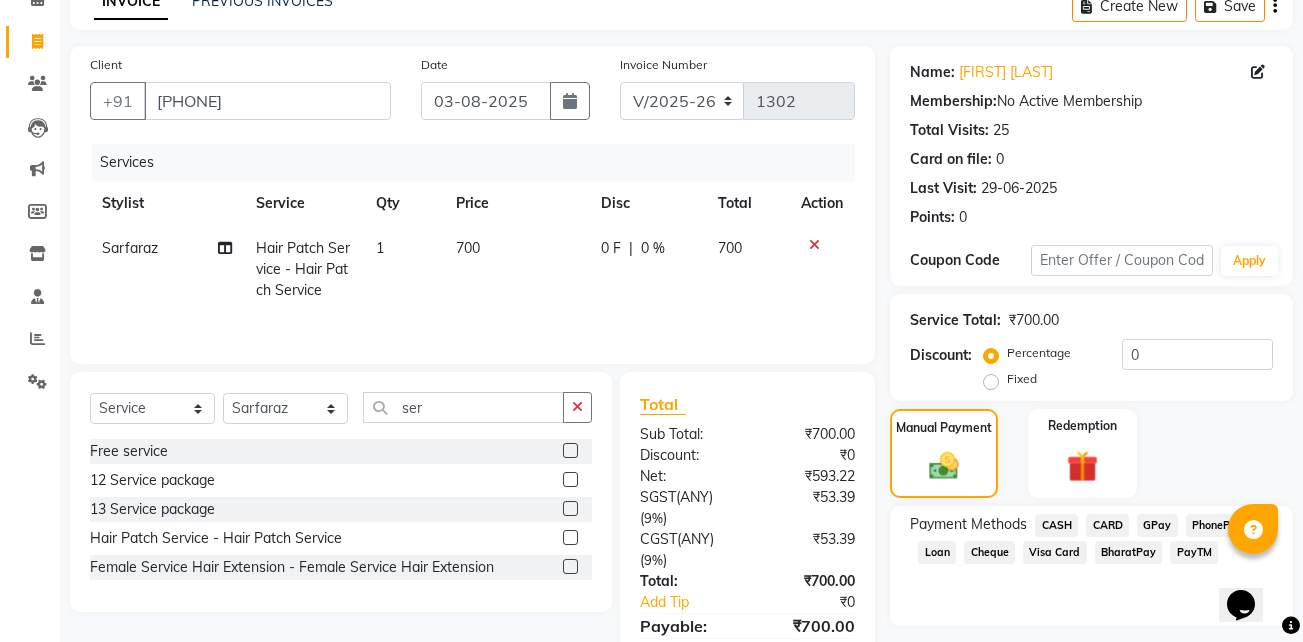 click on "GPay" 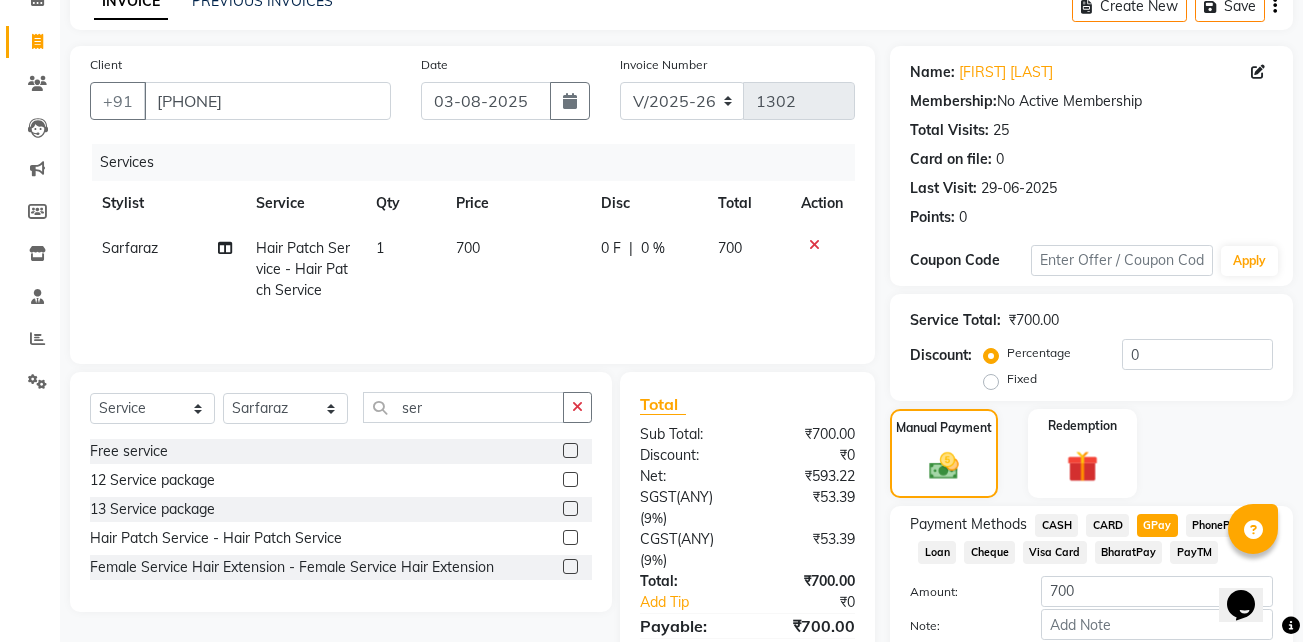 scroll, scrollTop: 215, scrollLeft: 0, axis: vertical 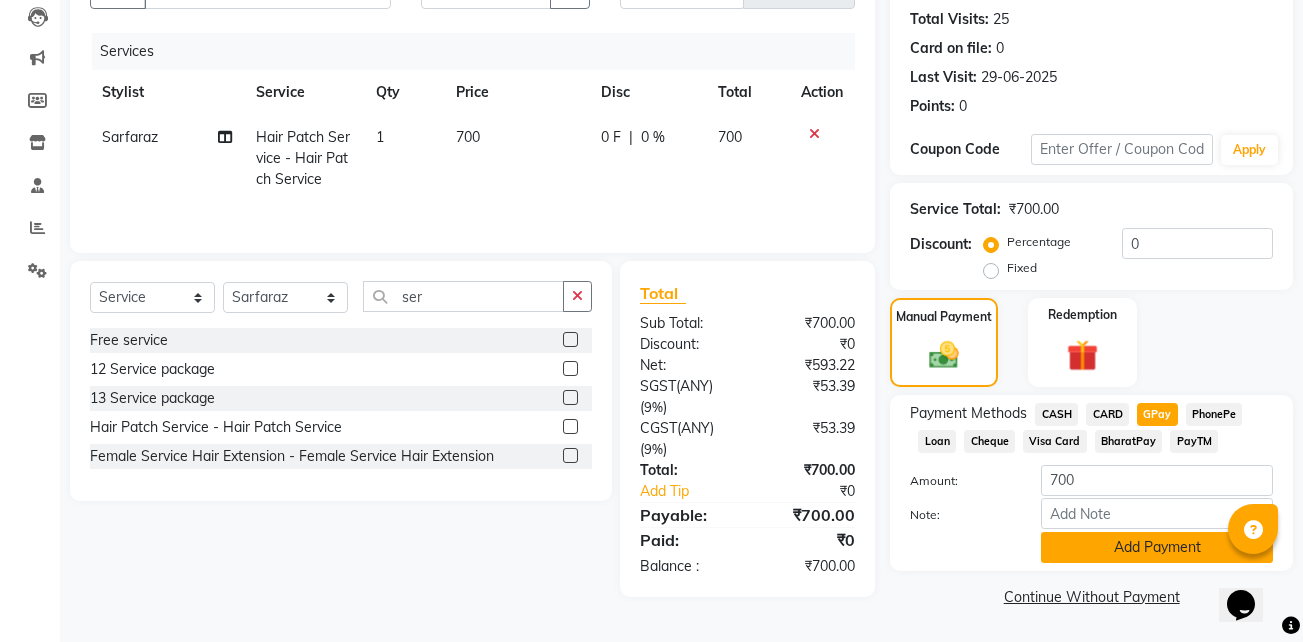 click on "Add Payment" 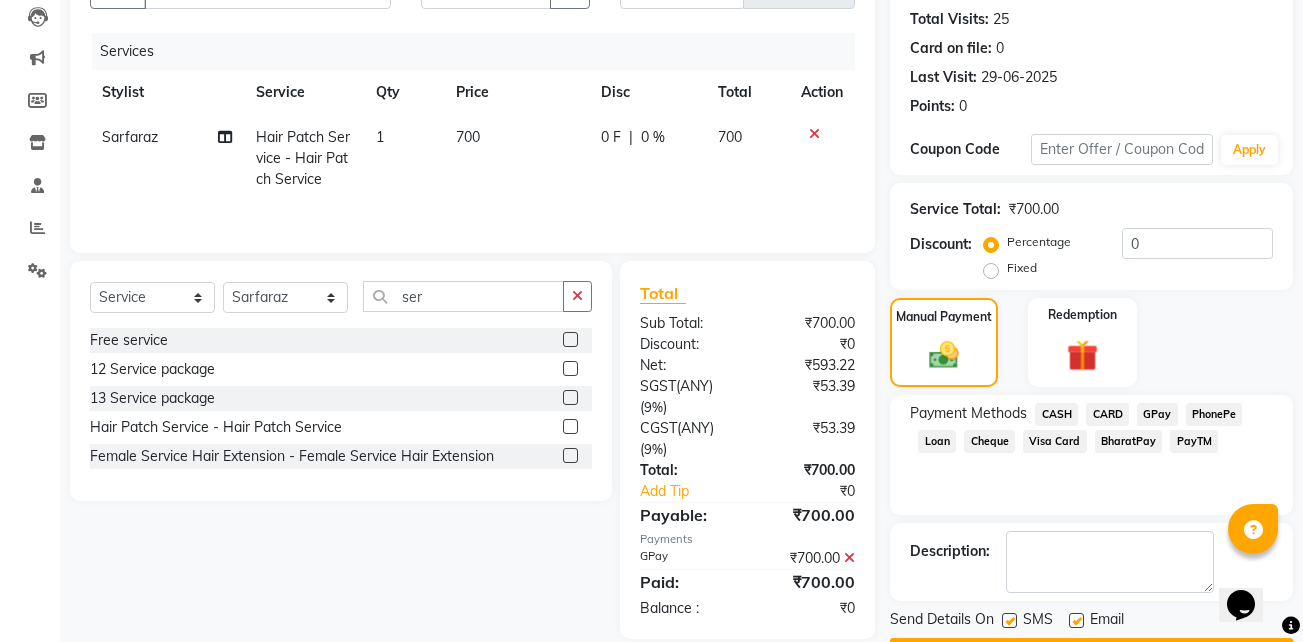 scroll, scrollTop: 272, scrollLeft: 0, axis: vertical 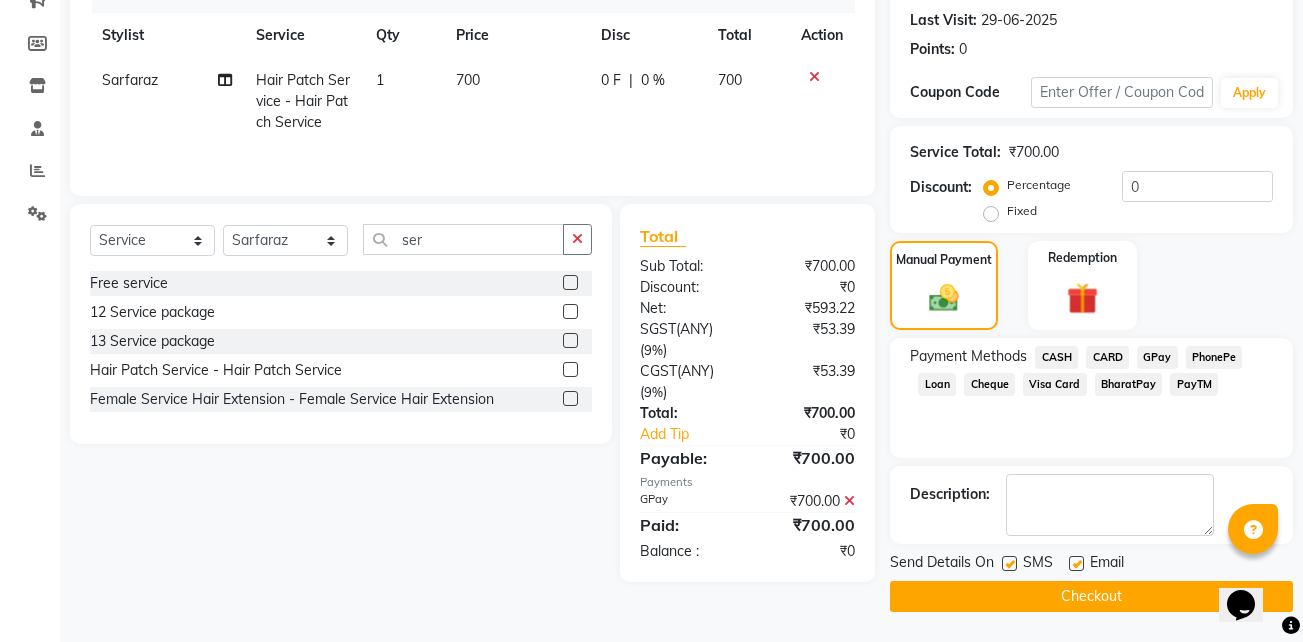 click 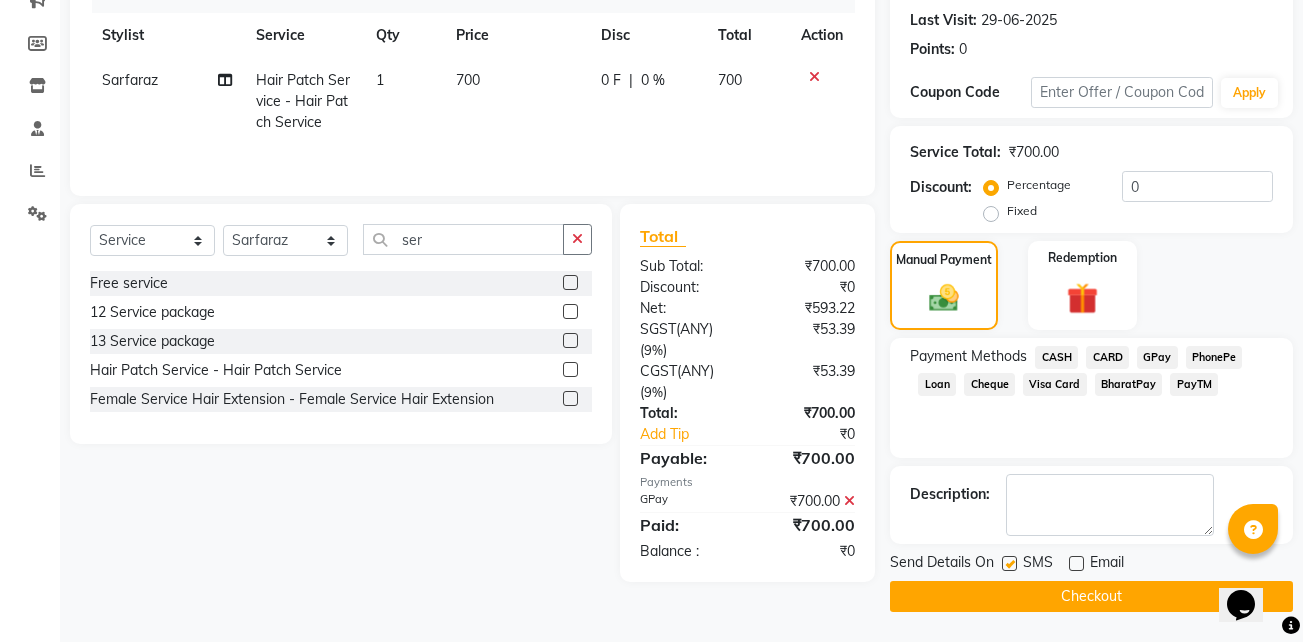 click 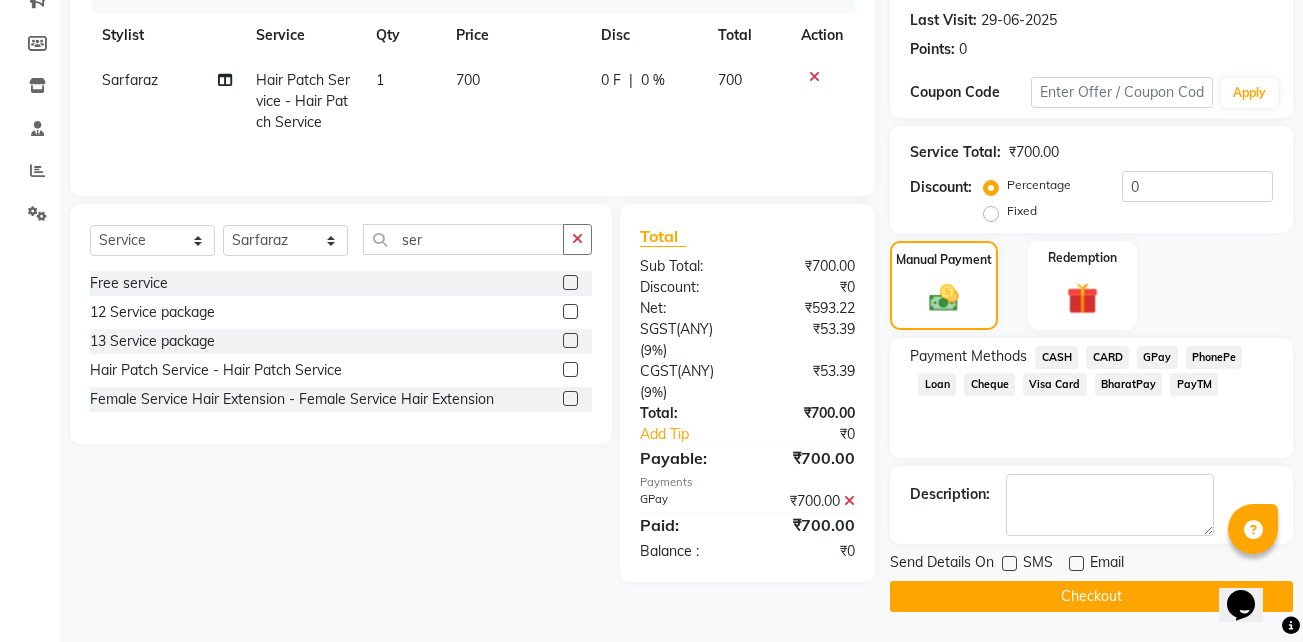 click on "Checkout" 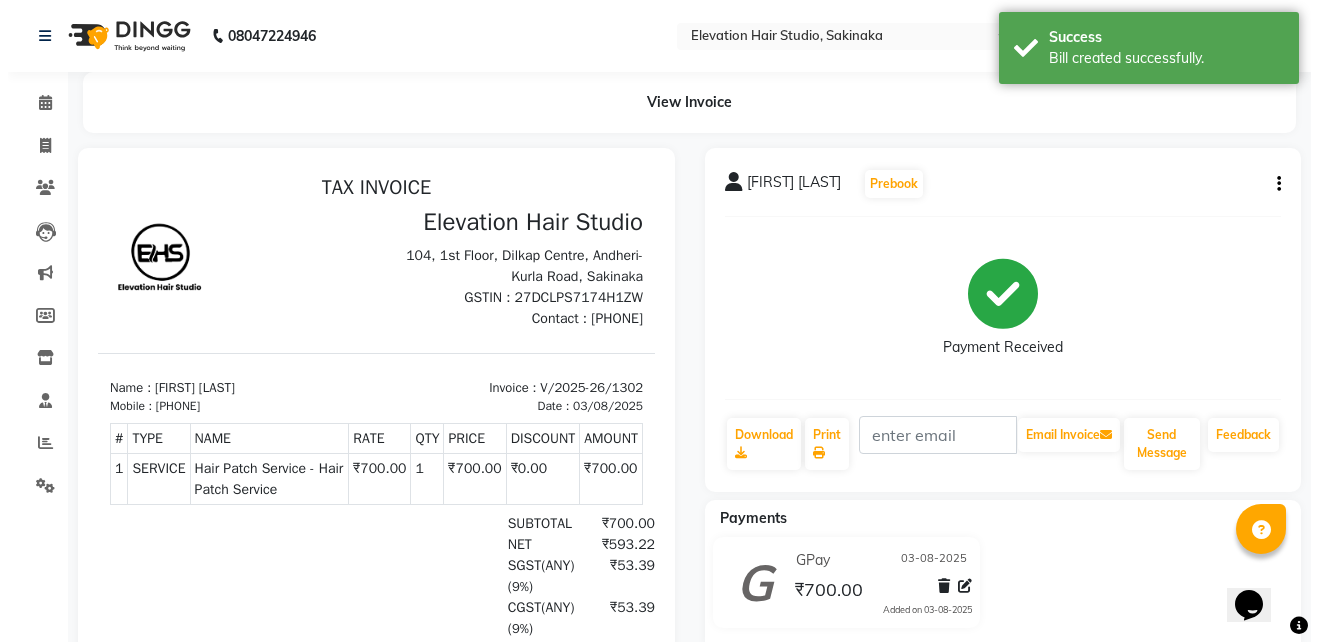 scroll, scrollTop: 0, scrollLeft: 0, axis: both 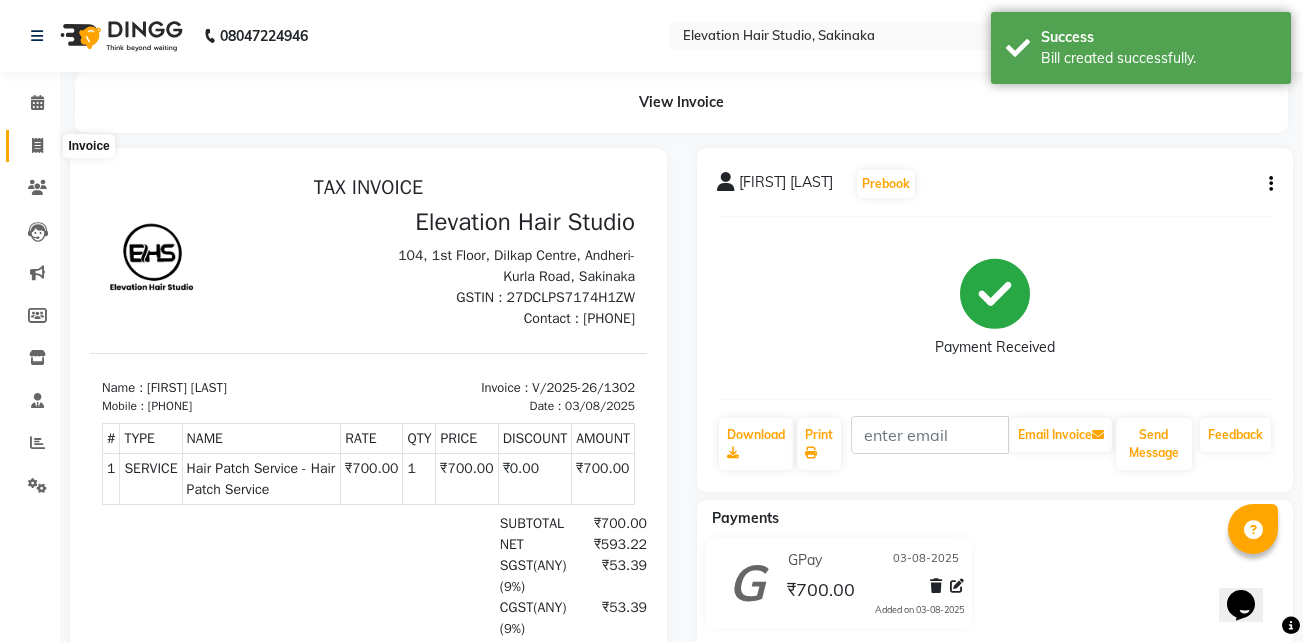 click 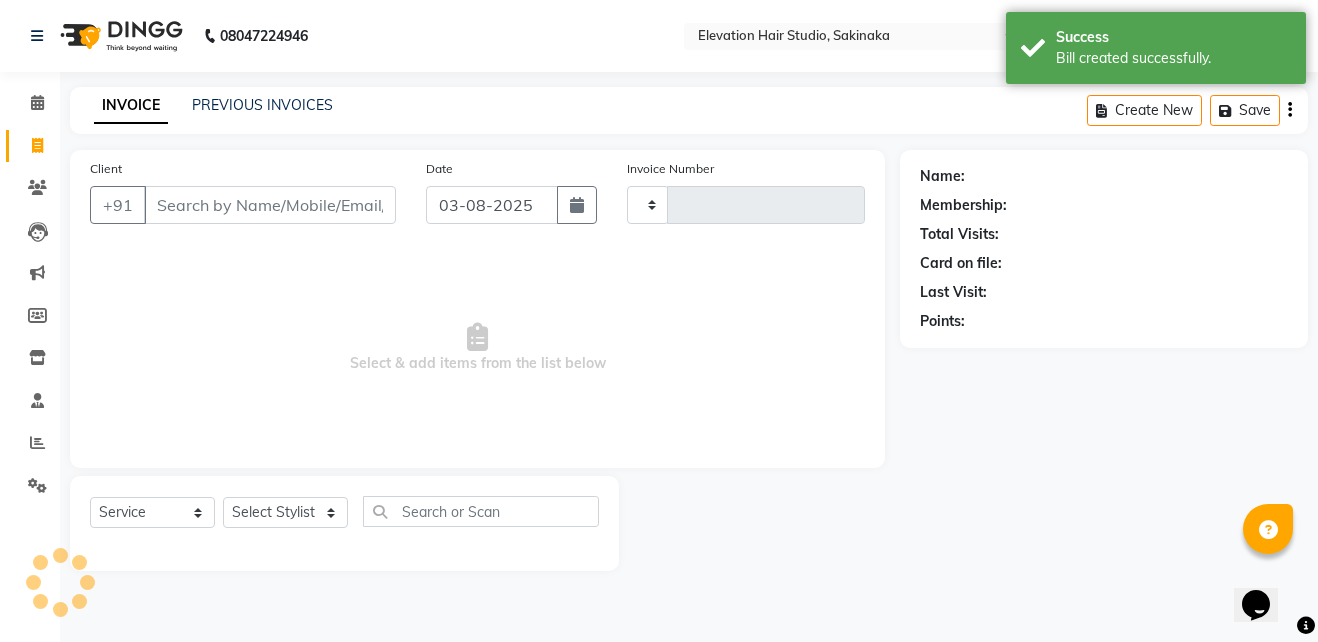 type on "1303" 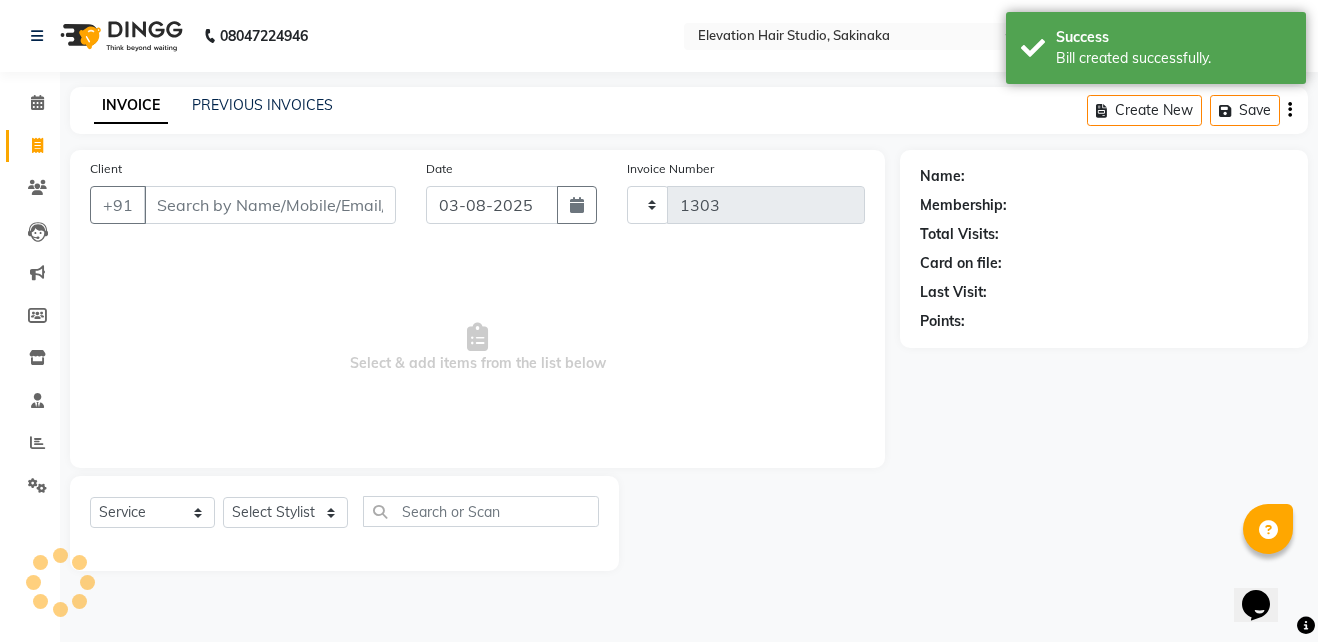 select on "4949" 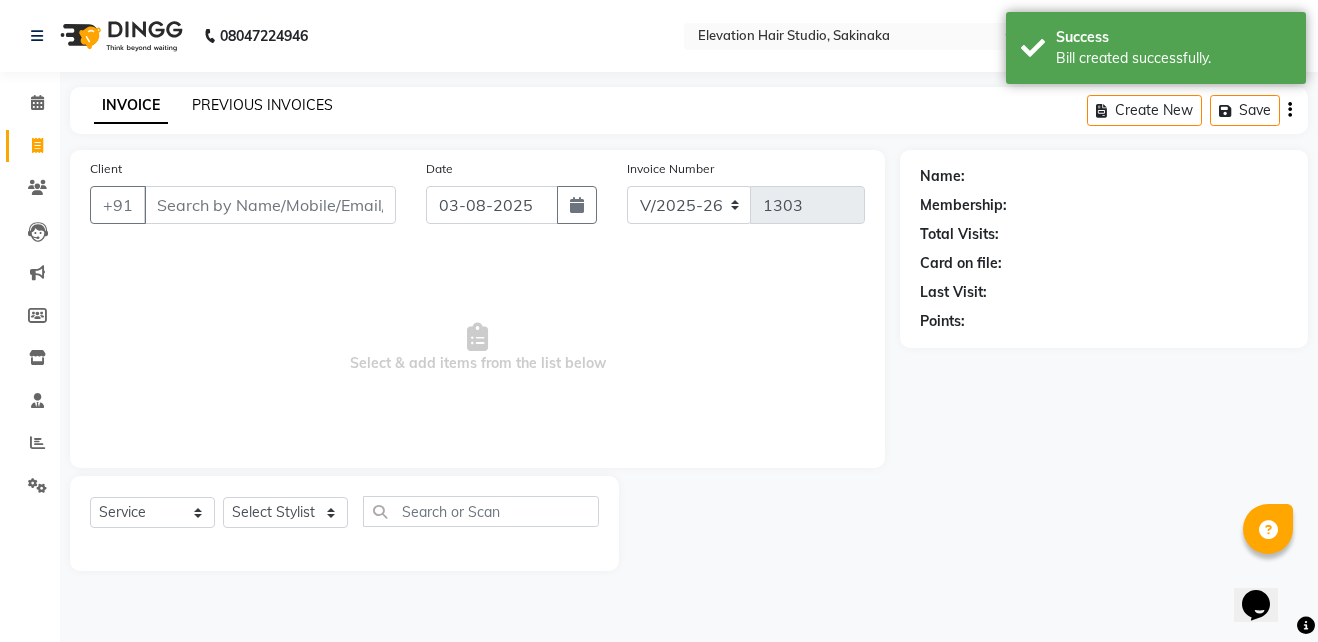 click on "PREVIOUS INVOICES" 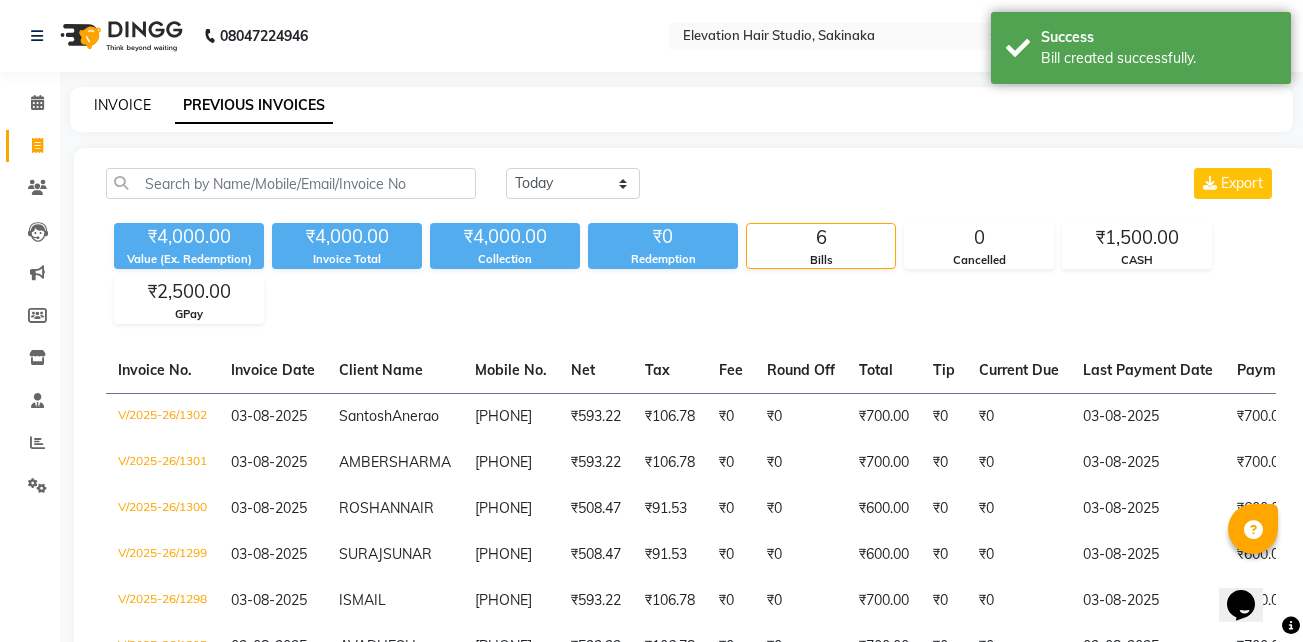 click on "INVOICE" 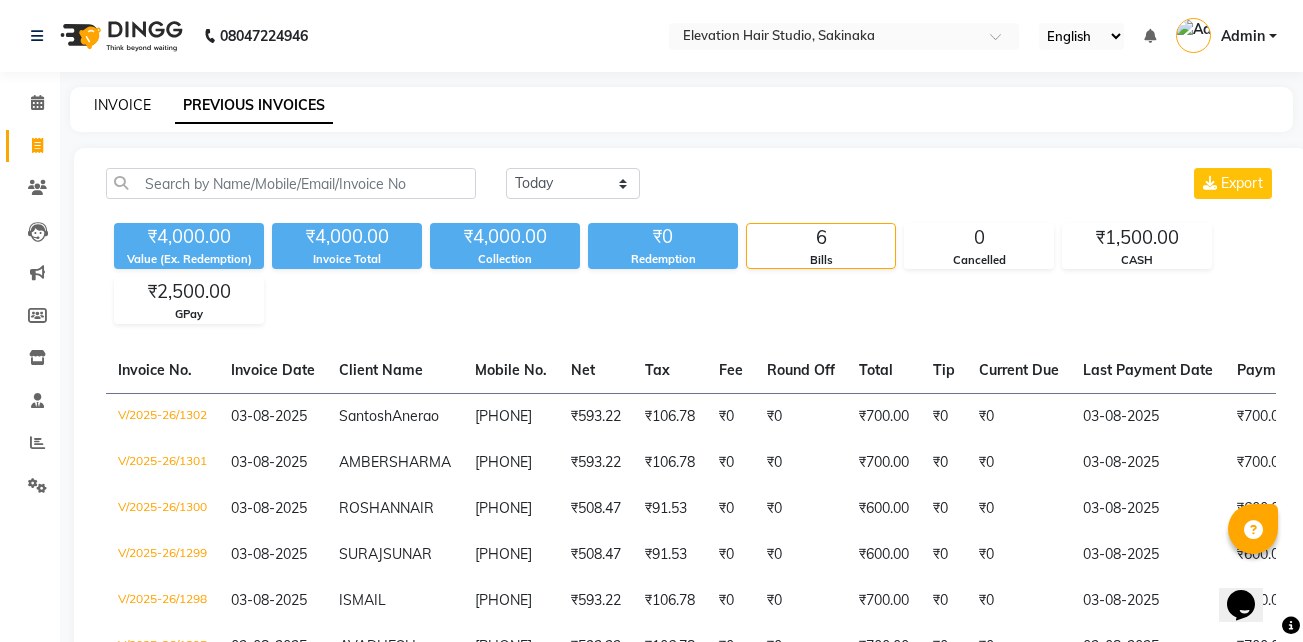 select on "service" 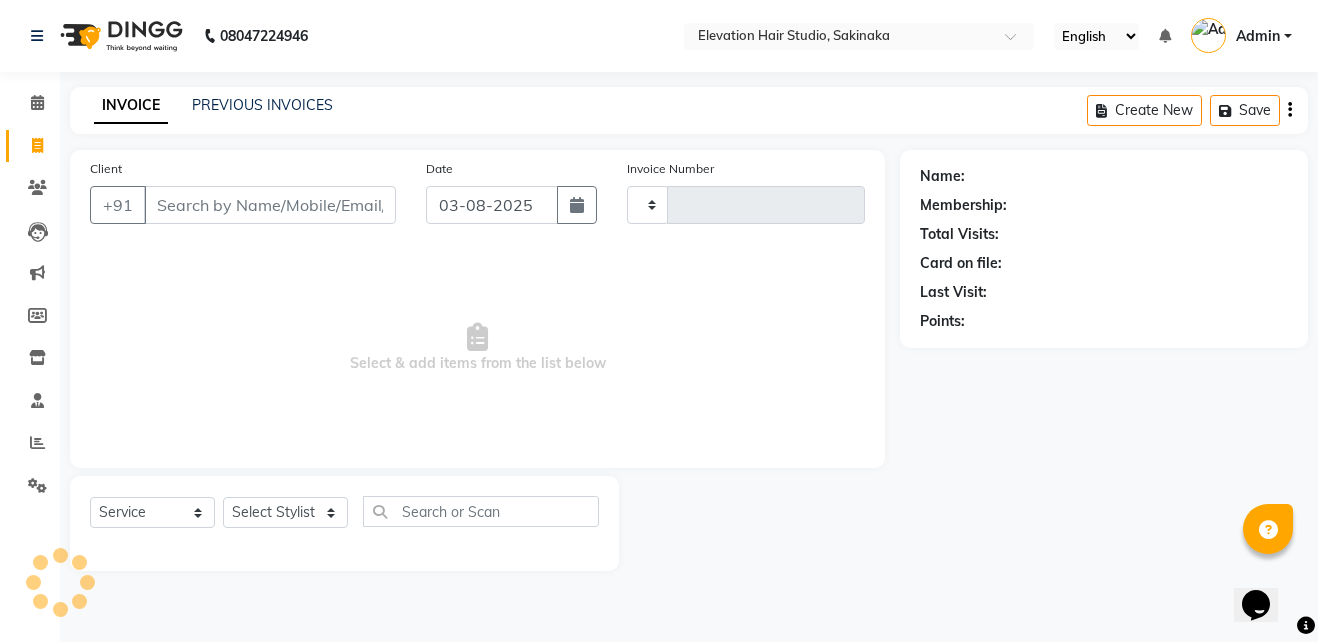 type on "1303" 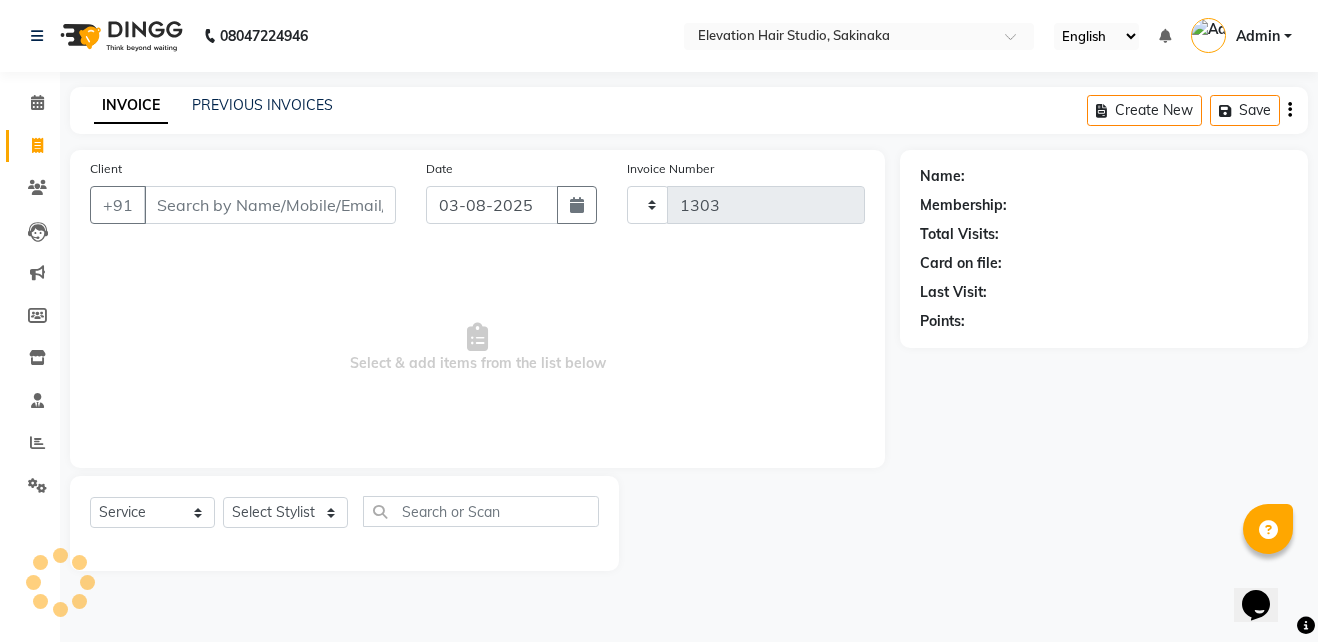 select on "4949" 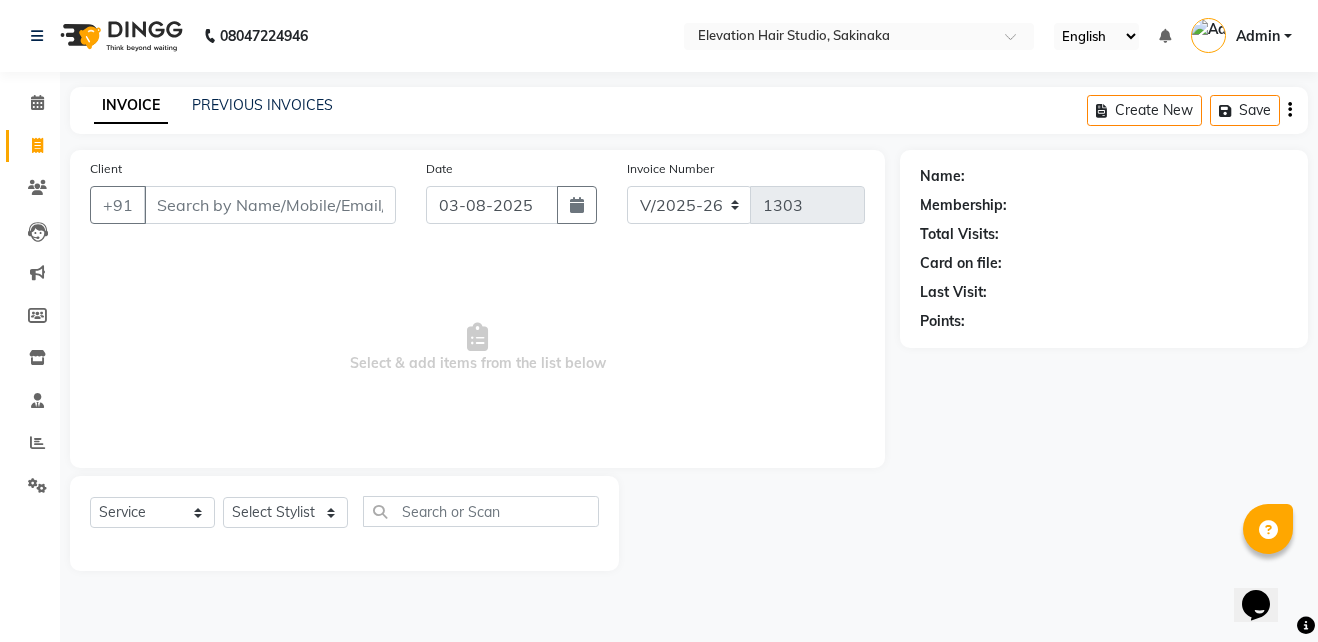click on "Client" at bounding box center [270, 205] 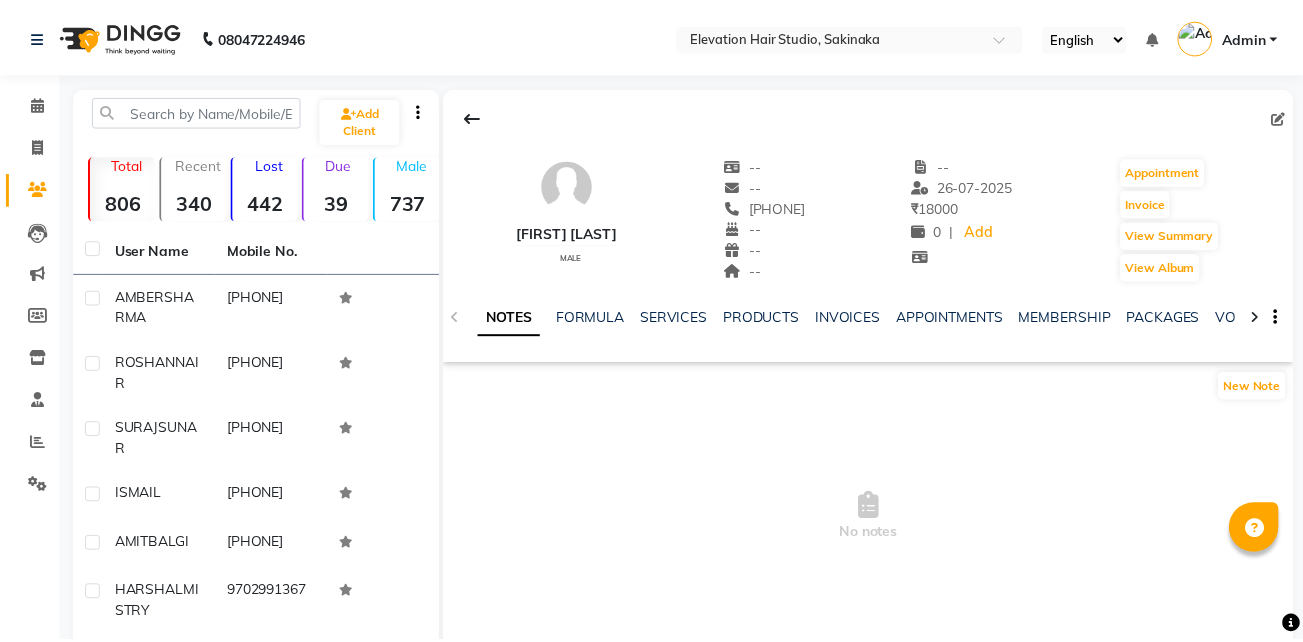 scroll, scrollTop: 0, scrollLeft: 0, axis: both 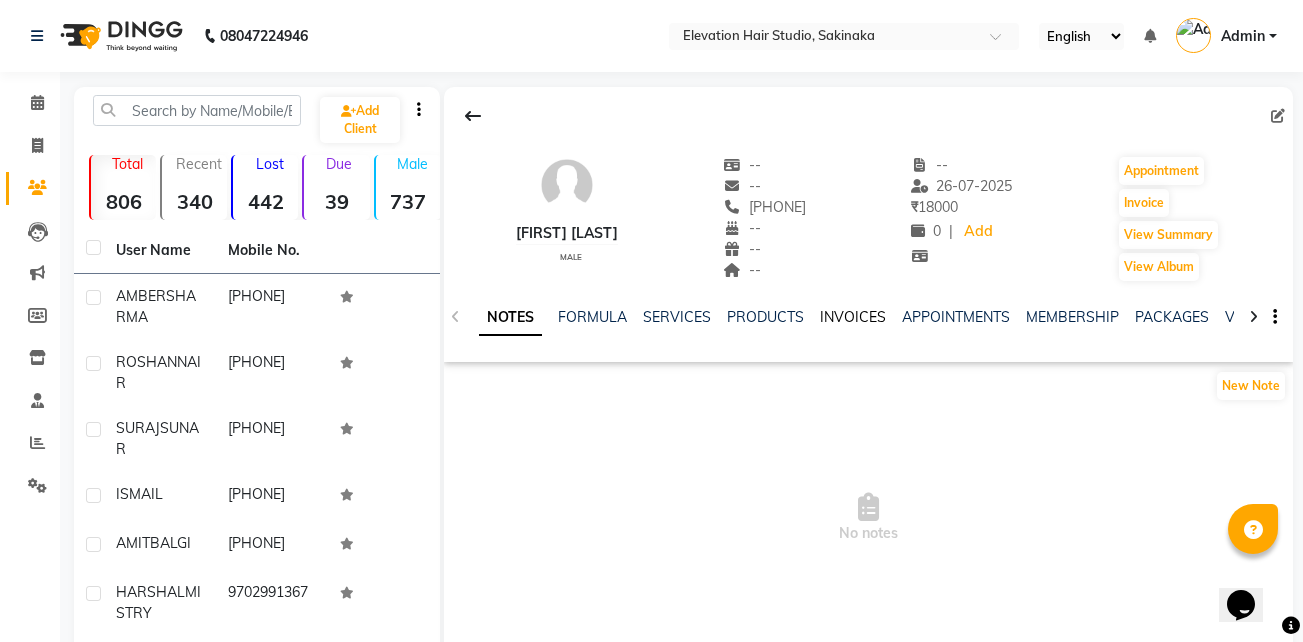 click on "INVOICES" 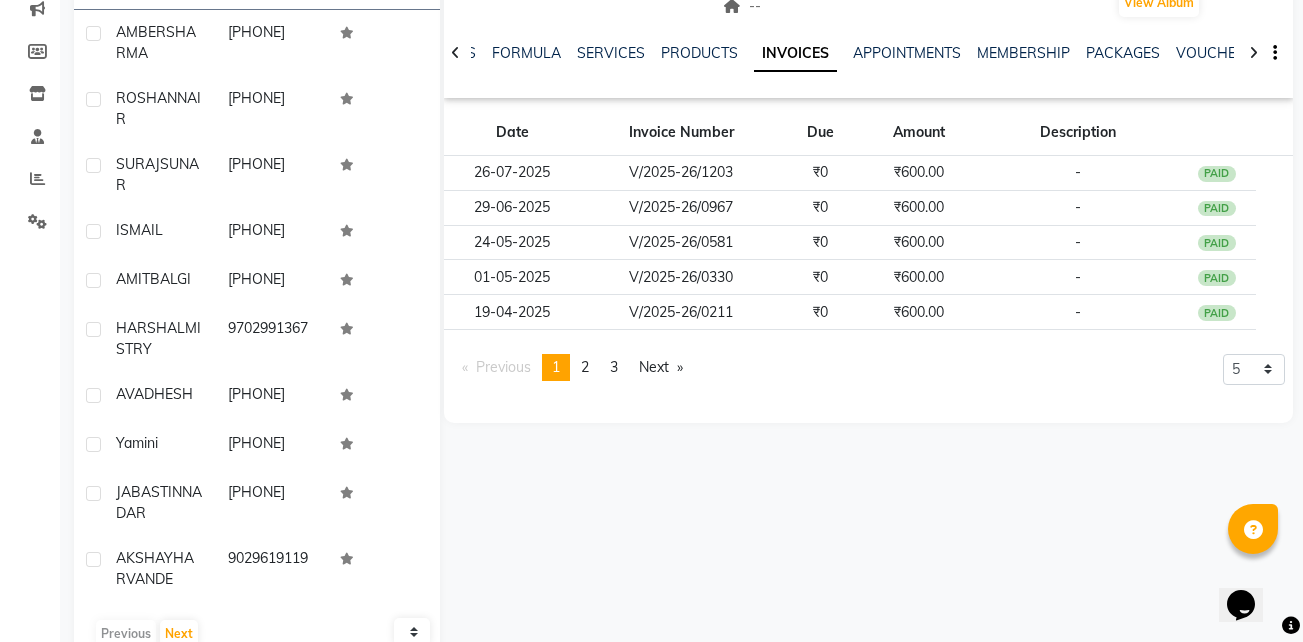 scroll, scrollTop: 265, scrollLeft: 0, axis: vertical 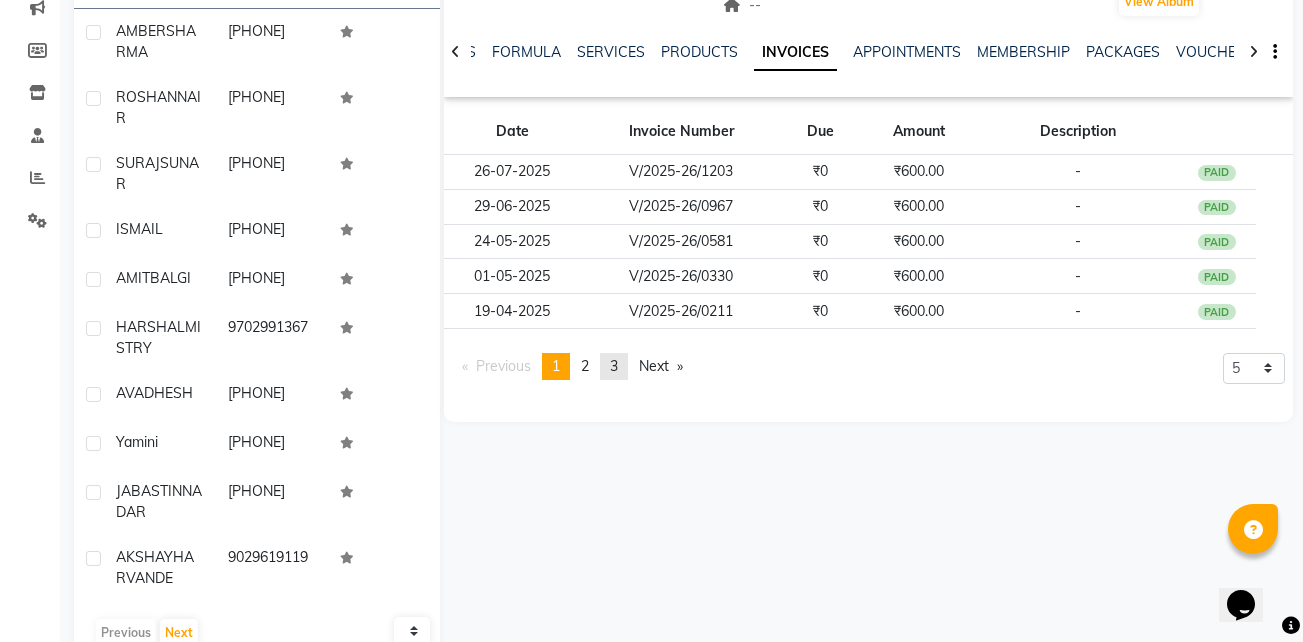 click on "3" 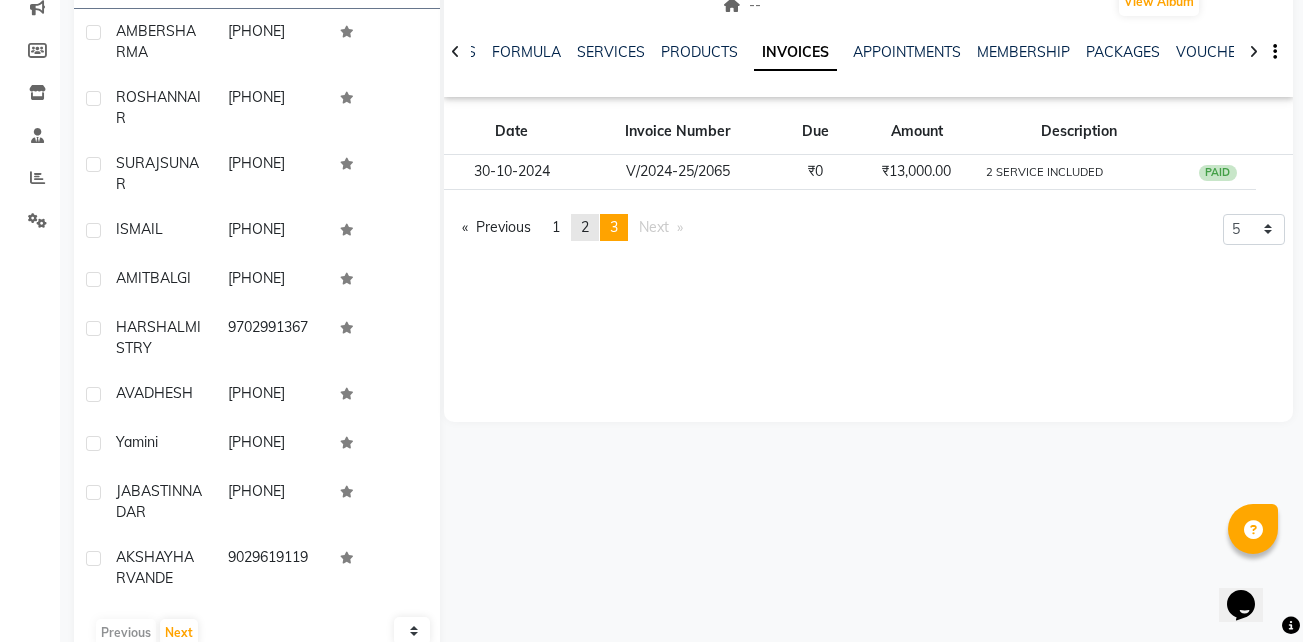 click on "2" 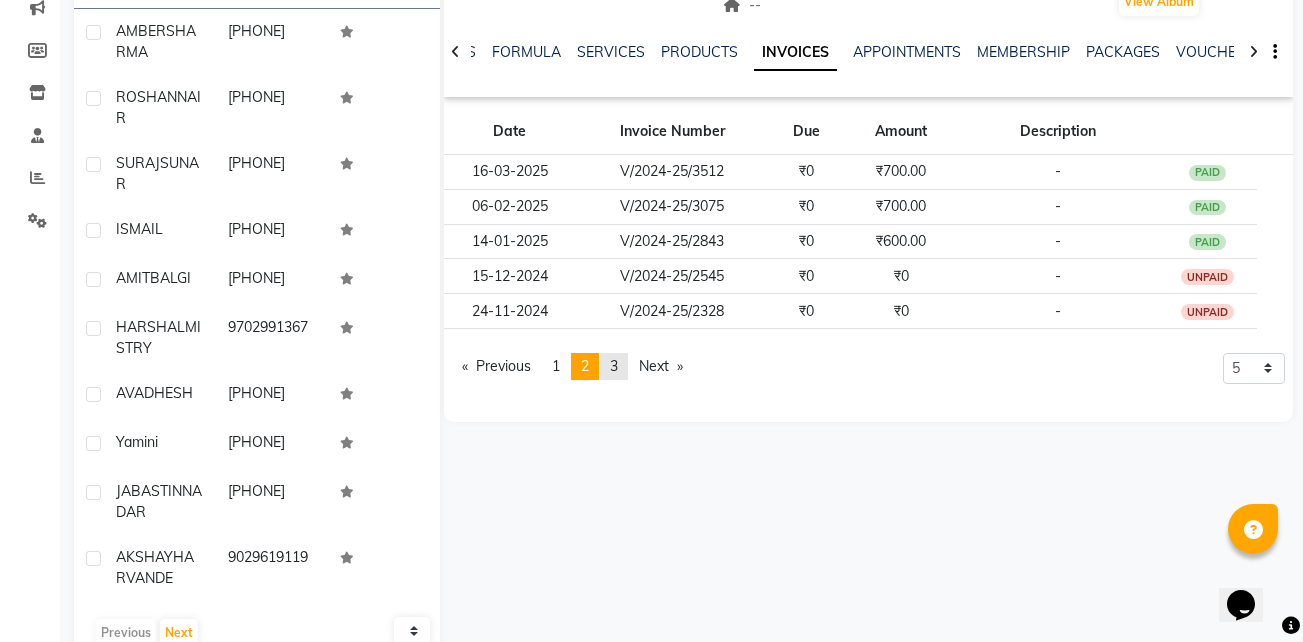 click on "page  3" 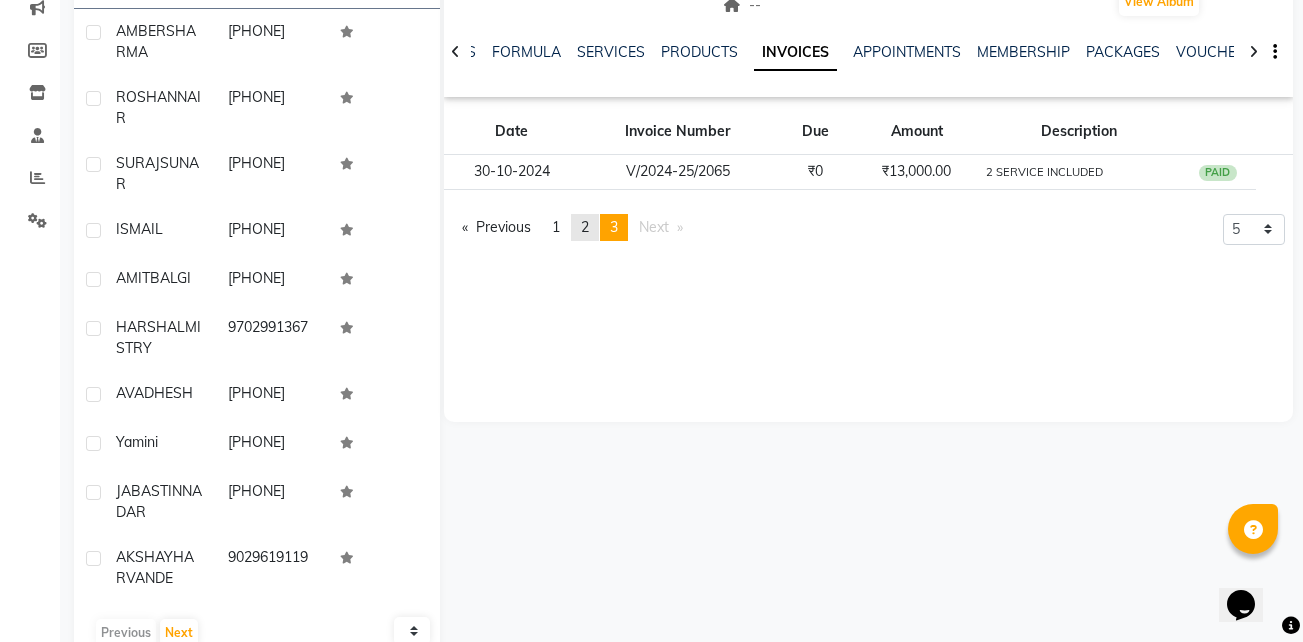 click on "page  2" 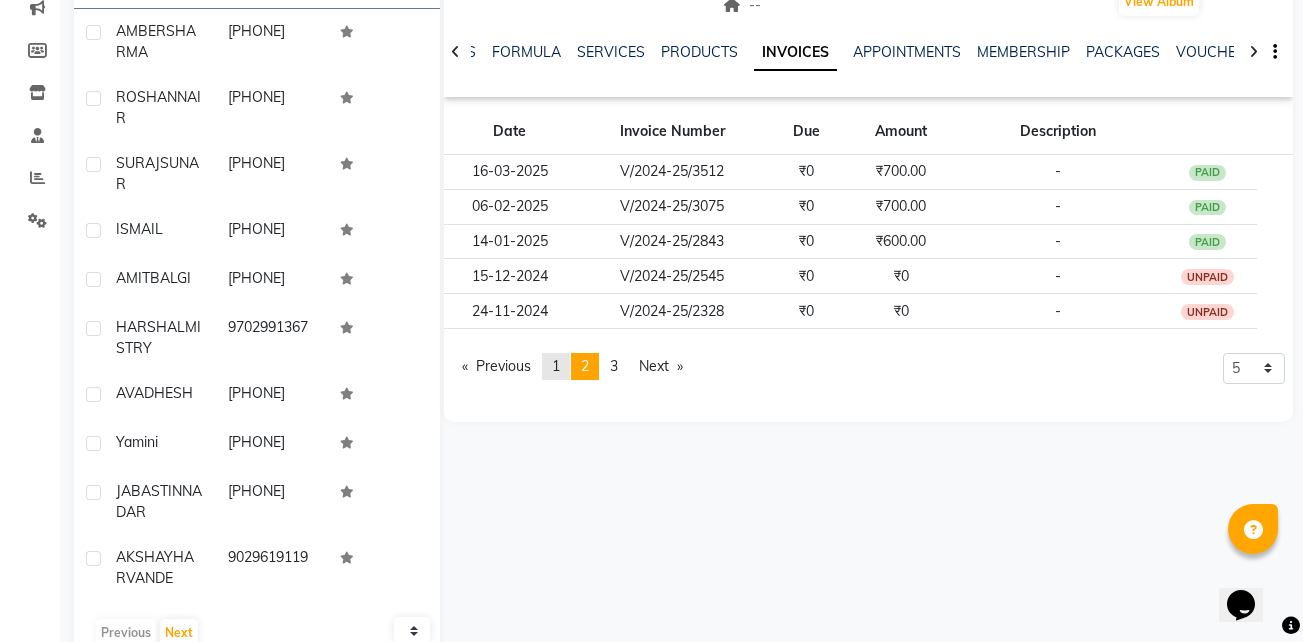 click on "page  1" 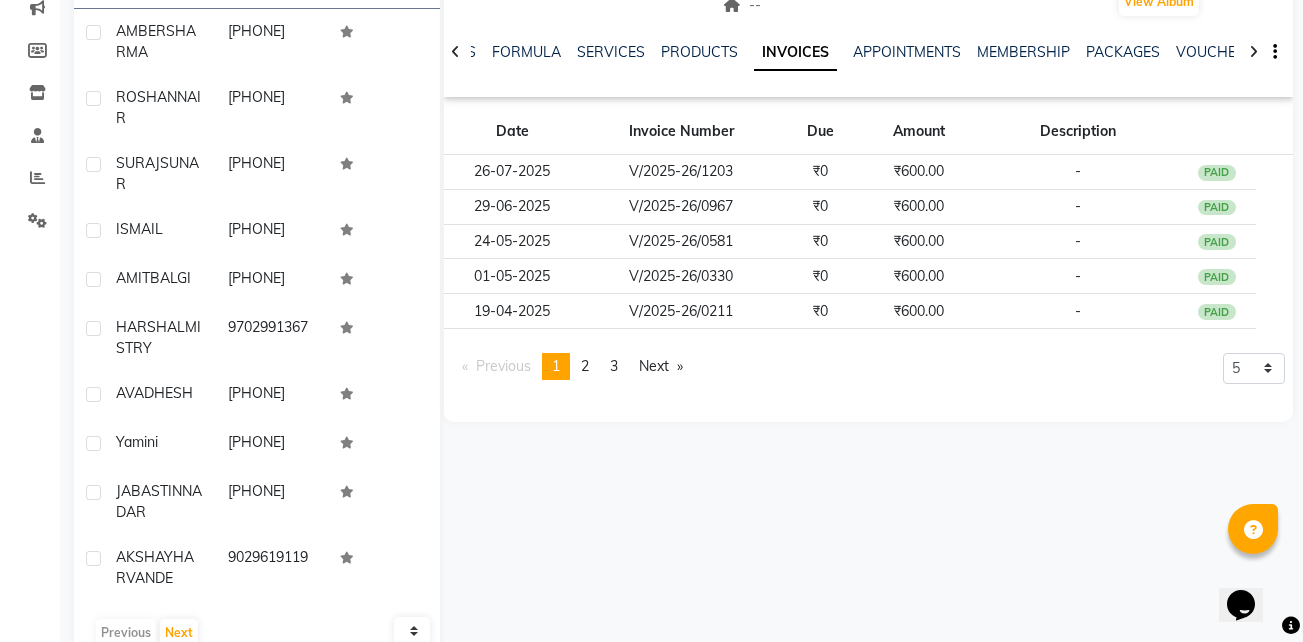 click on "Previous  page  1 / 3  You're on page  1 page  2 page  3  Next  page" 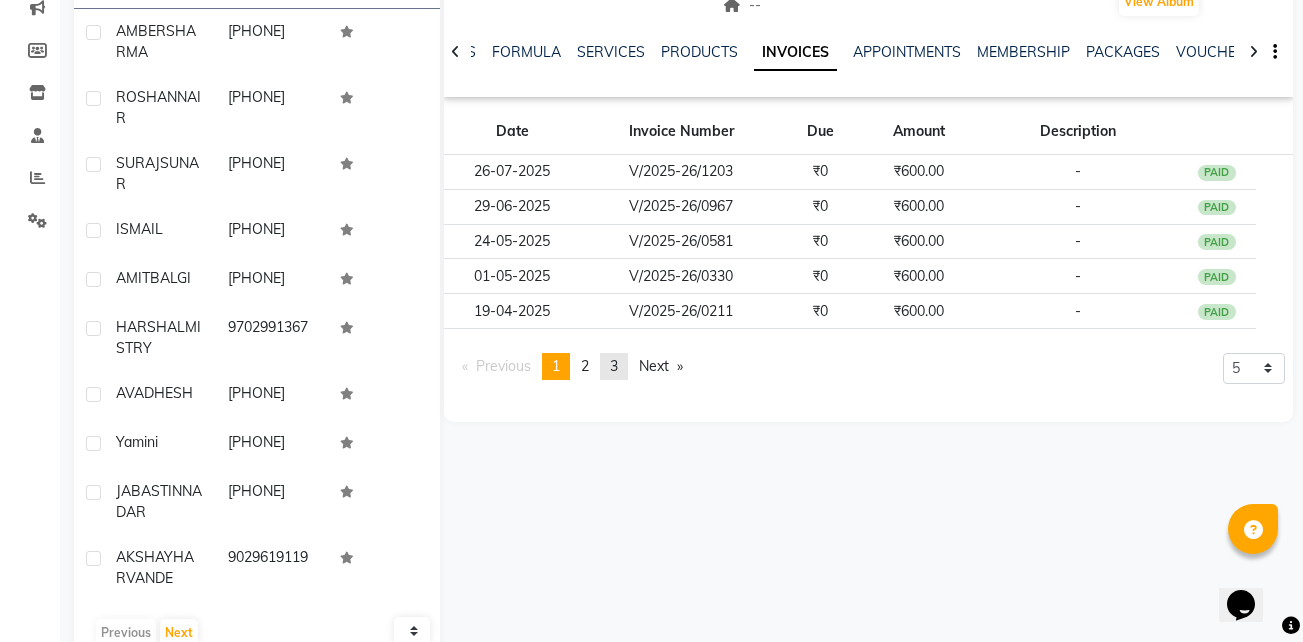 click on "3" 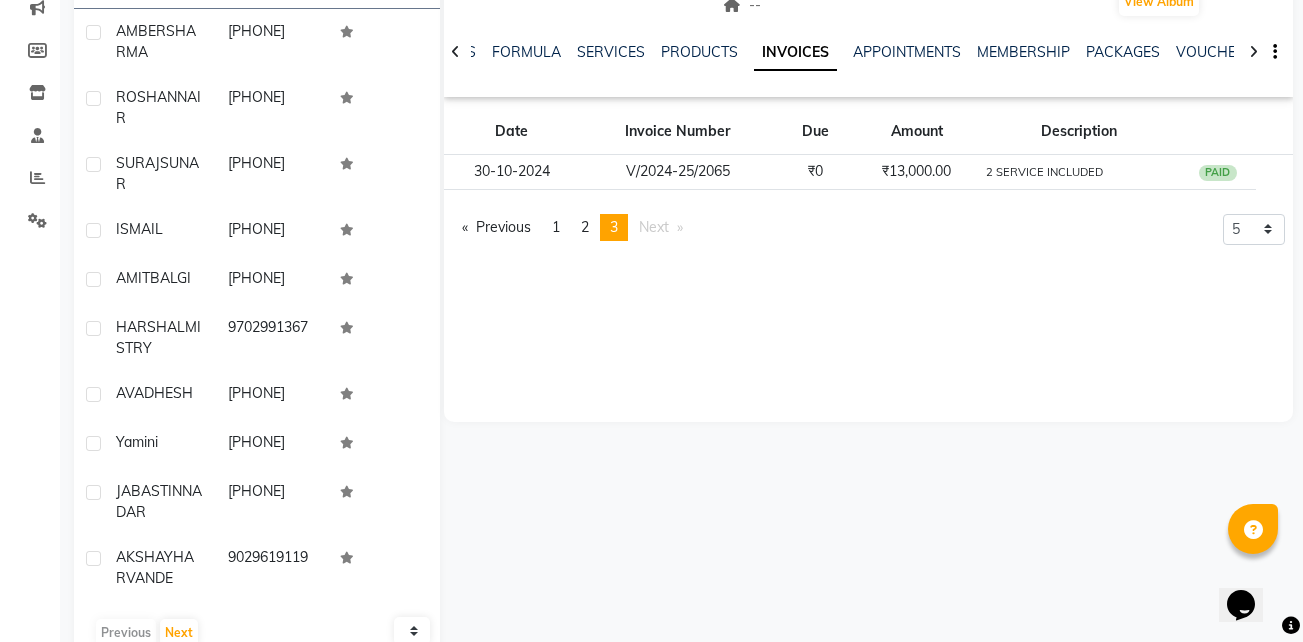scroll, scrollTop: 0, scrollLeft: 0, axis: both 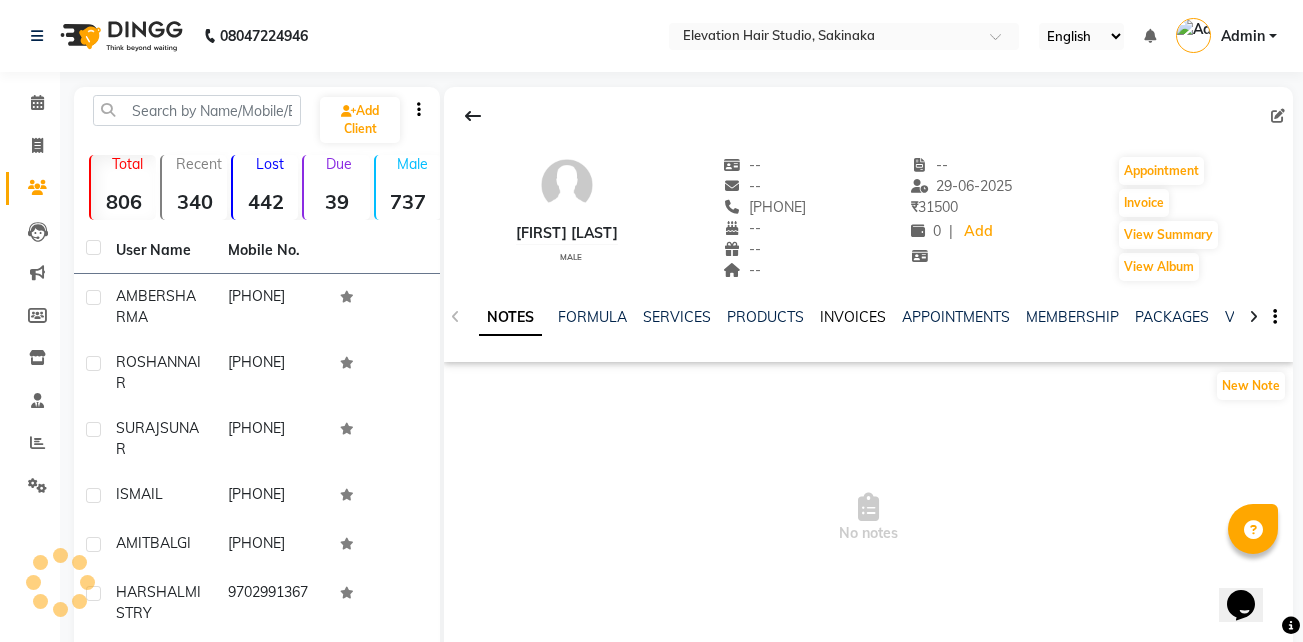click on "INVOICES" 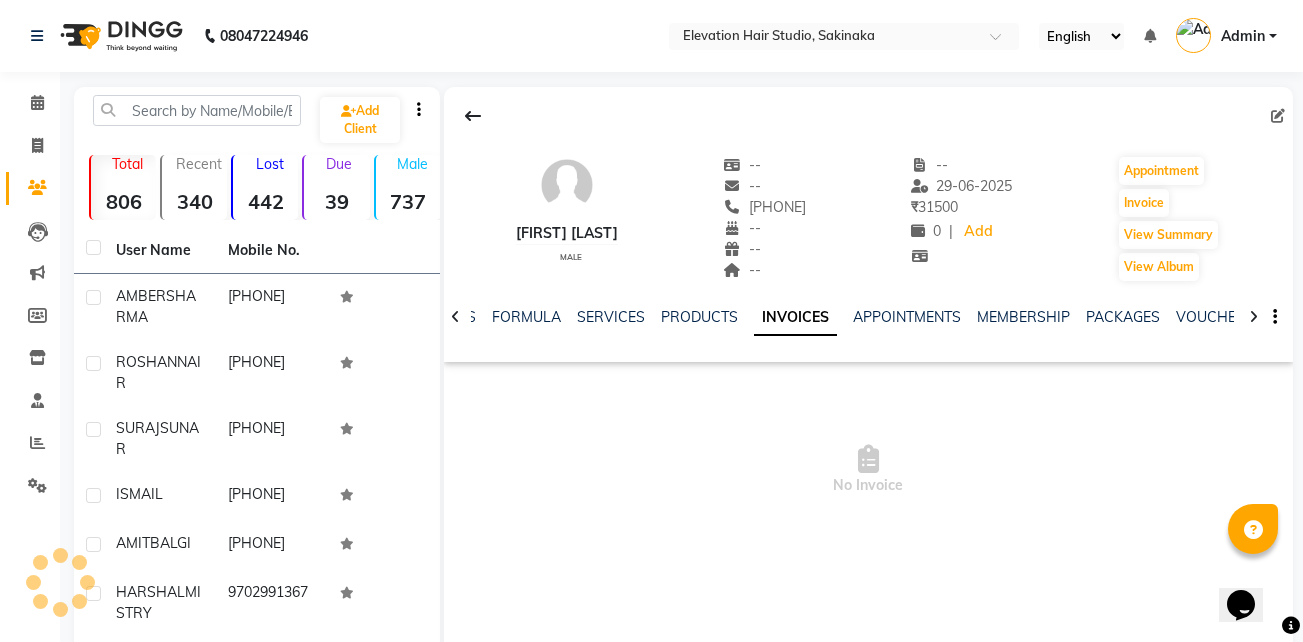 scroll, scrollTop: 0, scrollLeft: 0, axis: both 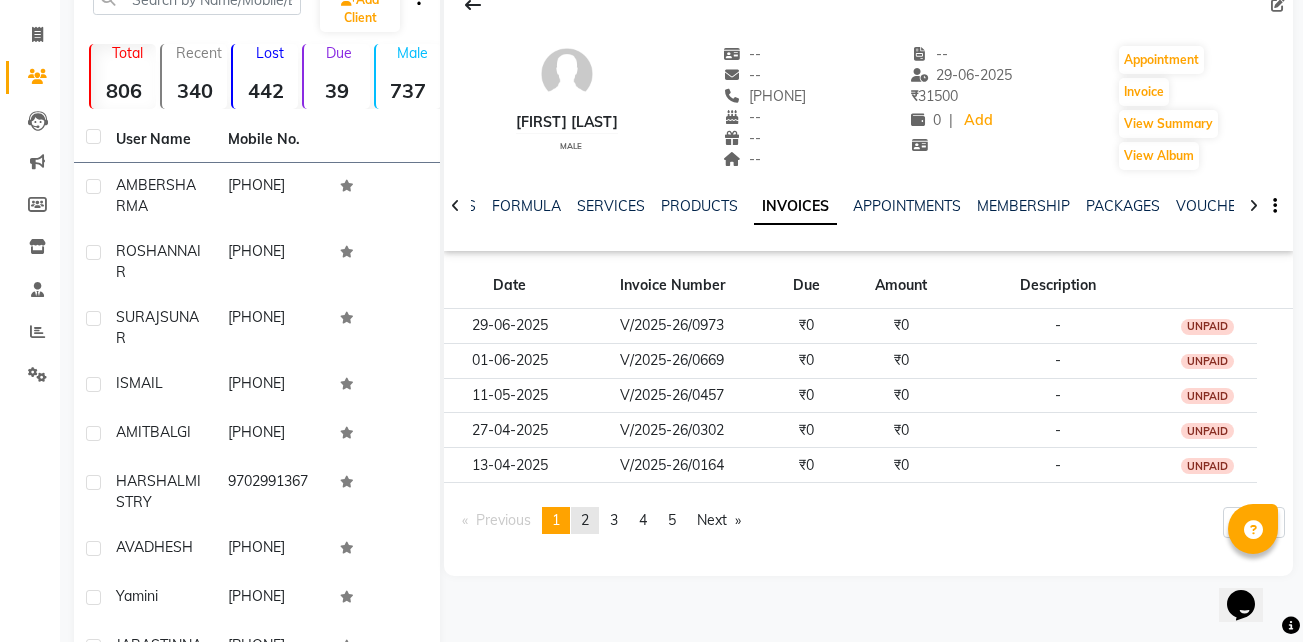 click on "page  2" 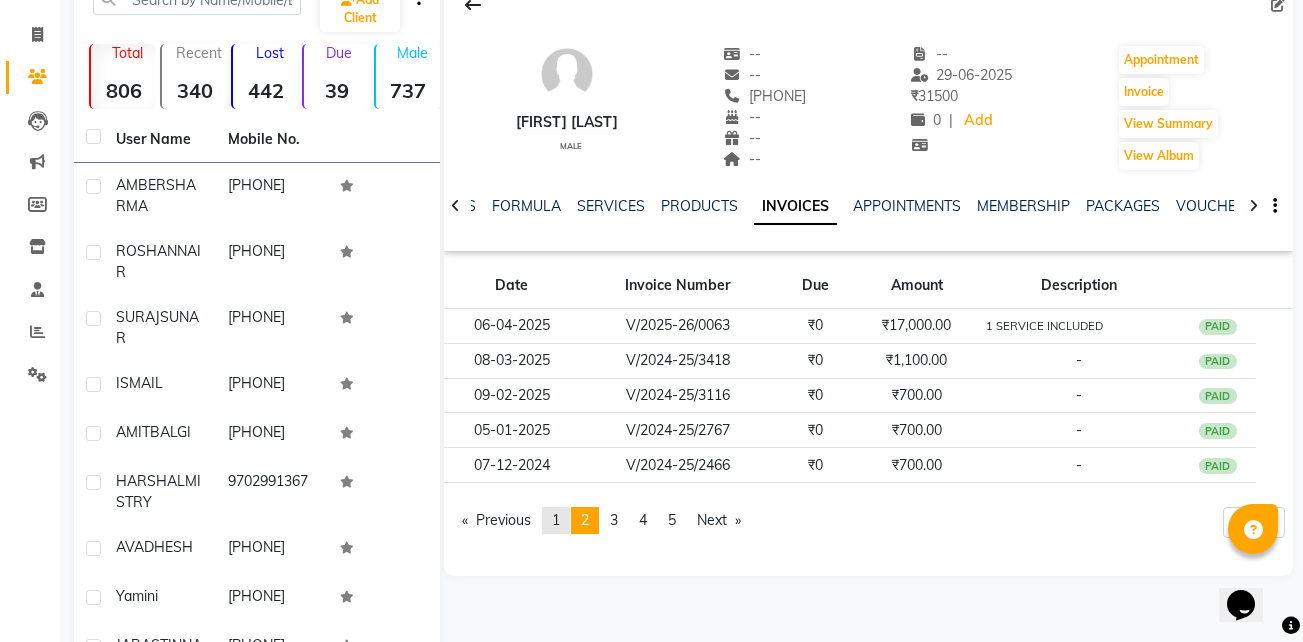 click on "page  1" 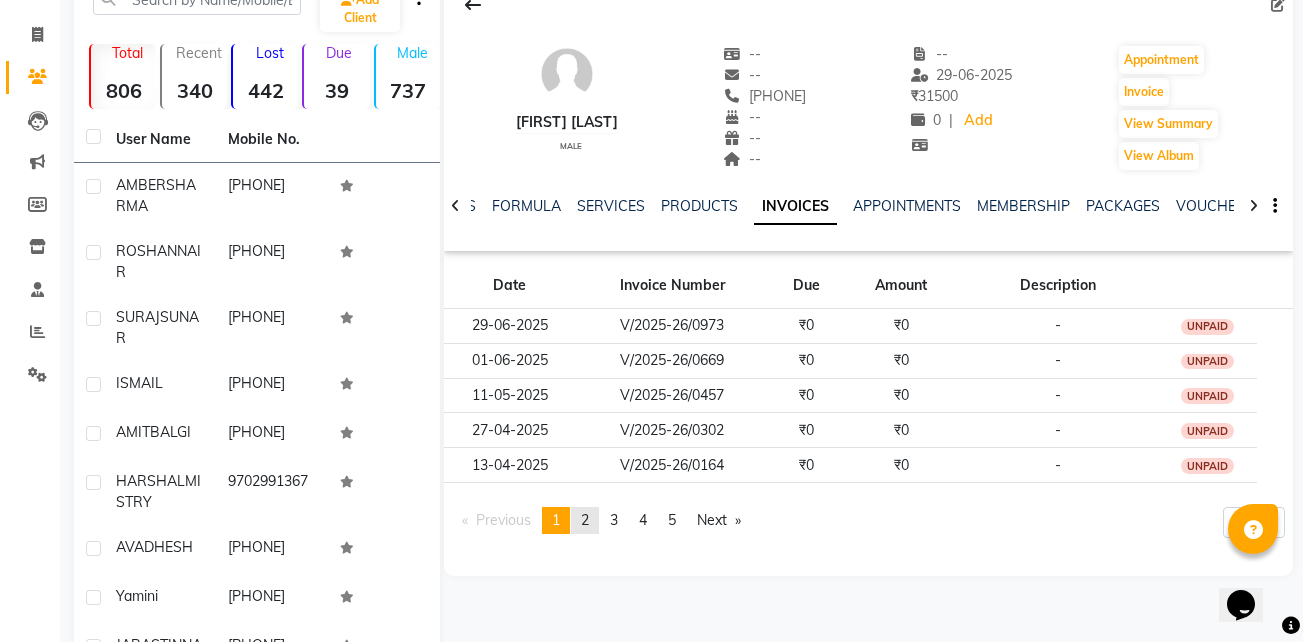 click on "2" 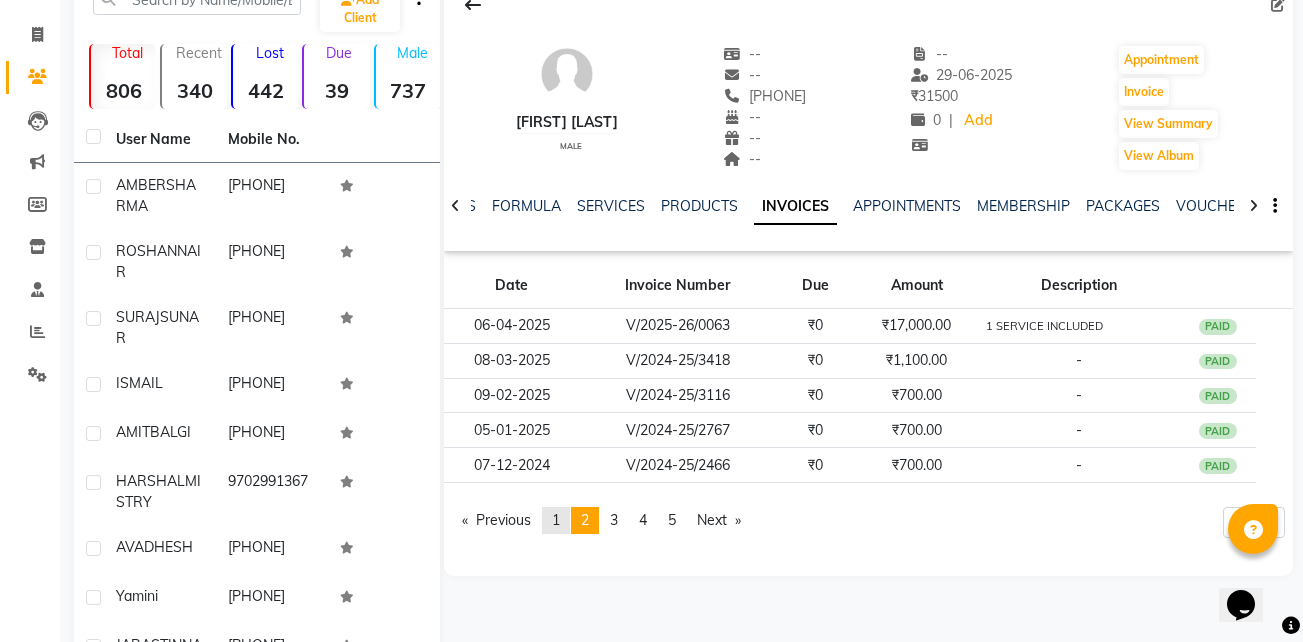 click on "page  1" 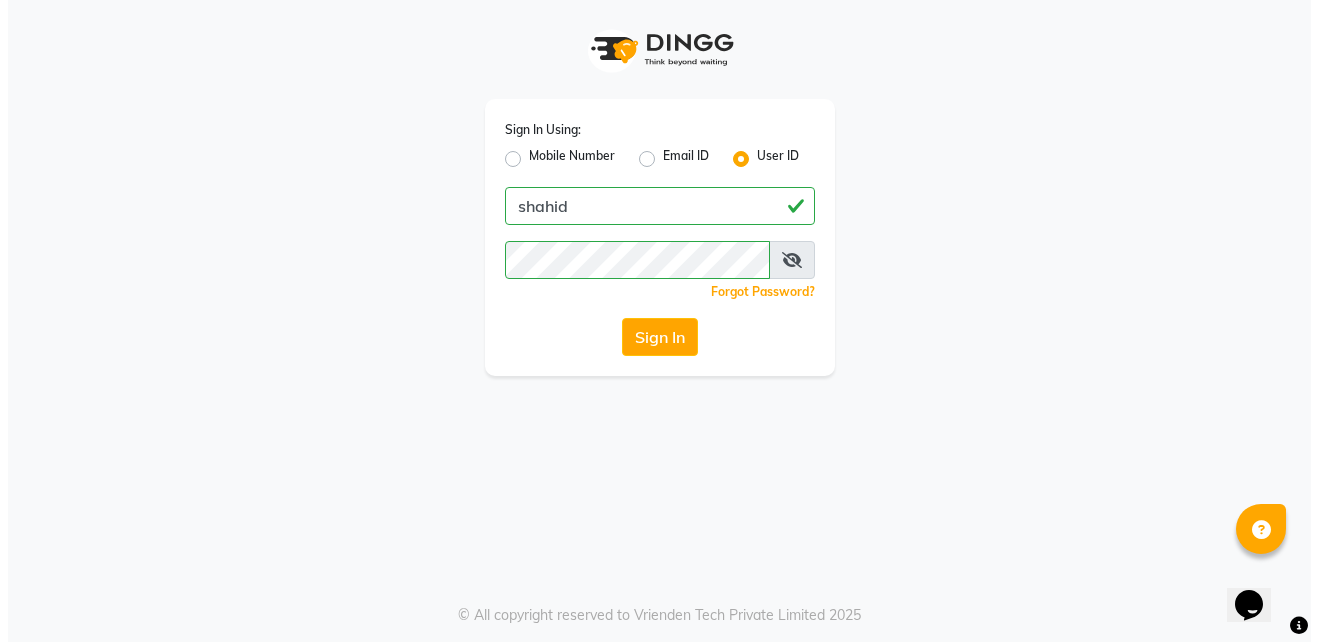 scroll, scrollTop: 0, scrollLeft: 0, axis: both 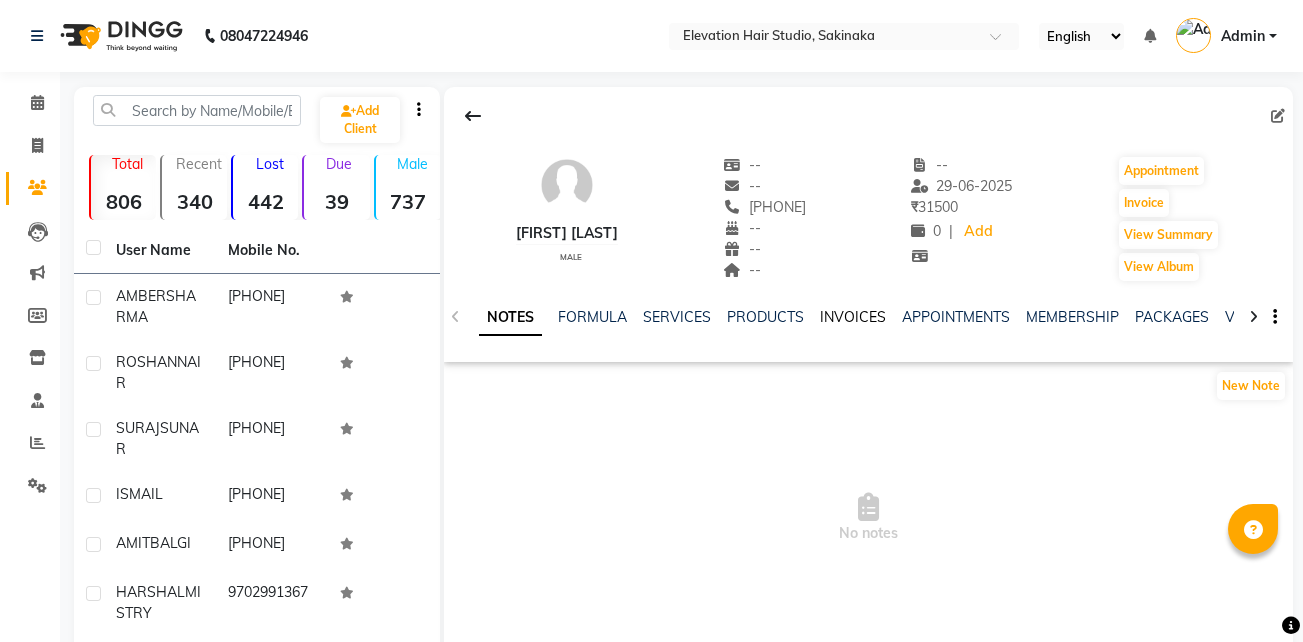 click on "INVOICES" 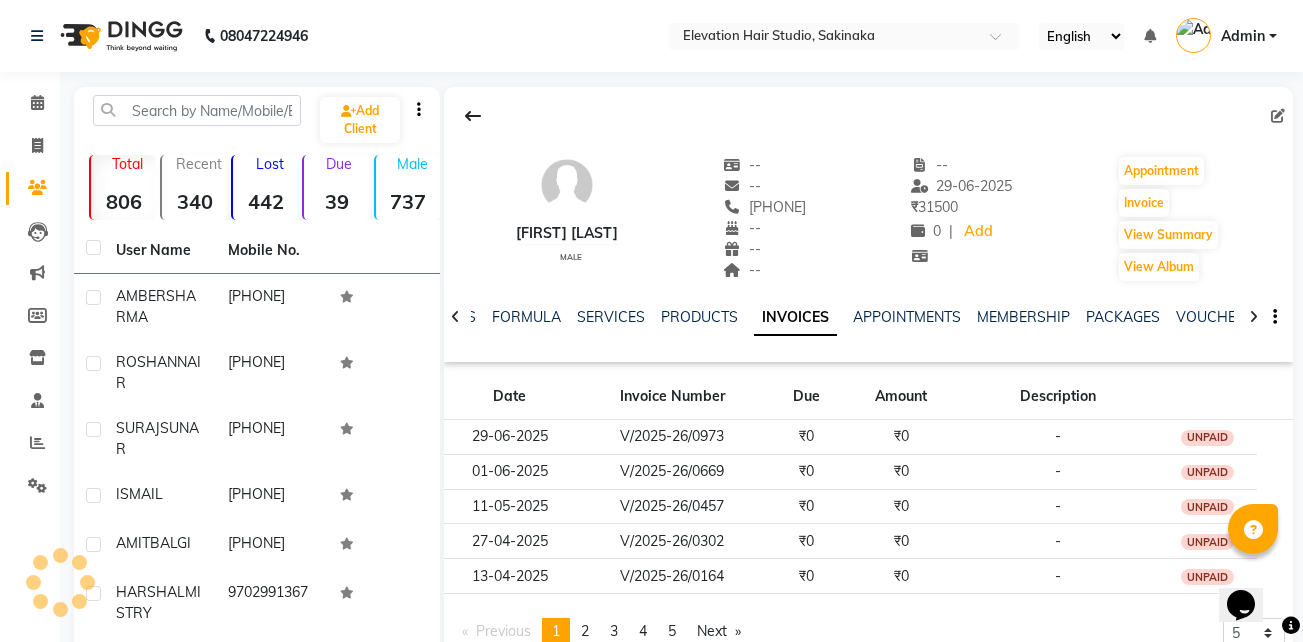 scroll, scrollTop: 0, scrollLeft: 0, axis: both 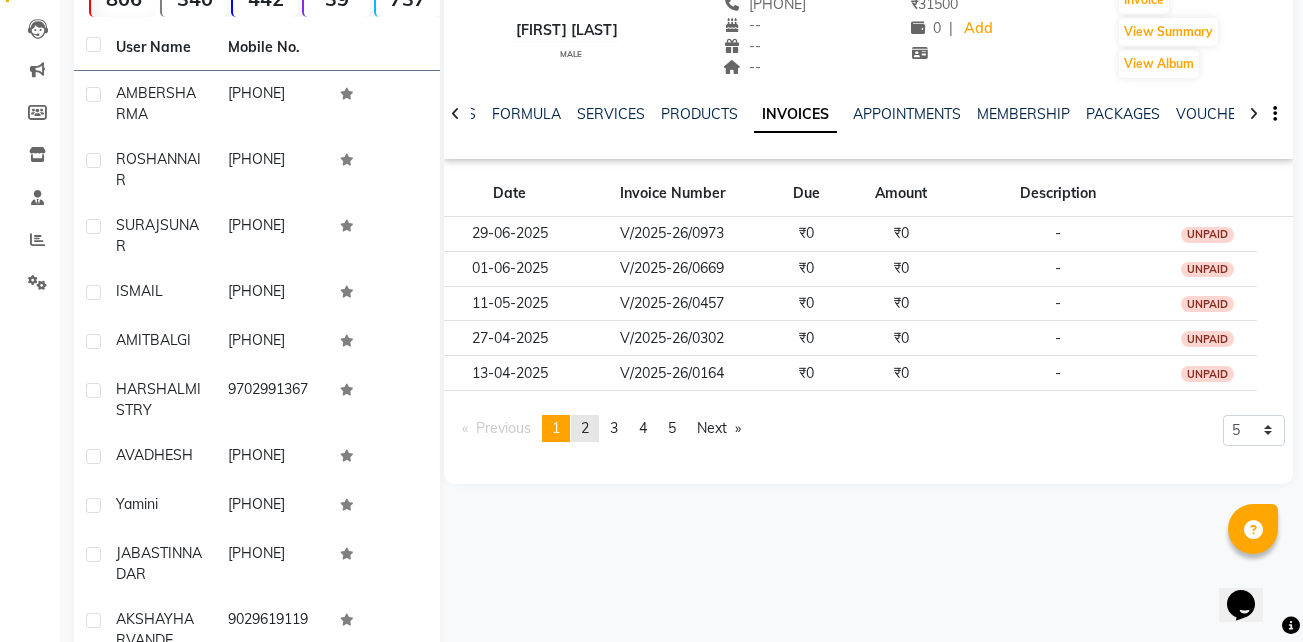 click on "page  2" 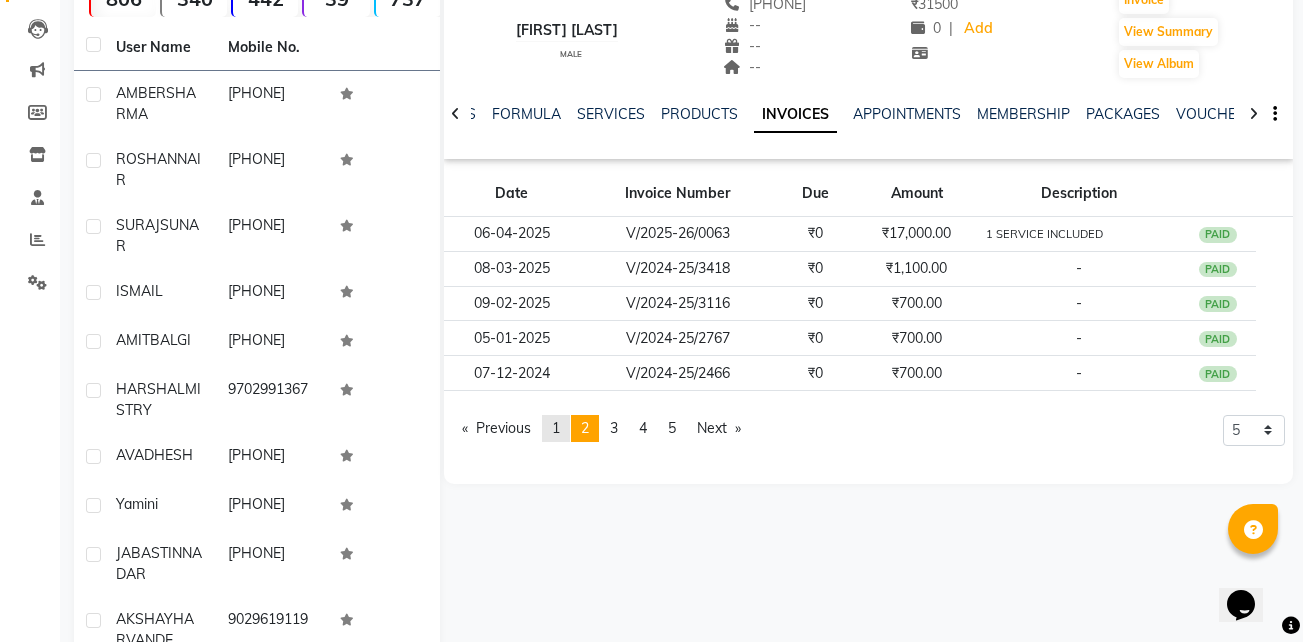 click on "page  1" 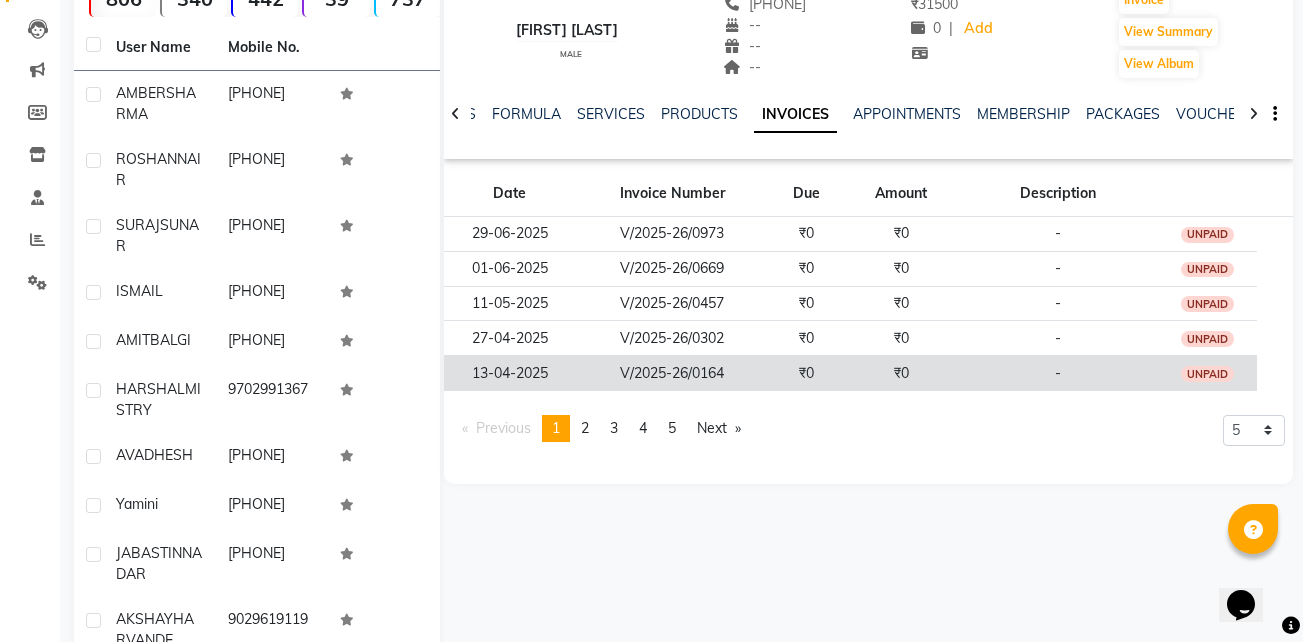 click on "13-04-2025" 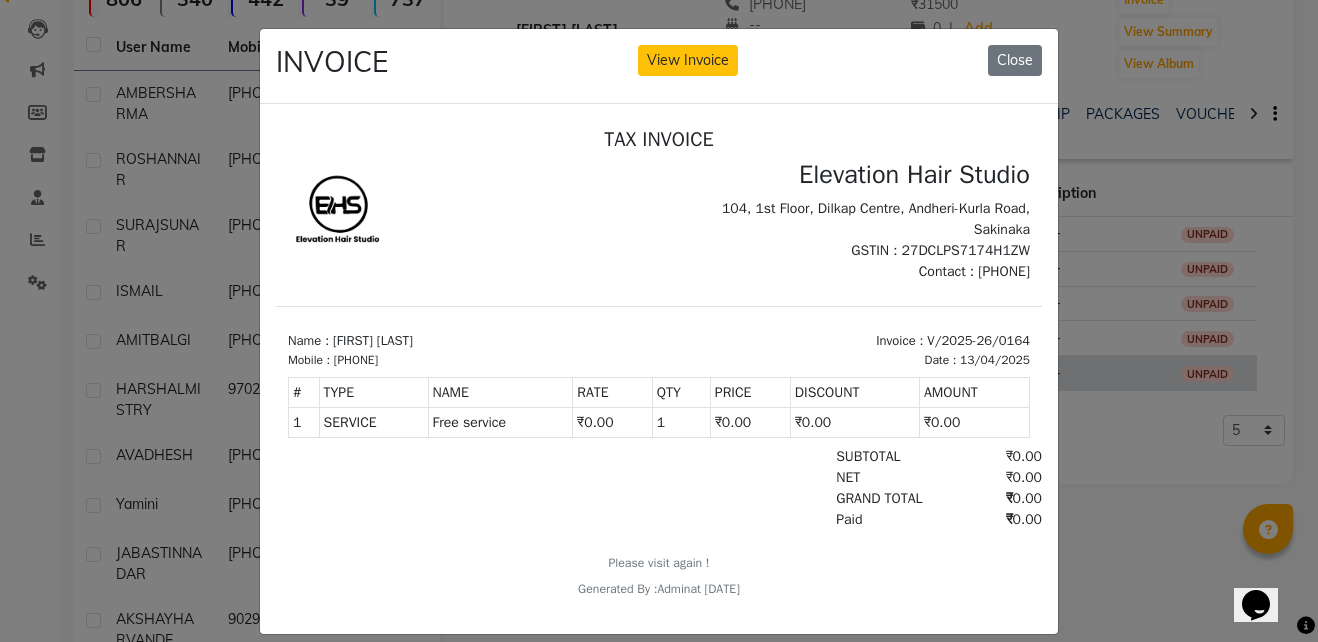 scroll, scrollTop: 0, scrollLeft: 0, axis: both 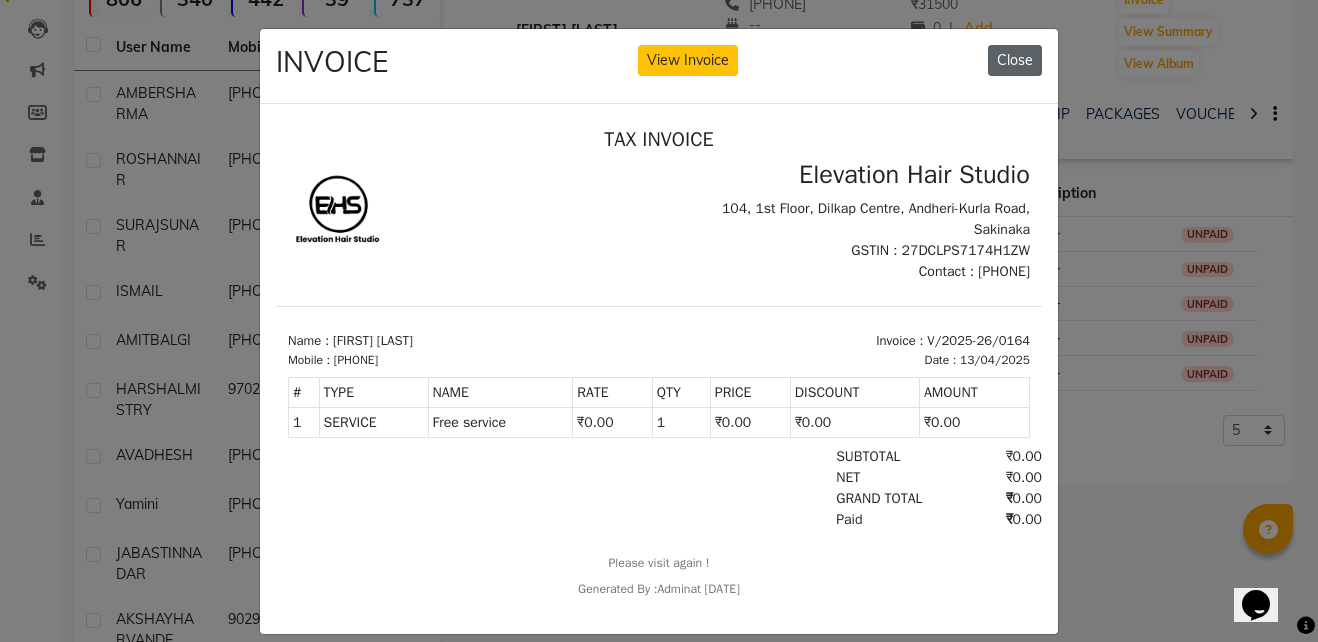 click on "Close" 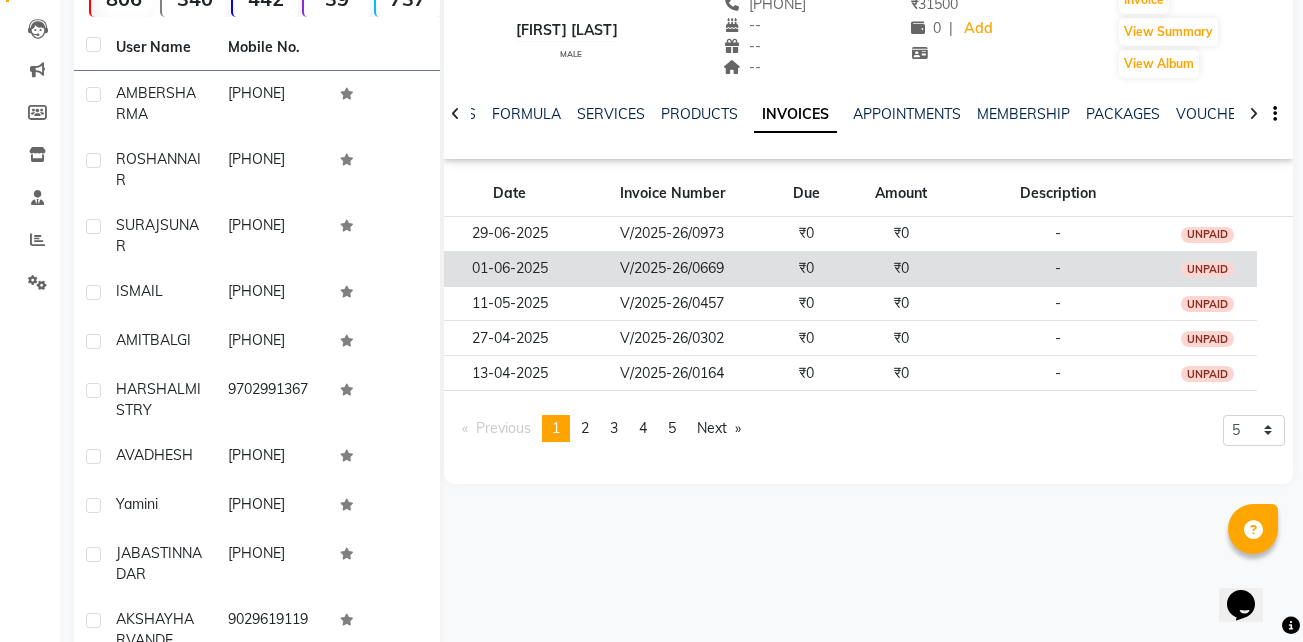 click on "01-06-2025" 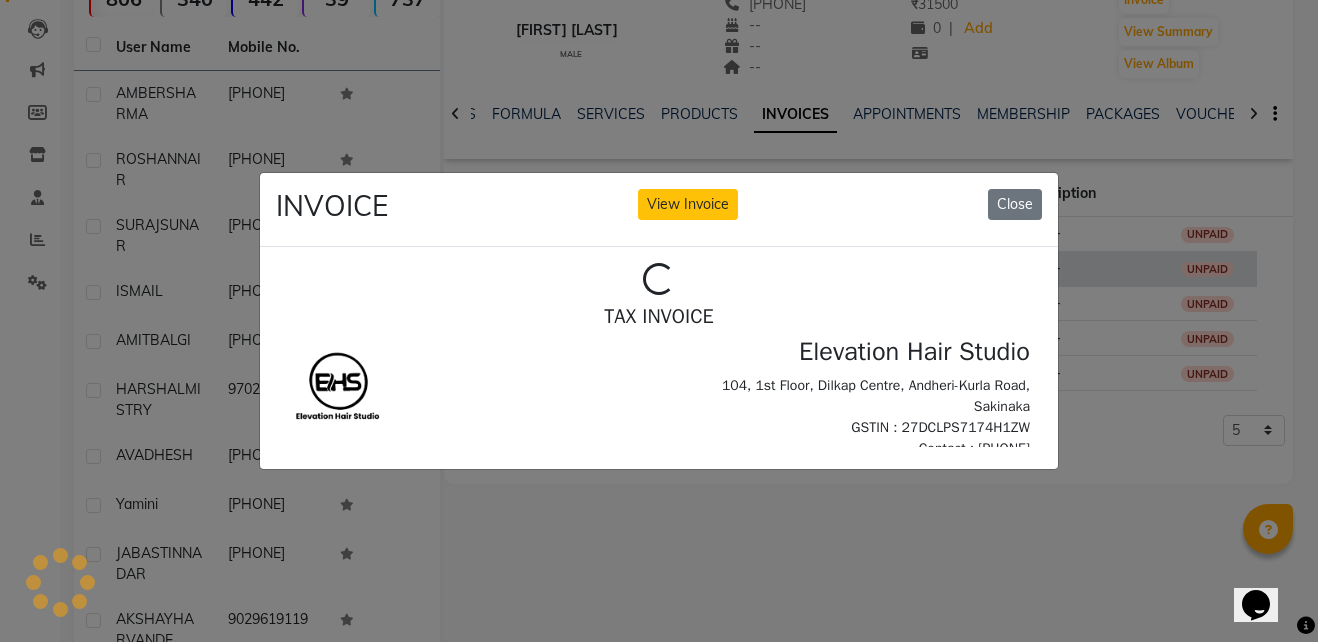 scroll, scrollTop: 0, scrollLeft: 0, axis: both 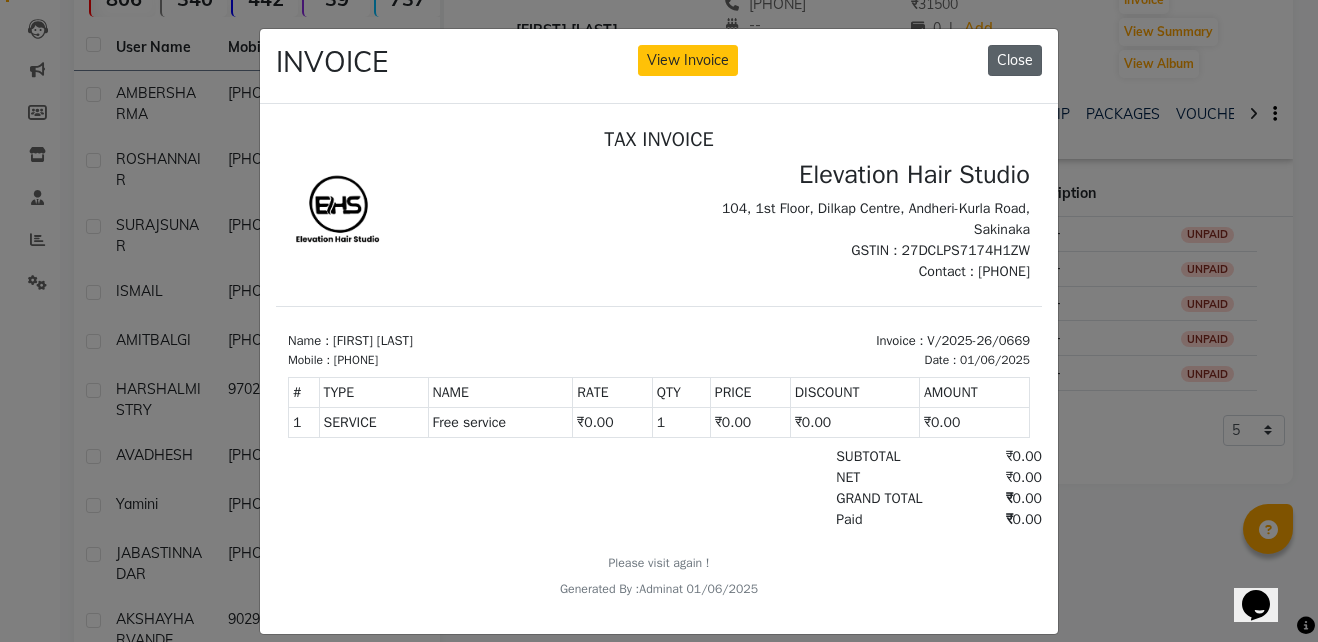click on "Close" 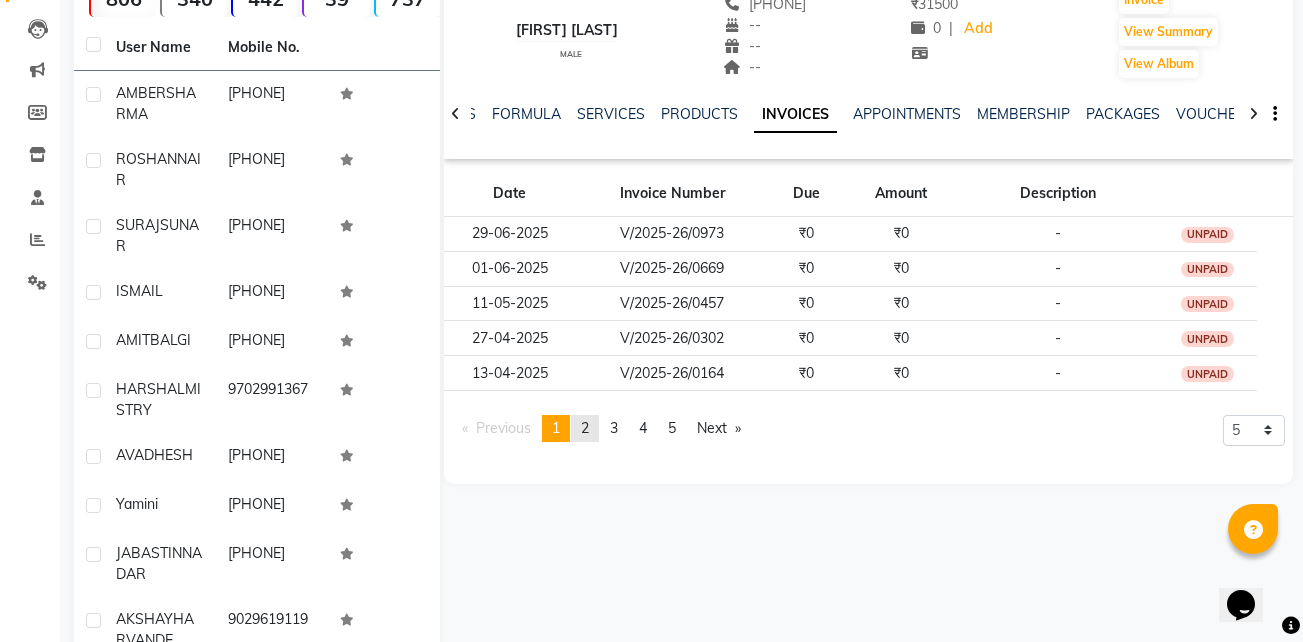 click on "2" 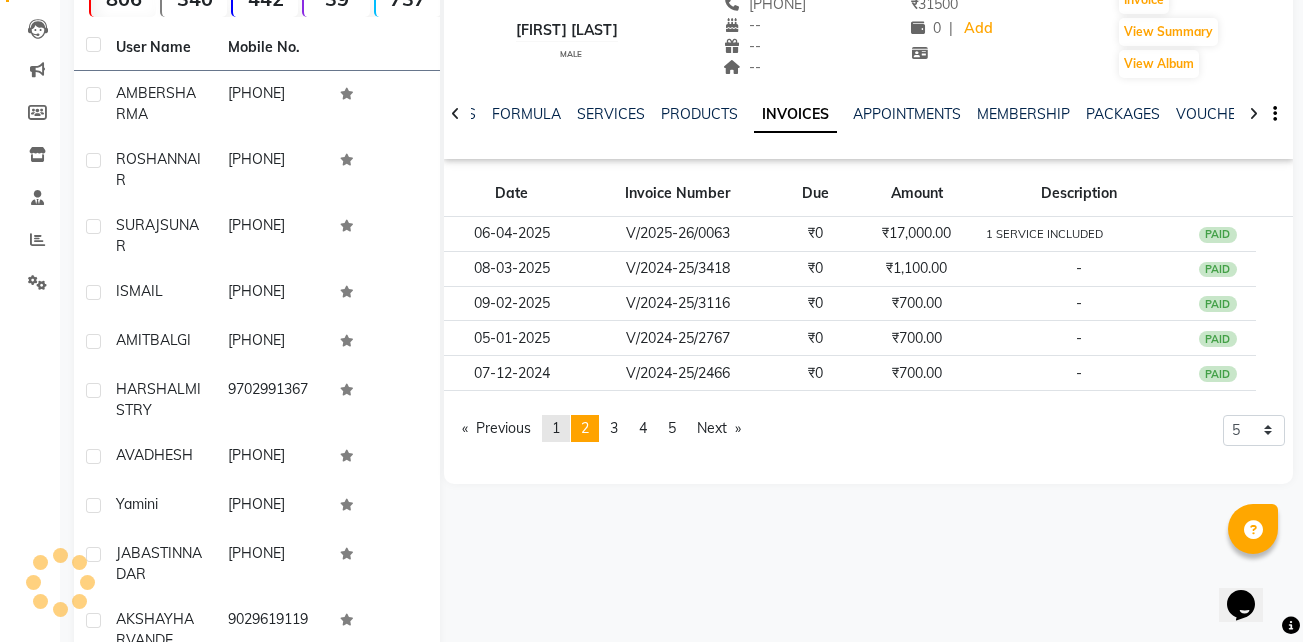 click on "1" 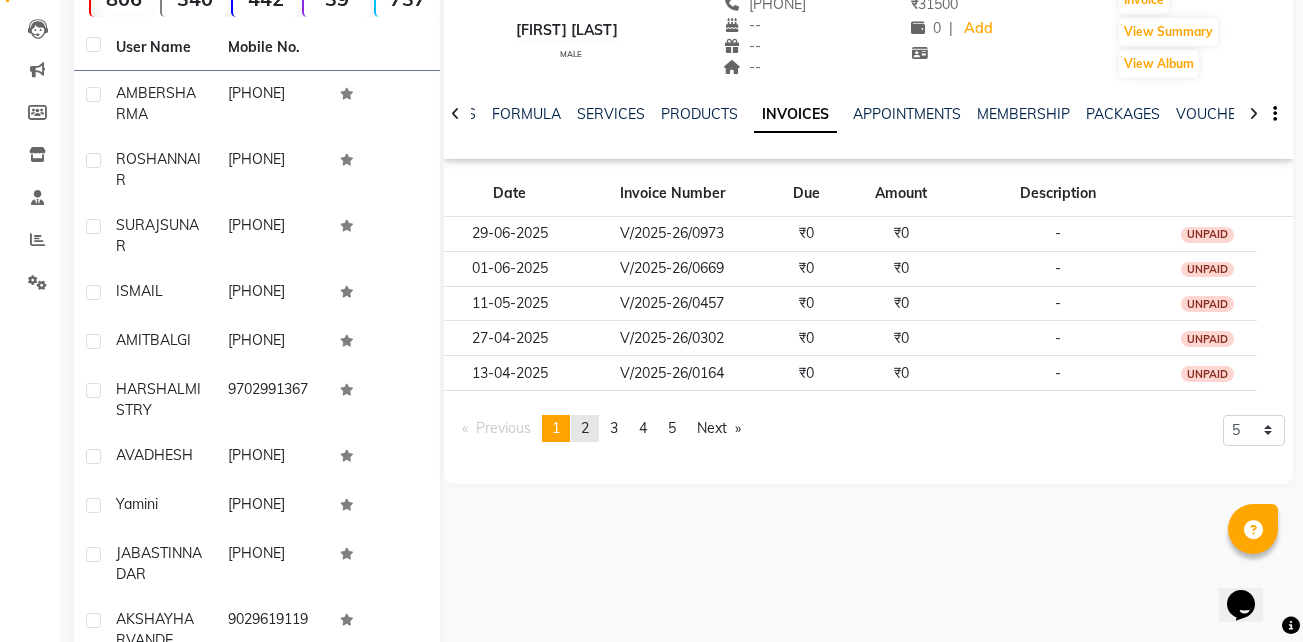 click on "2" 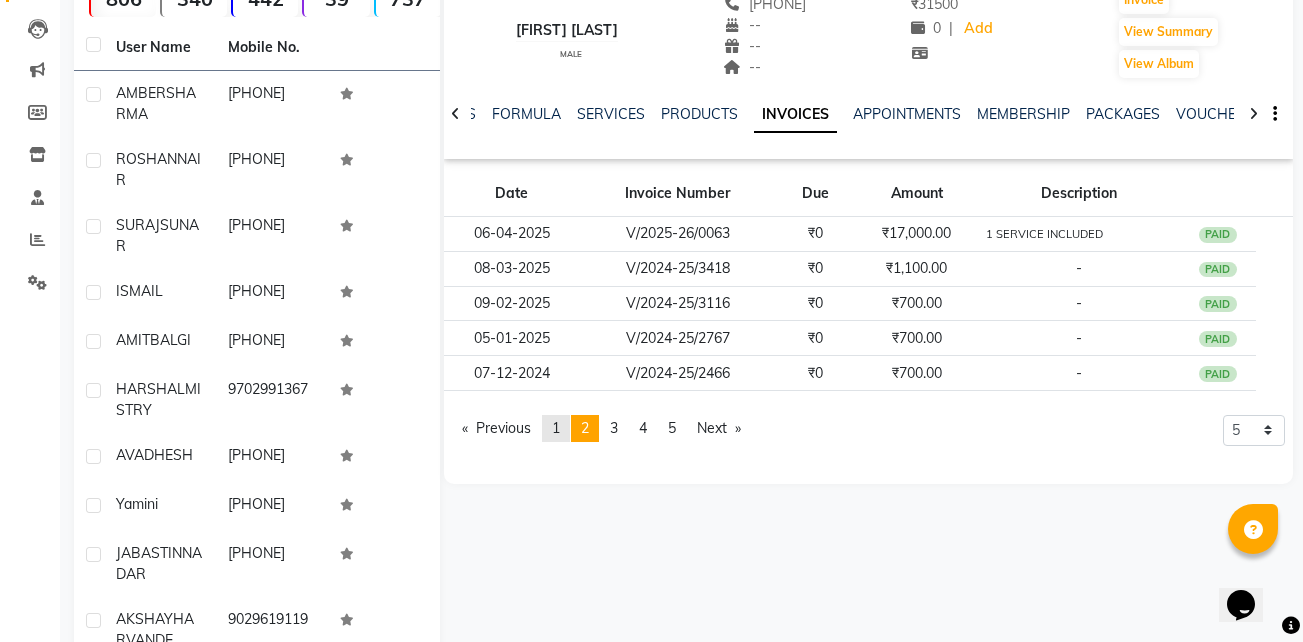 click on "1" 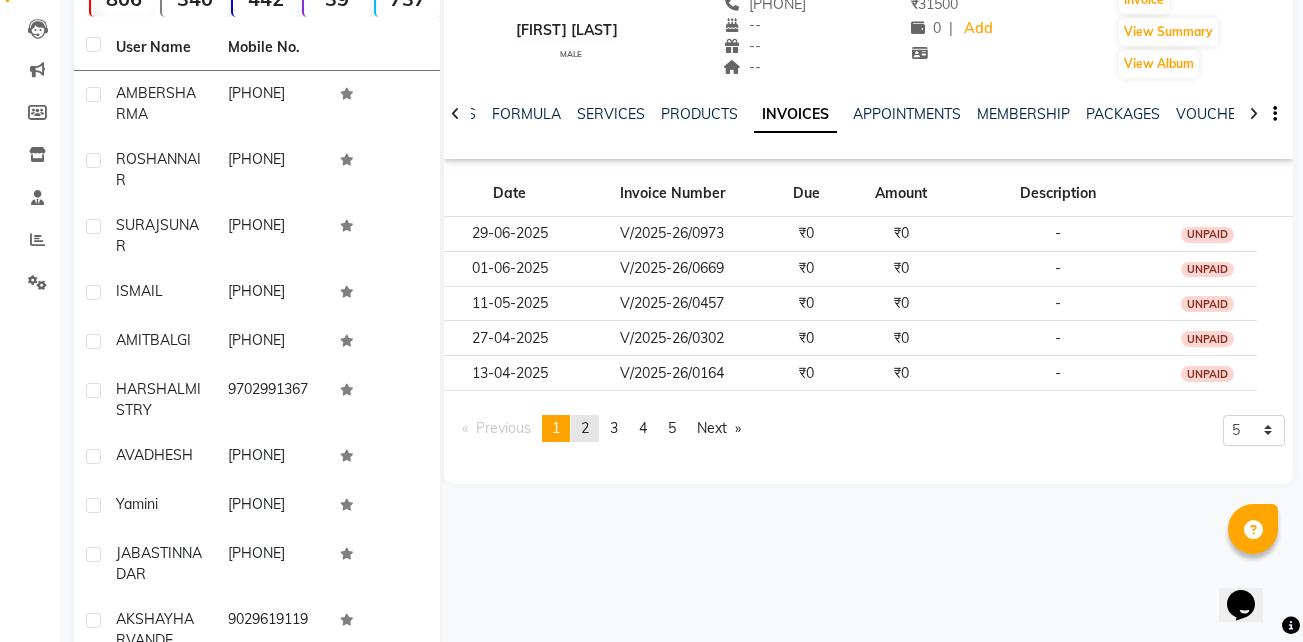 click on "page  2" 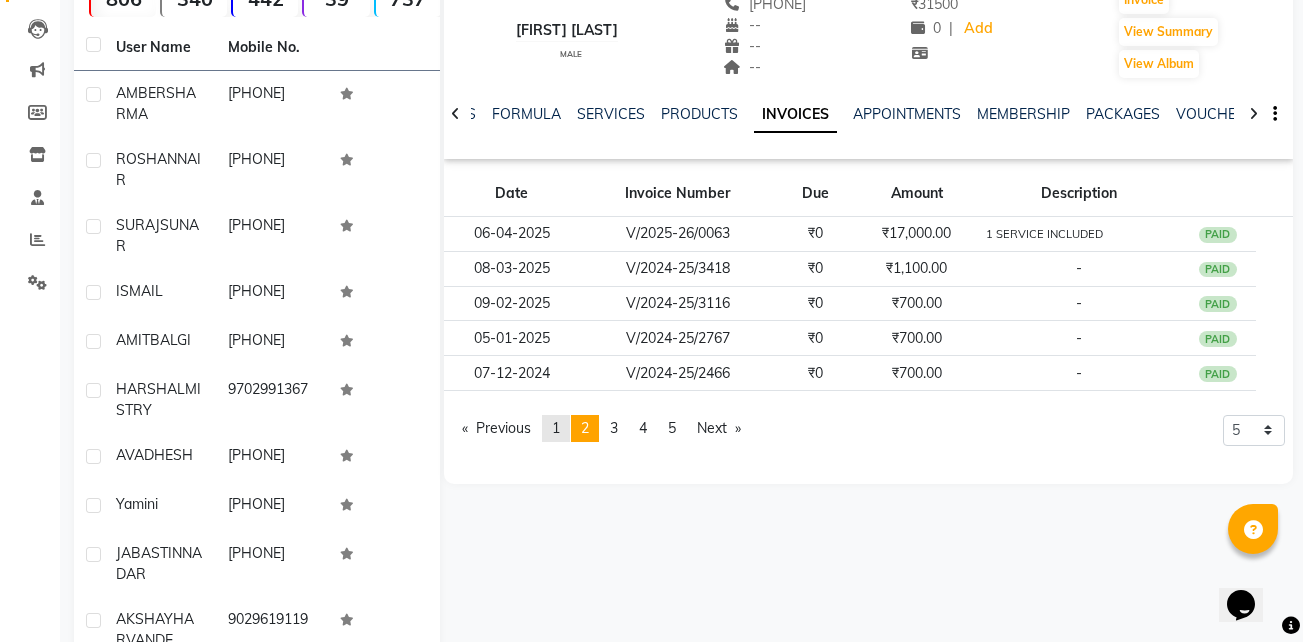 click on "page  1" 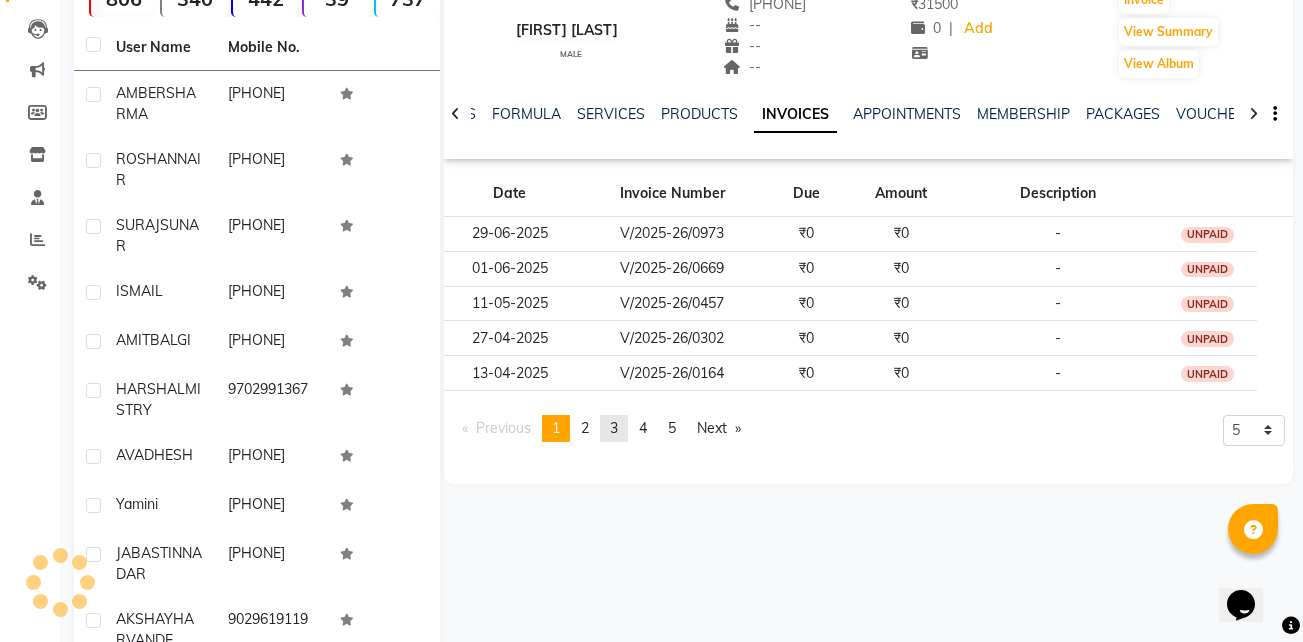 click on "page  3" 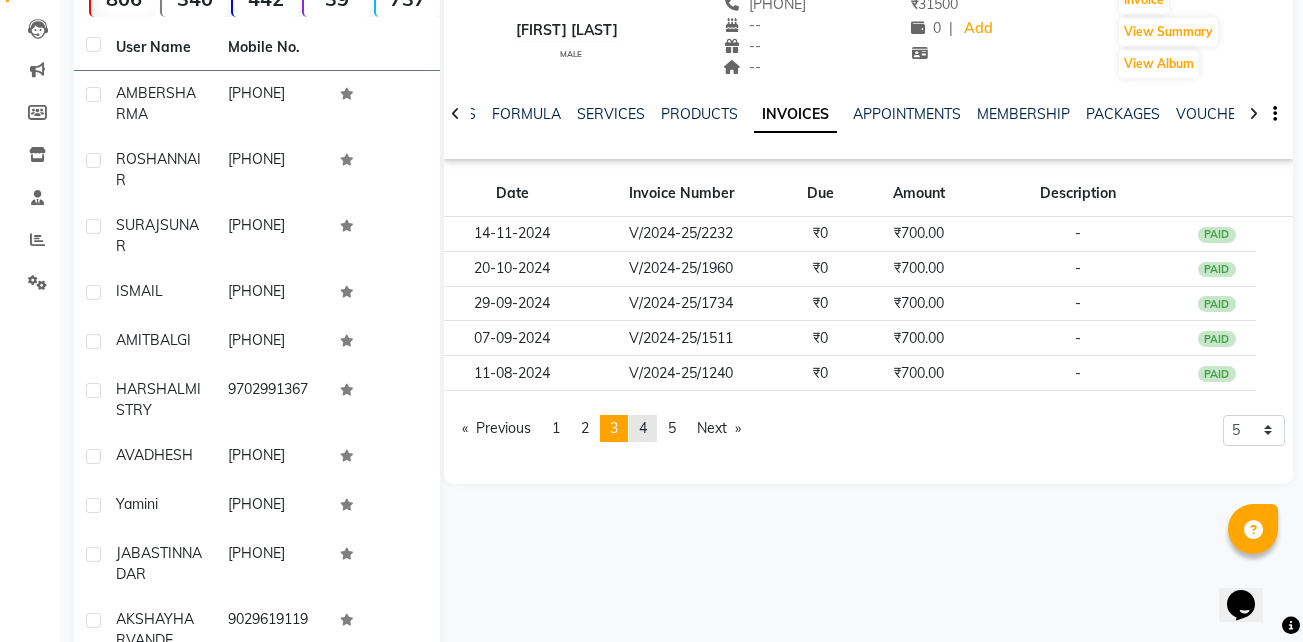 click on "4" 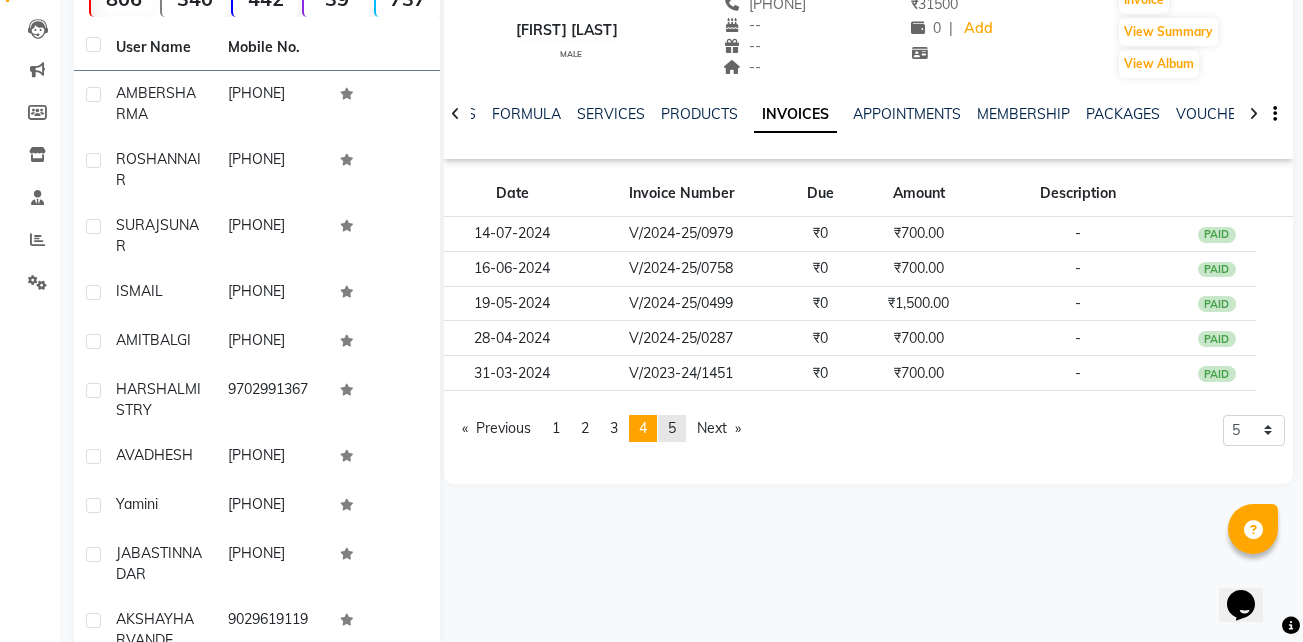 click on "5" 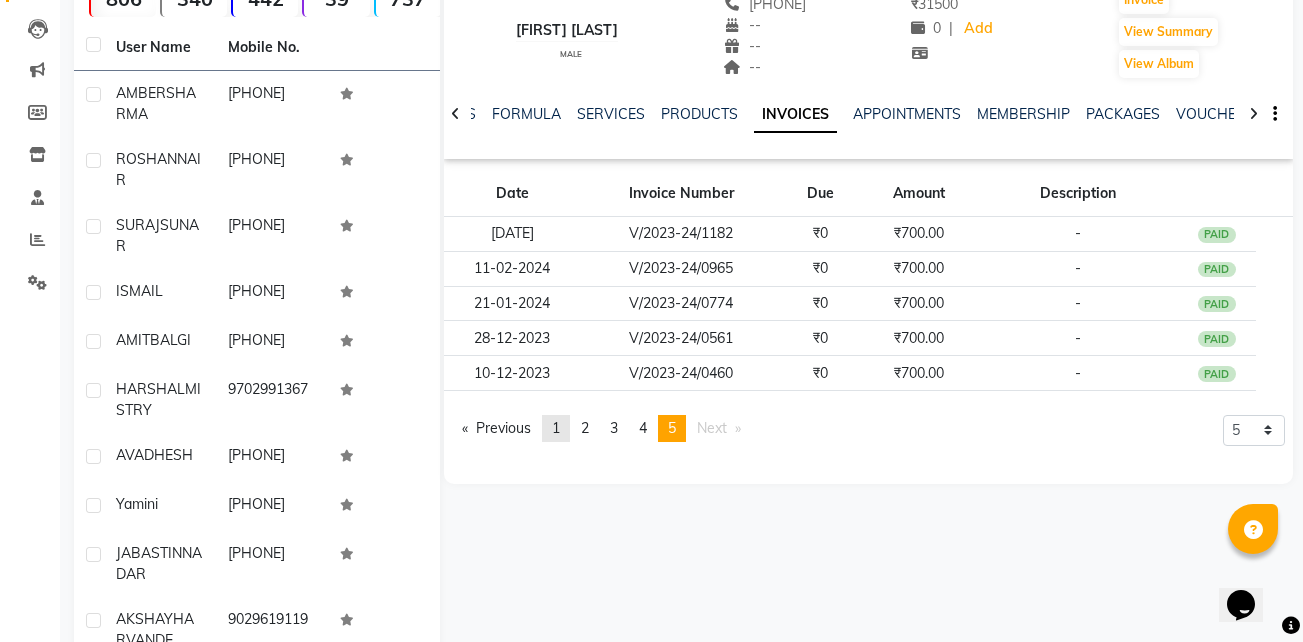click on "page  1" 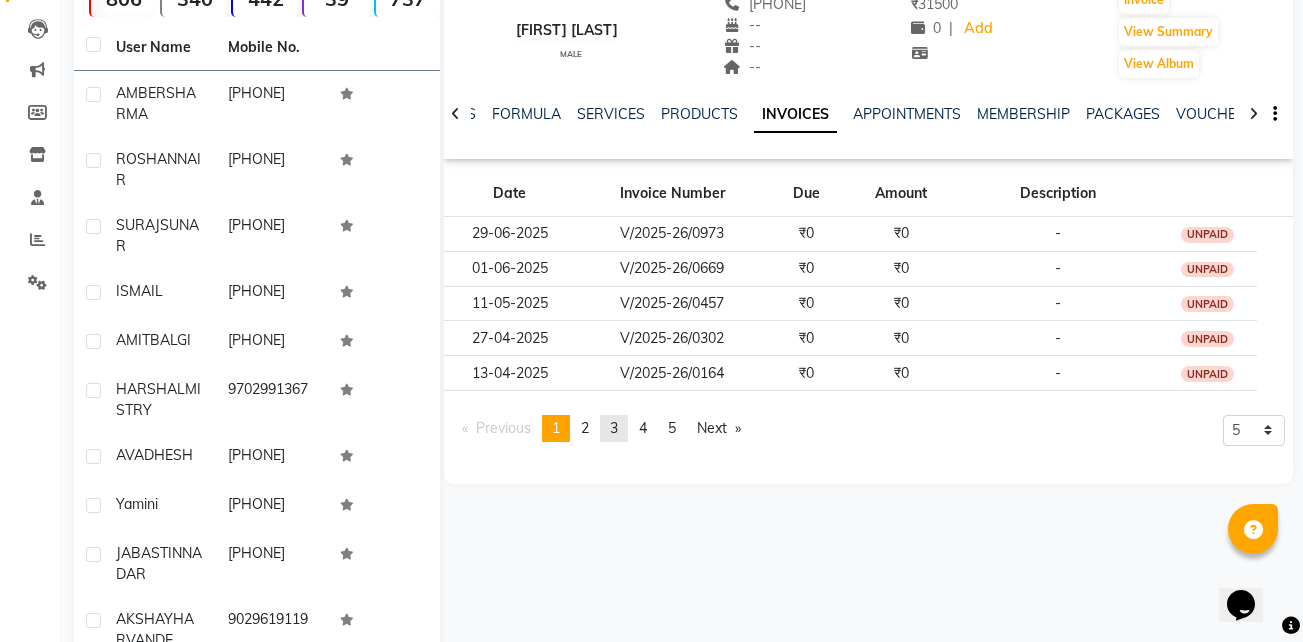 click on "3" 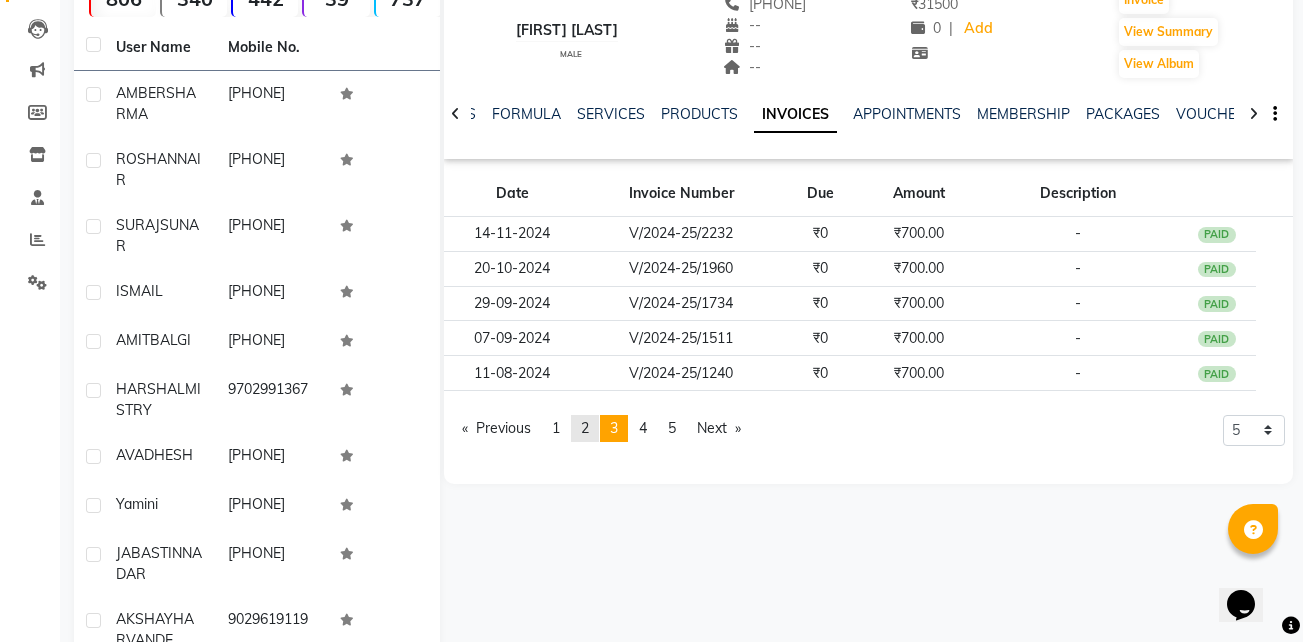click on "page  2" 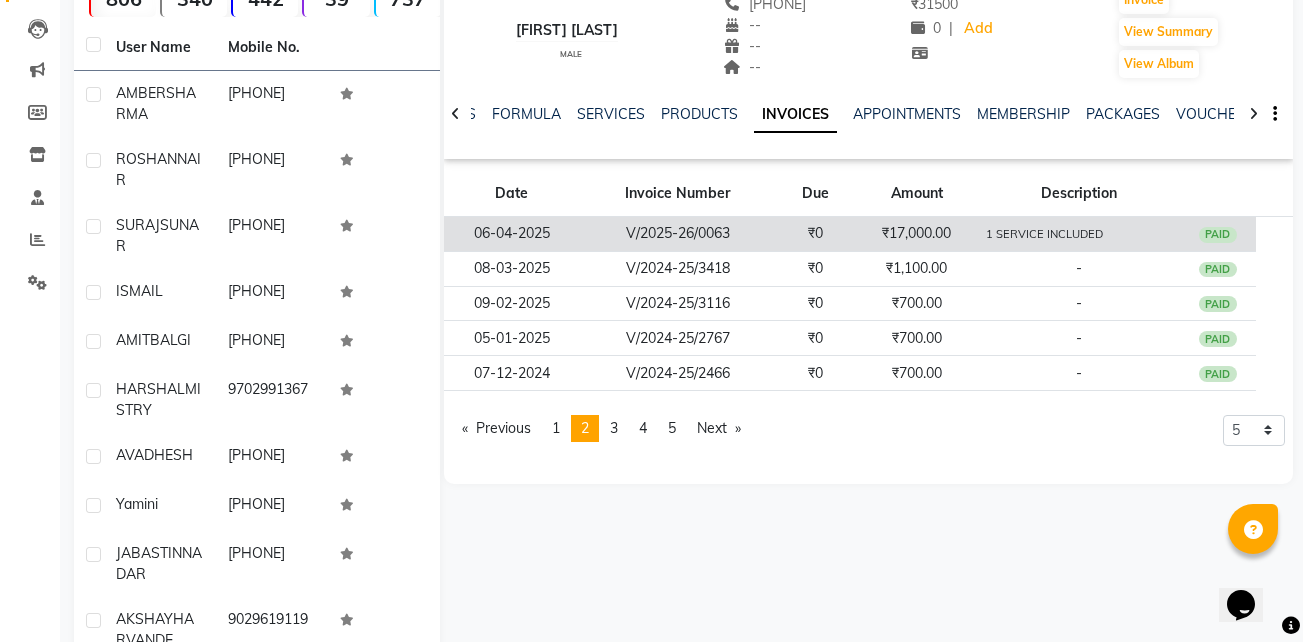 click on "V/2025-26/0063" 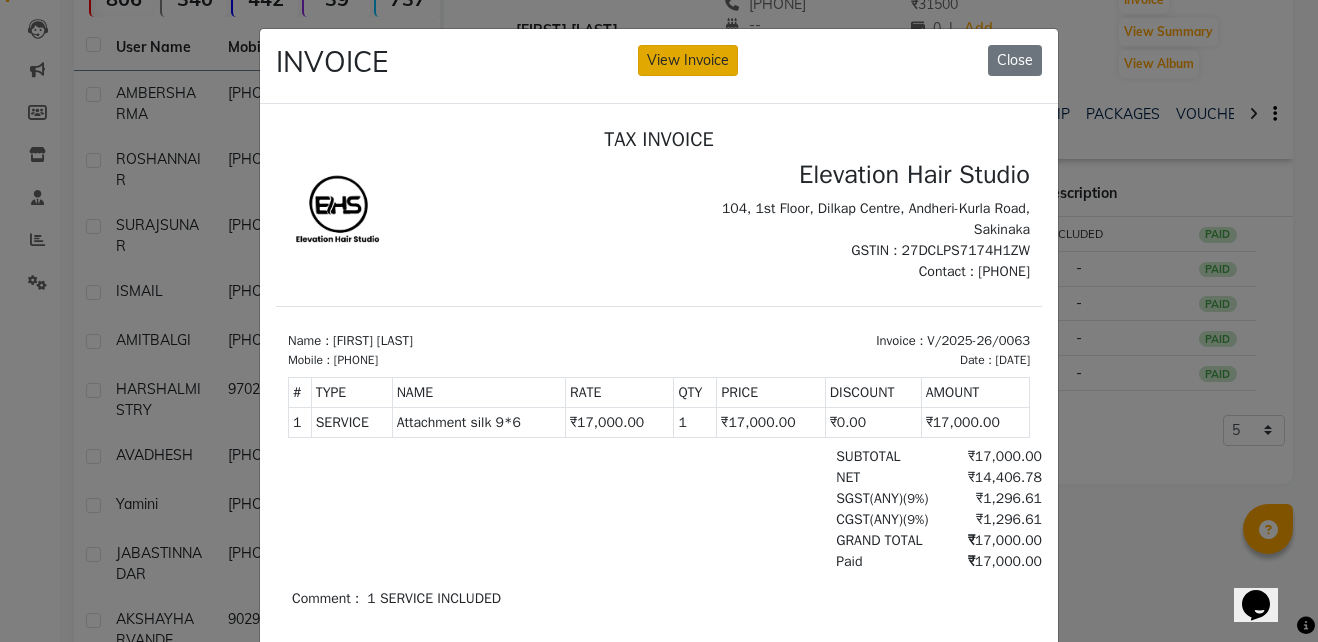 scroll, scrollTop: 0, scrollLeft: 0, axis: both 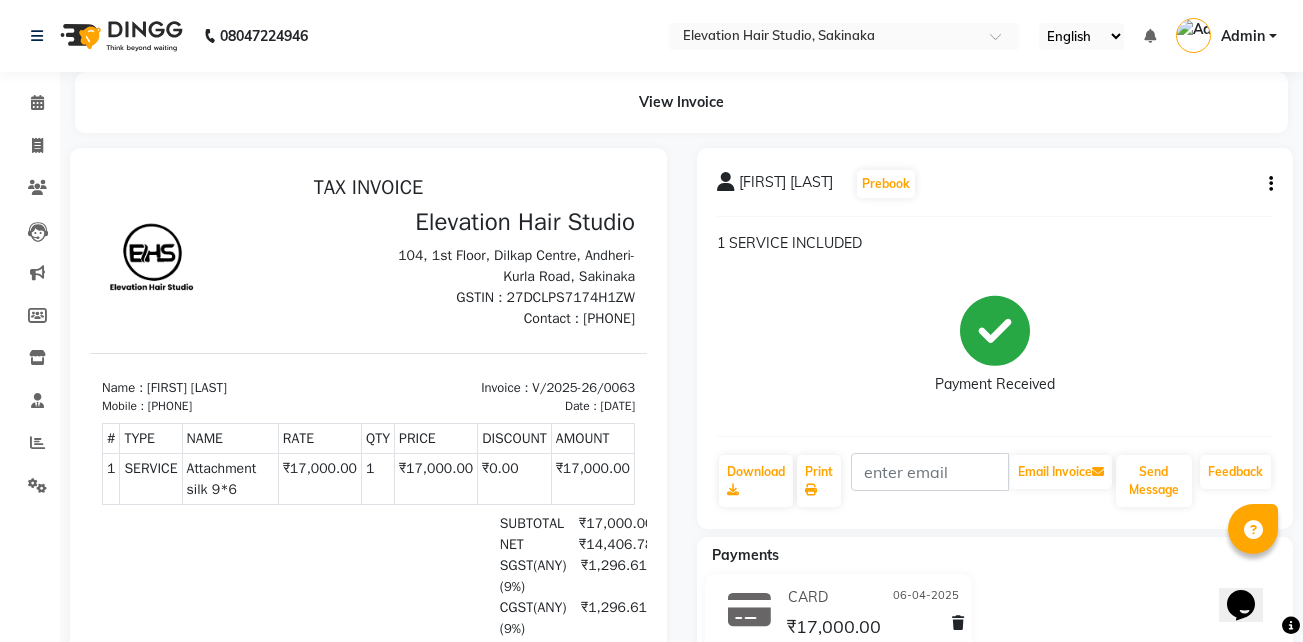click 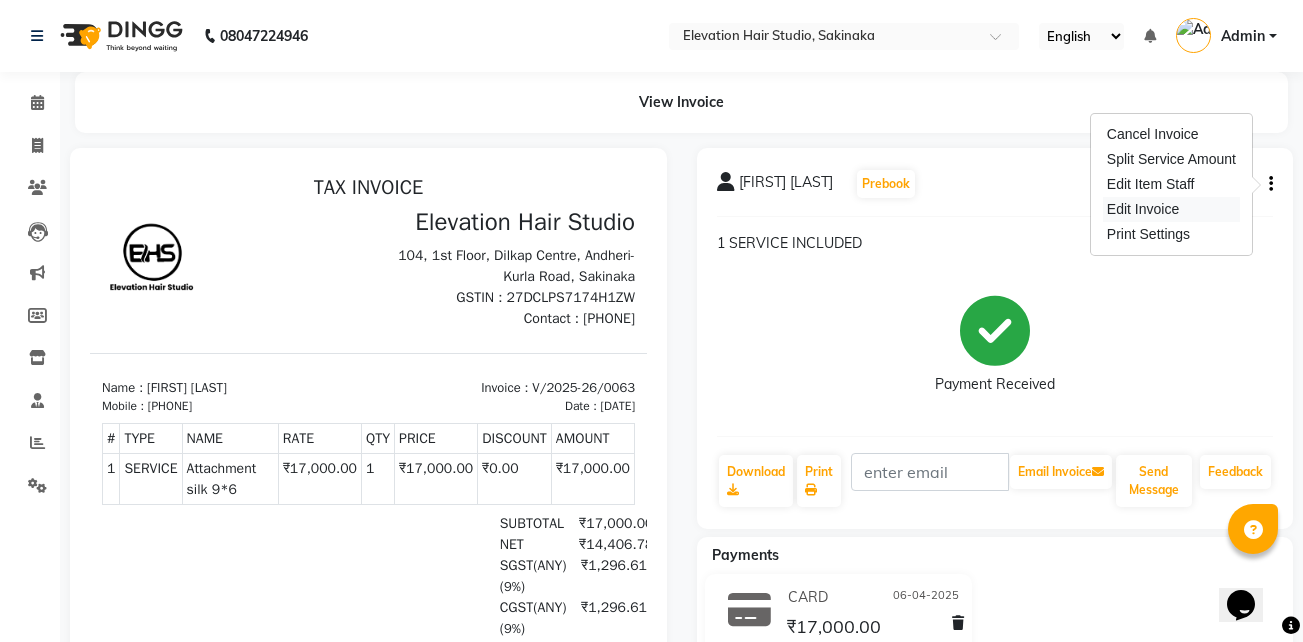 click on "Edit Invoice" at bounding box center [1171, 209] 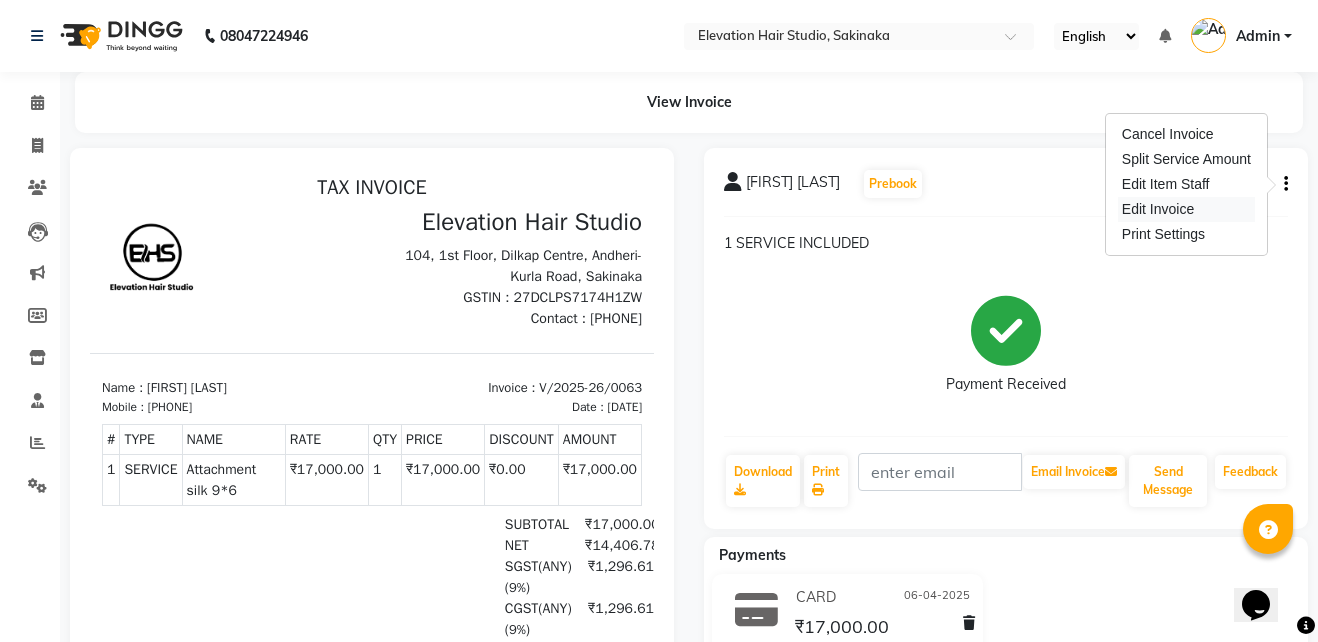 select on "service" 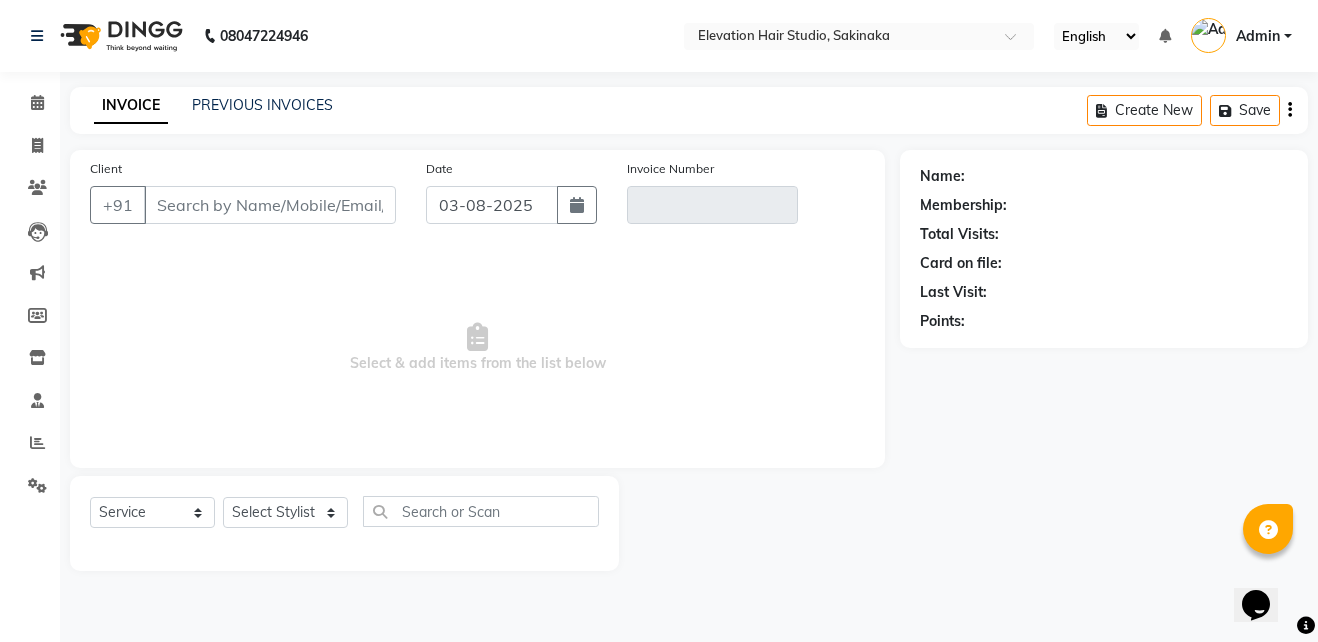 type on "[PHONE]" 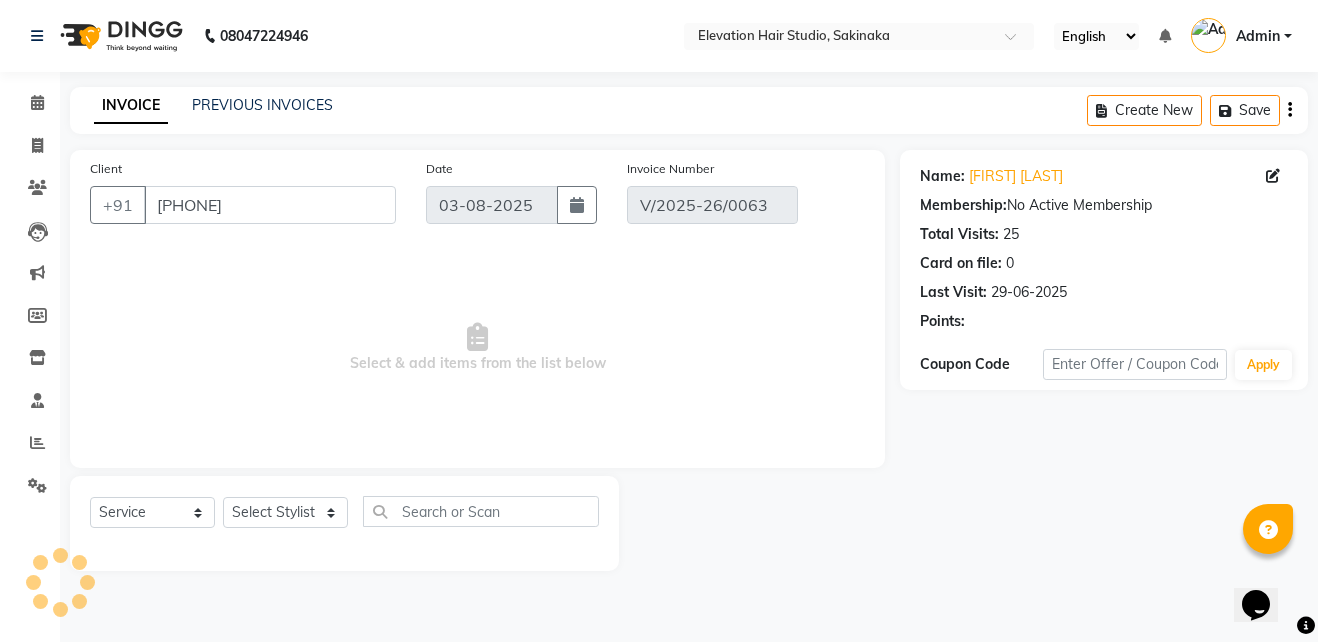 type on "06-04-2025" 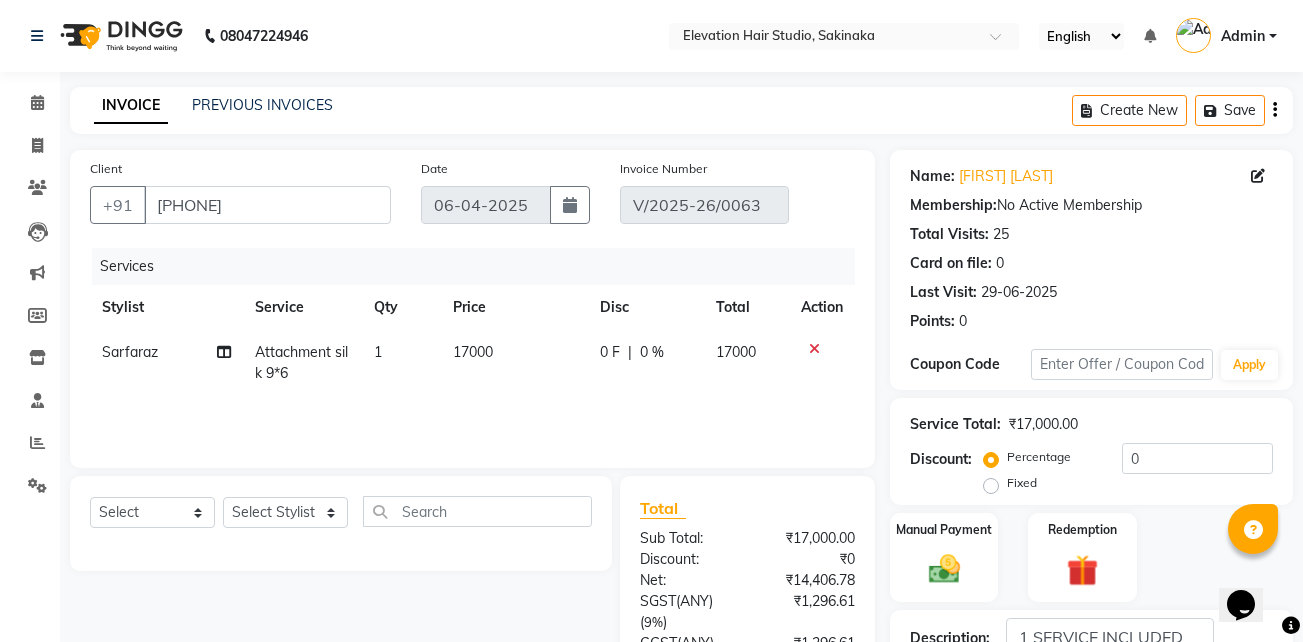 scroll, scrollTop: 242, scrollLeft: 0, axis: vertical 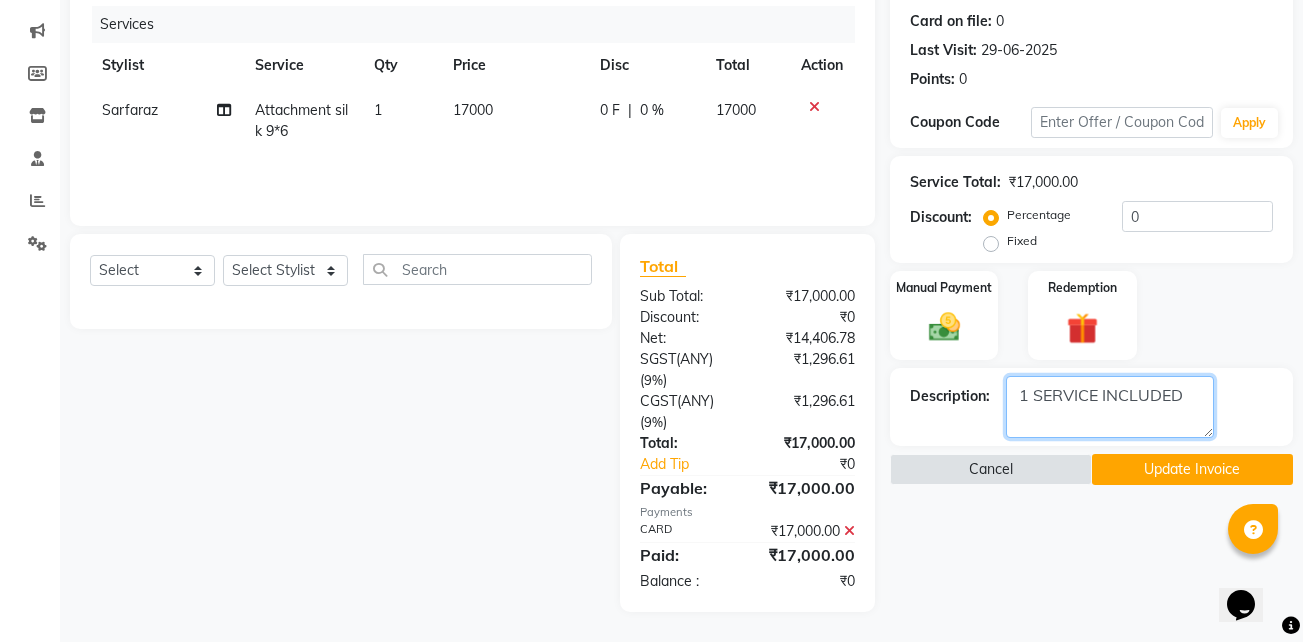 click 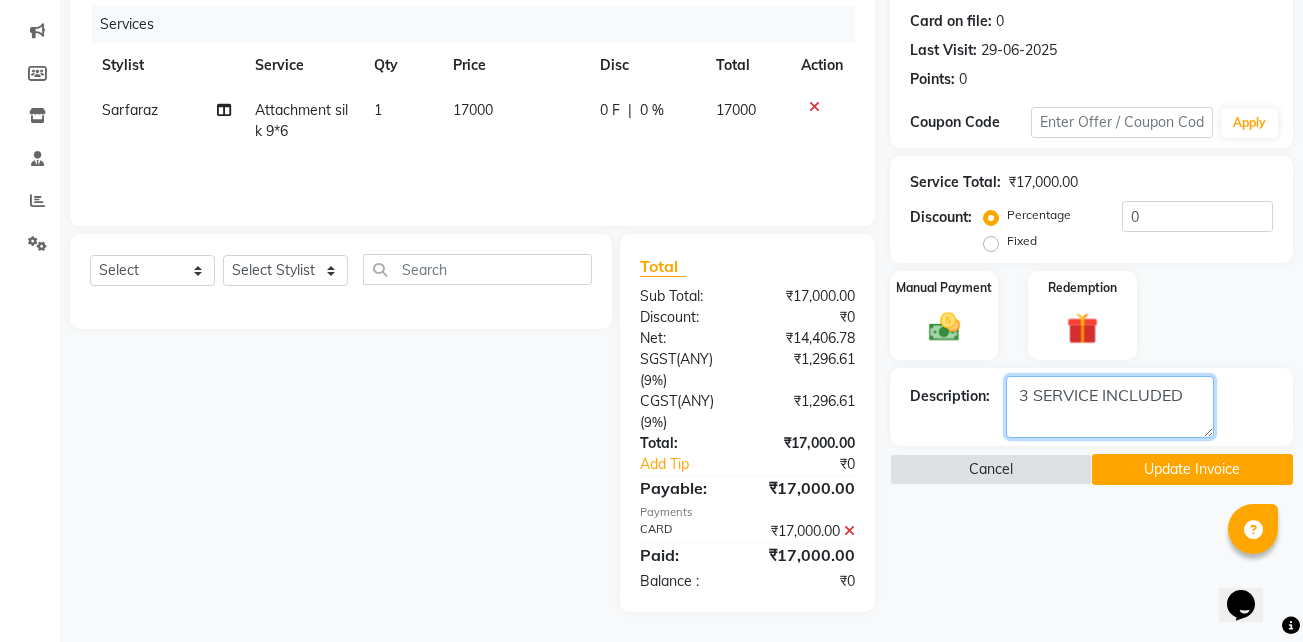 type on "3 SERVICE INCLUDED" 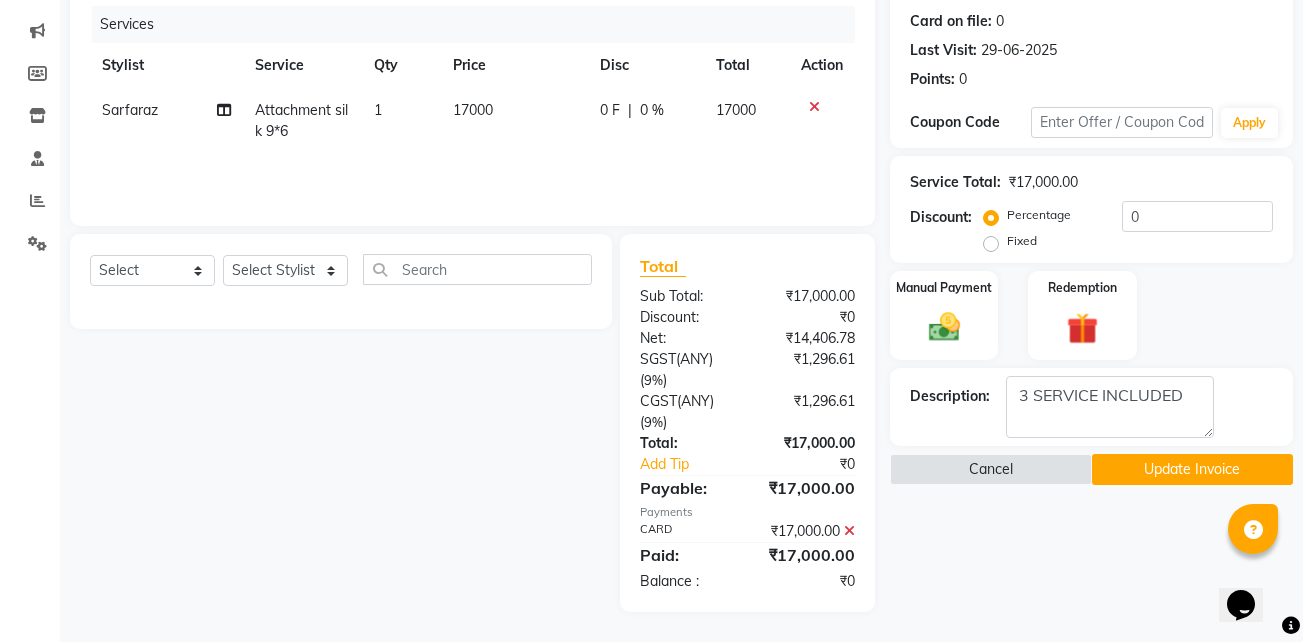 click on "Update Invoice" 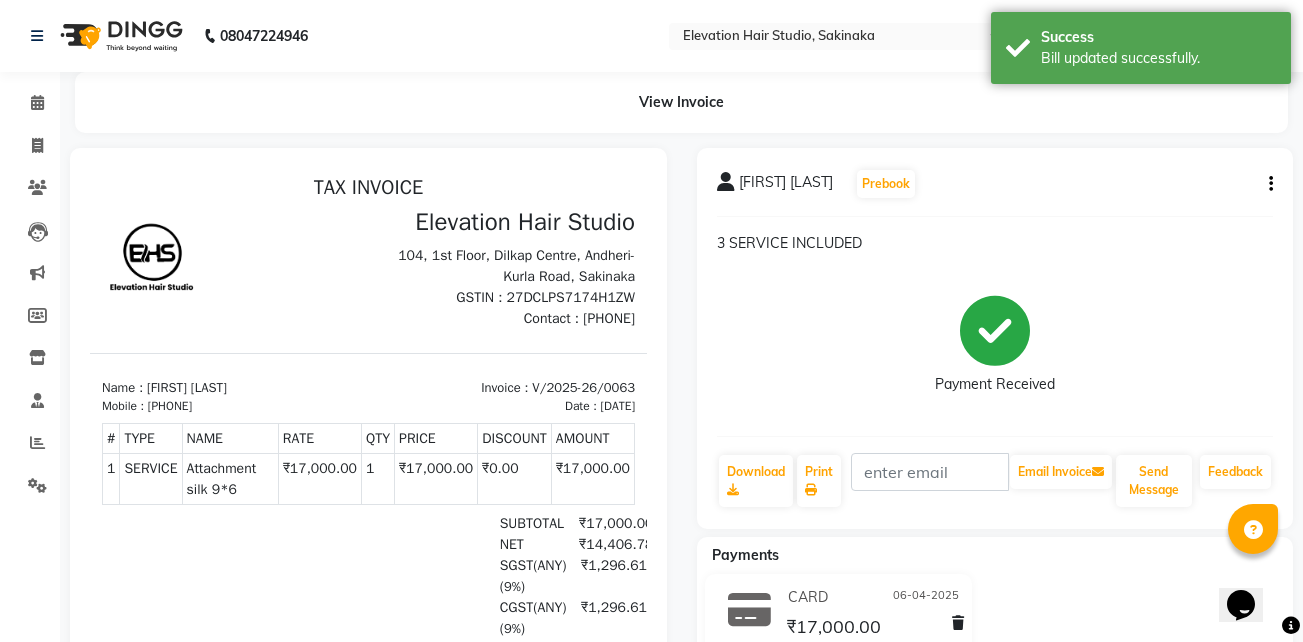 scroll, scrollTop: 0, scrollLeft: 0, axis: both 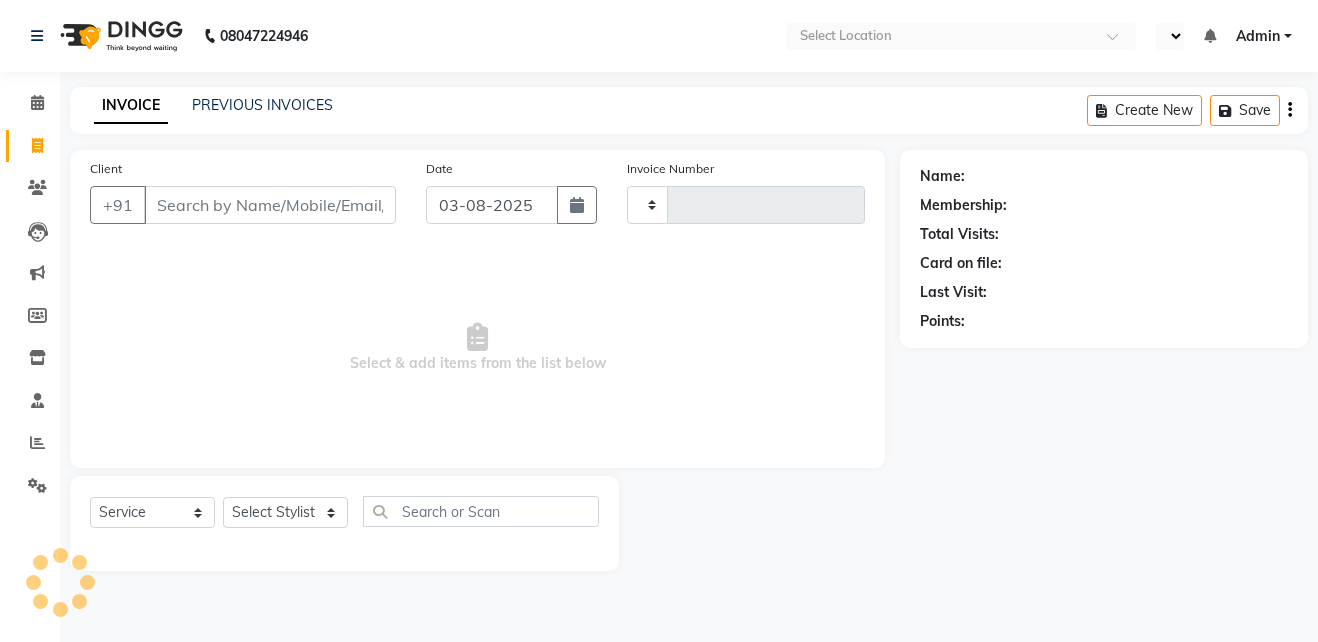 select on "service" 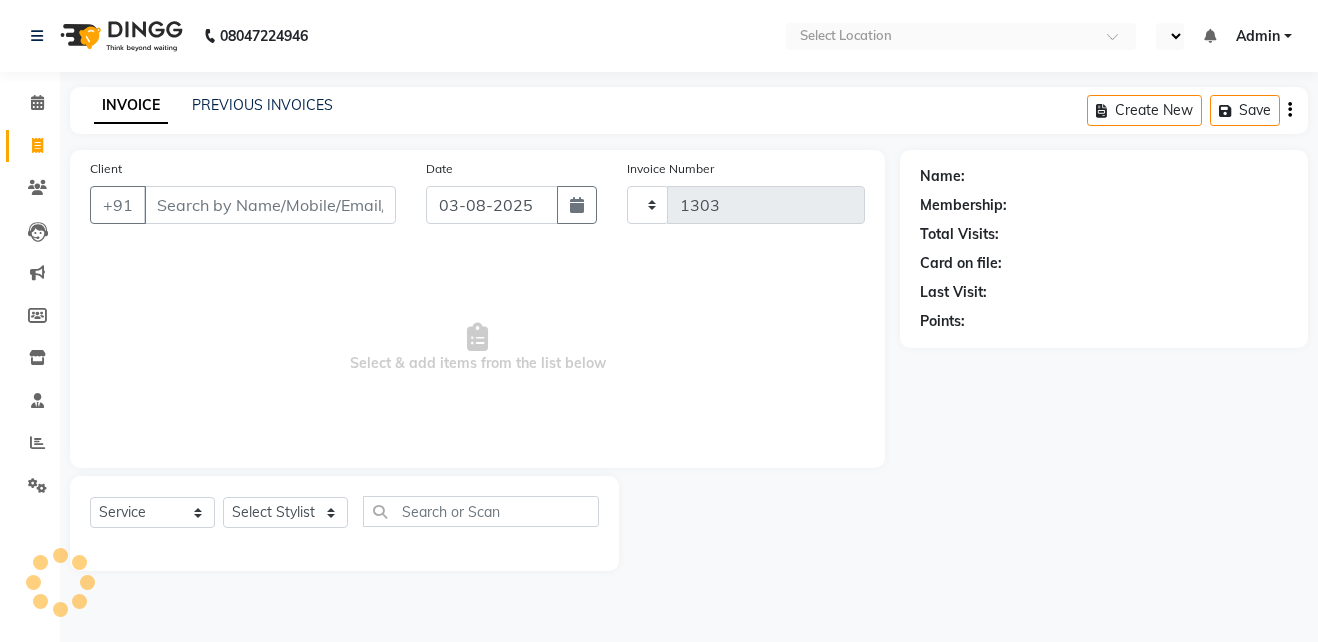 select on "en" 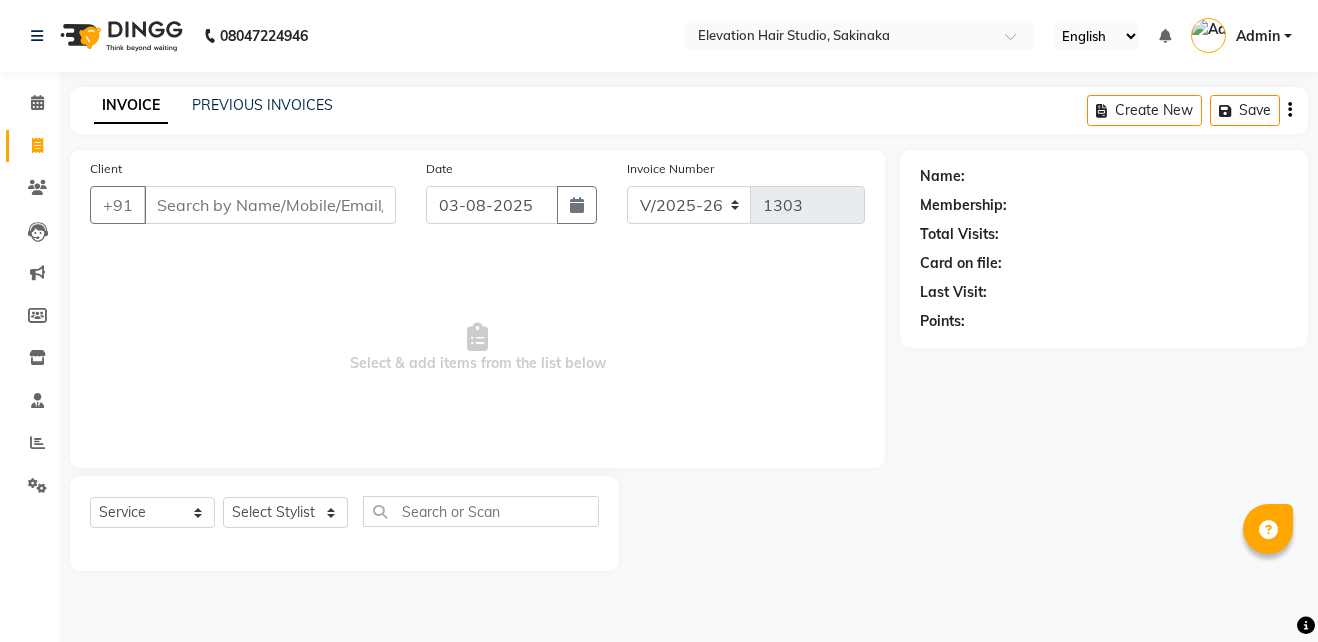 scroll, scrollTop: 0, scrollLeft: 0, axis: both 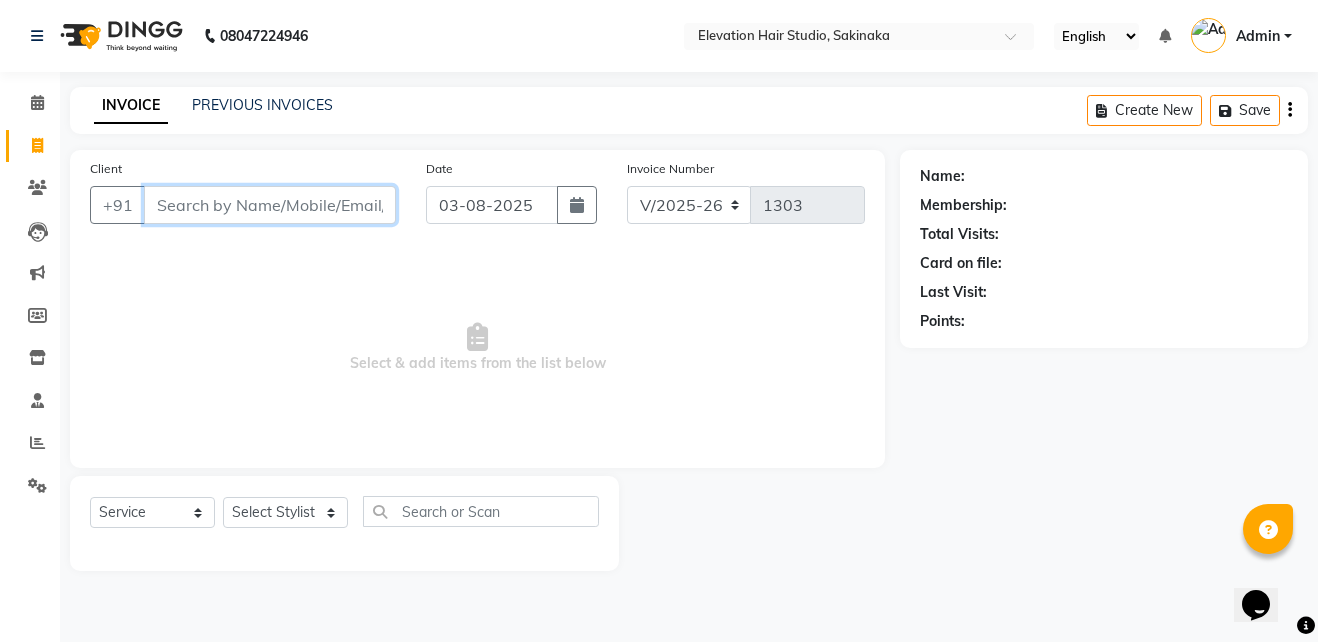 click on "Client" at bounding box center (270, 205) 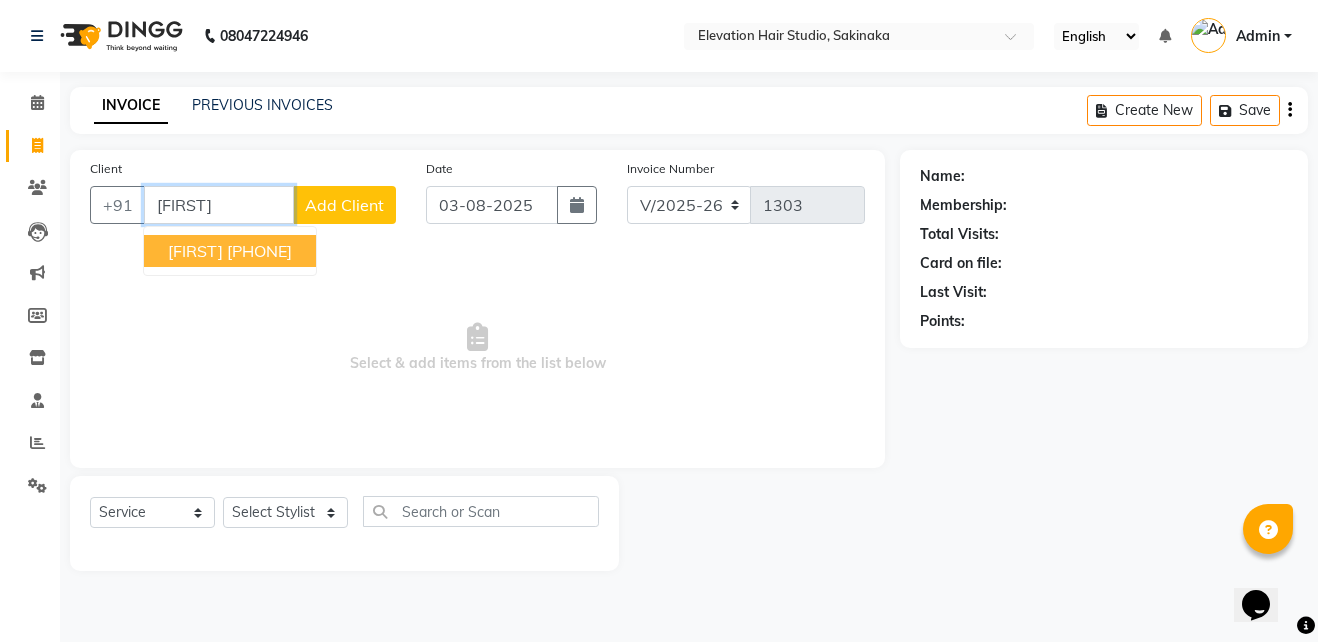 type on "[FIRST]" 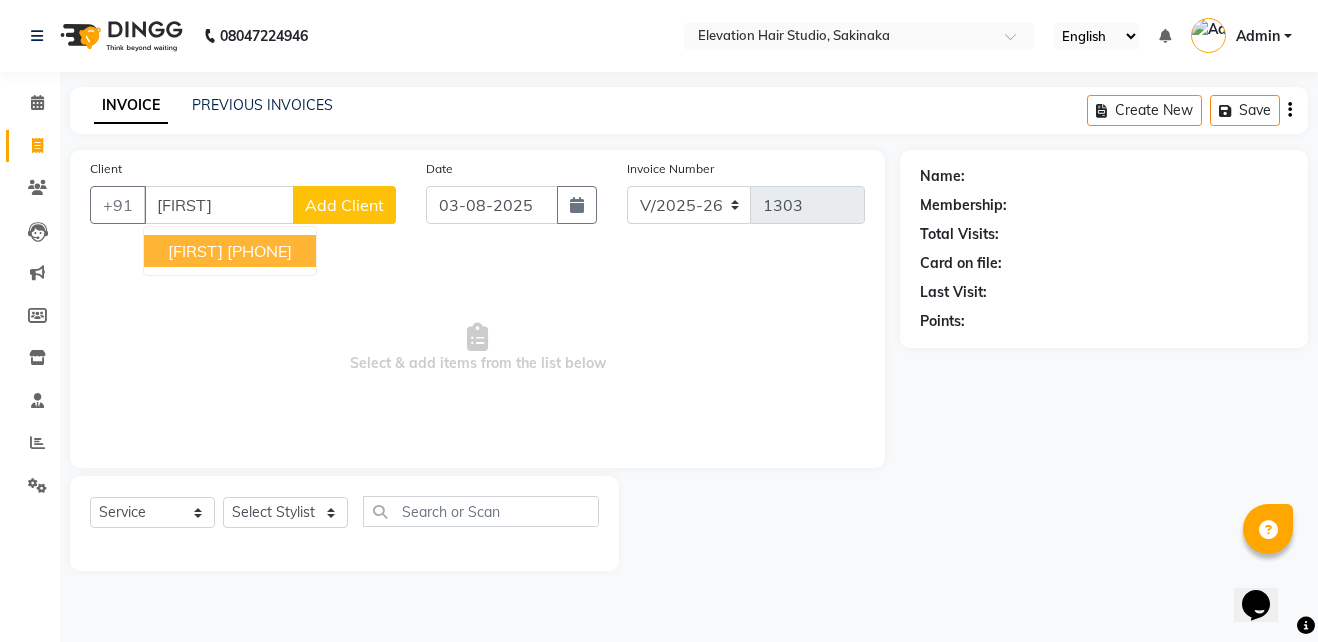 click on "[FIRST] [LAST] Select Location × Elevation Hair Studio, Sakinaka English ENGLISH Español العربية मराठी हिंदी ગુજરાતી தமிழ் 中文 Notifications nothing to show Admin Manage Profile Change Password Sign out  Version:3.15.11" 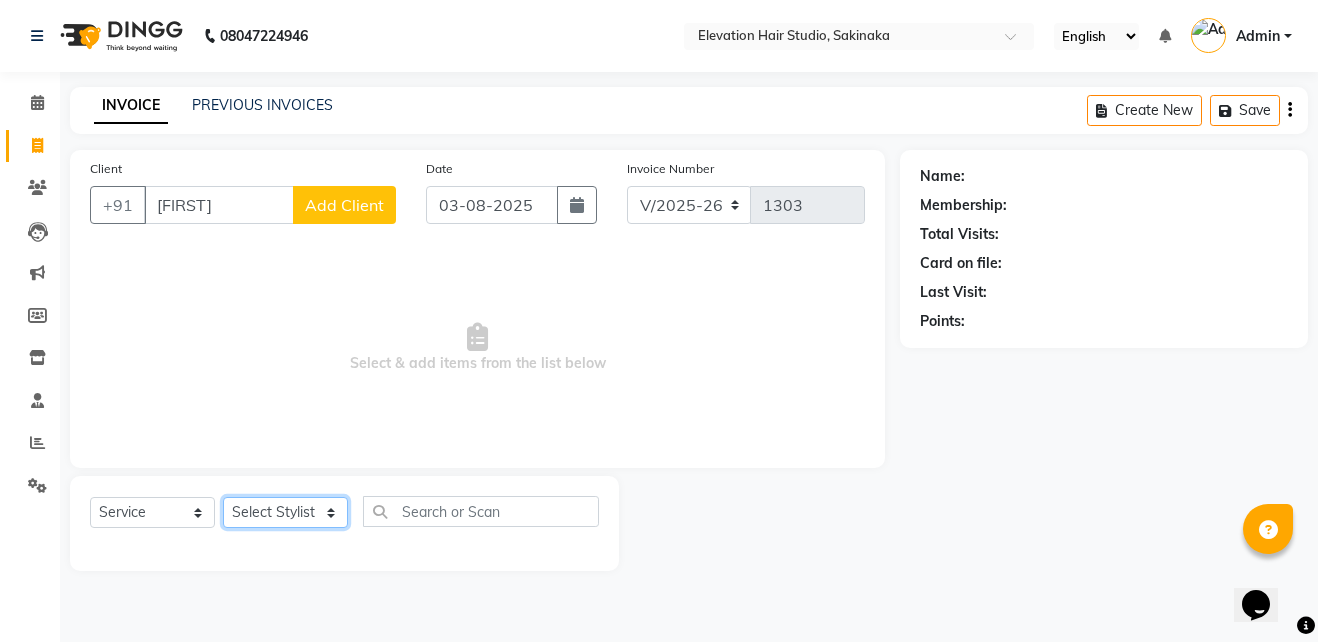 click on "Select Stylist Admin (EHS Thane) ANEES  DILIP KAPIL  PRIYA RUPESH SAHIL  Sarfaraz SHAHEENA SHAIKH  ZEESHAN" 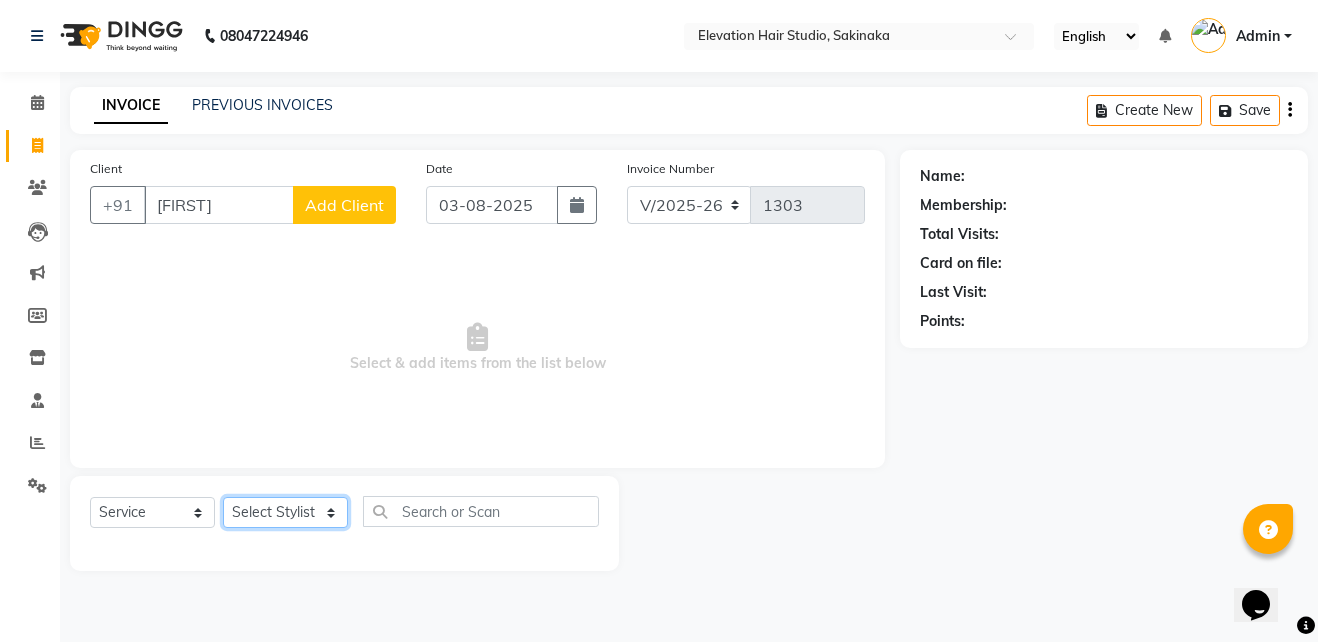 select on "65659" 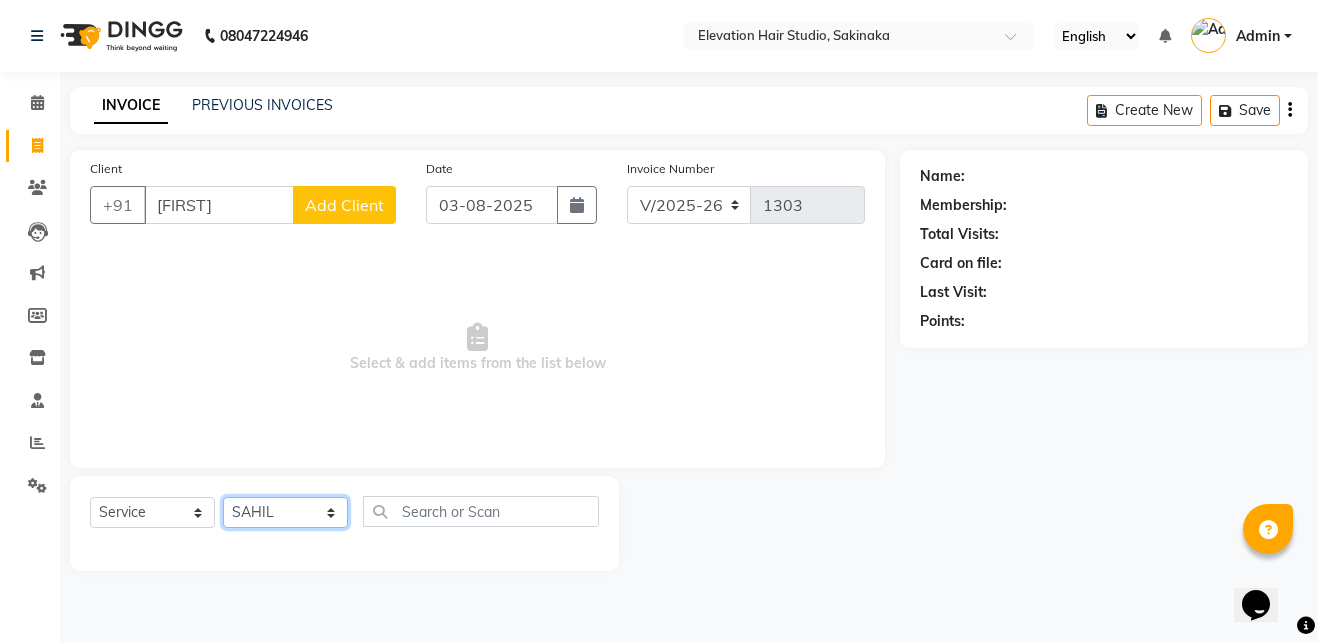 click on "Select Stylist Admin (EHS Thane) ANEES  DILIP KAPIL  PRIYA RUPESH SAHIL  Sarfaraz SHAHEENA SHAIKH  ZEESHAN" 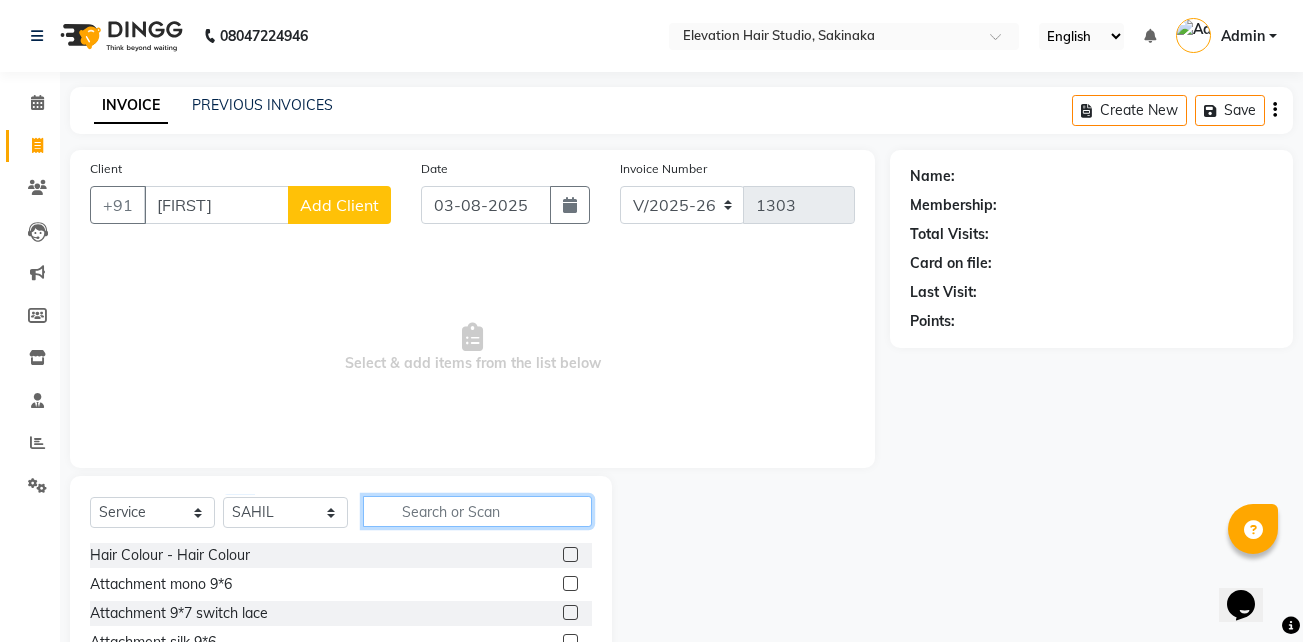 click 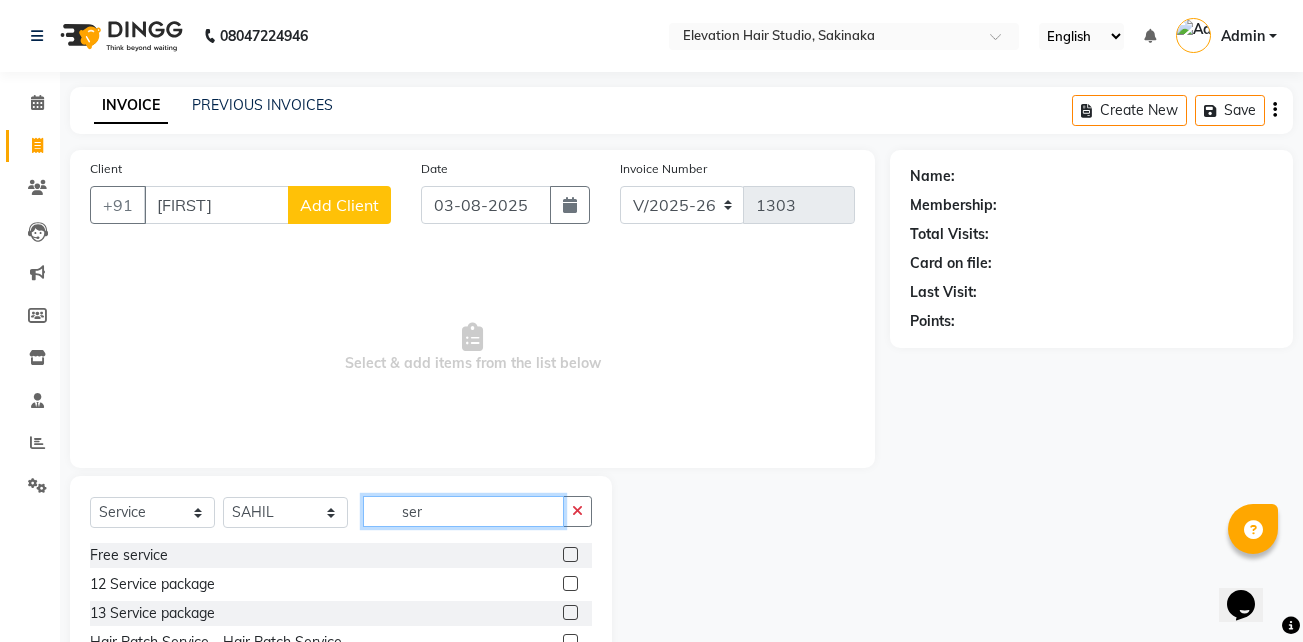 scroll, scrollTop: 104, scrollLeft: 0, axis: vertical 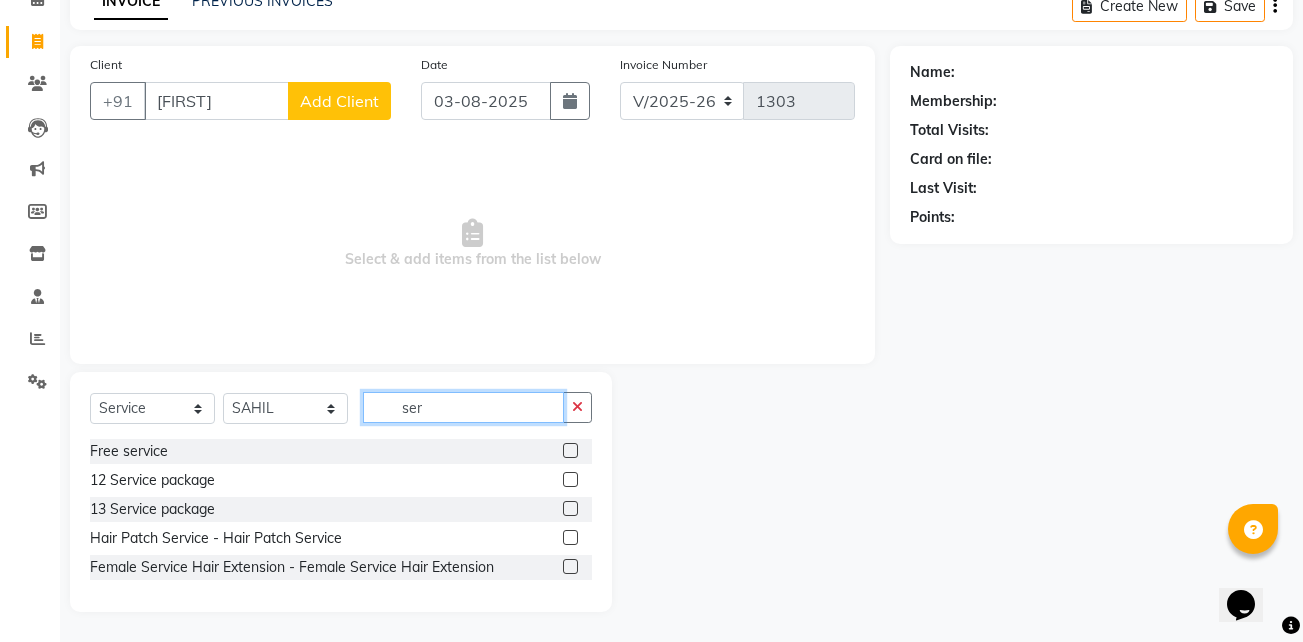 type on "ser" 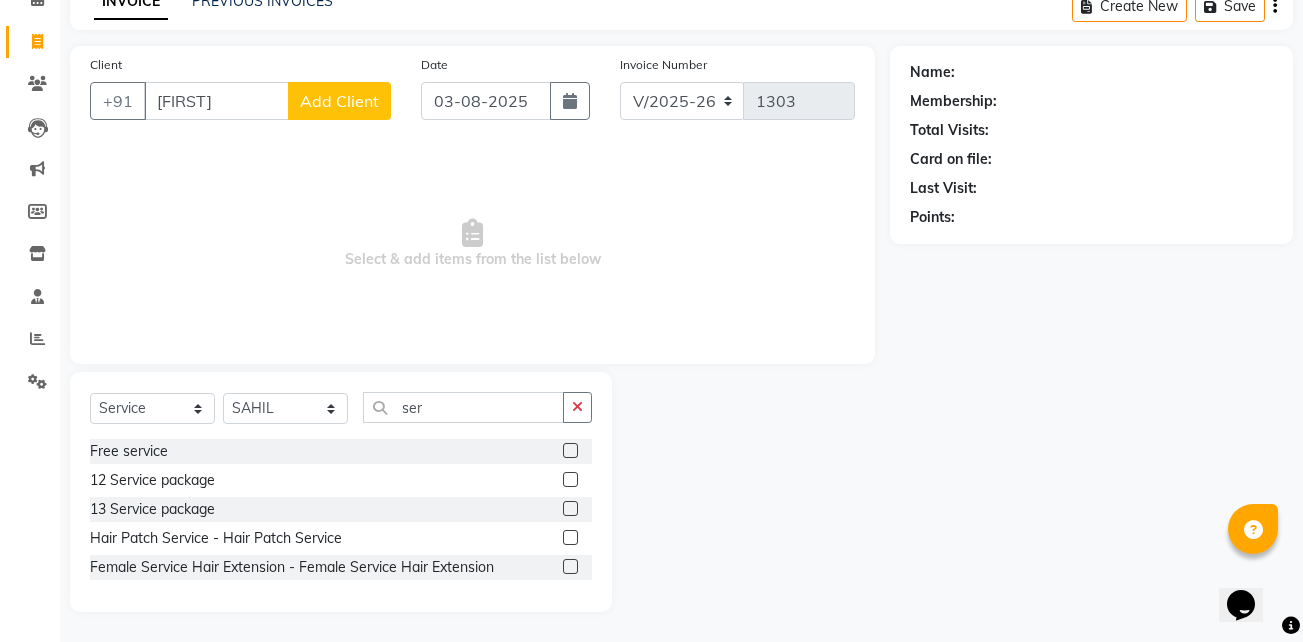 click 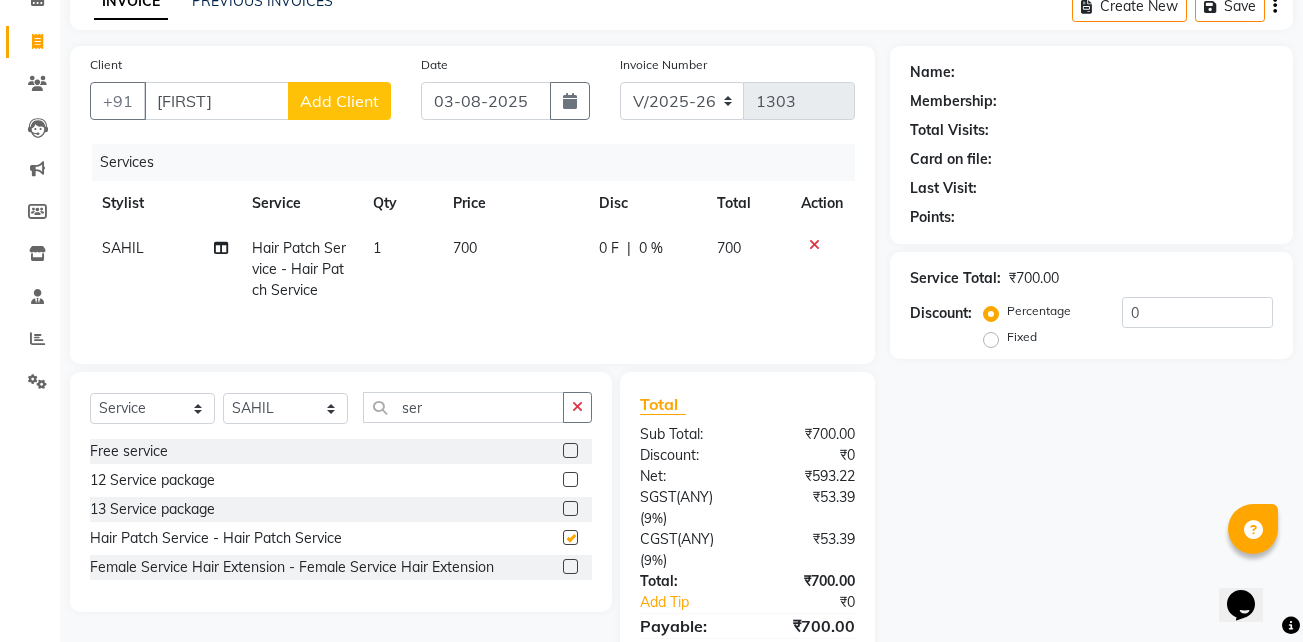 checkbox on "false" 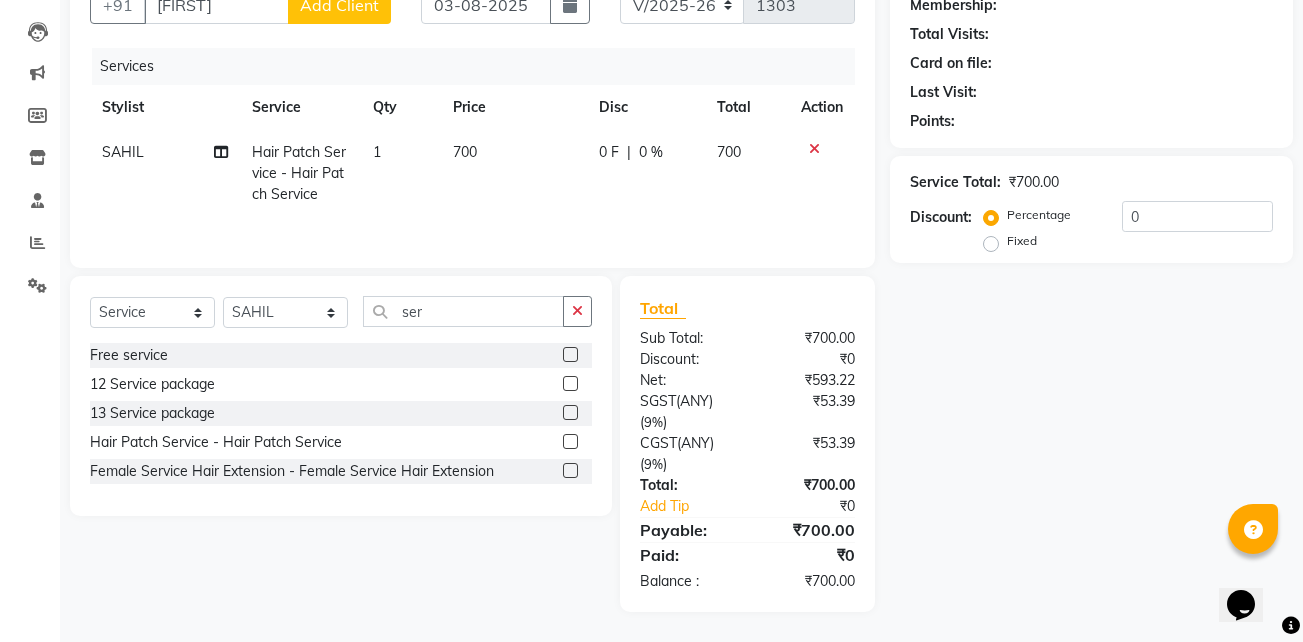 scroll, scrollTop: 0, scrollLeft: 0, axis: both 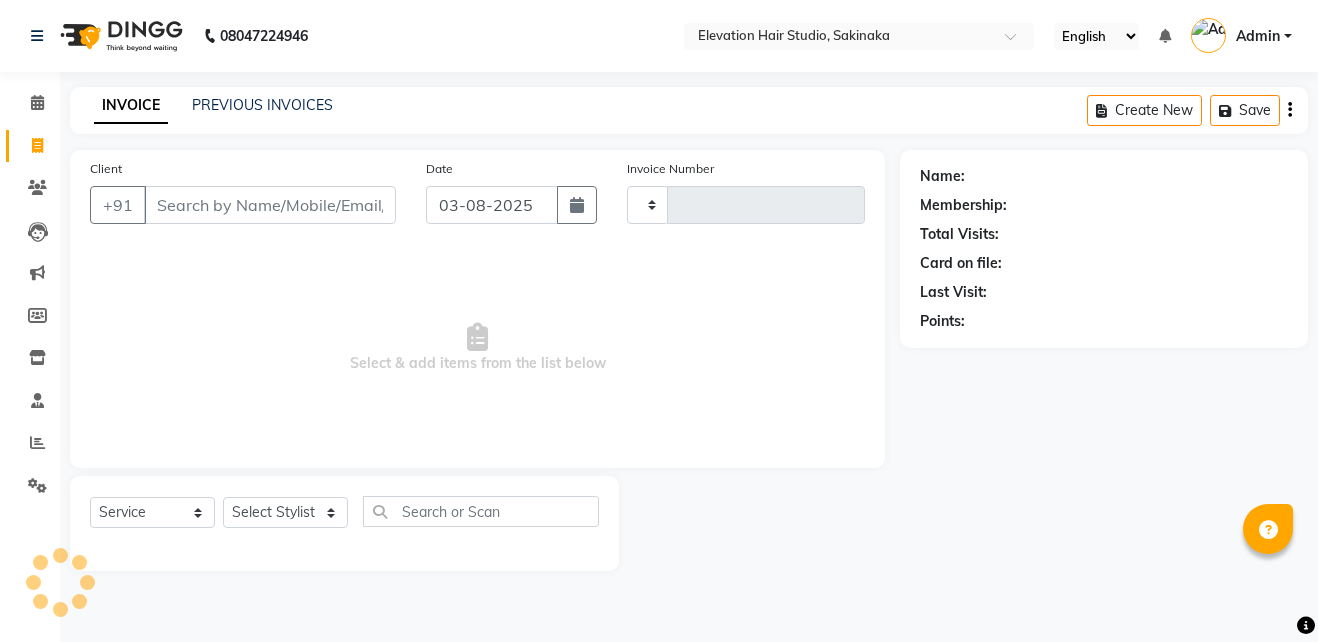 select on "service" 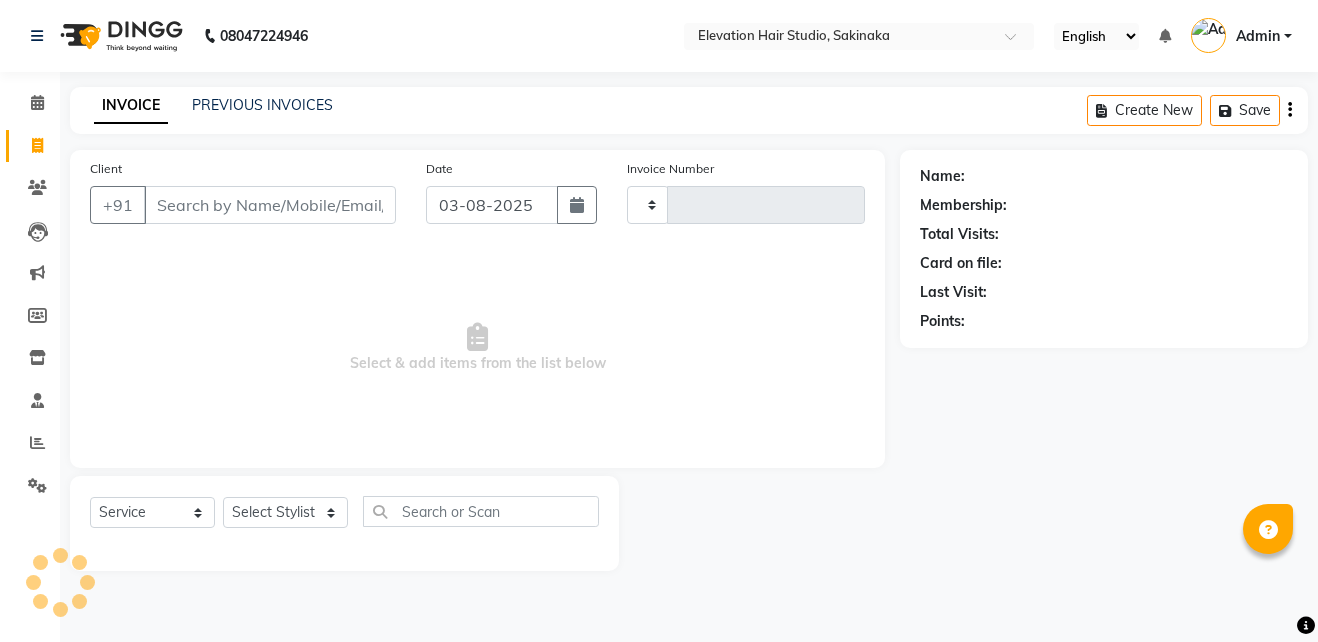 type on "1303" 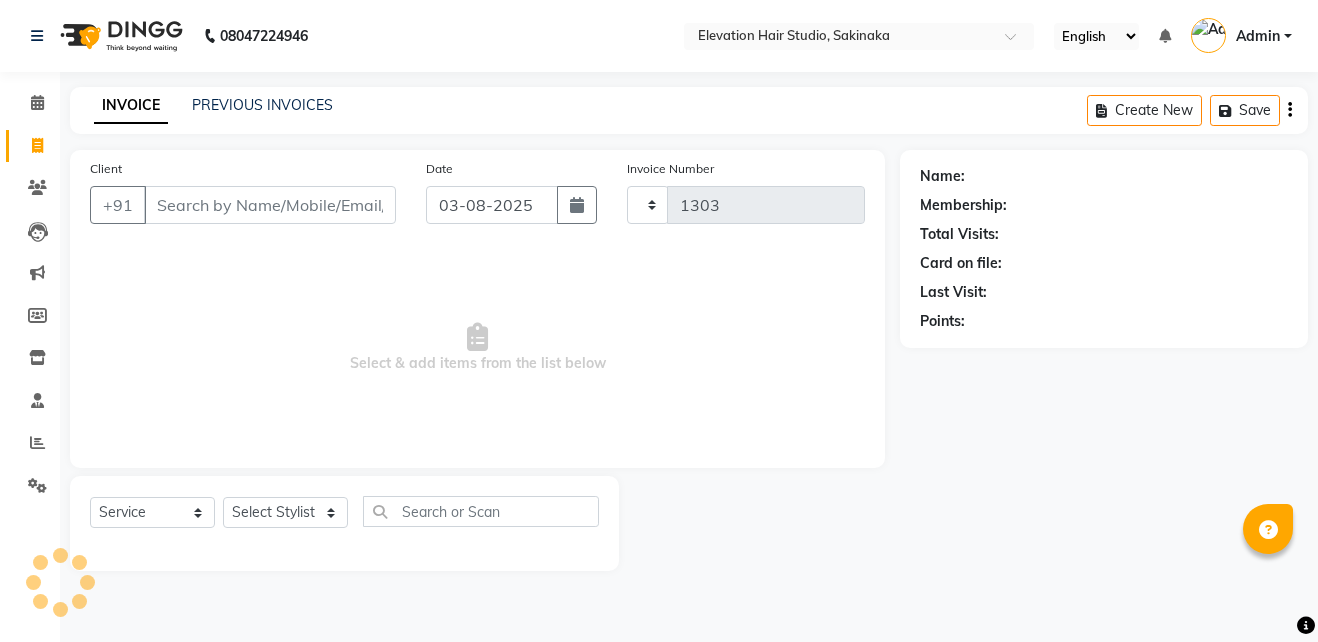 scroll, scrollTop: 0, scrollLeft: 0, axis: both 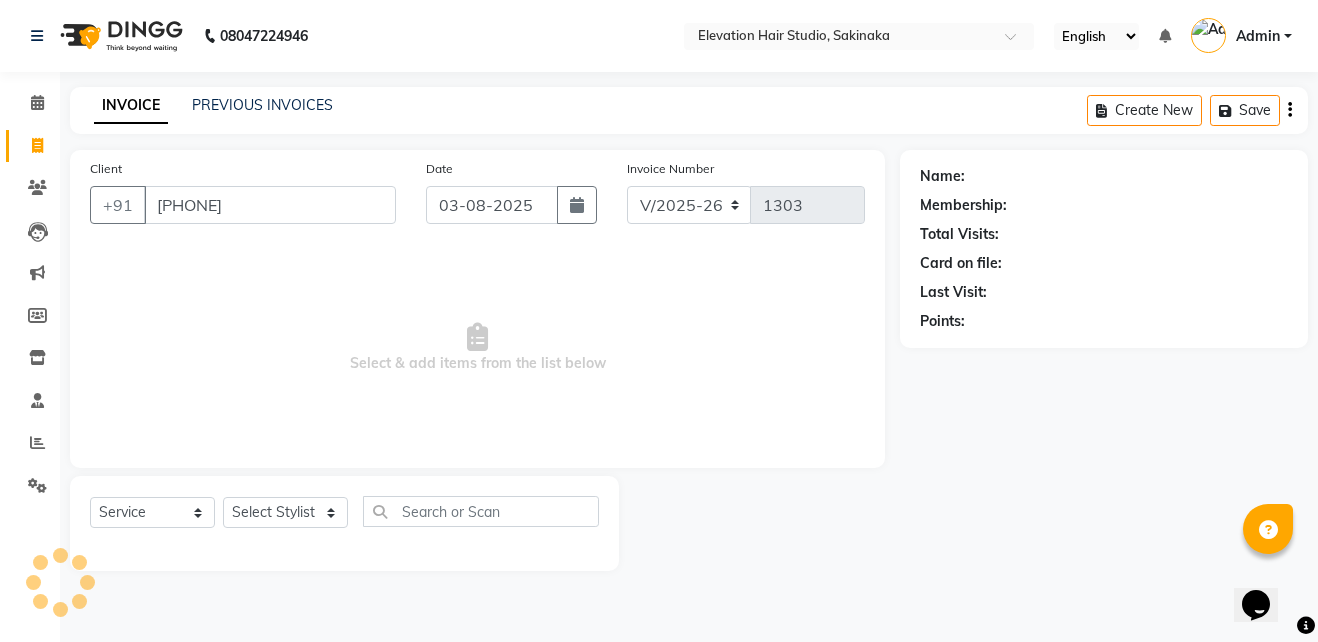type on "[PHONE]" 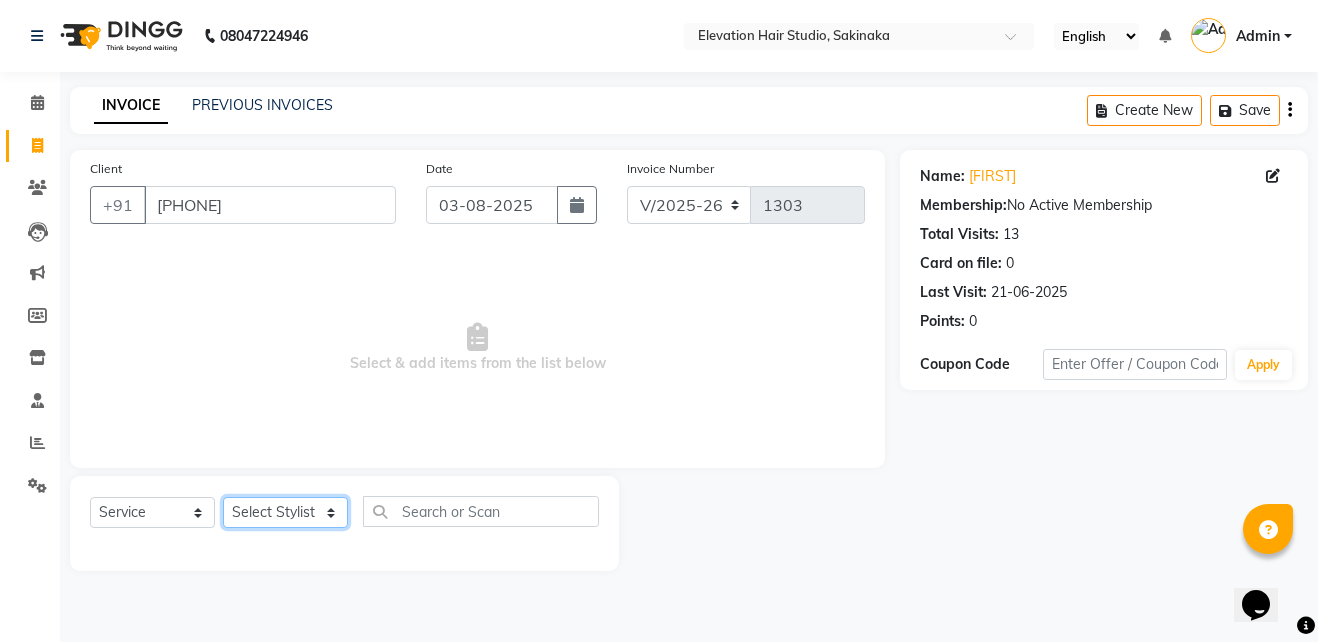 click on "Select Stylist Admin (EHS Thane) ANEES  DILIP KAPIL  PRIYA RUPESH SAHIL  Sarfaraz SHAHEENA SHAIKH  ZEESHAN" 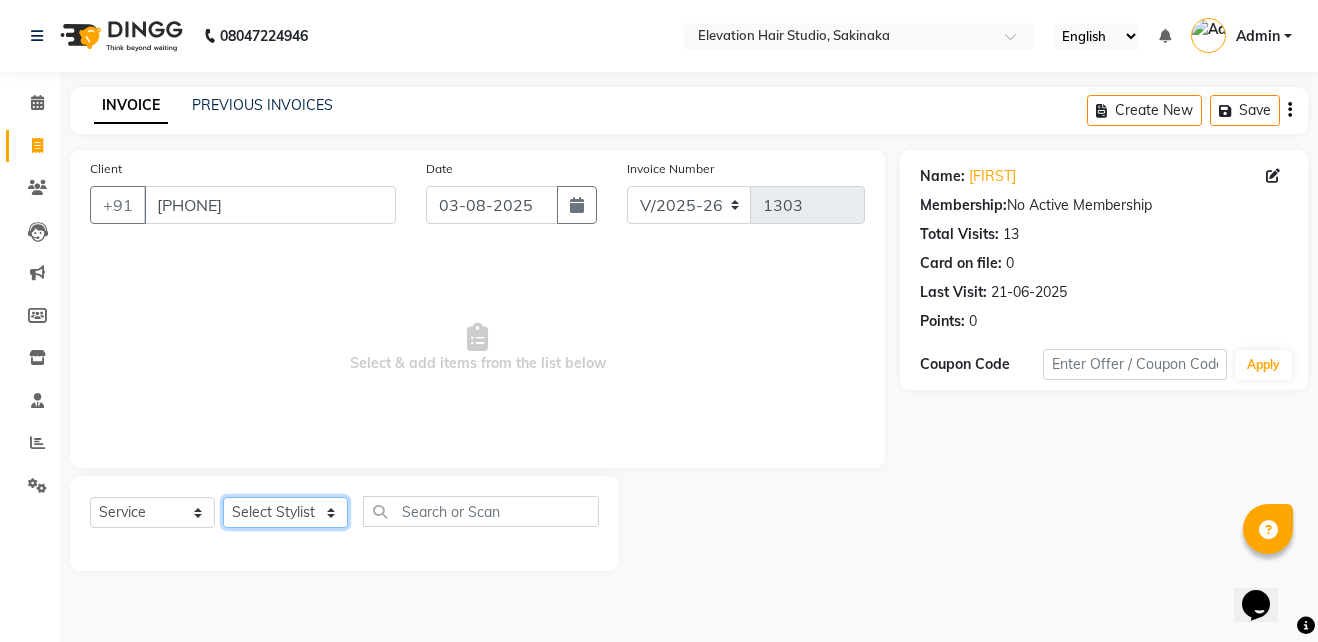 select on "65659" 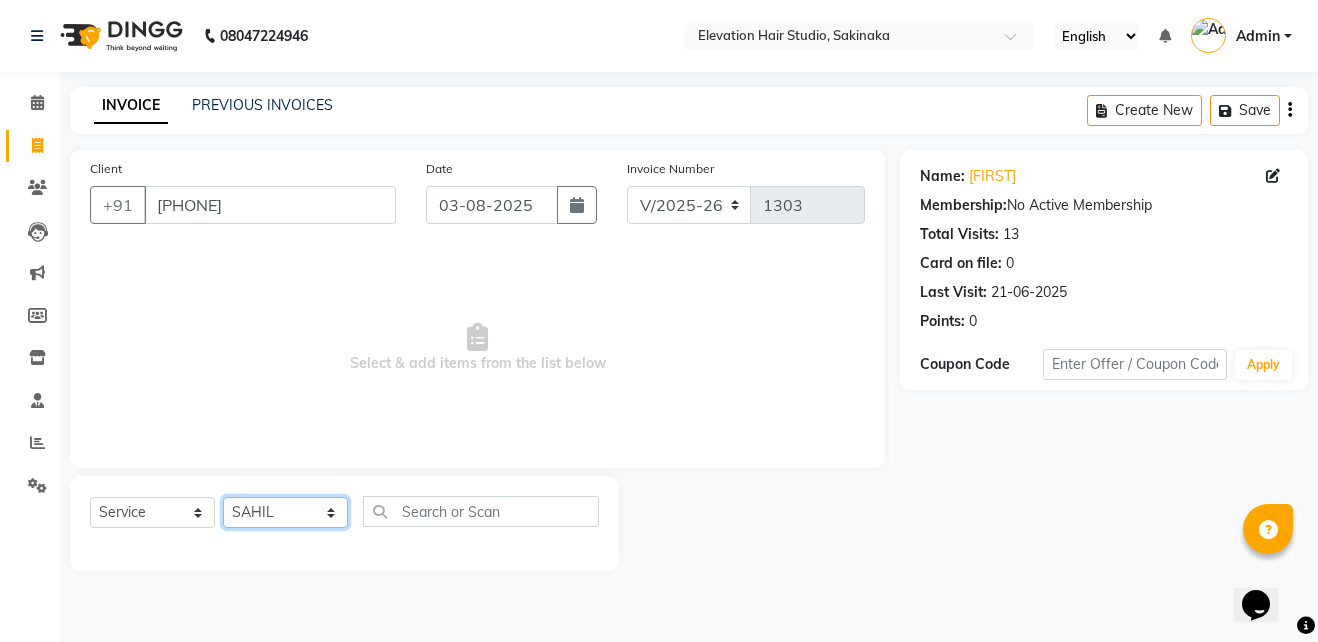click on "Select Stylist Admin (EHS Thane) ANEES  DILIP KAPIL  PRIYA RUPESH SAHIL  Sarfaraz SHAHEENA SHAIKH  ZEESHAN" 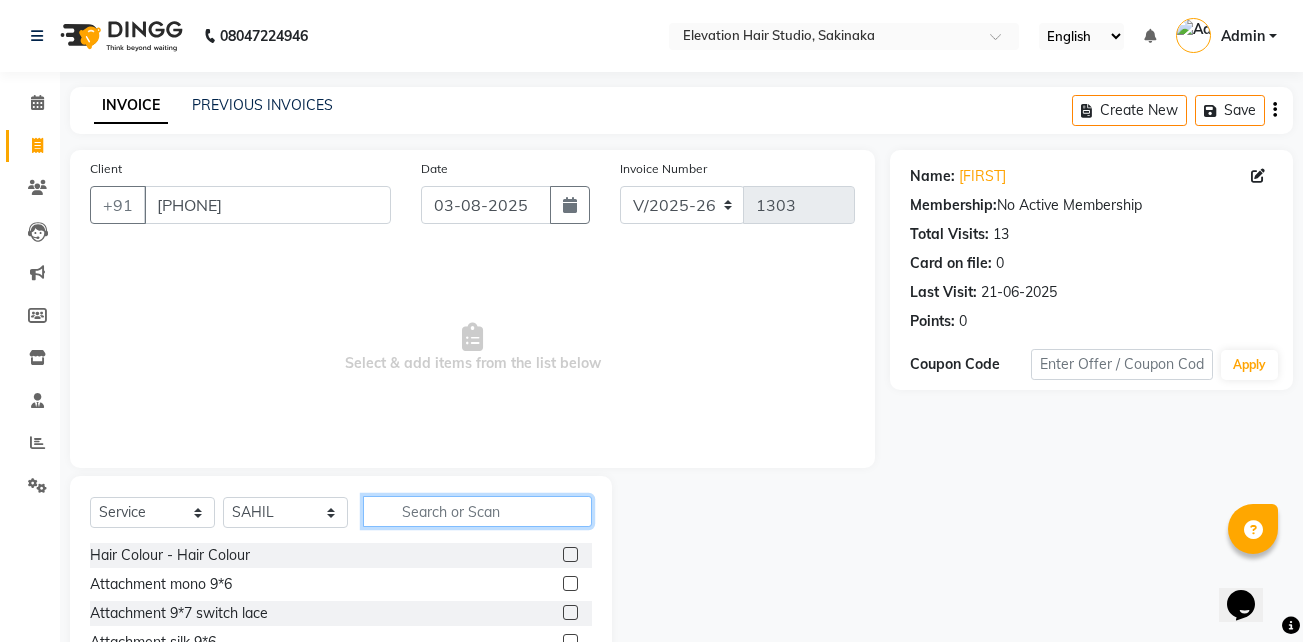 click 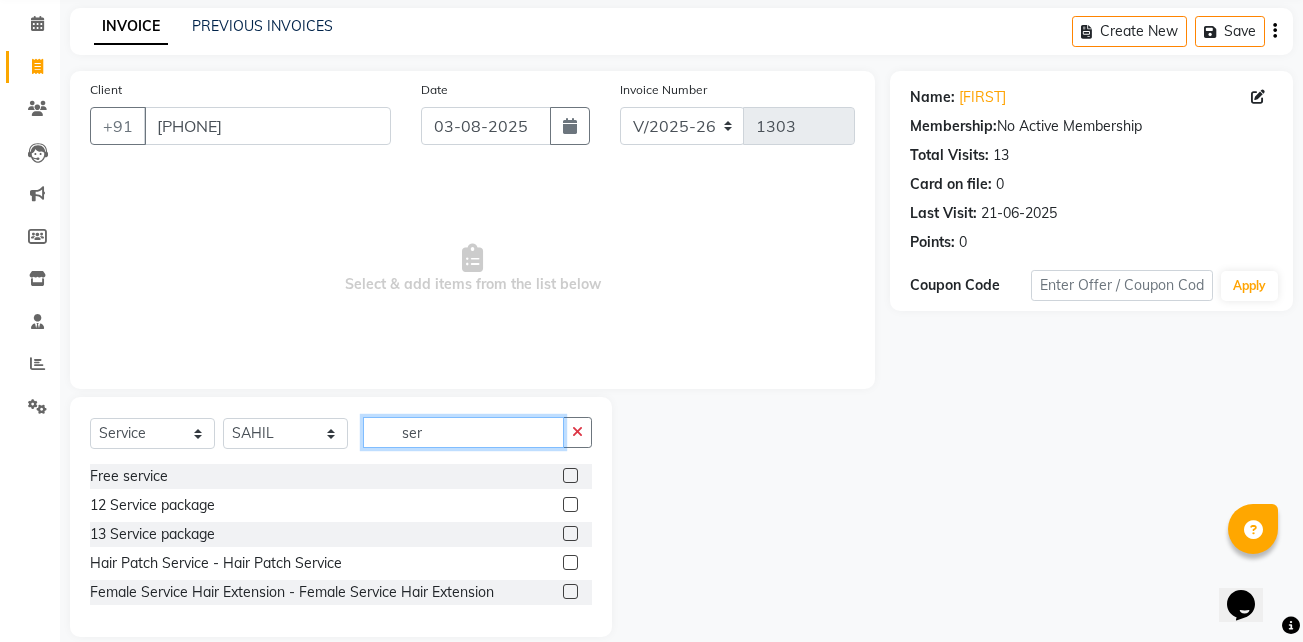 scroll, scrollTop: 104, scrollLeft: 0, axis: vertical 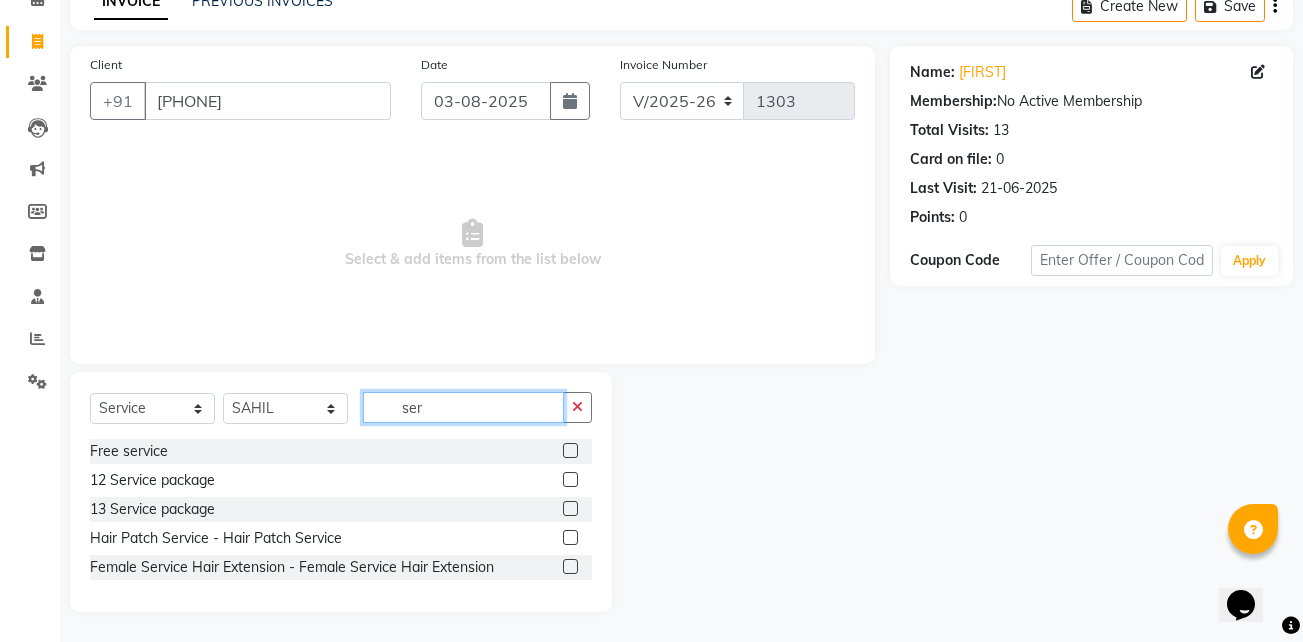 type on "ser" 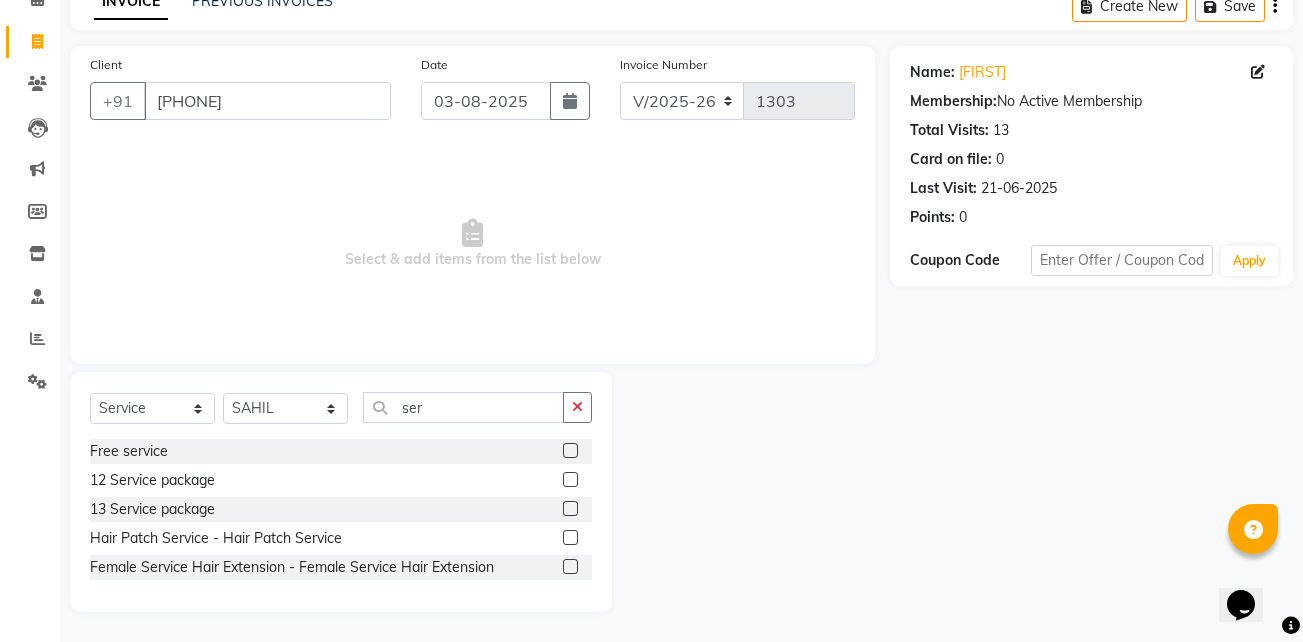 click 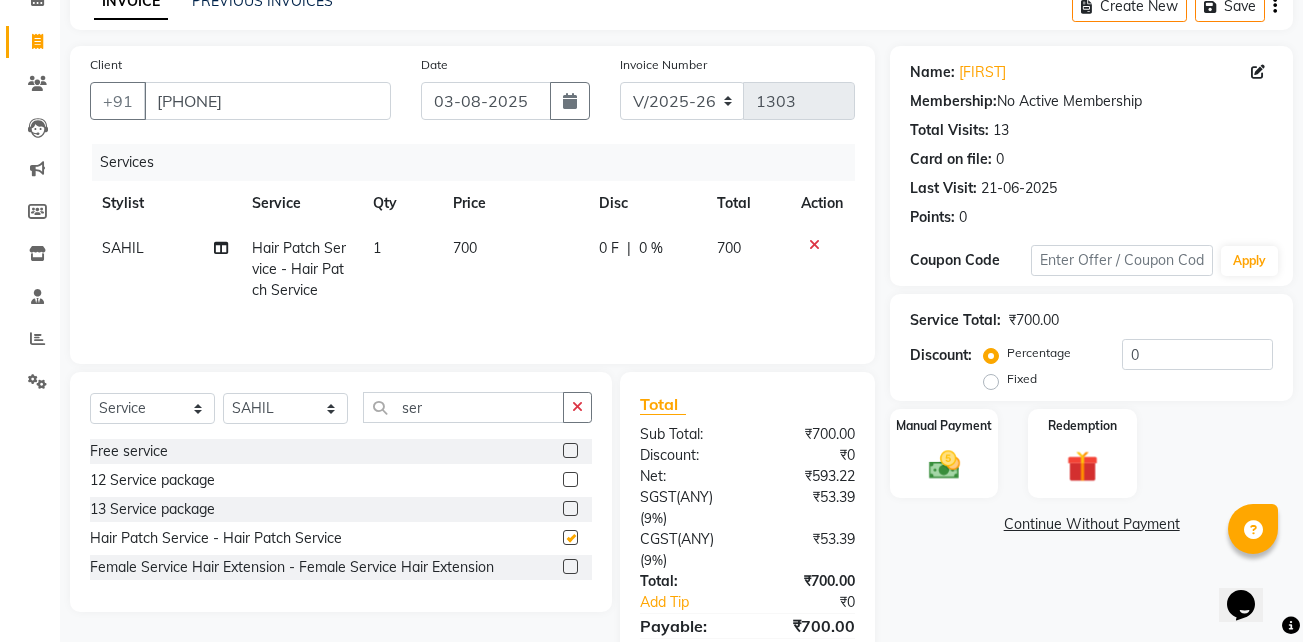 checkbox on "false" 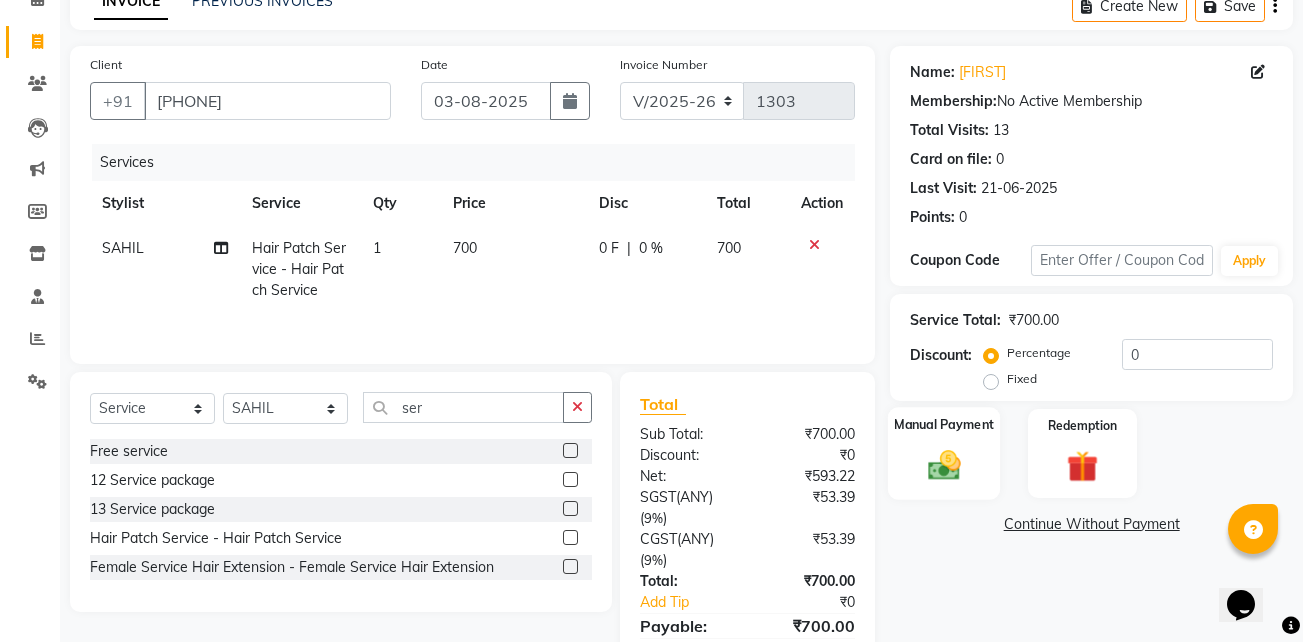 click 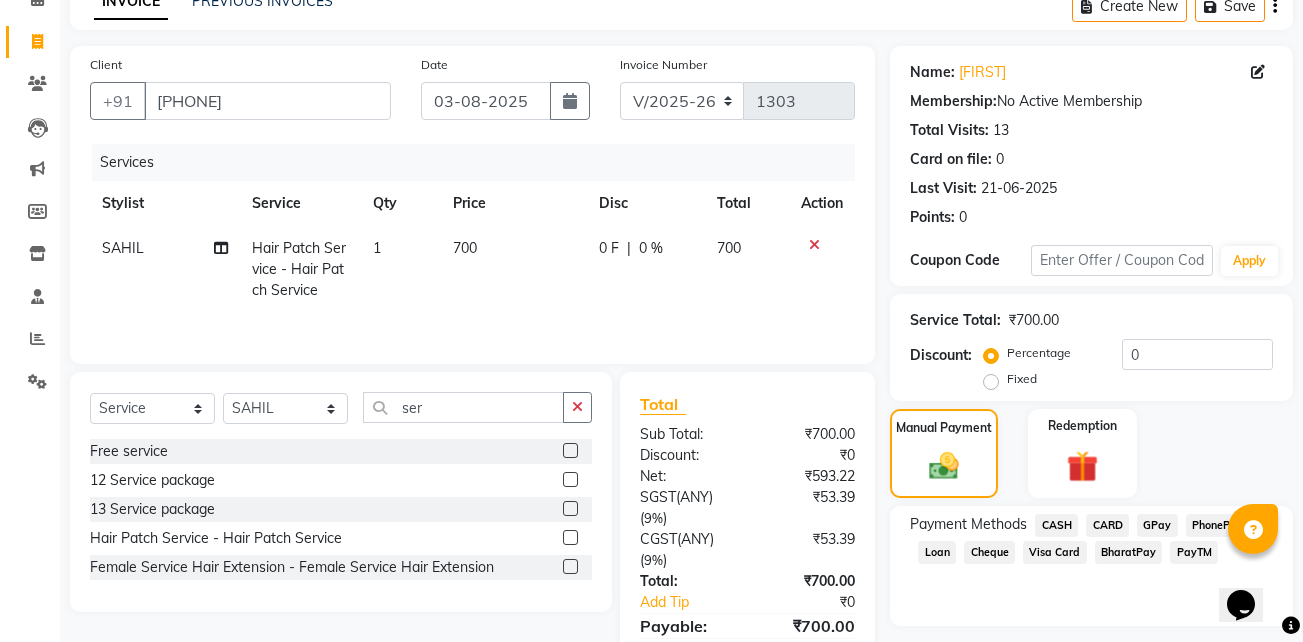 click on "GPay" 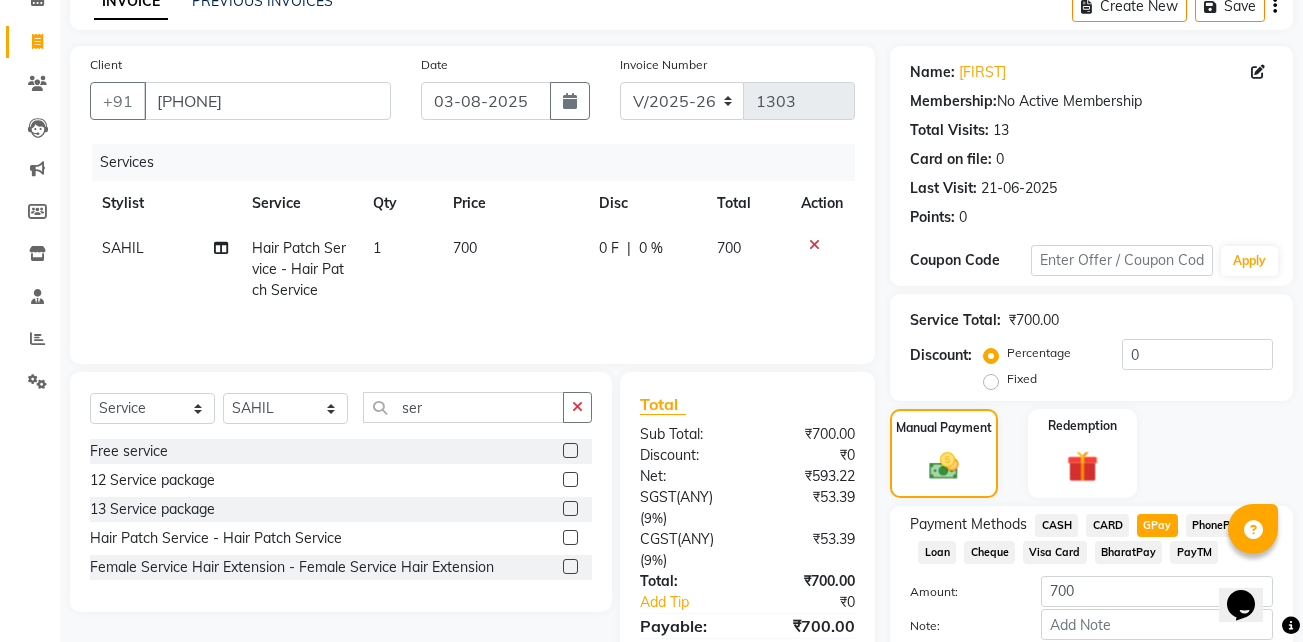 scroll, scrollTop: 215, scrollLeft: 0, axis: vertical 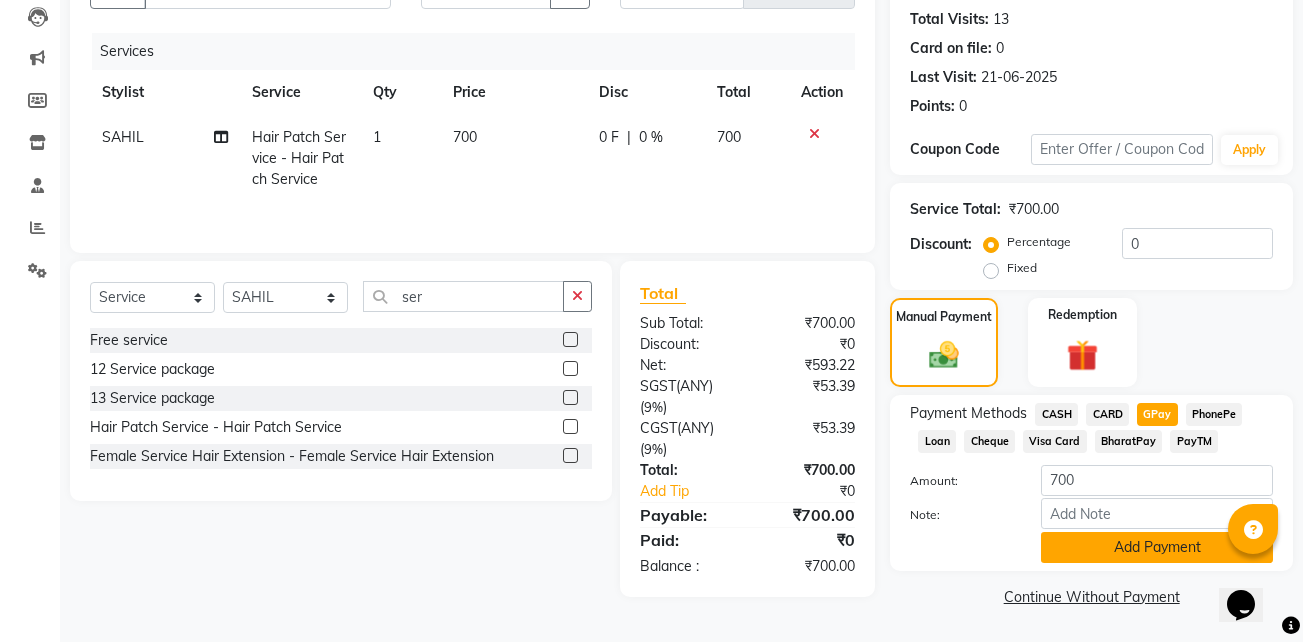 click on "Add Payment" 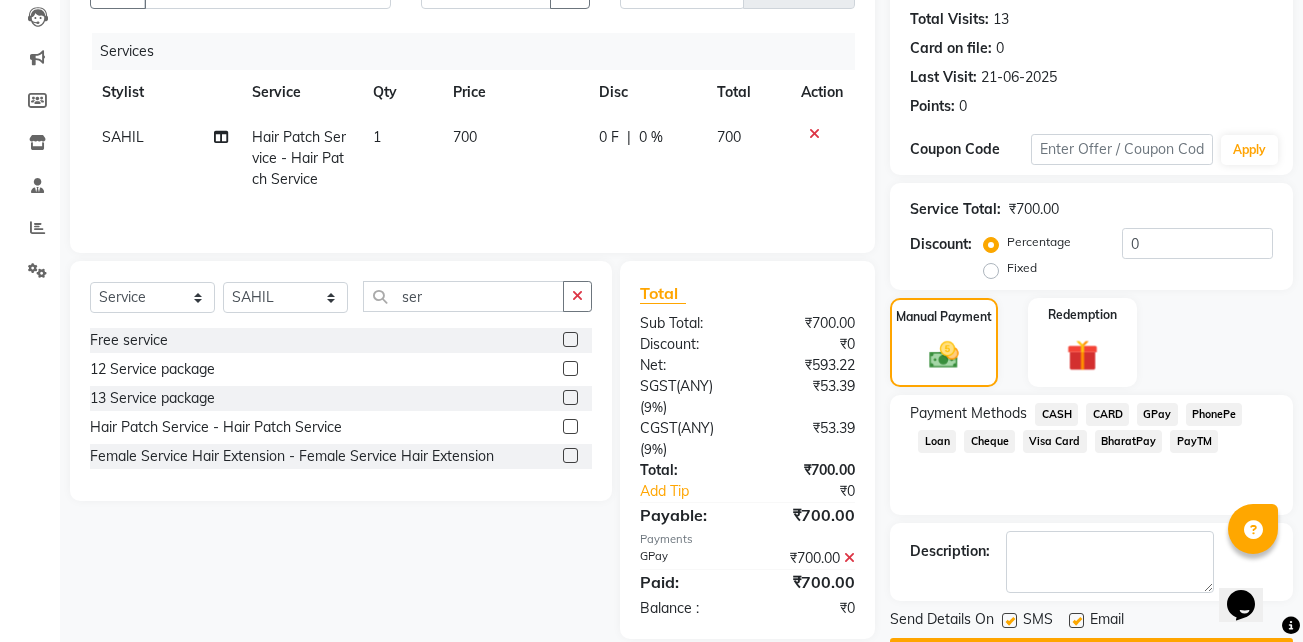 scroll, scrollTop: 272, scrollLeft: 0, axis: vertical 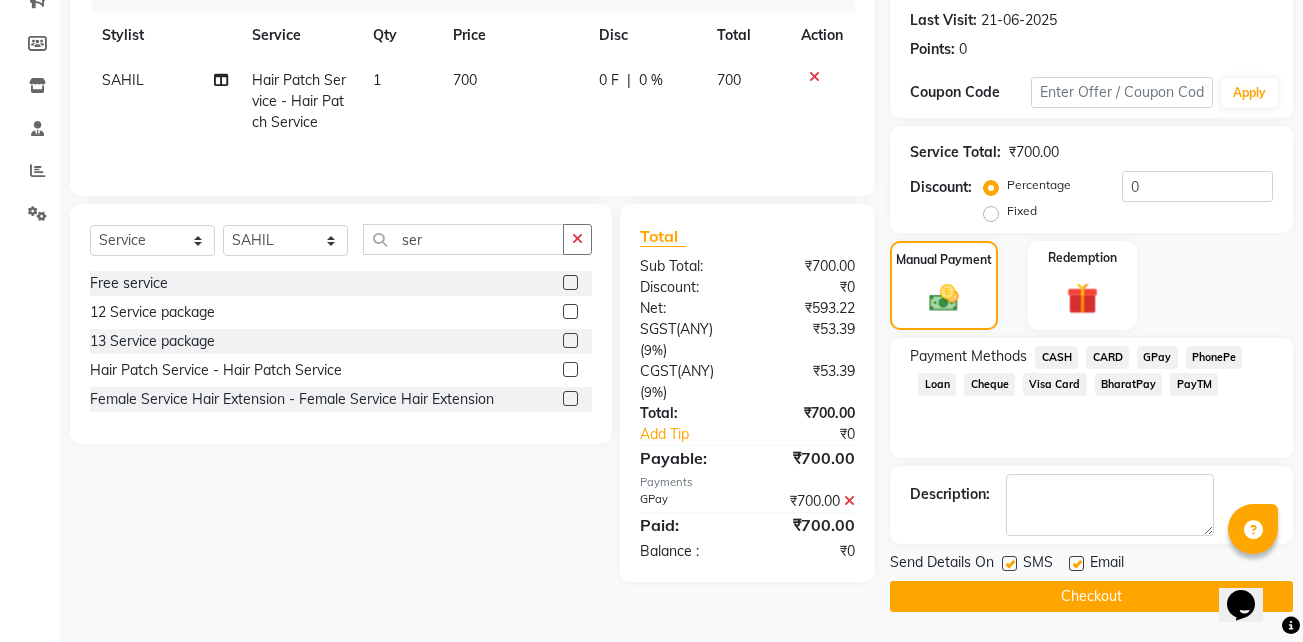click 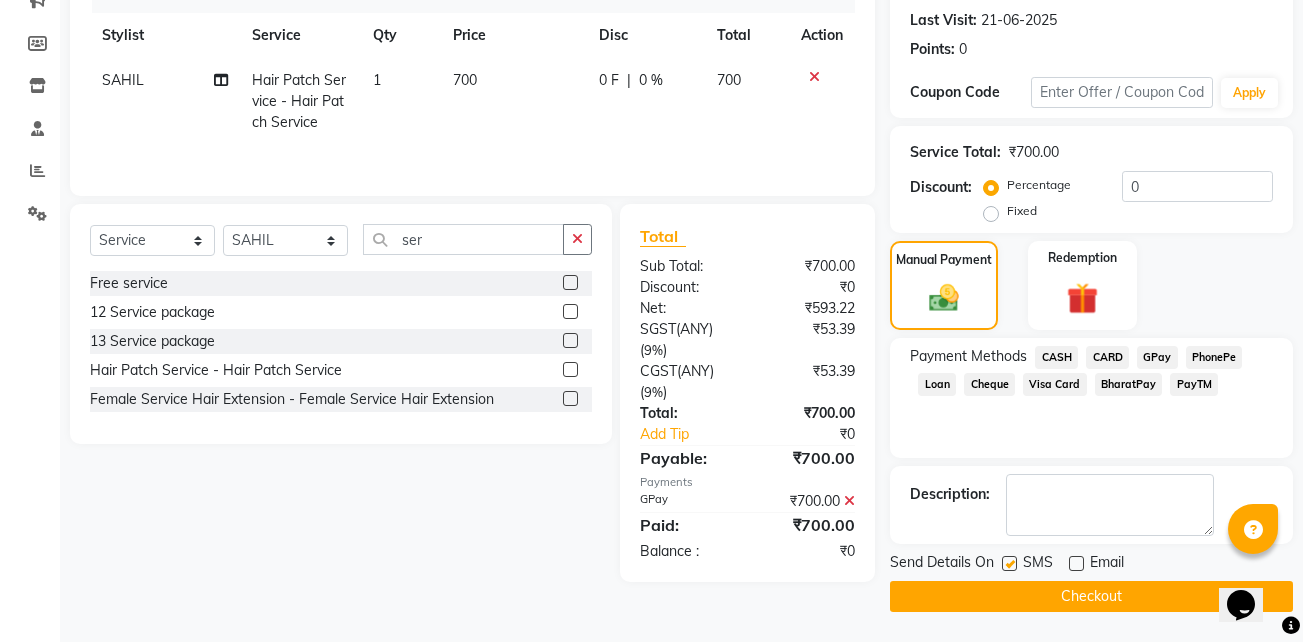 click 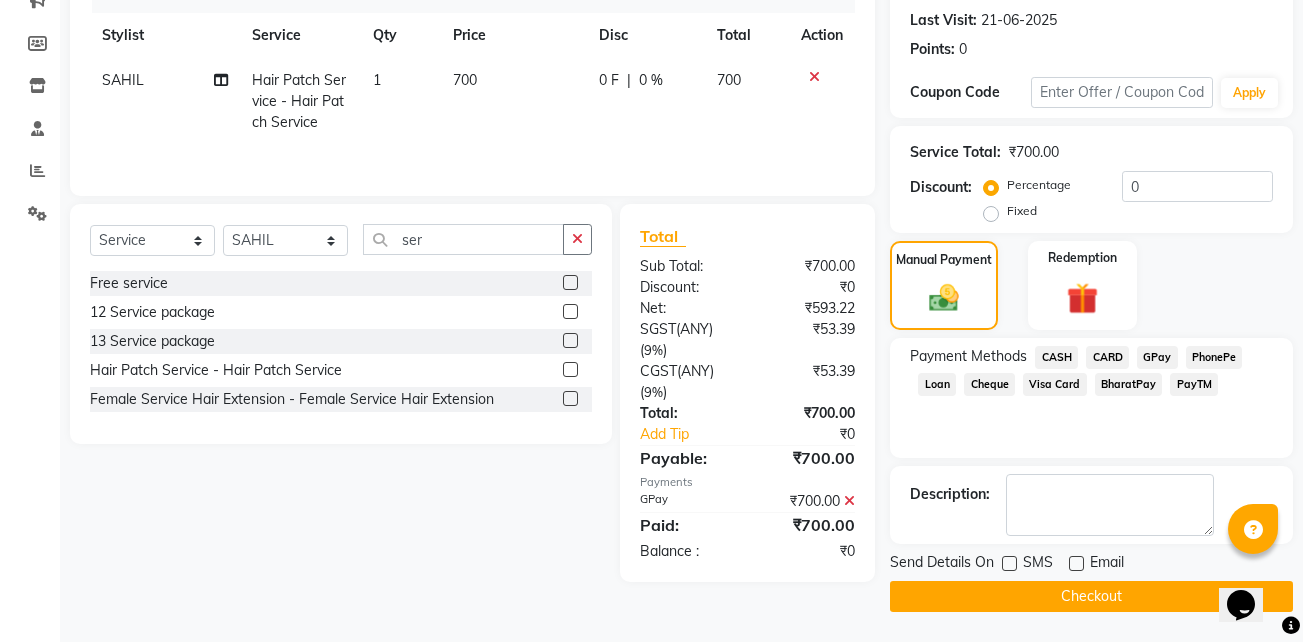 click on "Checkout" 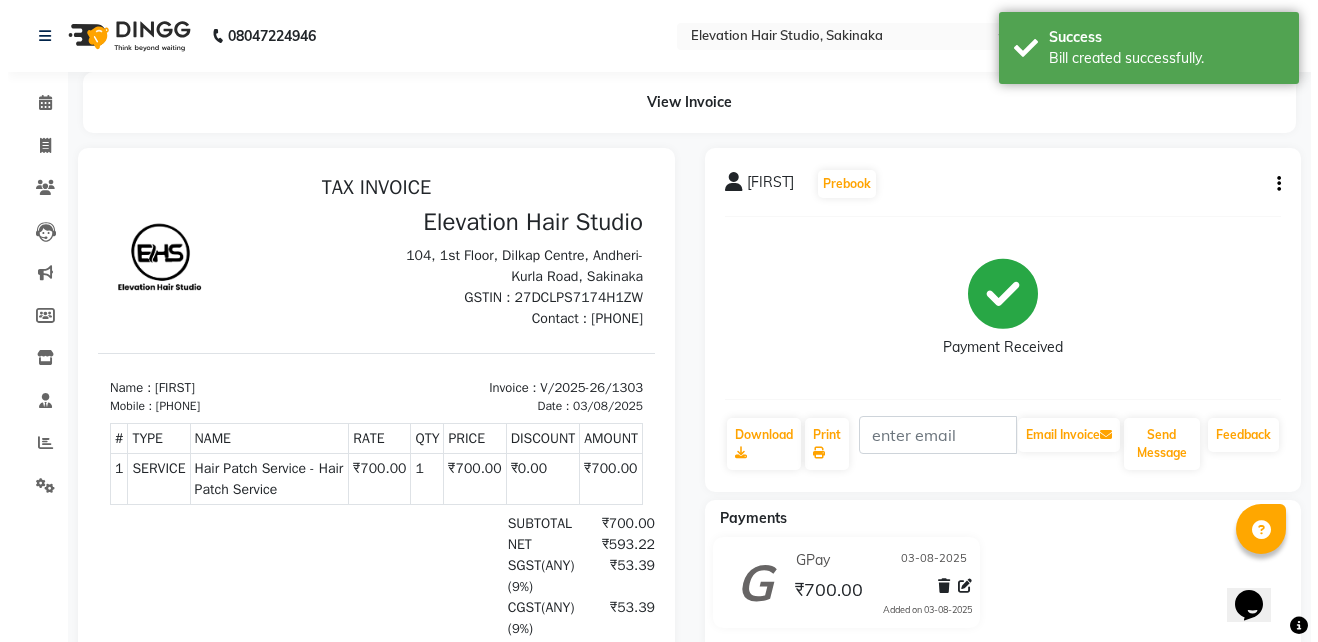 scroll, scrollTop: 0, scrollLeft: 0, axis: both 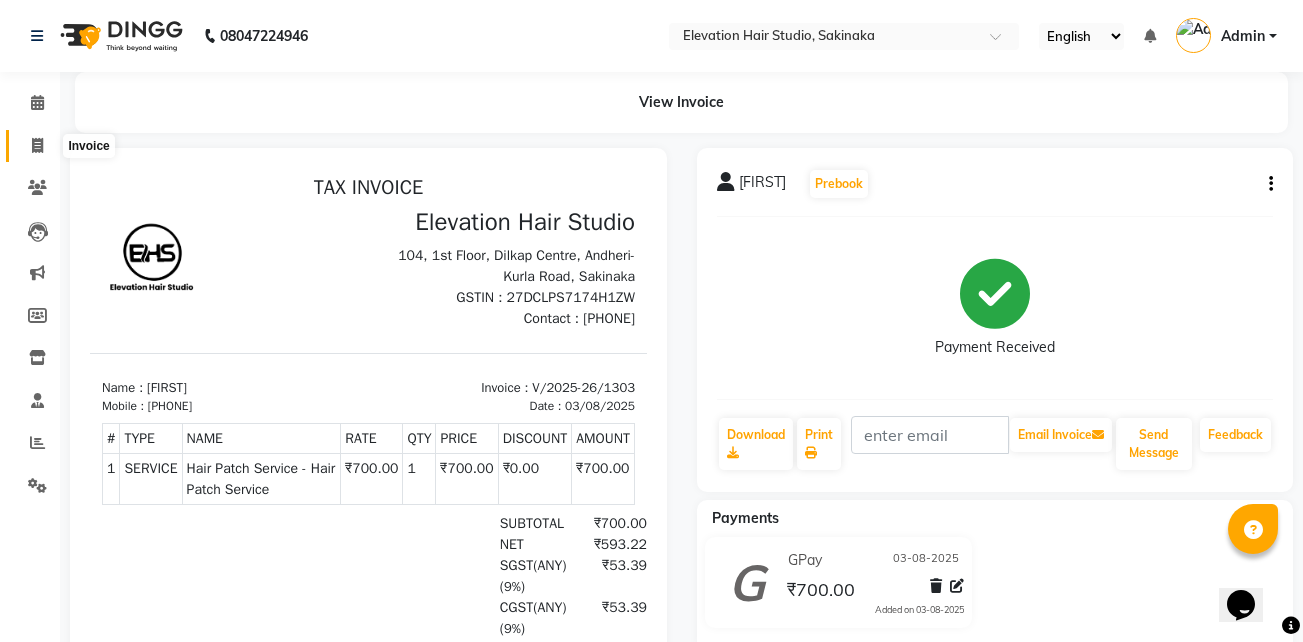 click 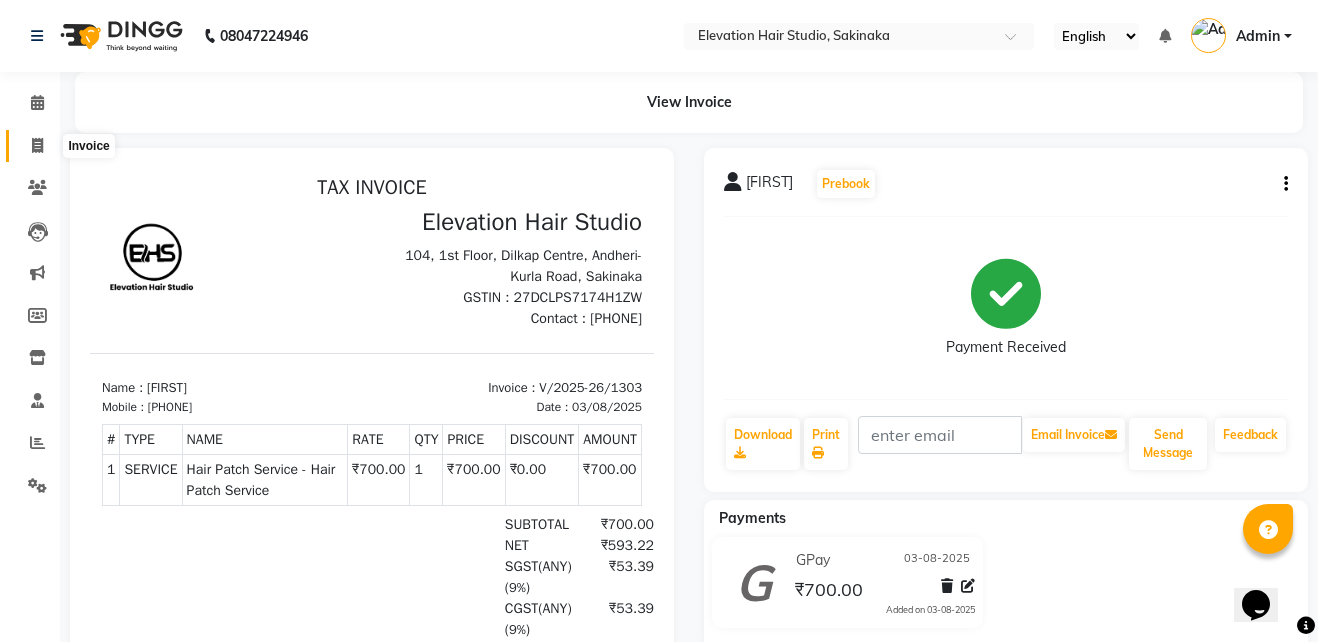 select on "service" 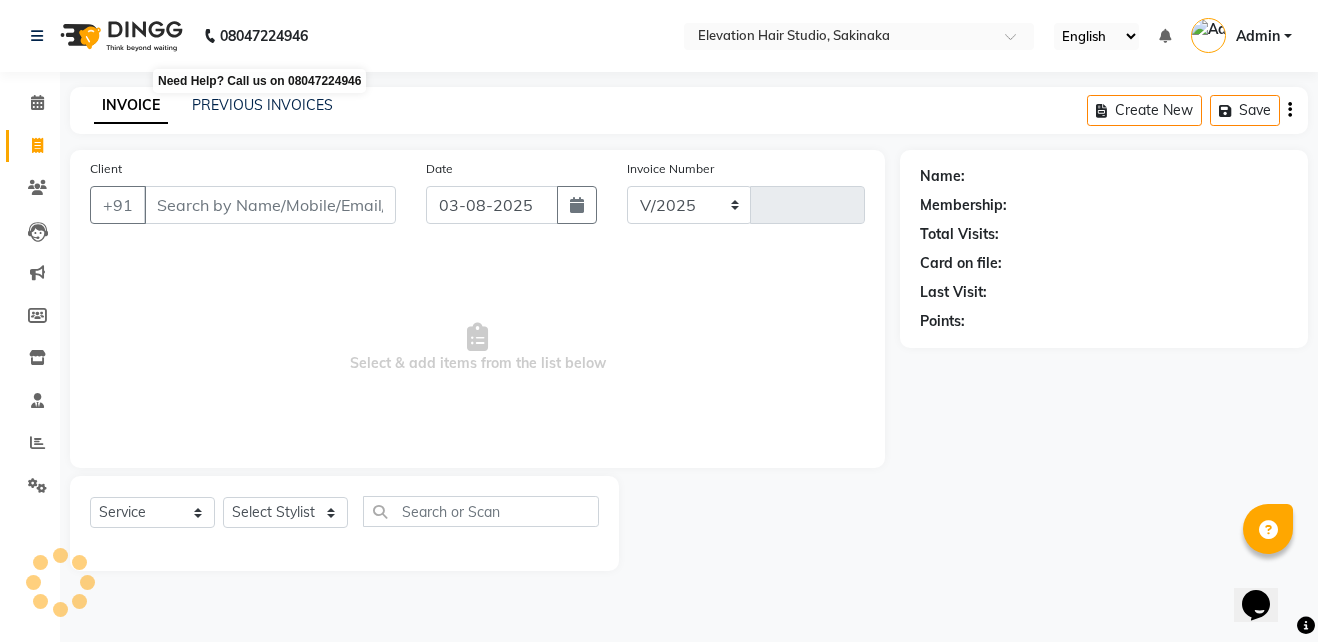 select on "4949" 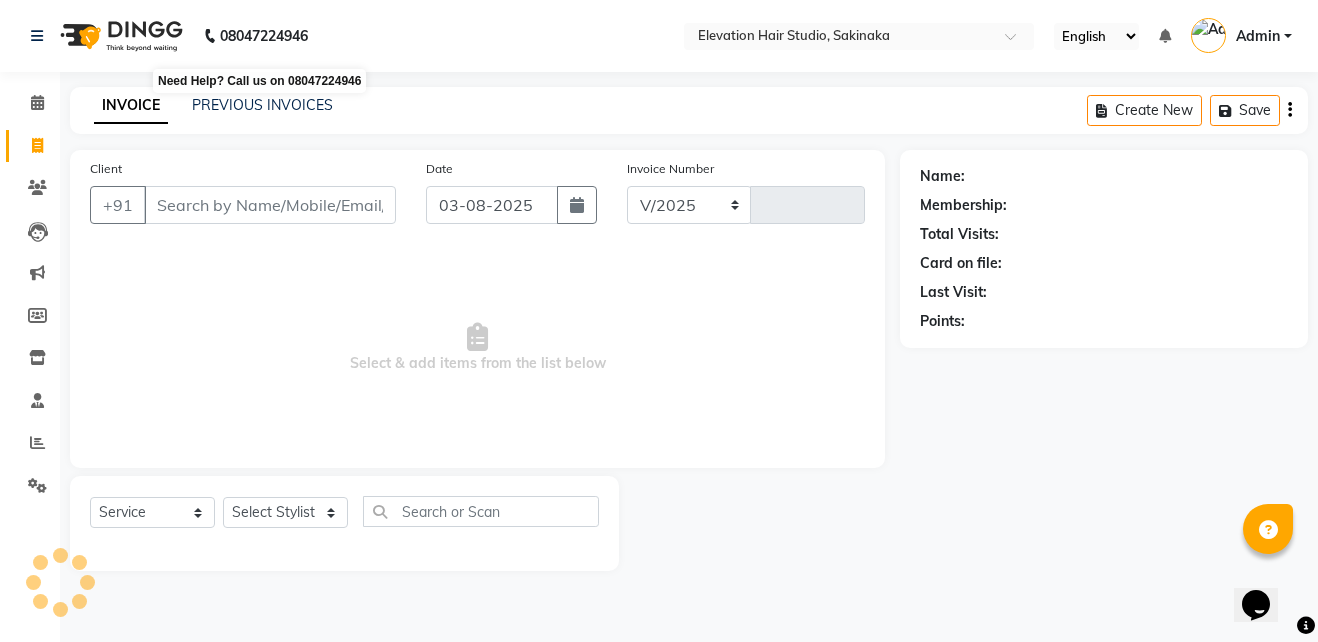 type on "1304" 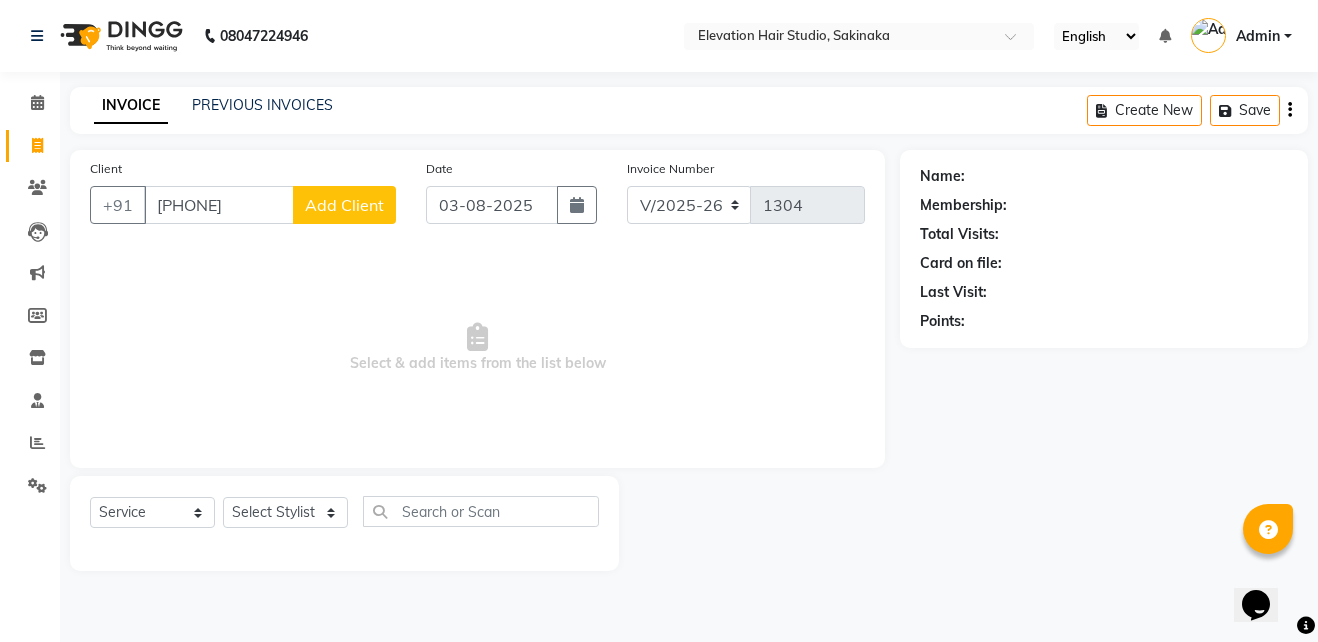 type on "[PHONE]" 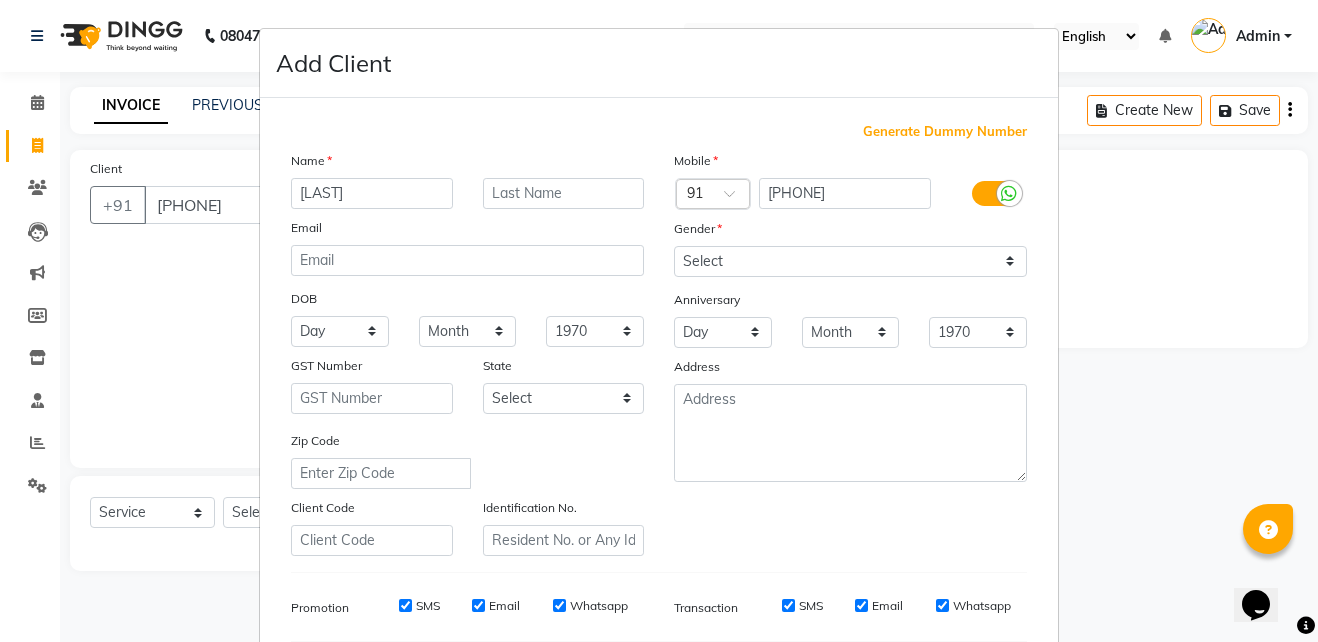 type on "[LAST]" 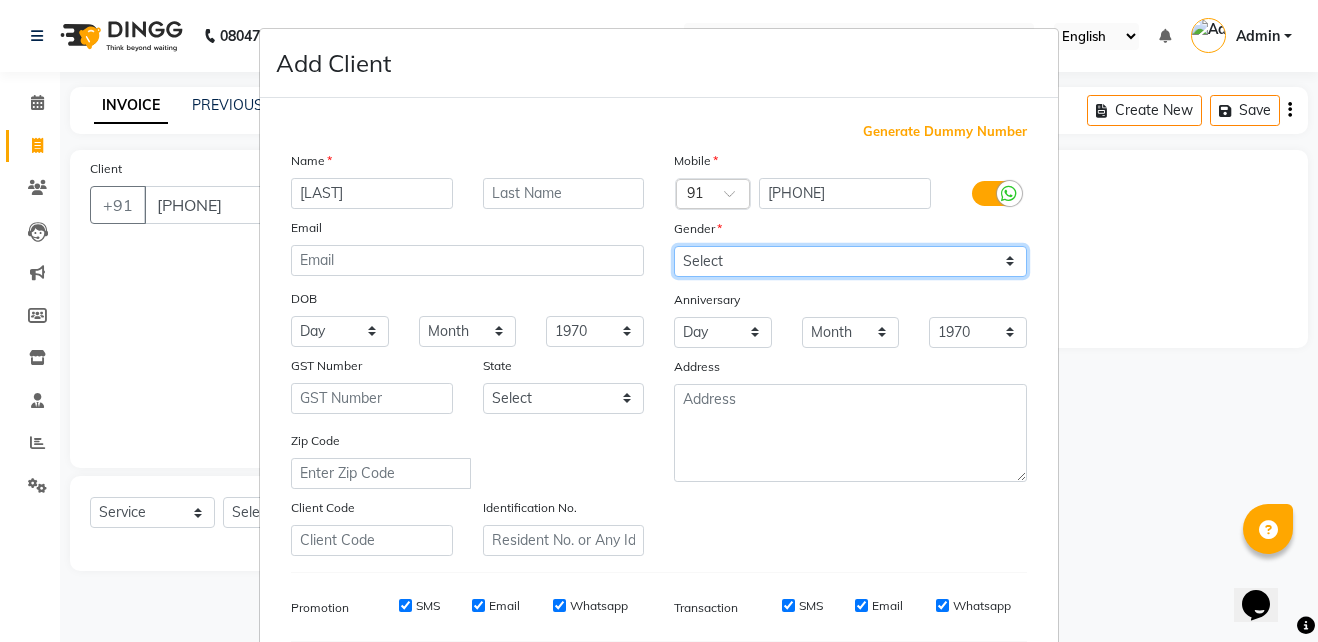 drag, startPoint x: 802, startPoint y: 258, endPoint x: 767, endPoint y: 318, distance: 69.46222 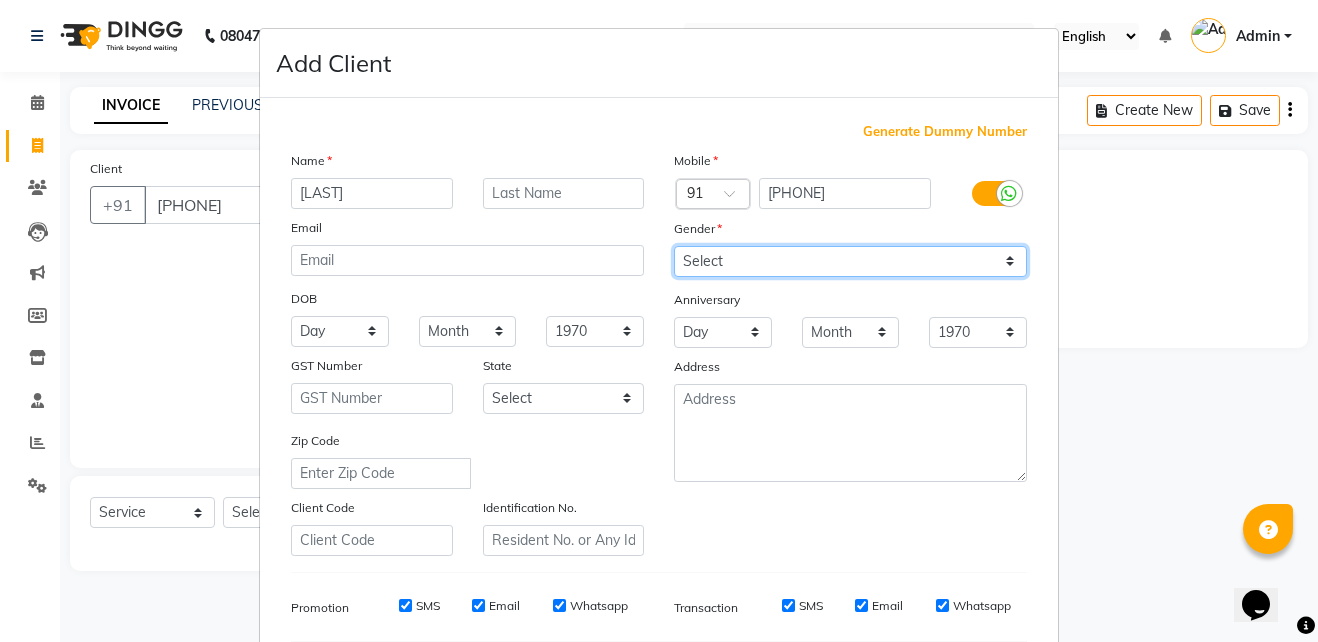 click on "Mobile Country Code × 91 9820750727 Gender Select Male Female Other Prefer Not To Say Anniversary Day 01 02 03 04 05 06 07 08 09 10 11 12 13 14 15 16 17 18 19 20 21 22 23 24 25 26 27 28 29 30 31 Month January February March April May June July August September October November December 1970 1971 1972 1973 1974 1975 1976 1977 1978 1979 1980 1981 1982 1983 1984 1985 1986 1987 1988 1989 1990 1991 1992 1993 1994 1995 1996 1997 1998 1999 2000 2001 2002 2003 2004 2005 2006 2007 2008 2009 2010 2011 2012 2013 2014 2015 2016 2017 2018 2019 2020 2021 2022 2023 2024 2025 Address" at bounding box center (850, 353) 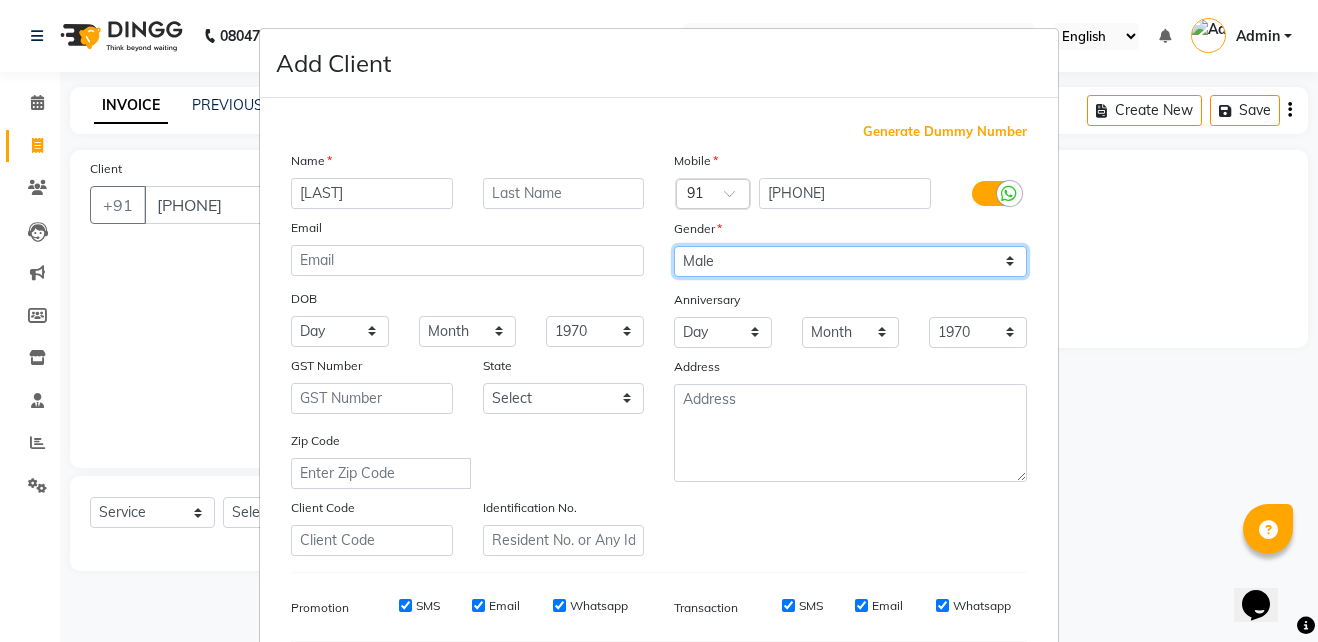click on "Select Male Female Other Prefer Not To Say" at bounding box center (850, 261) 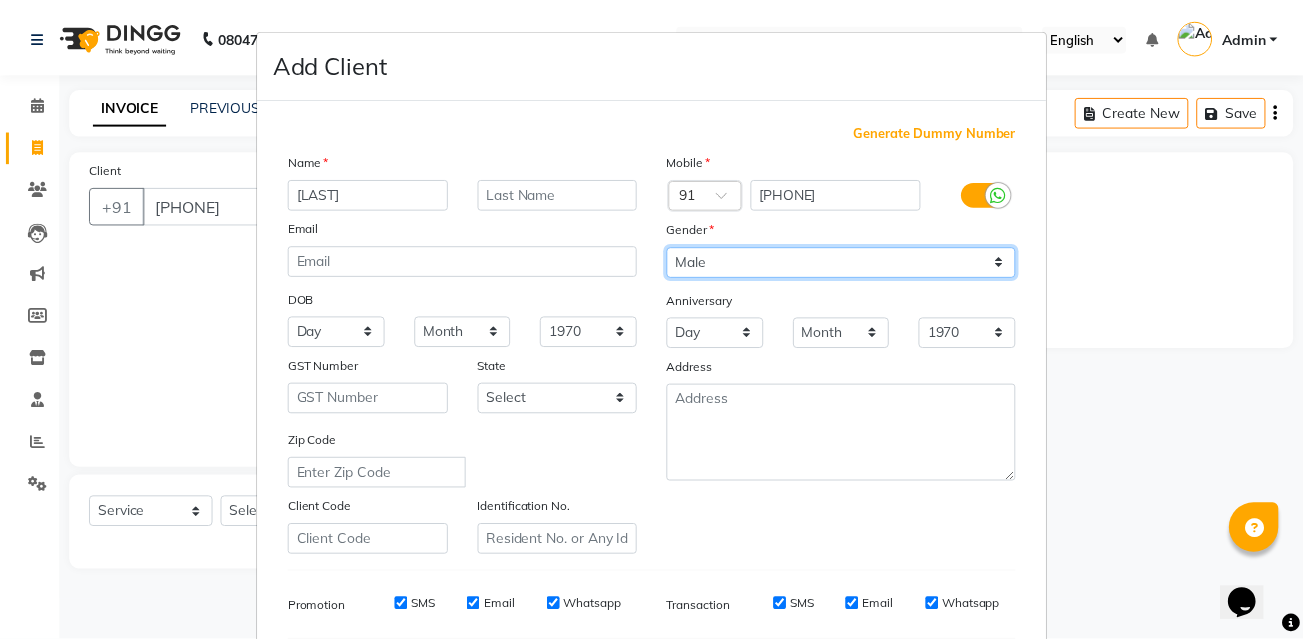 scroll, scrollTop: 281, scrollLeft: 0, axis: vertical 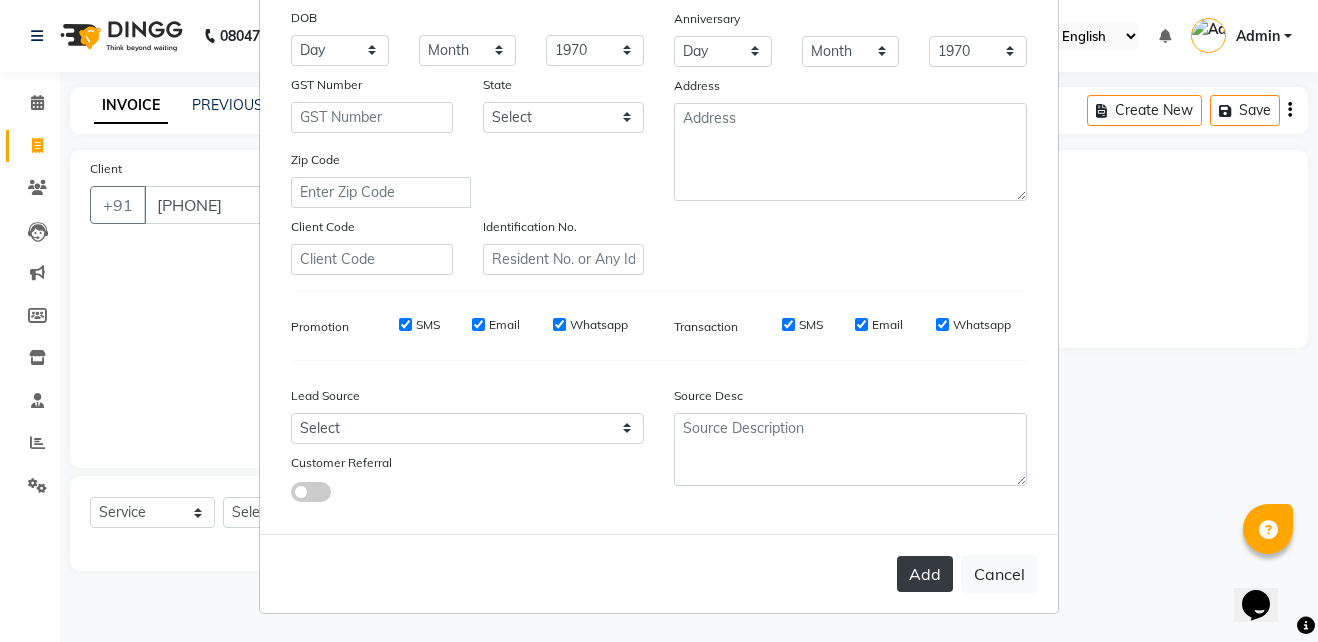 click on "Add" at bounding box center (925, 574) 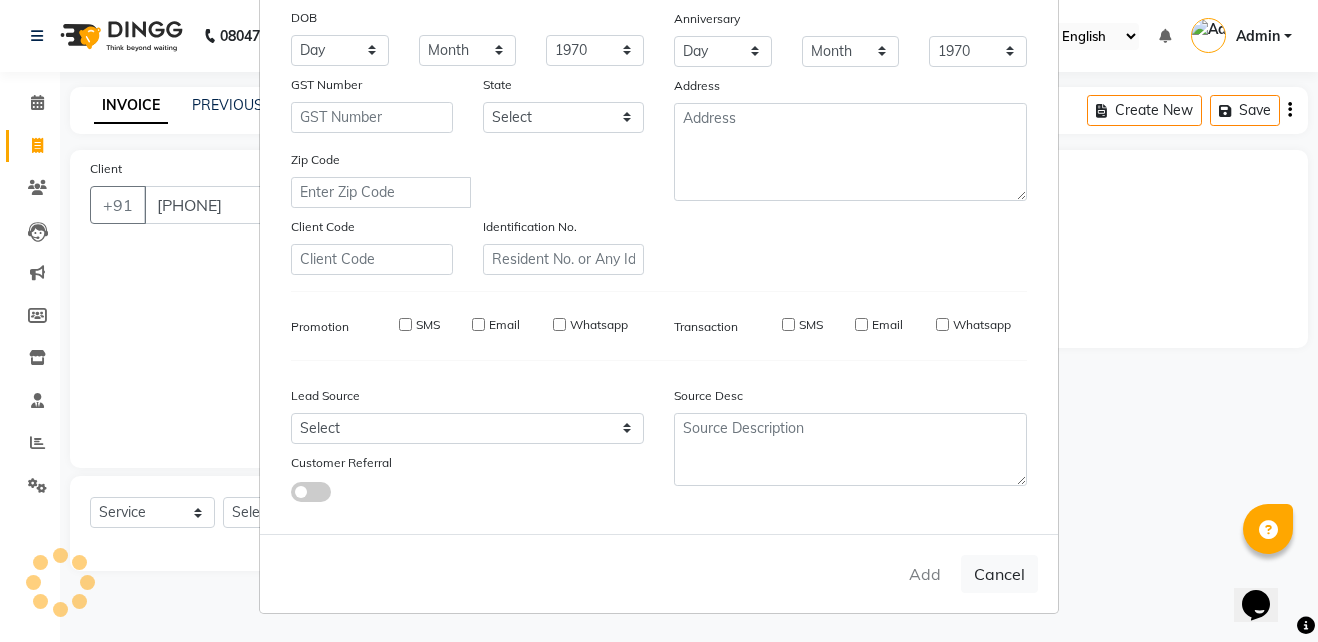 type 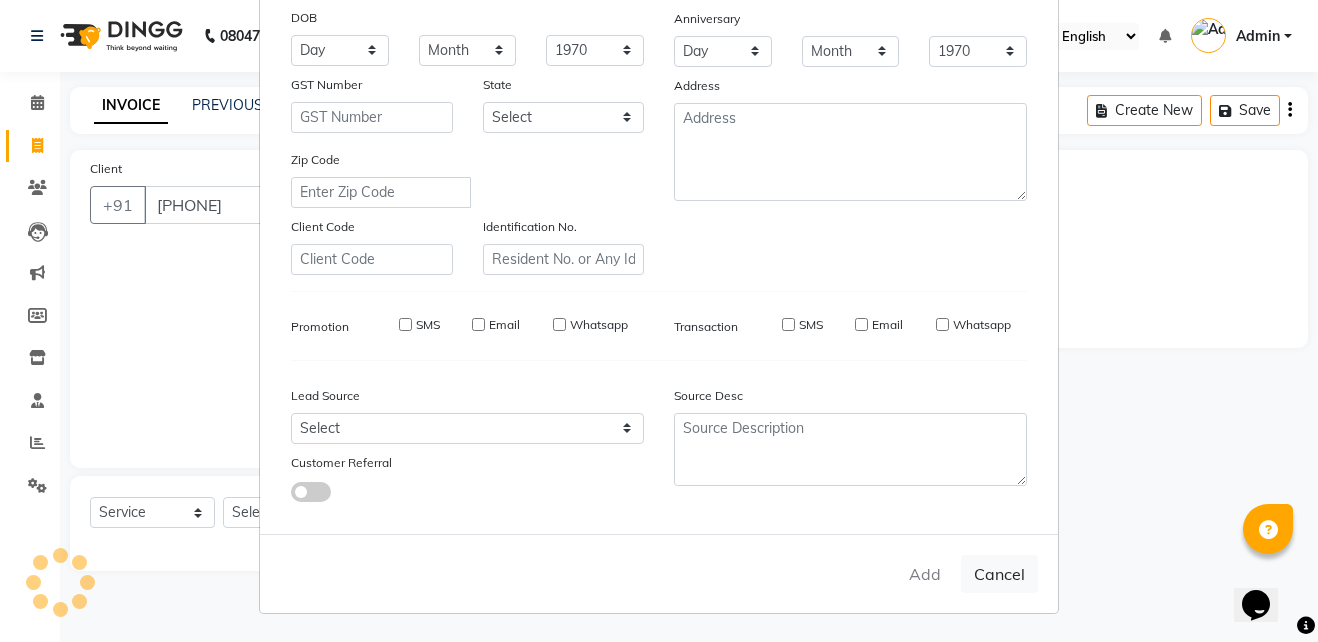 select 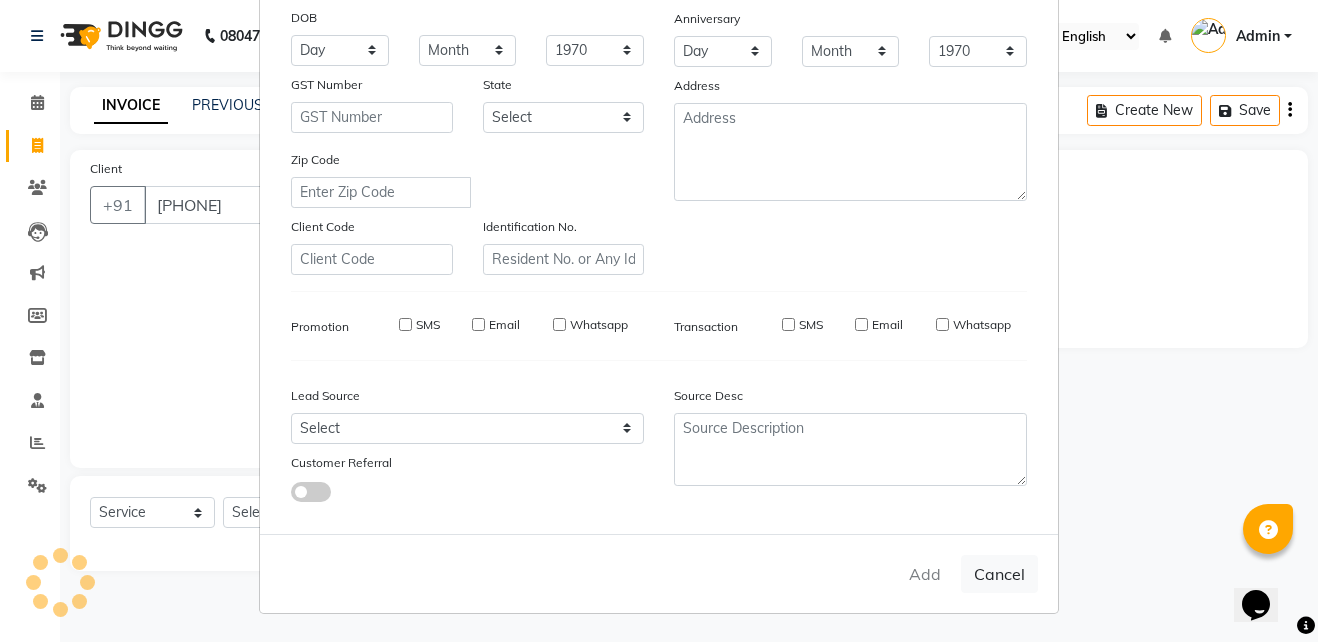 select 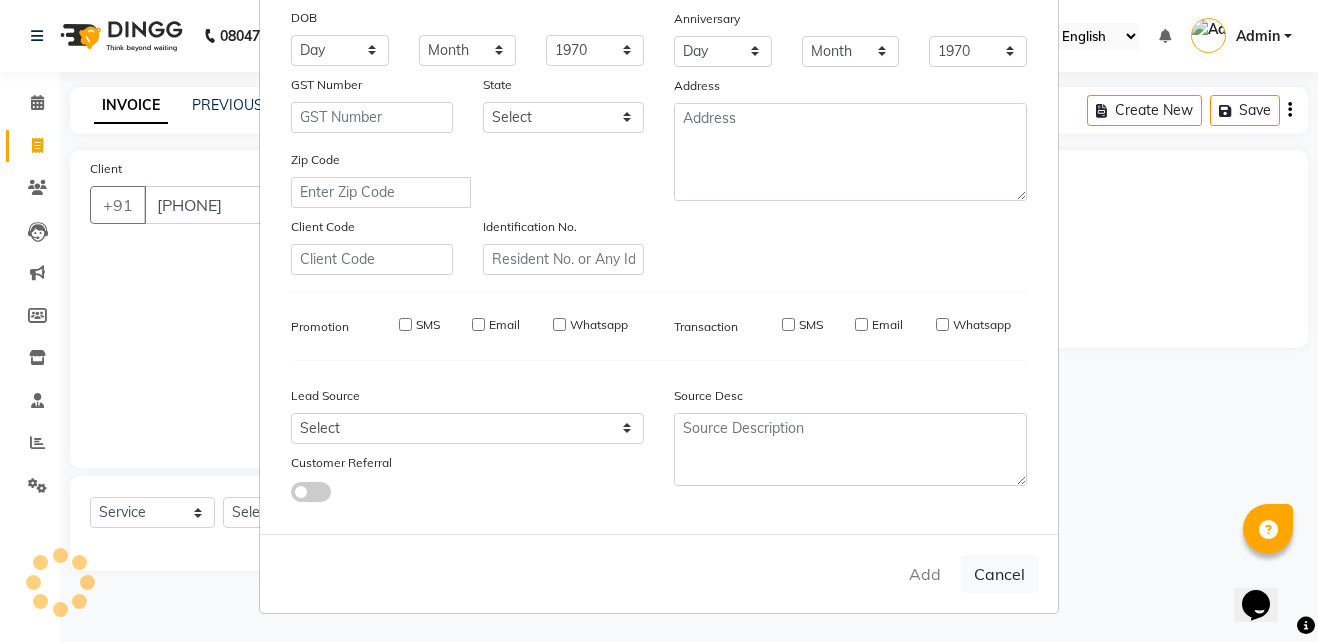 select 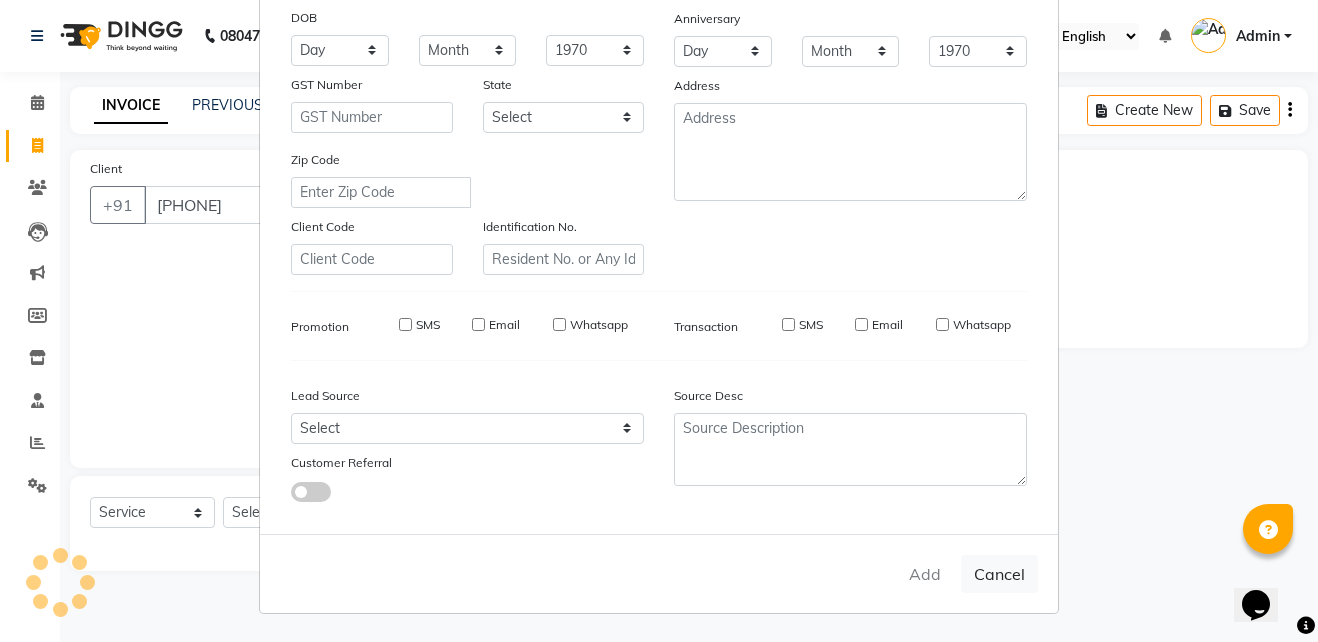 select 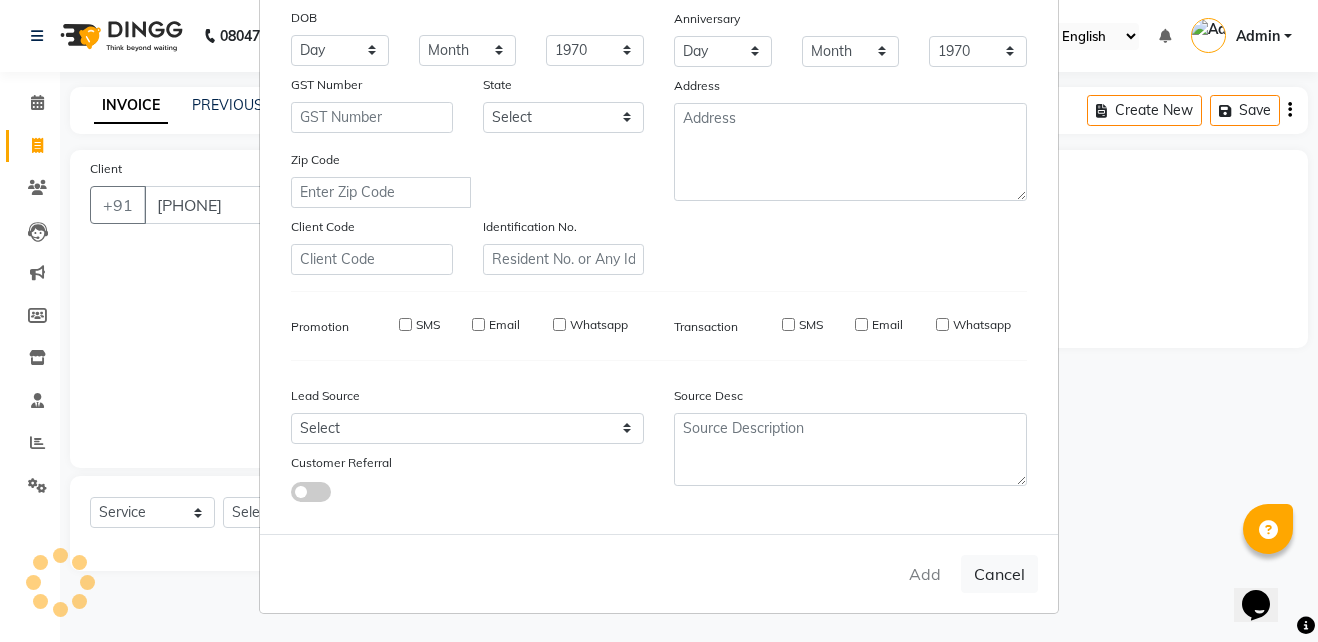 checkbox on "false" 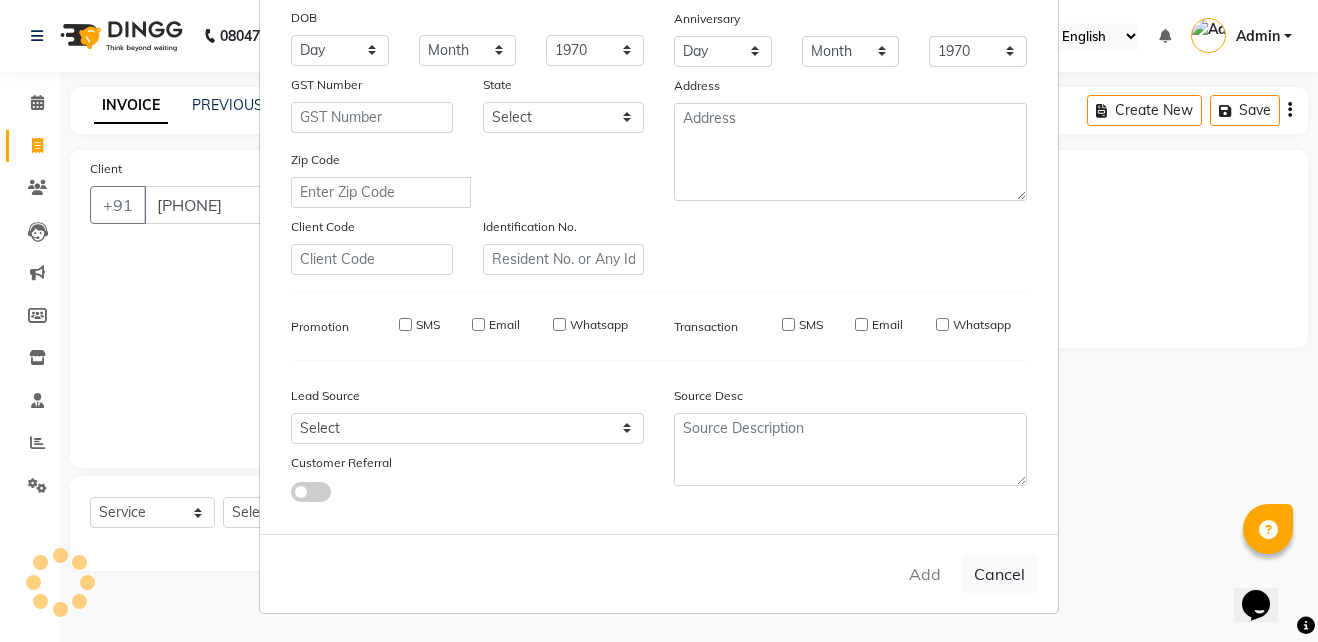 checkbox on "false" 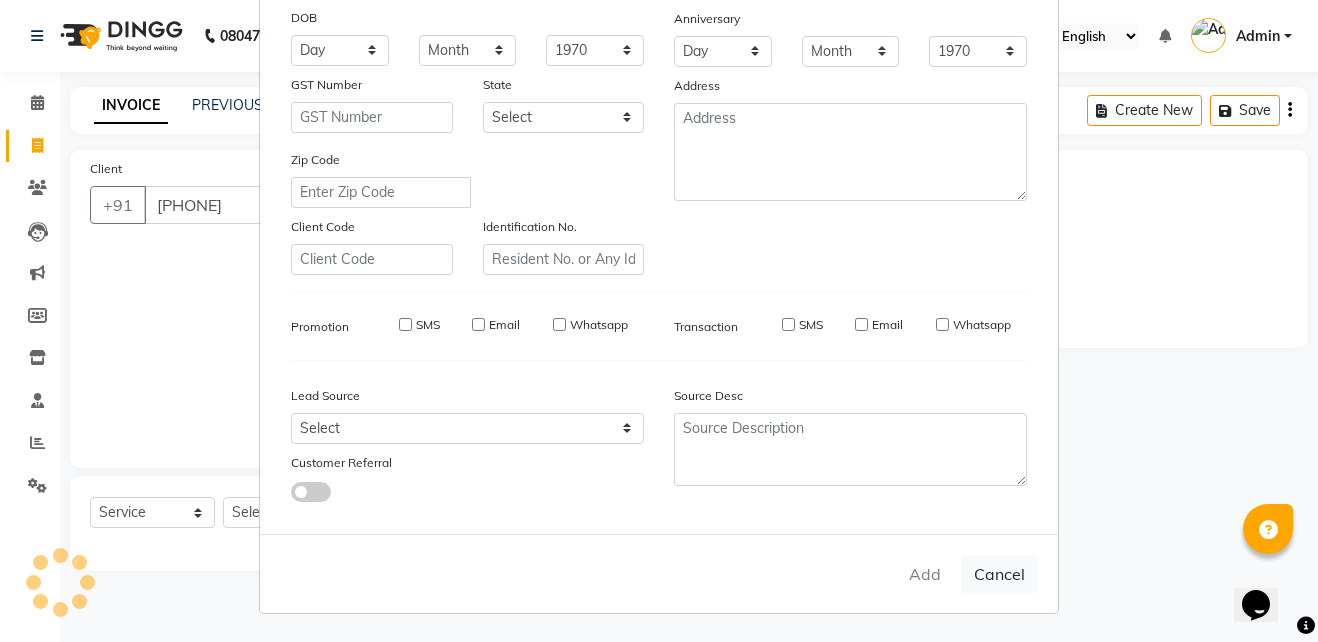 checkbox on "false" 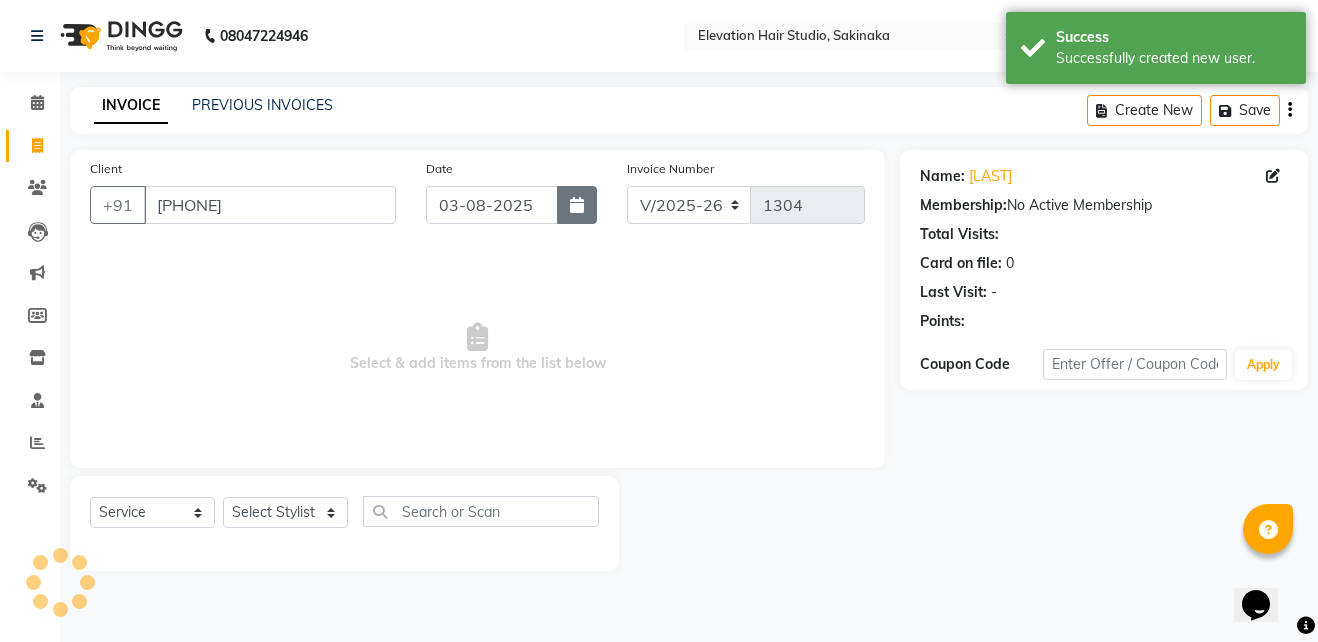 click 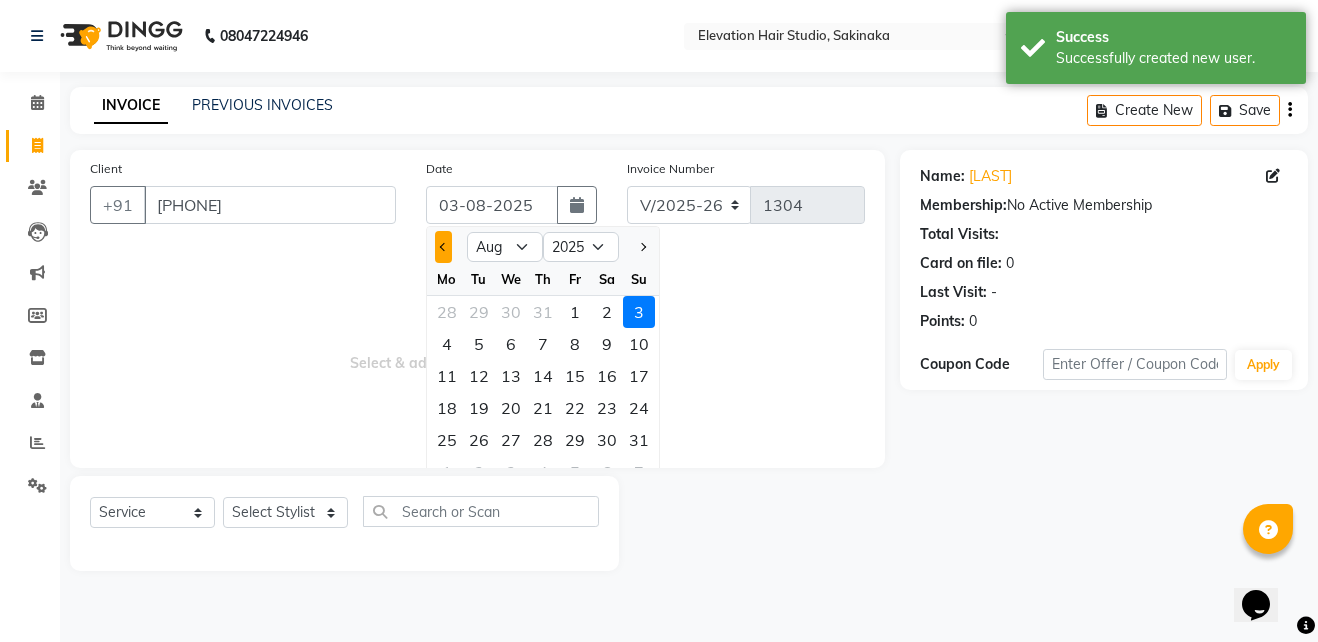 click 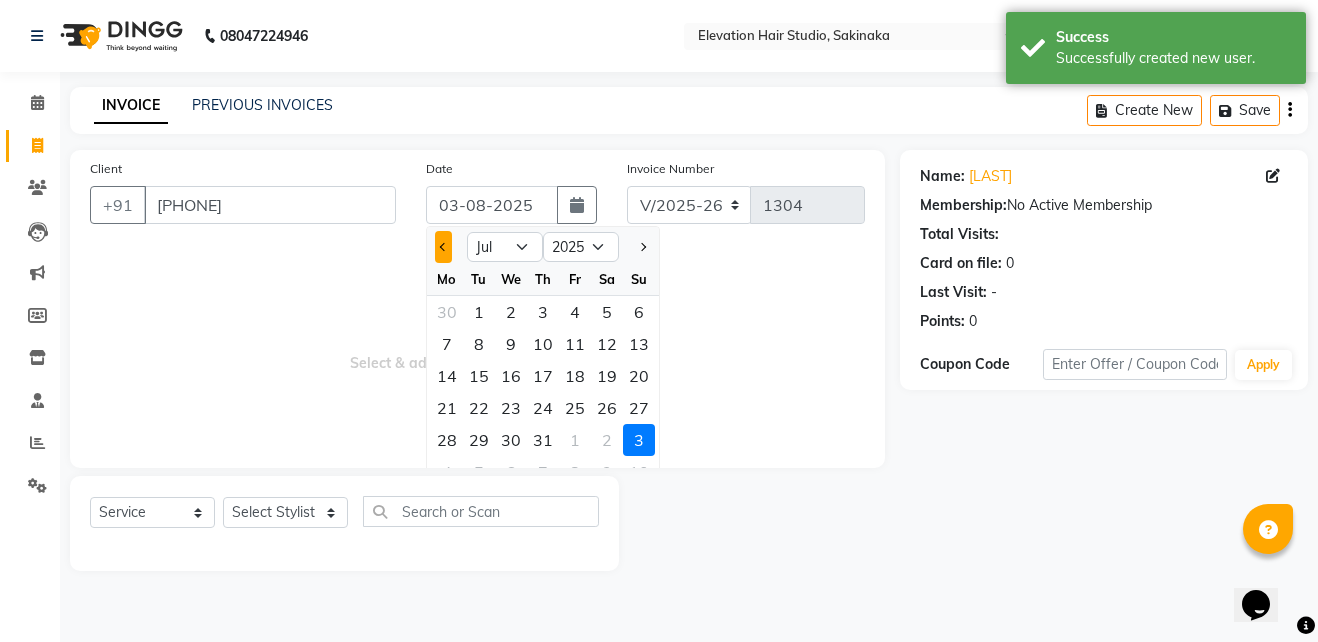 click 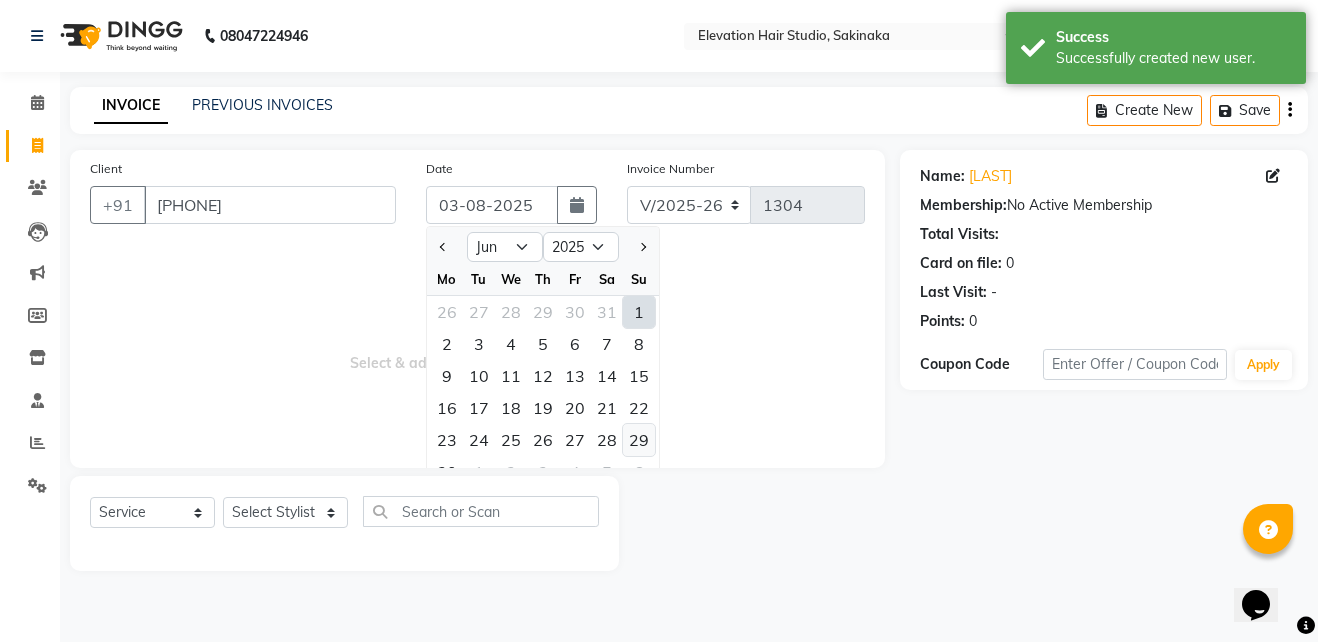click on "29" 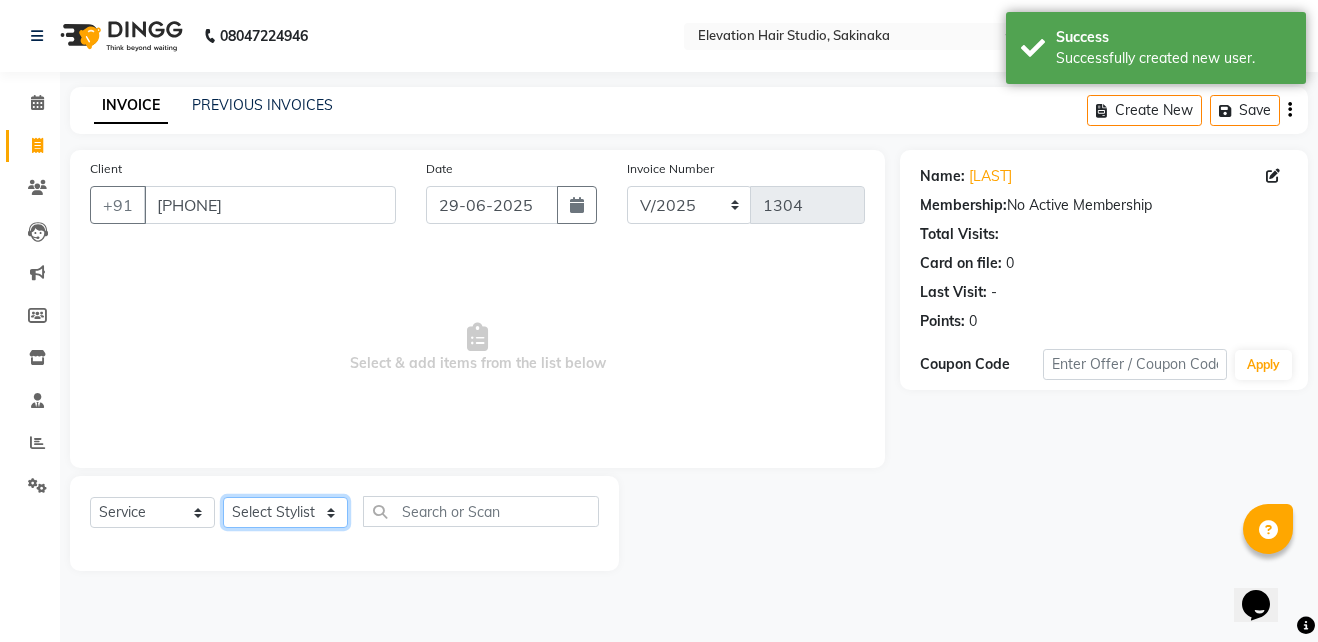 click on "Select Stylist Admin (EHS Thane) ANEES  DILIP KAPIL  PRIYA RUPESH SAHIL  Sarfaraz SHAHEENA SHAIKH  ZEESHAN" 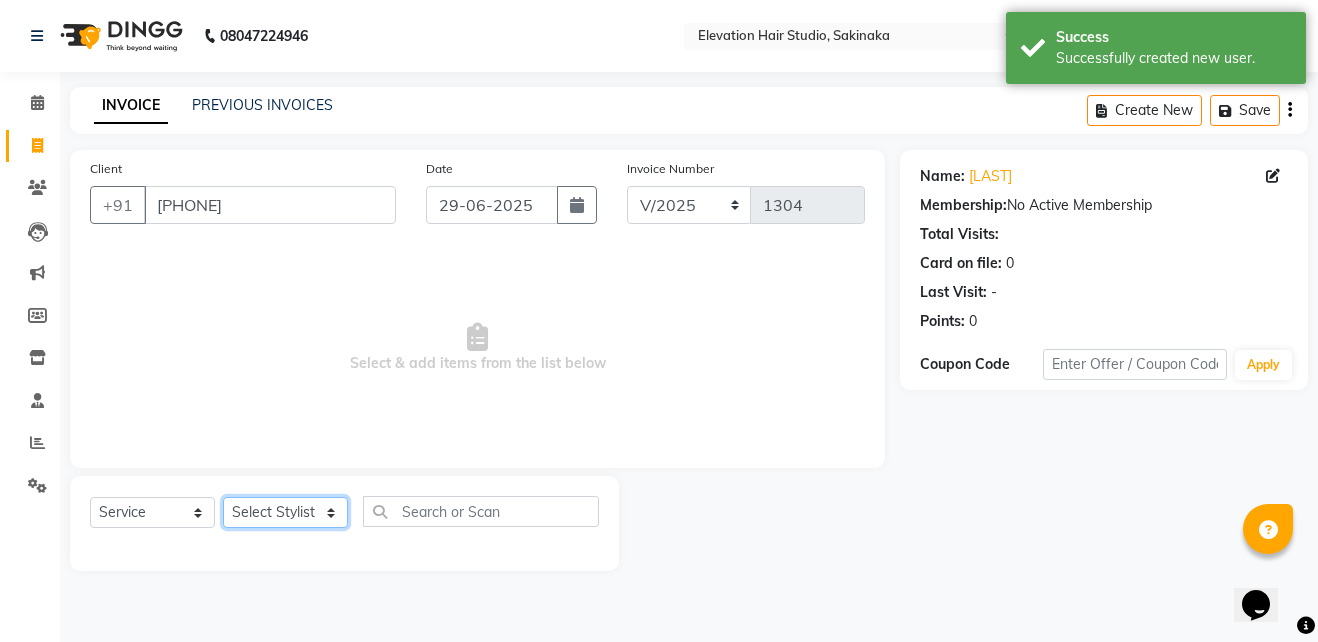 select on "77524" 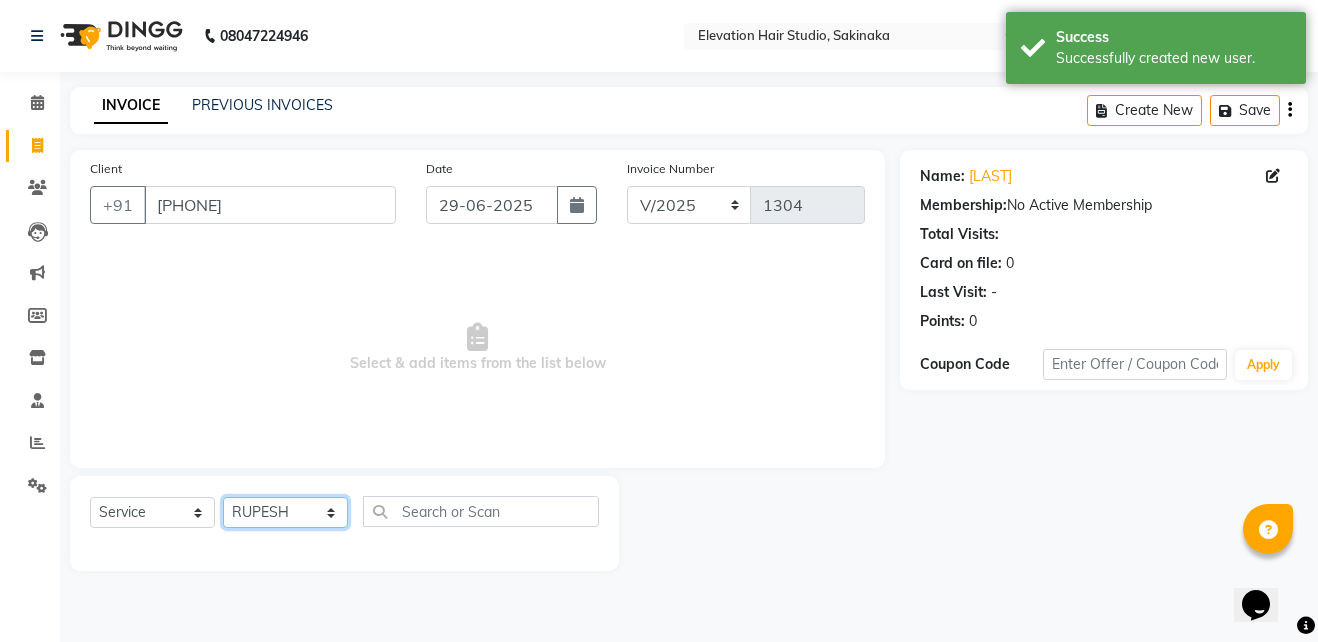 click on "Select Stylist Admin (EHS Thane) ANEES  DILIP KAPIL  PRIYA RUPESH SAHIL  Sarfaraz SHAHEENA SHAIKH  ZEESHAN" 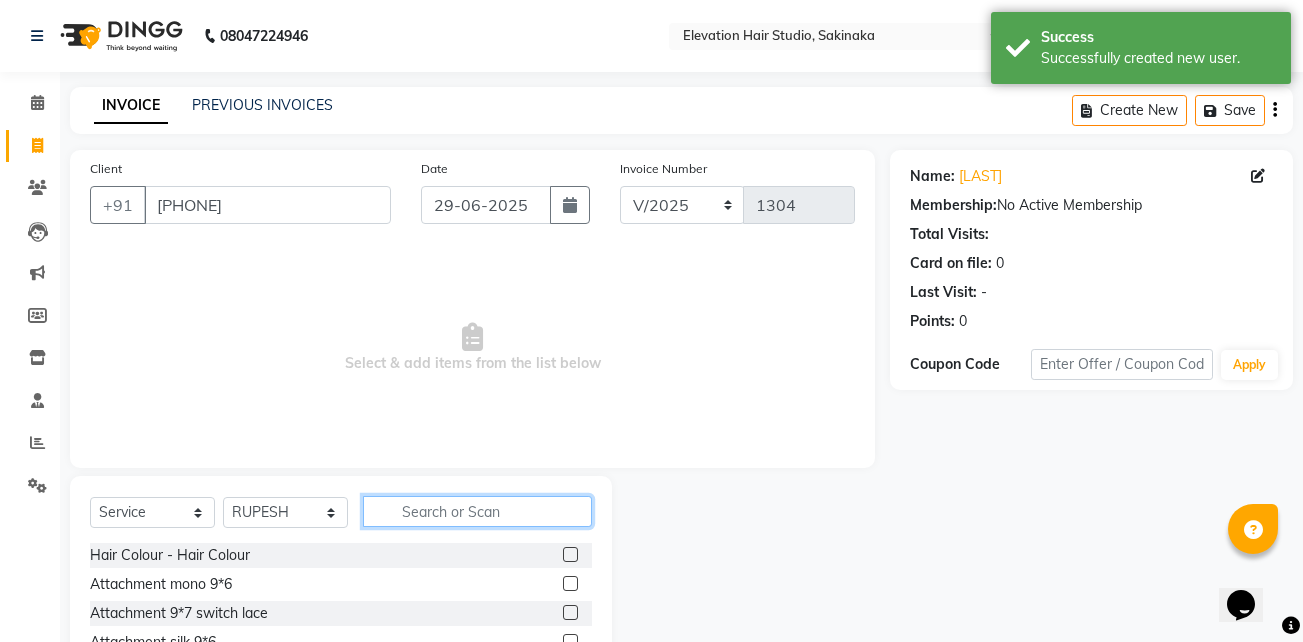 click 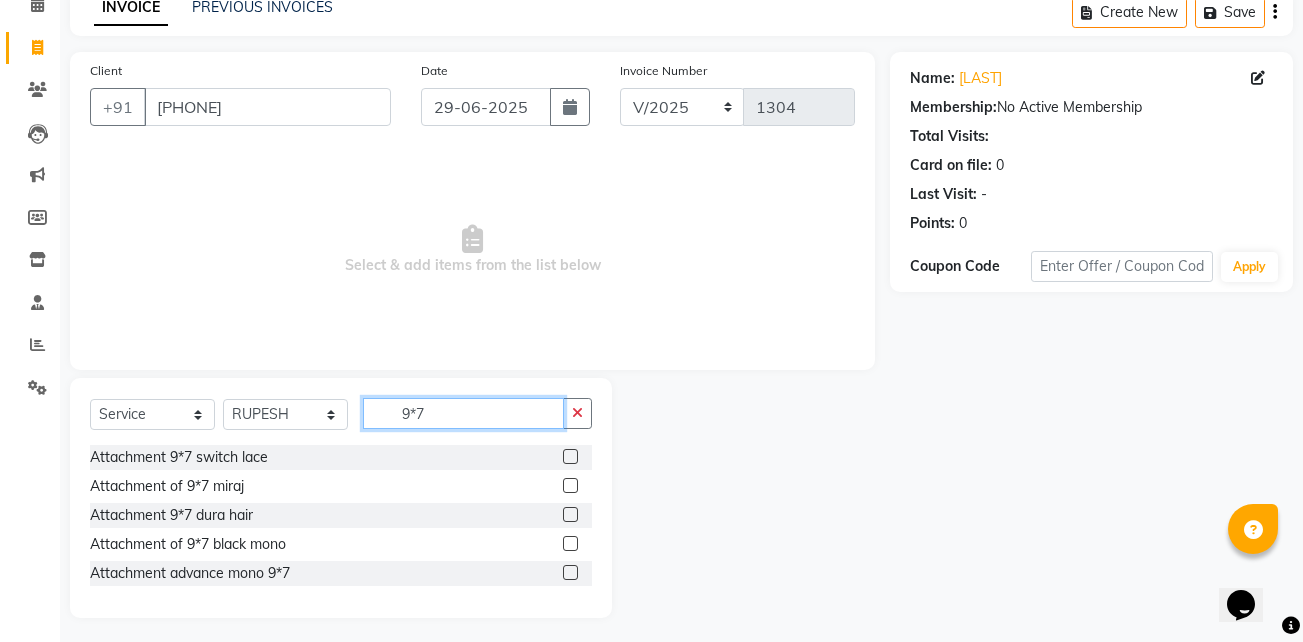 scroll, scrollTop: 104, scrollLeft: 0, axis: vertical 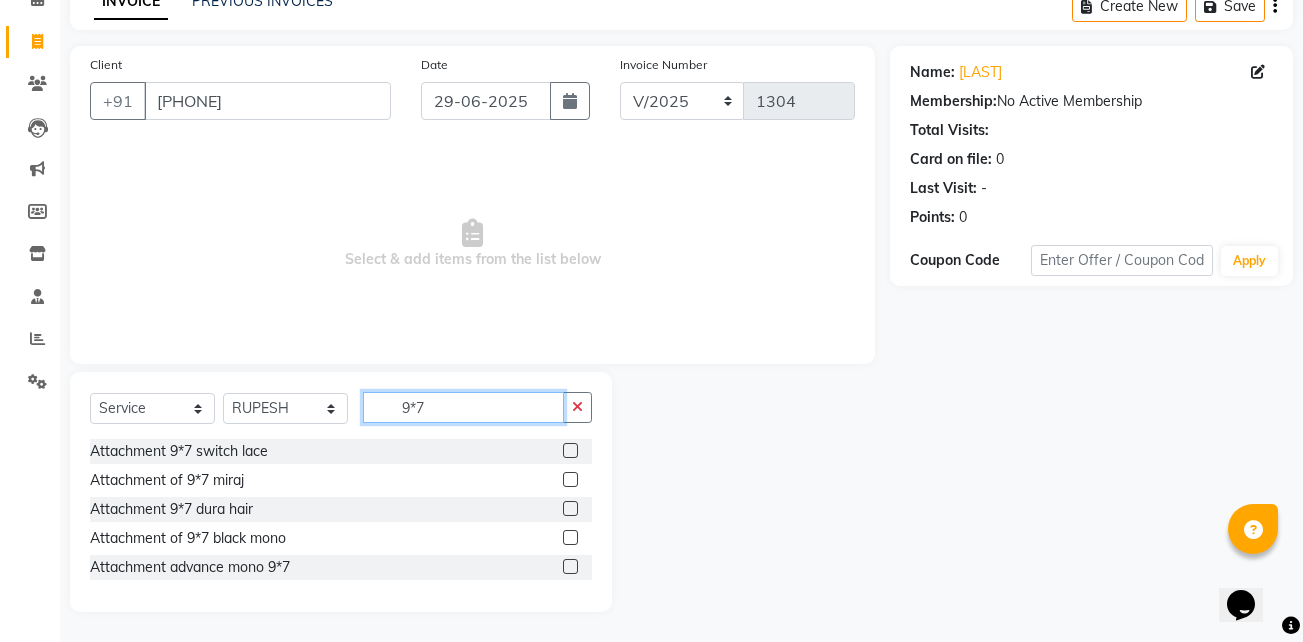 type on "9*7" 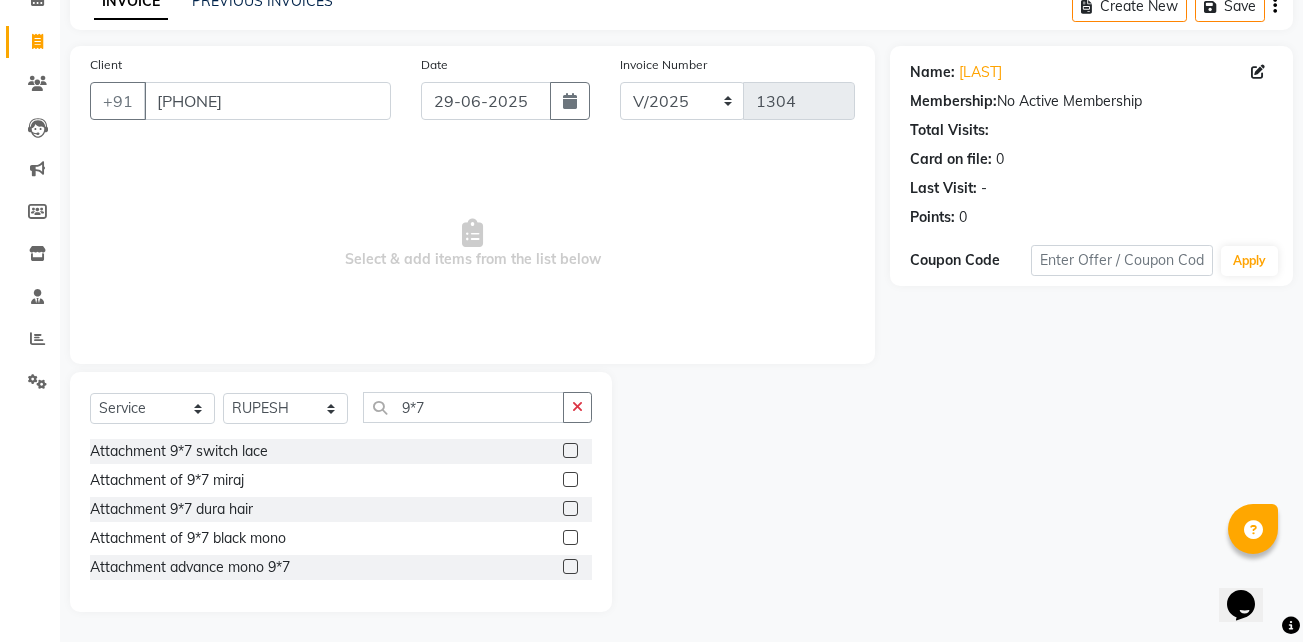 click 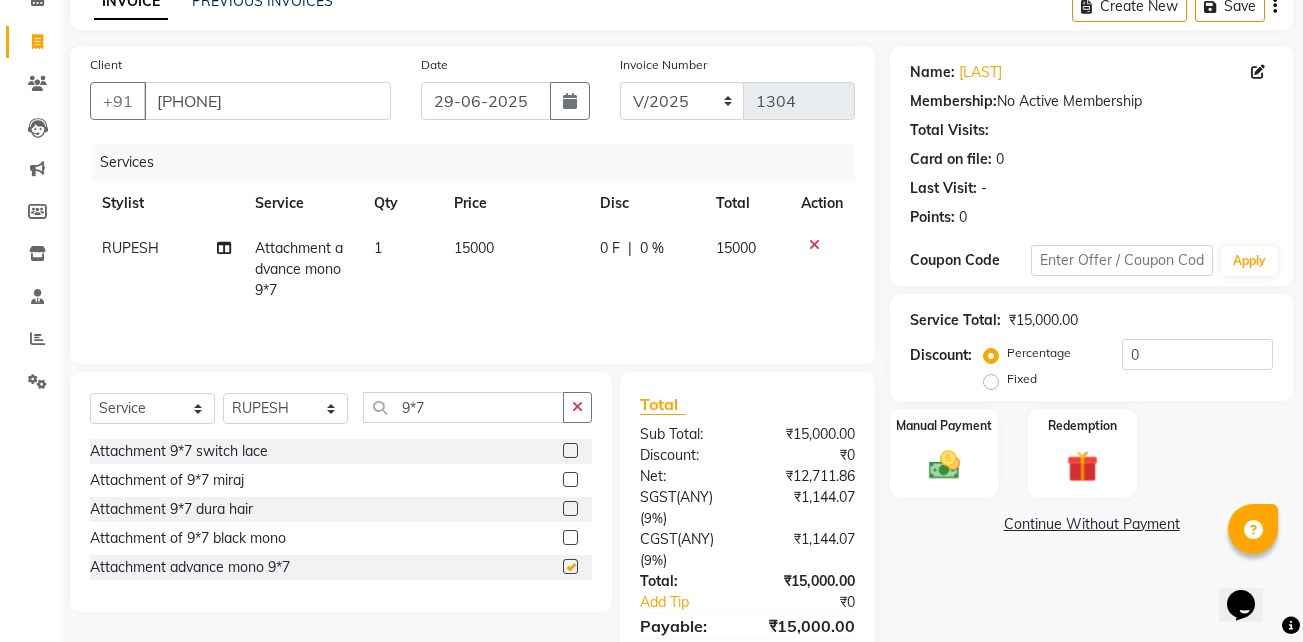 checkbox on "false" 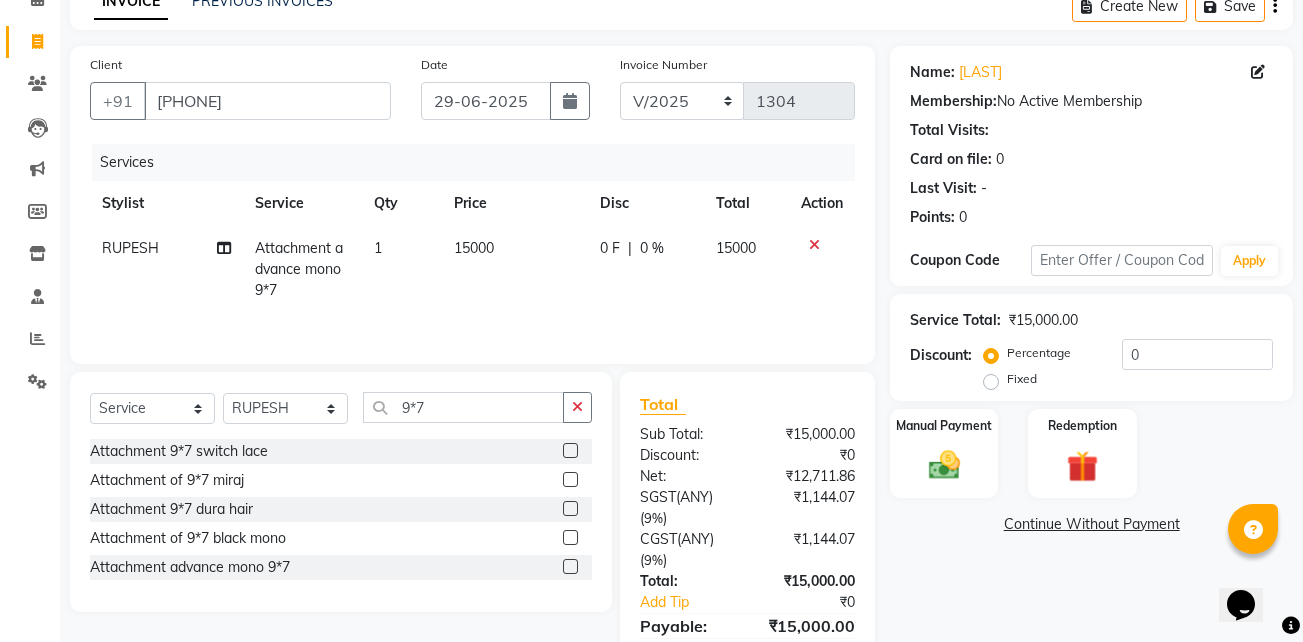 click on "15000" 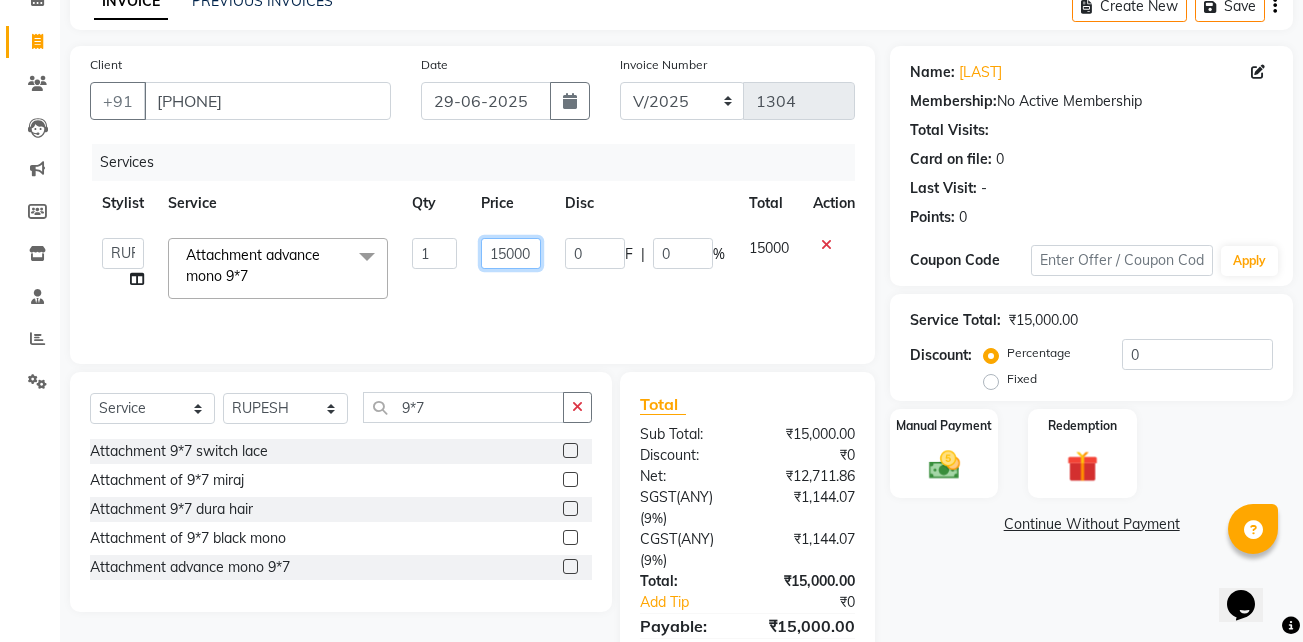 click on "15000" 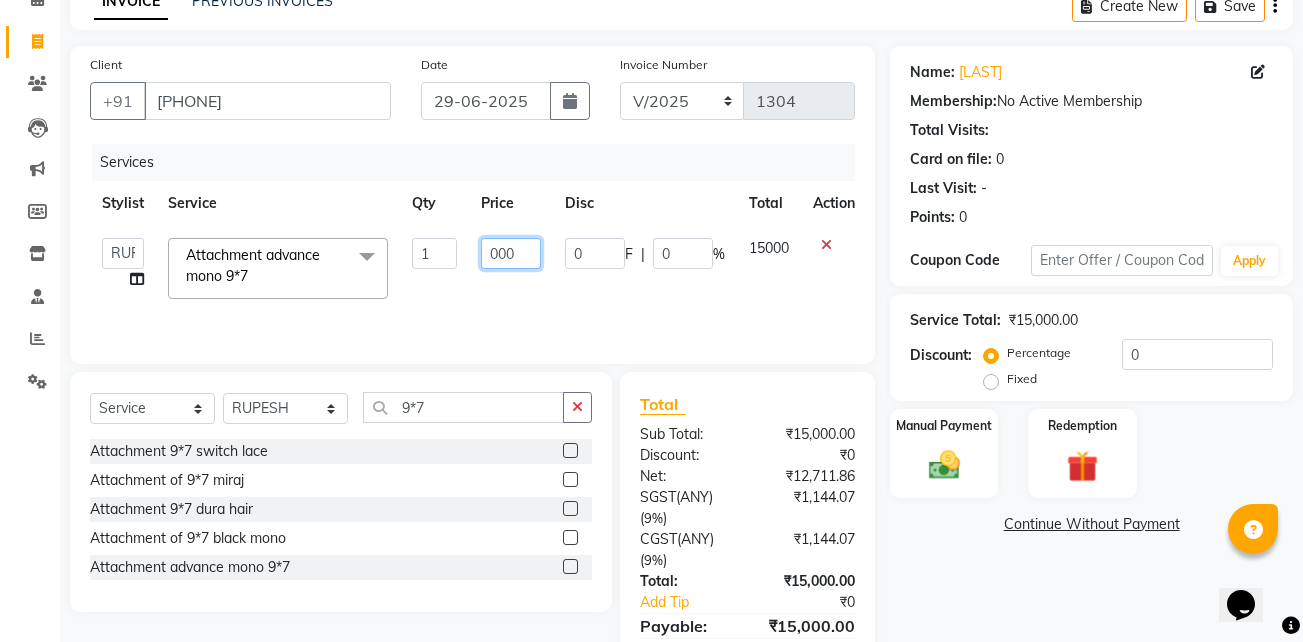 type on "7000" 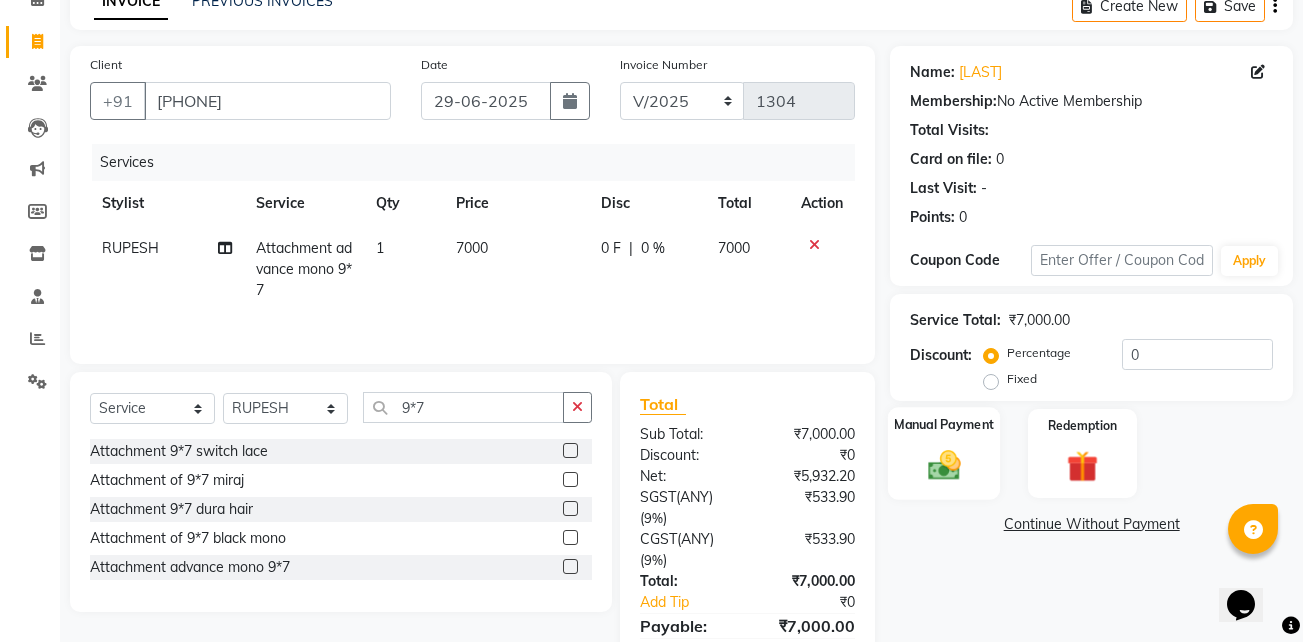 click 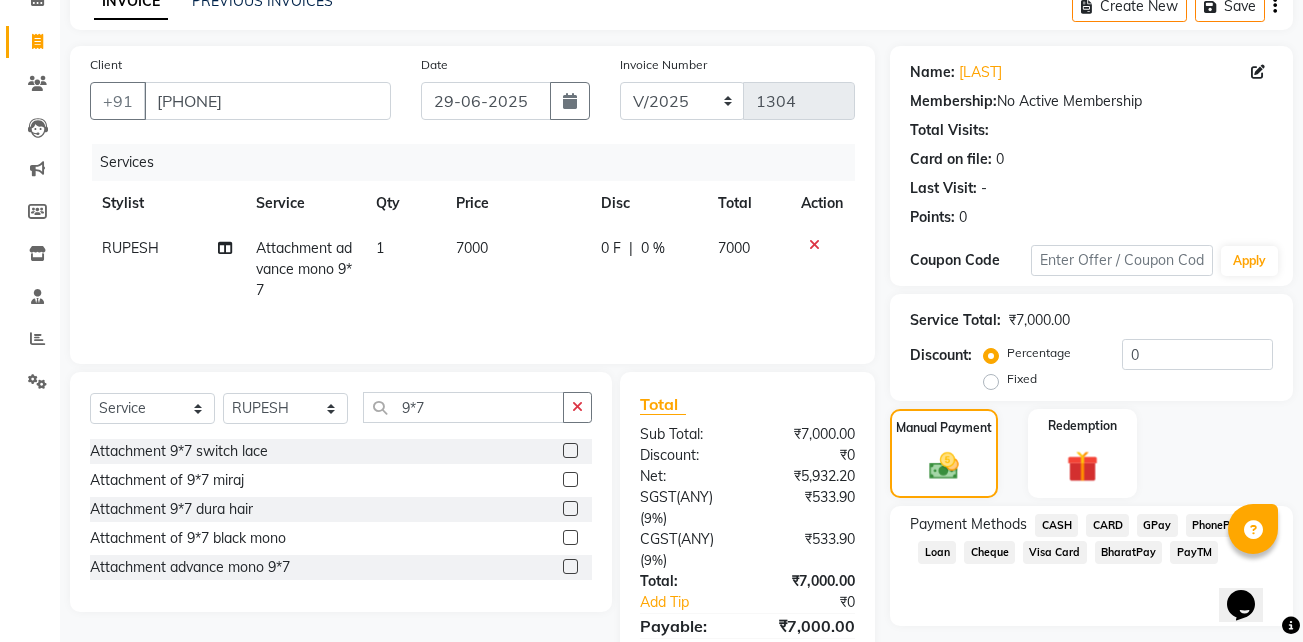click on "CARD" 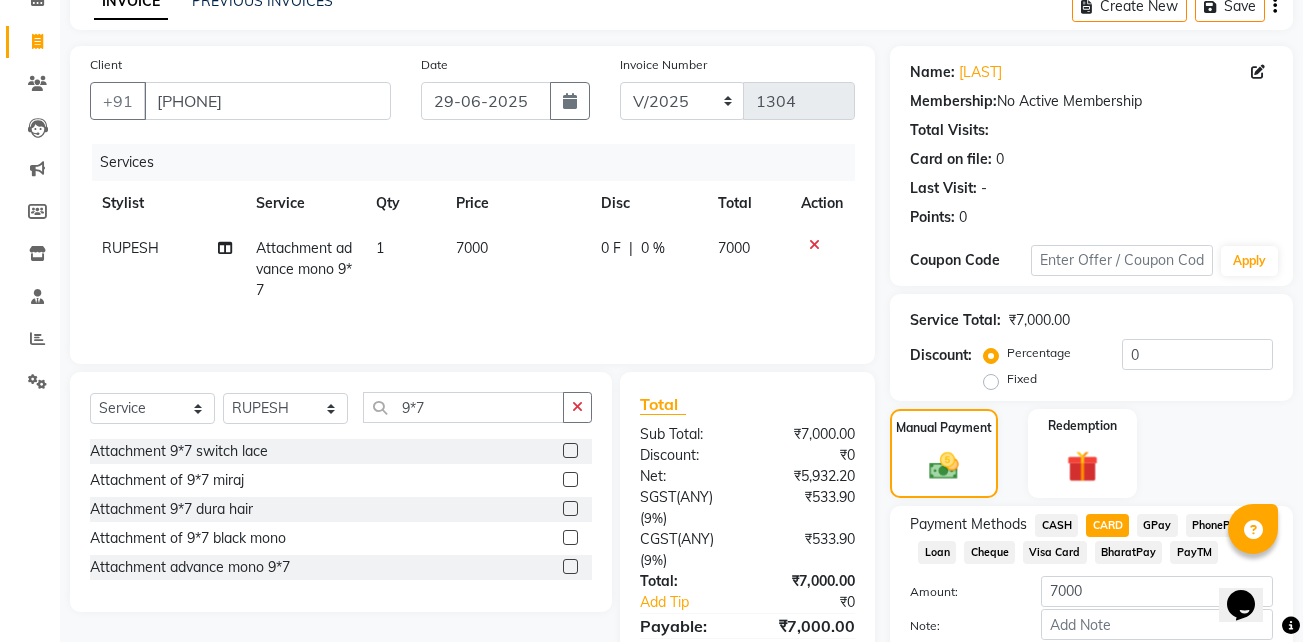scroll, scrollTop: 215, scrollLeft: 0, axis: vertical 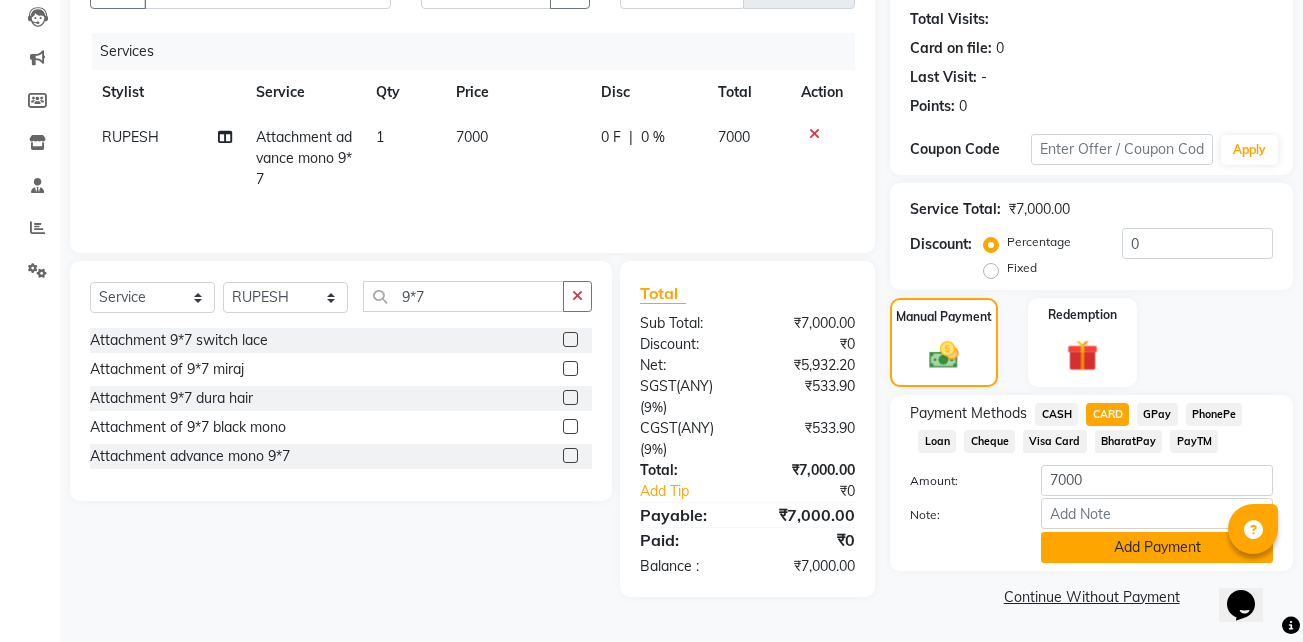 click on "Add Payment" 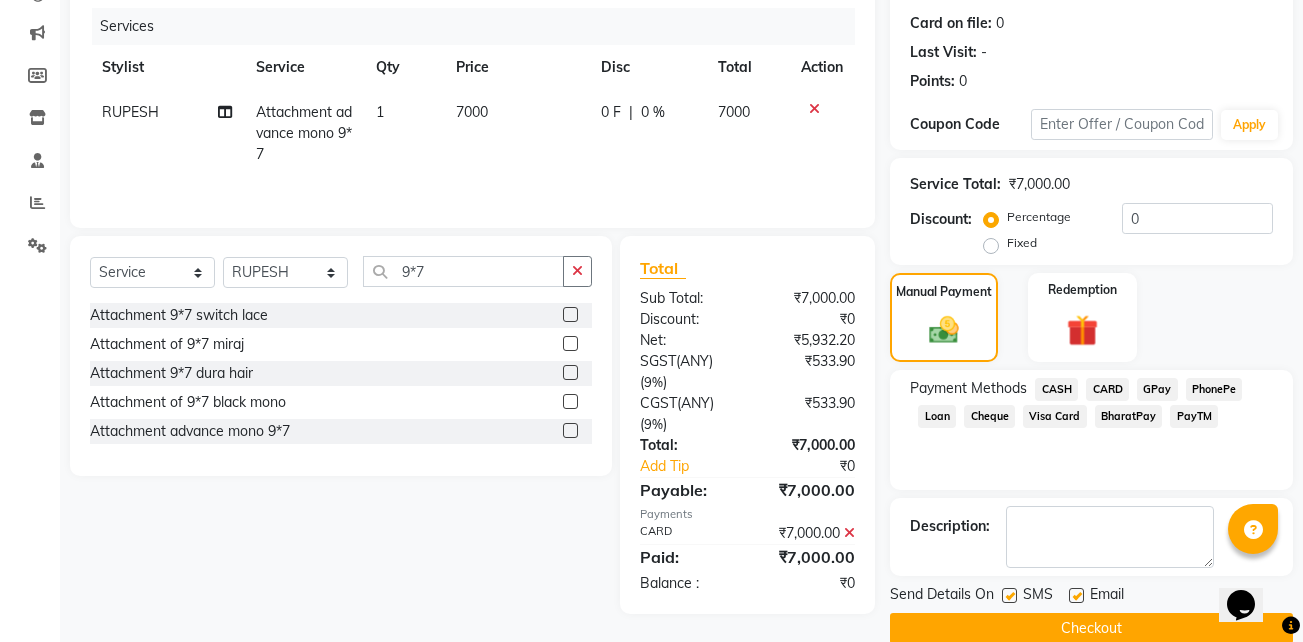 scroll, scrollTop: 272, scrollLeft: 0, axis: vertical 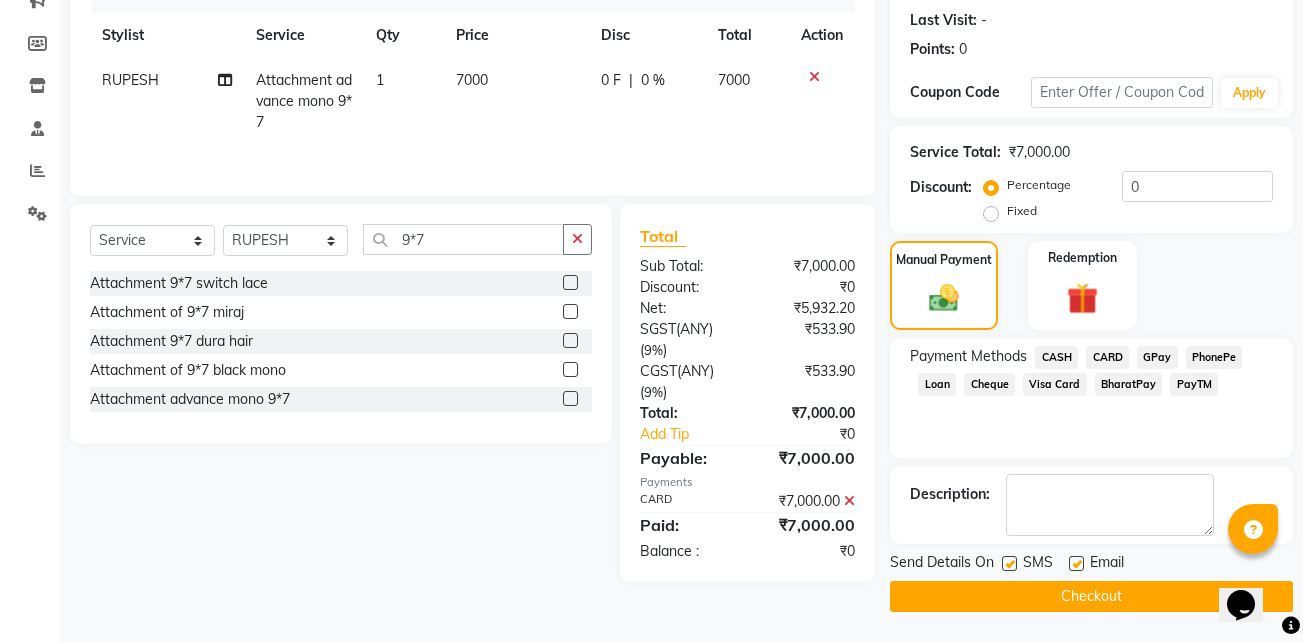 click 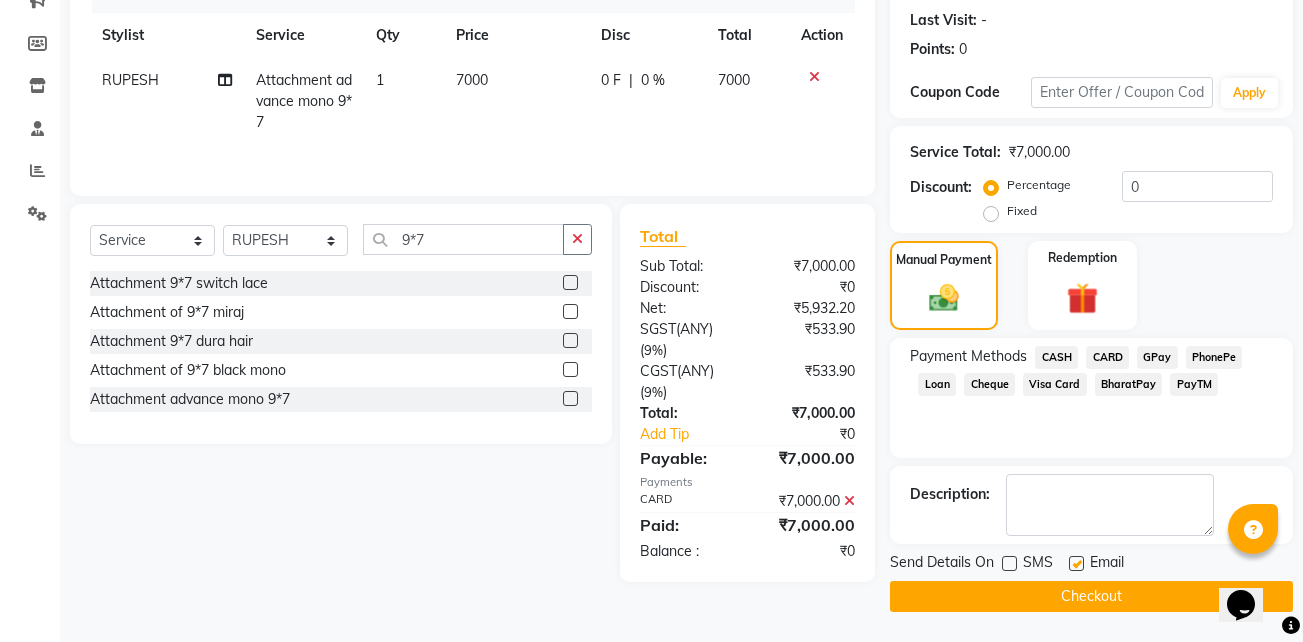 click 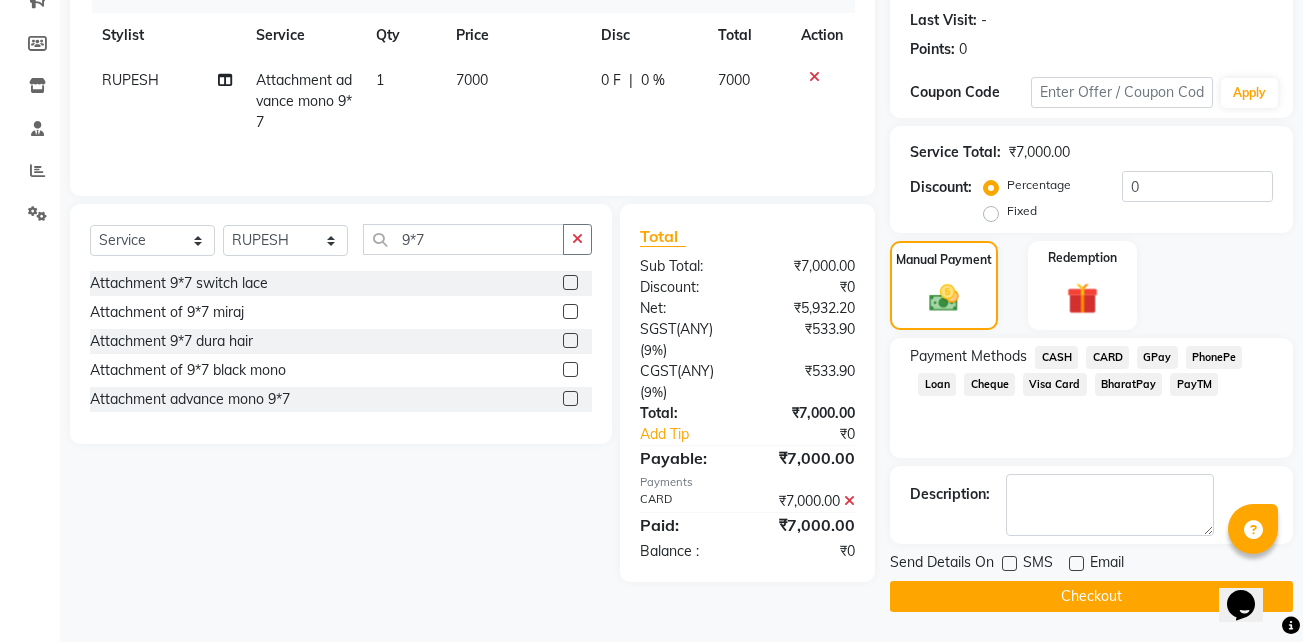 click on "Checkout" 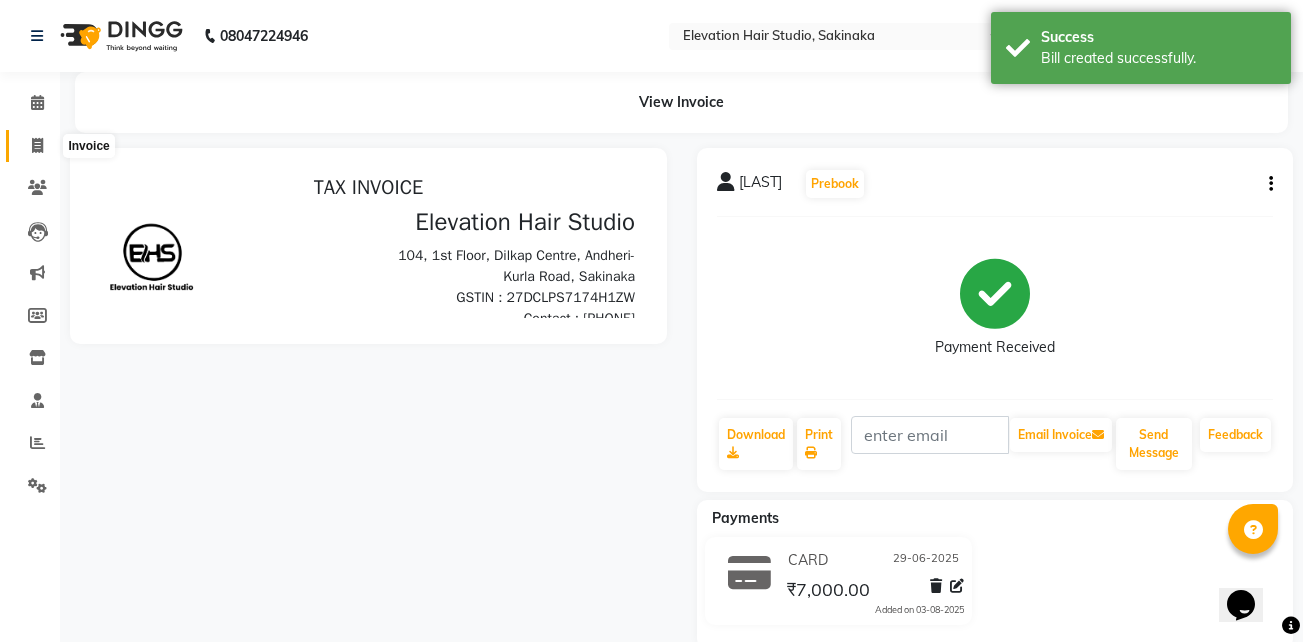 scroll, scrollTop: 0, scrollLeft: 0, axis: both 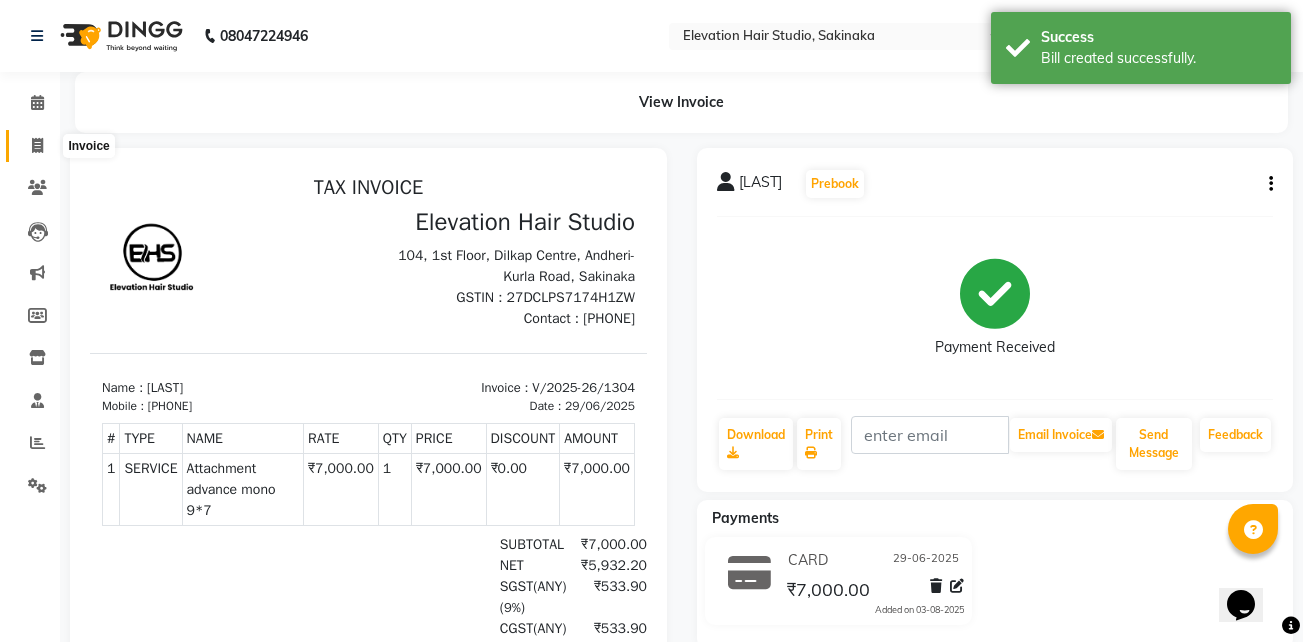 click 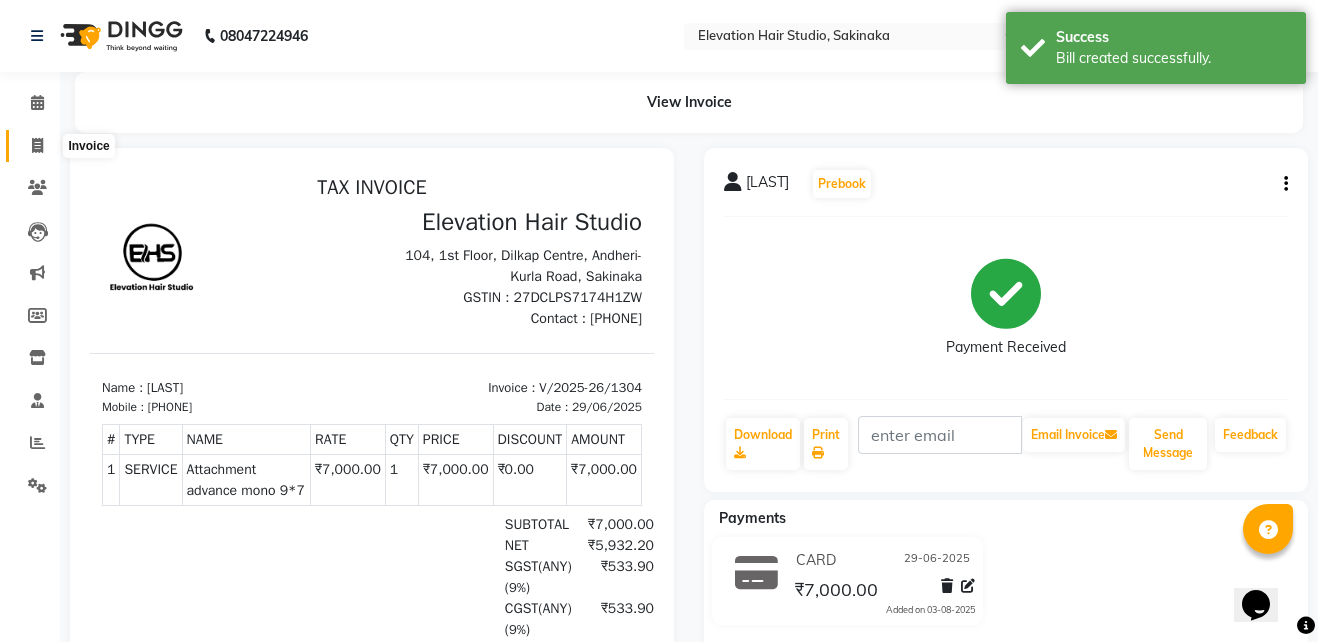 select on "service" 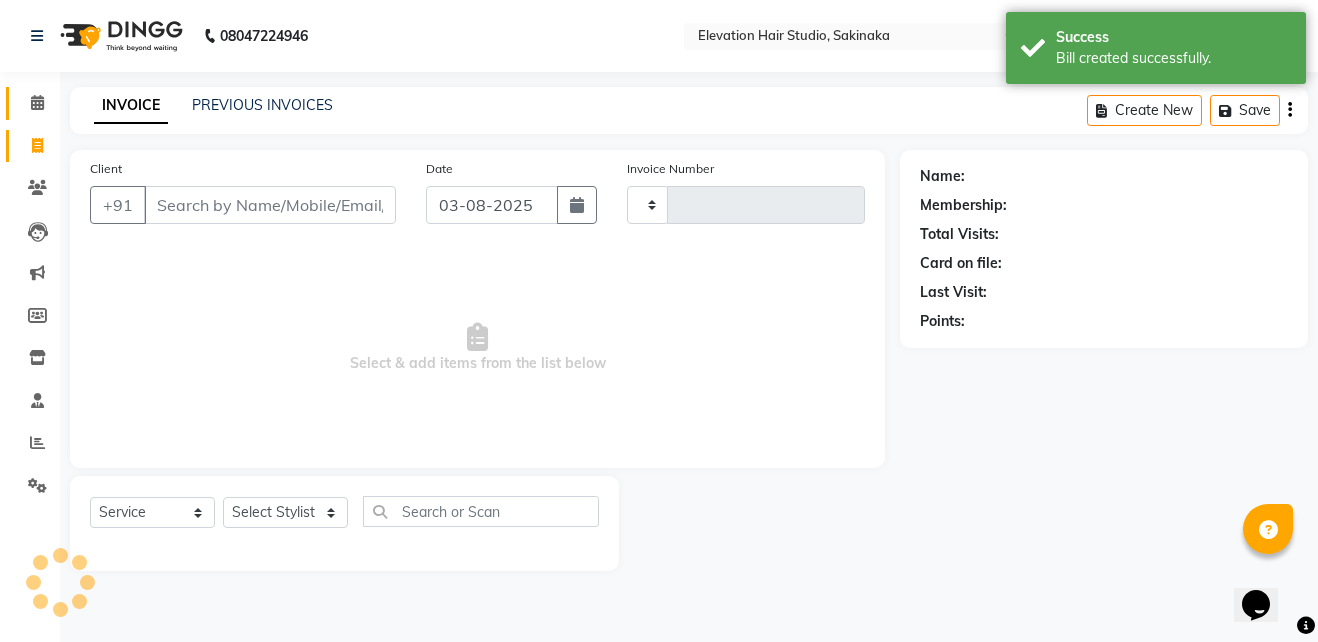 type on "1305" 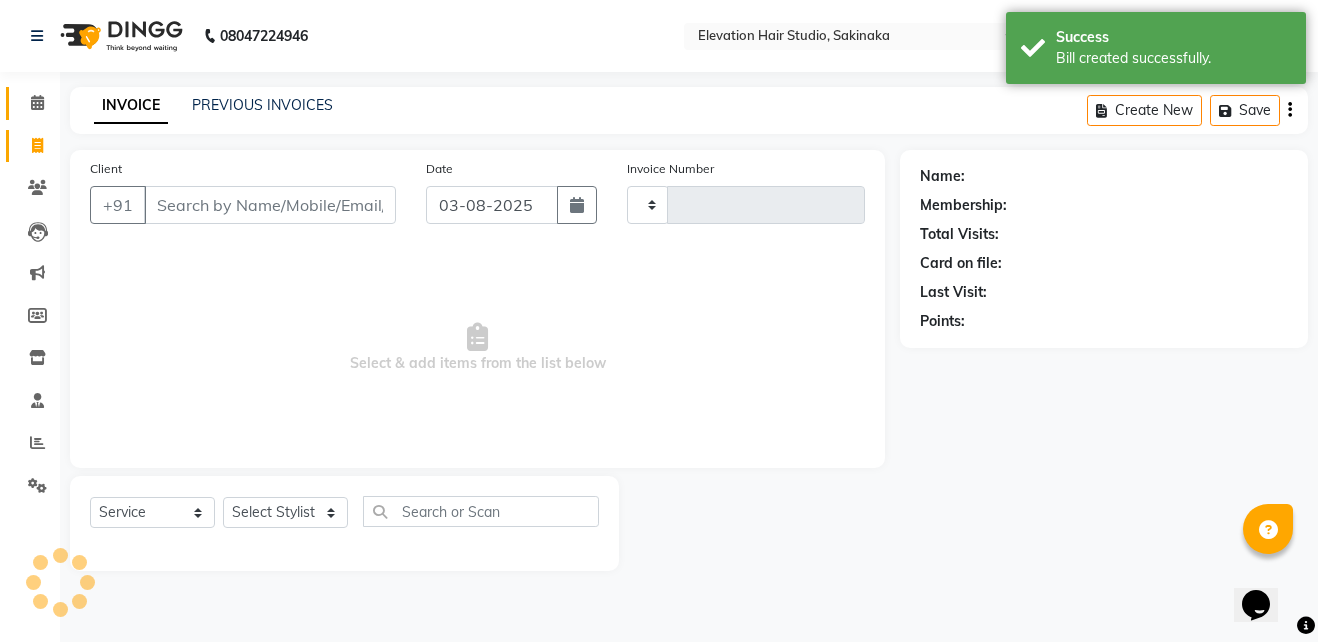 select on "4949" 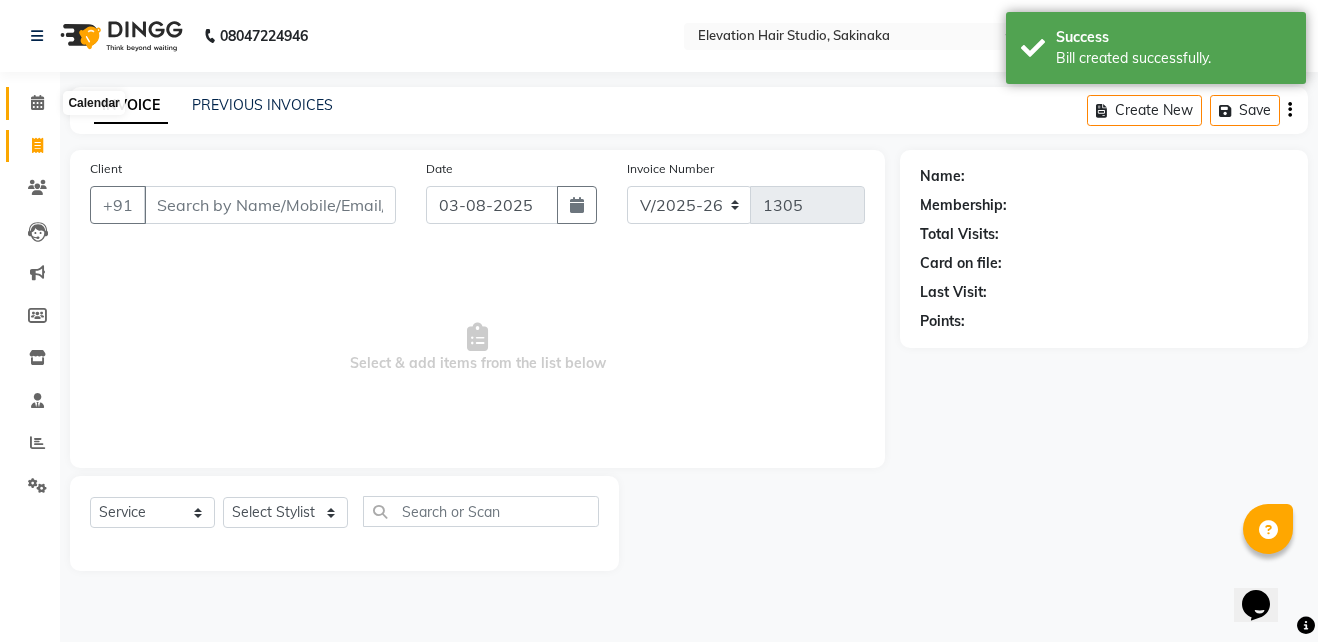 click 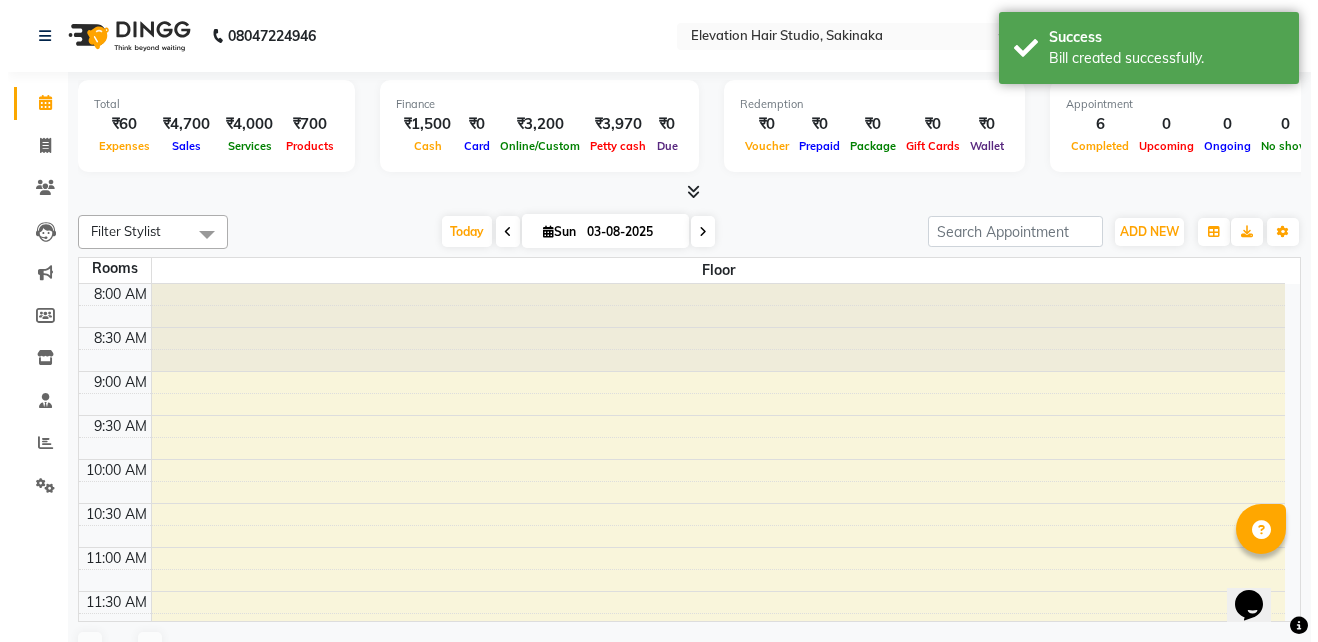 scroll, scrollTop: 0, scrollLeft: 0, axis: both 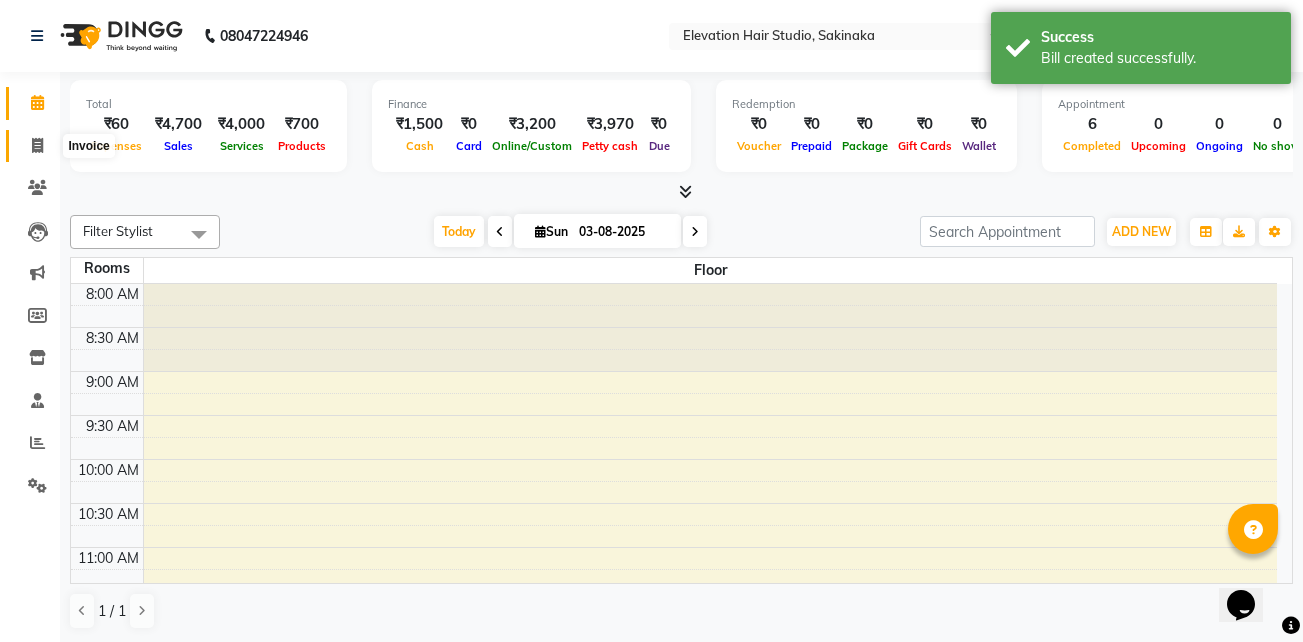 click 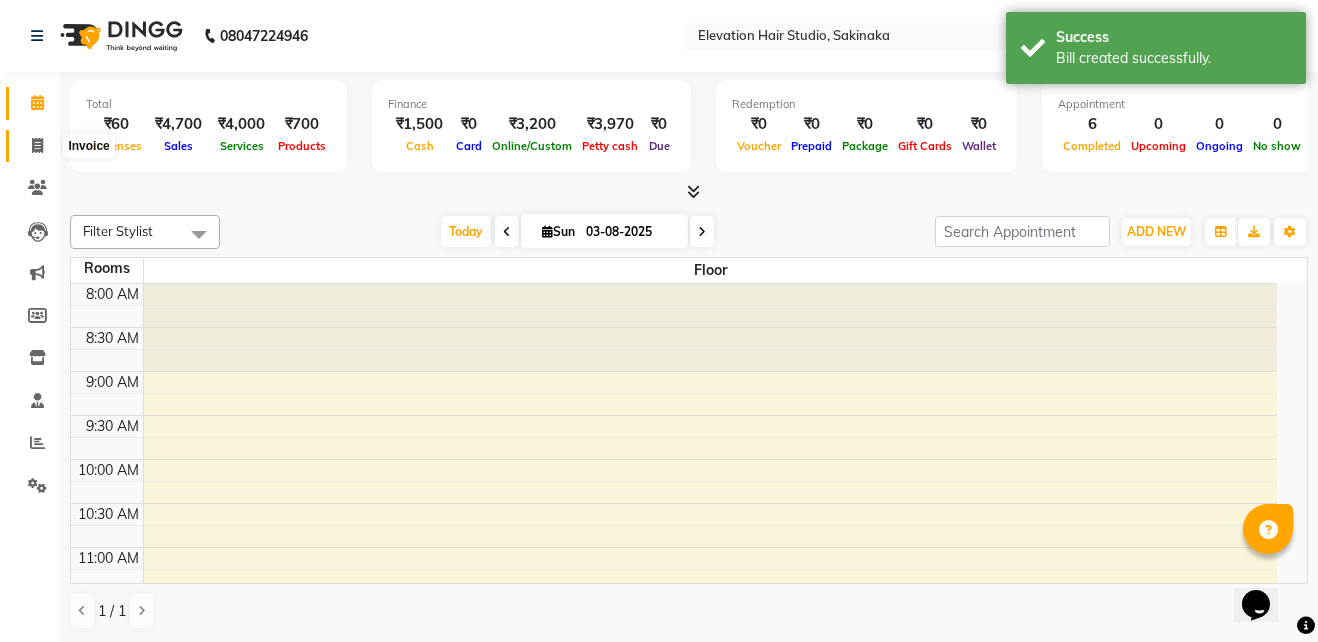 select on "service" 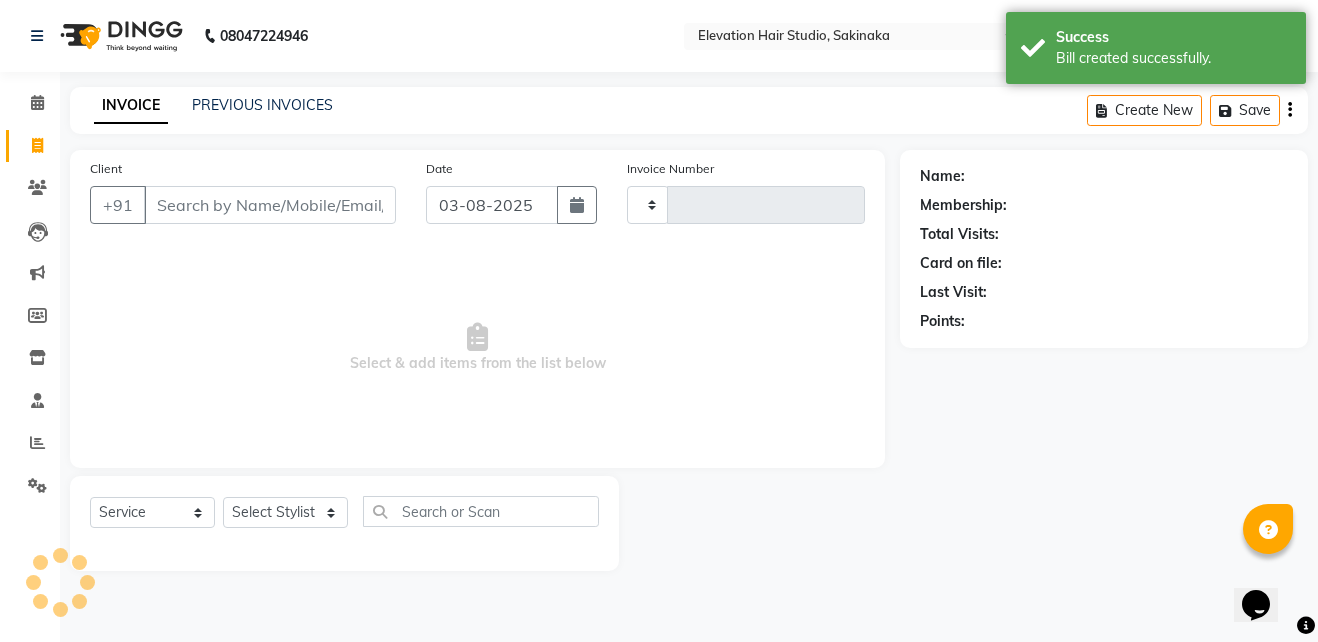type on "1305" 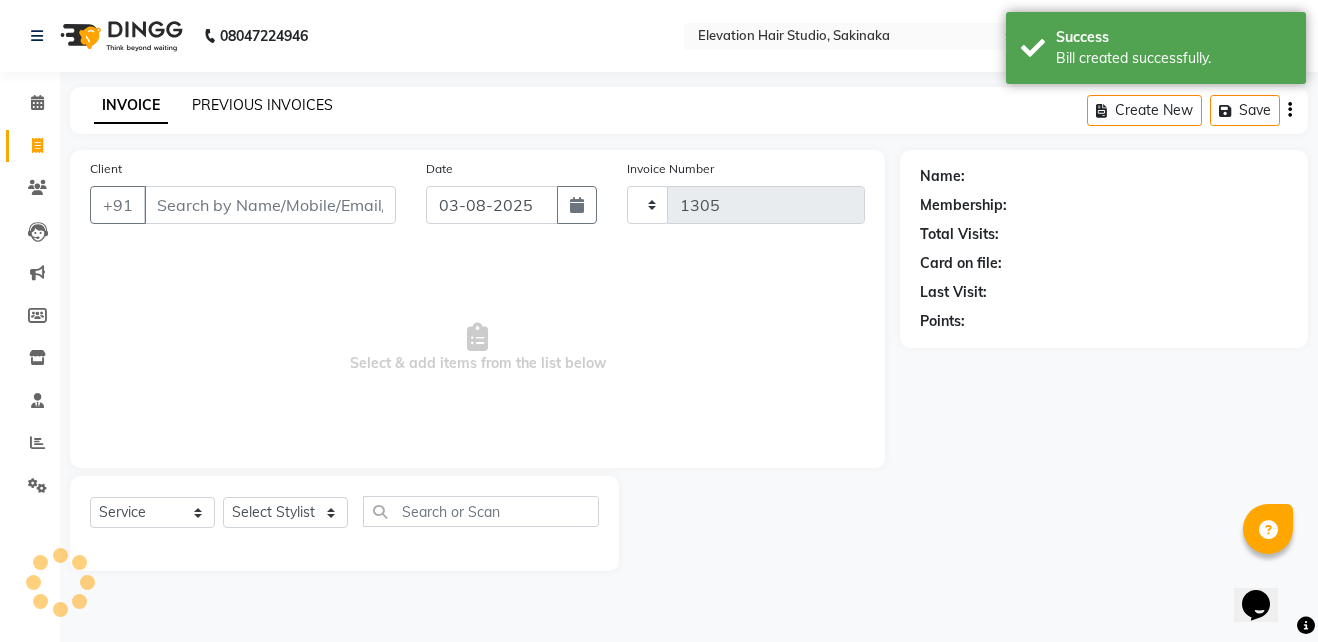 select on "4949" 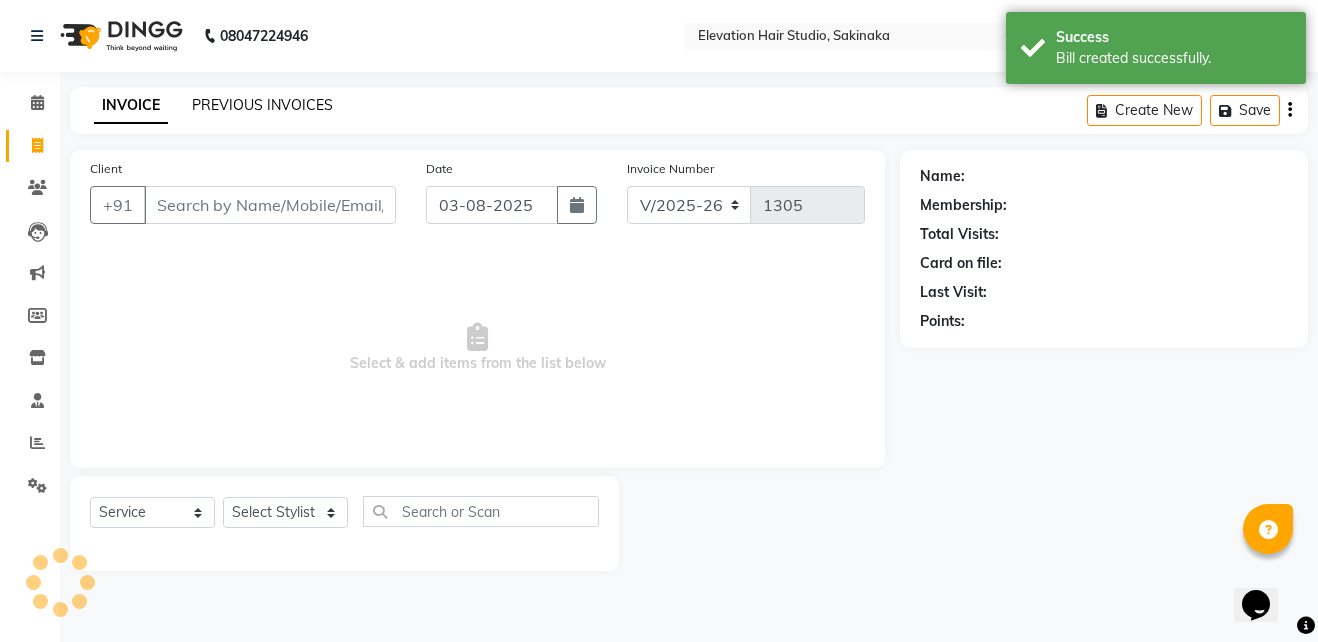 click on "PREVIOUS INVOICES" 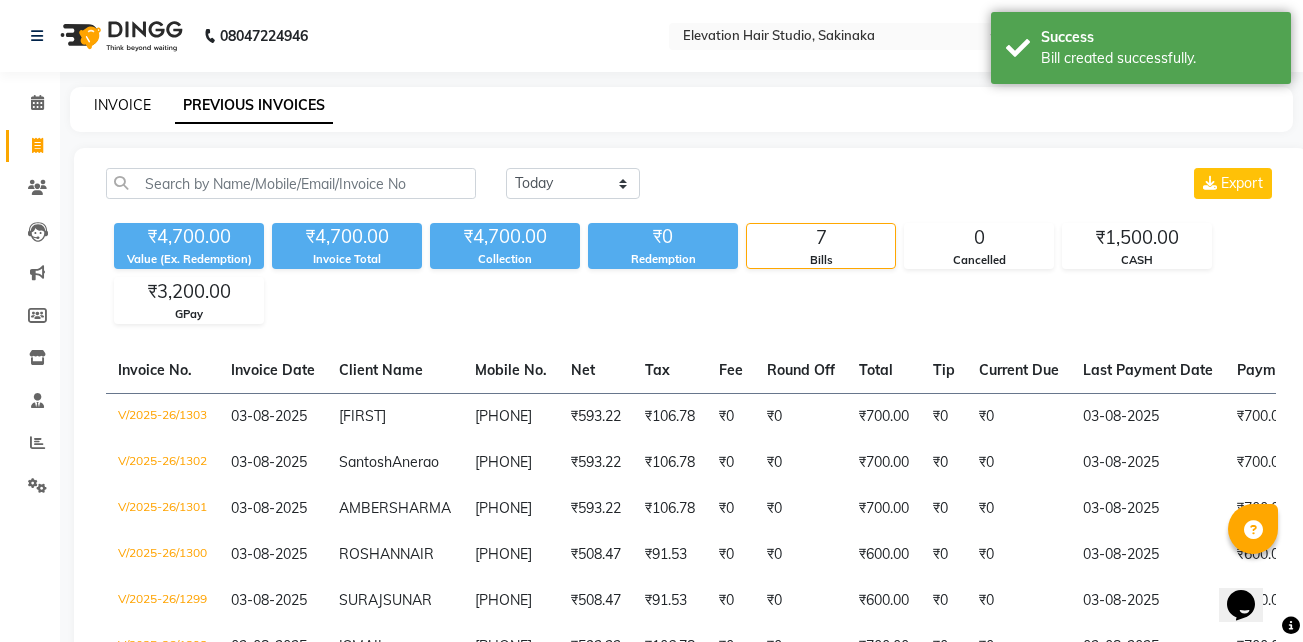 click on "INVOICE" 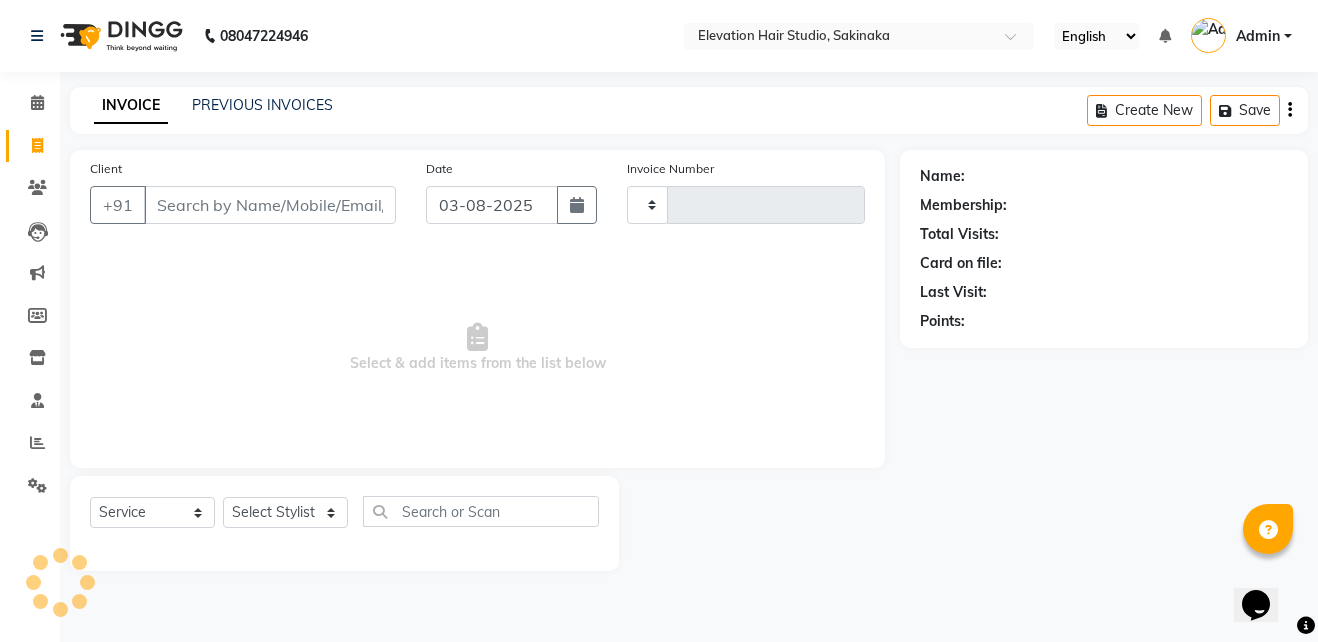 type on "1305" 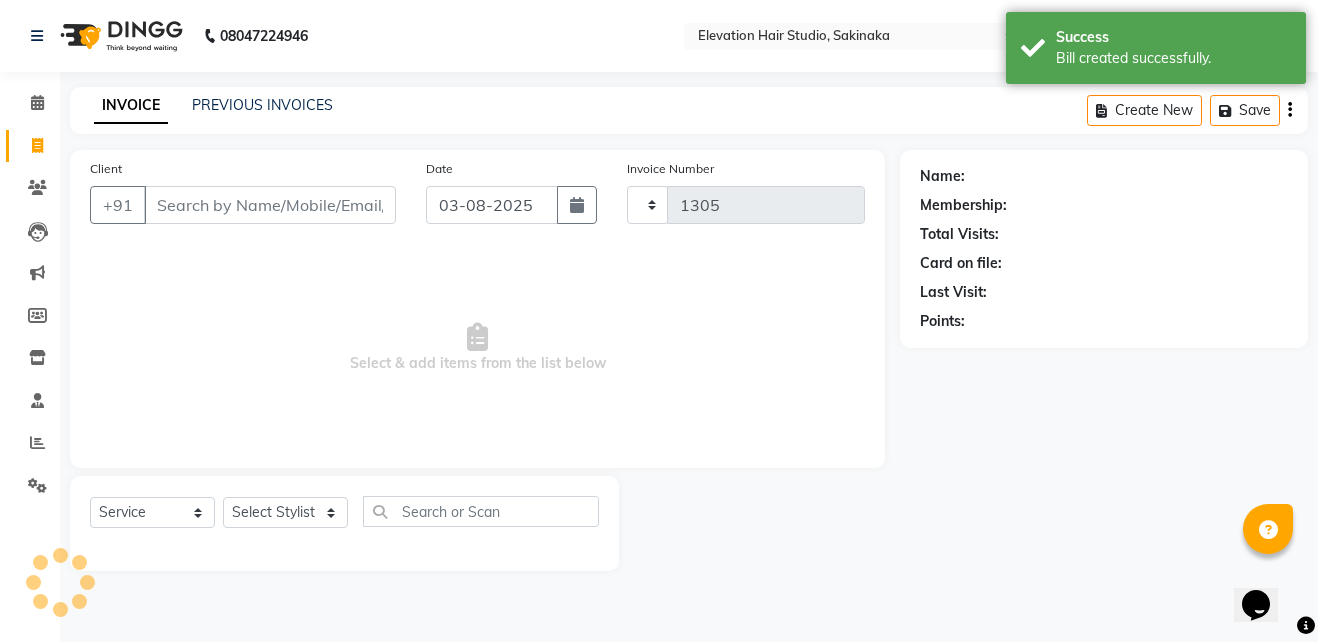 select on "4949" 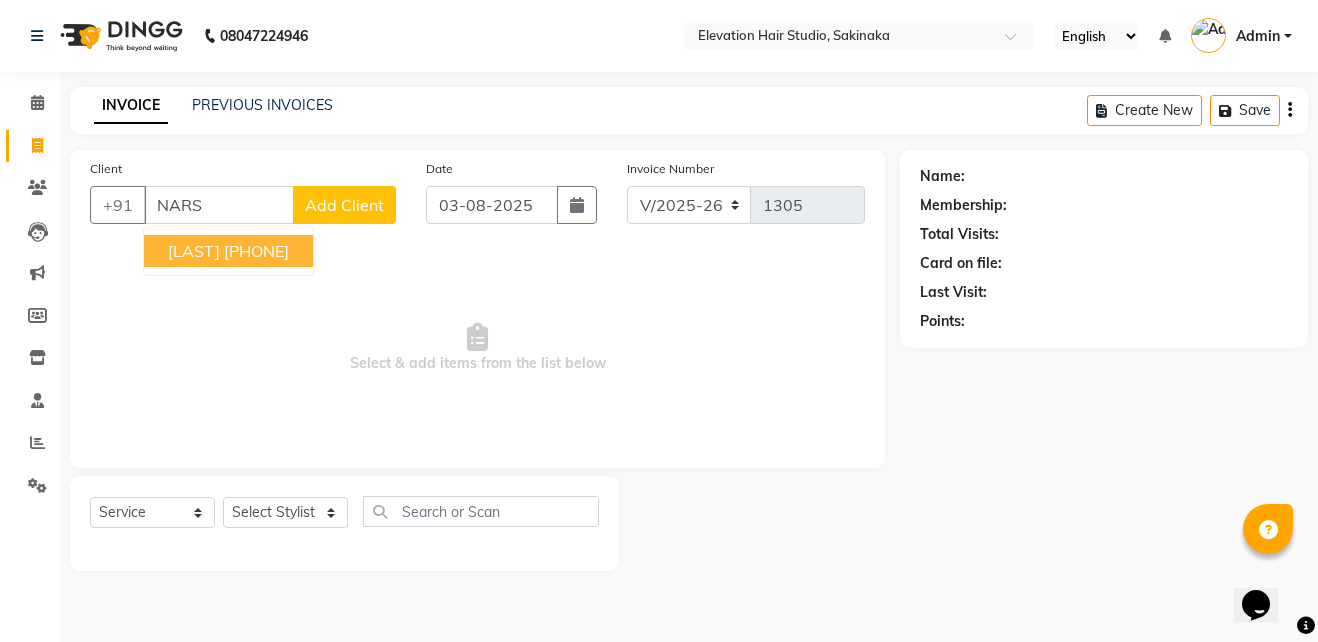 click on "[PHONE]" at bounding box center (256, 251) 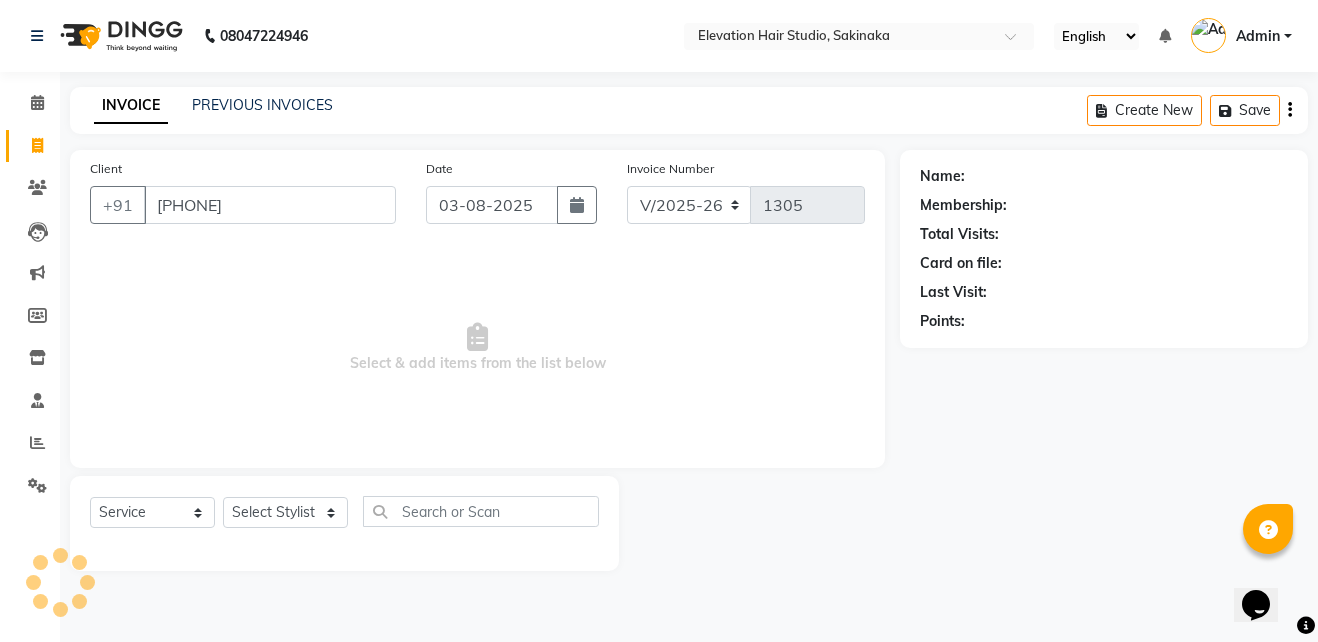 type on "[PHONE]" 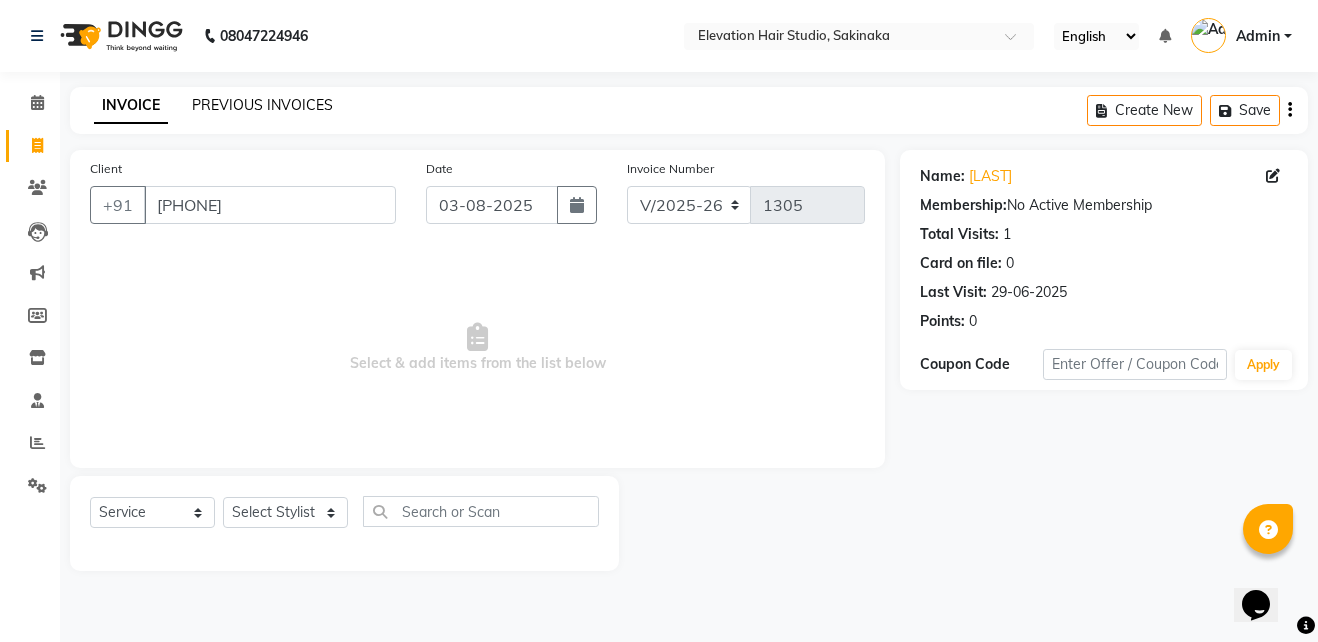 click on "PREVIOUS INVOICES" 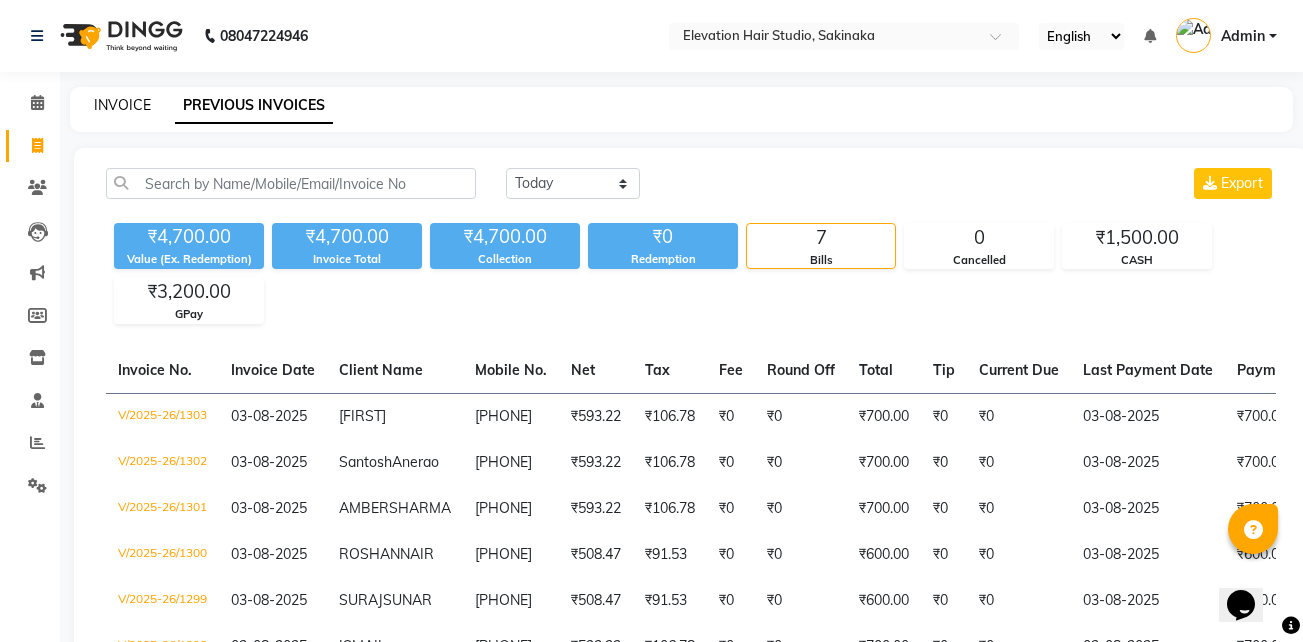 click on "INVOICE" 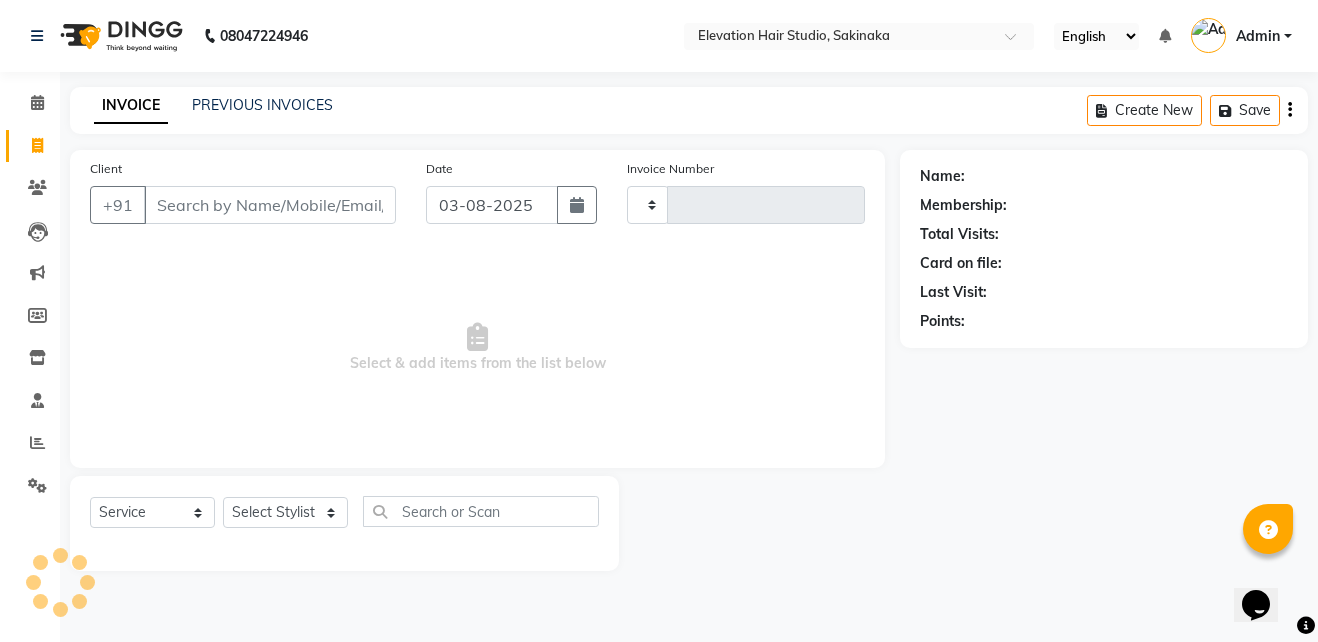 type on "1305" 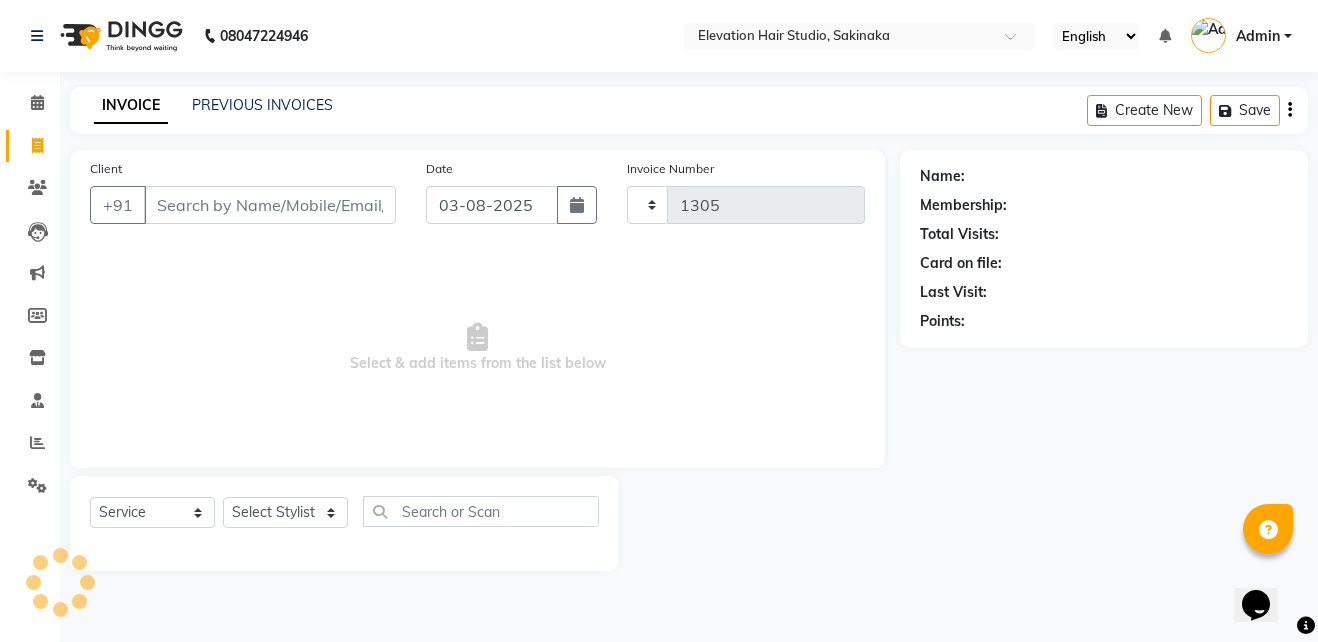 select on "4949" 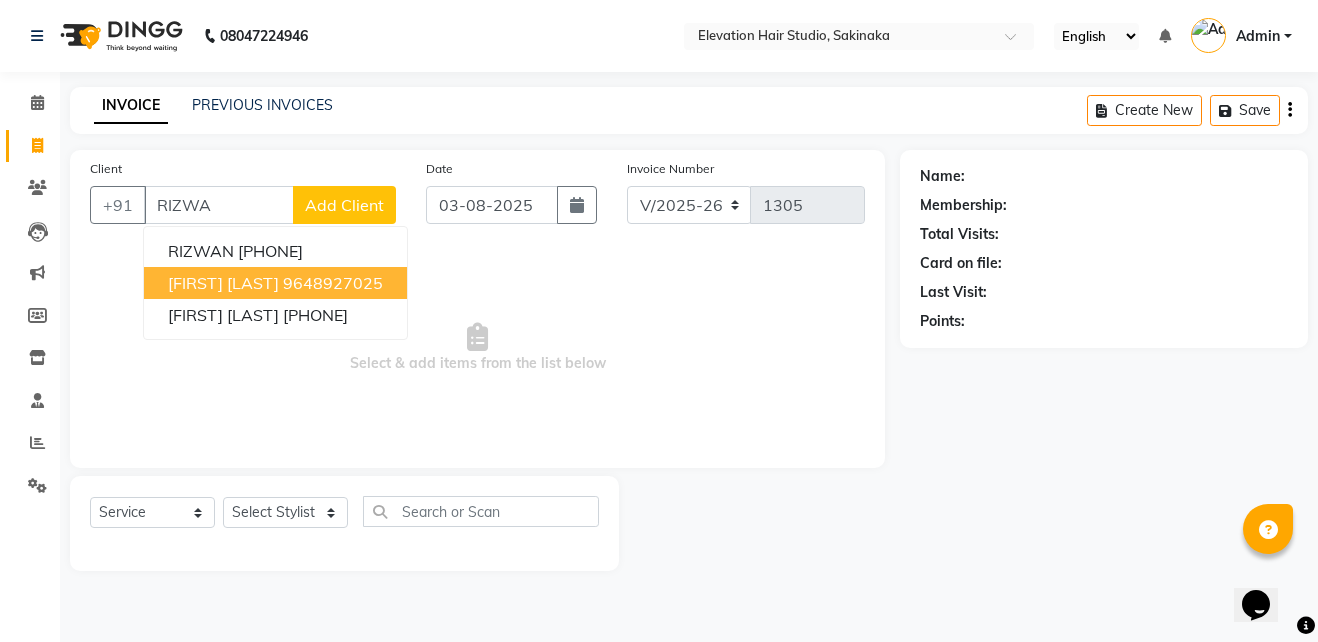 click on "9648927025" at bounding box center (333, 283) 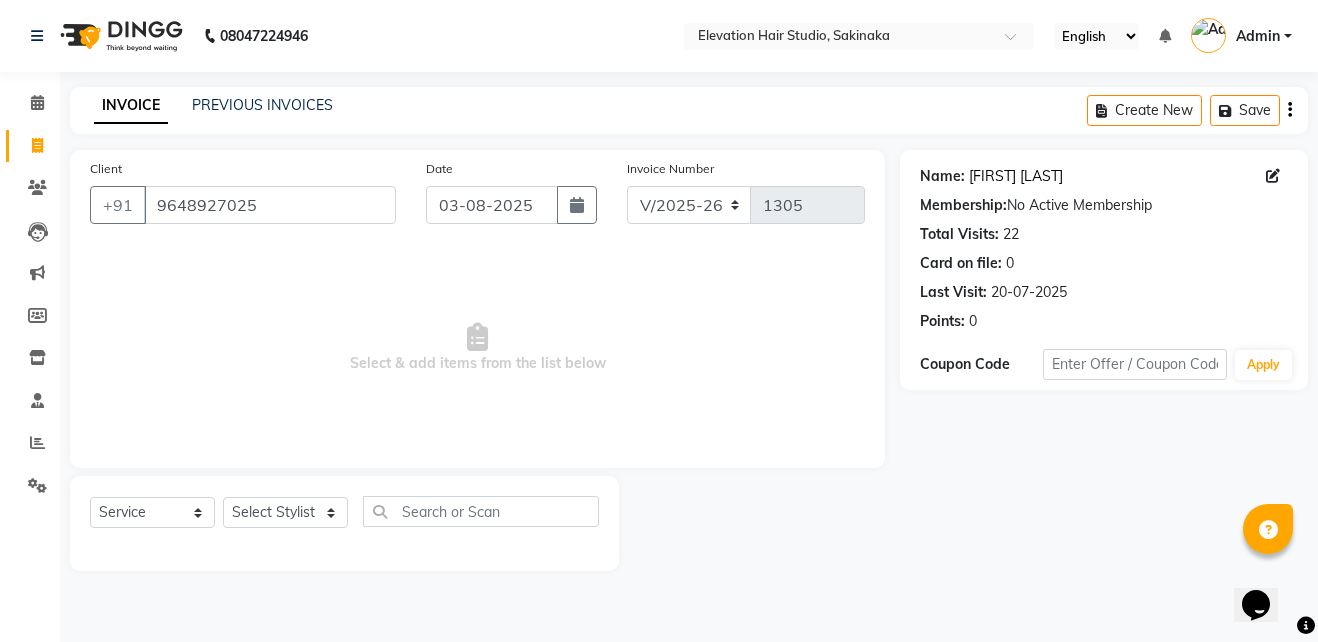 click on "Rizwan Ansari" 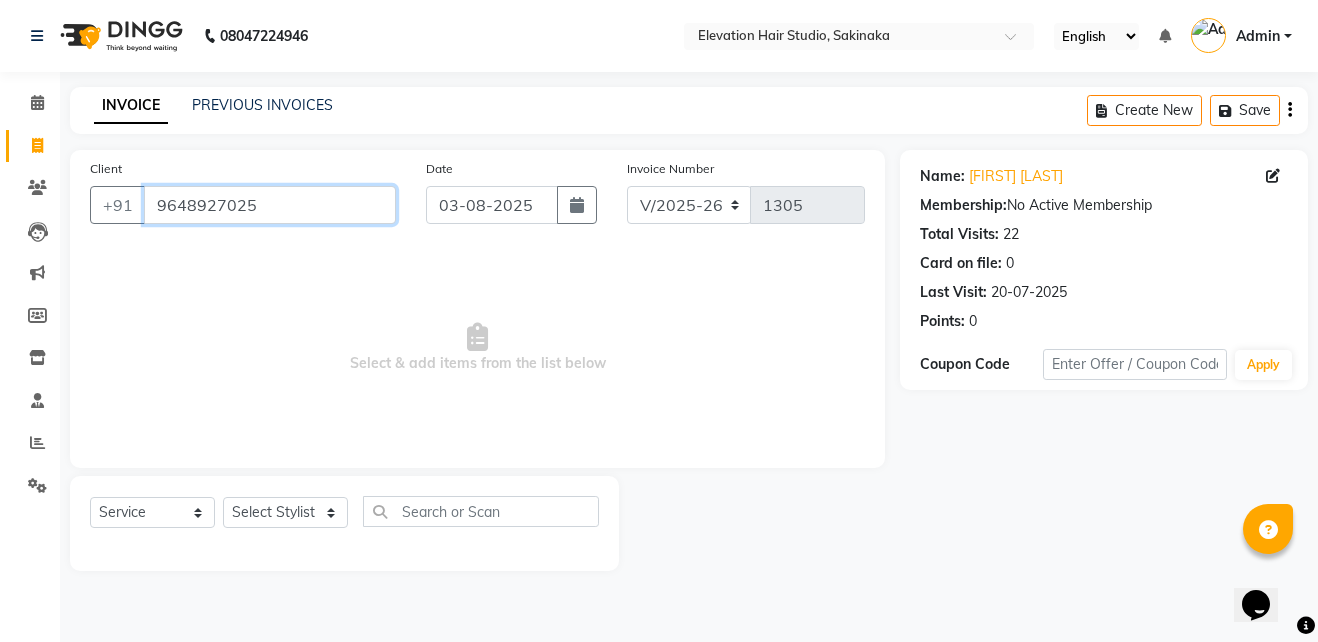 click on "9648927025" at bounding box center (270, 205) 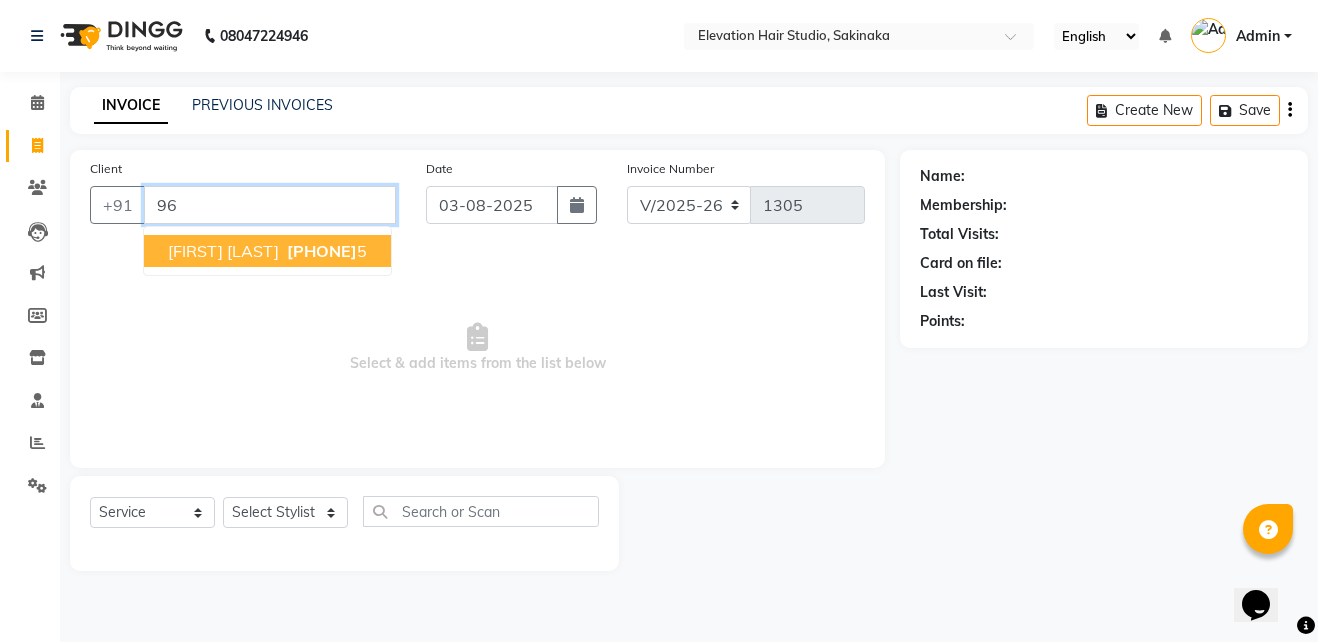 type on "9" 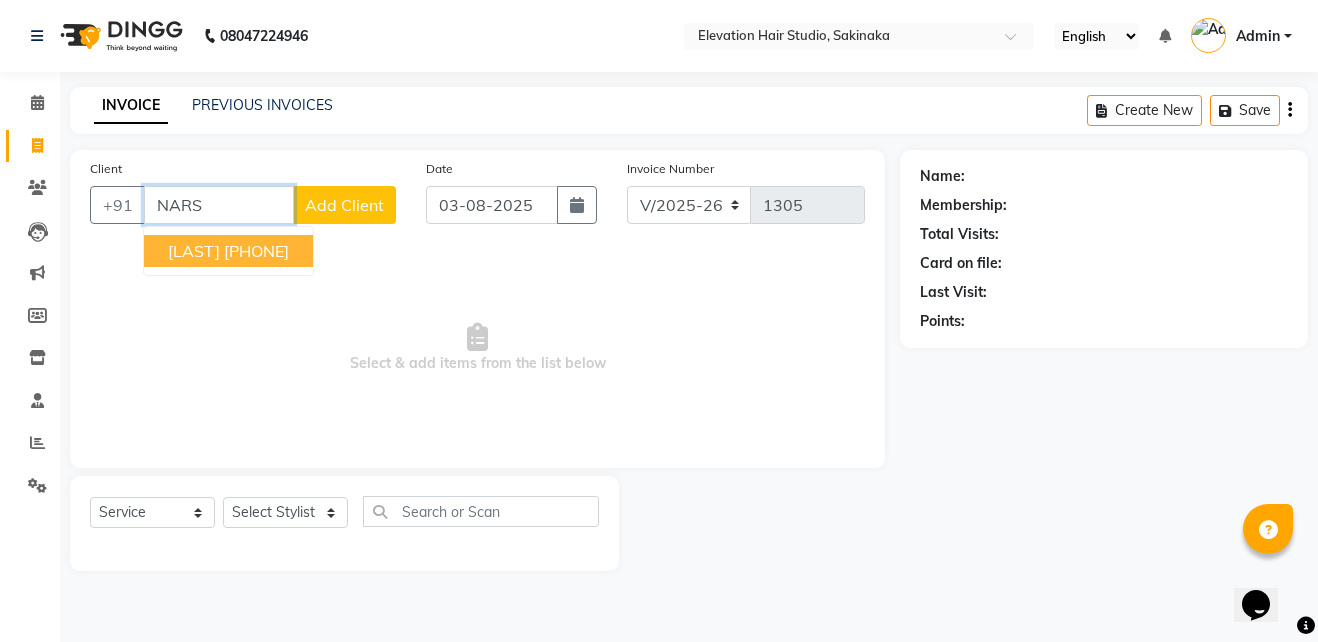 click on "NARSHYA  9820750727" at bounding box center [228, 251] 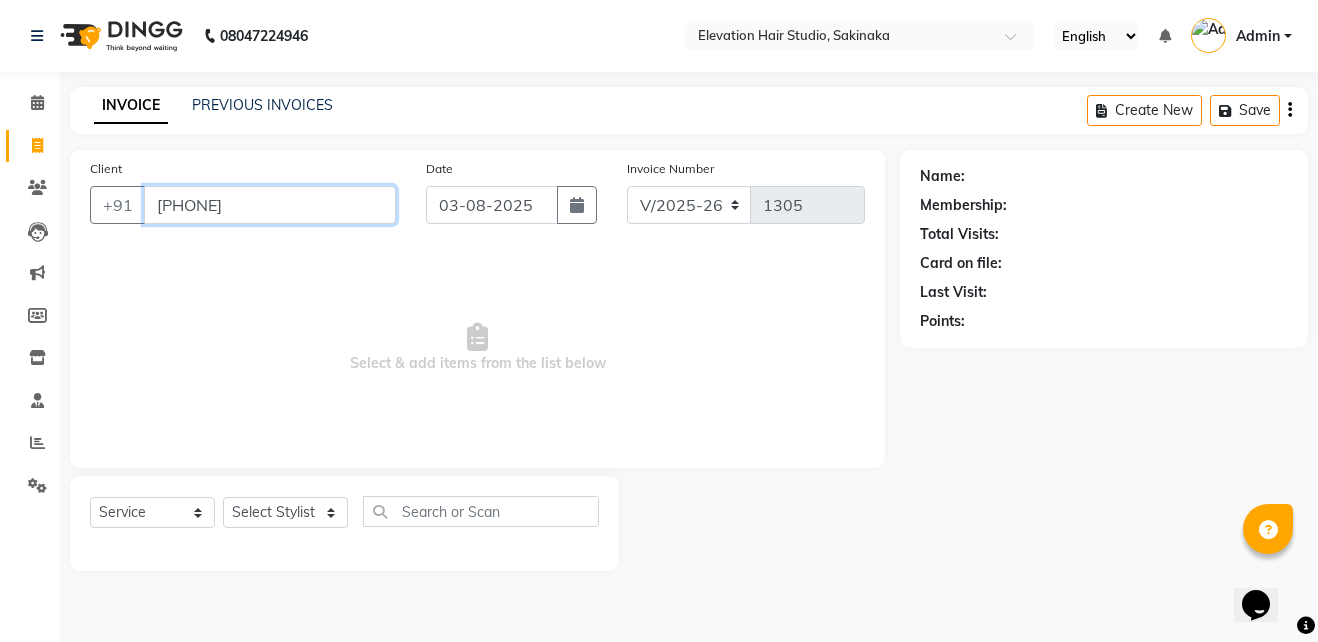 type on "[PHONE]" 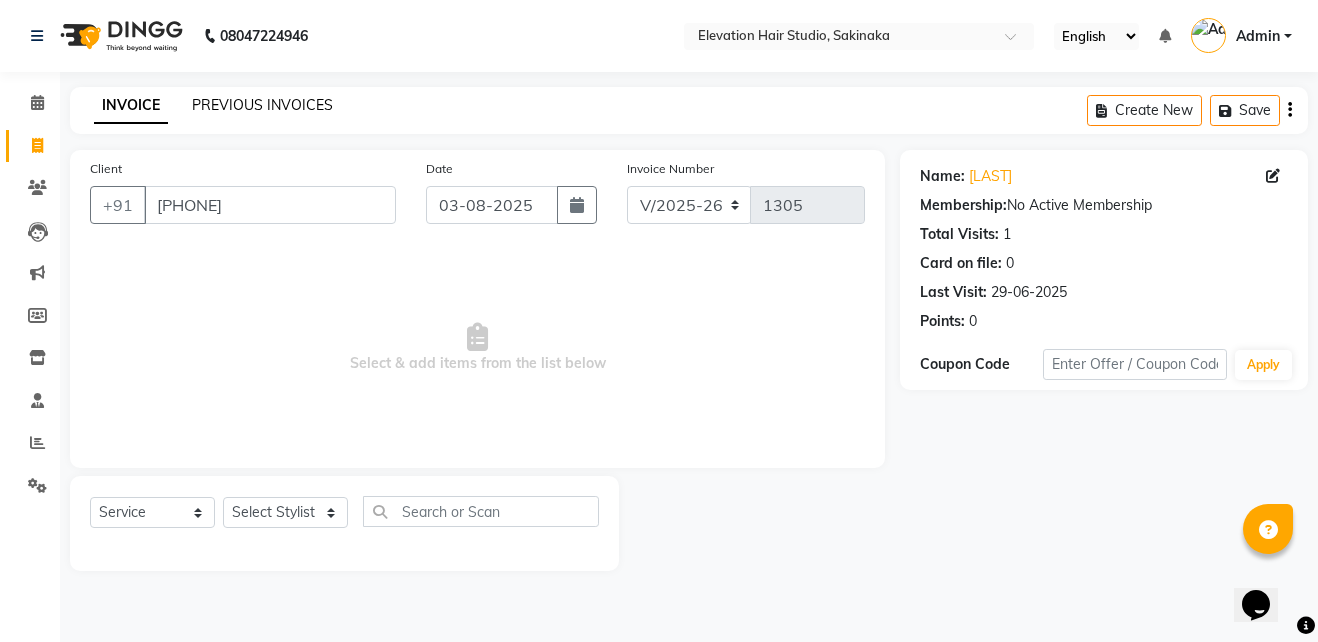 click on "PREVIOUS INVOICES" 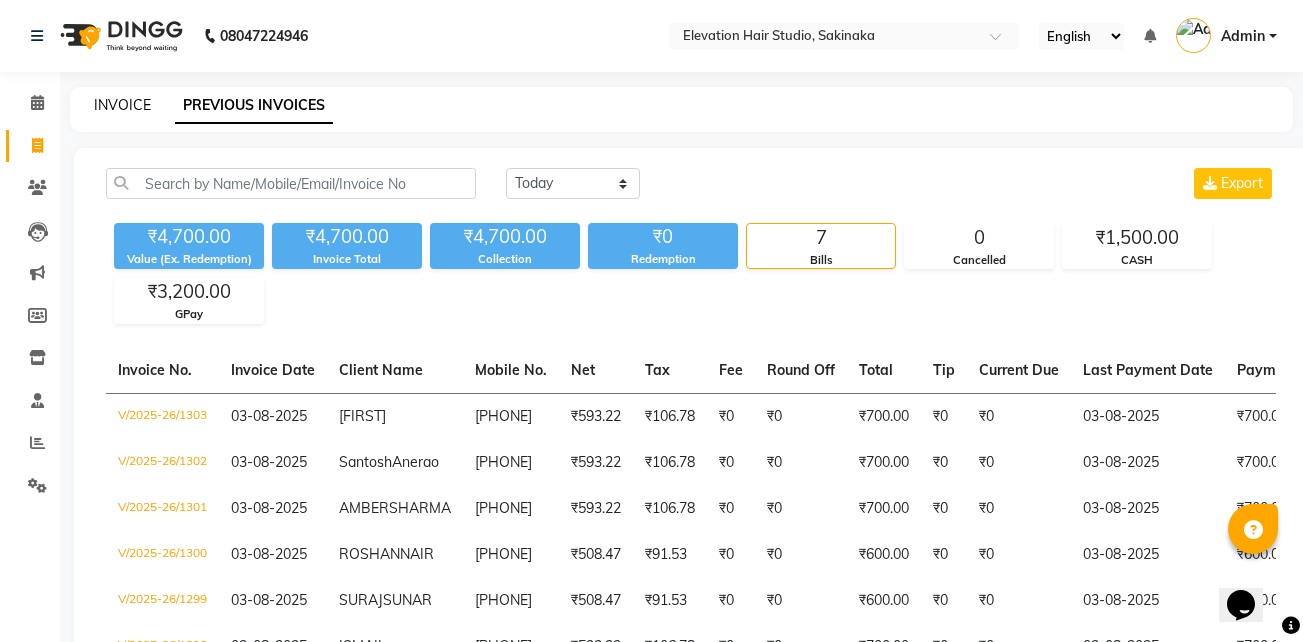click on "INVOICE" 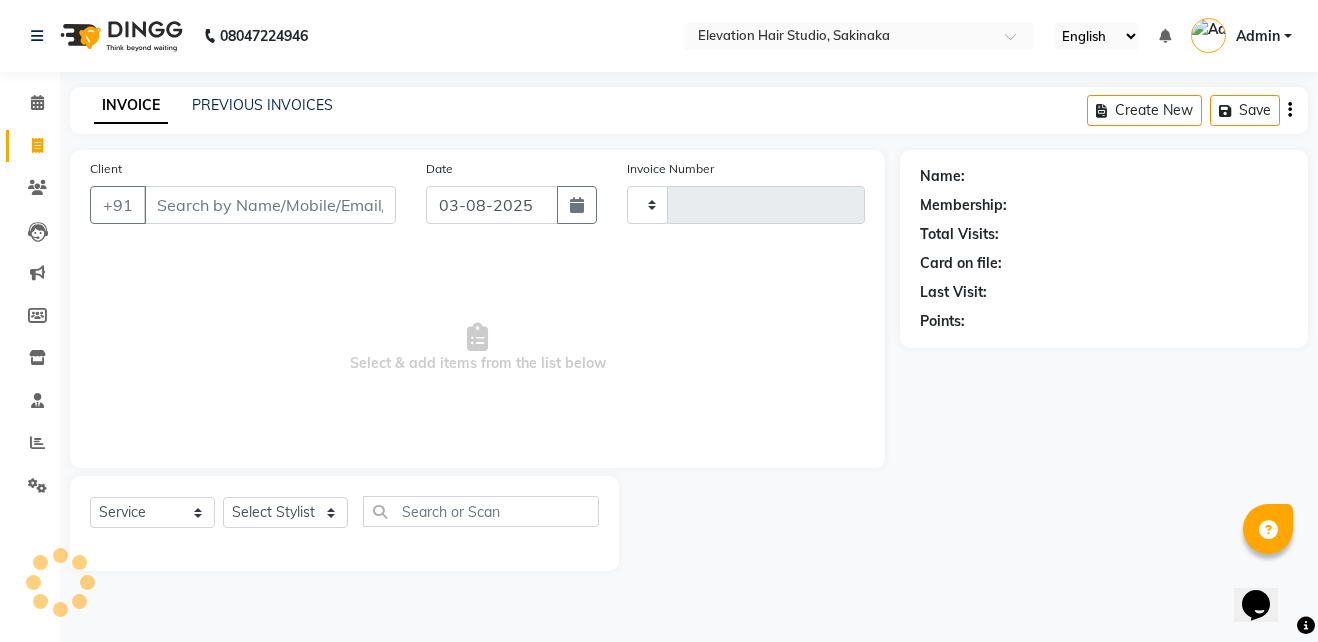 type on "1305" 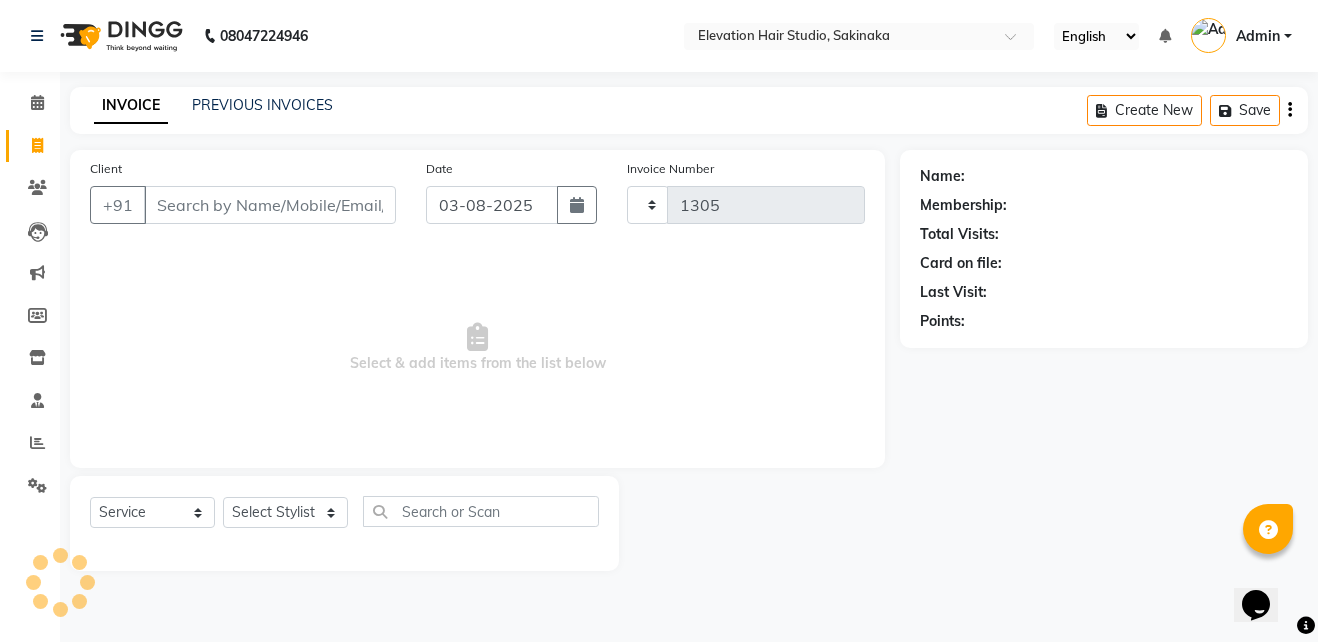 select on "4949" 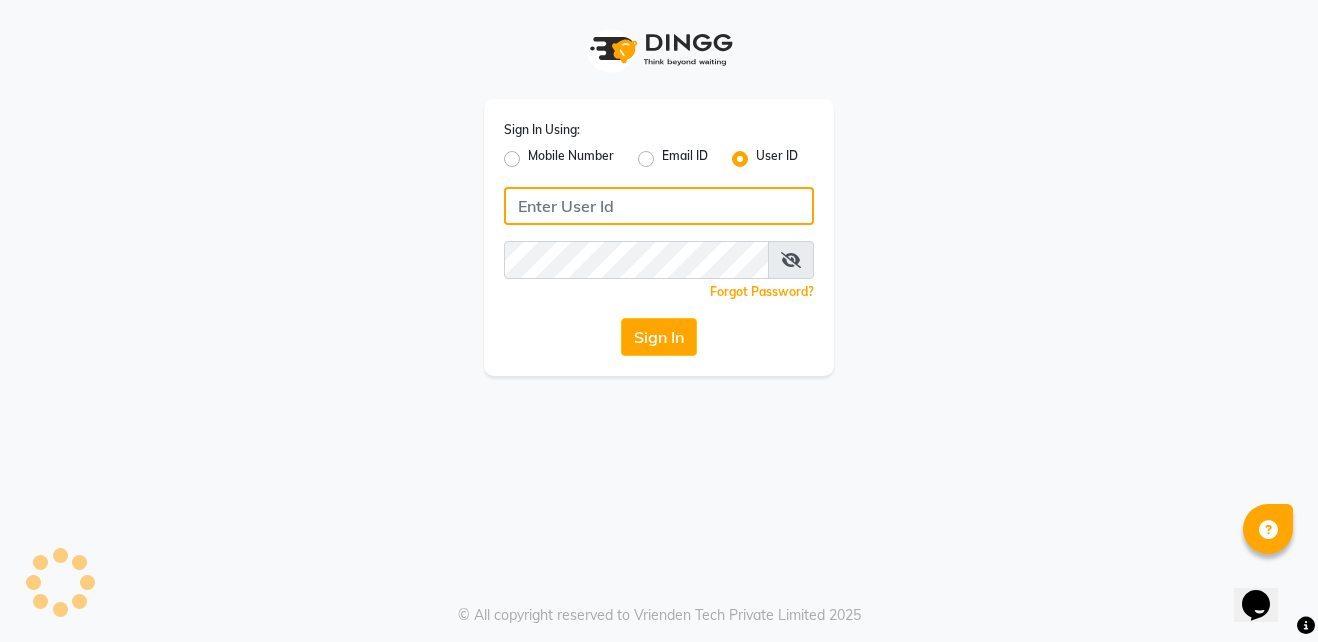 type on "shahid" 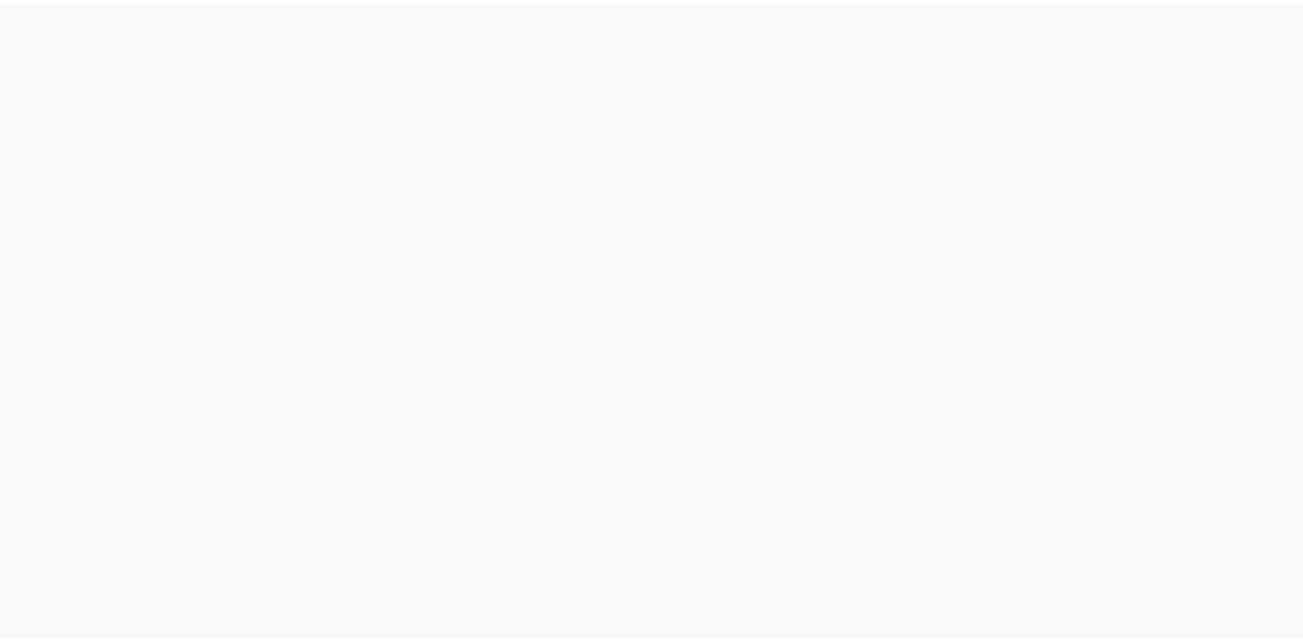 scroll, scrollTop: 0, scrollLeft: 0, axis: both 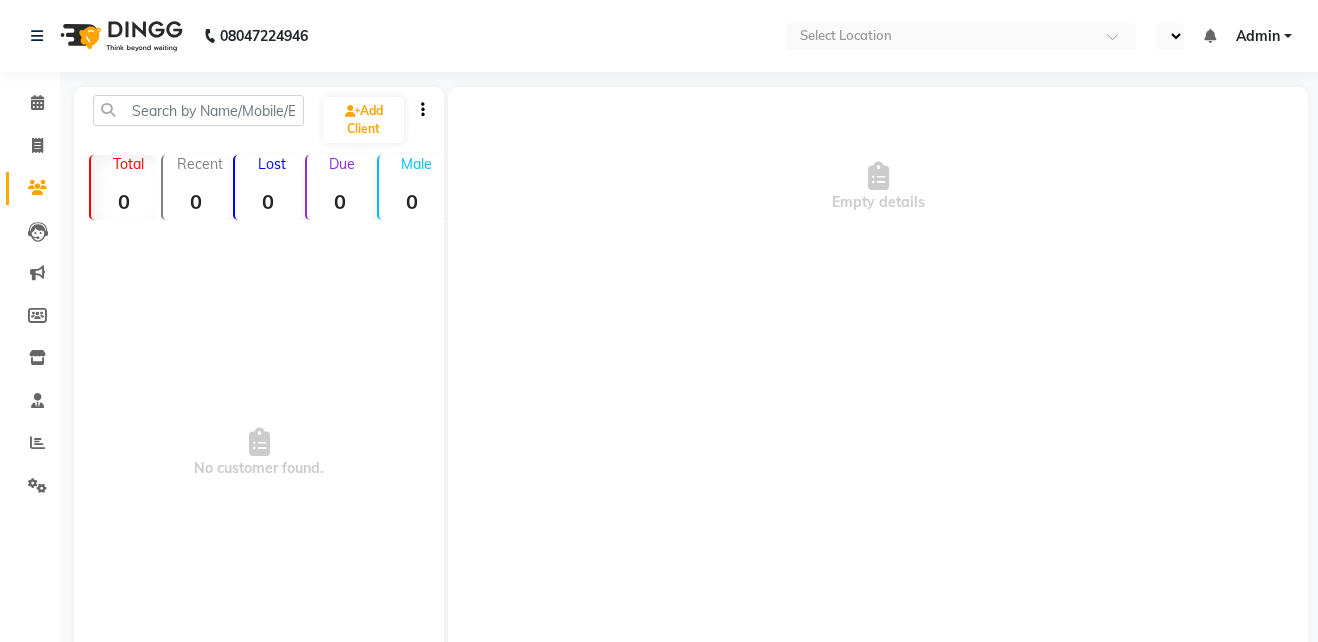 select on "en" 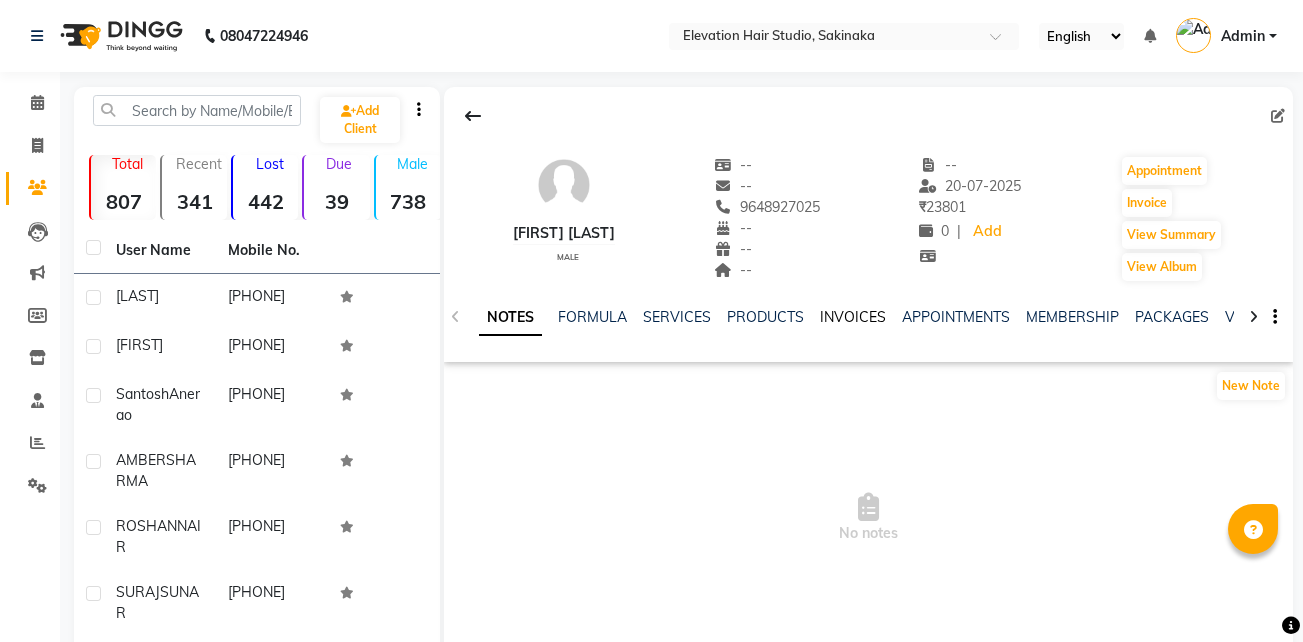 click on "INVOICES" 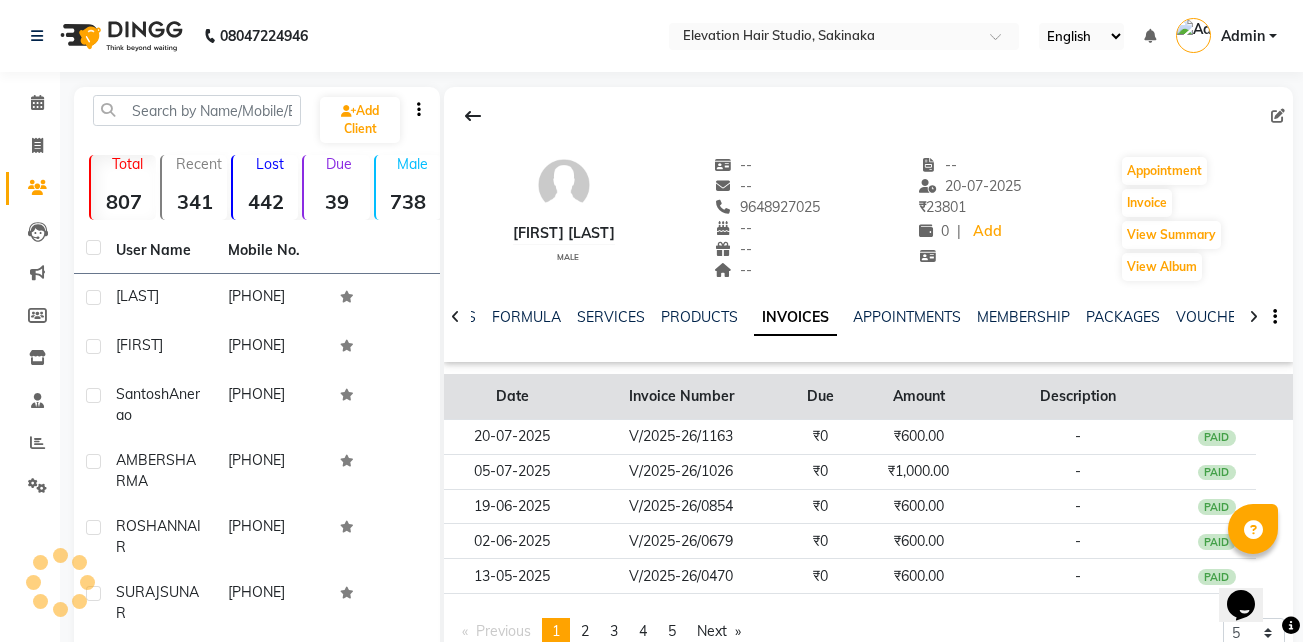 scroll, scrollTop: 0, scrollLeft: 0, axis: both 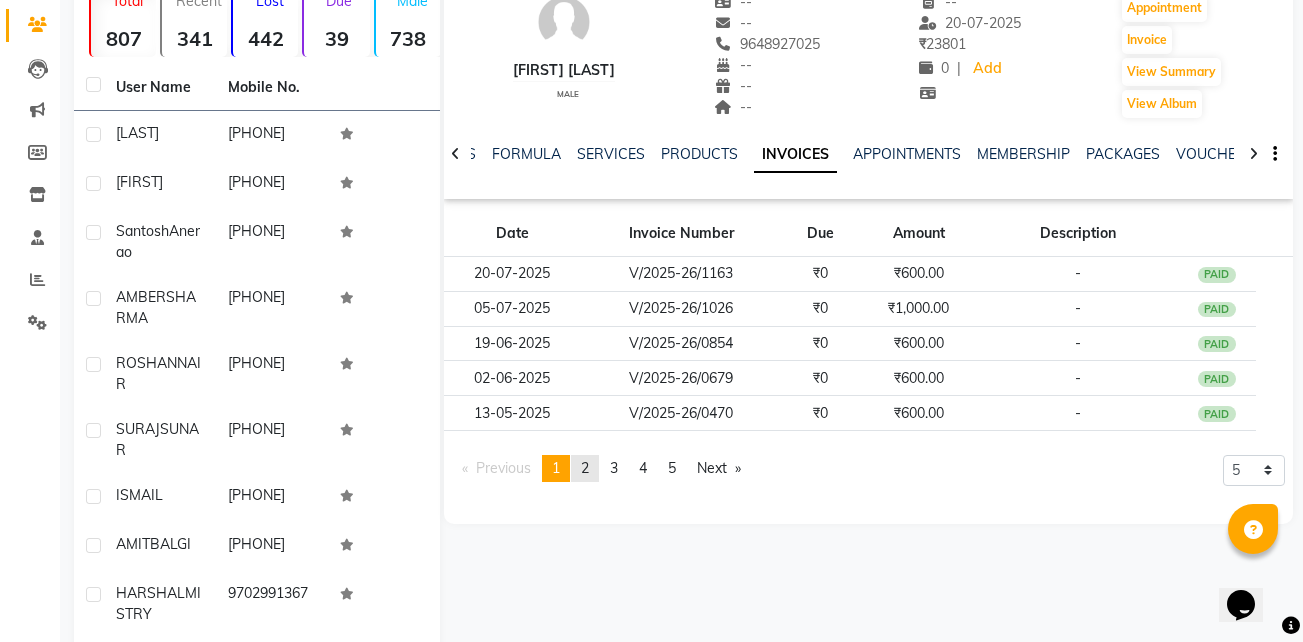 click on "page  2" 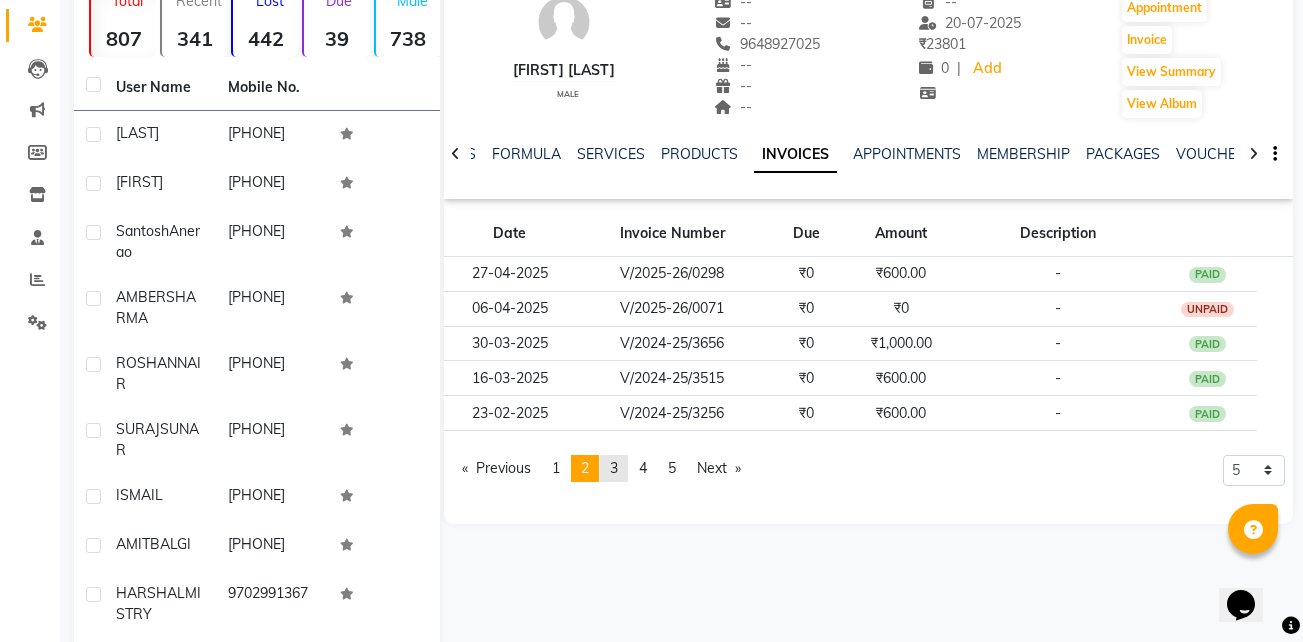 click on "page  3" 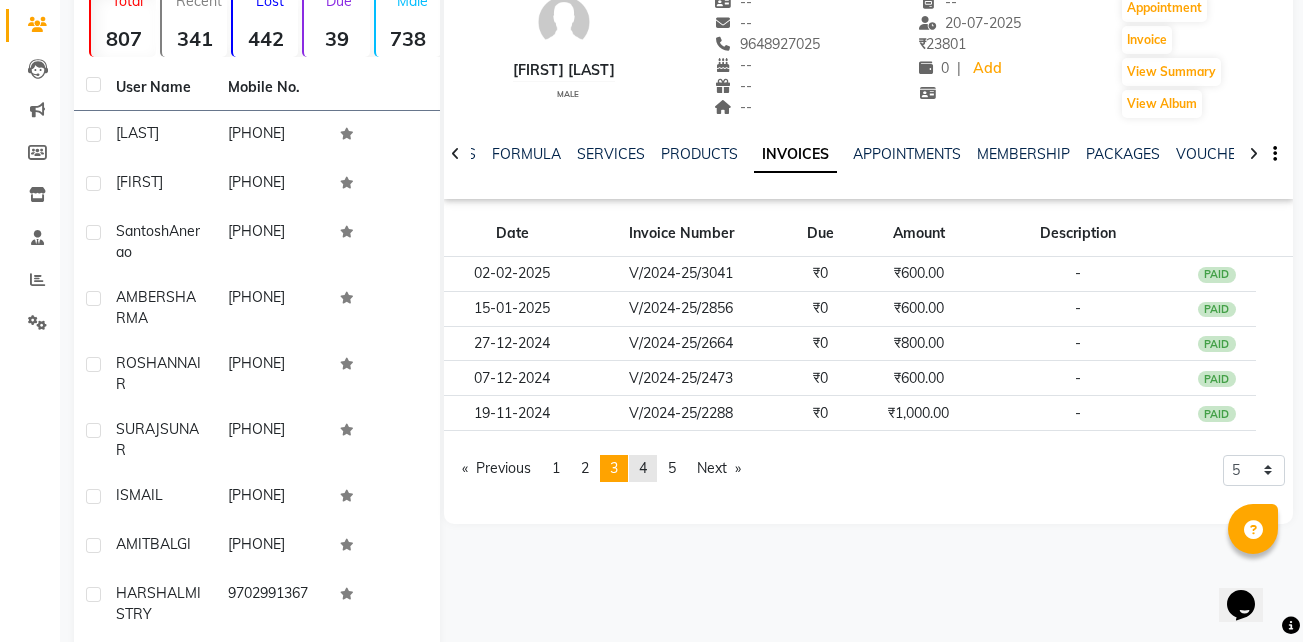 click on "page  4" 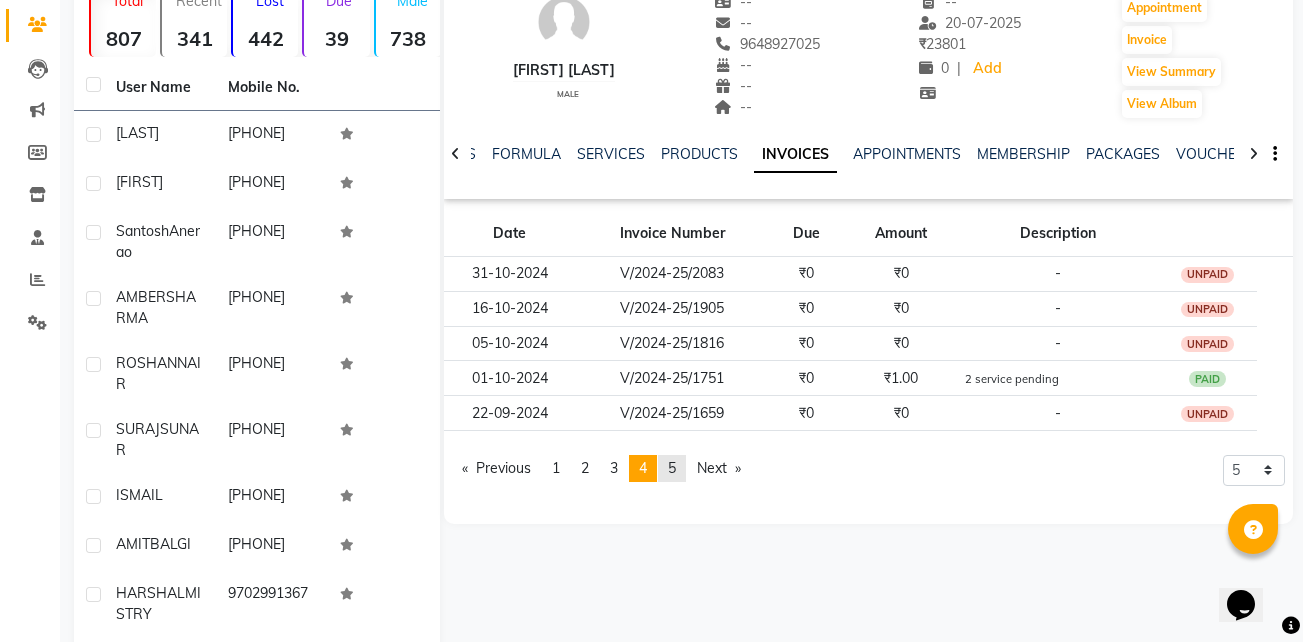 click on "5" 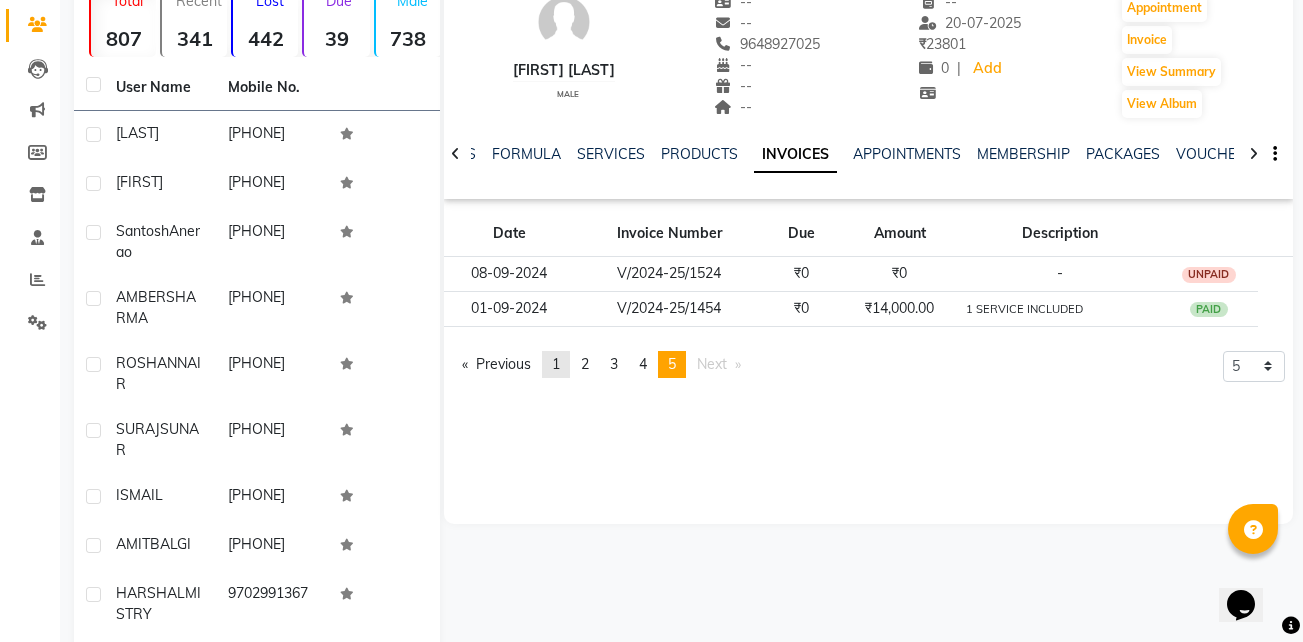 click on "page  1" 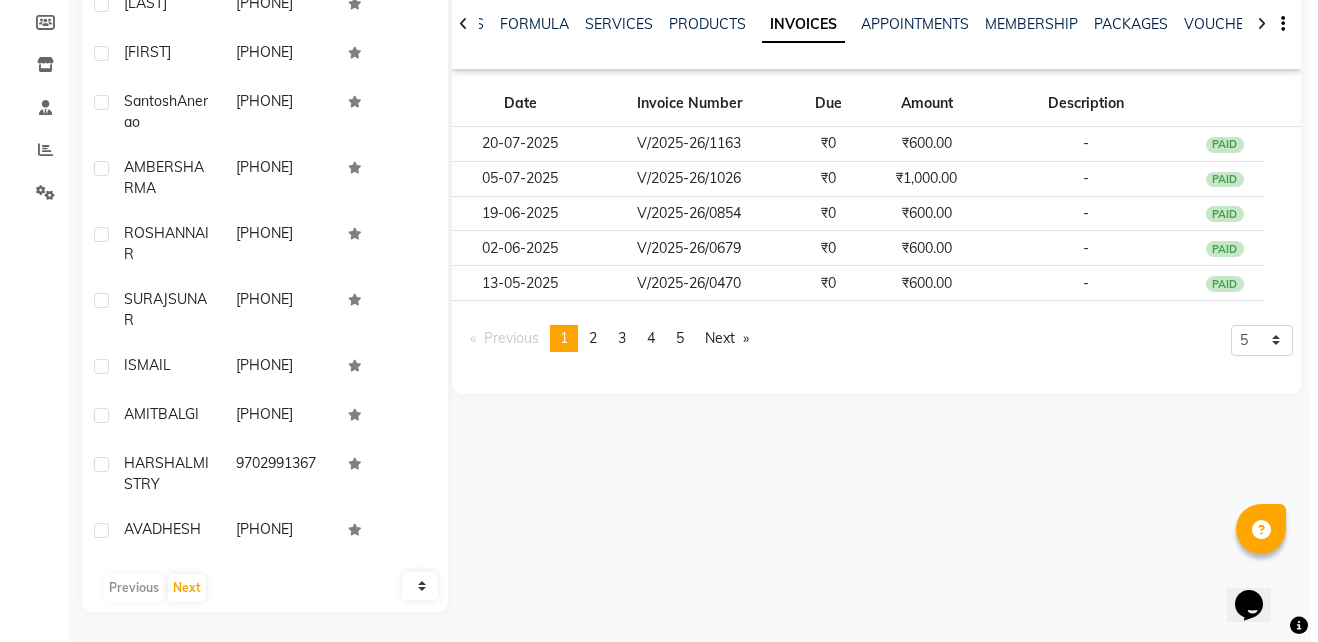 scroll, scrollTop: 0, scrollLeft: 0, axis: both 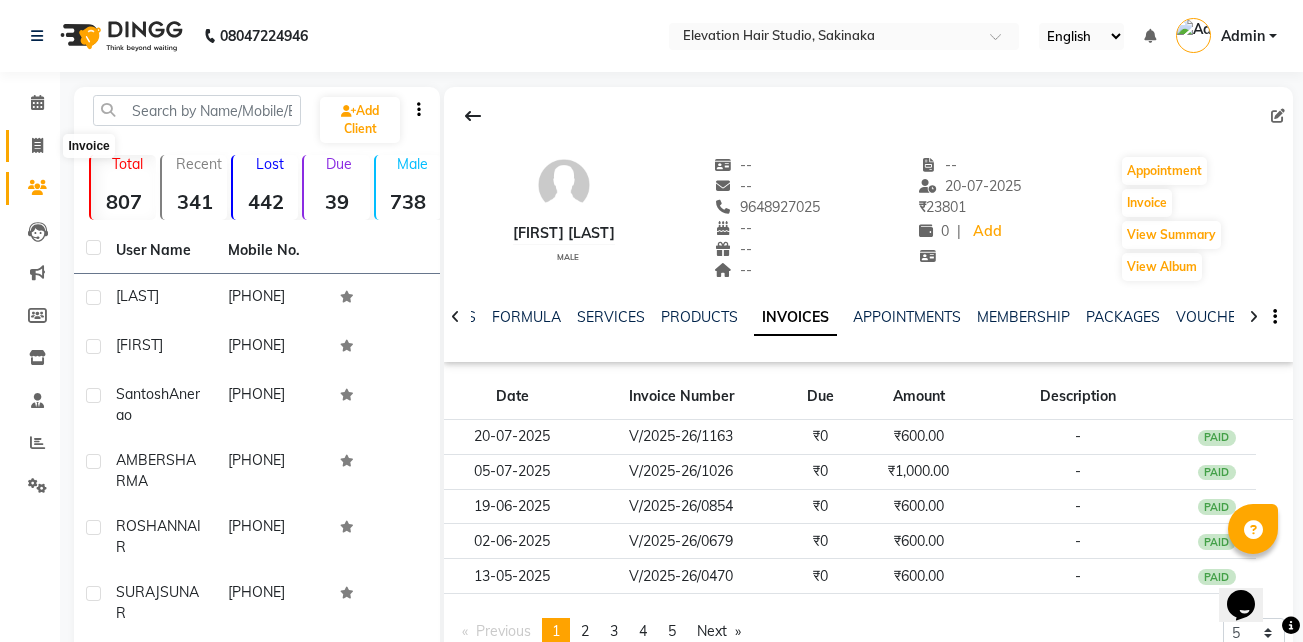 click 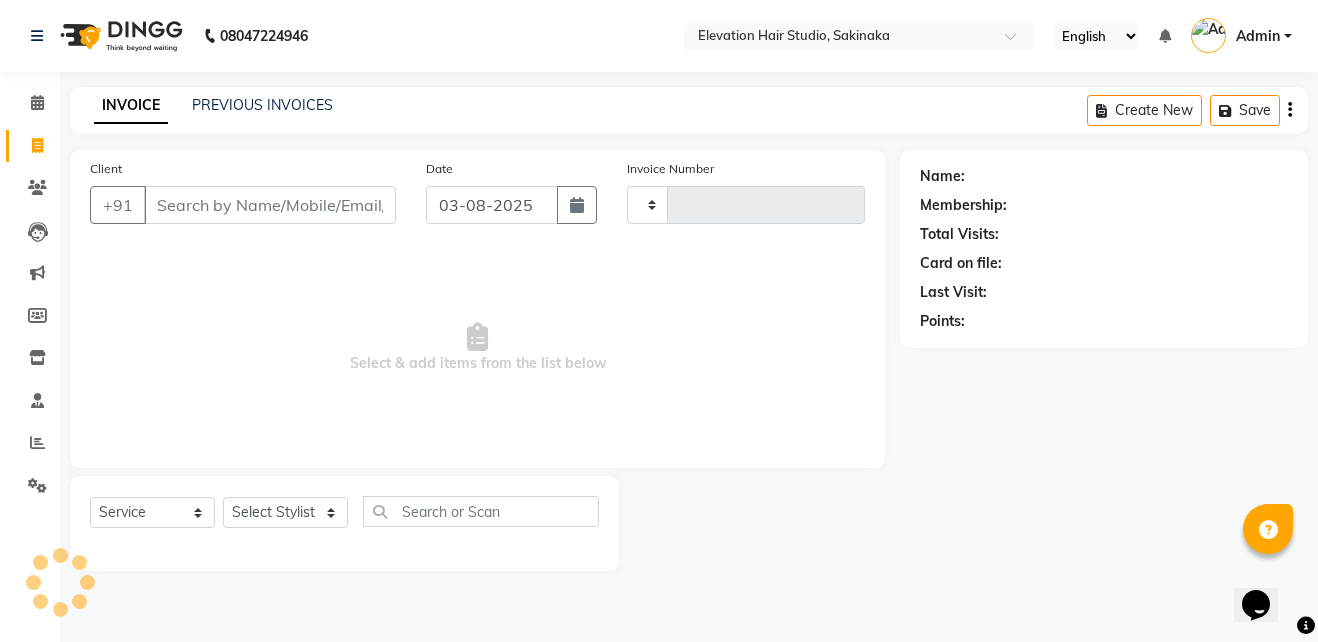 type on "1305" 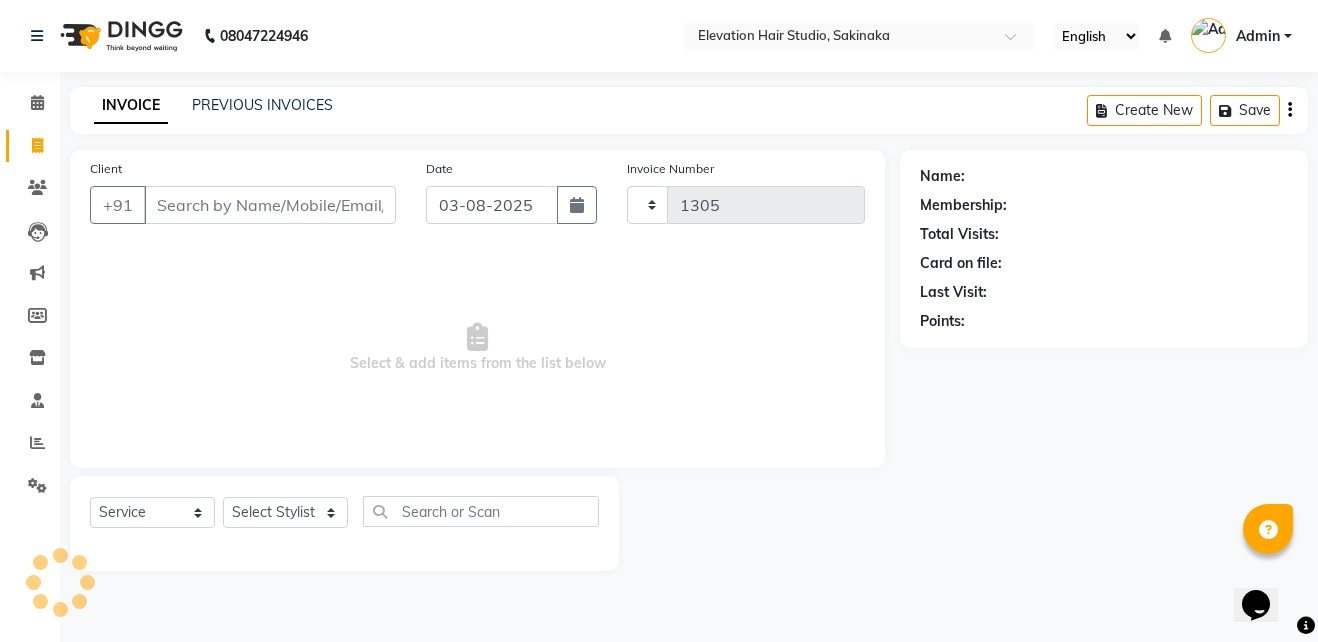 select on "4949" 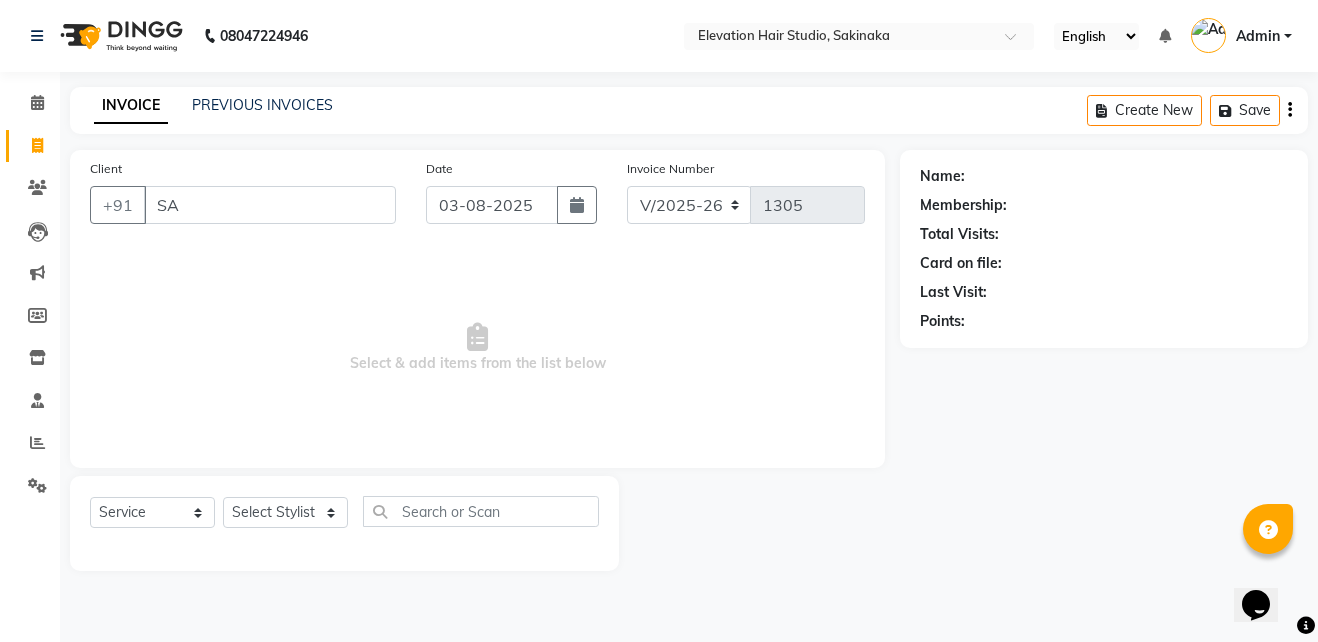 type on "S" 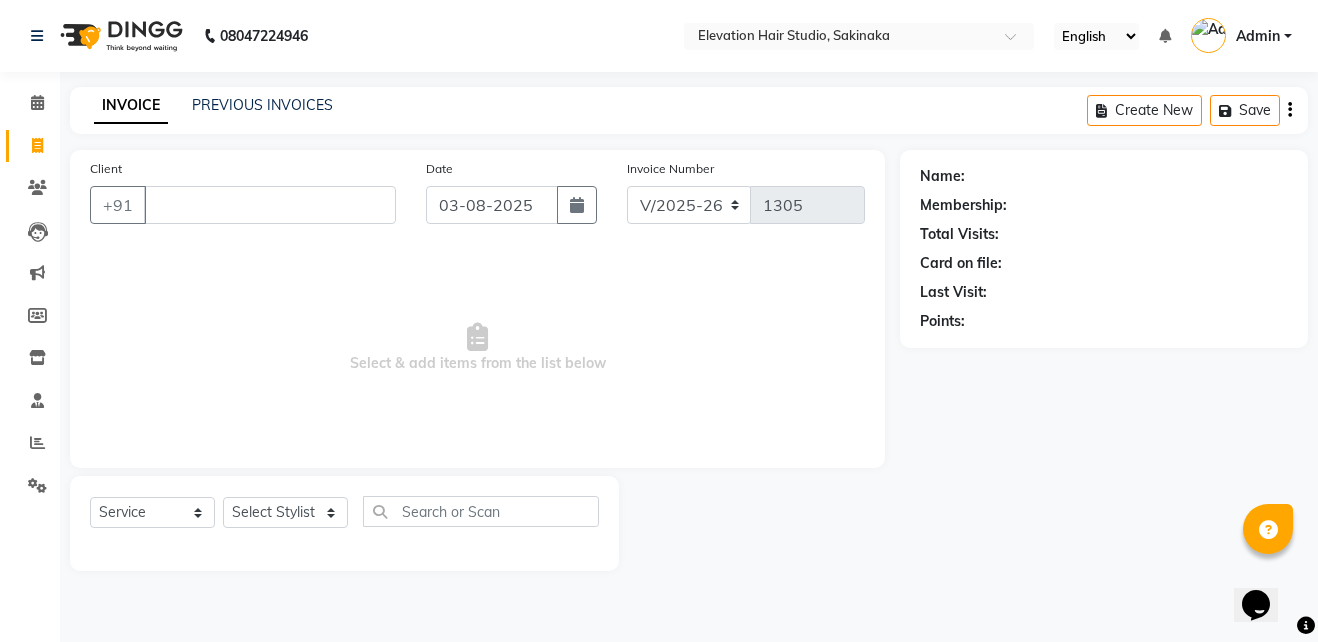 type 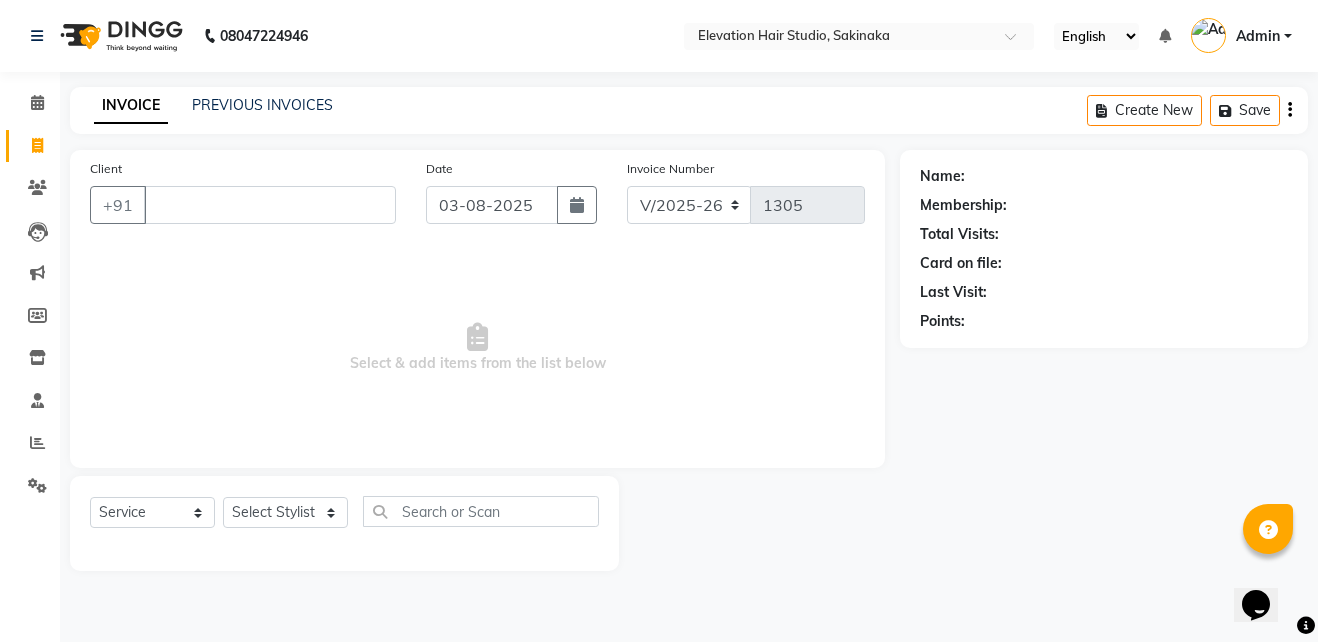 click on "Select & add items from the list below" at bounding box center (477, 348) 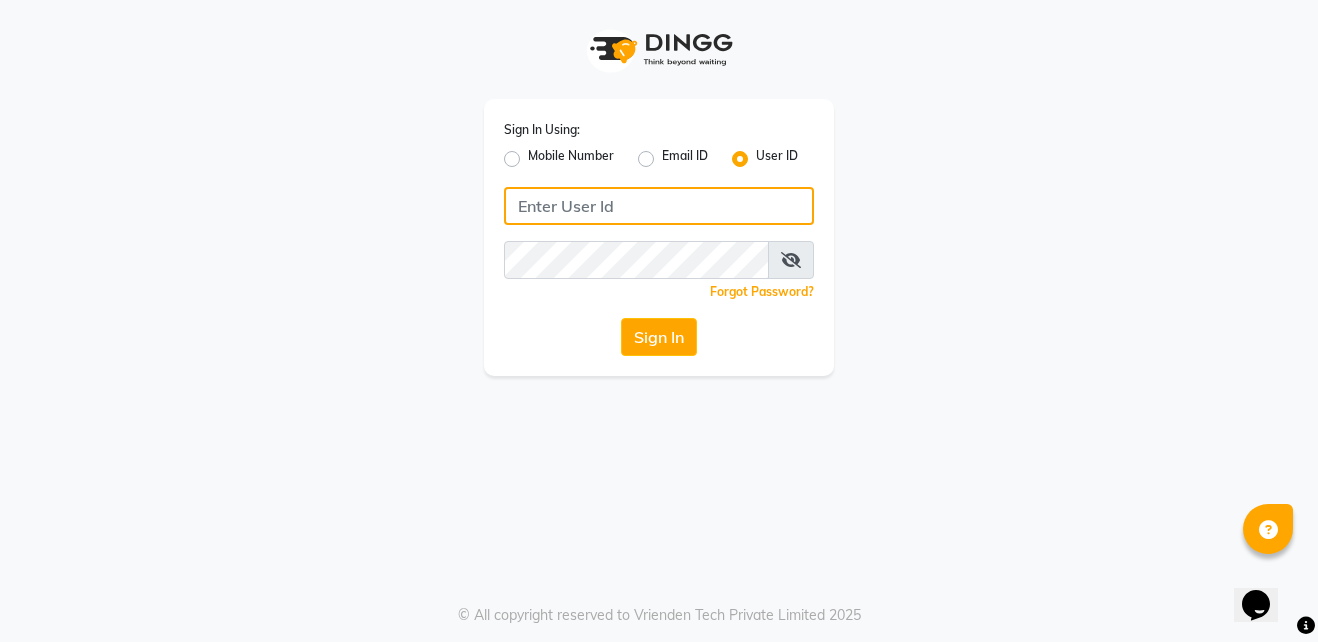 type on "shahid" 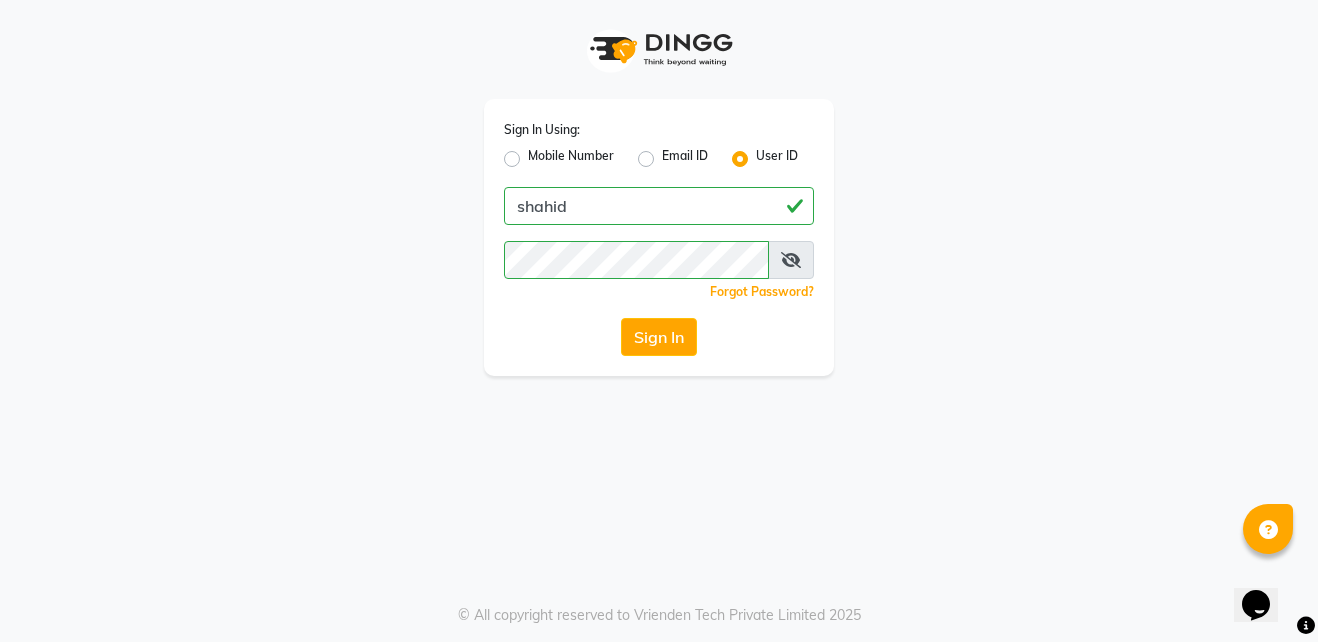 click on "Sign In Using: Mobile Number Email ID User ID [USERNAME] Remember me Forgot Password? Sign In" 